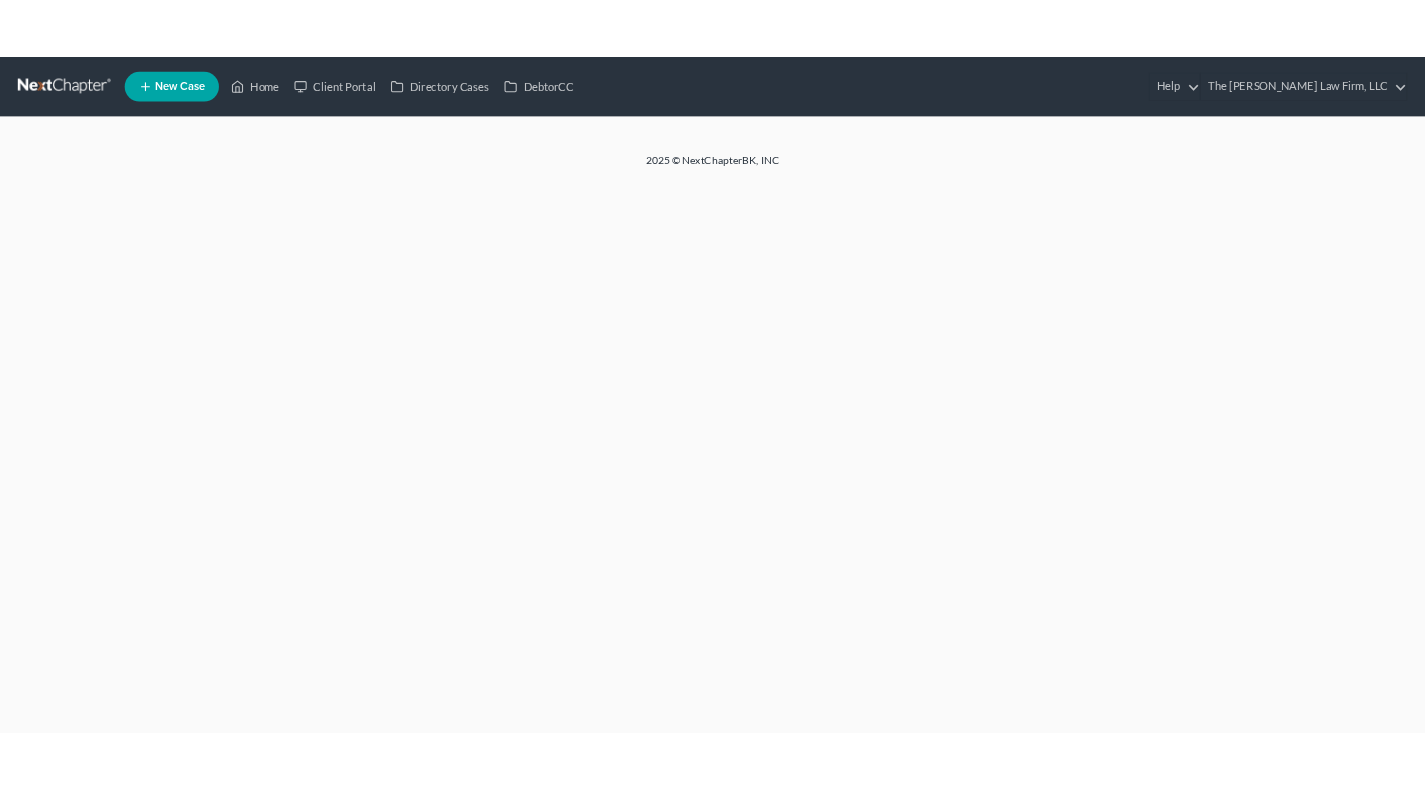 scroll, scrollTop: 0, scrollLeft: 0, axis: both 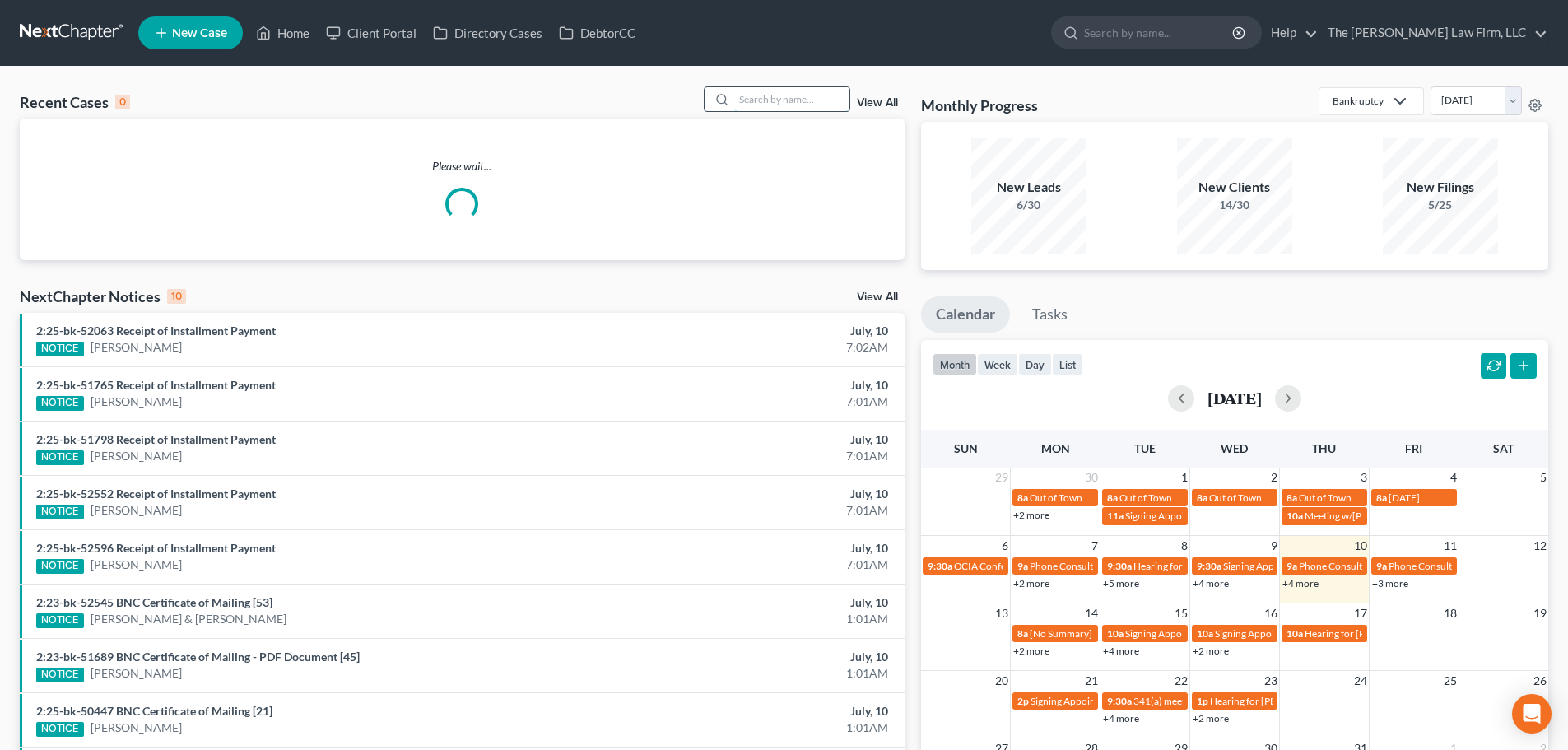 click at bounding box center (792, 99) 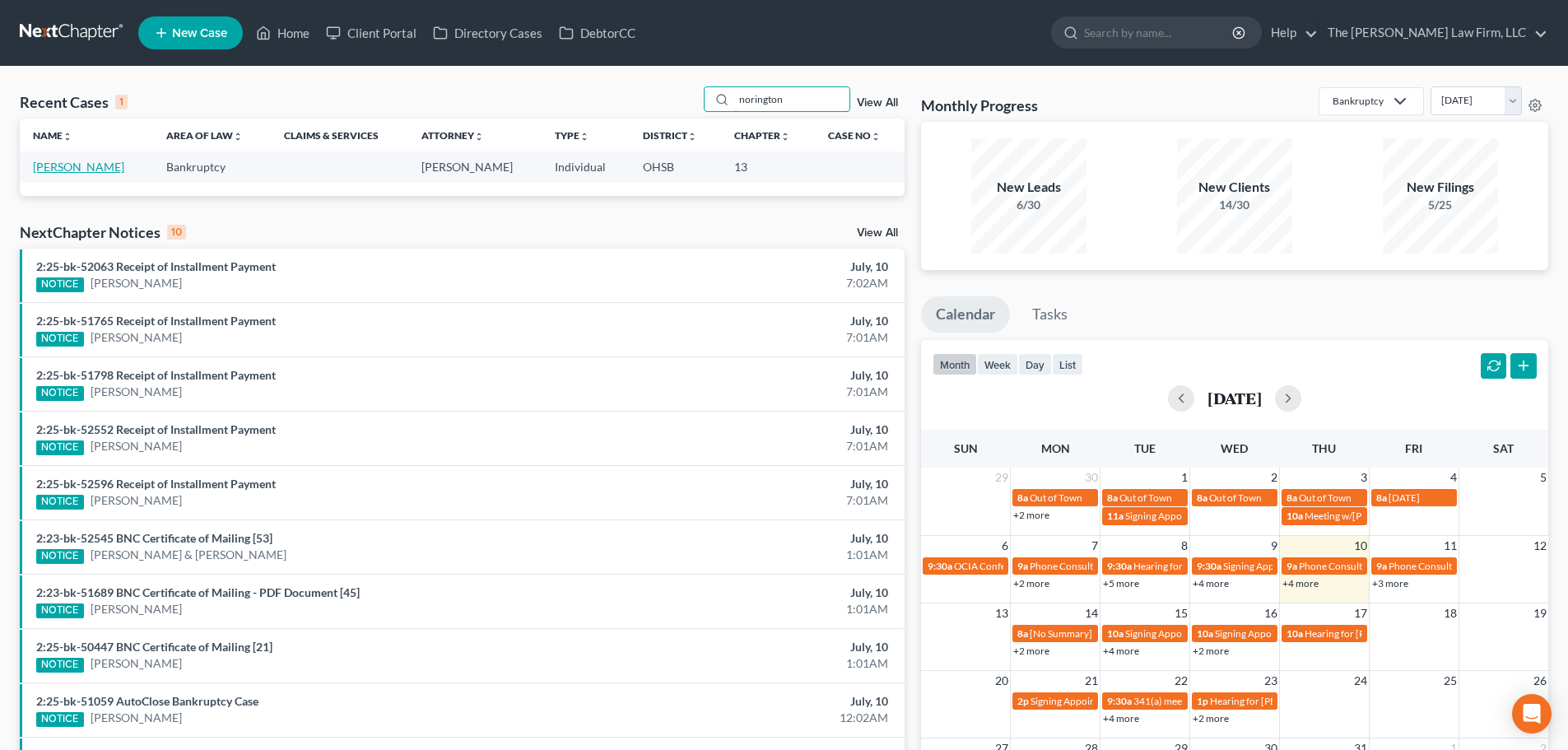 type on "norington" 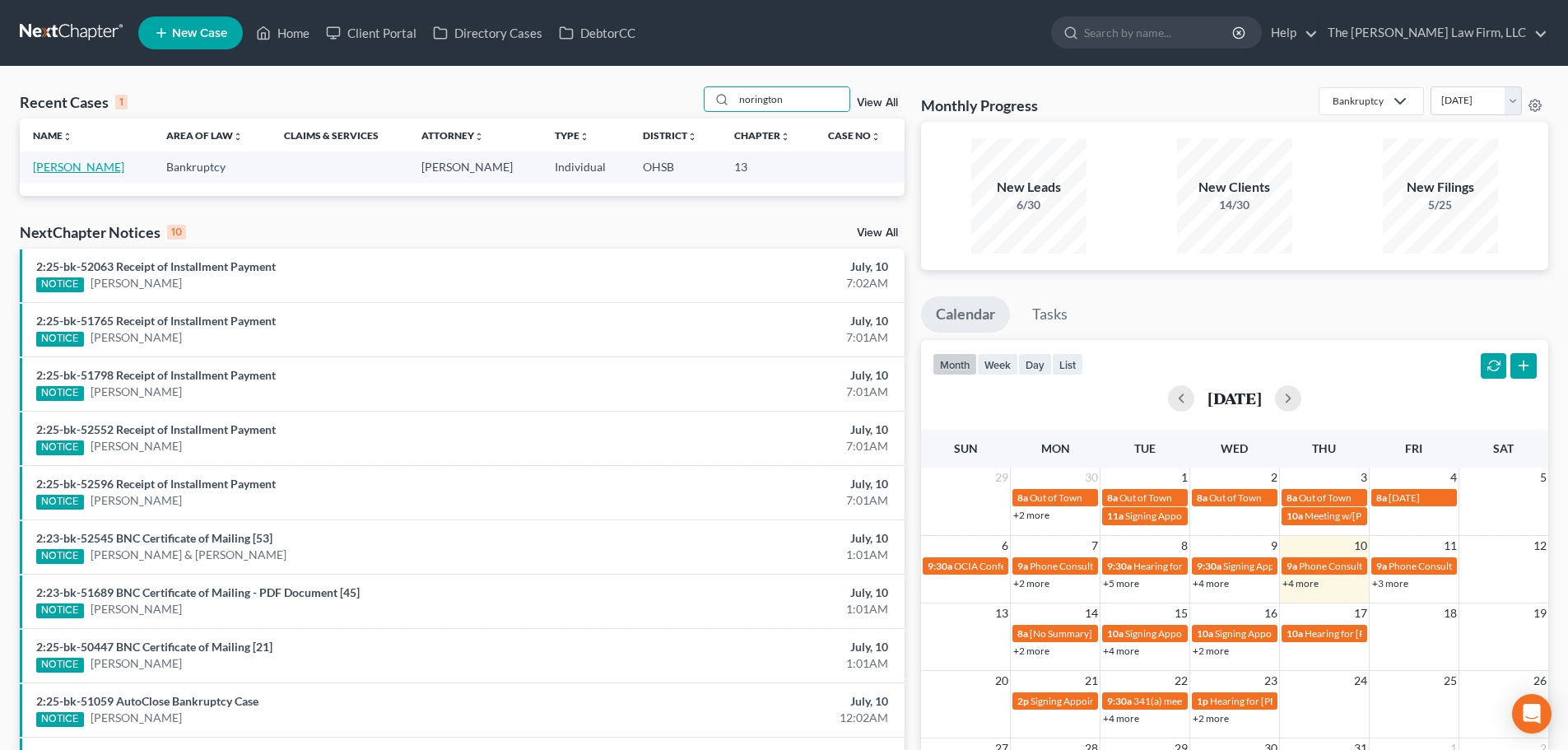 click on "[PERSON_NAME]" at bounding box center (78, 166) 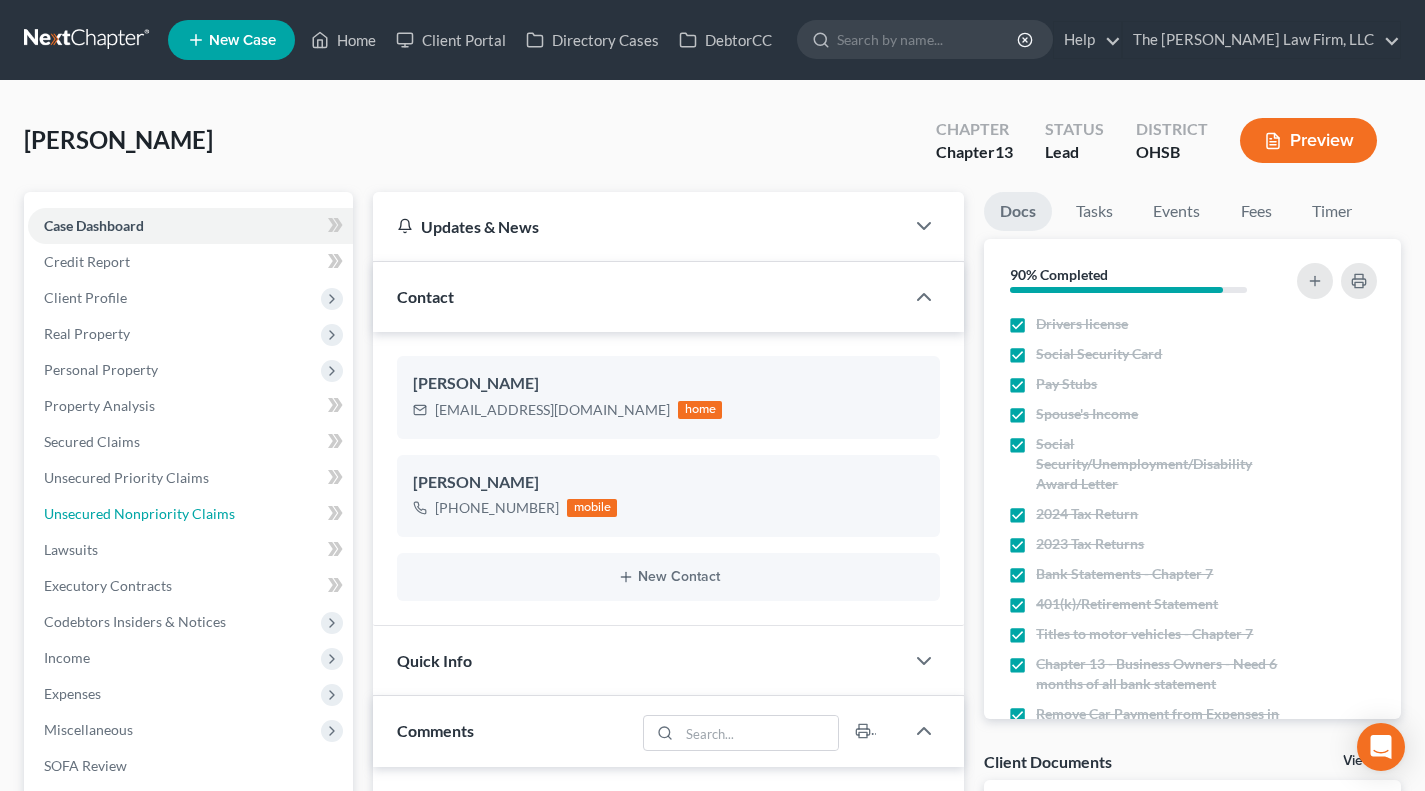 click on "Unsecured Nonpriority Claims" at bounding box center (139, 513) 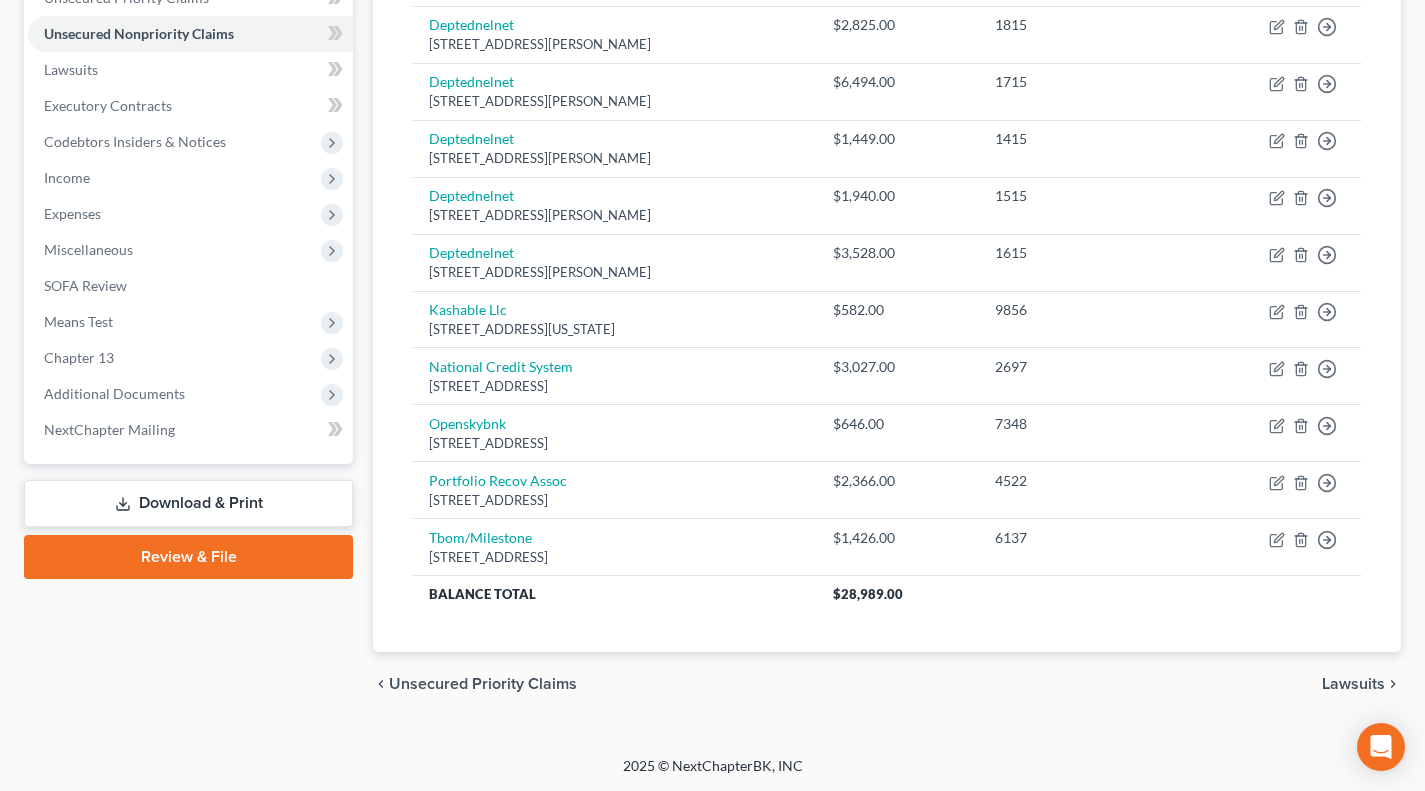 scroll, scrollTop: 0, scrollLeft: 0, axis: both 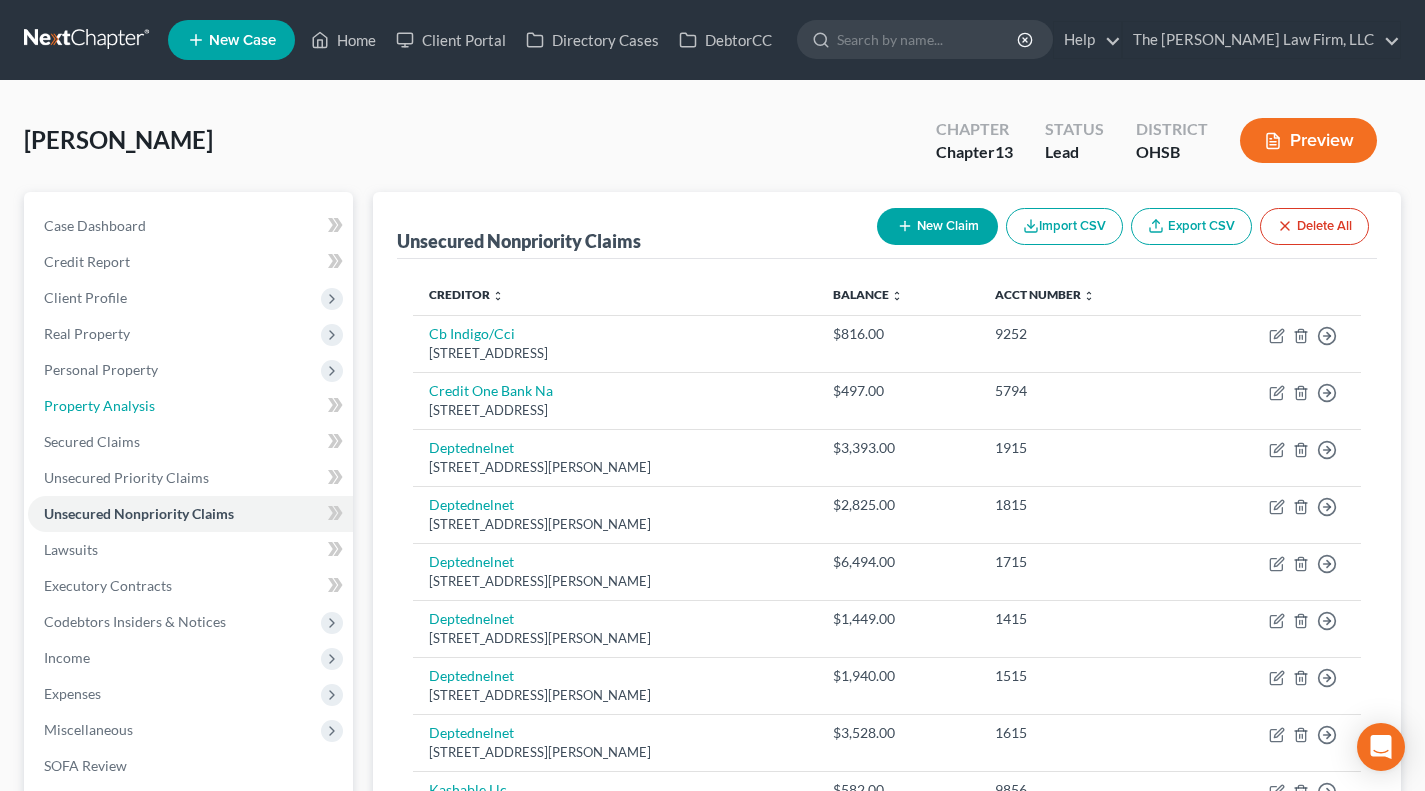 click on "Property Analysis" at bounding box center [99, 405] 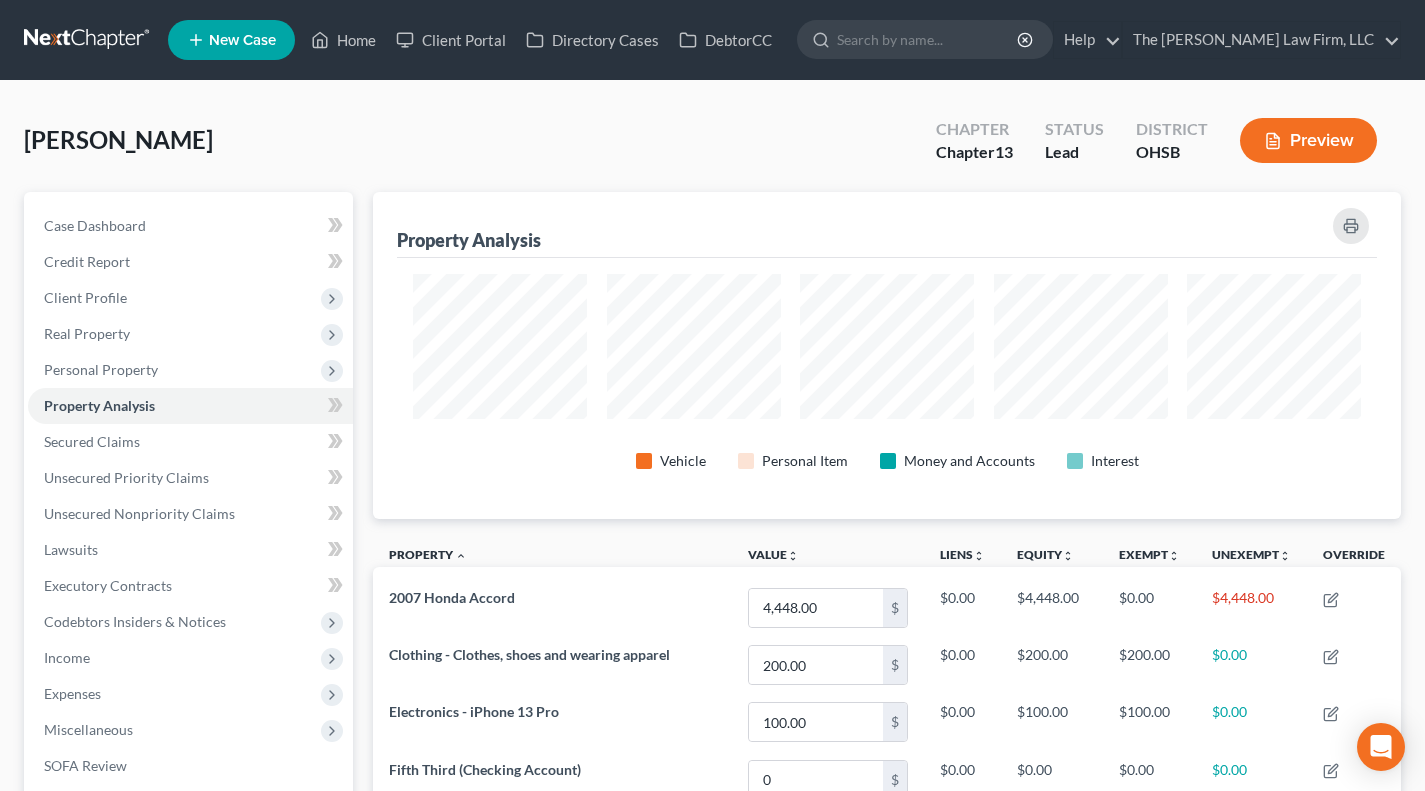 scroll, scrollTop: 999673, scrollLeft: 998972, axis: both 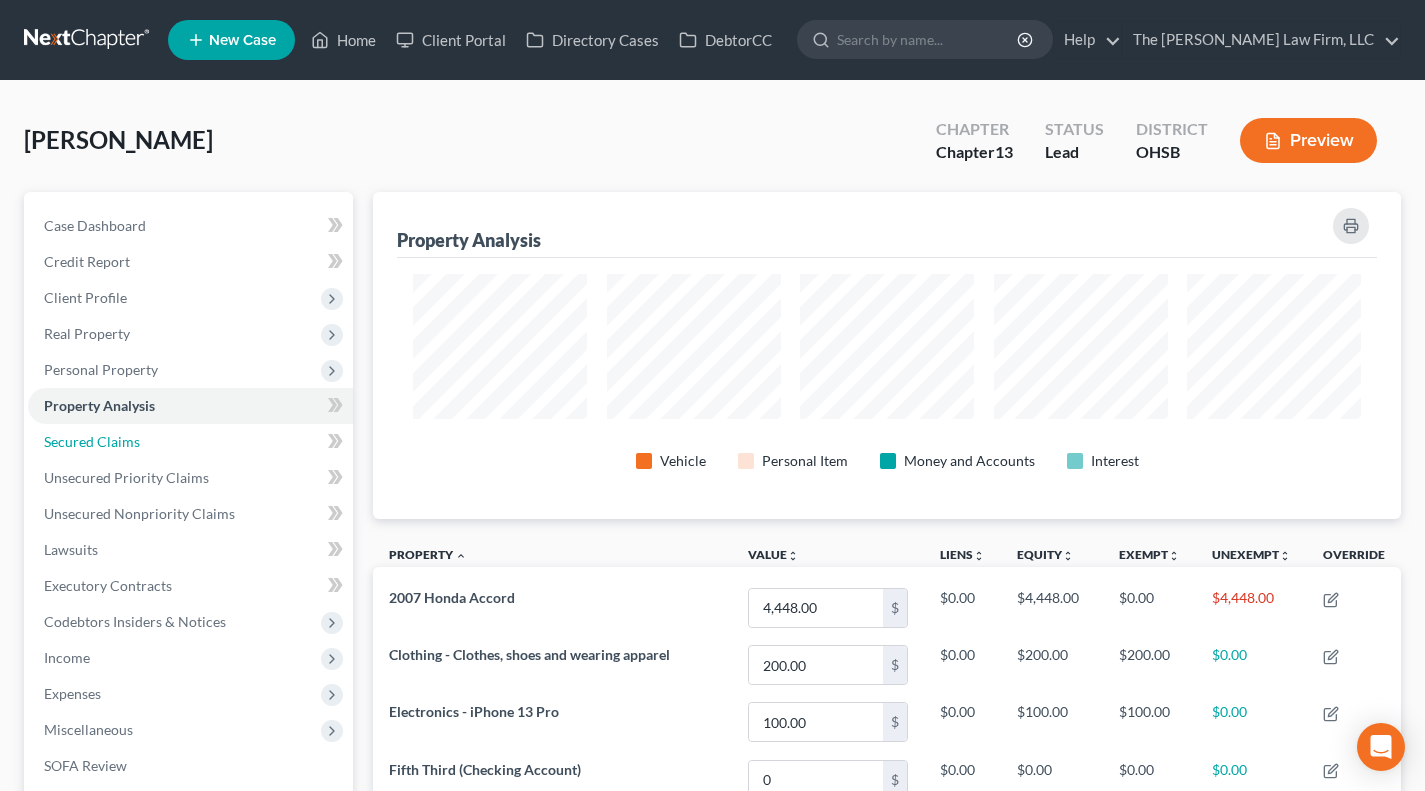 click on "Secured Claims" at bounding box center [92, 441] 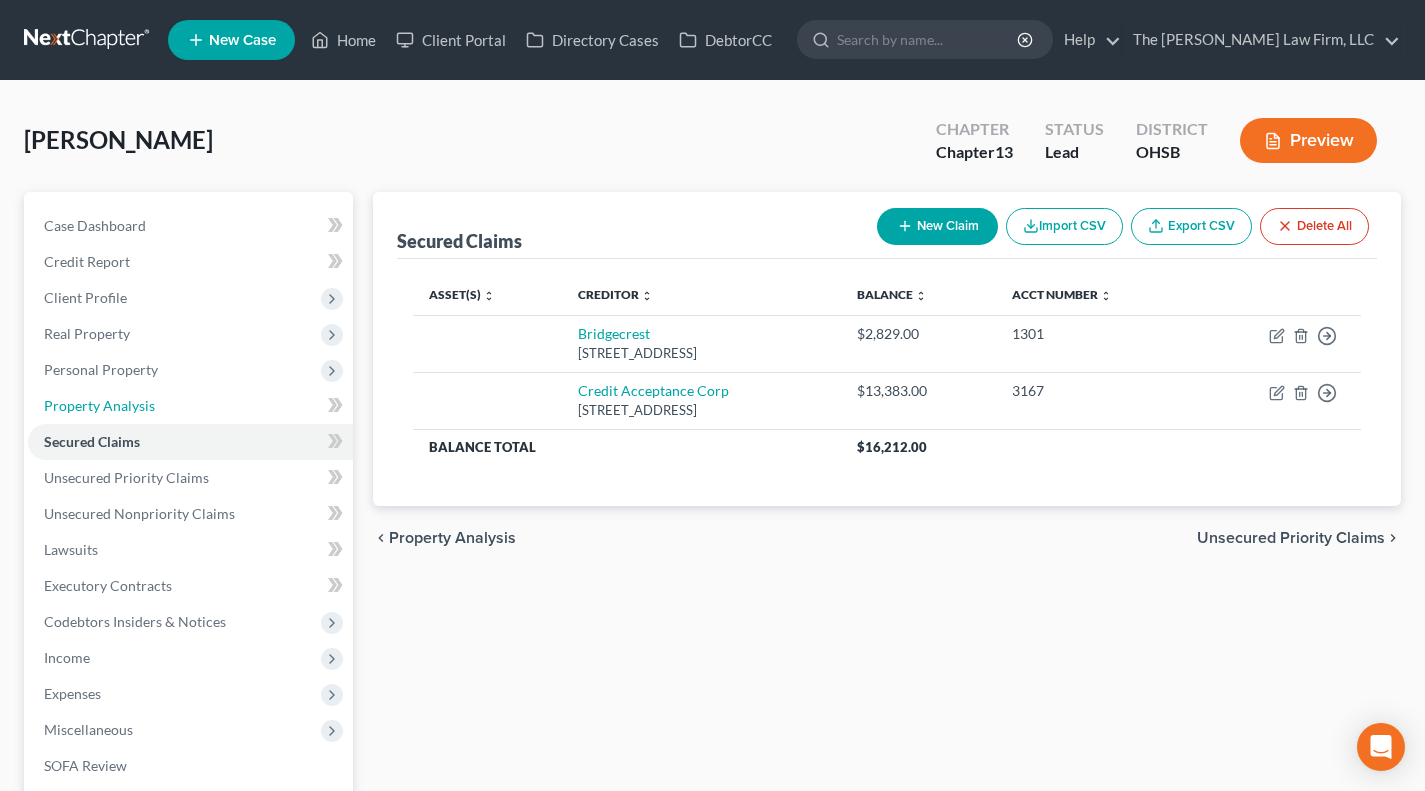 click on "Property Analysis" at bounding box center [99, 405] 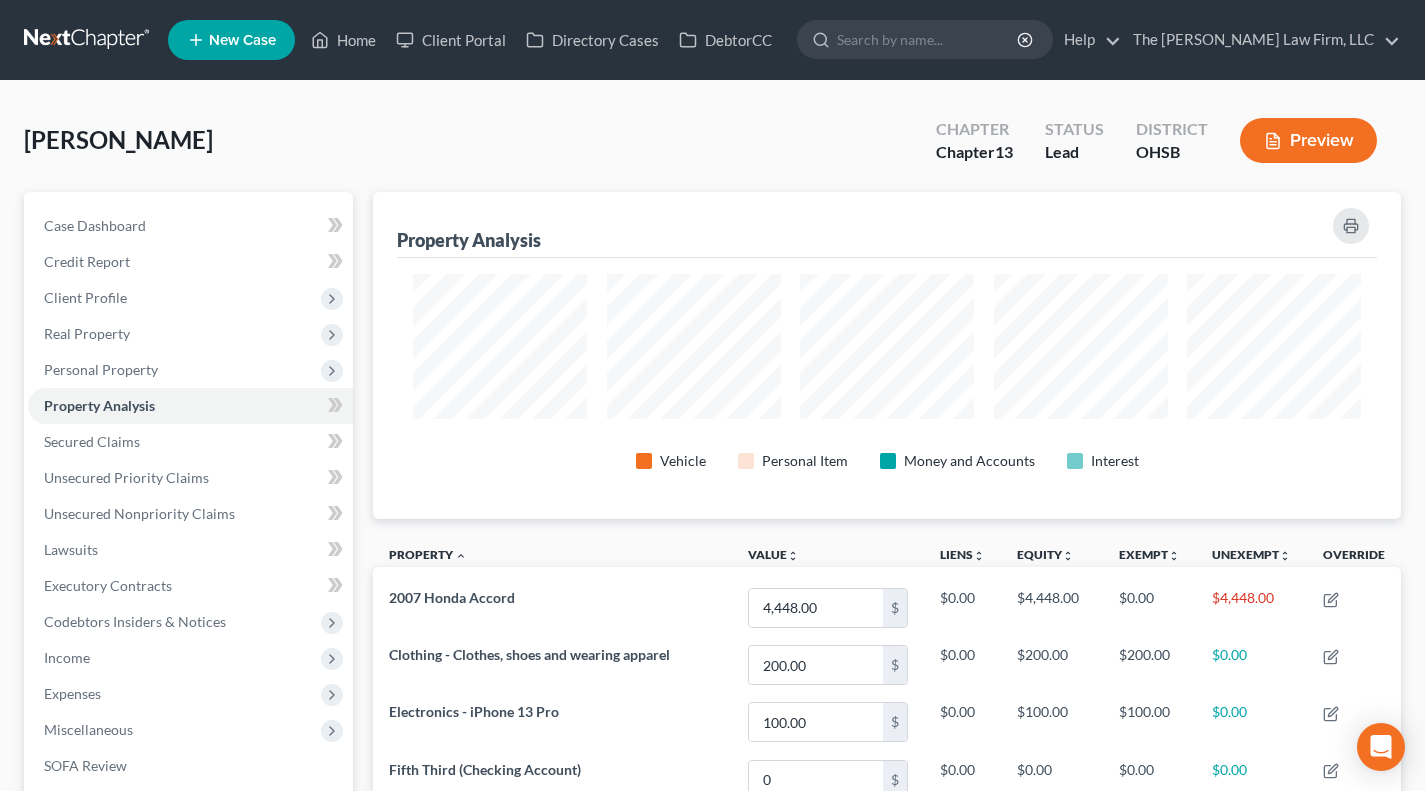 scroll, scrollTop: 999673, scrollLeft: 998972, axis: both 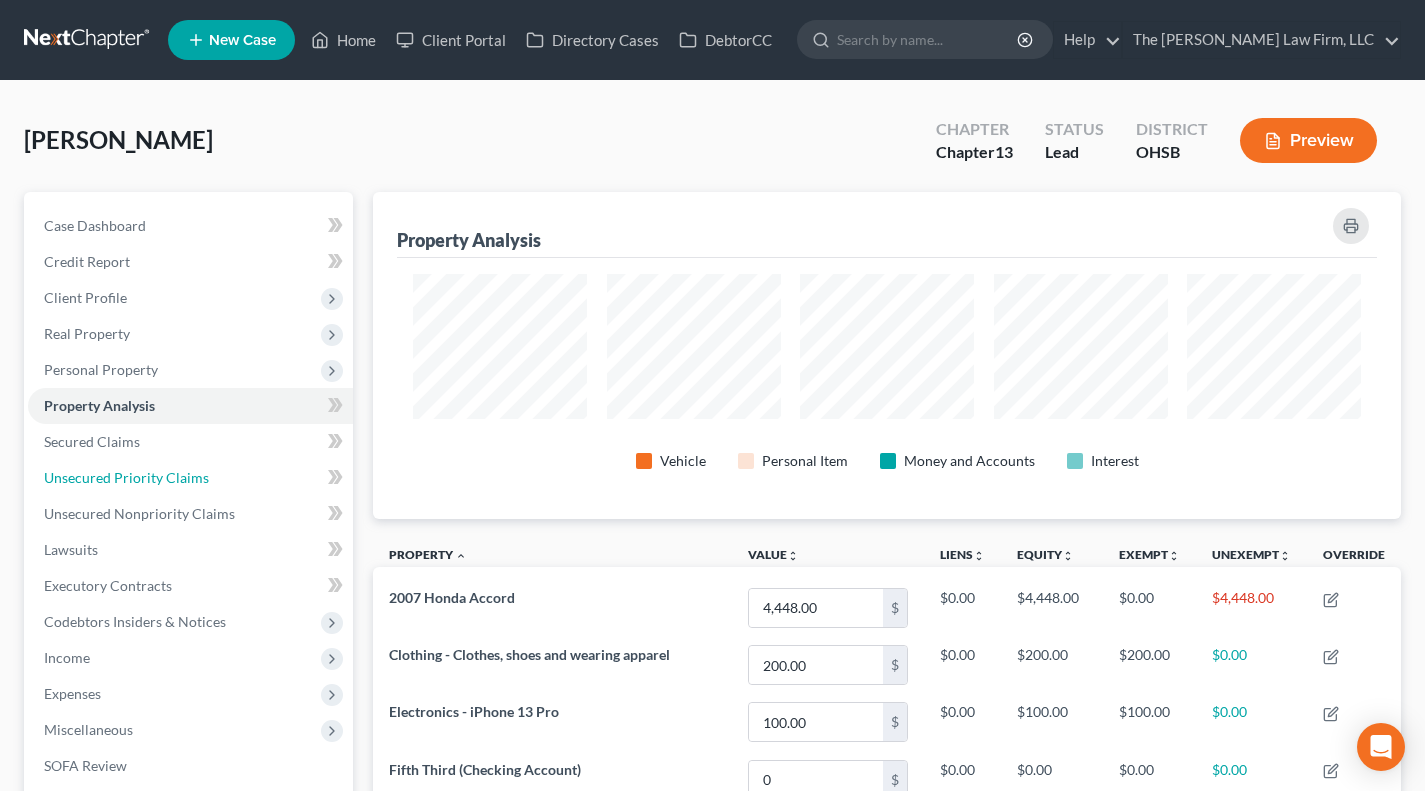 click on "Unsecured Priority Claims" at bounding box center [126, 477] 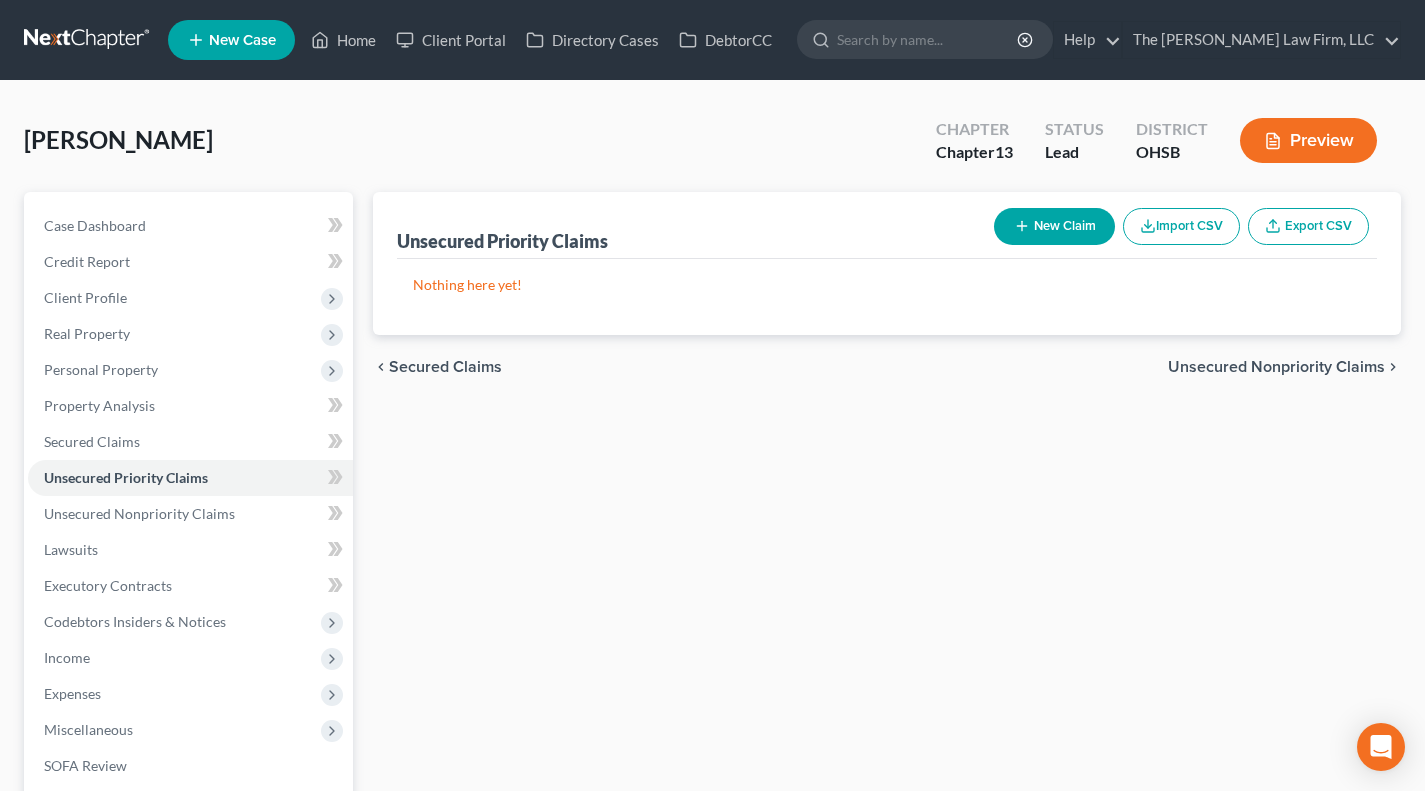 click on "New Claim" at bounding box center (1054, 226) 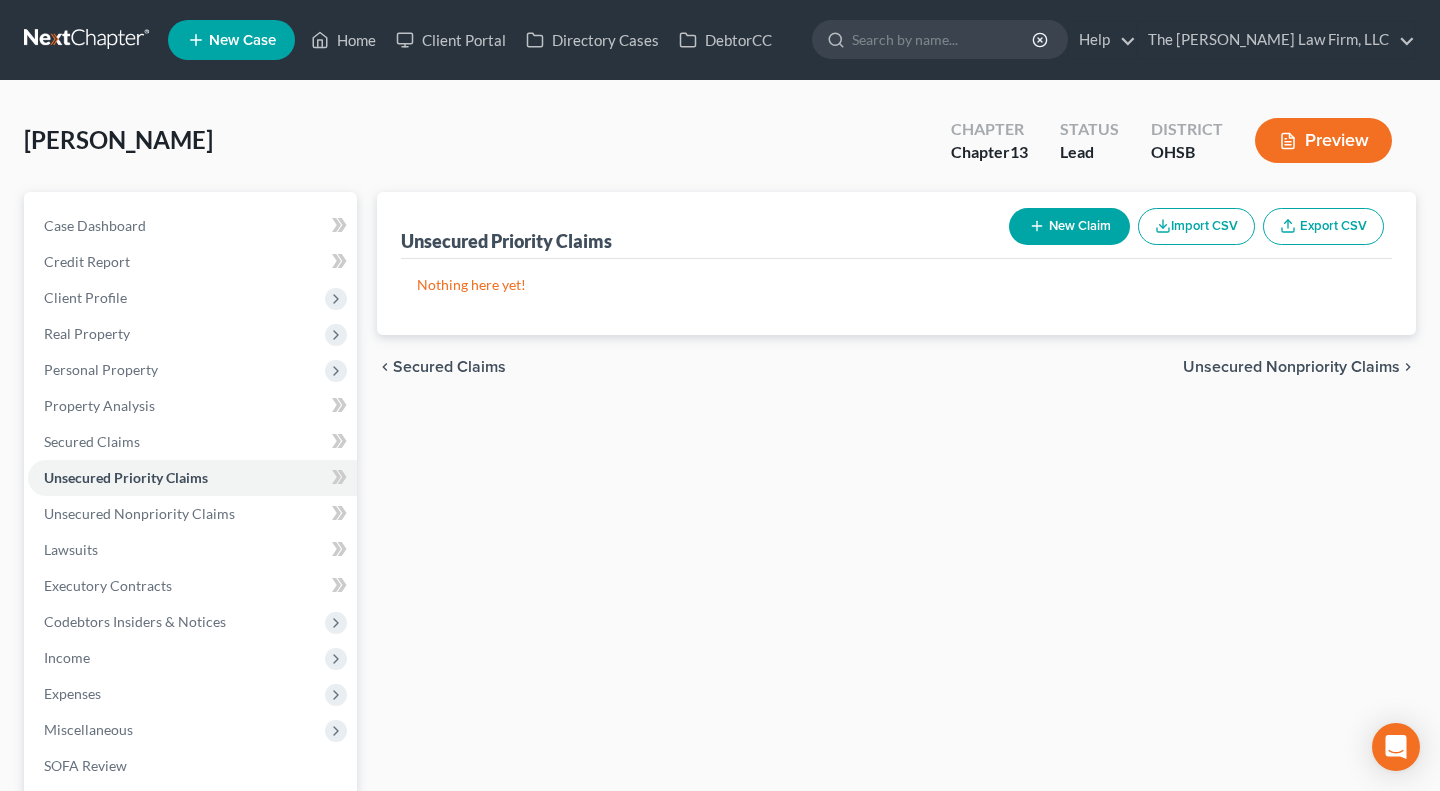select on "0" 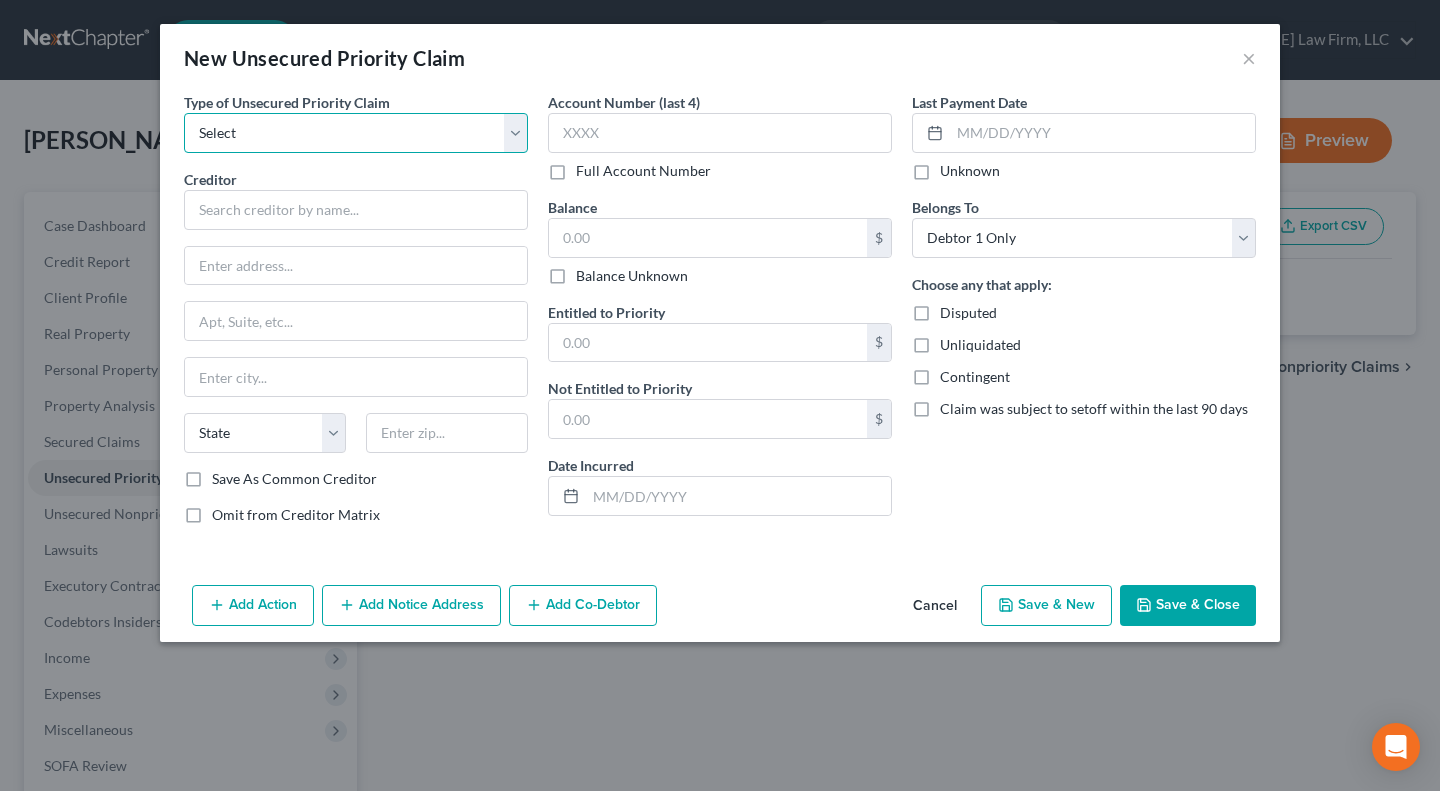 click on "Select Taxes & Other Government Units Domestic Support Obligations Extensions of credit in an involuntary case Wages, Salaries, Commissions Contributions to employee benefits Certain farmers and fisherman Deposits by individuals Commitments to maintain capitals Claims for death or injury while intoxicated Other" at bounding box center (356, 133) 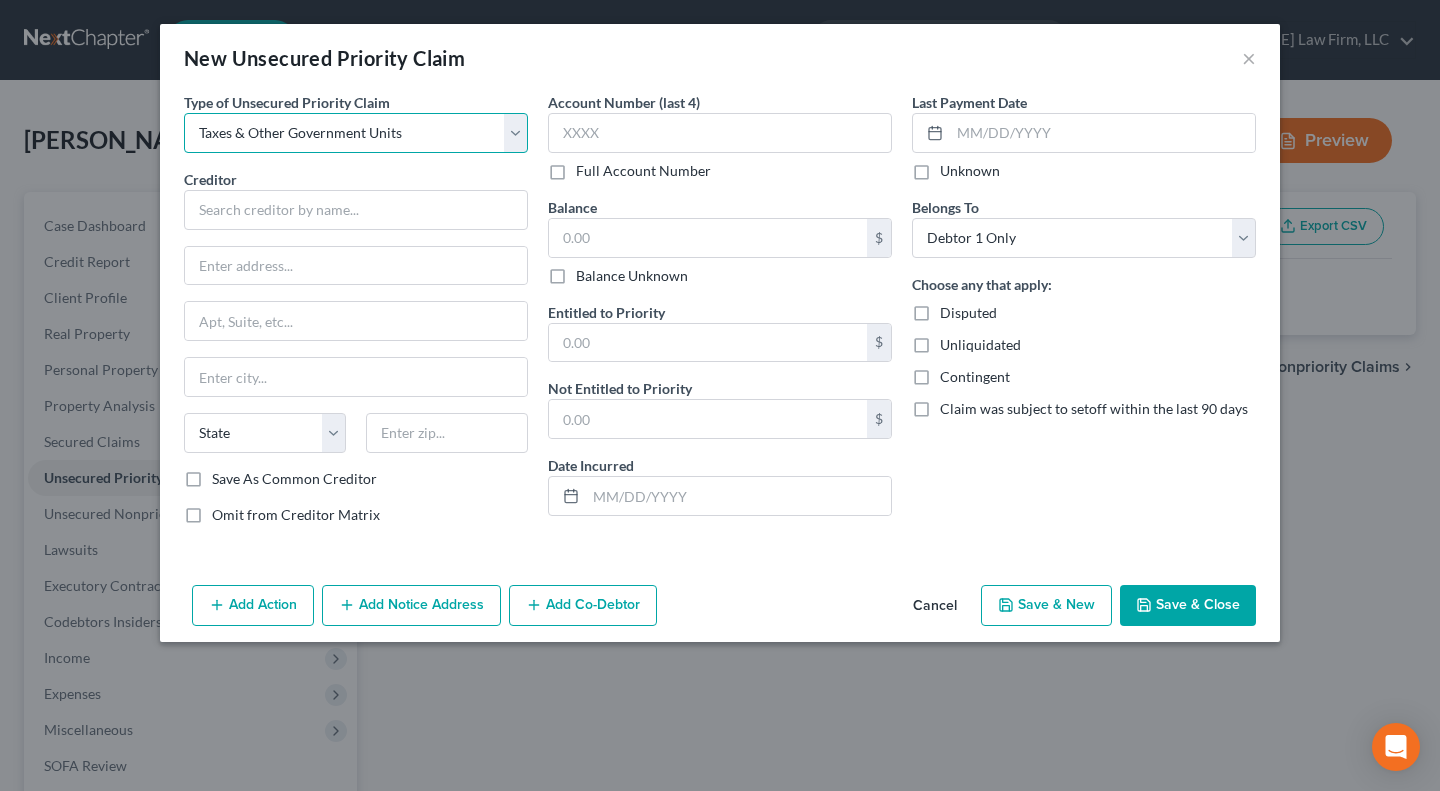 click on "Select Taxes & Other Government Units Domestic Support Obligations Extensions of credit in an involuntary case Wages, Salaries, Commissions Contributions to employee benefits Certain farmers and fisherman Deposits by individuals Commitments to maintain capitals Claims for death or injury while intoxicated Other" at bounding box center [356, 133] 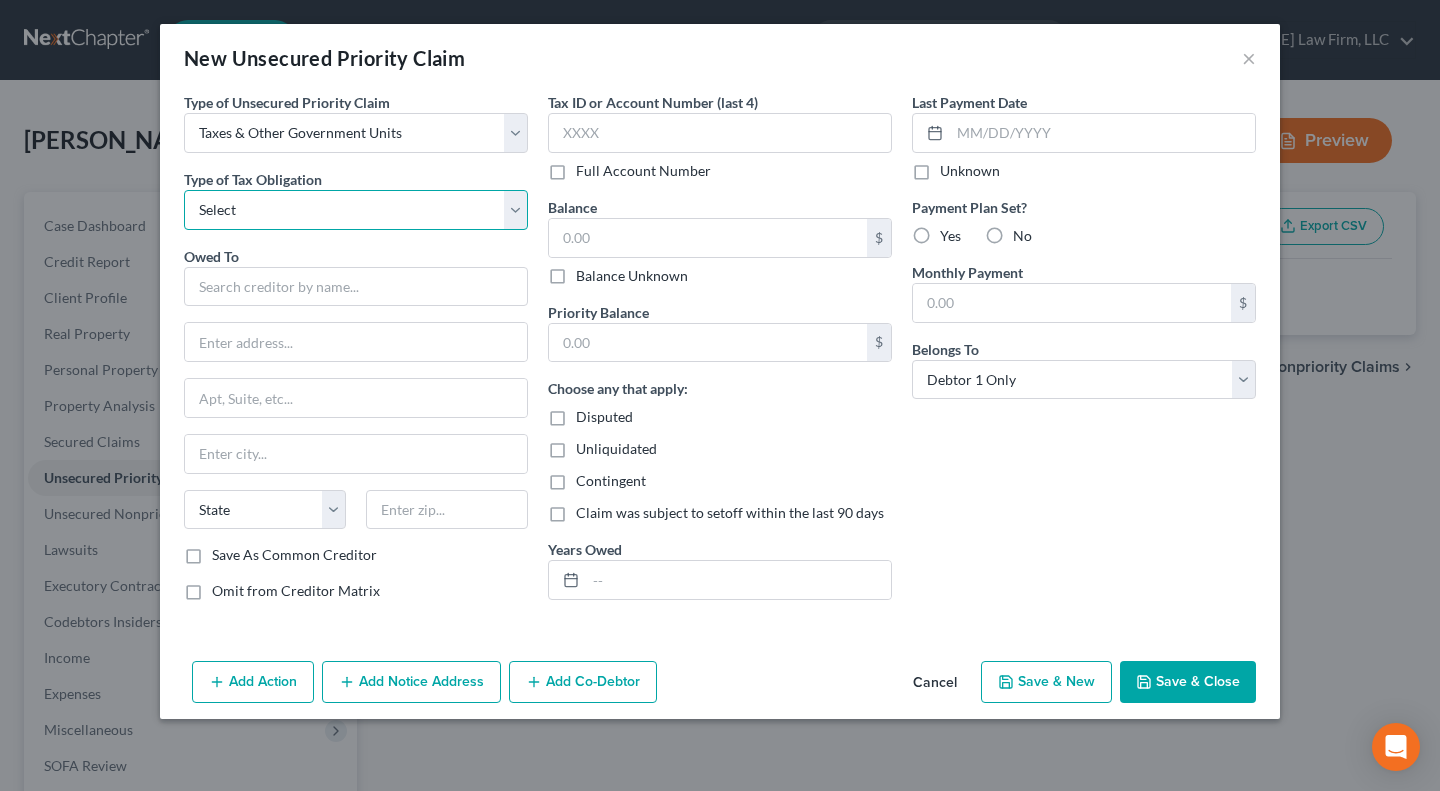 click on "Select Federal City State Franchise Tax Board Other" at bounding box center (356, 210) 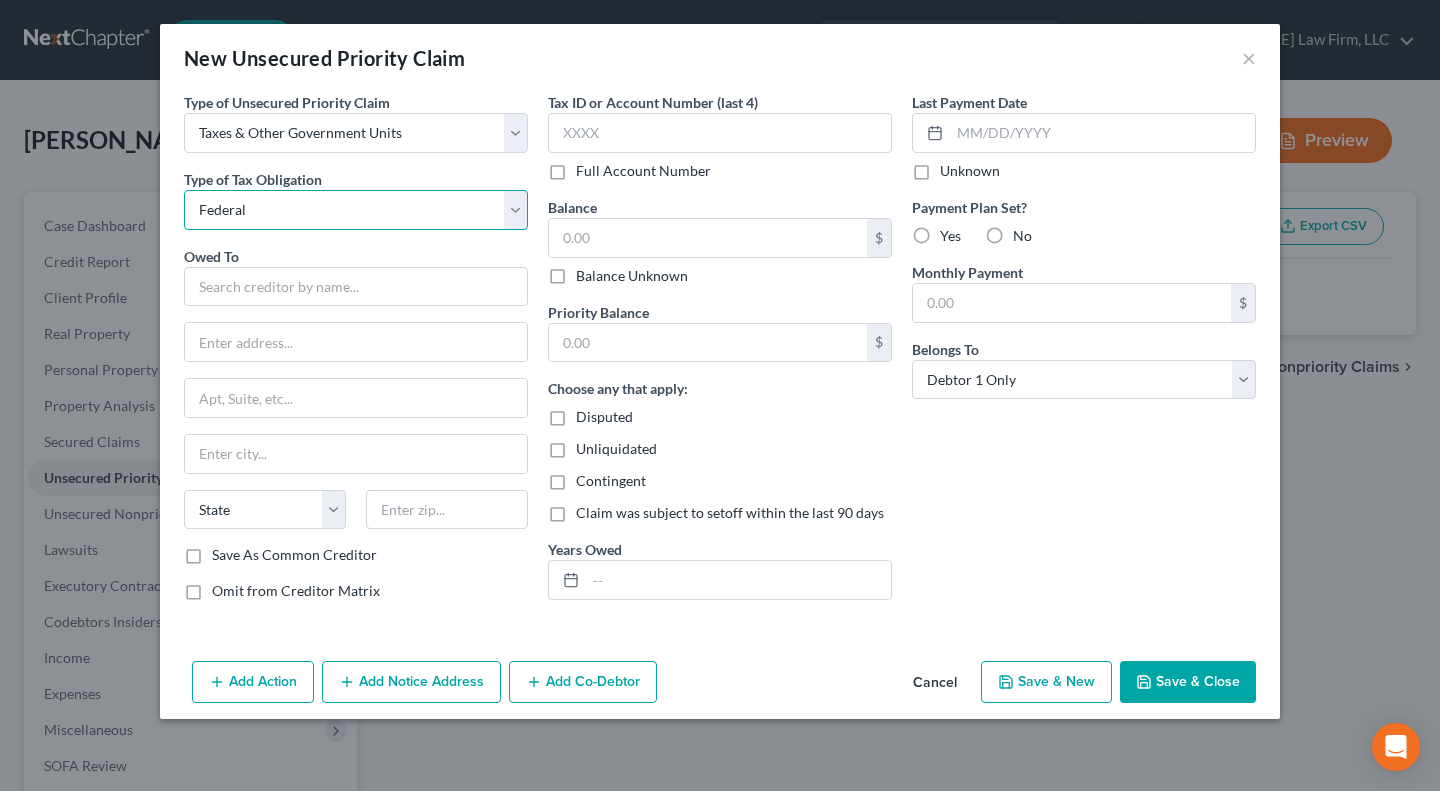 click on "Select Federal City State Franchise Tax Board Other" at bounding box center (356, 210) 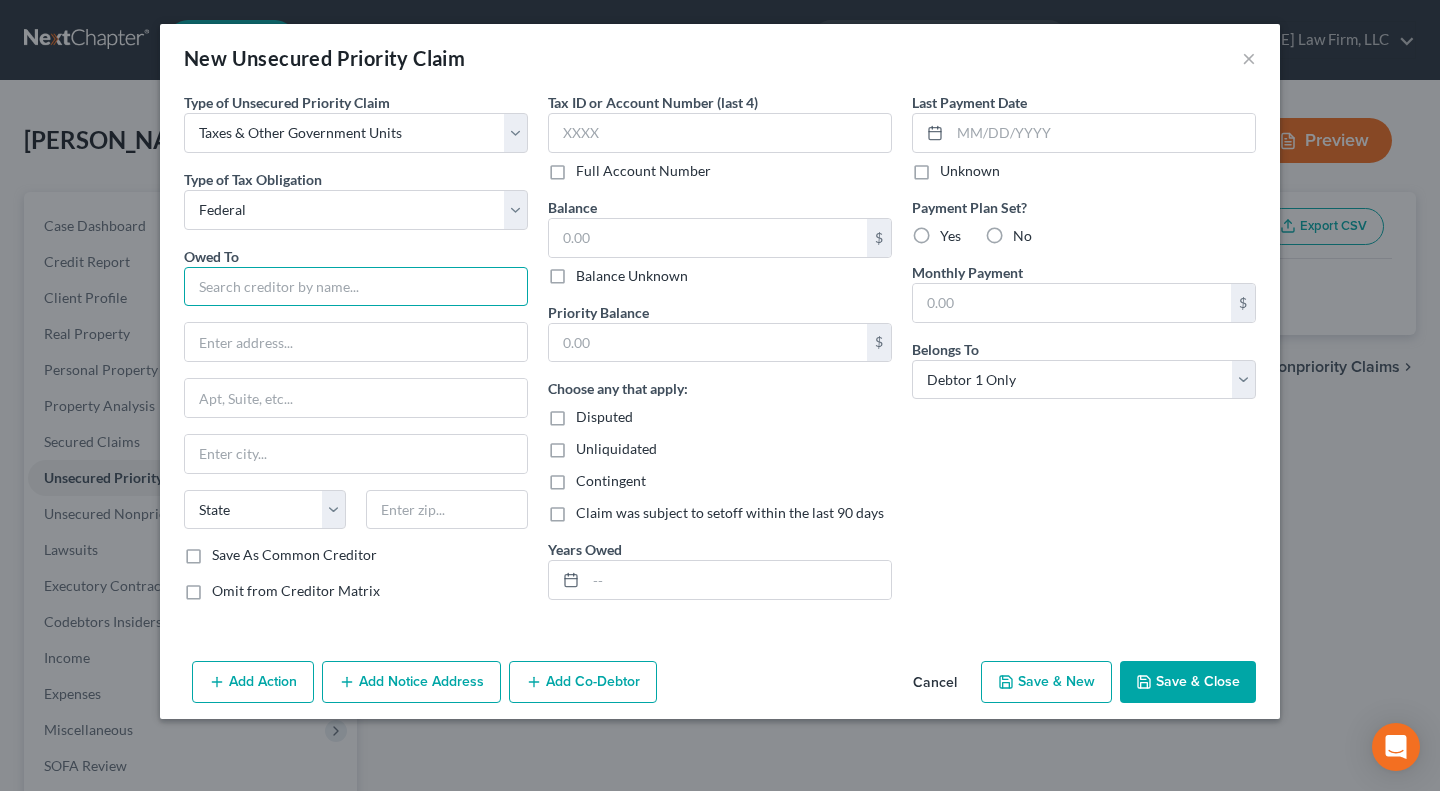 click at bounding box center (356, 287) 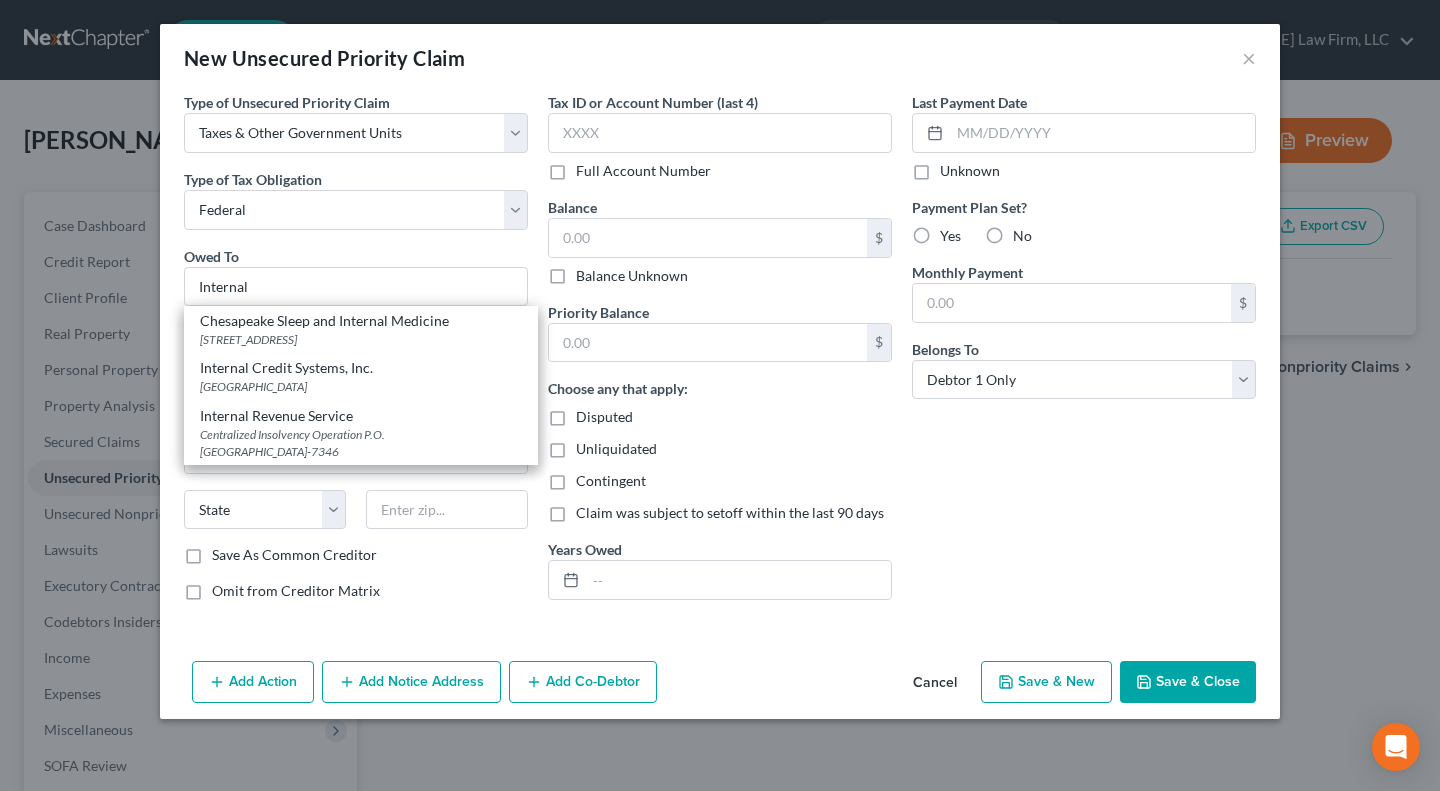 drag, startPoint x: 312, startPoint y: 441, endPoint x: 448, endPoint y: 411, distance: 139.26952 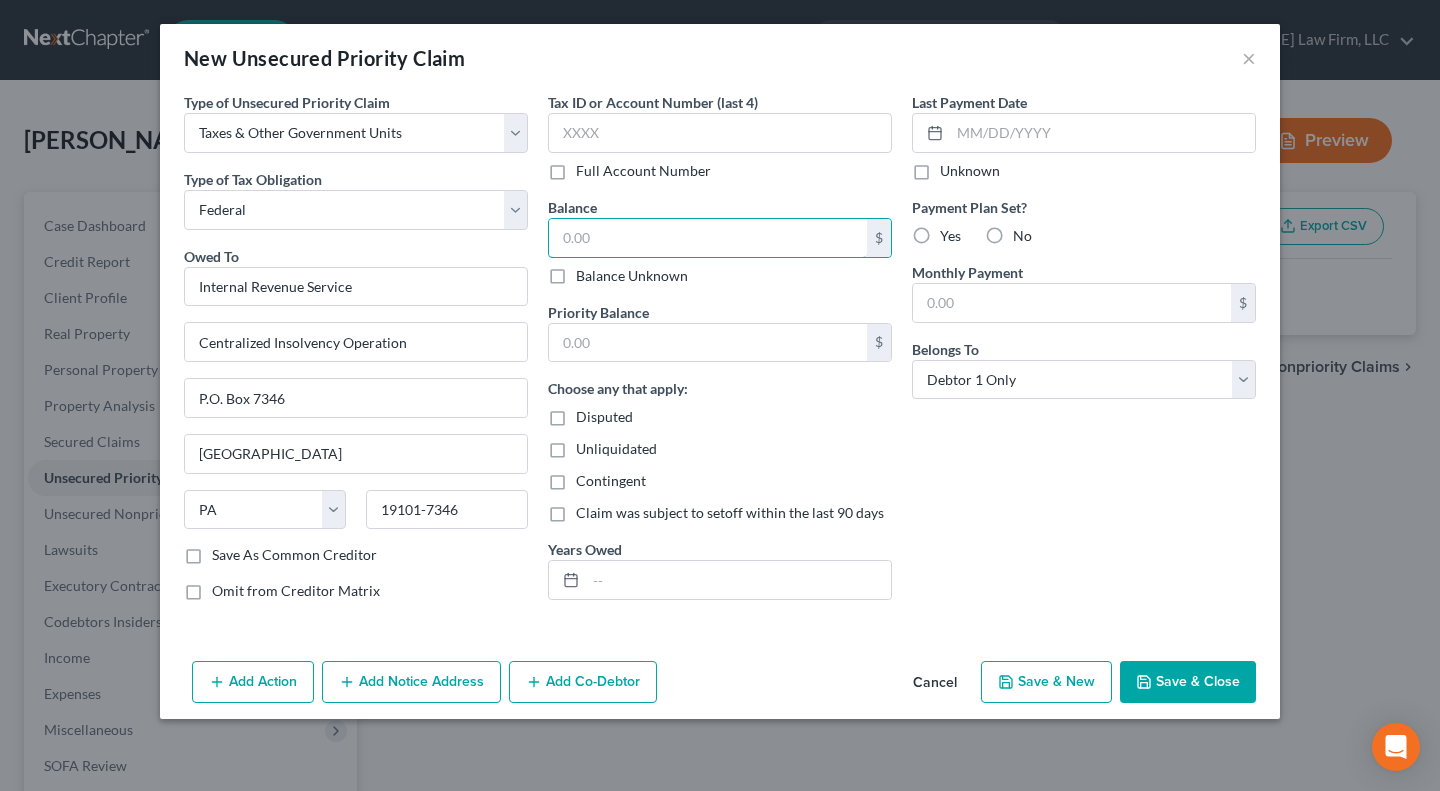 click at bounding box center [708, 238] 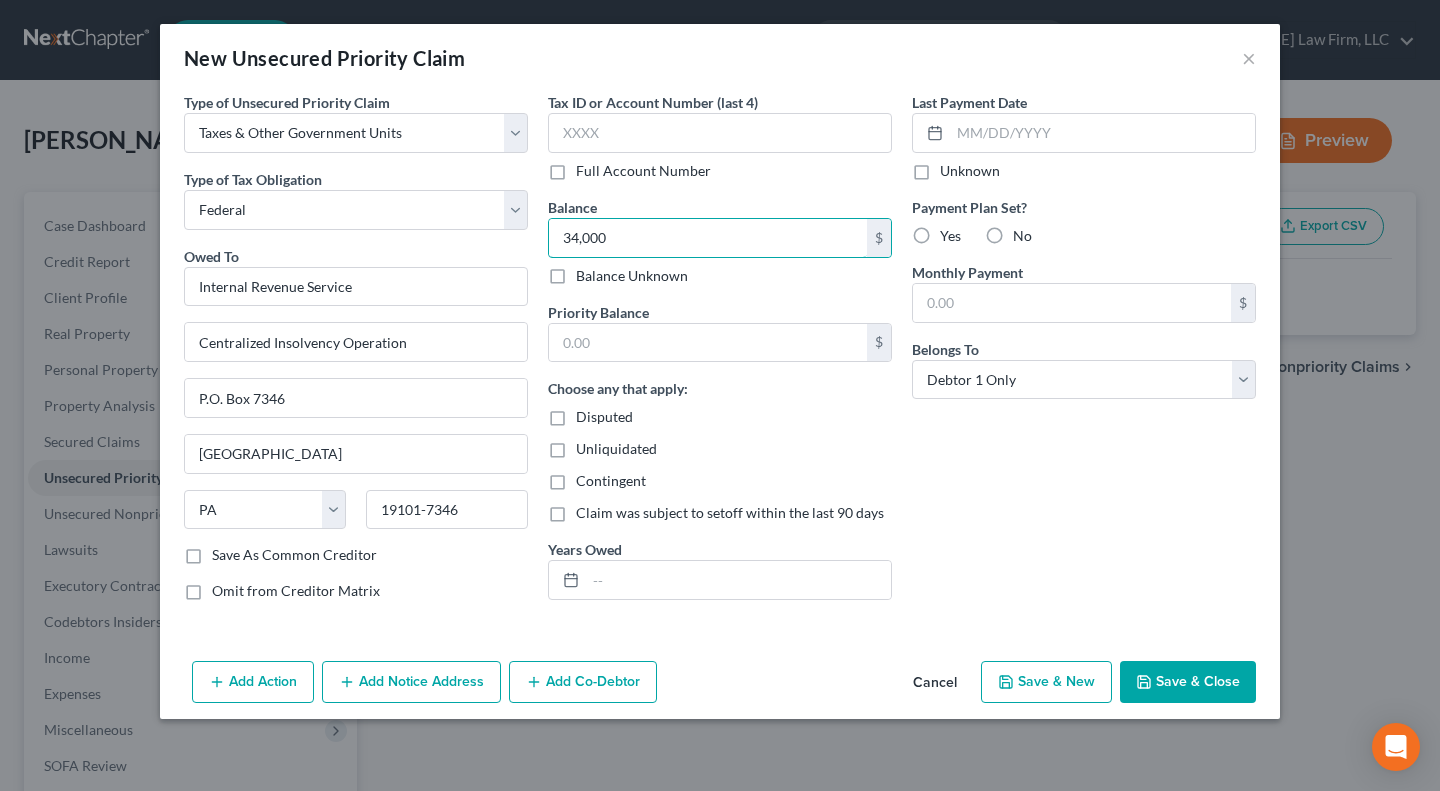 type on "34,000" 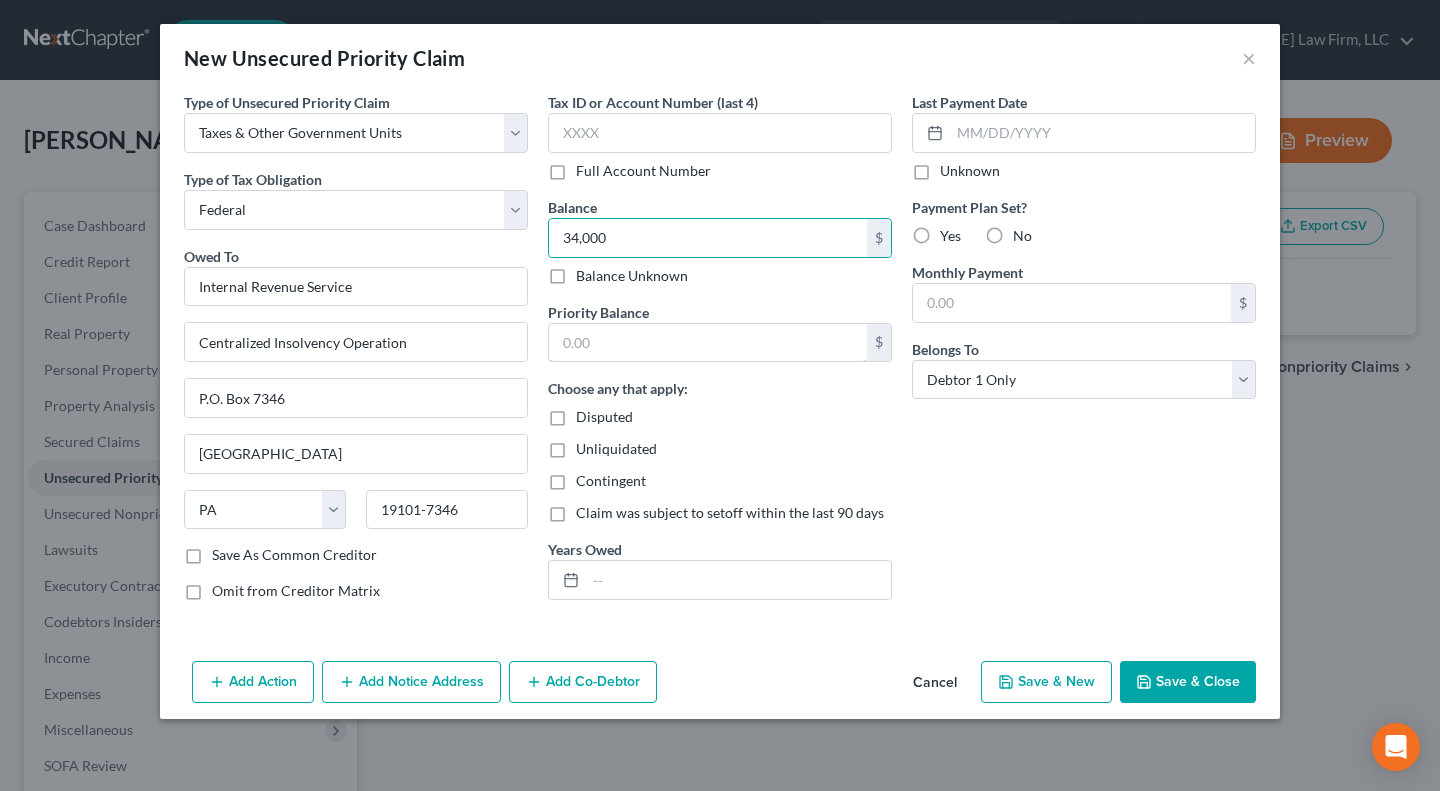 click at bounding box center [708, 343] 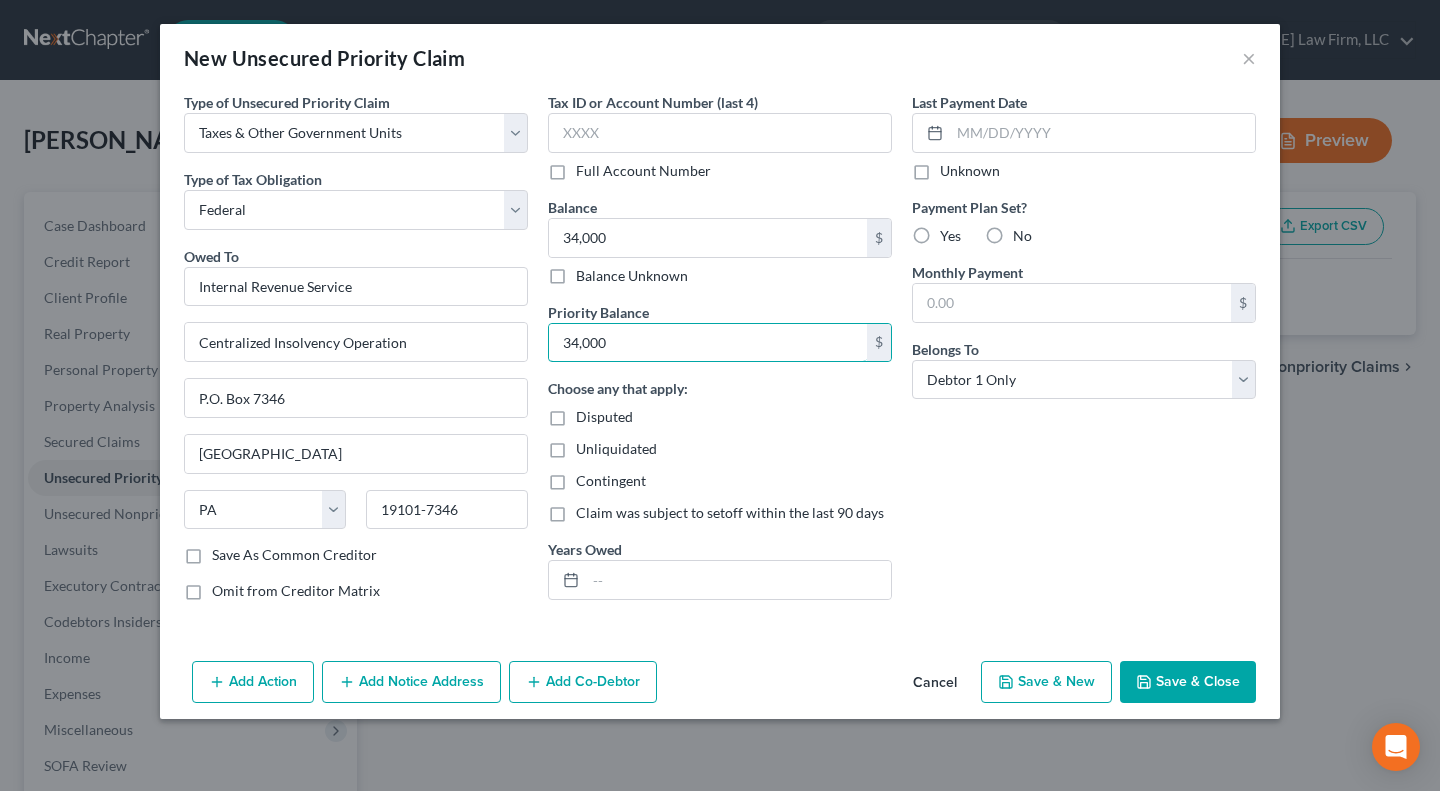 type on "34,000" 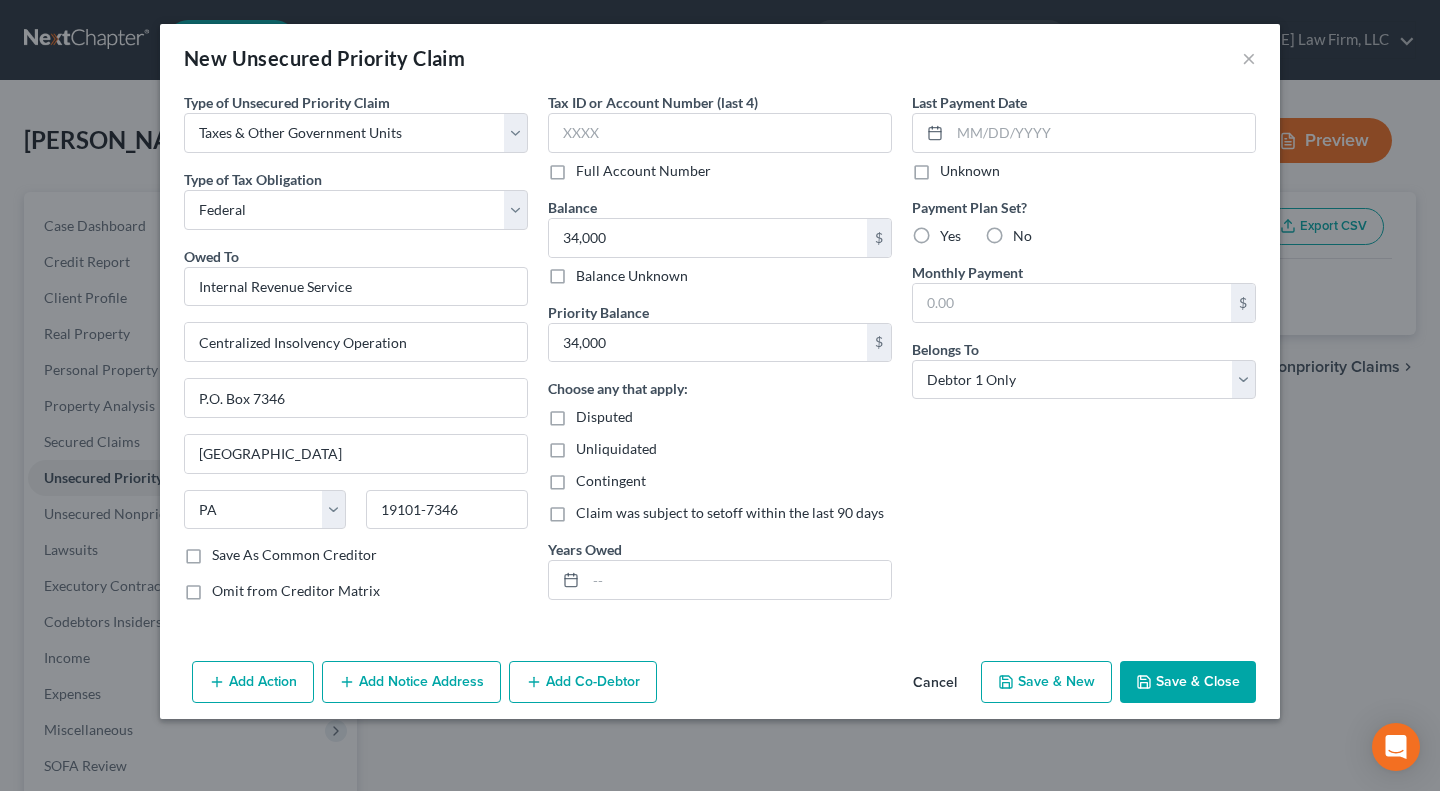 click on "Last Payment Date         Unknown Payment Plan Set? Yes No Monthly Payment $
Belongs To
*
Select Debtor 1 Only Debtor 2 Only Debtor 1 And Debtor 2 Only At Least One Of The Debtors And Another Community Property" at bounding box center (1084, 354) 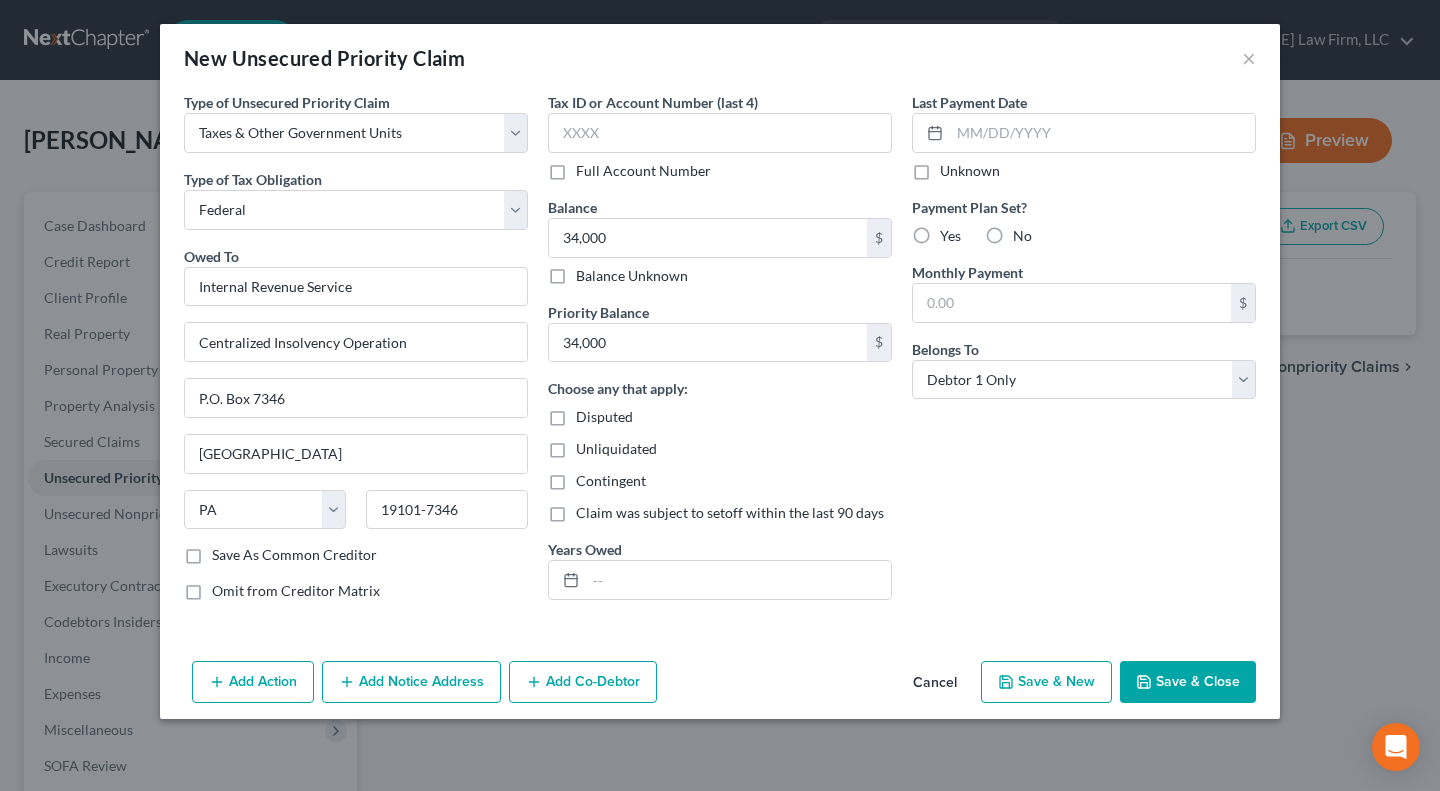 click on "Save & Close" at bounding box center [1188, 682] 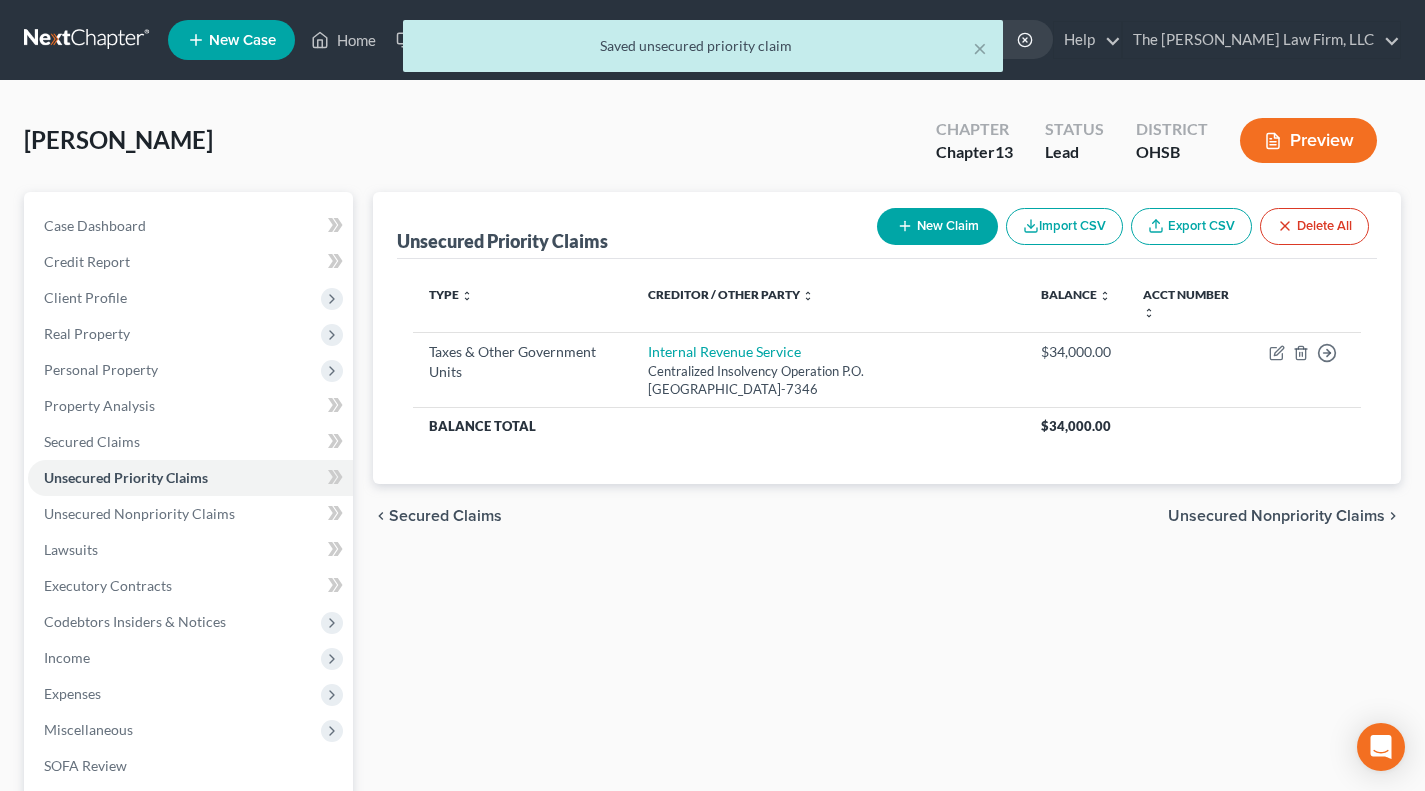 click on "Norington, Kirsten Upgraded Chapter Chapter  13 Status Lead District OHSB Preview" at bounding box center (712, 148) 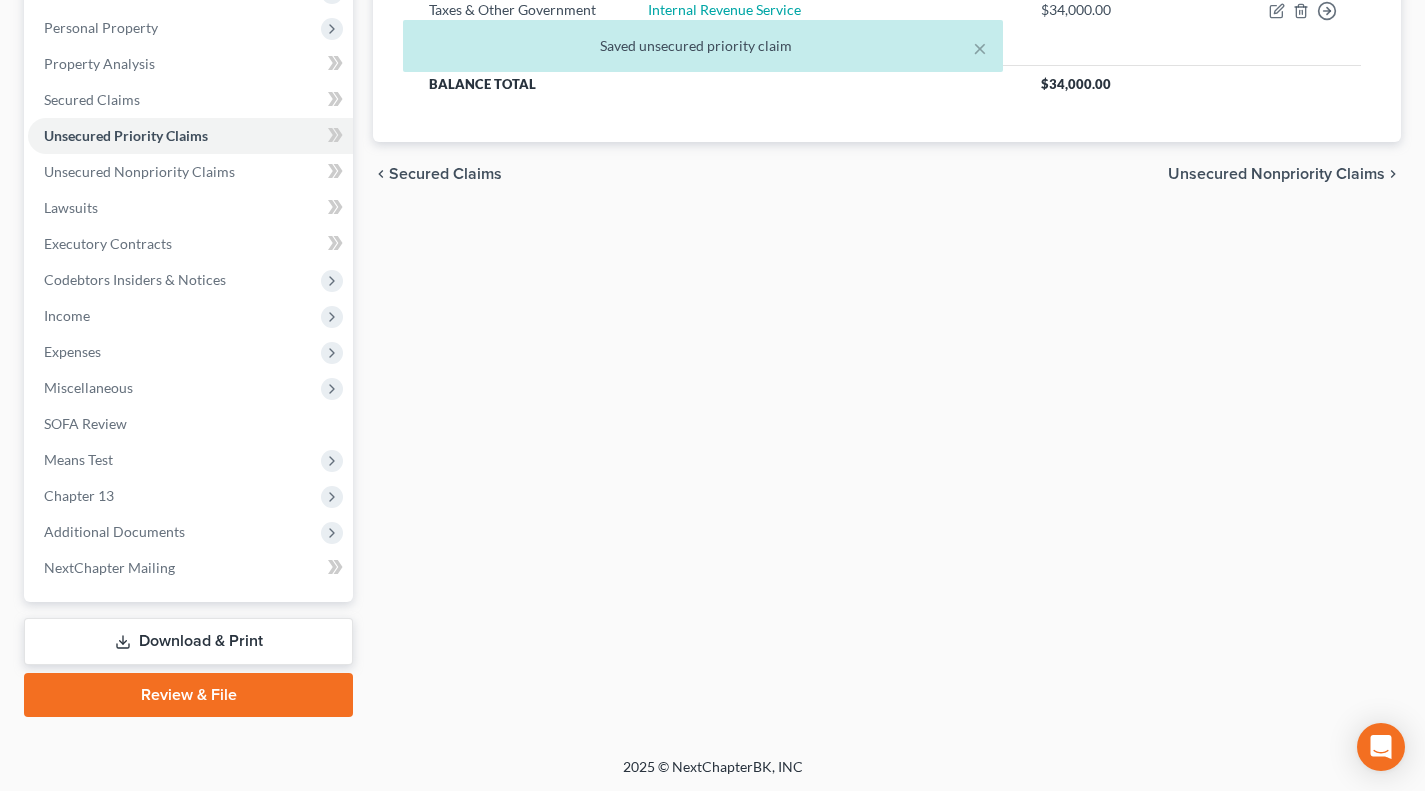 click on "Expenses" at bounding box center (190, 352) 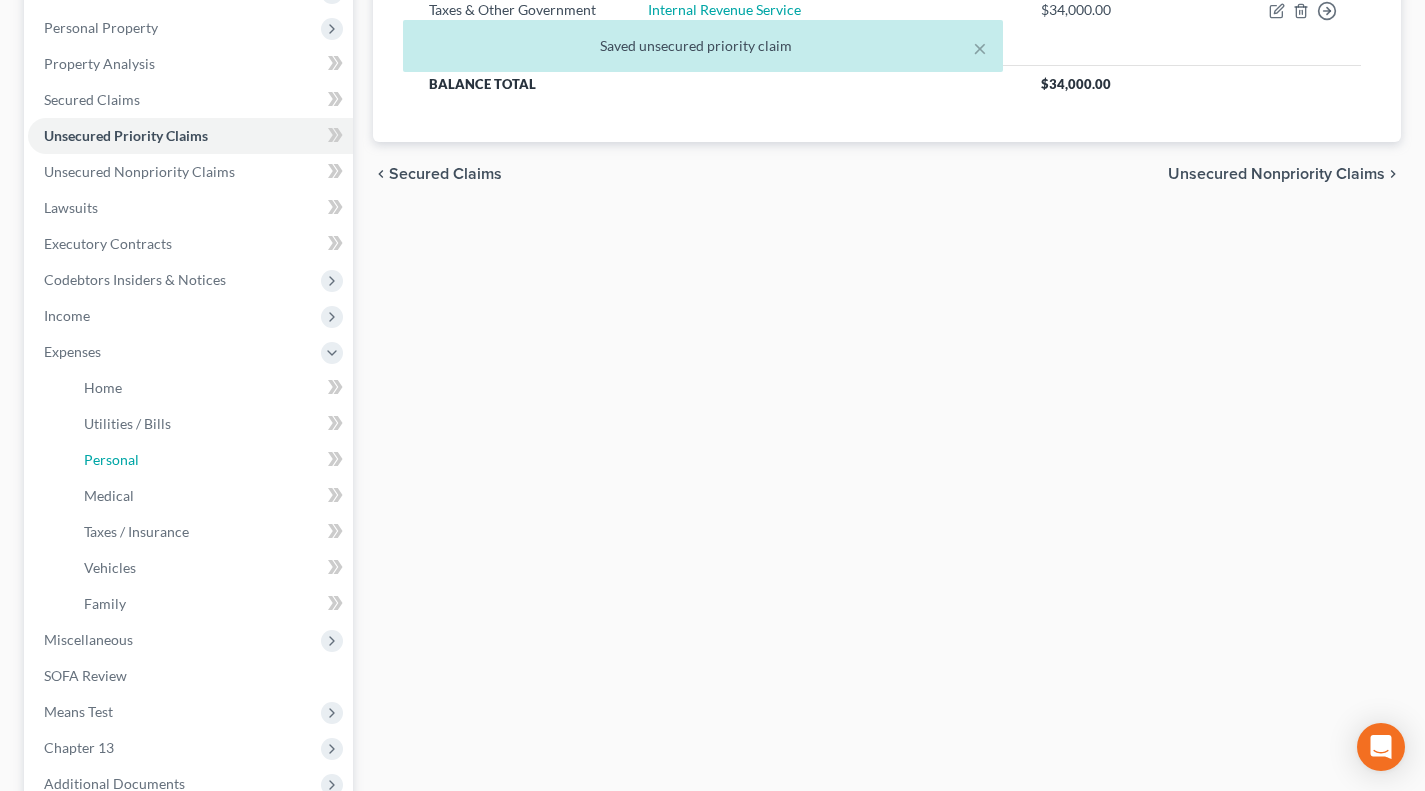 click on "Personal" at bounding box center [111, 459] 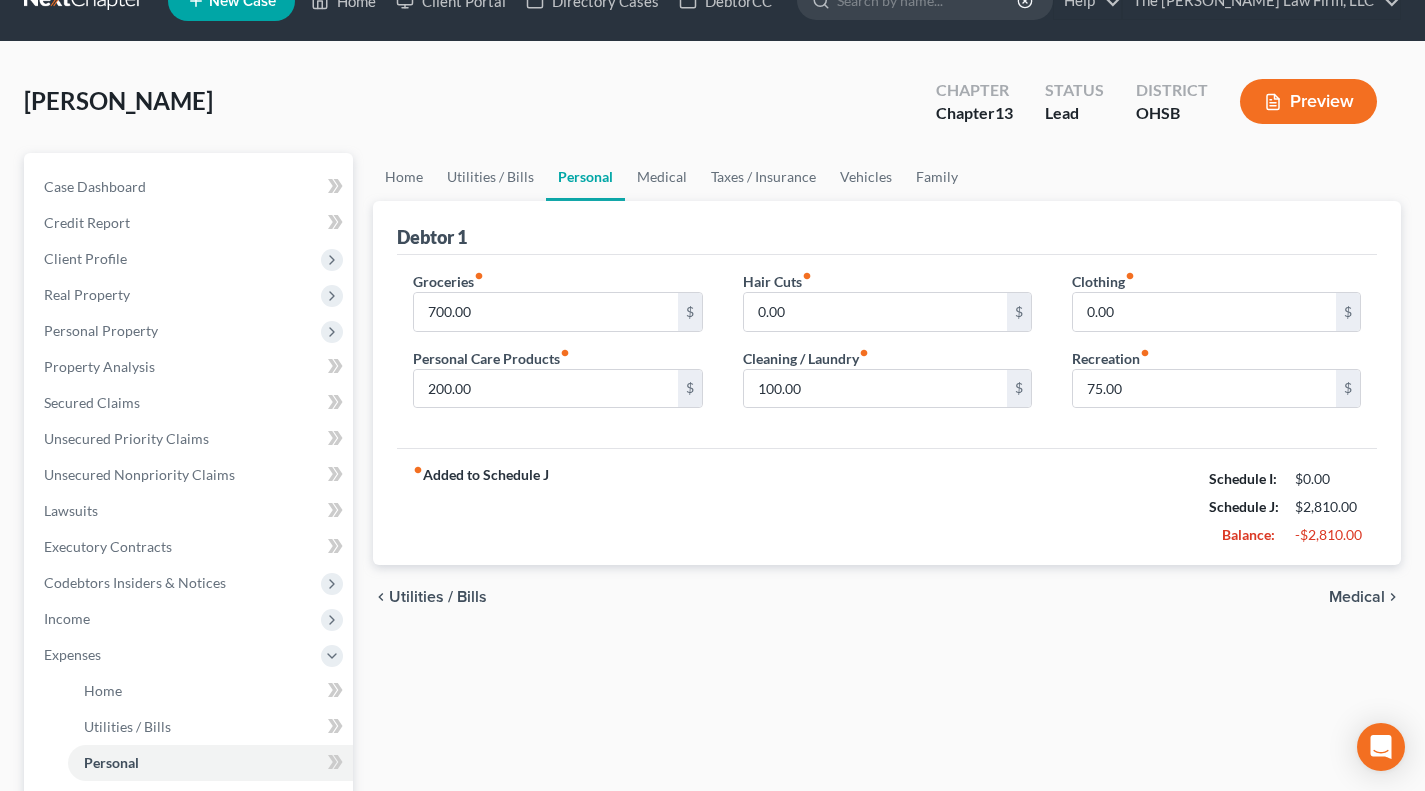 scroll, scrollTop: 0, scrollLeft: 0, axis: both 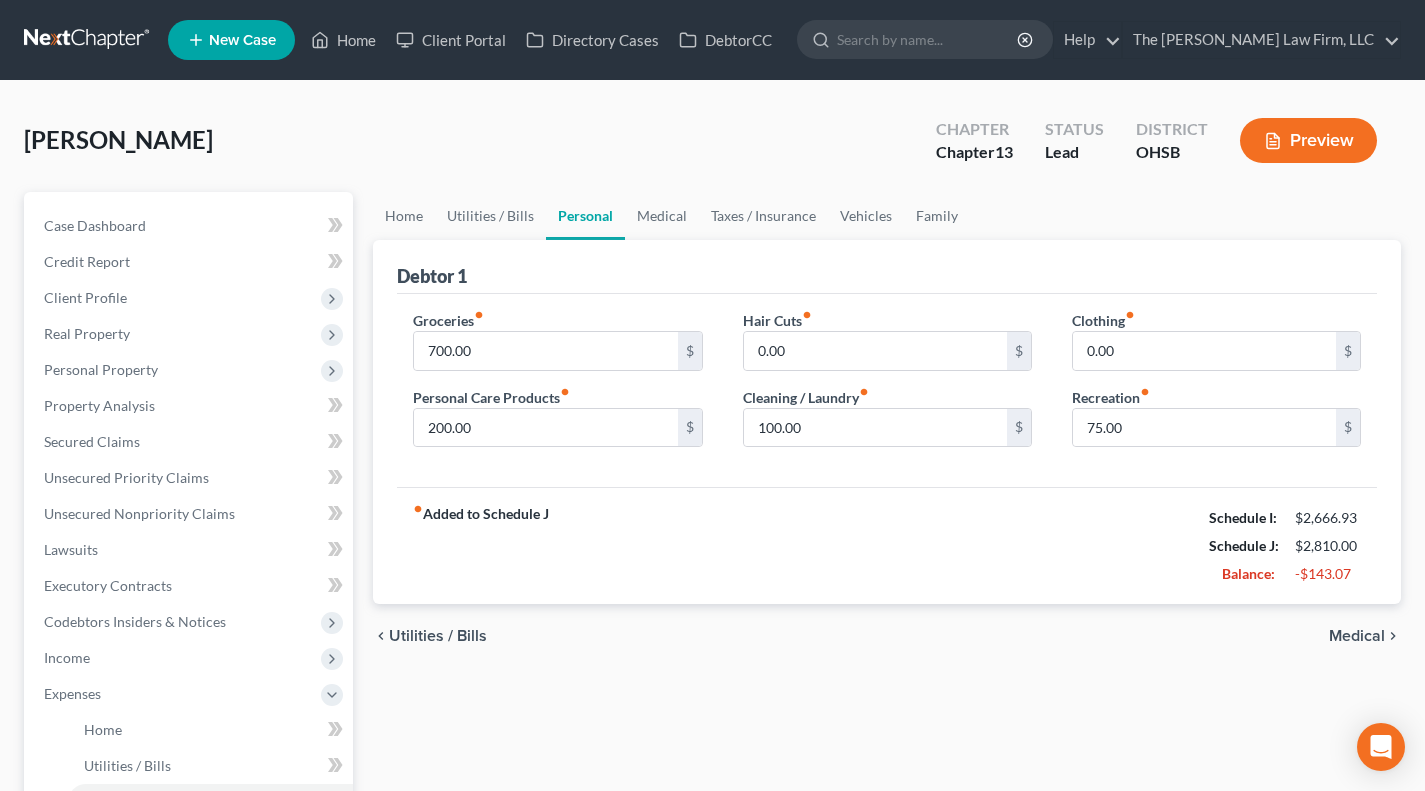 click on "Client Profile" at bounding box center (190, 298) 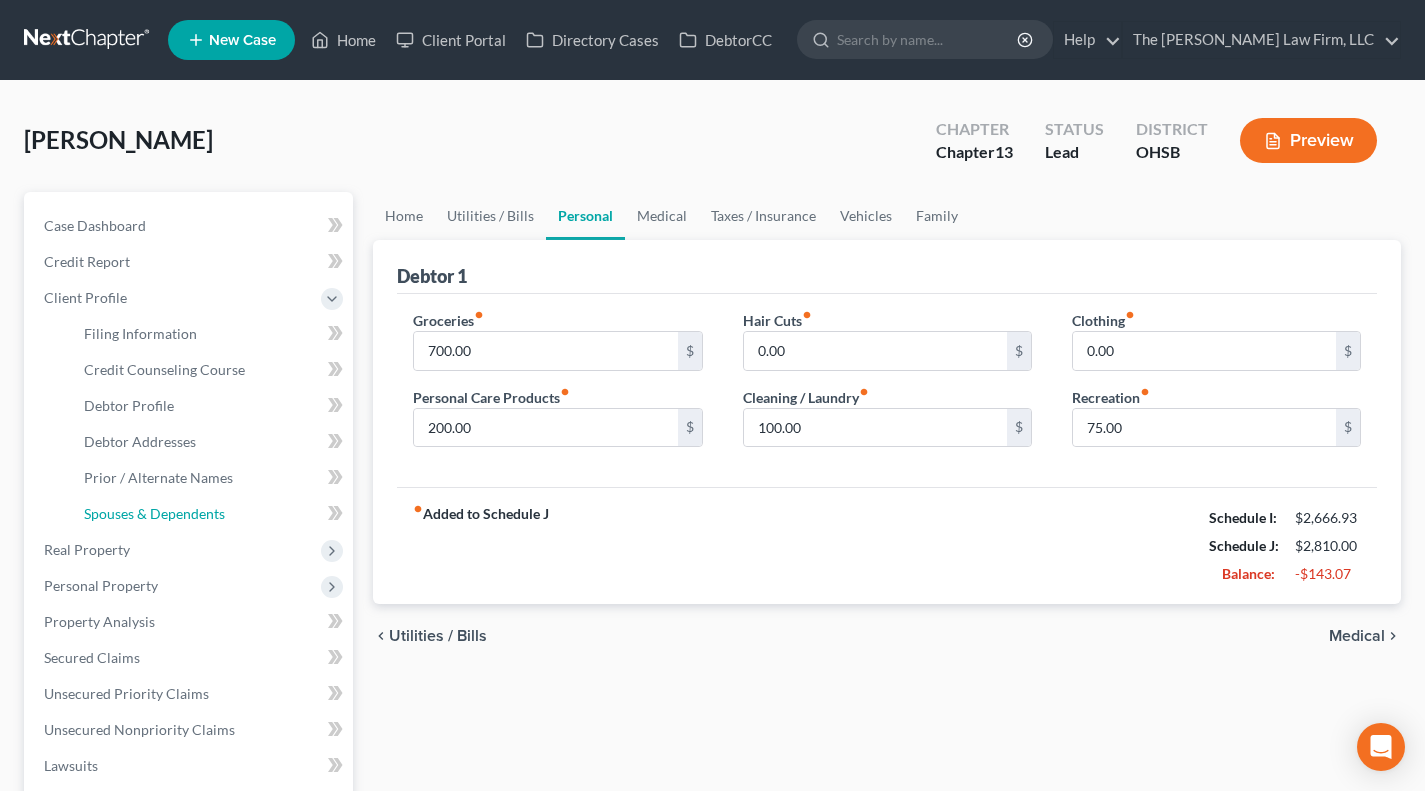 click on "Spouses & Dependents" at bounding box center (154, 513) 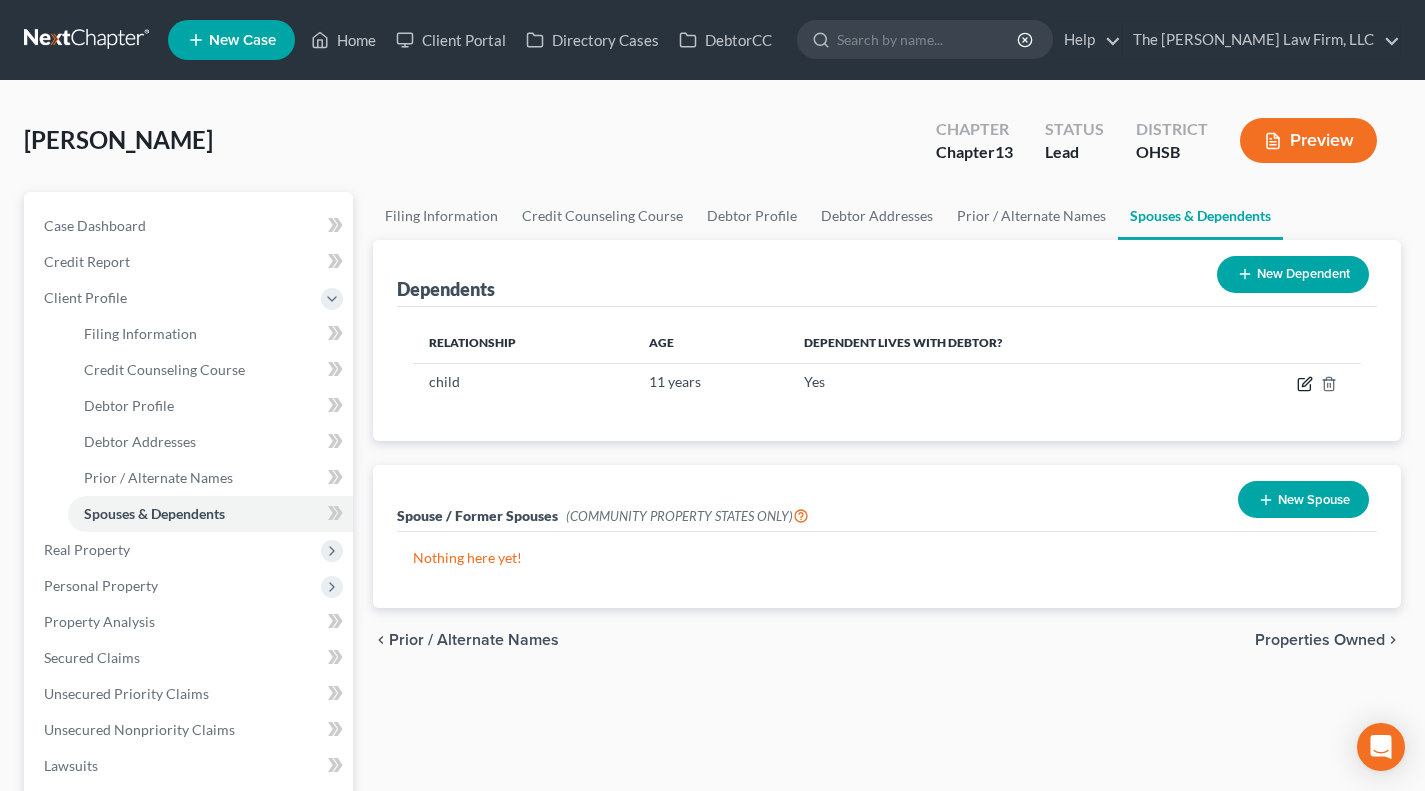 click 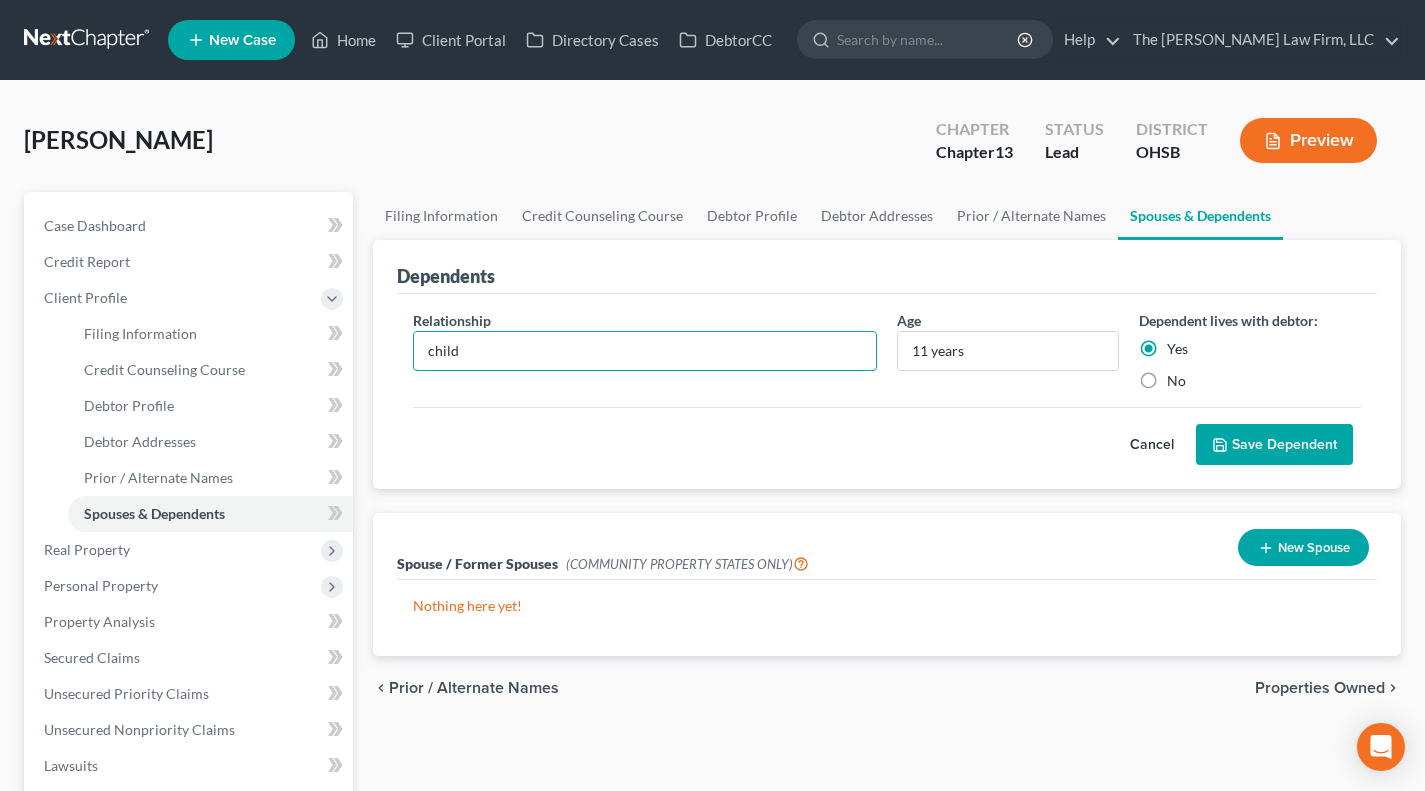 click on "child" at bounding box center [645, 351] 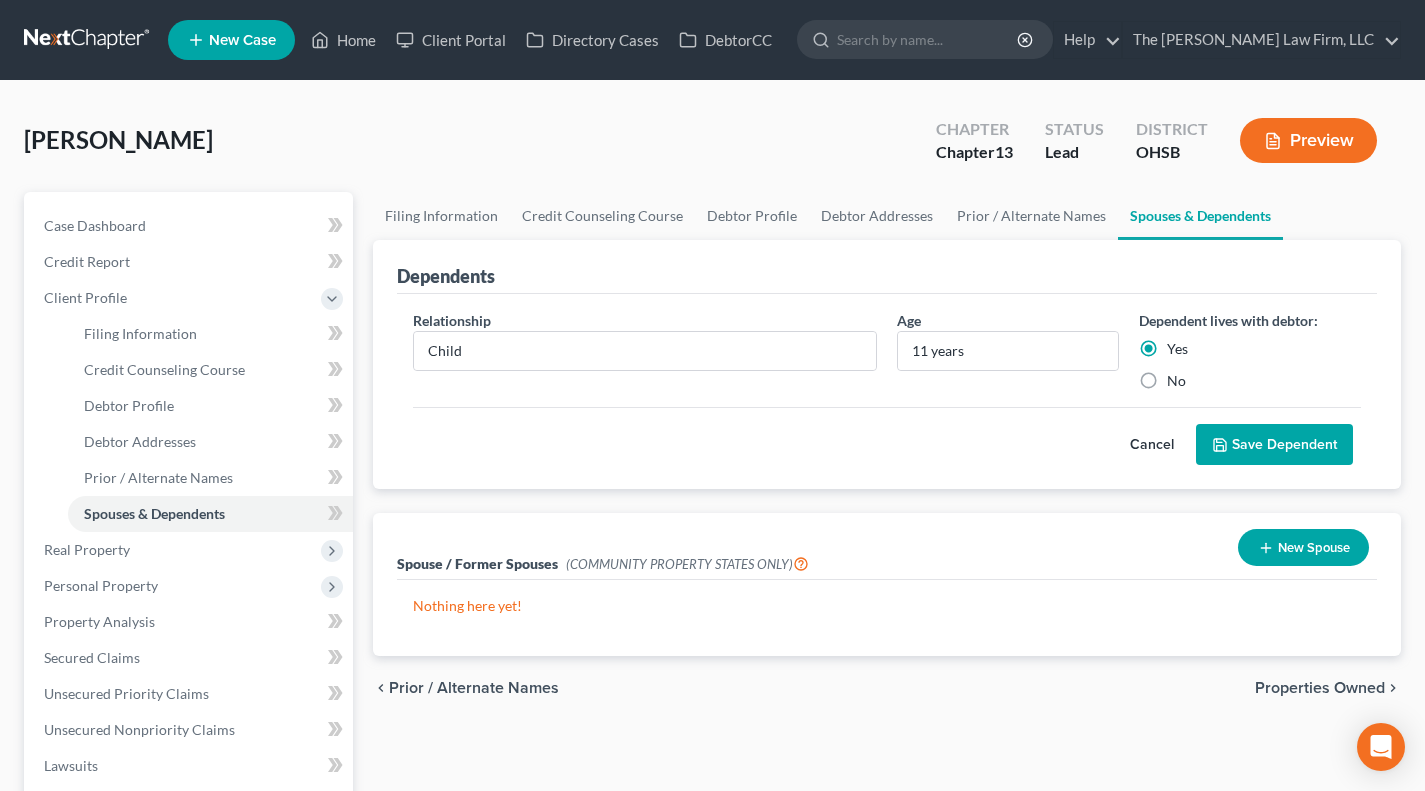 click on "Save Dependent" at bounding box center (1274, 445) 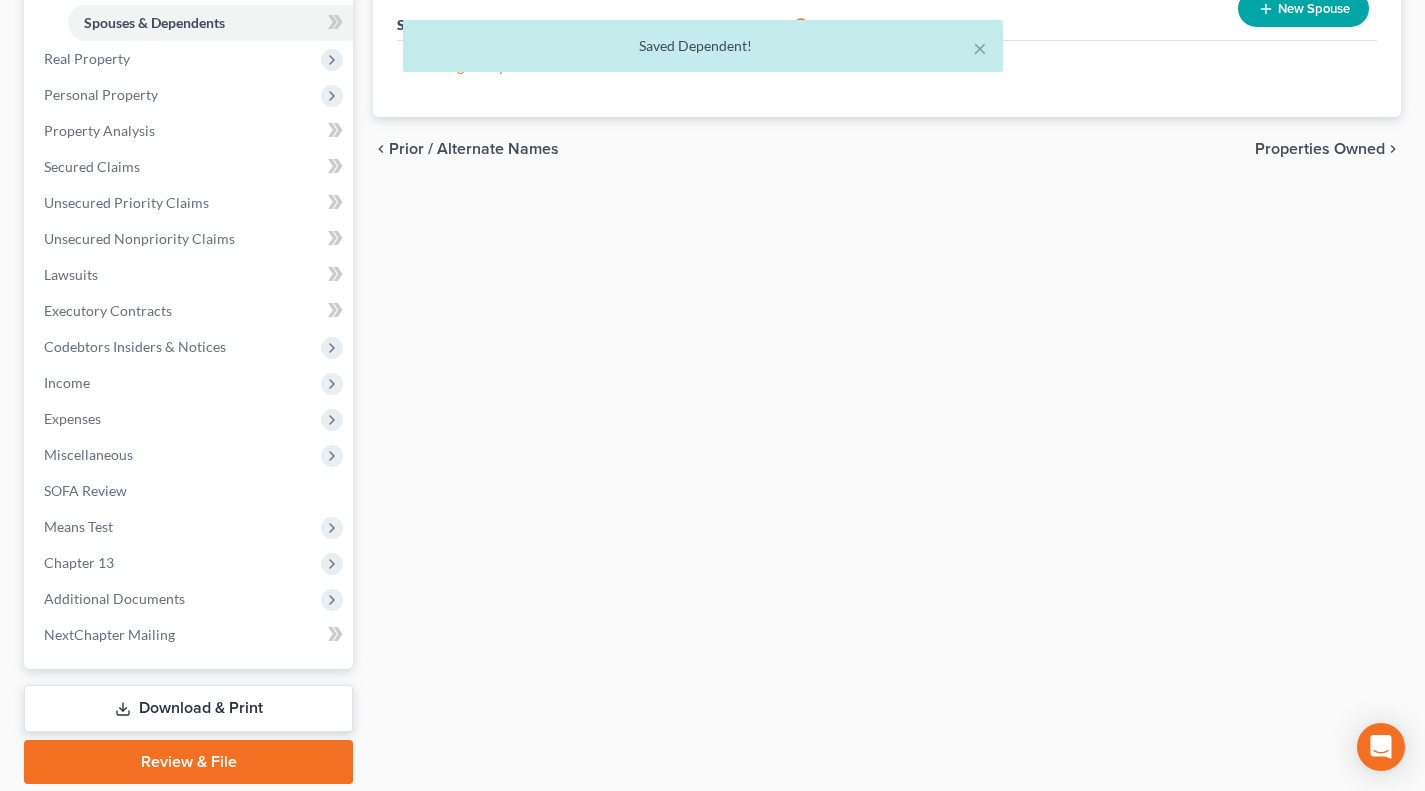scroll, scrollTop: 500, scrollLeft: 0, axis: vertical 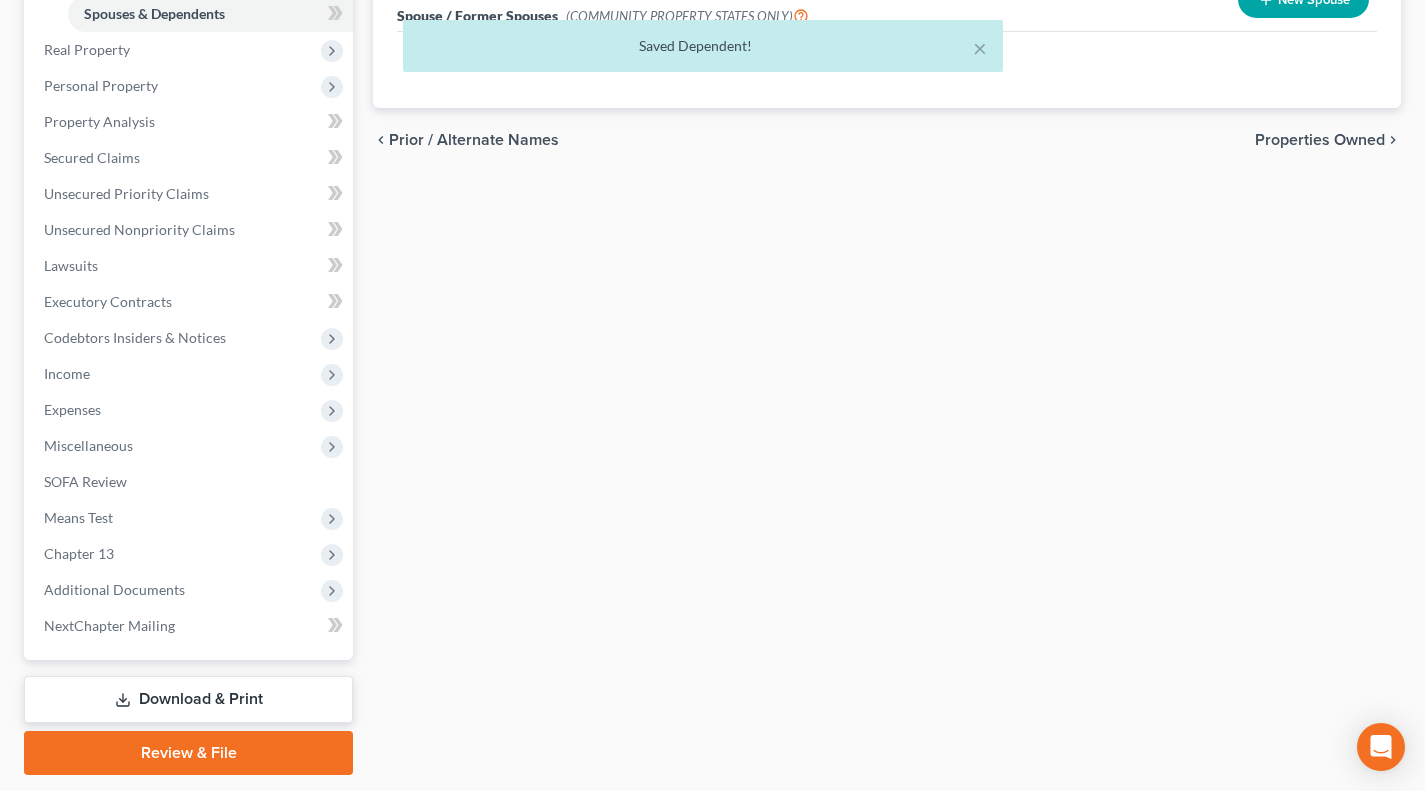 click on "Additional Documents" at bounding box center (114, 589) 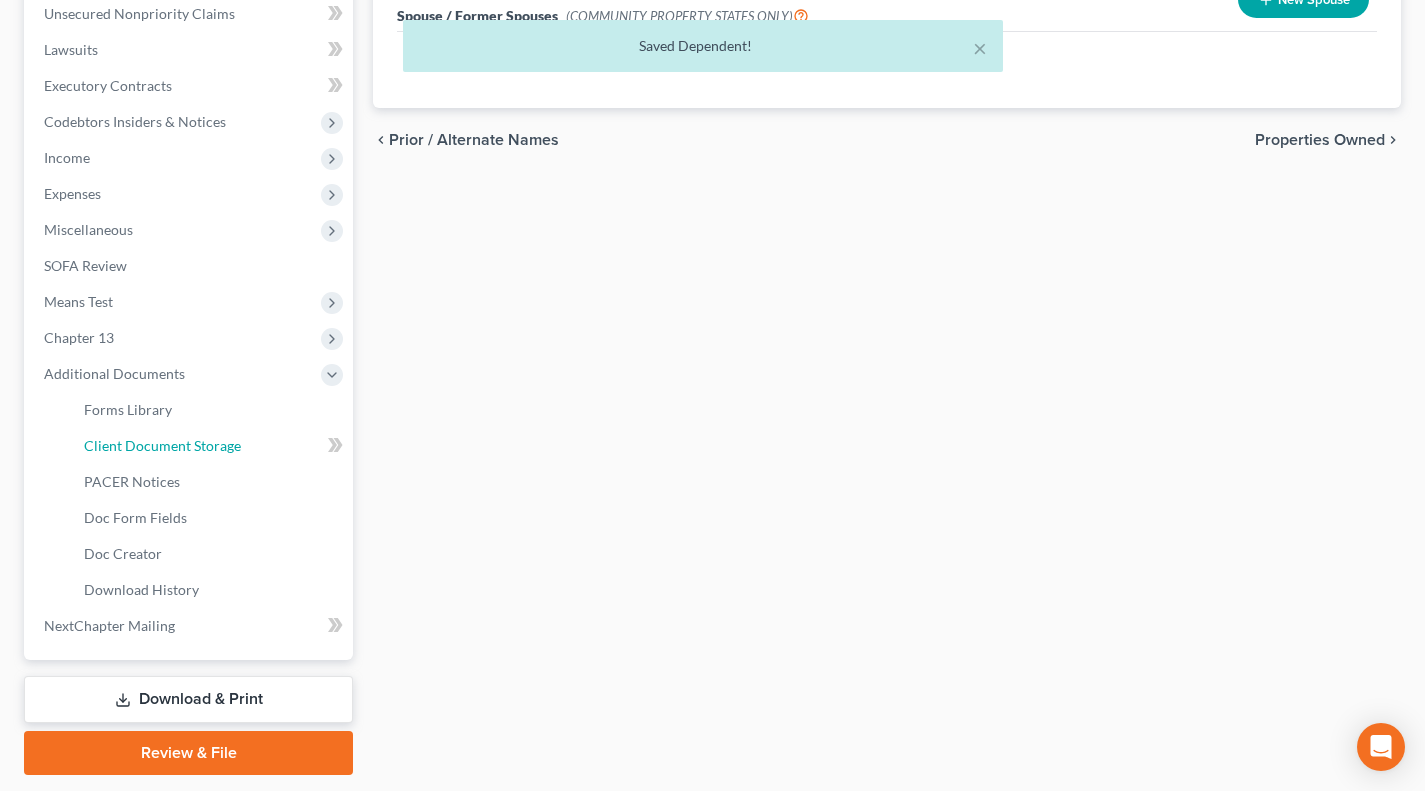 click on "Client Document Storage" at bounding box center (210, 446) 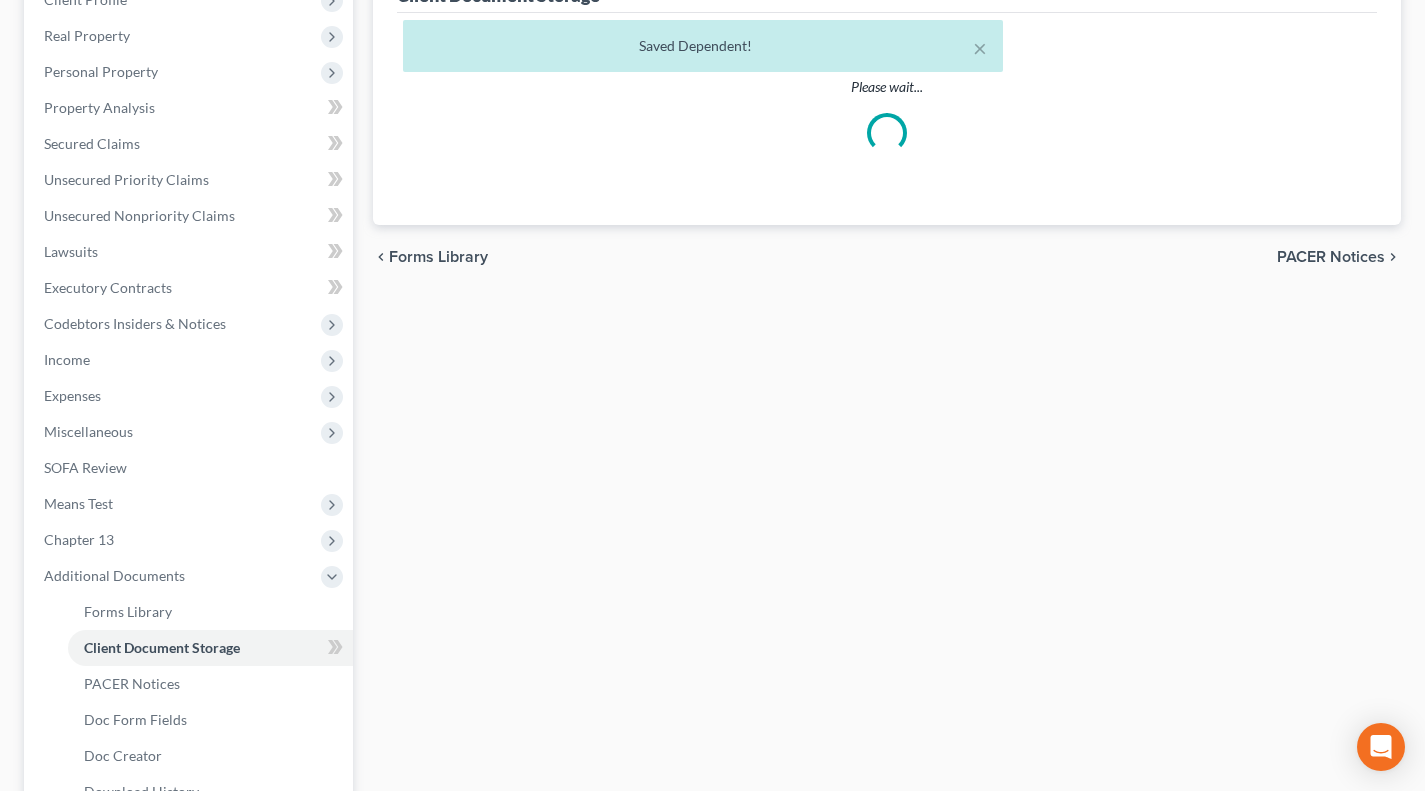select on "52" 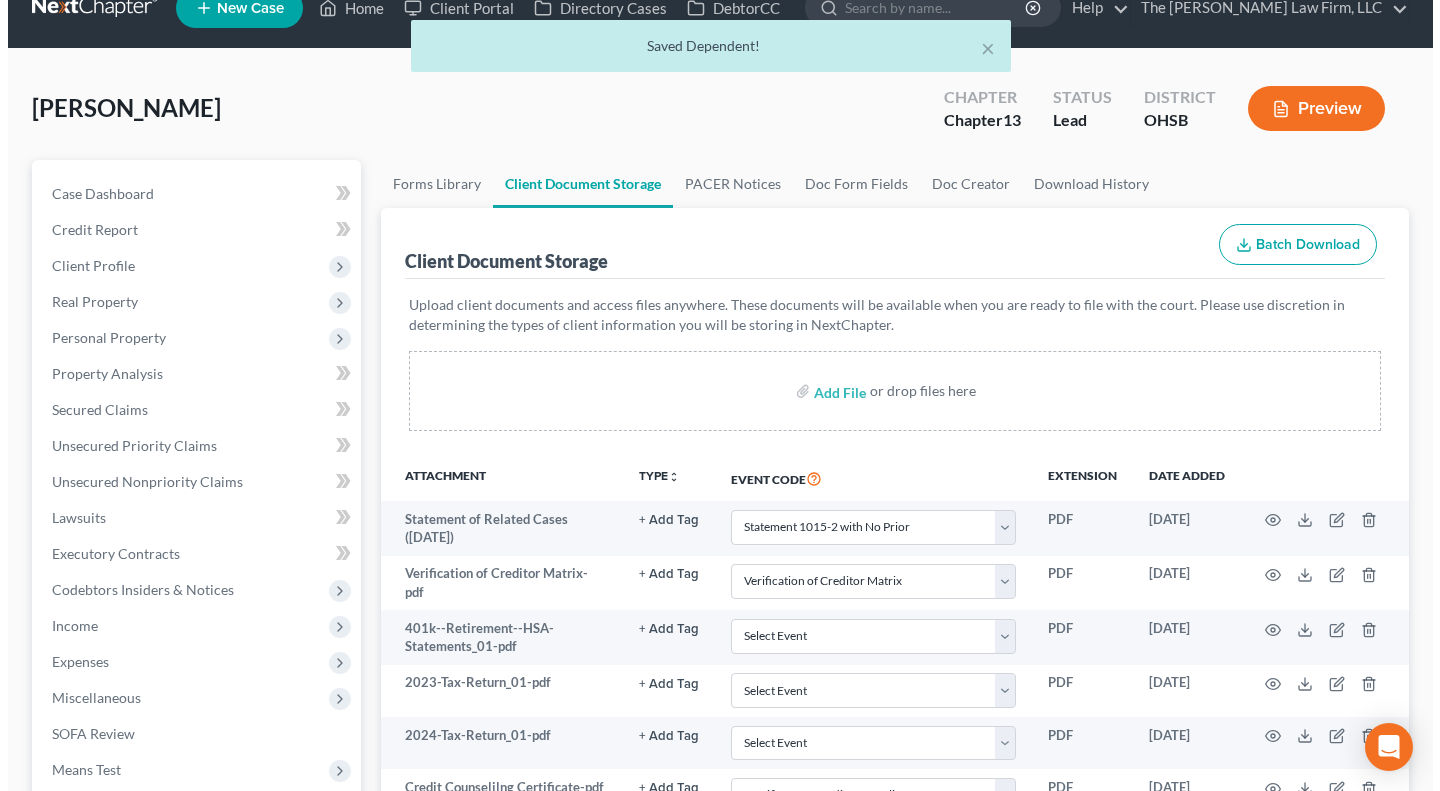 scroll, scrollTop: 0, scrollLeft: 0, axis: both 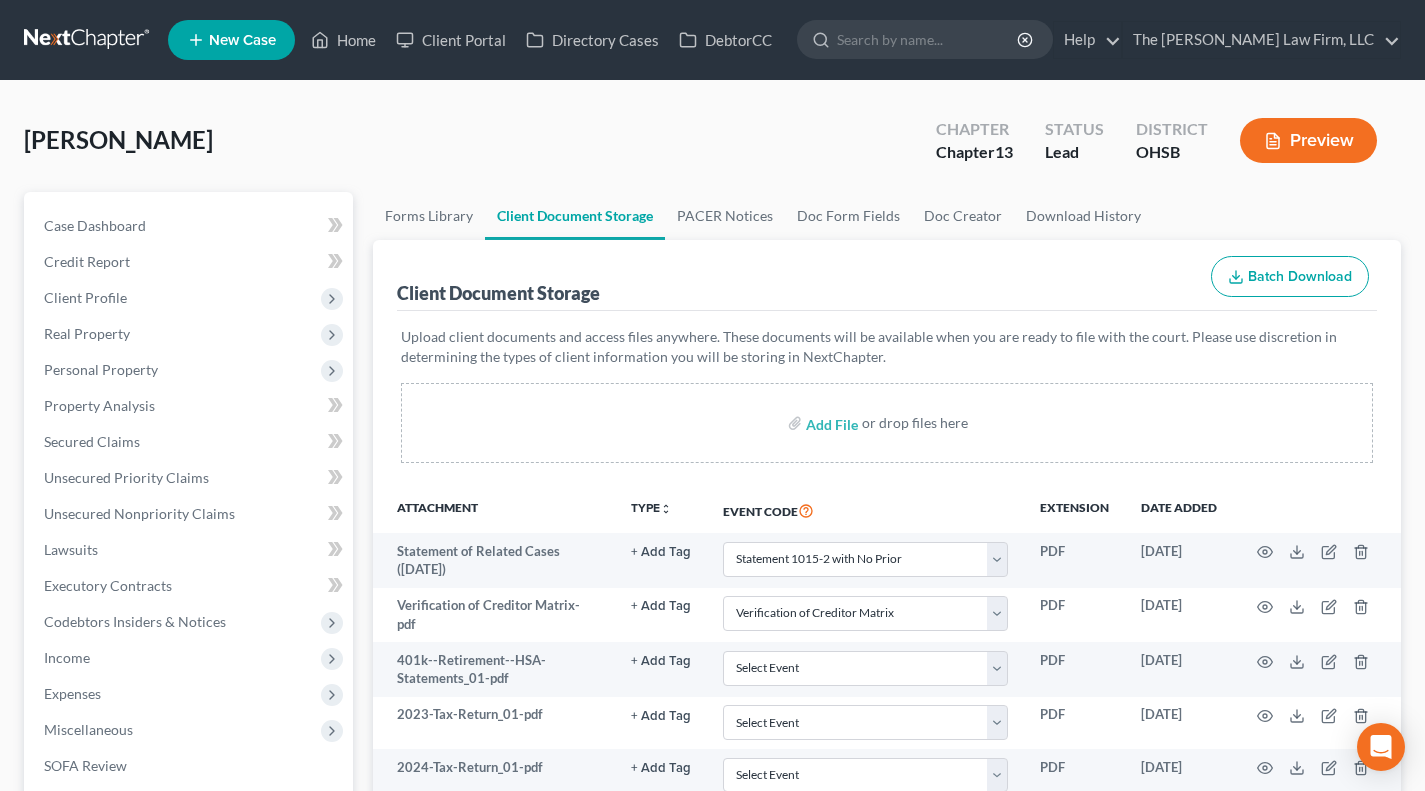 click on "Expenses" at bounding box center [72, 693] 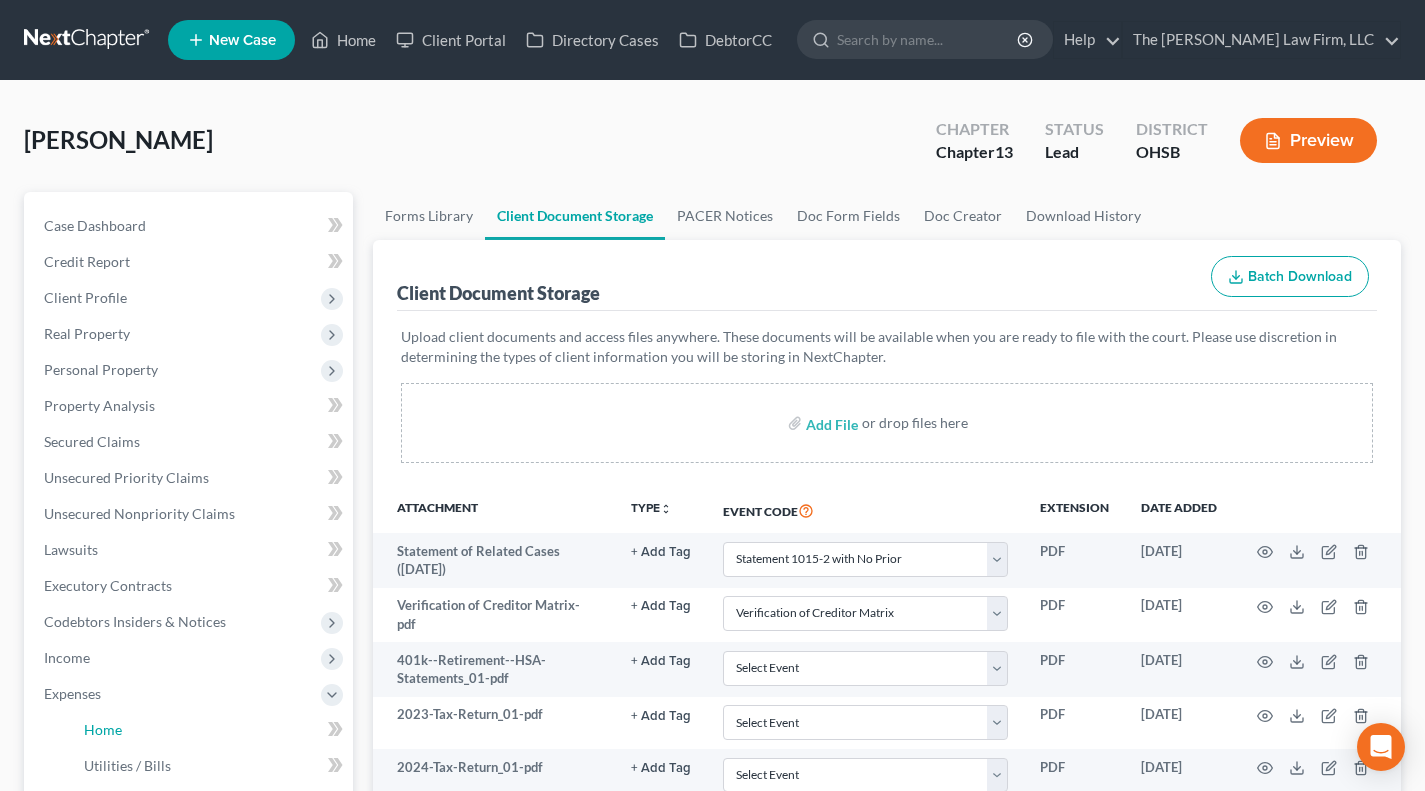 click on "Home" at bounding box center (103, 729) 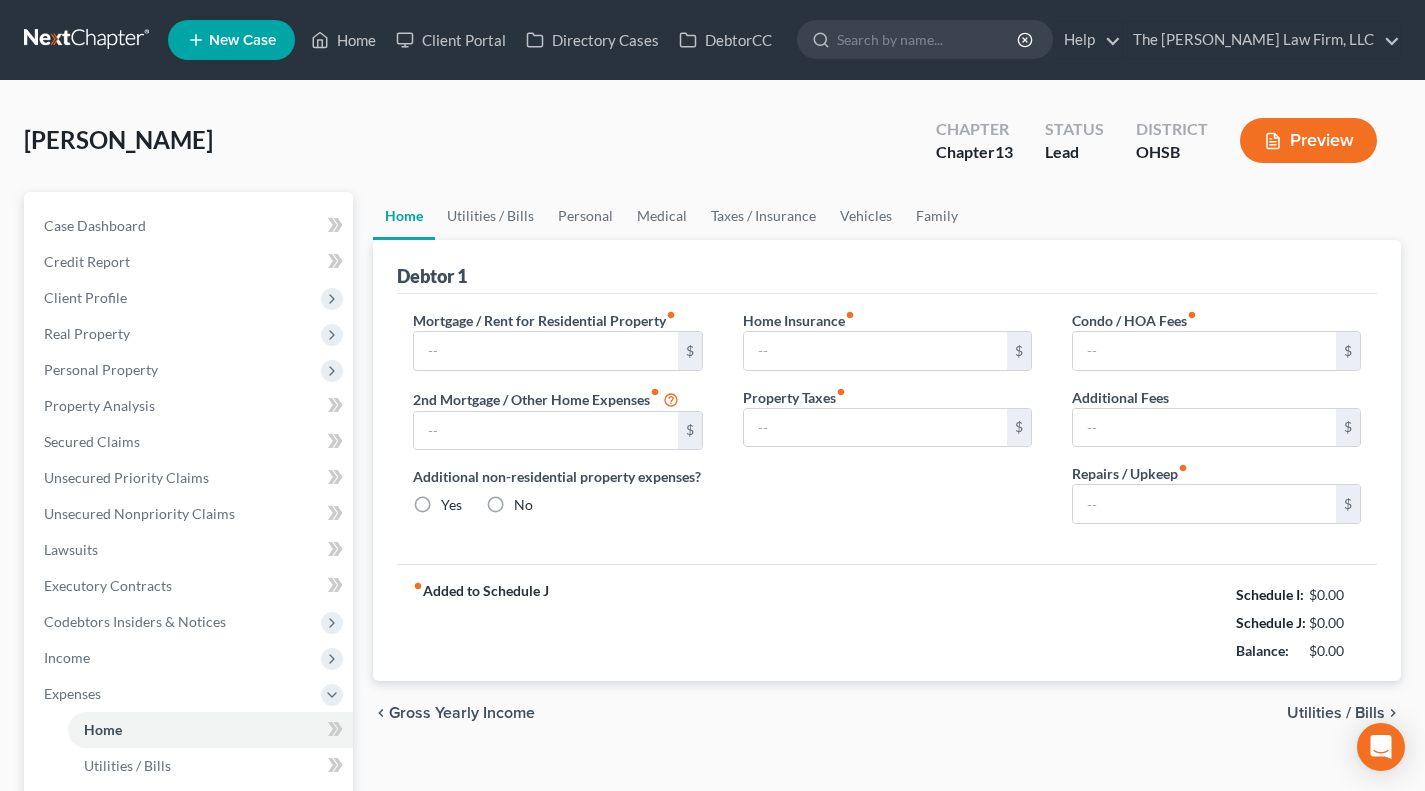 type on "1,000.00" 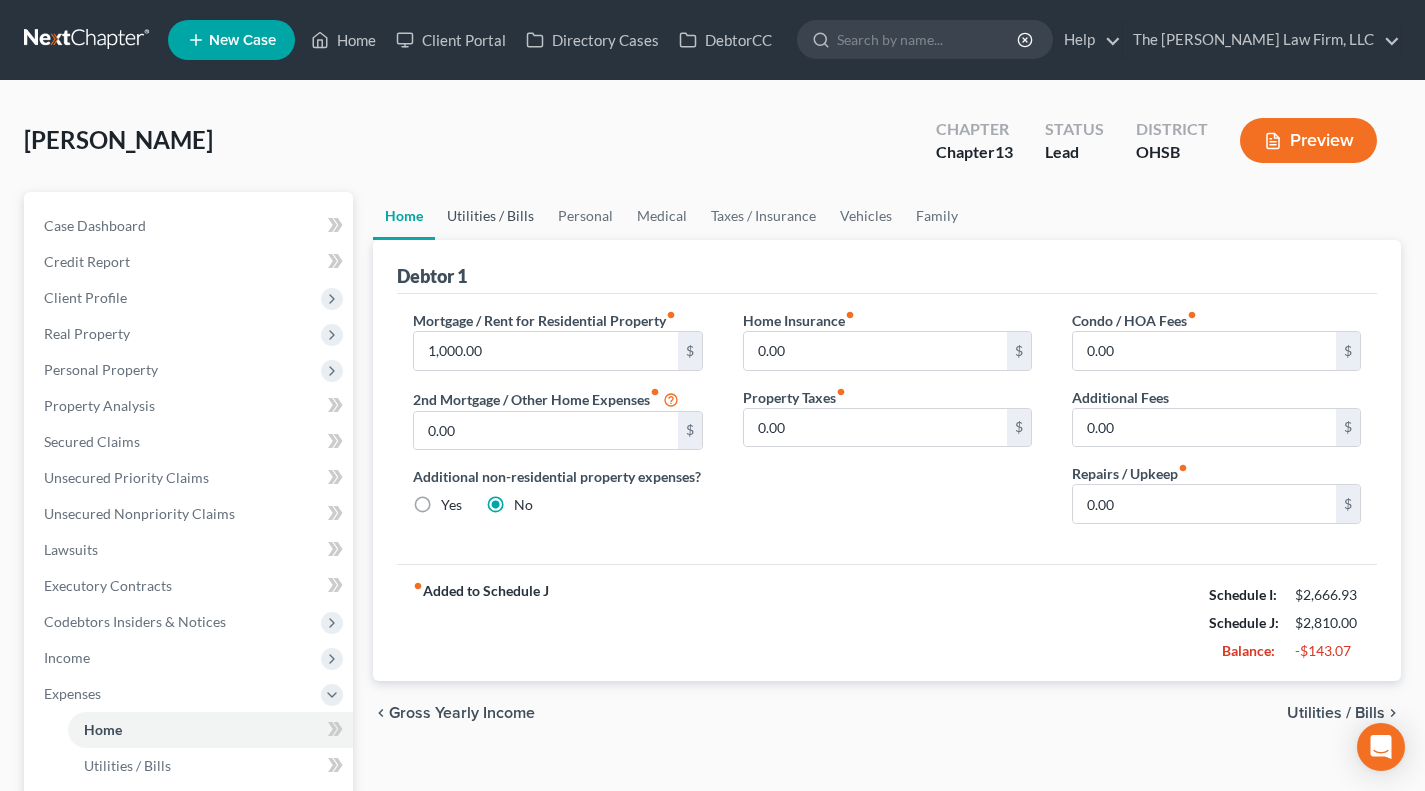 click on "Utilities / Bills" at bounding box center (490, 216) 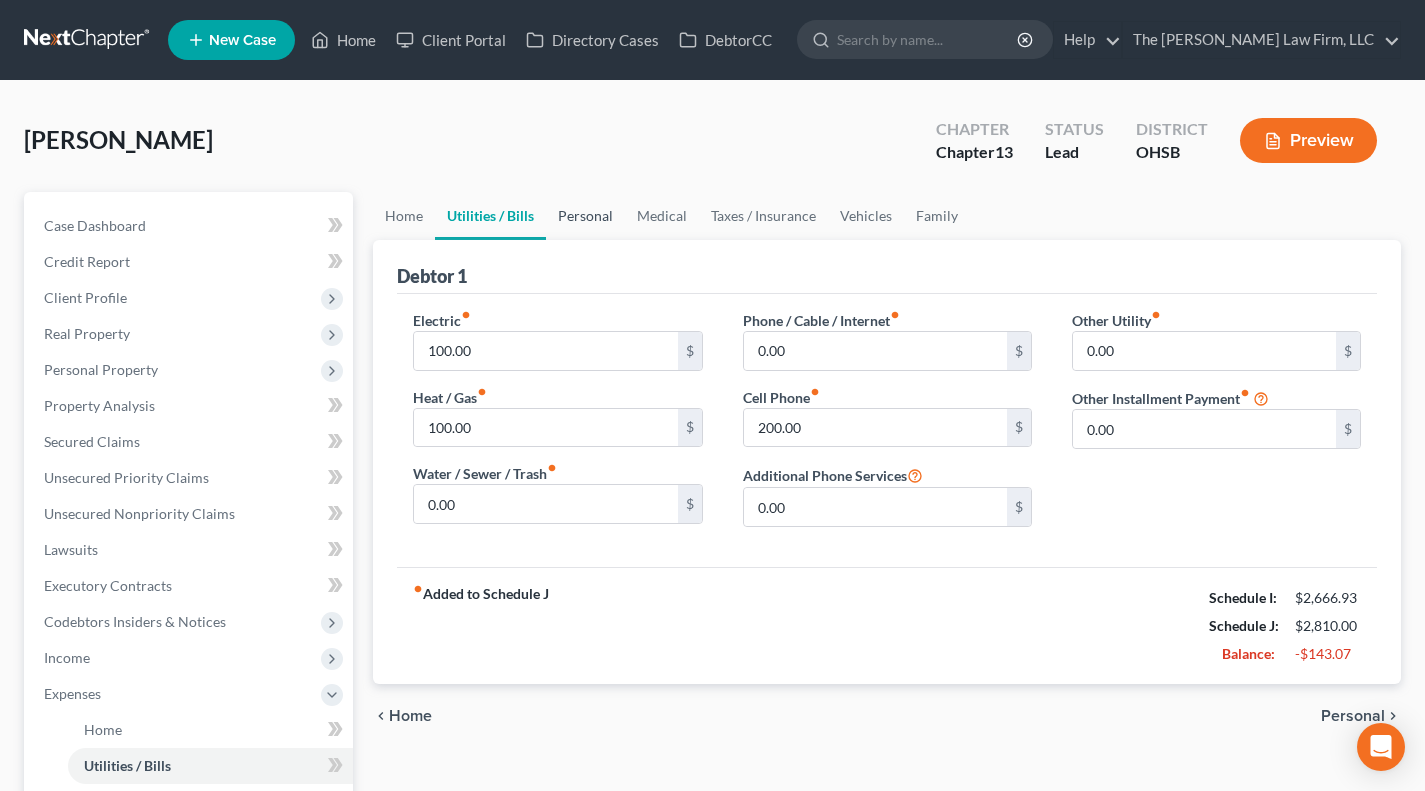 click on "Personal" at bounding box center (585, 216) 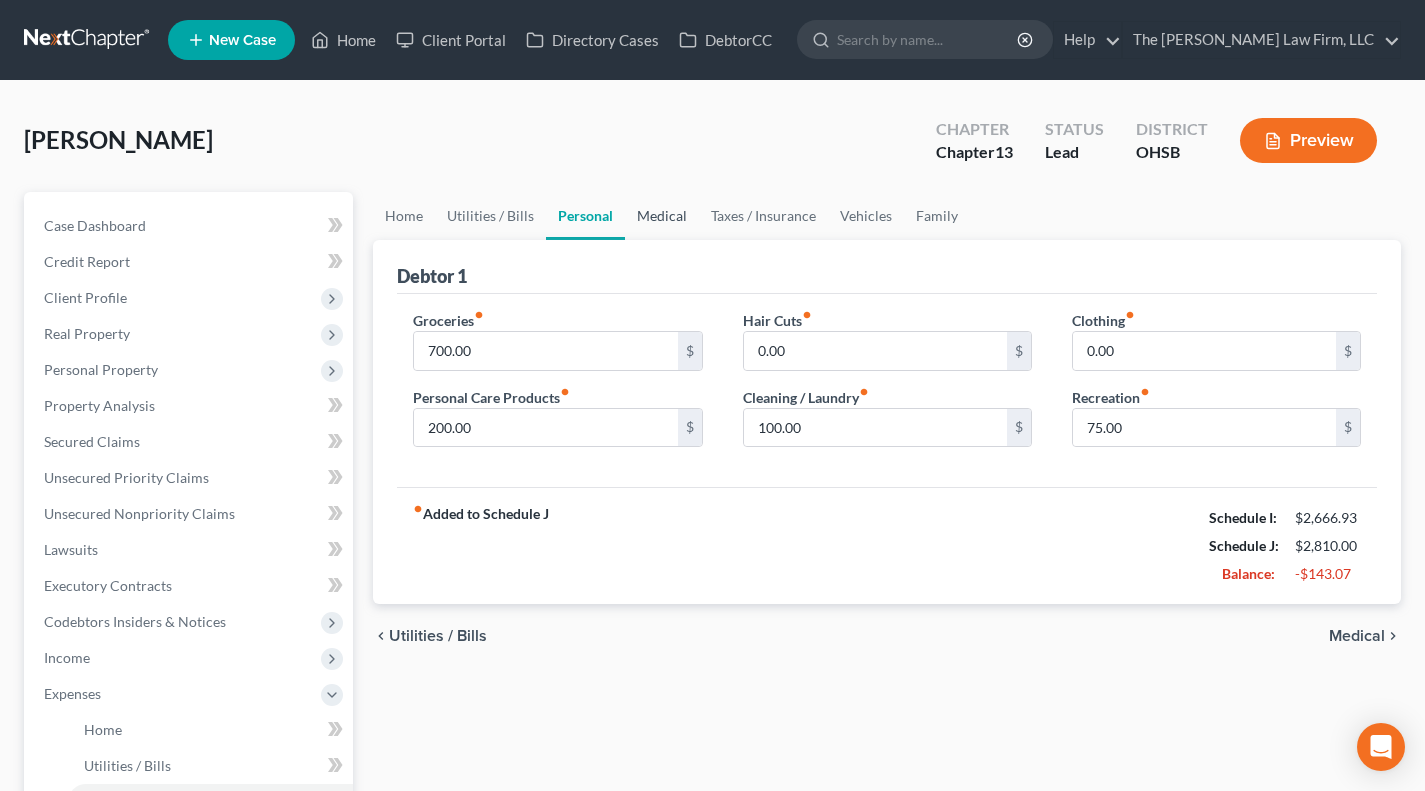 click on "Medical" at bounding box center [662, 216] 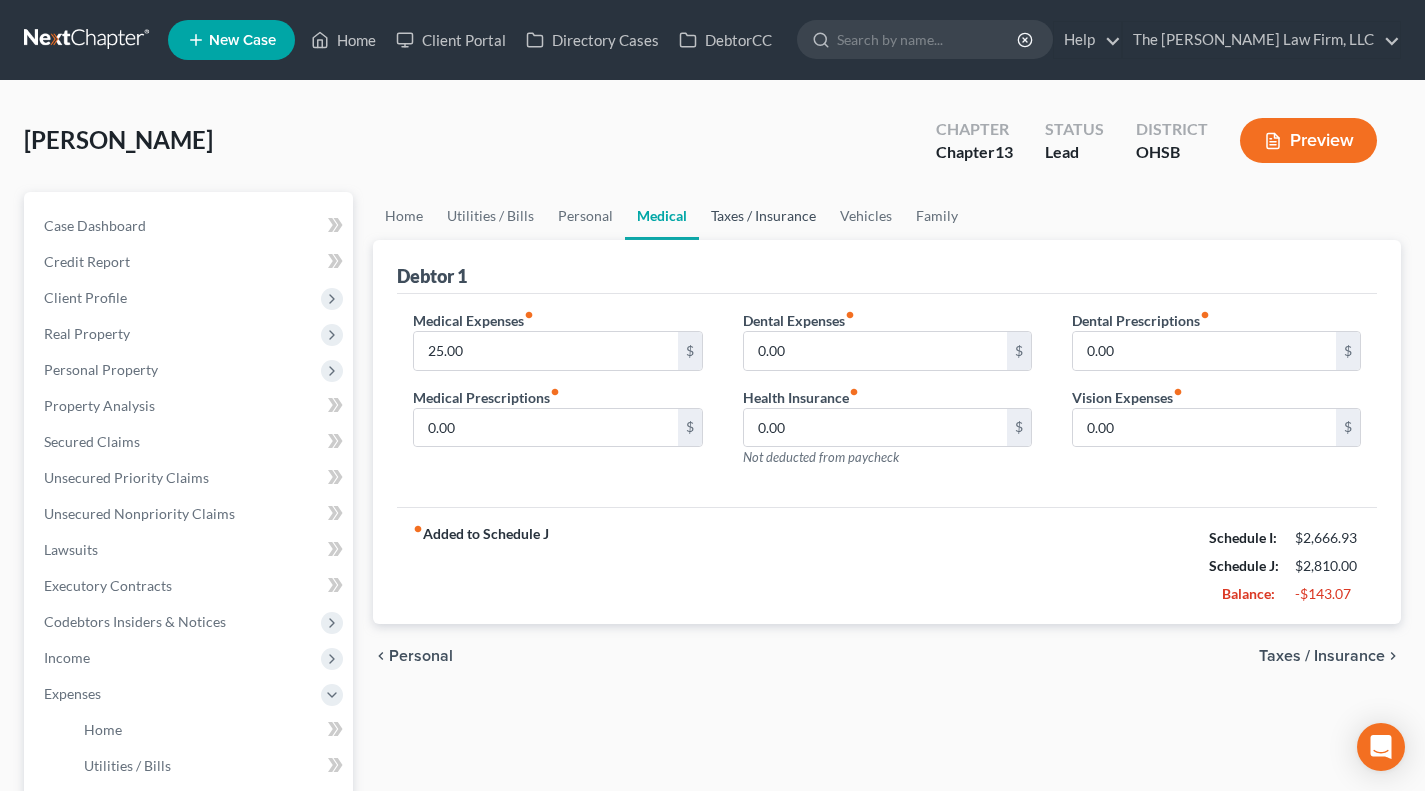 click on "Taxes / Insurance" at bounding box center (763, 216) 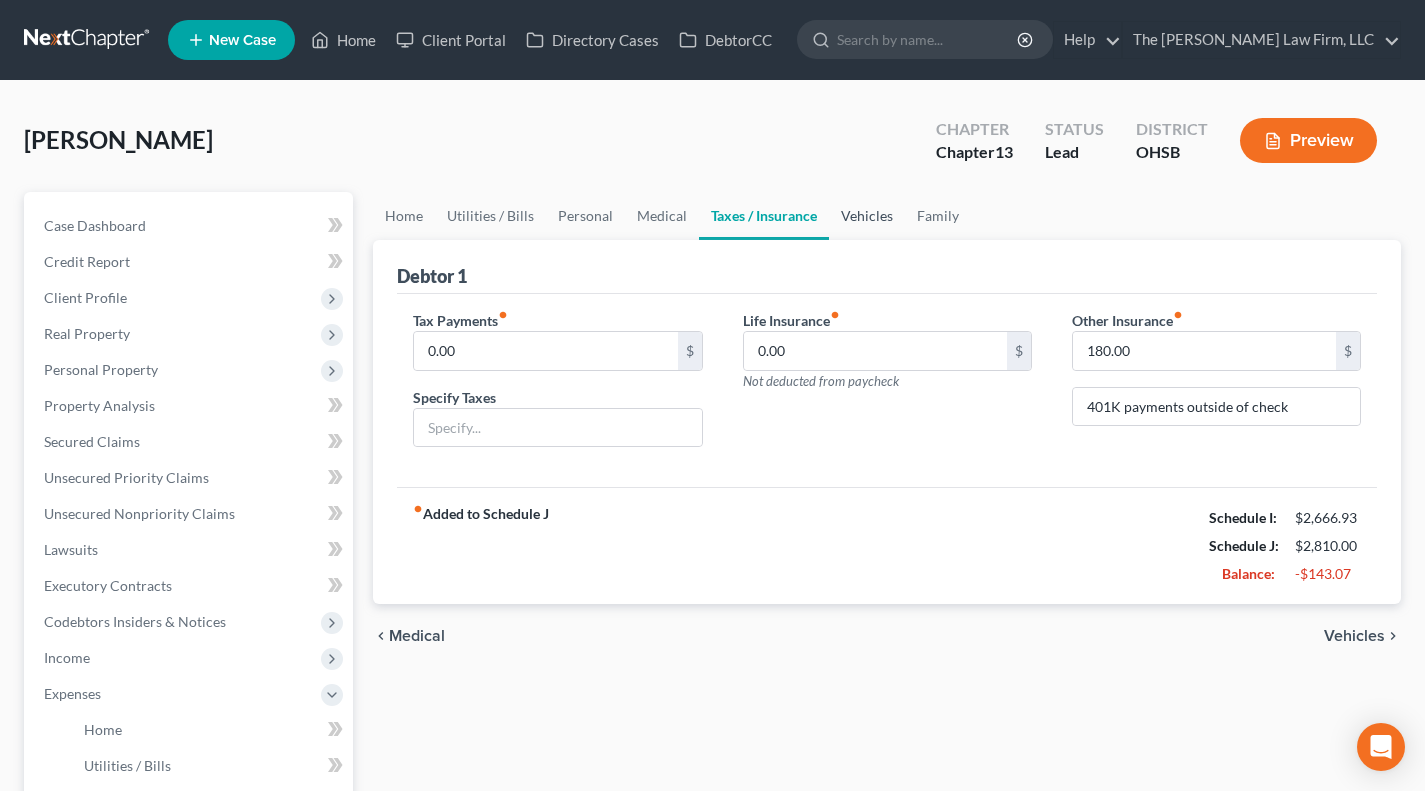 click on "Vehicles" at bounding box center [867, 216] 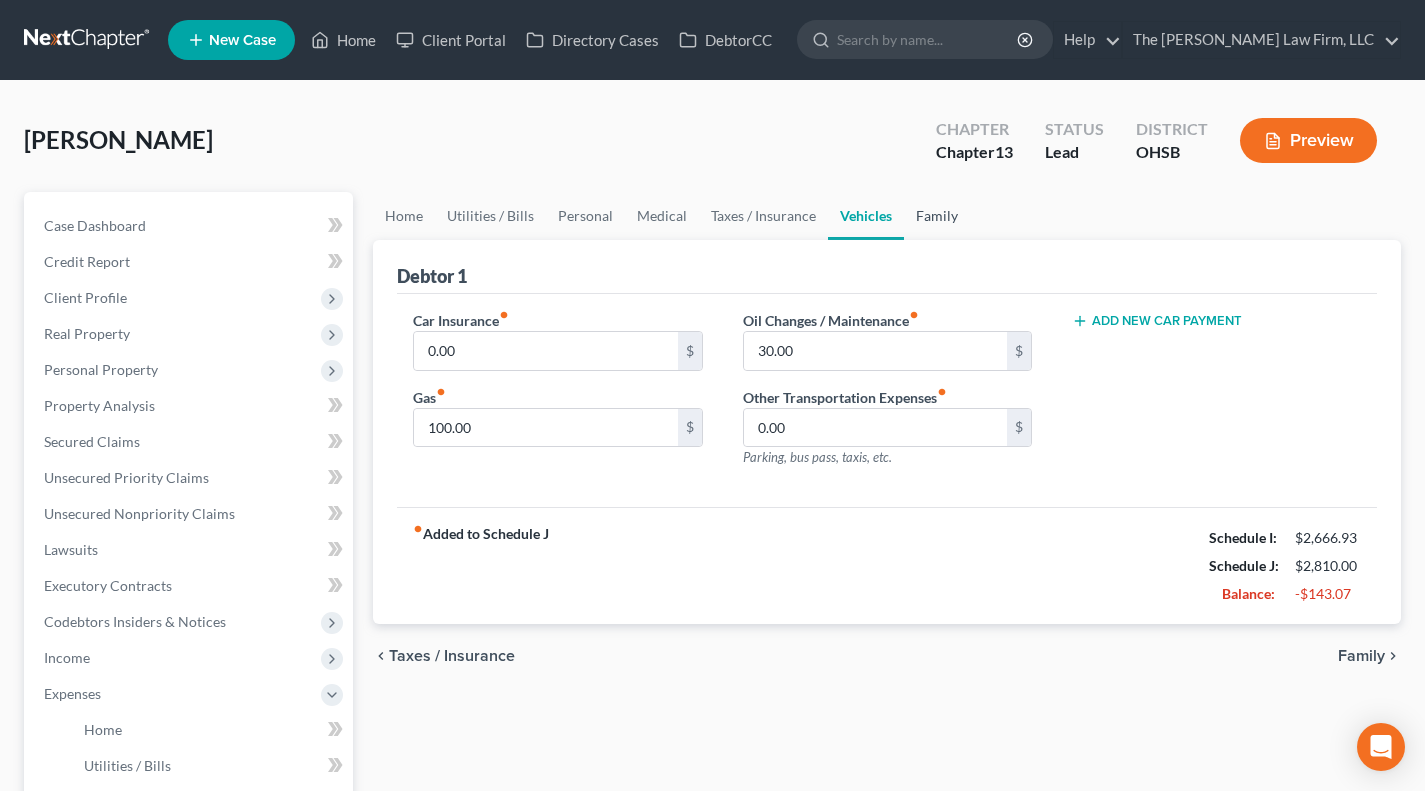 click on "Family" at bounding box center [937, 216] 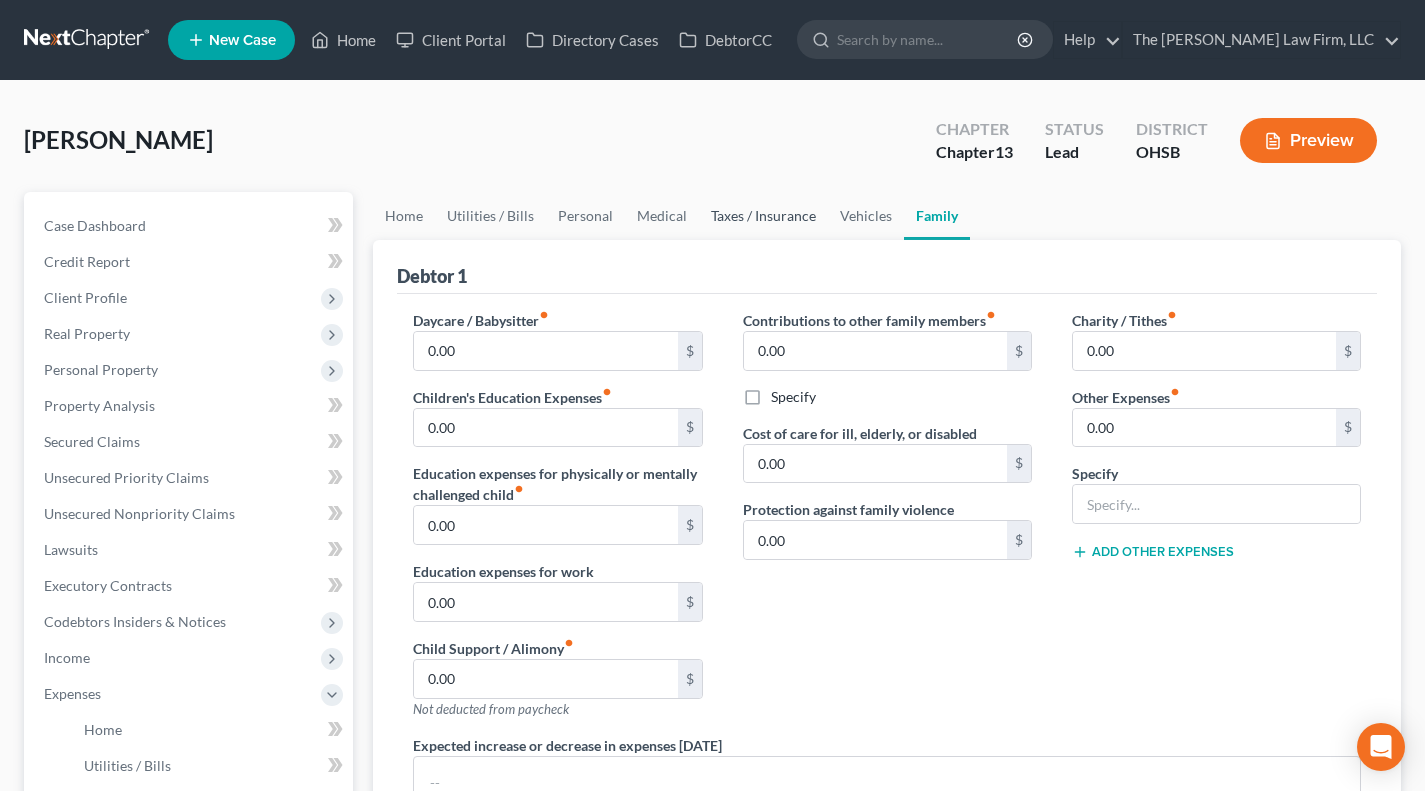 click on "Taxes / Insurance" at bounding box center [763, 216] 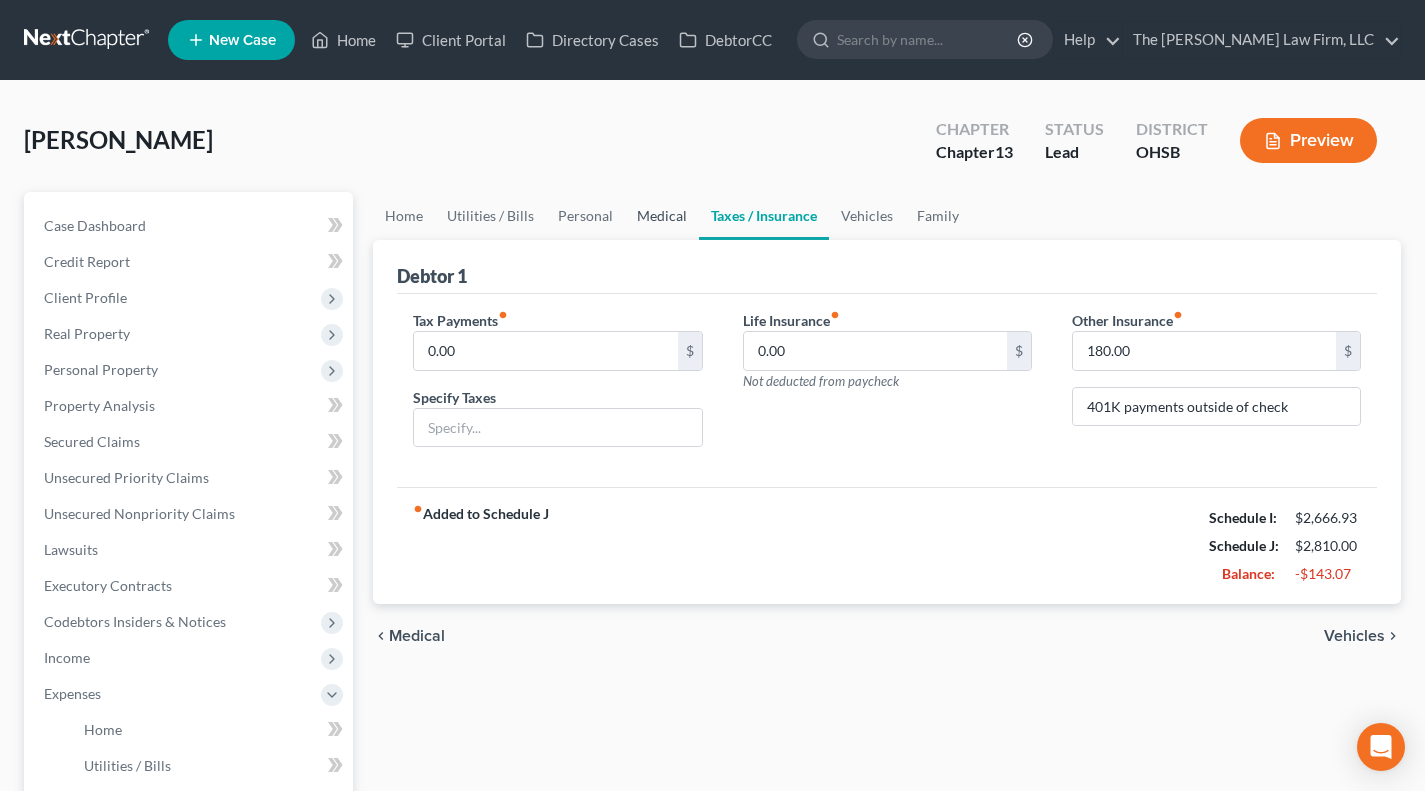 click on "Medical" at bounding box center [662, 216] 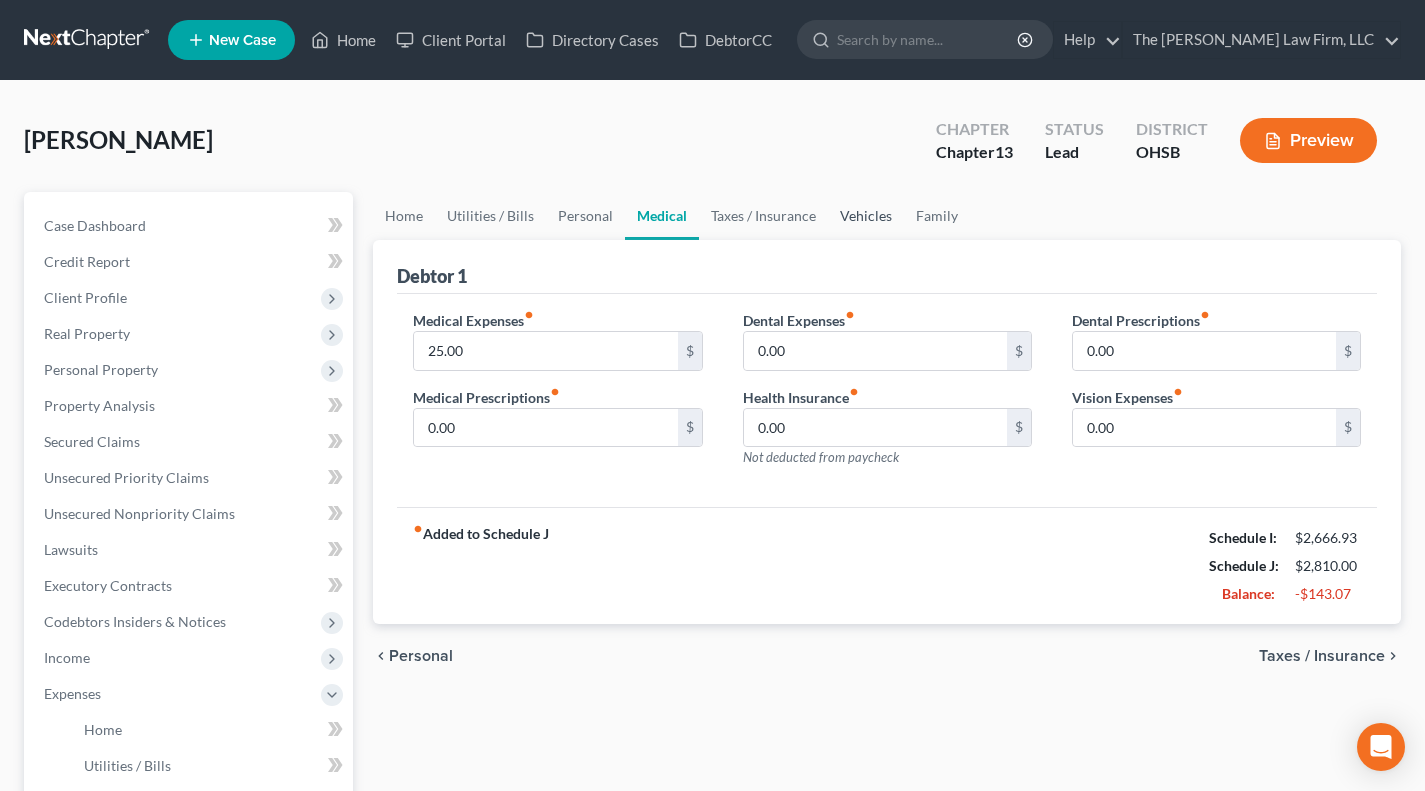 click on "Vehicles" at bounding box center (866, 216) 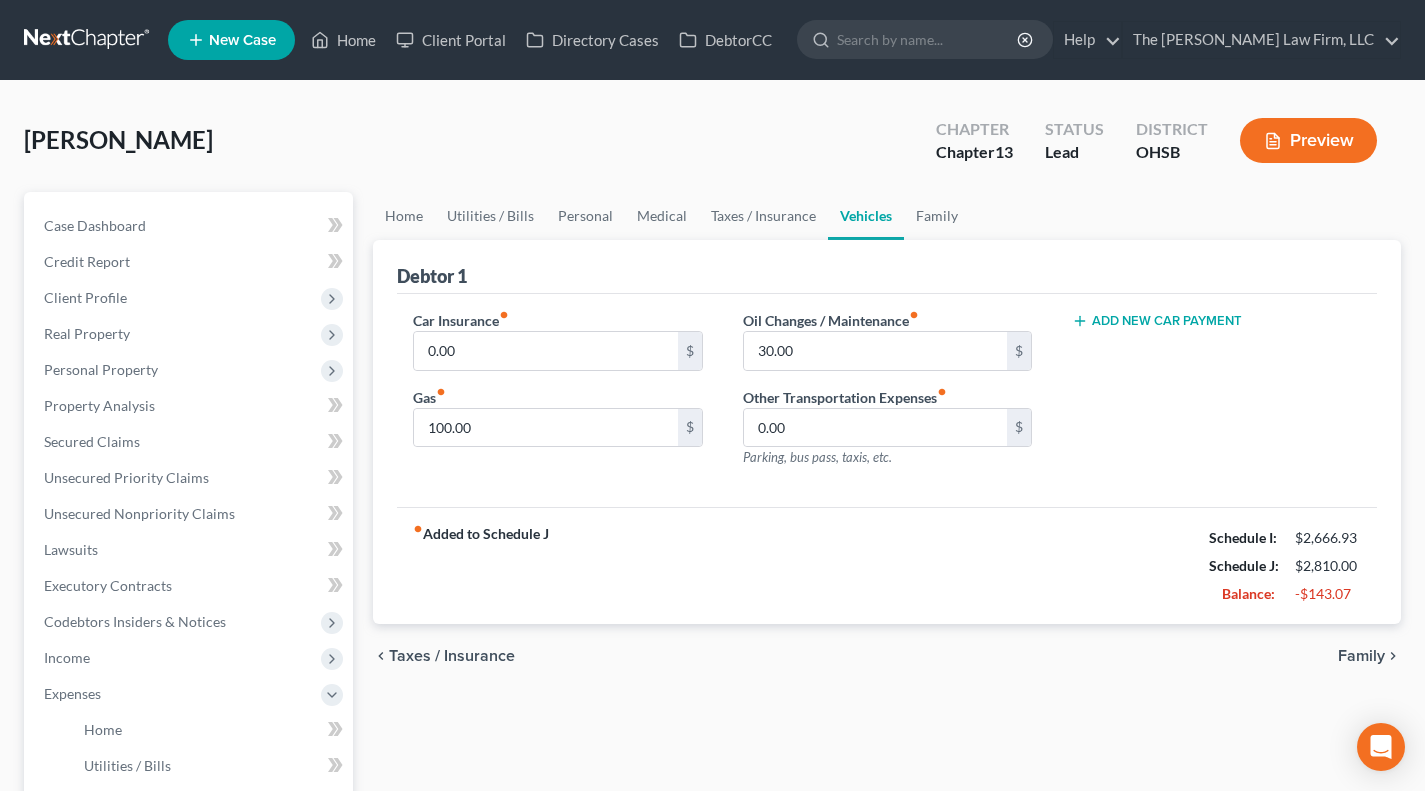 click on "Real Property" at bounding box center [190, 334] 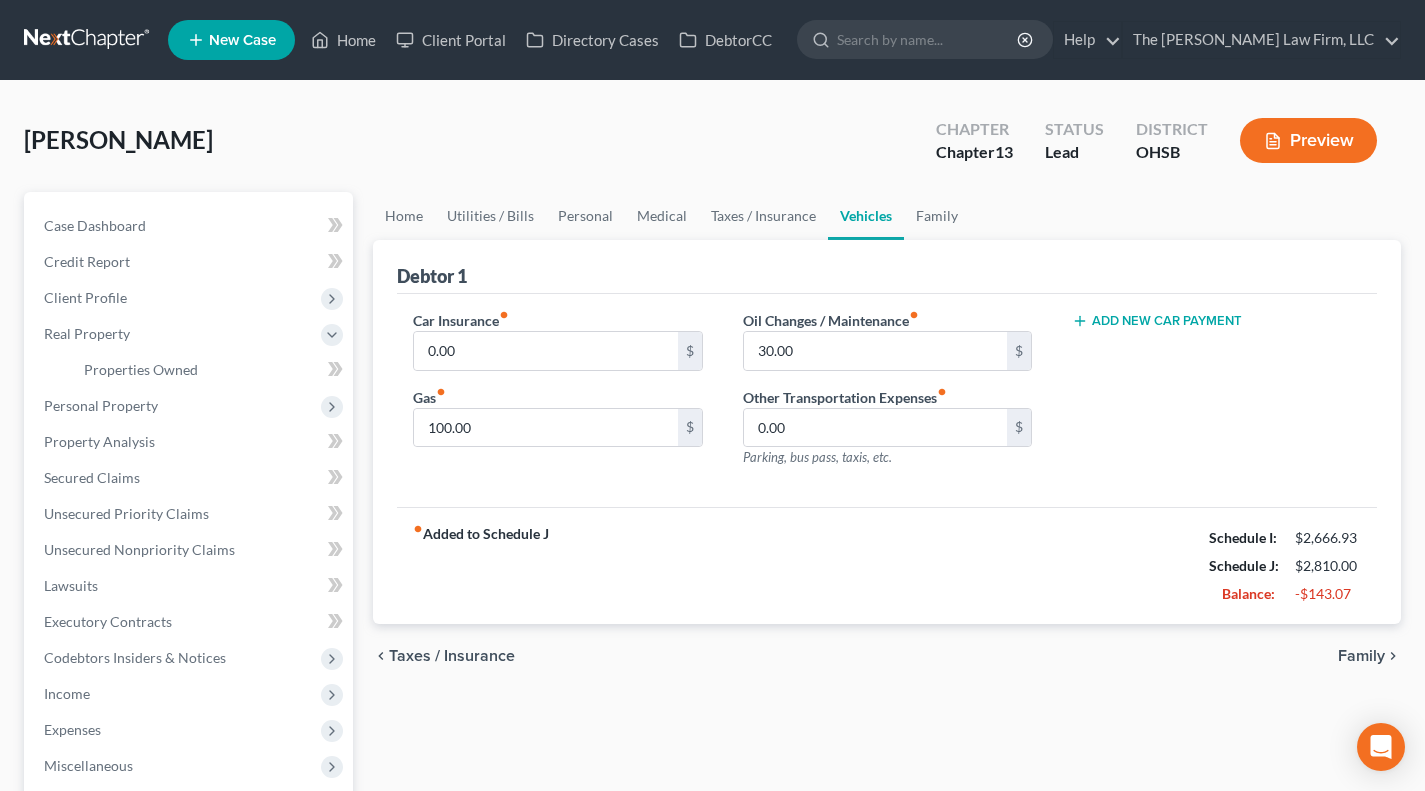click on "Personal Property" at bounding box center (190, 406) 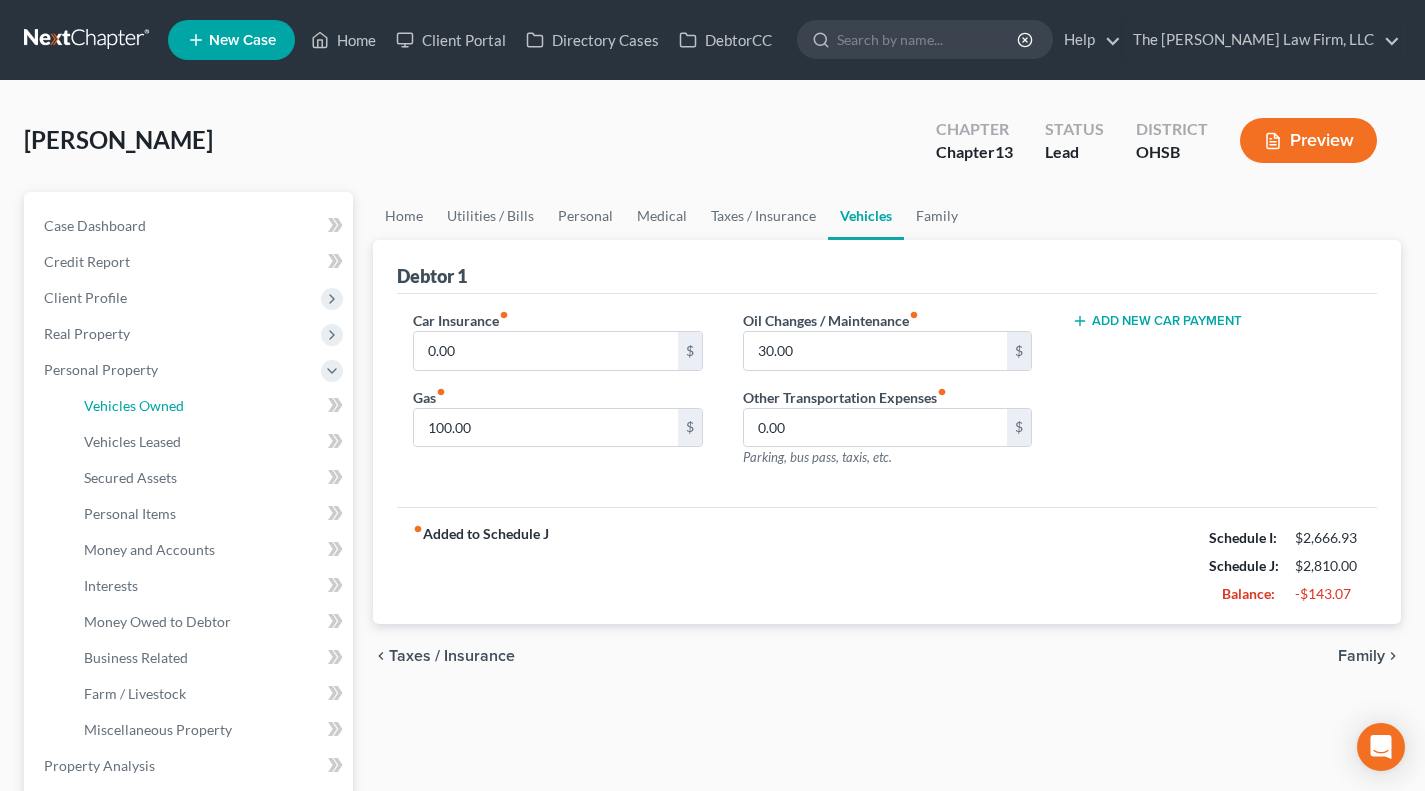 click on "Vehicles Owned" at bounding box center [210, 406] 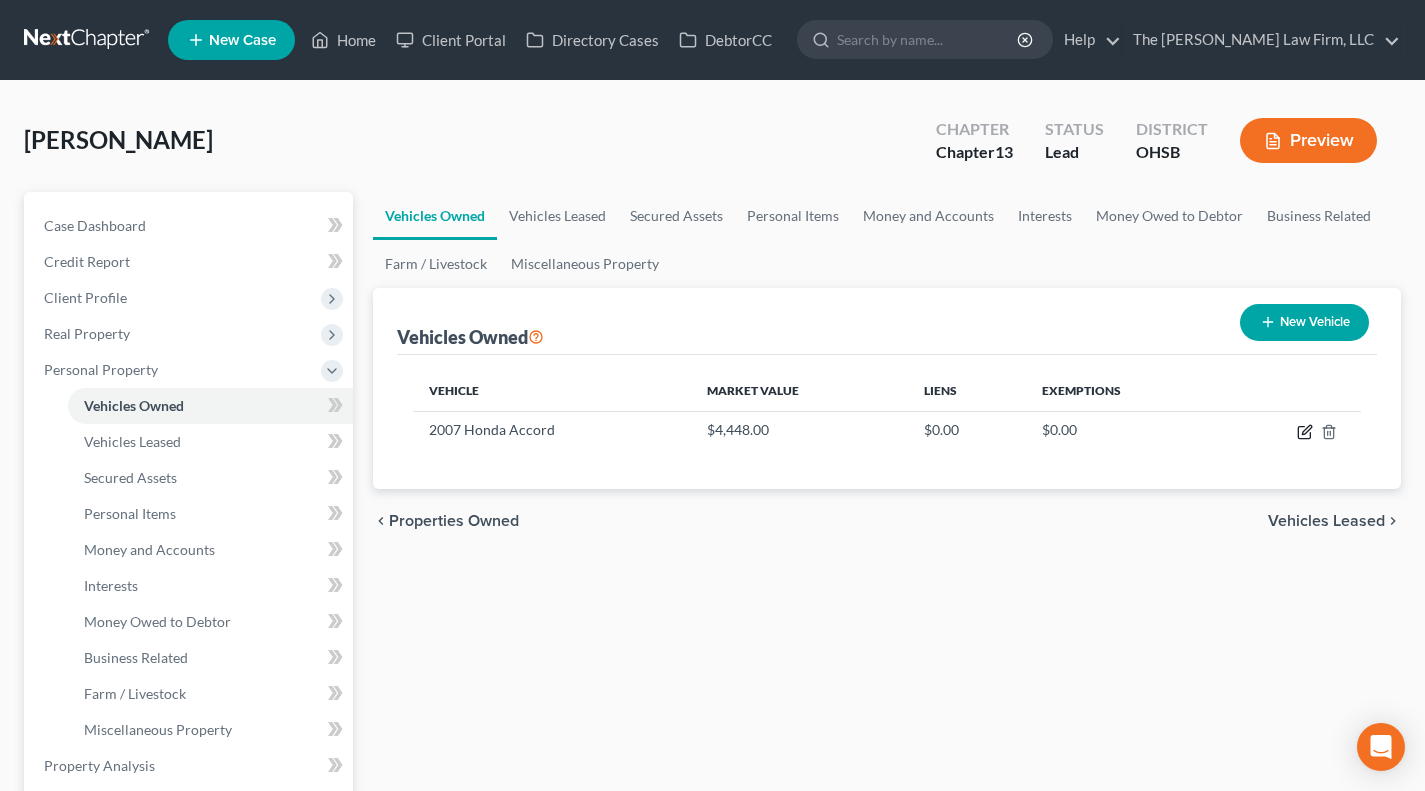 click 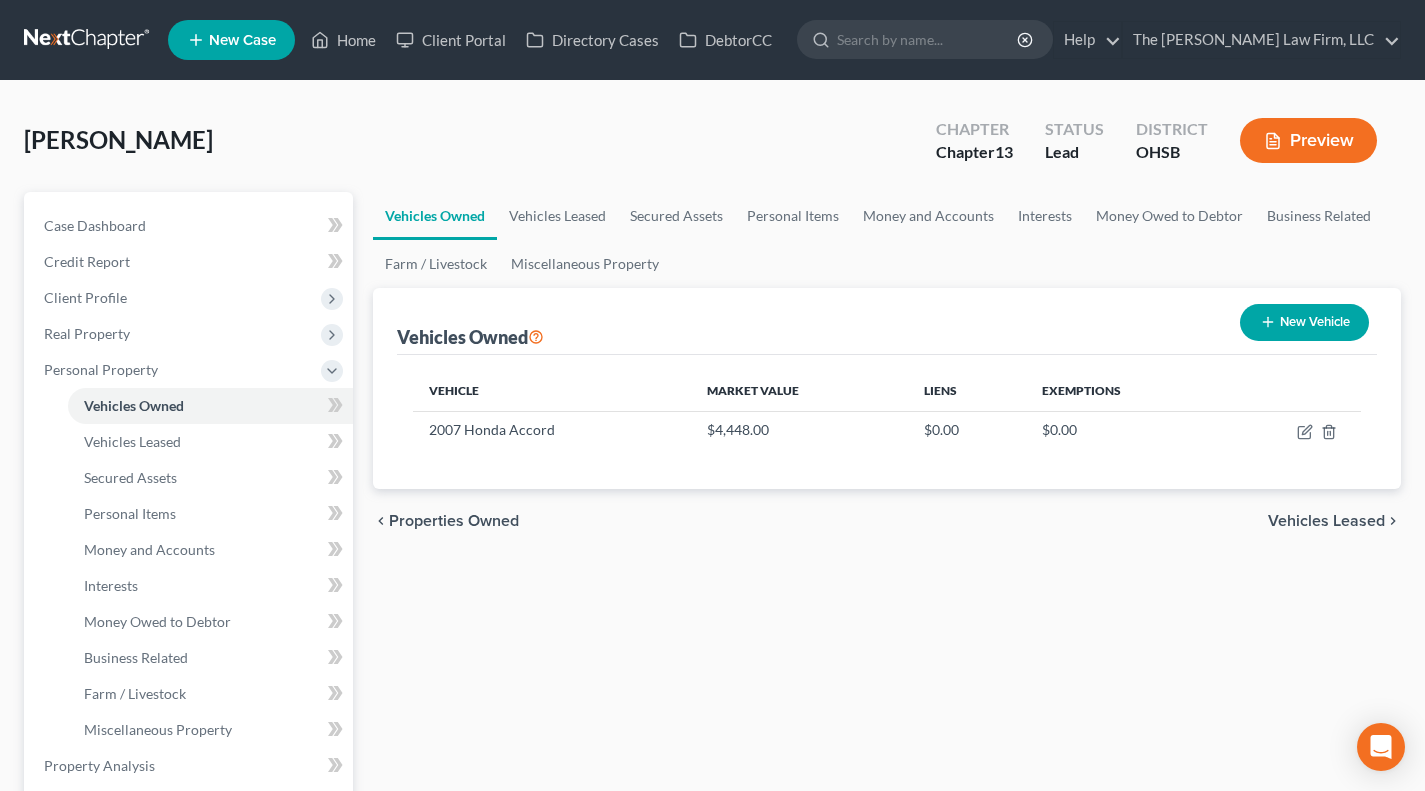 select on "0" 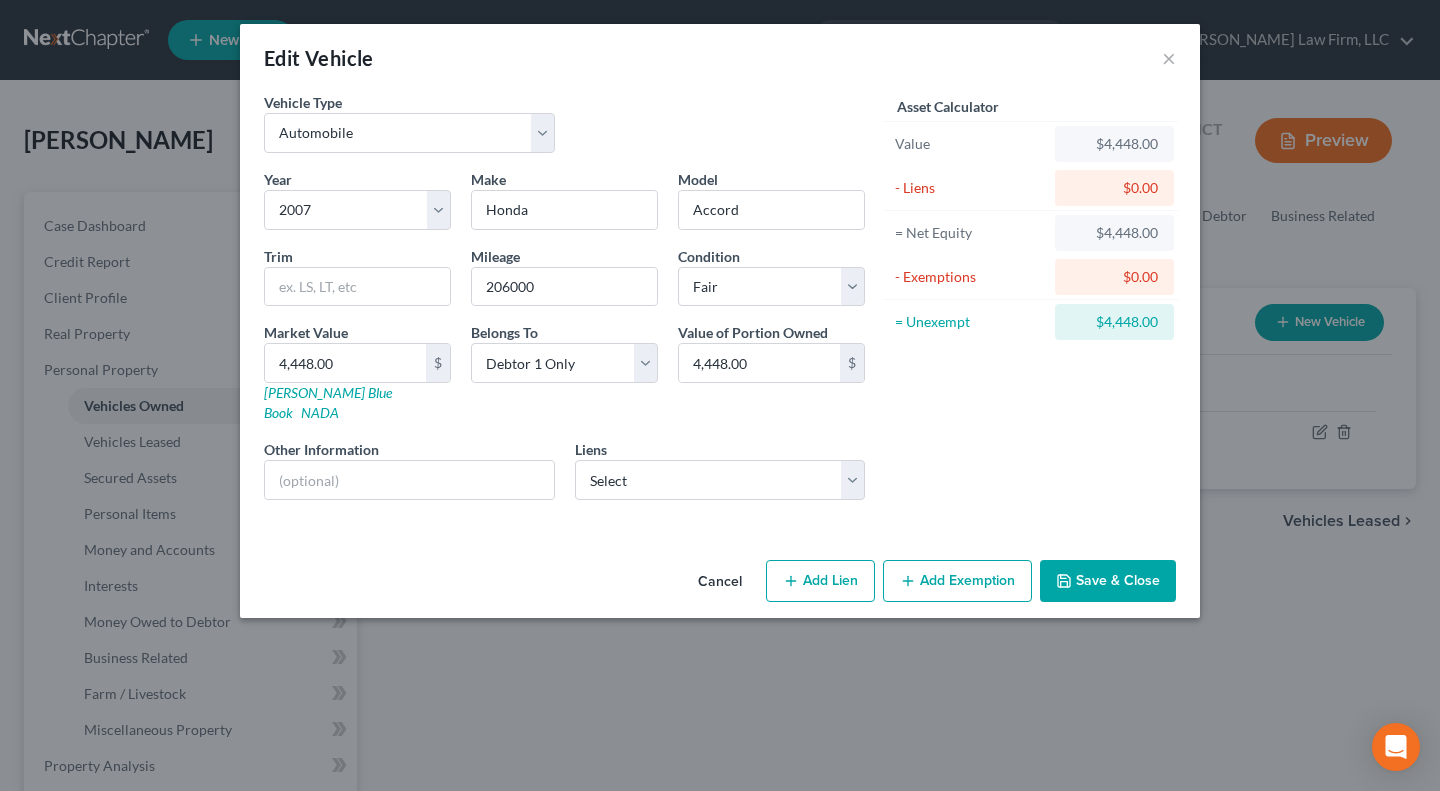 click on "Add Exemption" at bounding box center [957, 581] 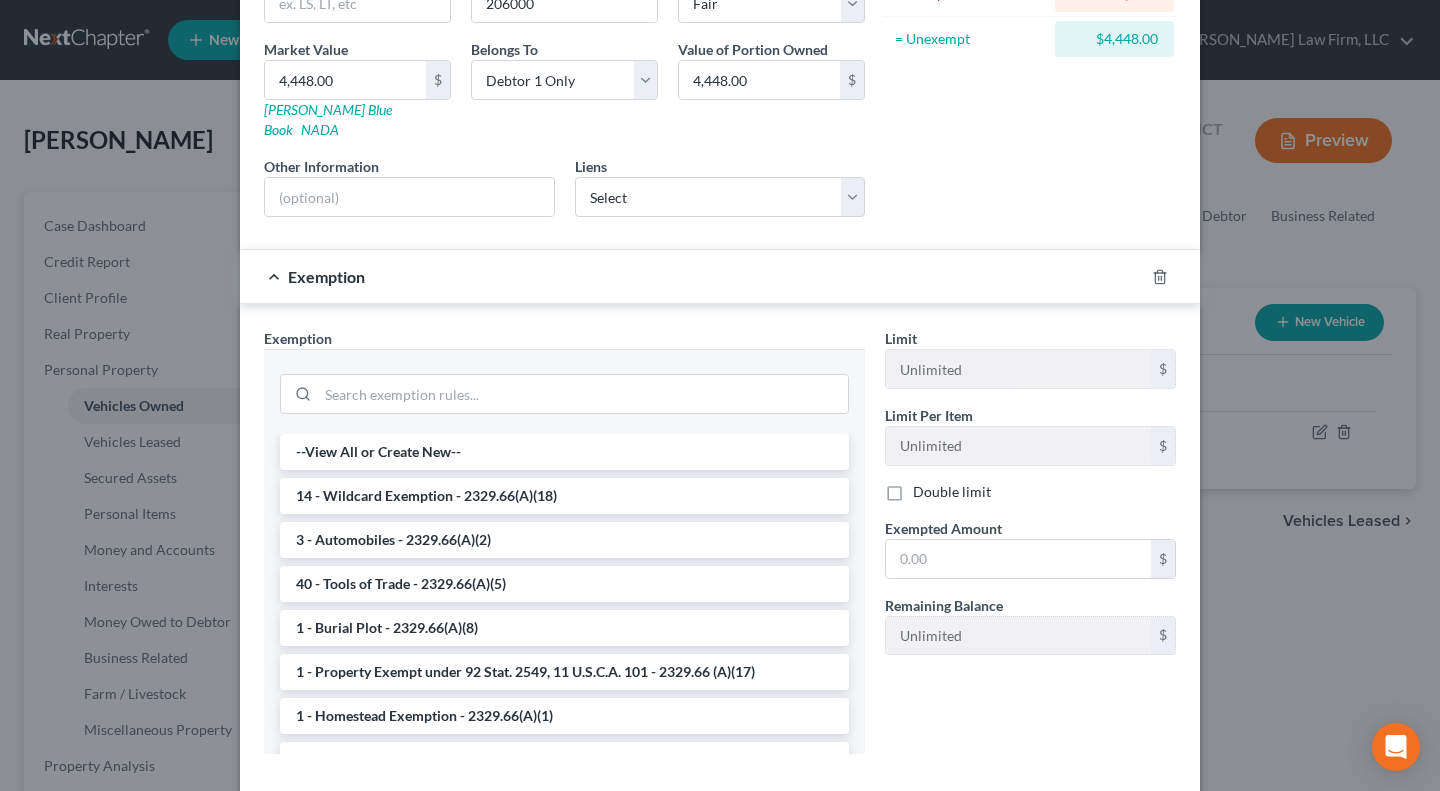 scroll, scrollTop: 333, scrollLeft: 0, axis: vertical 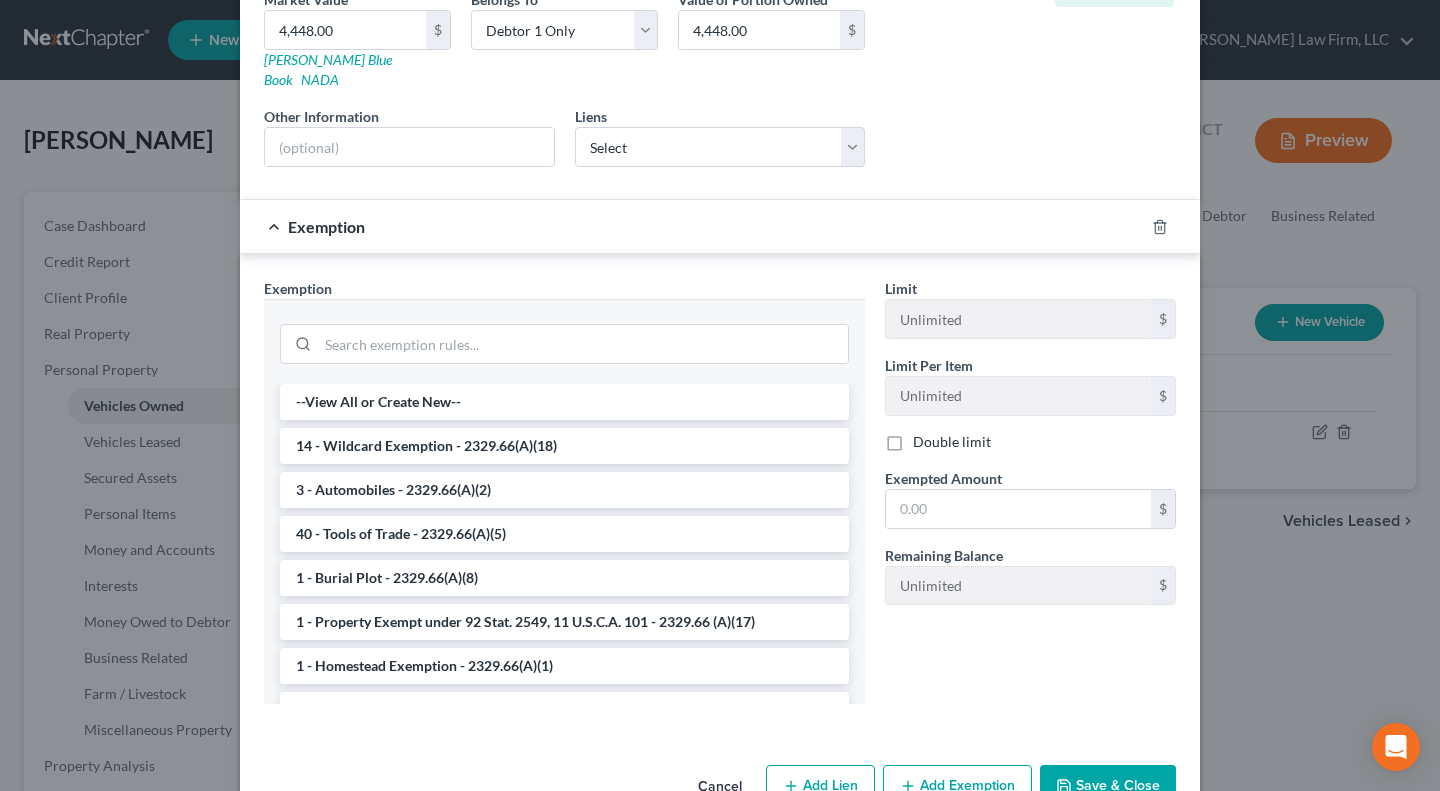 click on "3 - Automobiles - 2329.66(A)(2)" at bounding box center (564, 490) 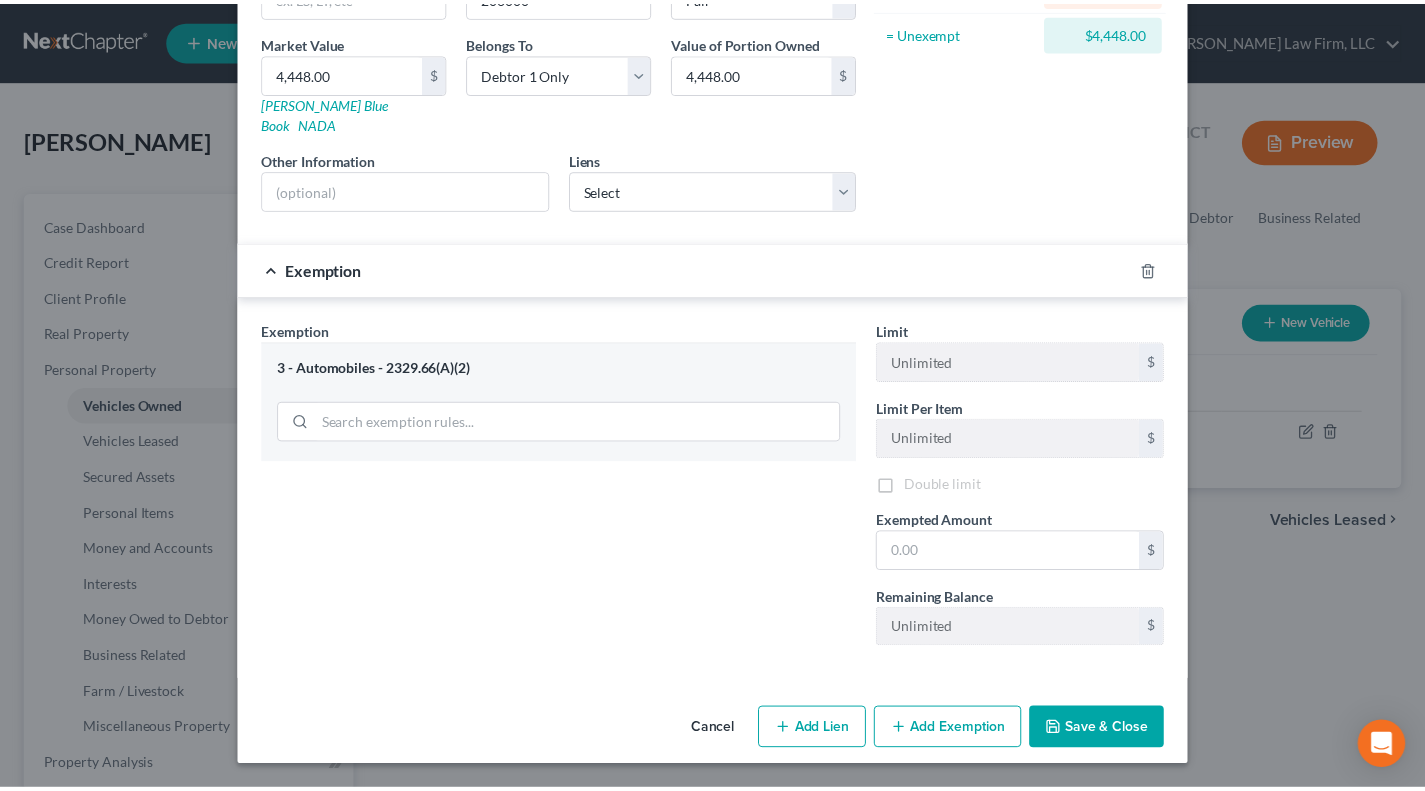 scroll, scrollTop: 273, scrollLeft: 0, axis: vertical 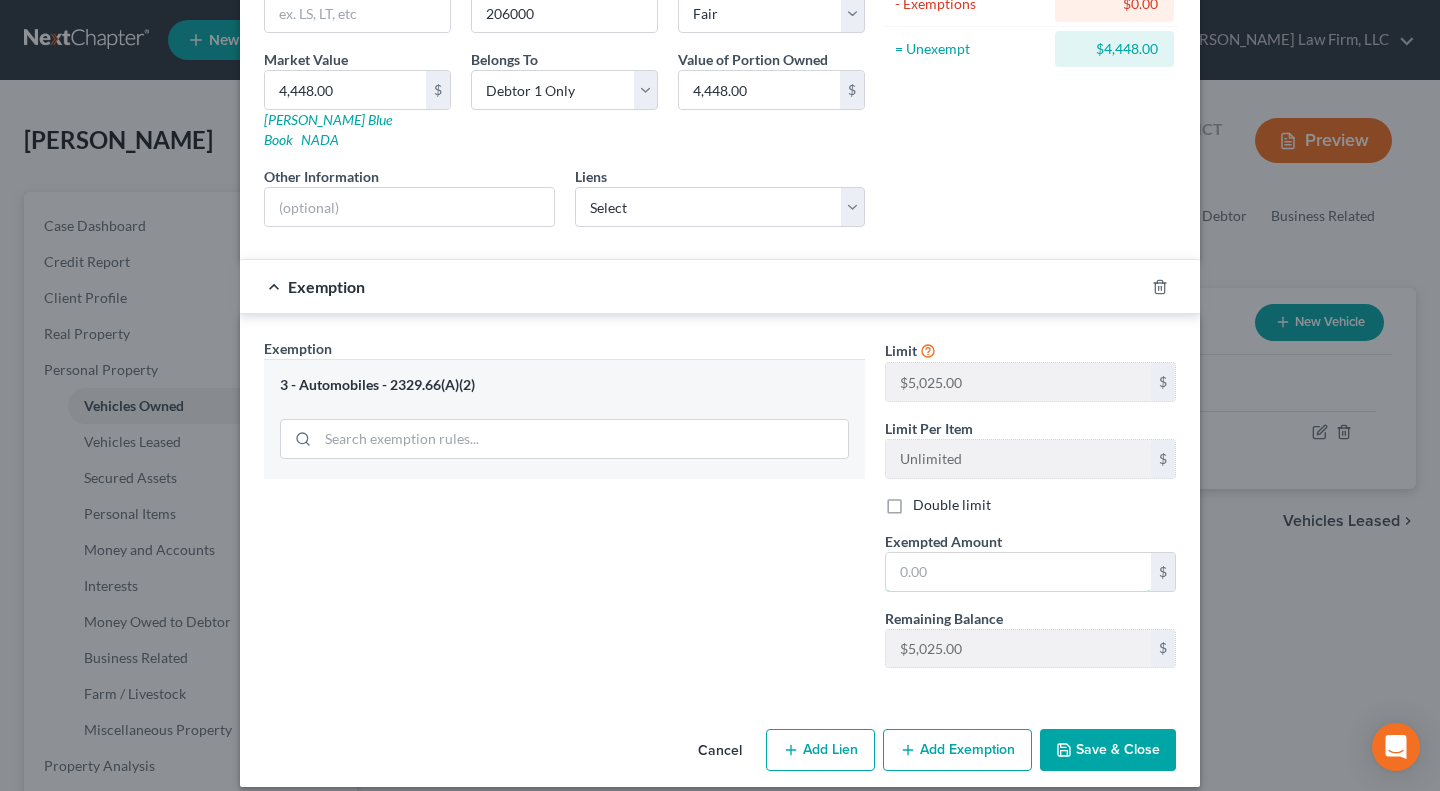 drag, startPoint x: 952, startPoint y: 548, endPoint x: 890, endPoint y: 549, distance: 62.008064 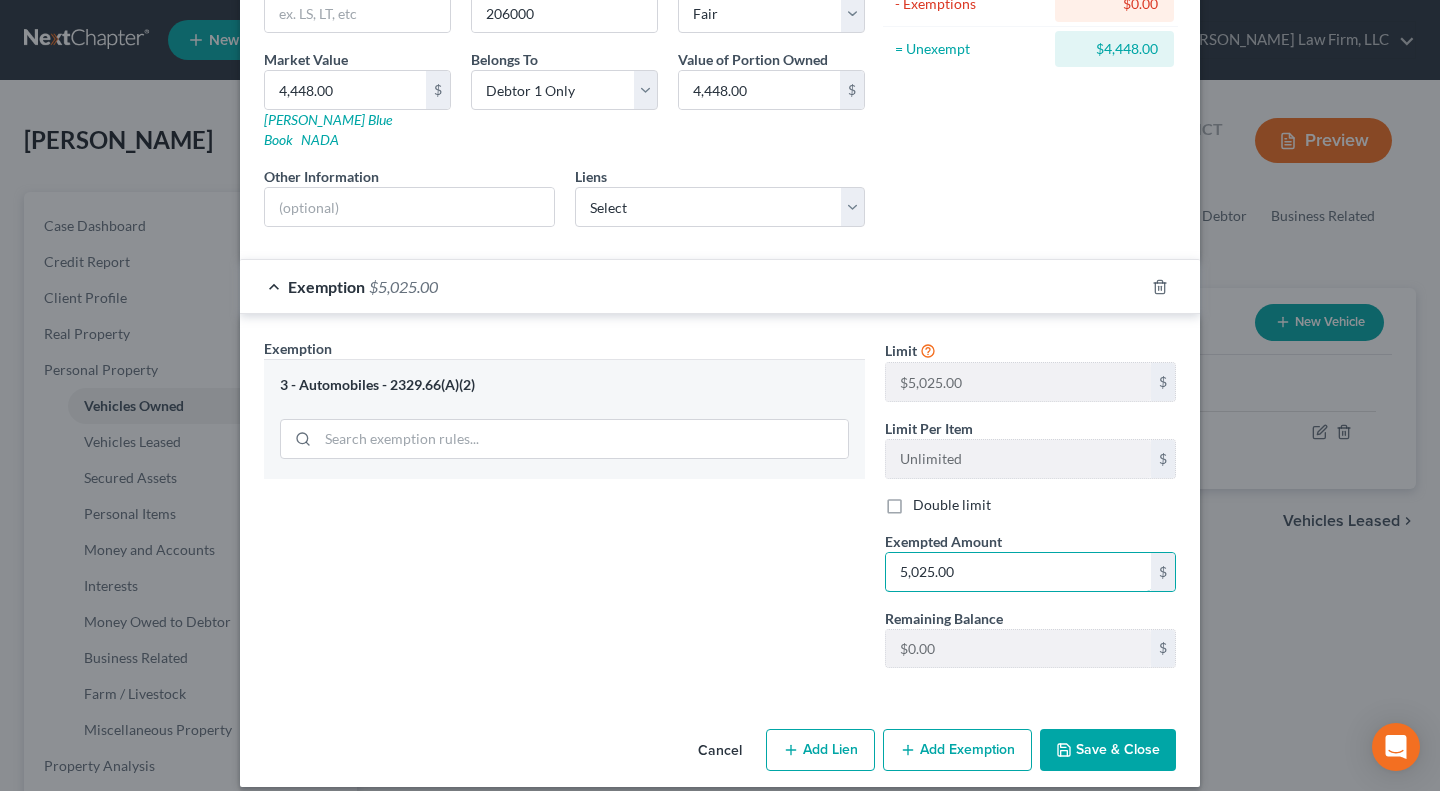 type on "5,025.00" 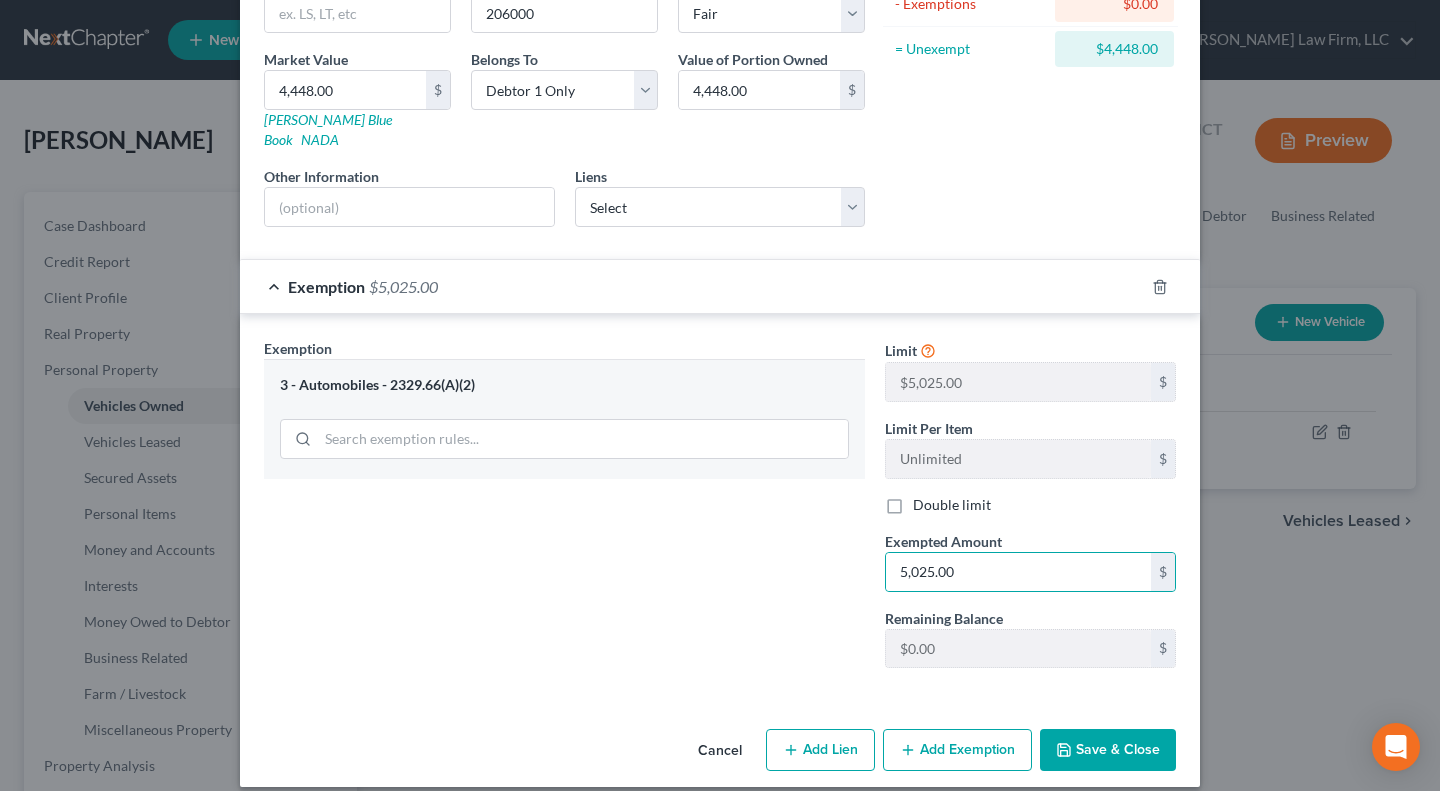 click on "Exemption Set must be selected for CA.
Exemption
*
3 - Automobiles - 2329.66(A)(2)" at bounding box center (564, 511) 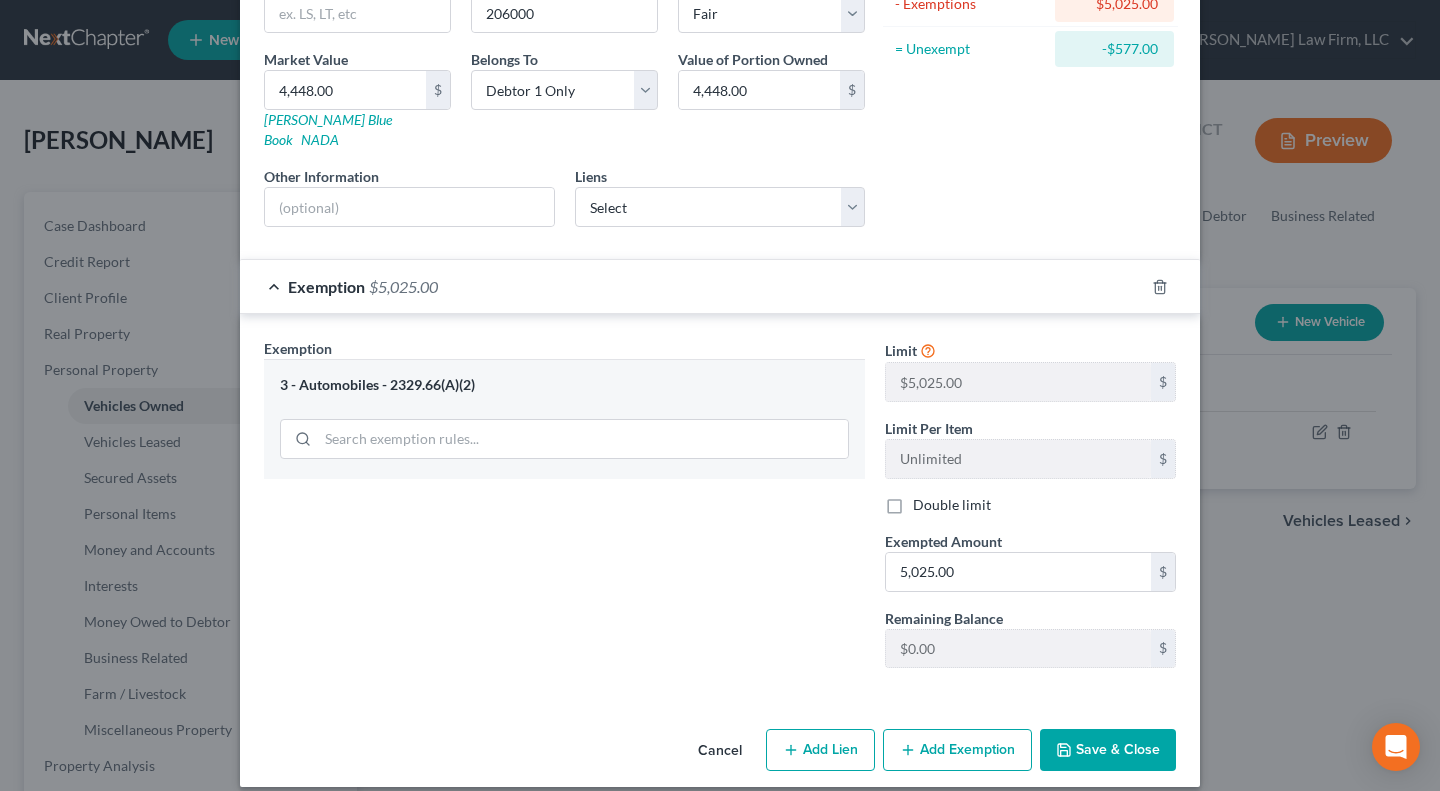 click on "Save & Close" at bounding box center (1108, 750) 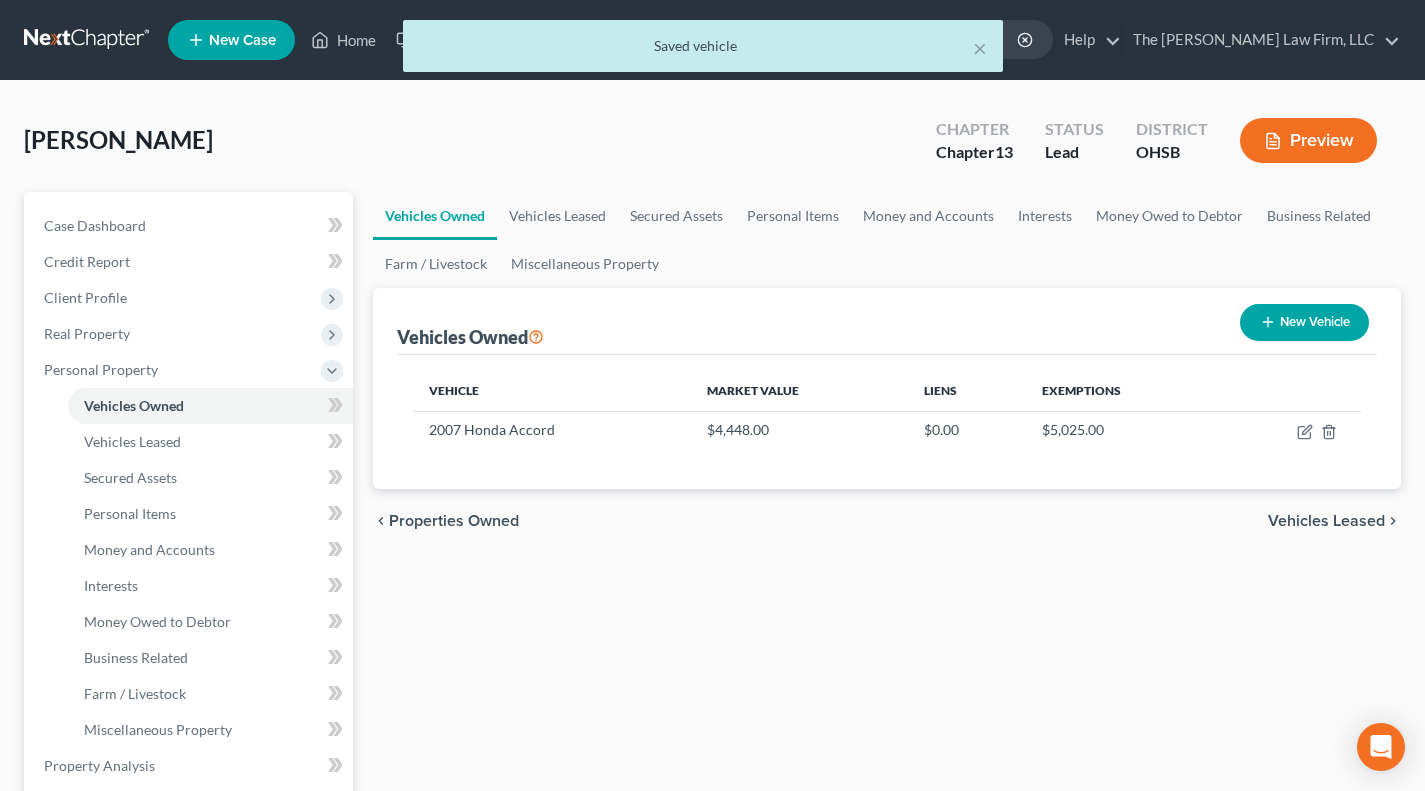 scroll, scrollTop: 0, scrollLeft: 0, axis: both 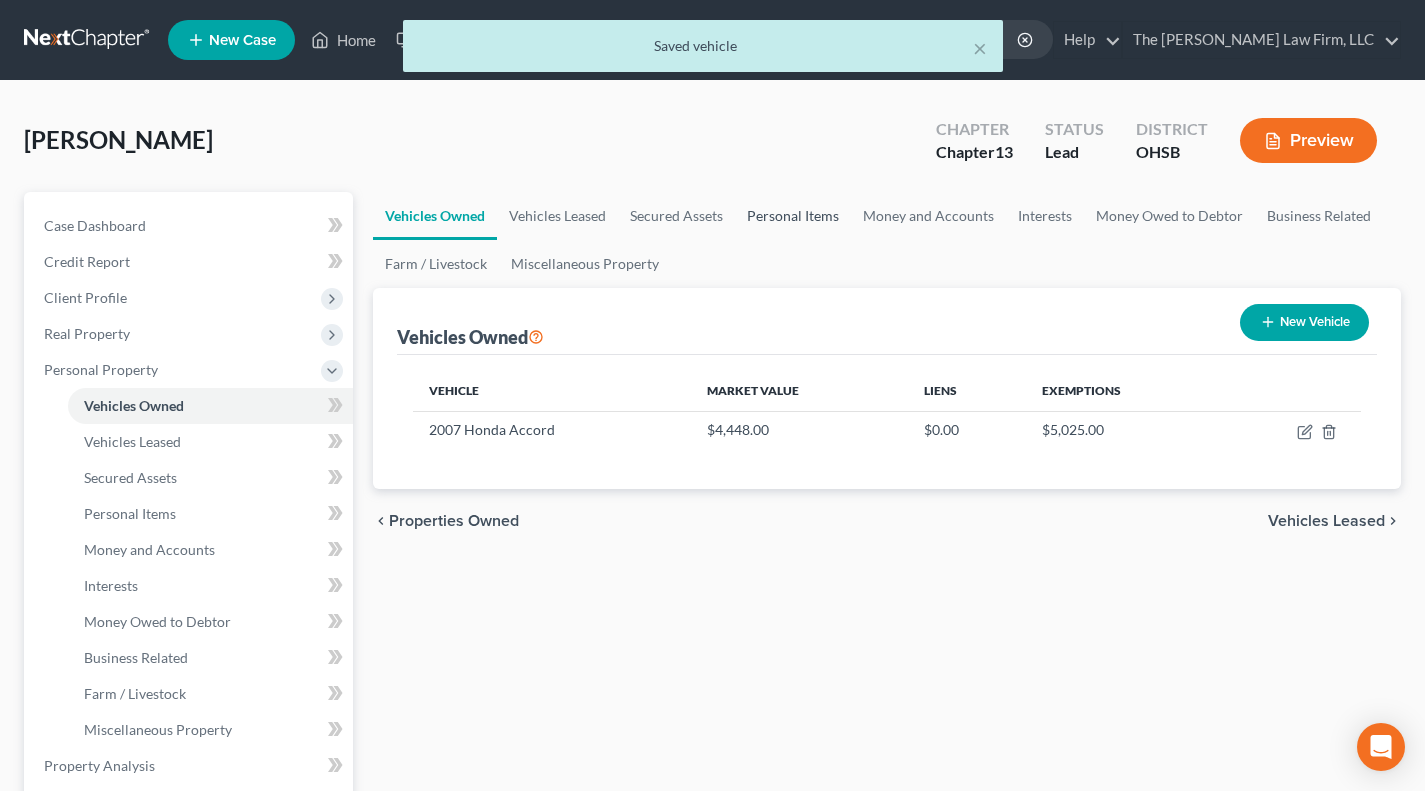 click on "Personal Items" at bounding box center (793, 216) 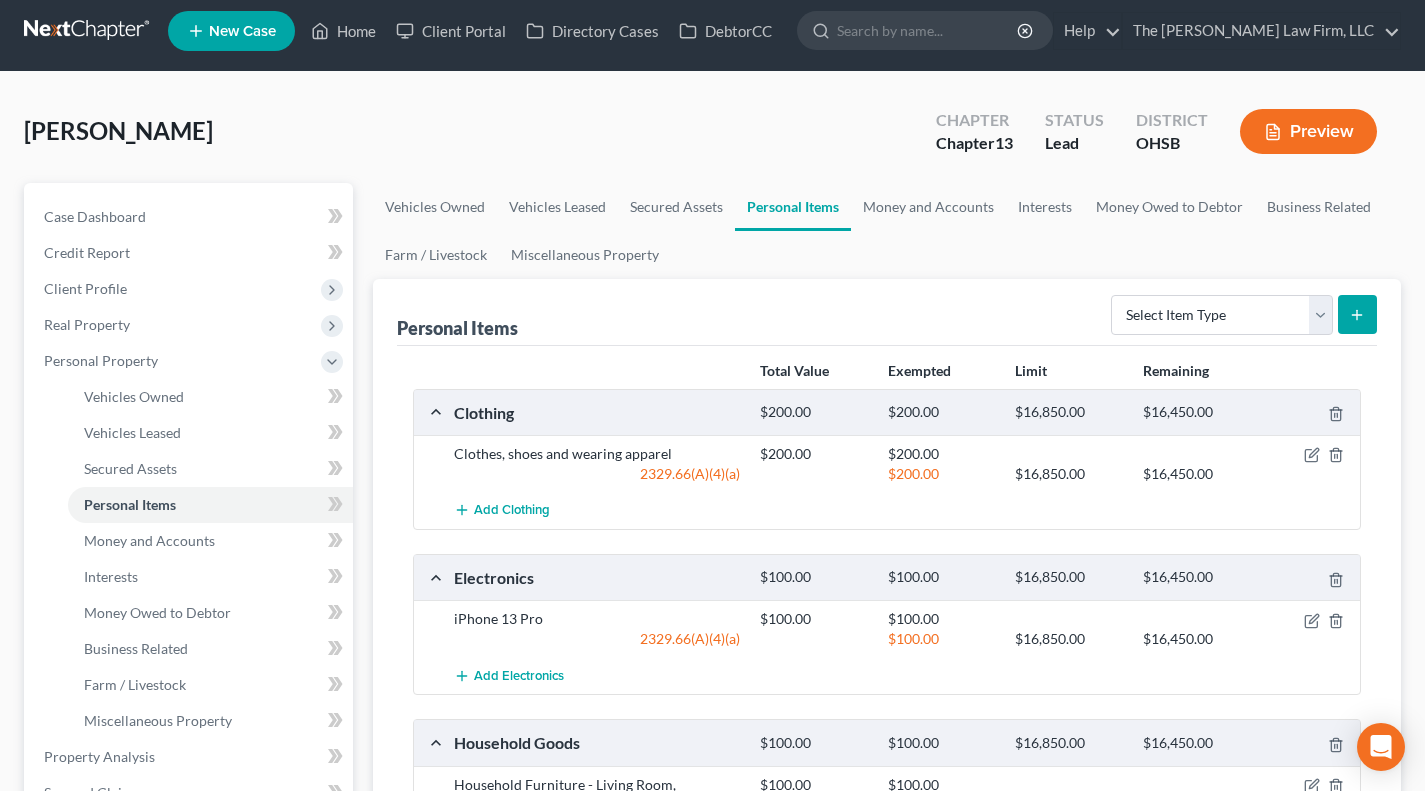 scroll, scrollTop: 0, scrollLeft: 0, axis: both 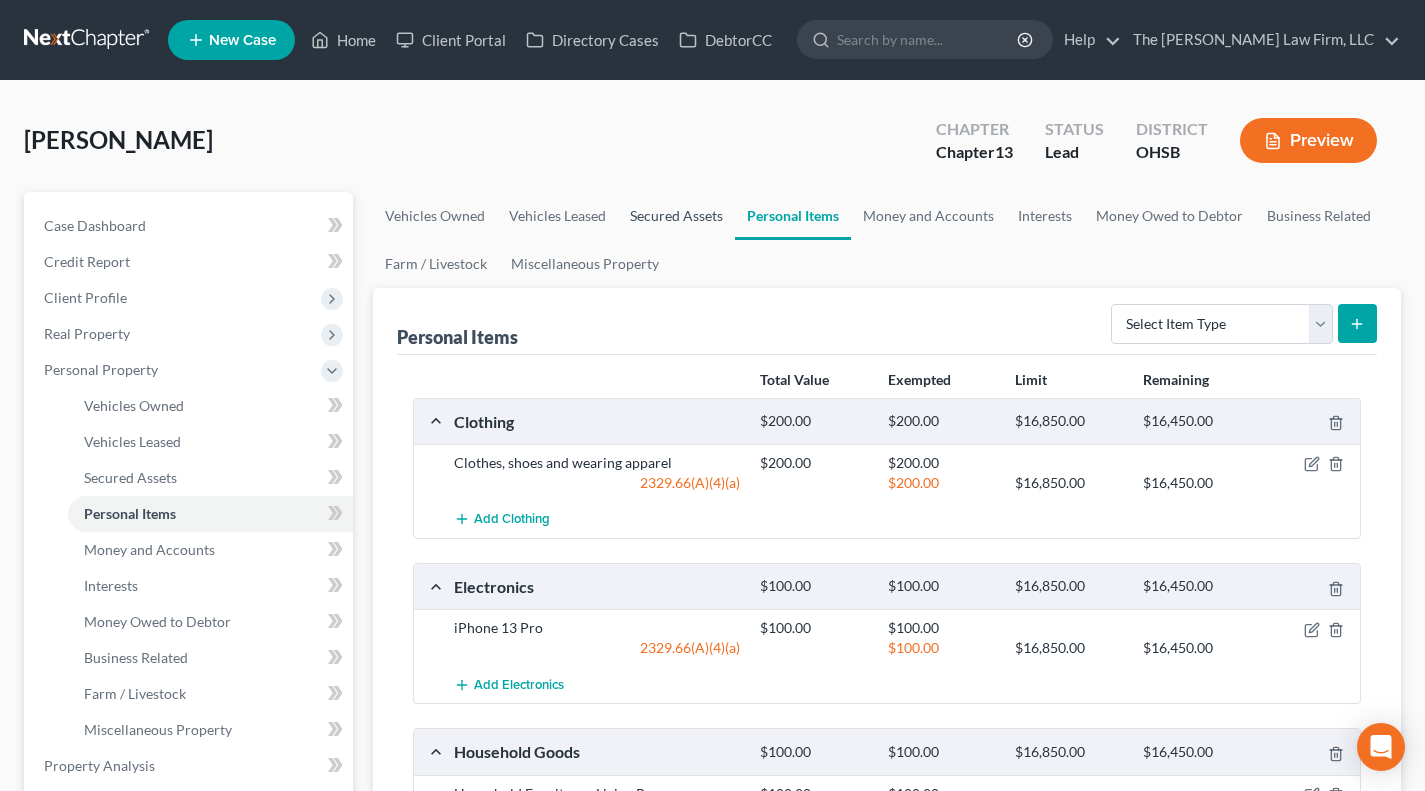 click on "Secured Assets" at bounding box center [676, 216] 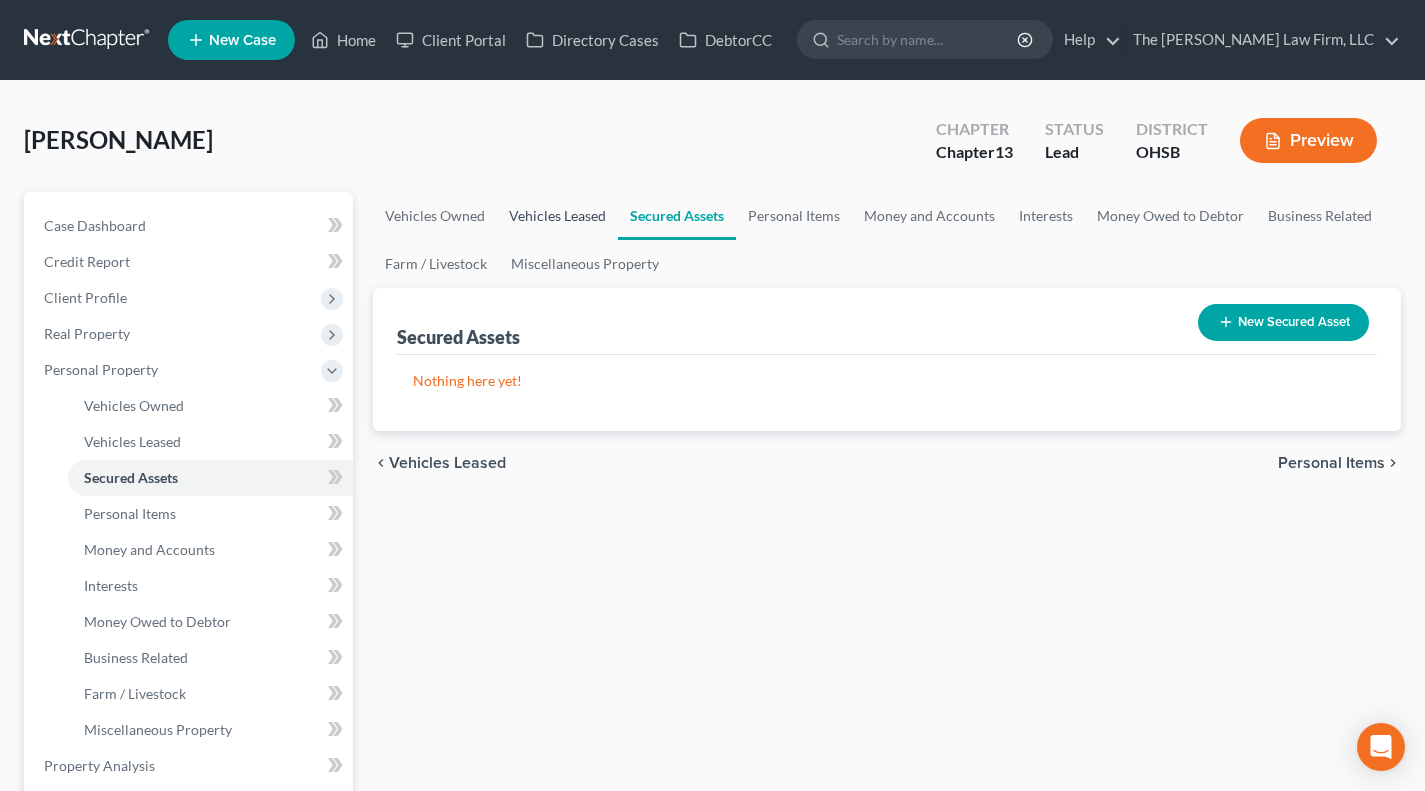 drag, startPoint x: 569, startPoint y: 209, endPoint x: 579, endPoint y: 210, distance: 10.049875 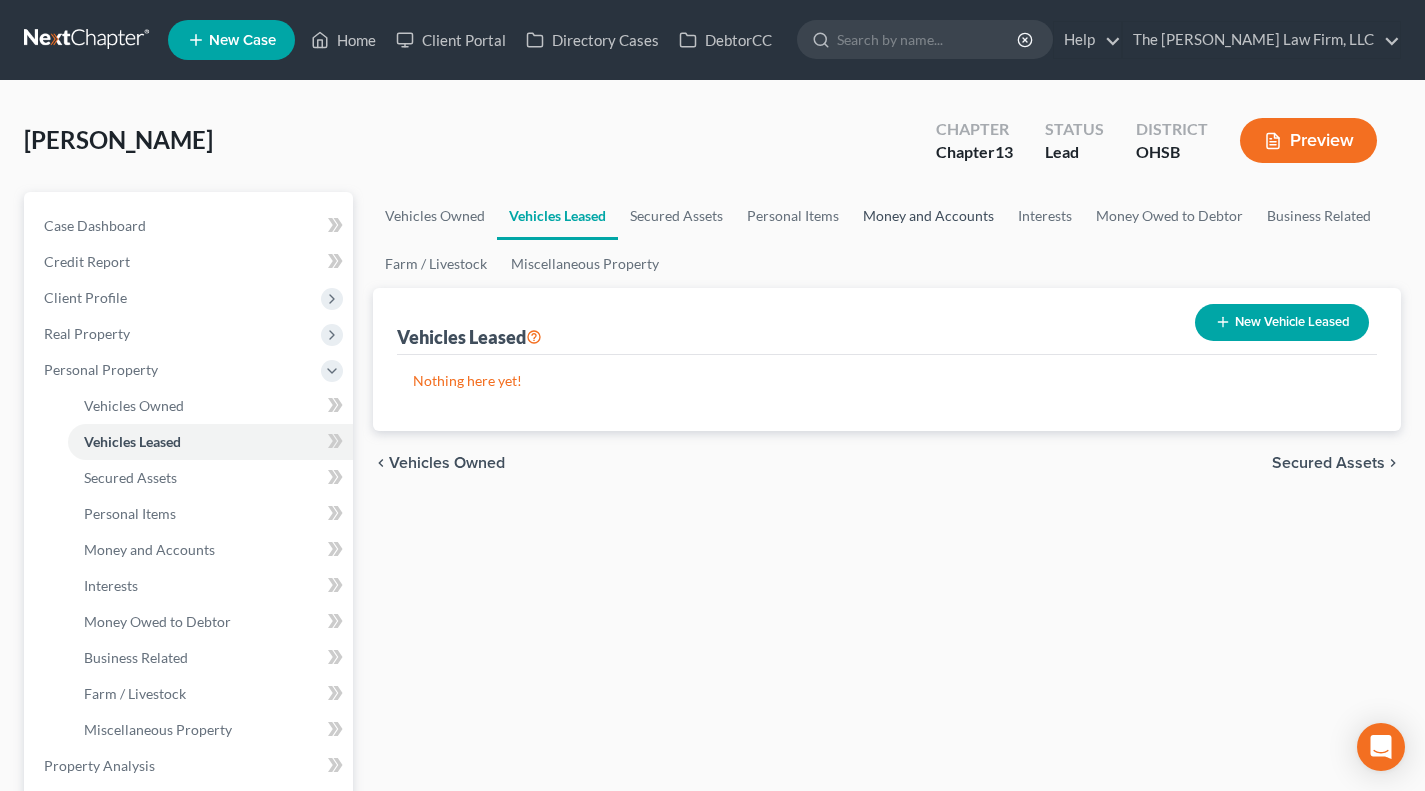 click on "Money and Accounts" at bounding box center (928, 216) 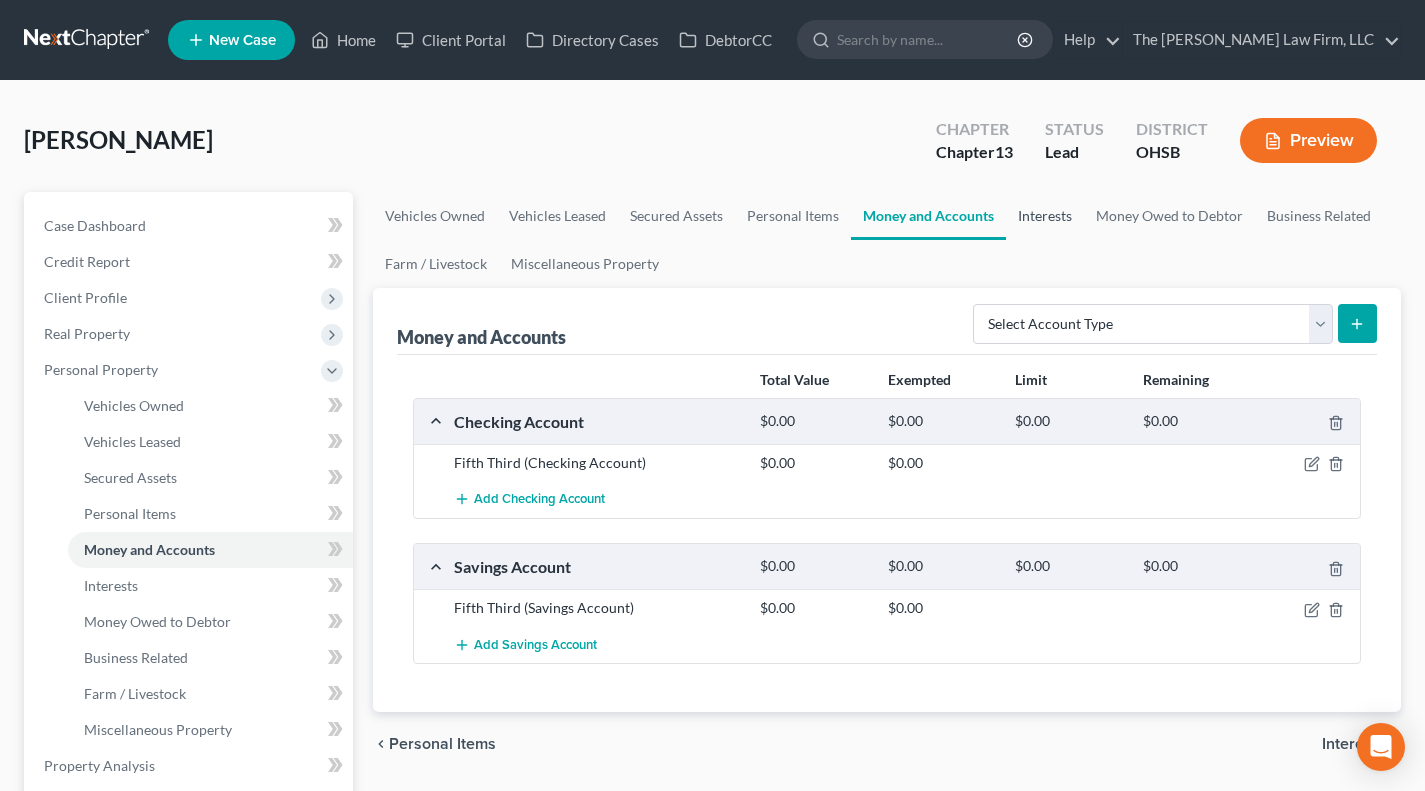 click on "Interests" at bounding box center (1045, 216) 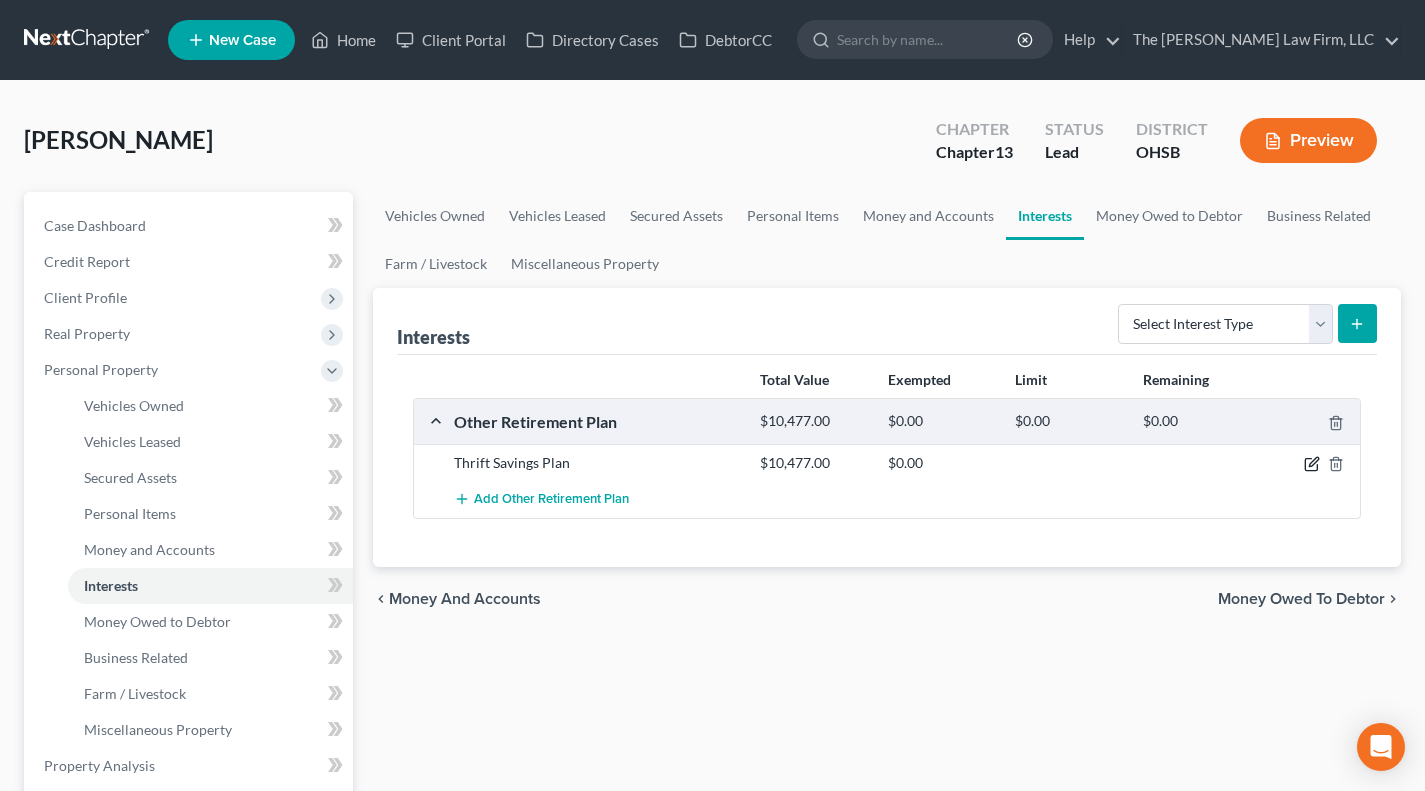 click 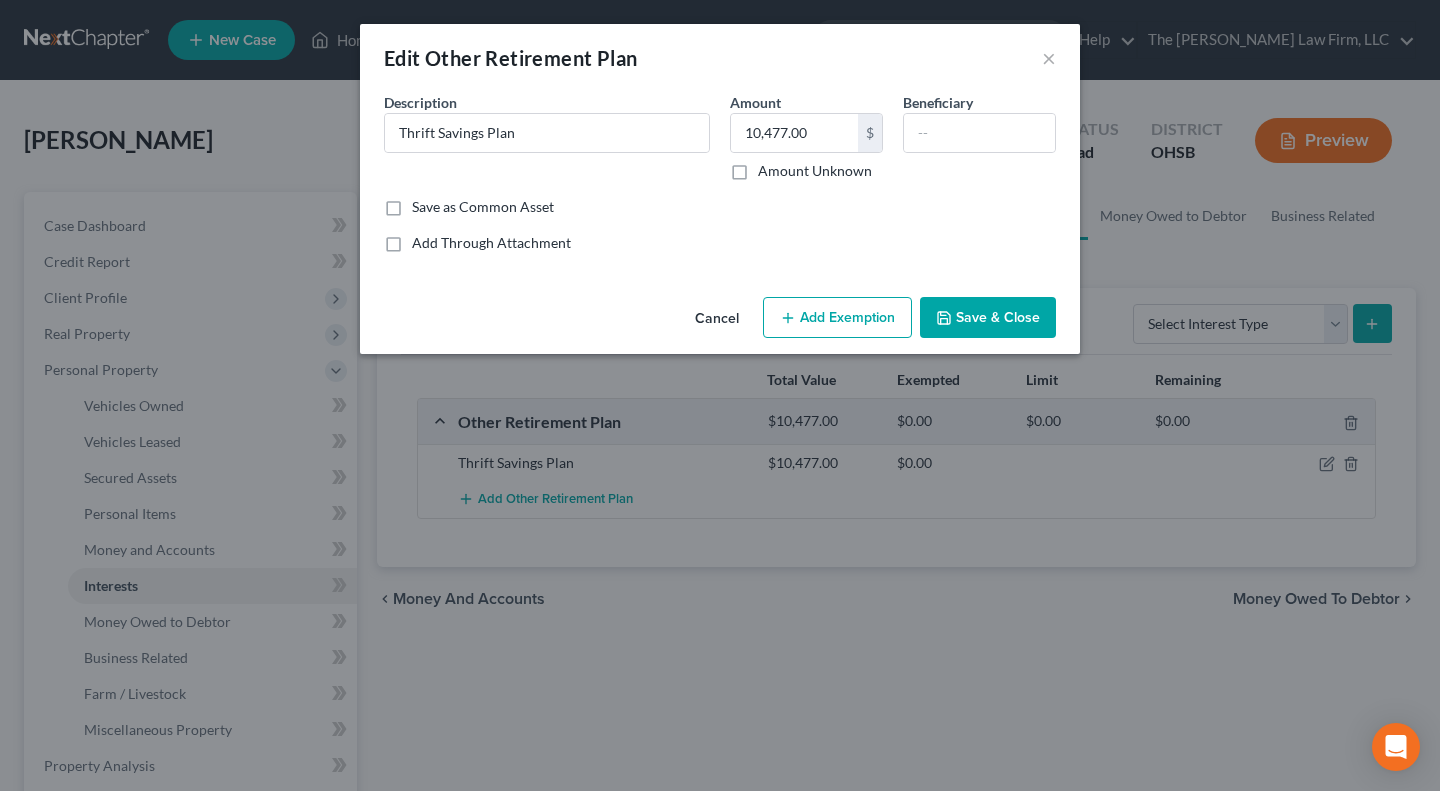 click on "Add Exemption" at bounding box center [837, 318] 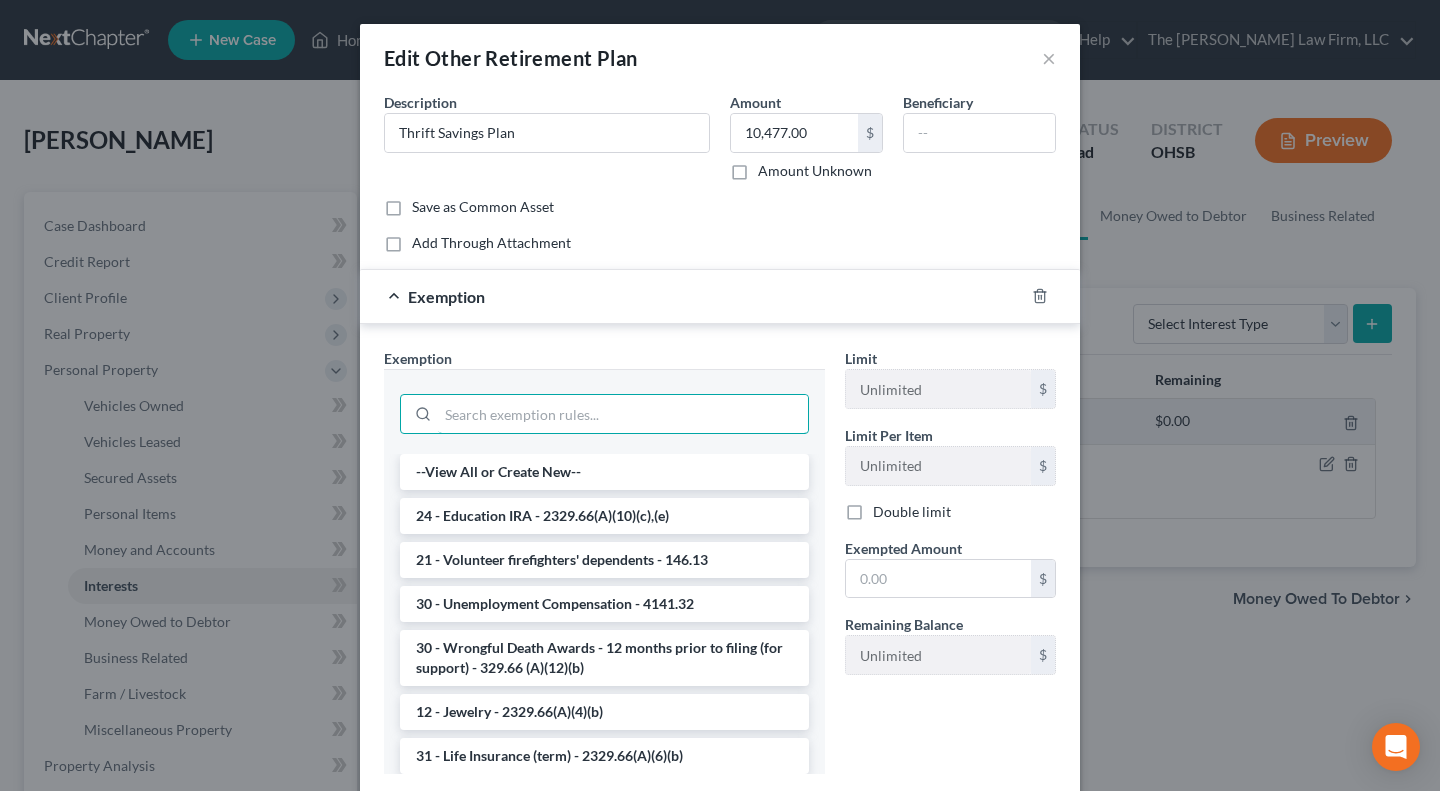 click at bounding box center [623, 414] 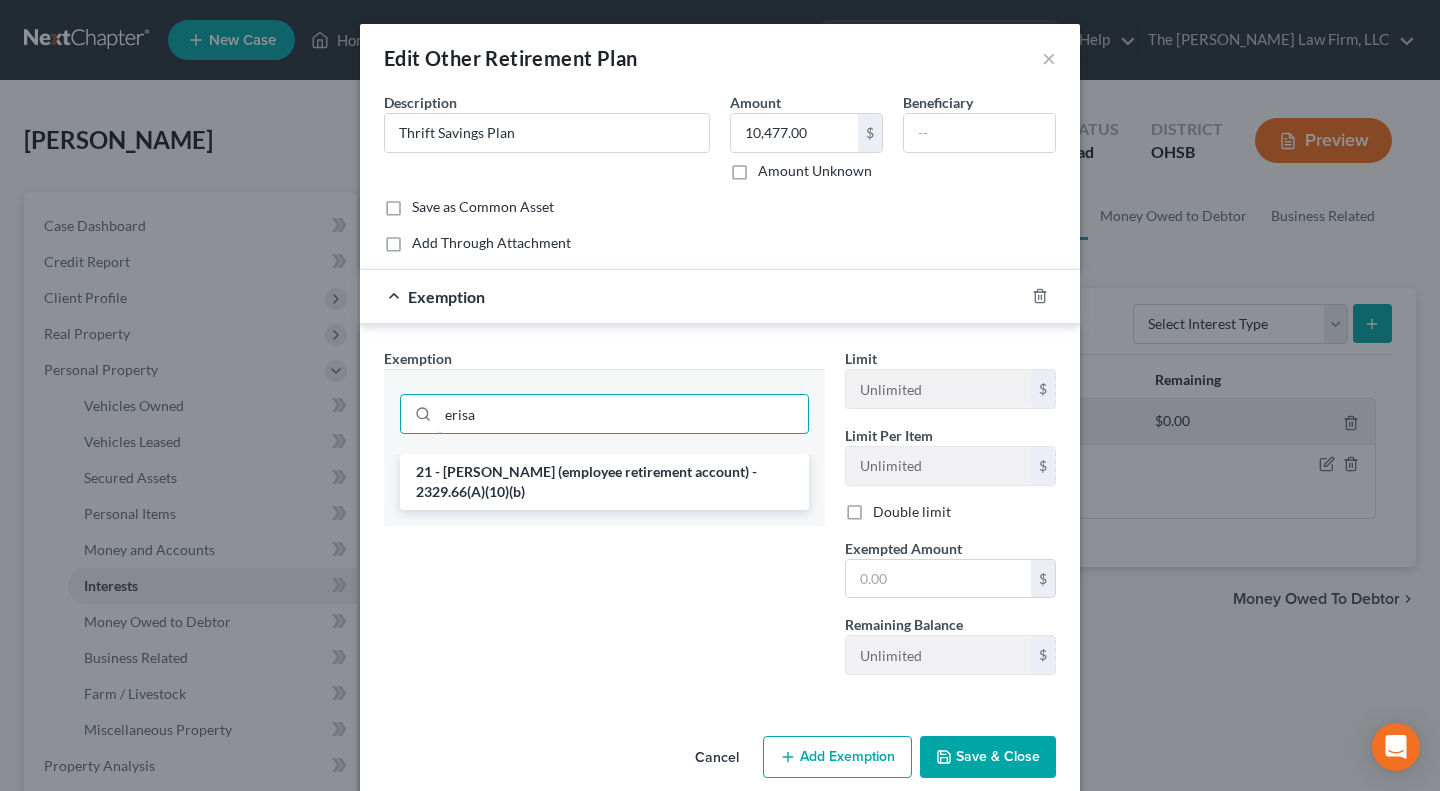 type on "erisa" 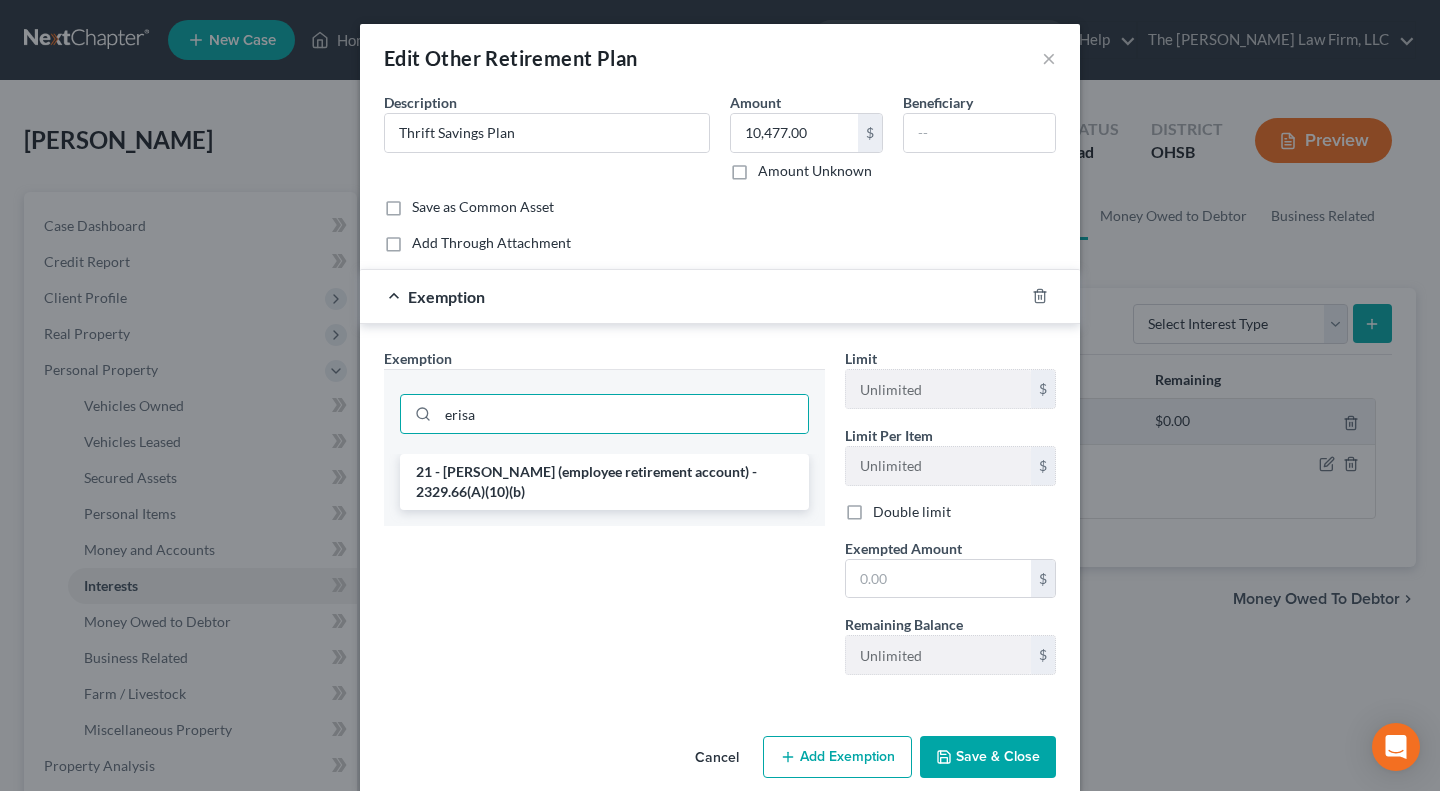 click on "21 - ERISA (employee retirement account) - 2329.66(A)(10)(b)" at bounding box center [604, 482] 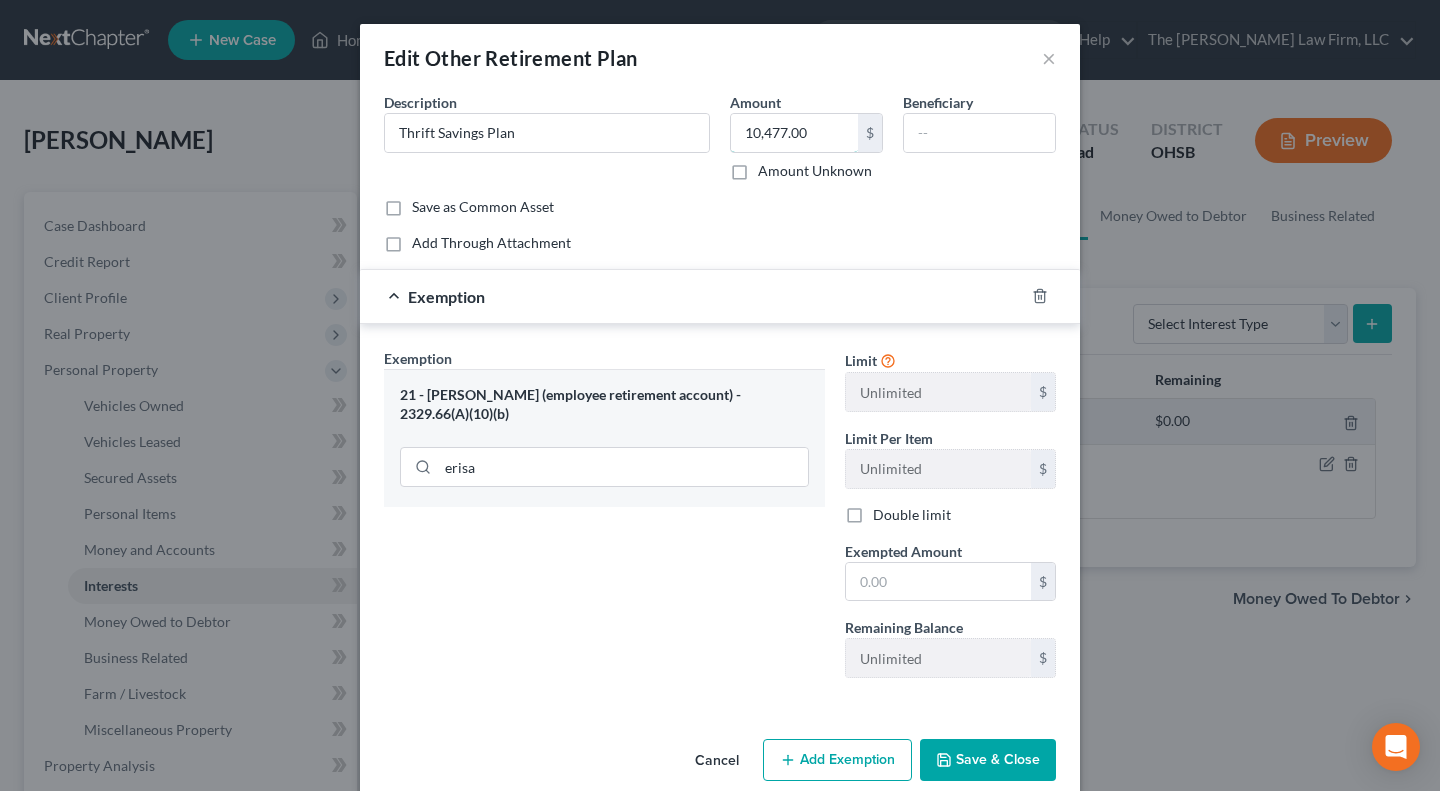 click on "10,477.00" at bounding box center (794, 133) 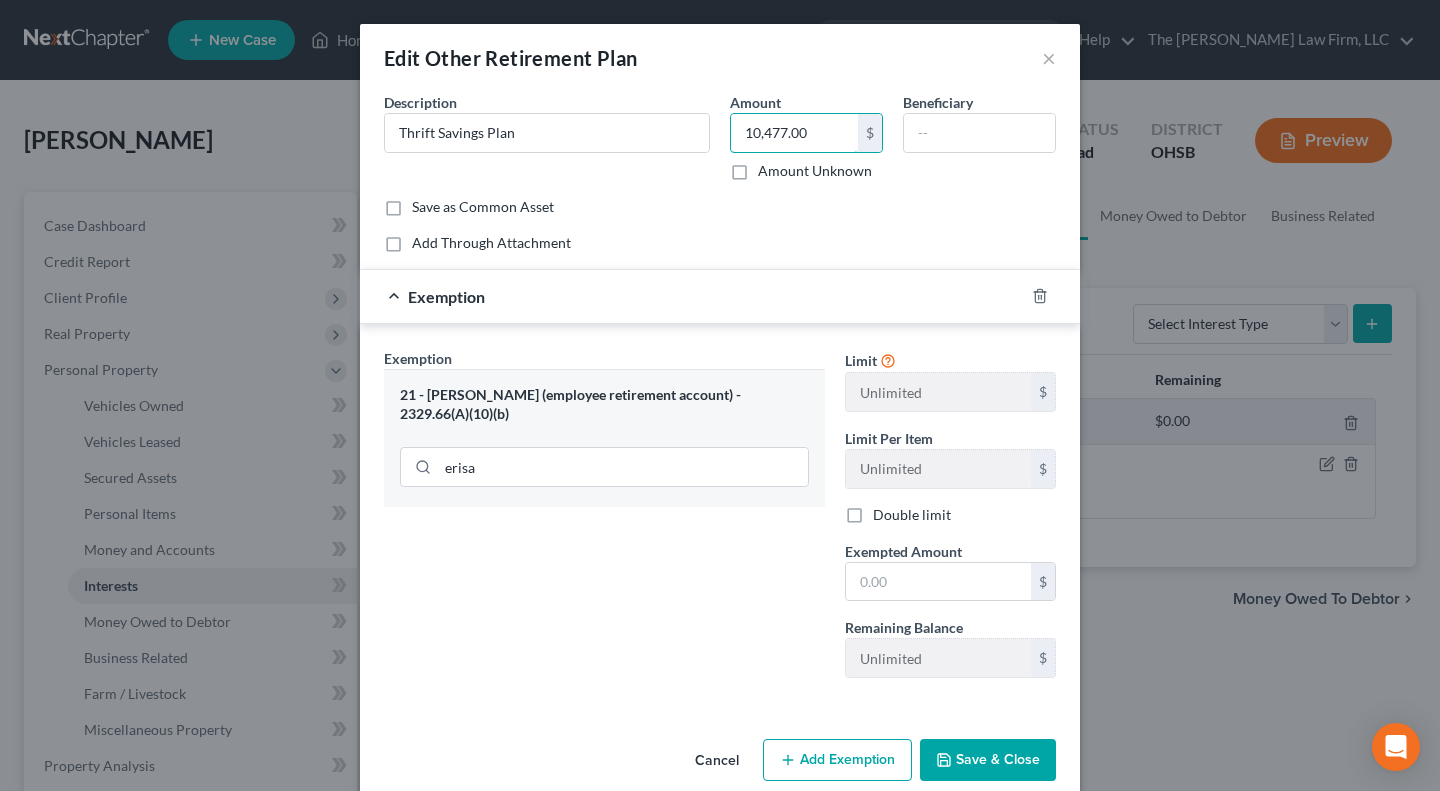 click on "10,477.00" at bounding box center (794, 133) 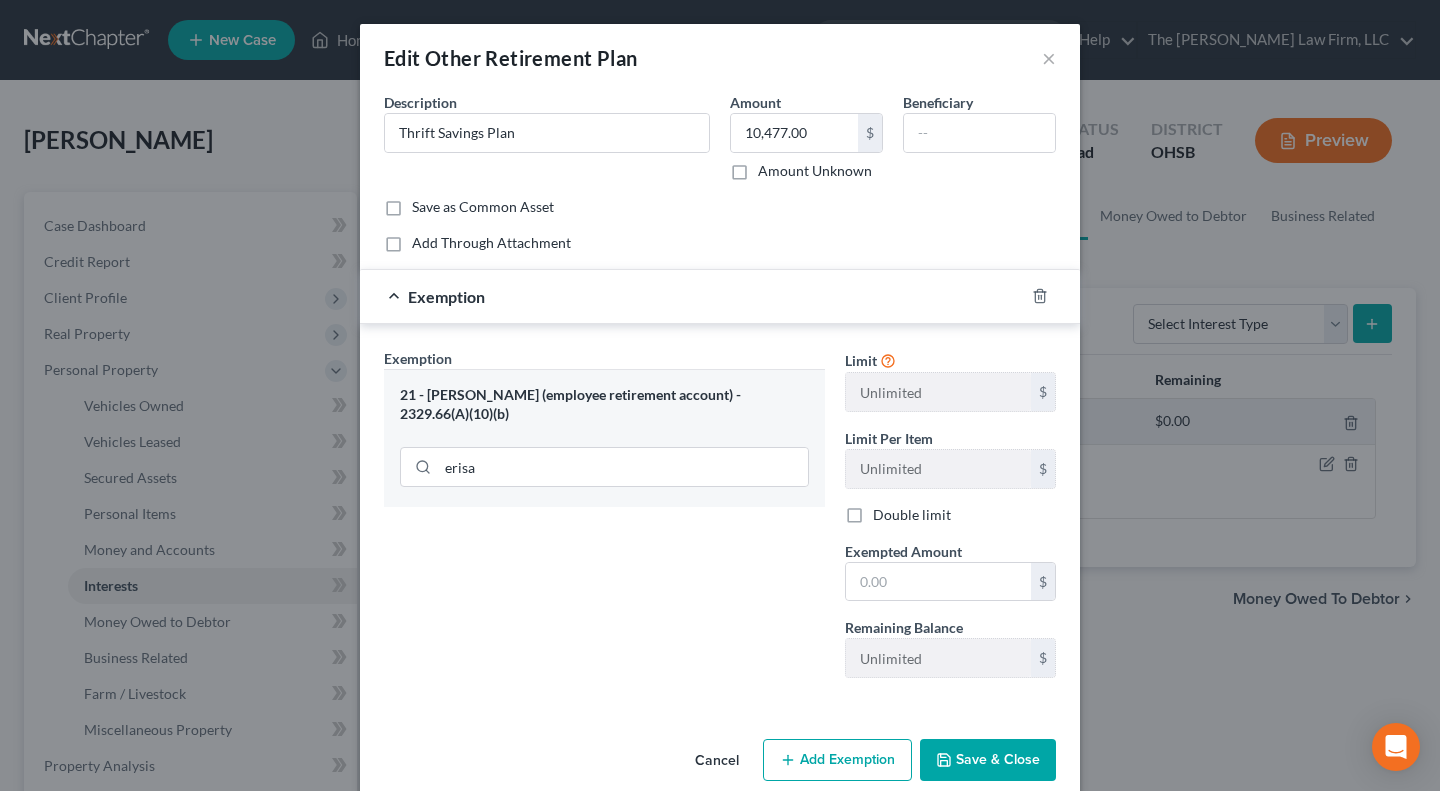 click on "Limit     Unlimited $ Limit Per Item Unlimited $ Double limit
Exempted Amount
*
$ Remaining Balance Unlimited $" at bounding box center (950, 521) 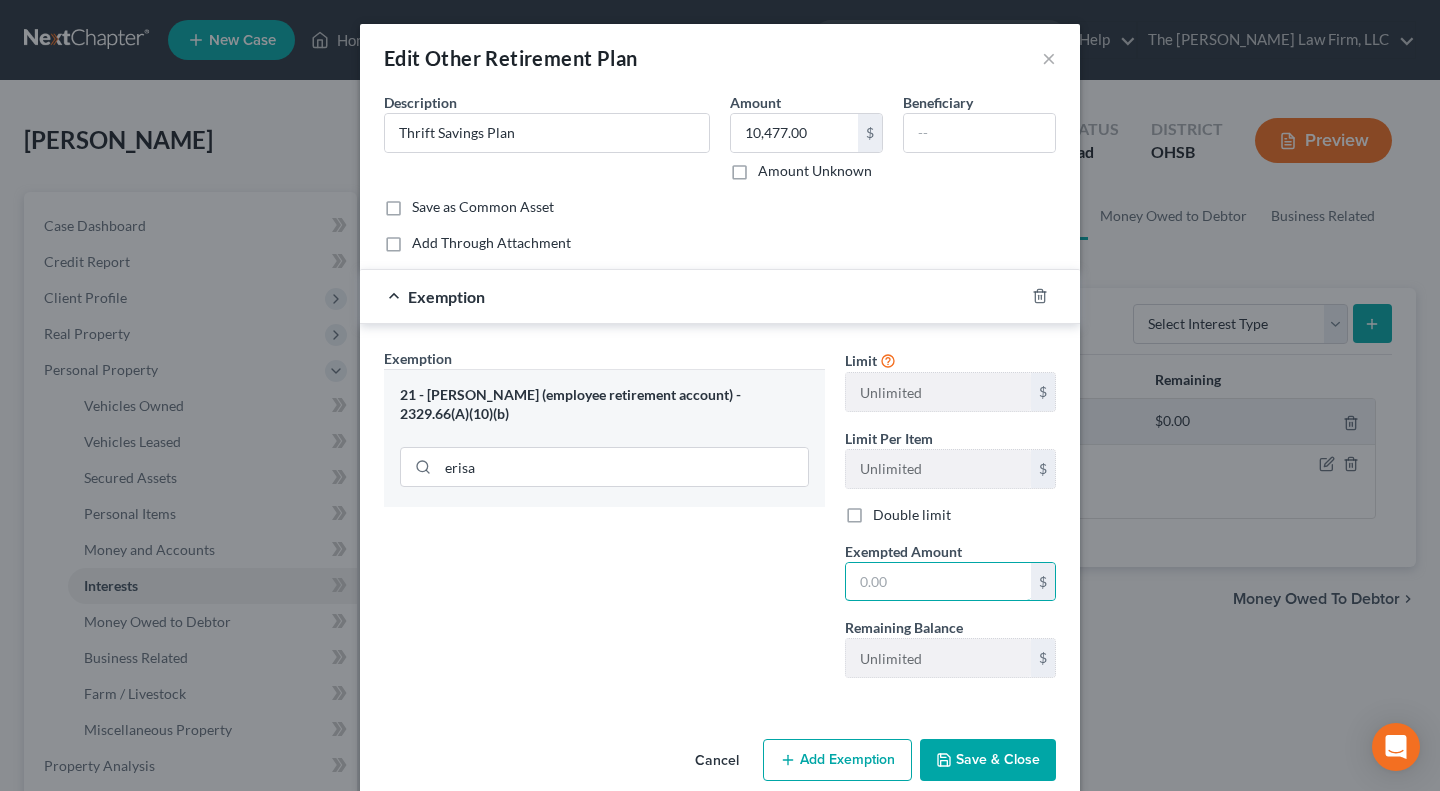 click at bounding box center [938, 582] 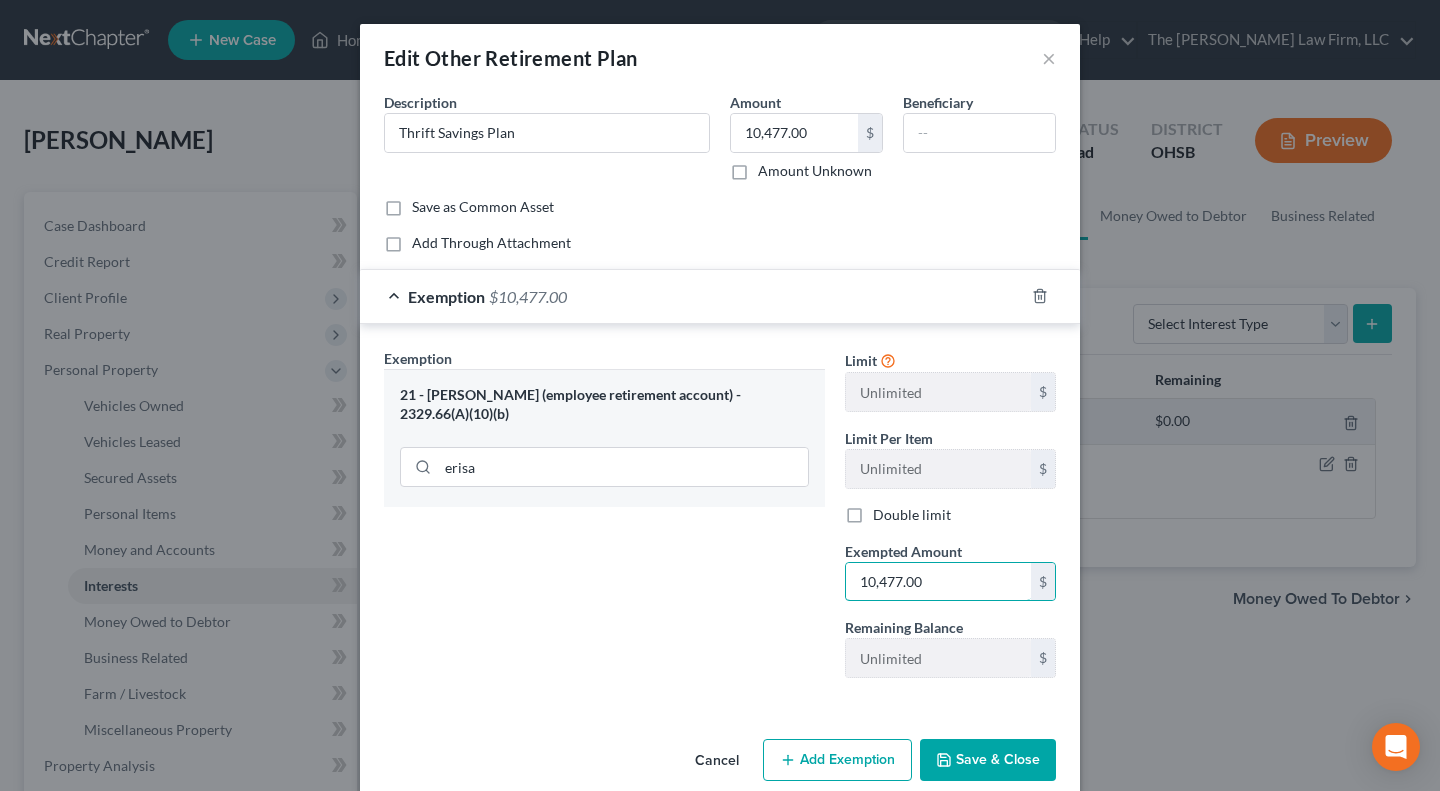 type on "10,477.00" 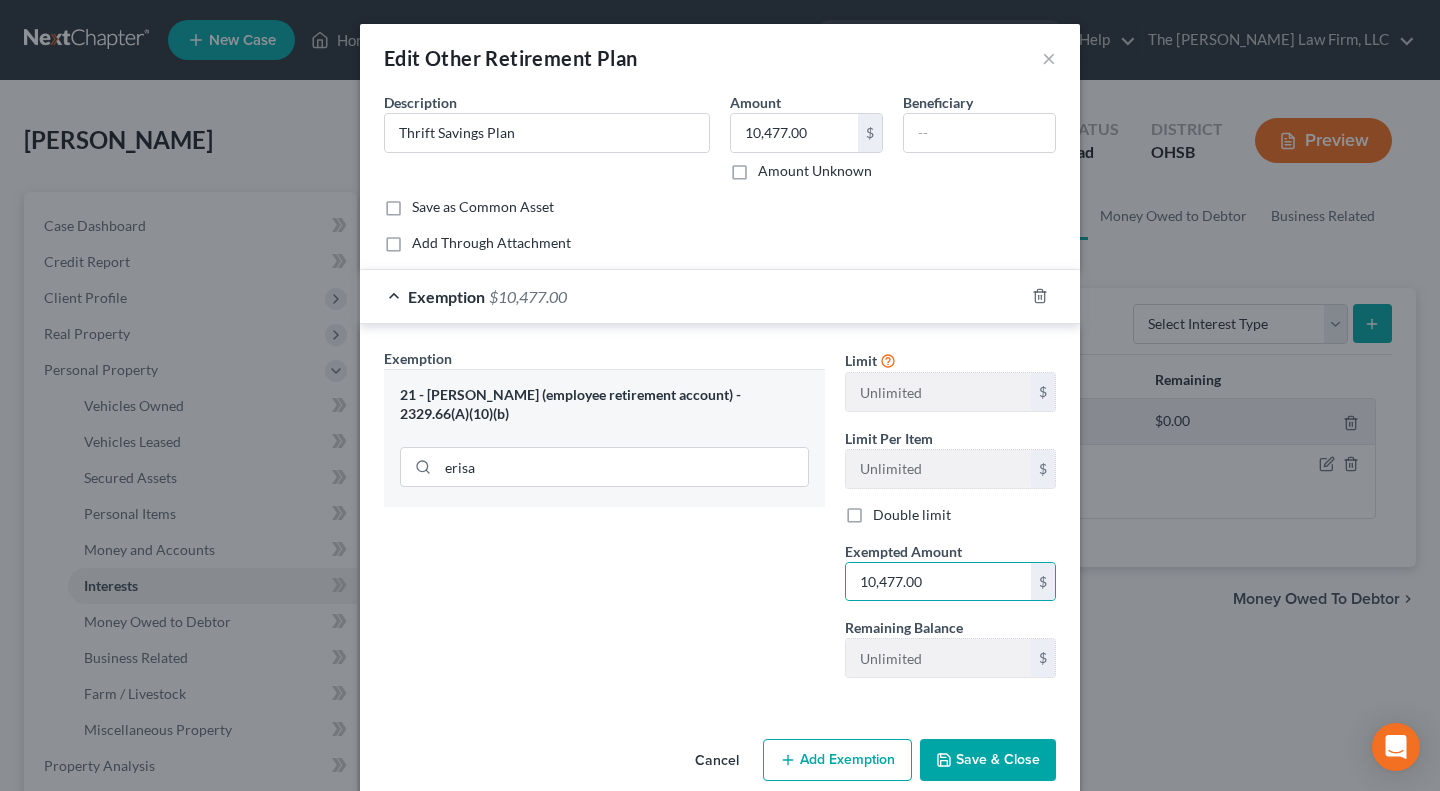 drag, startPoint x: 733, startPoint y: 587, endPoint x: 877, endPoint y: 614, distance: 146.50938 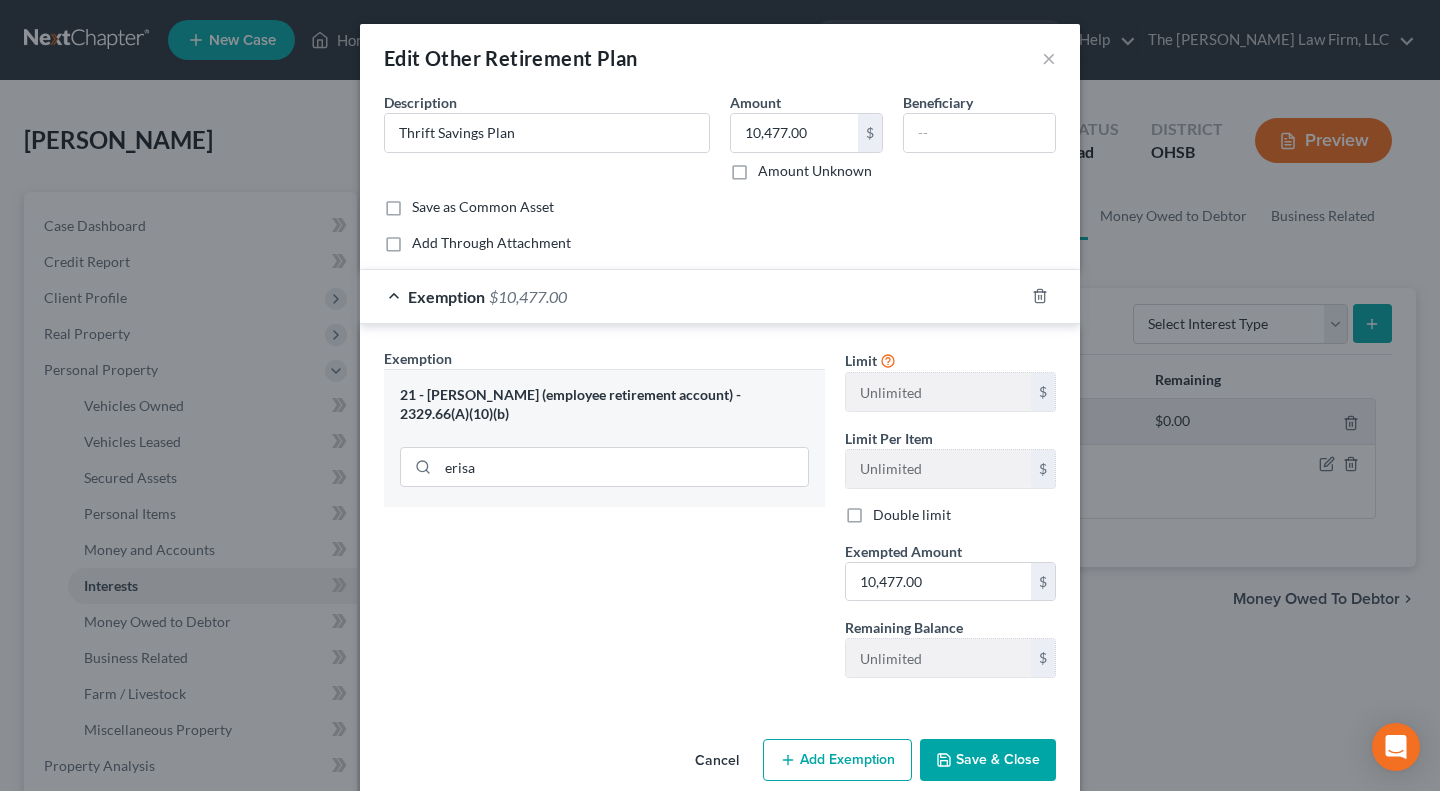 click on "Save & Close" at bounding box center [988, 760] 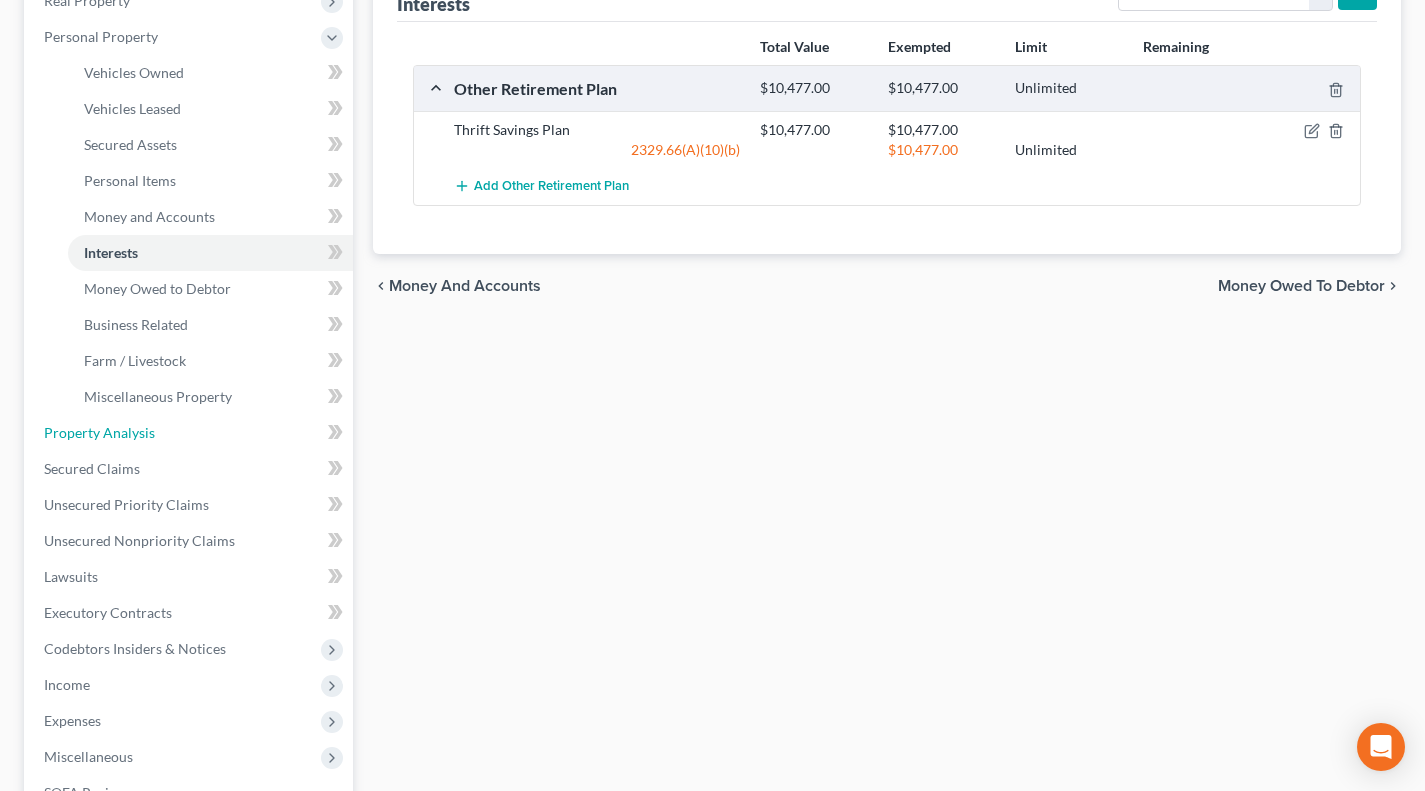 click on "Property Analysis" at bounding box center [99, 432] 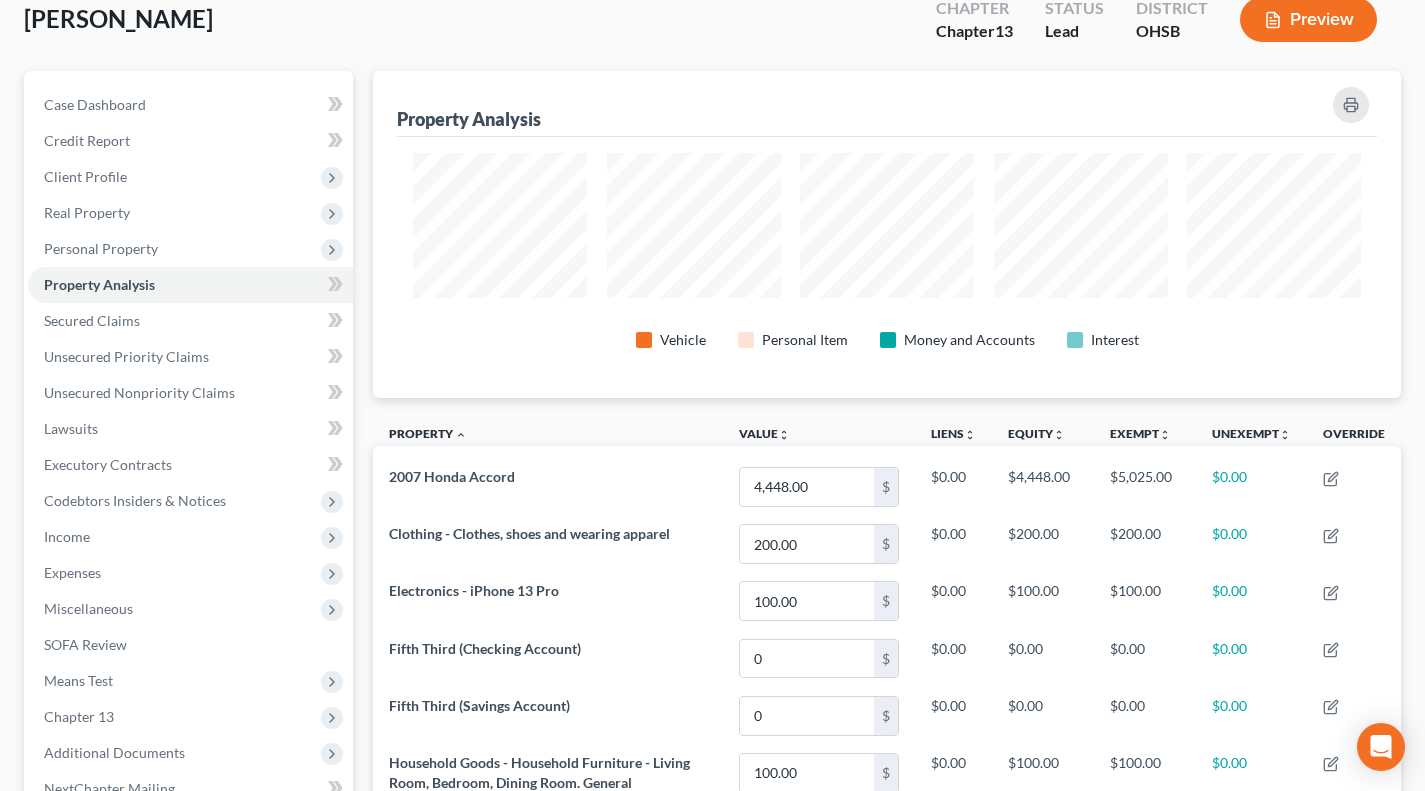 scroll, scrollTop: 8, scrollLeft: 0, axis: vertical 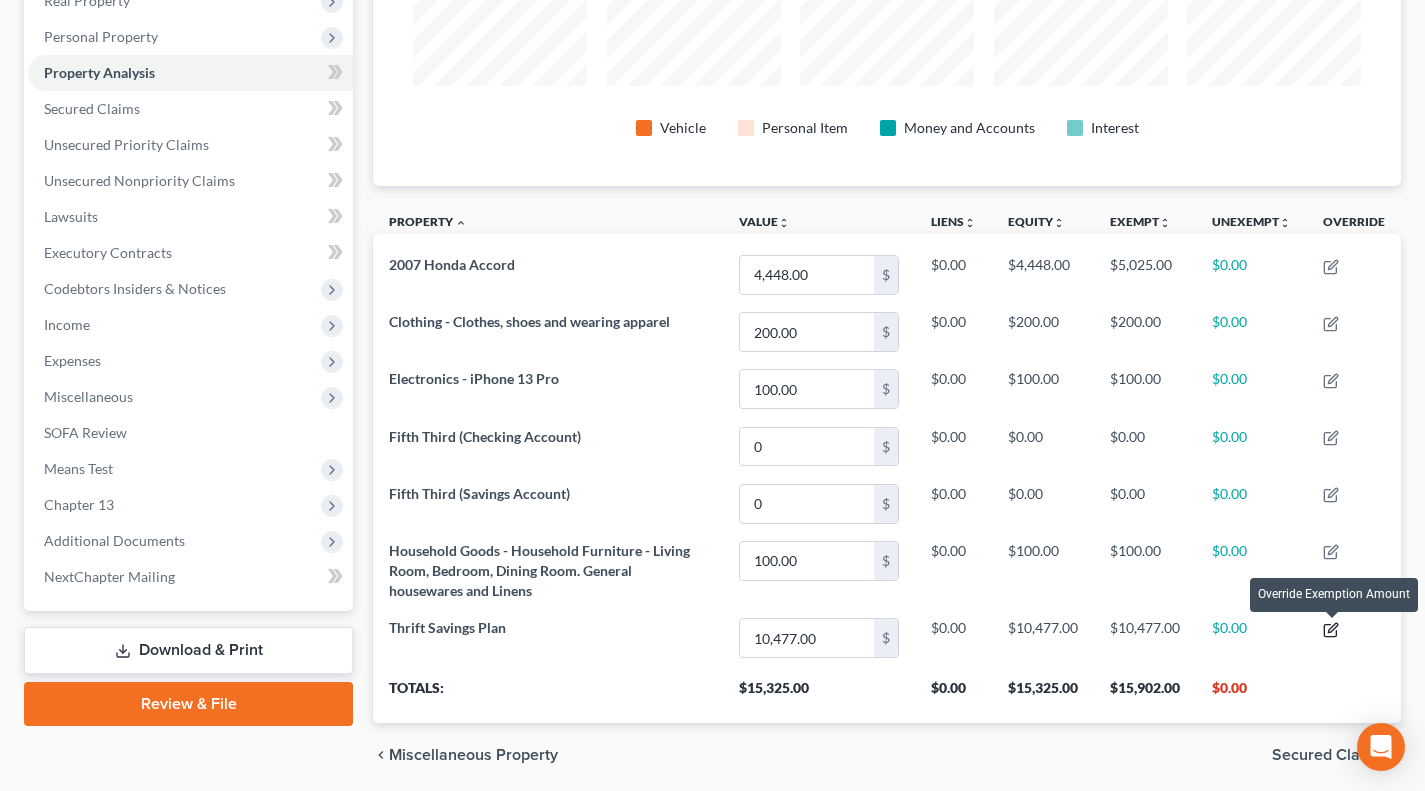 click 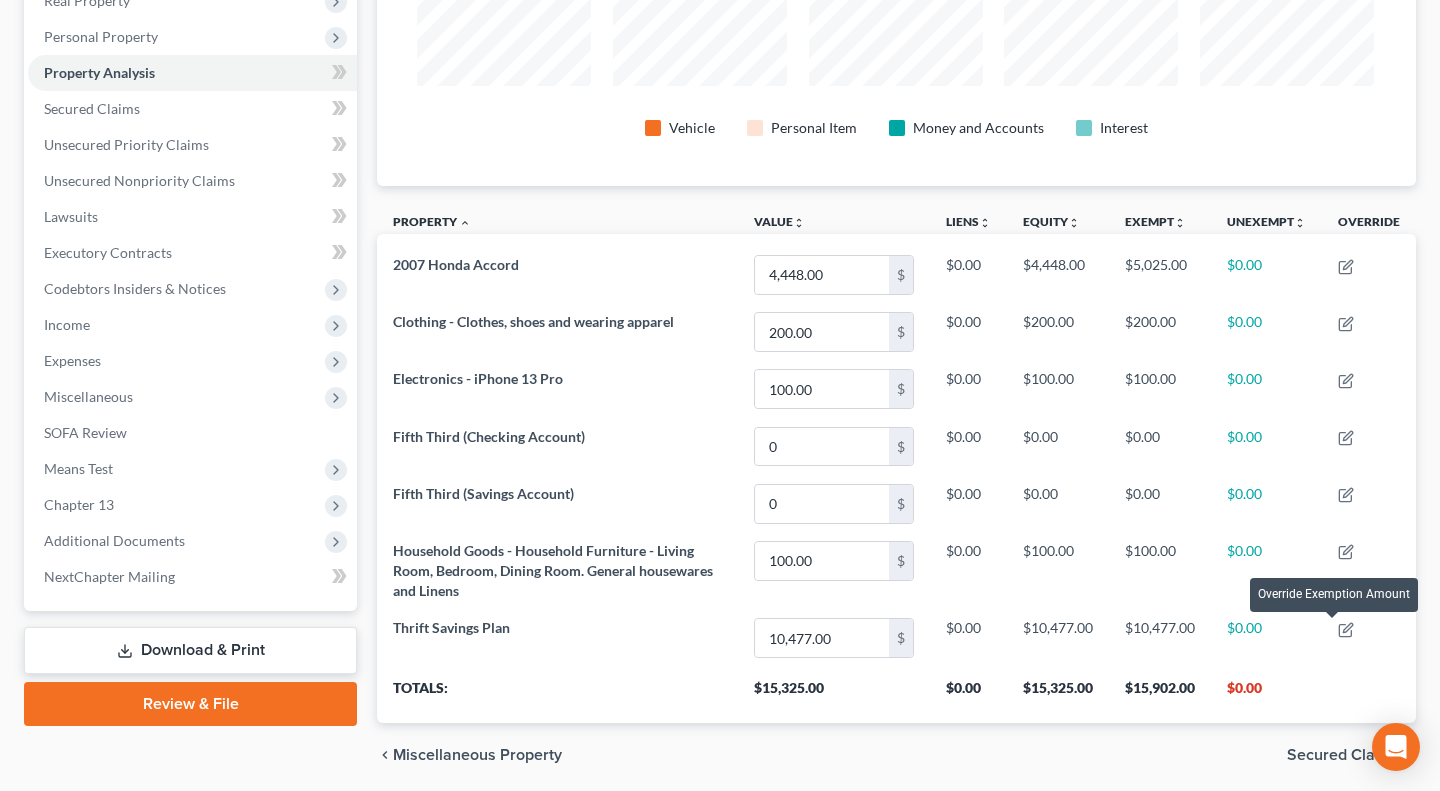 scroll, scrollTop: 999672, scrollLeft: 998961, axis: both 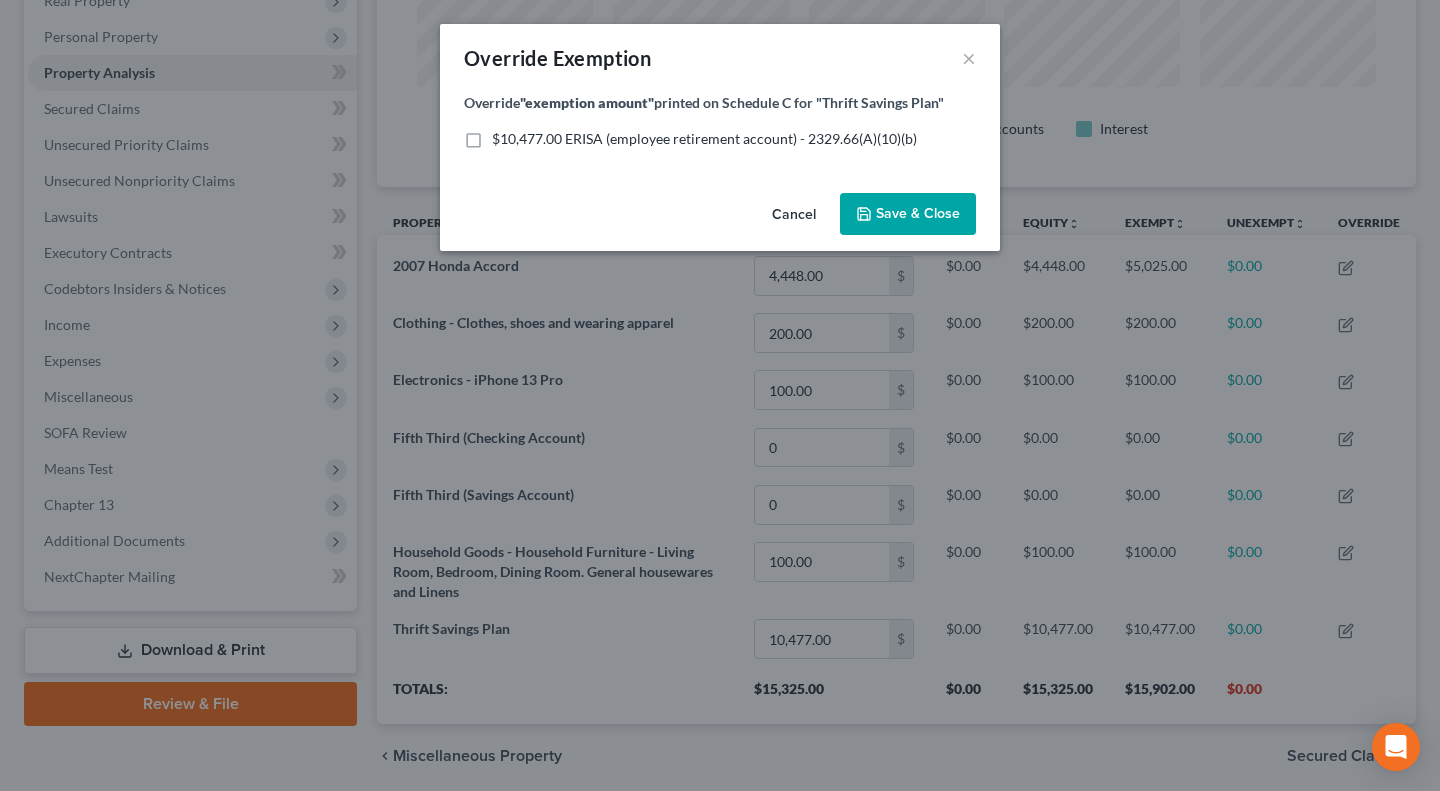 click on "Override  "exemption amount"  printed on Schedule C for "Thrift Savings Plan" $10,477.00 ERISA (employee retirement account) - 2329.66(A)(10)(b) 100% of FMV Unknown Other" at bounding box center [720, 120] 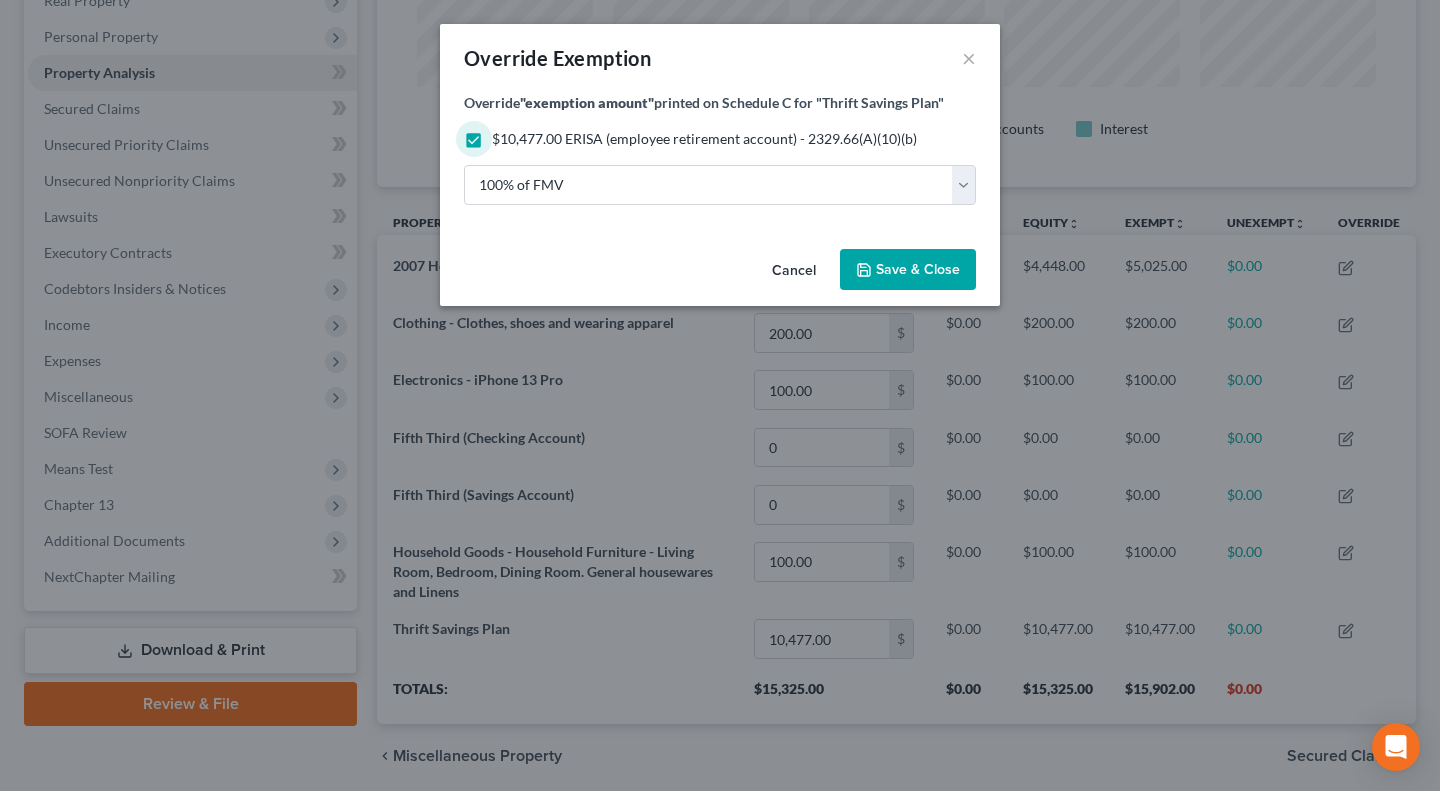 click on "Save & Close" at bounding box center (908, 270) 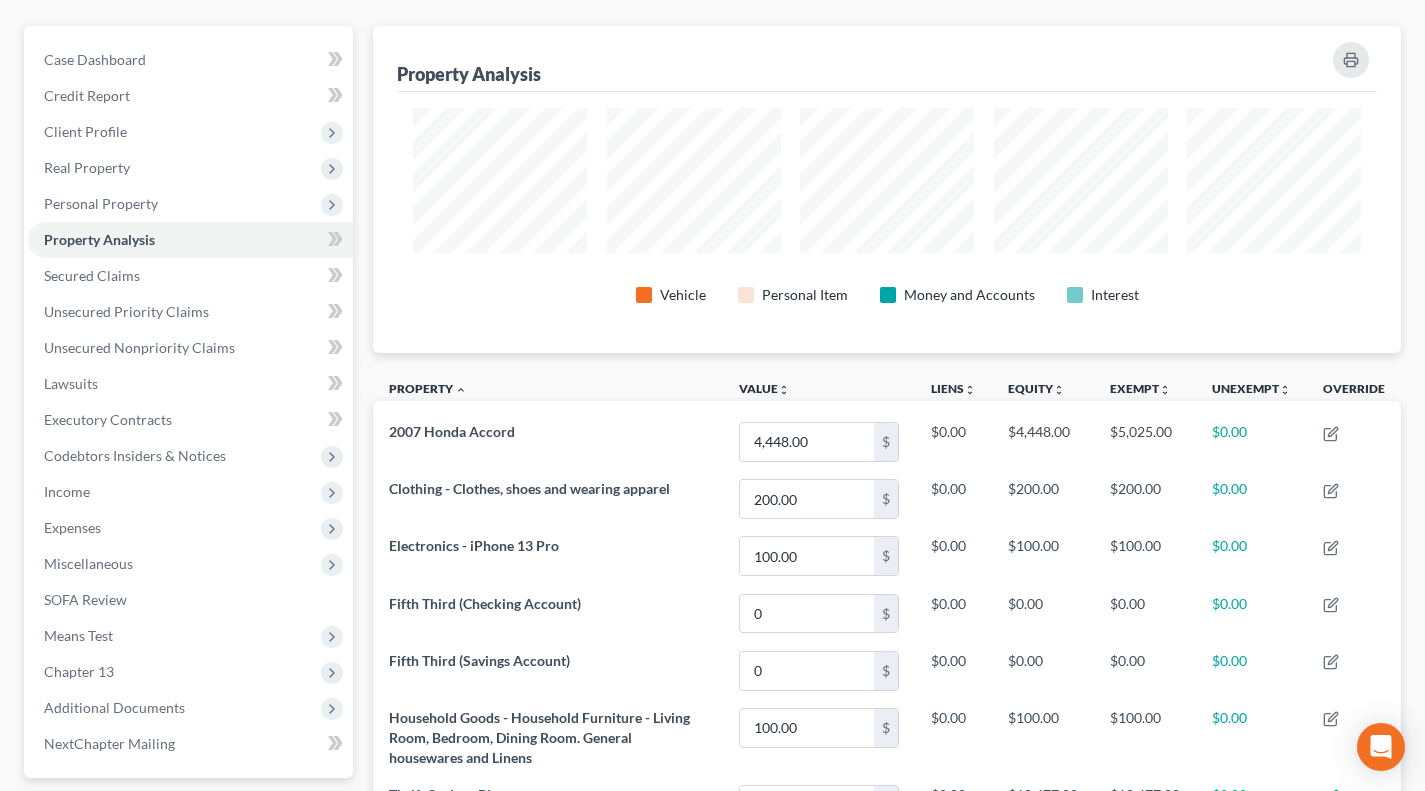 scroll, scrollTop: 333, scrollLeft: 0, axis: vertical 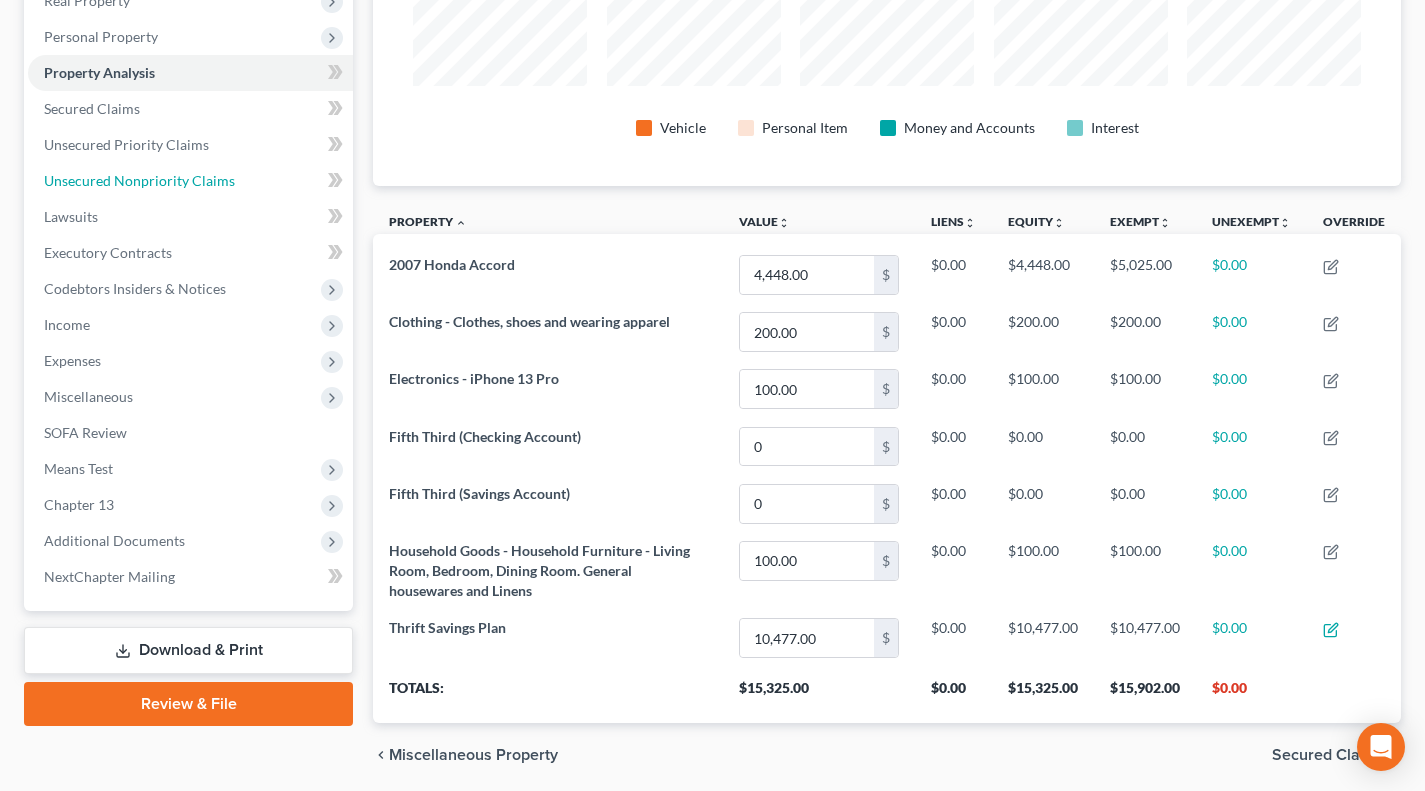 click on "Unsecured Nonpriority Claims" at bounding box center [190, 181] 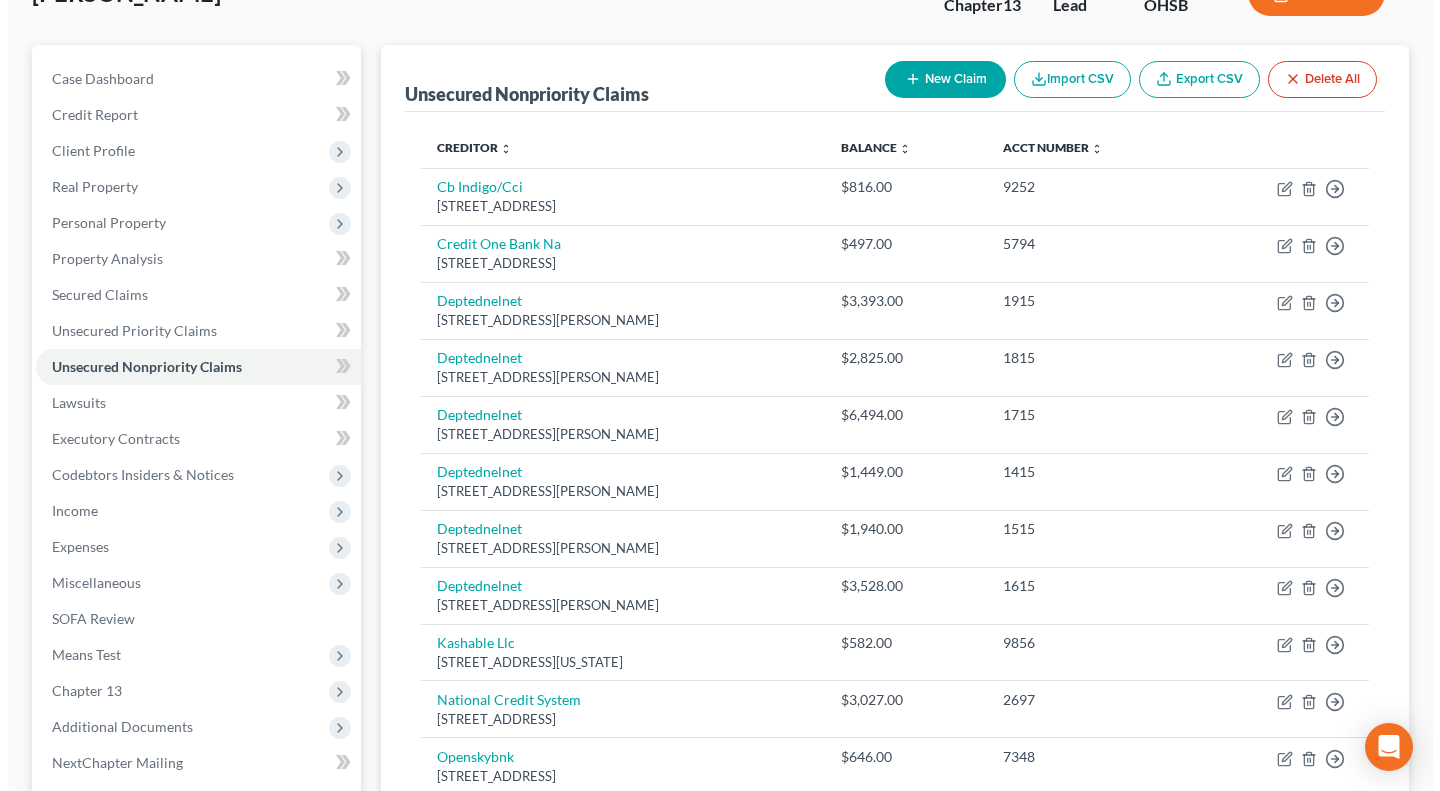 scroll, scrollTop: 0, scrollLeft: 0, axis: both 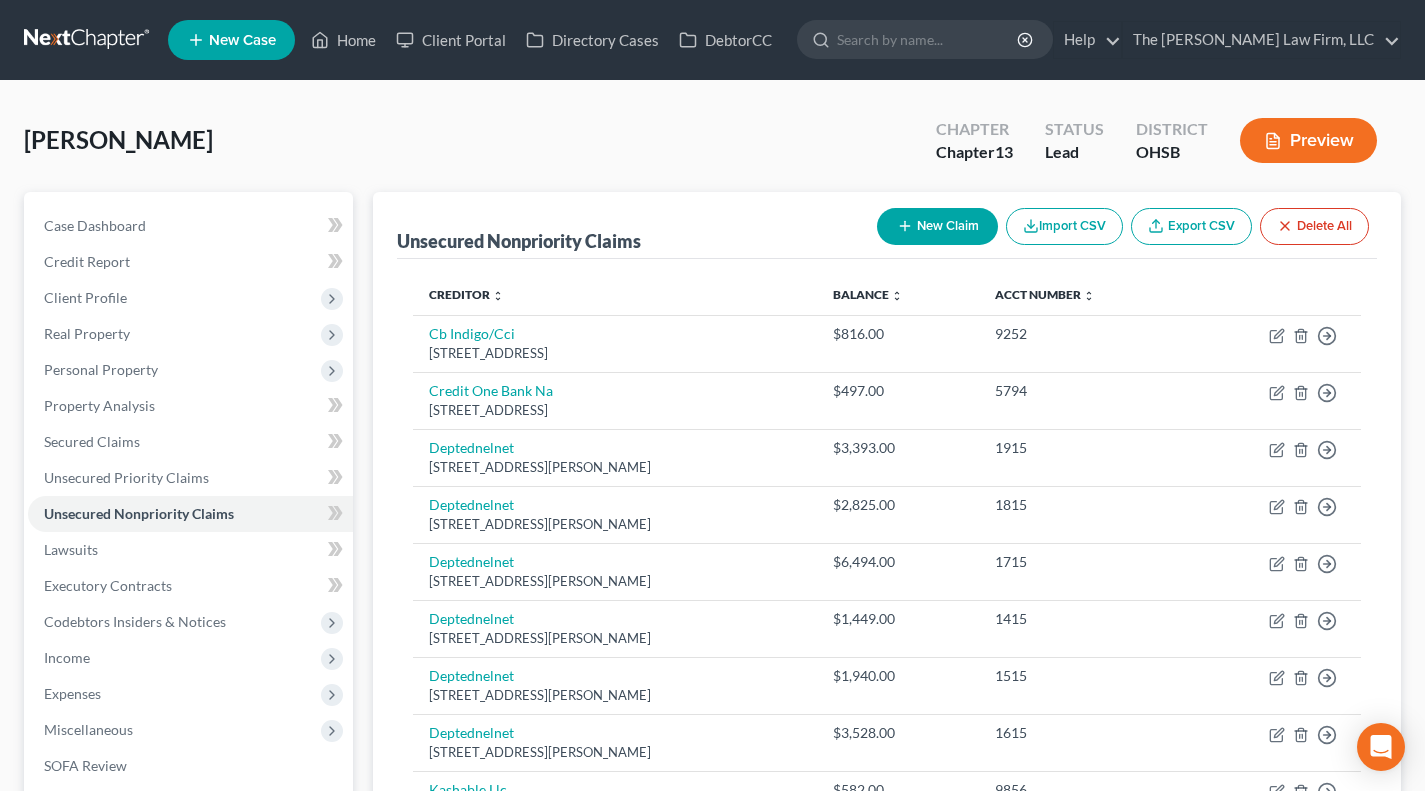 click 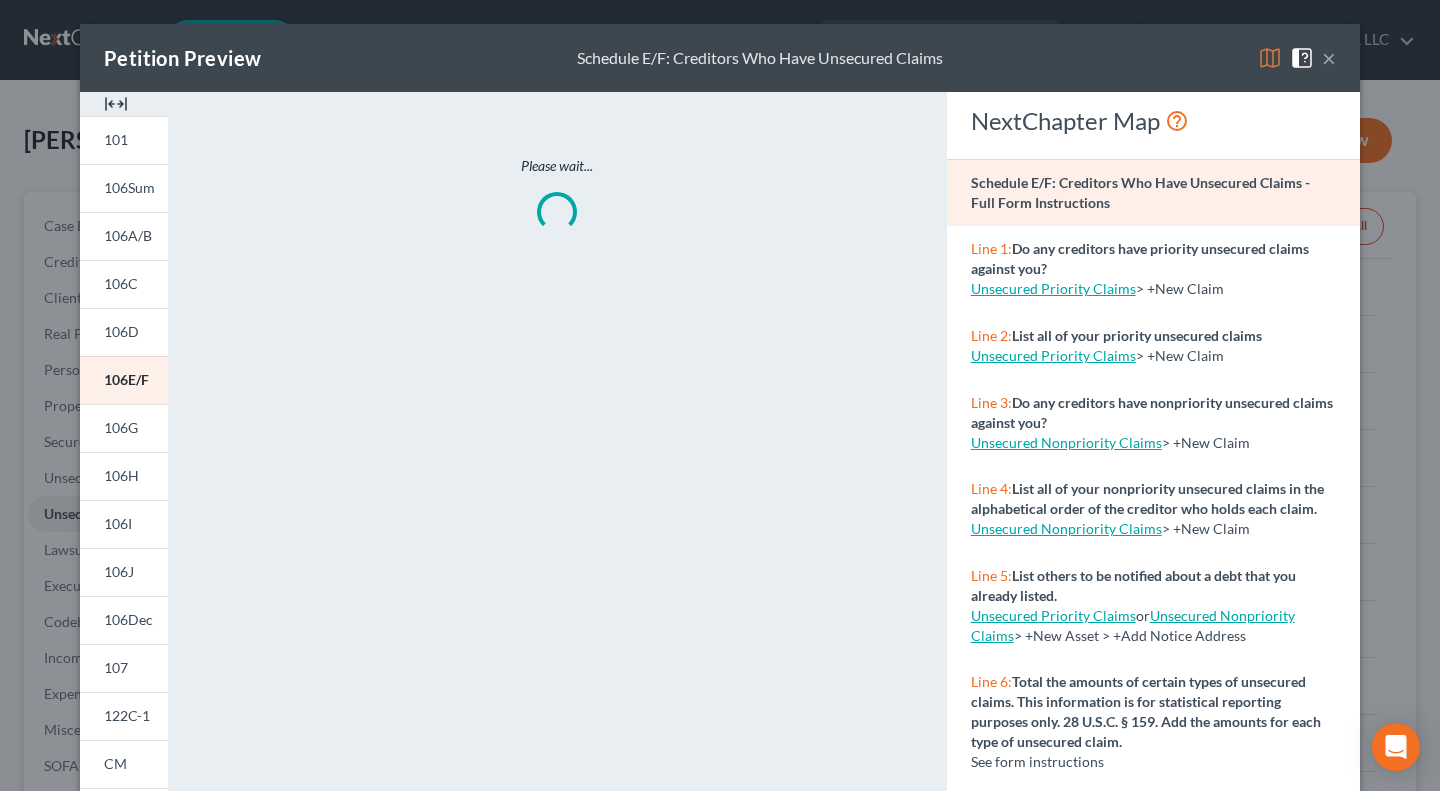 click at bounding box center [116, 104] 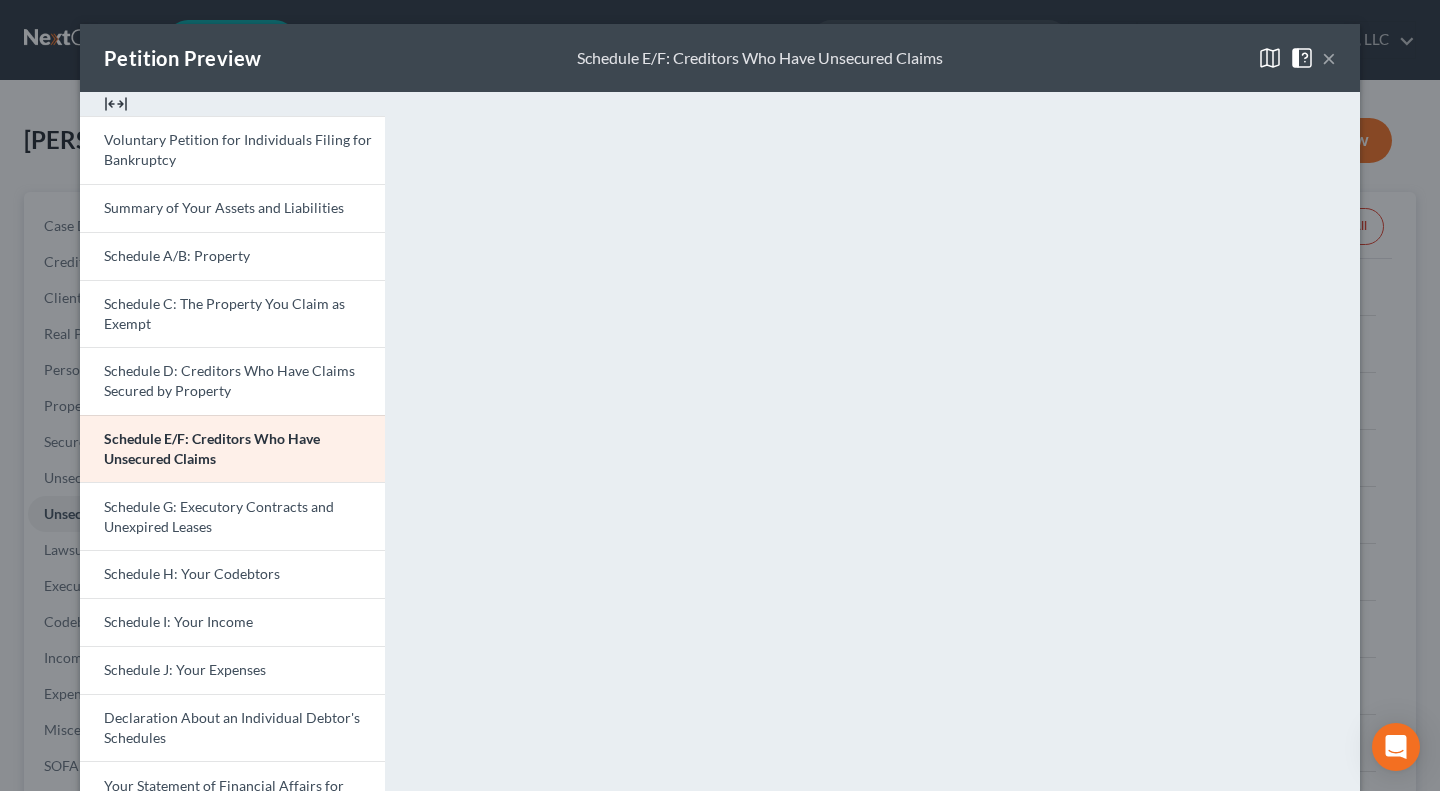 click on "Summary of Your Assets and Liabilities" at bounding box center (224, 207) 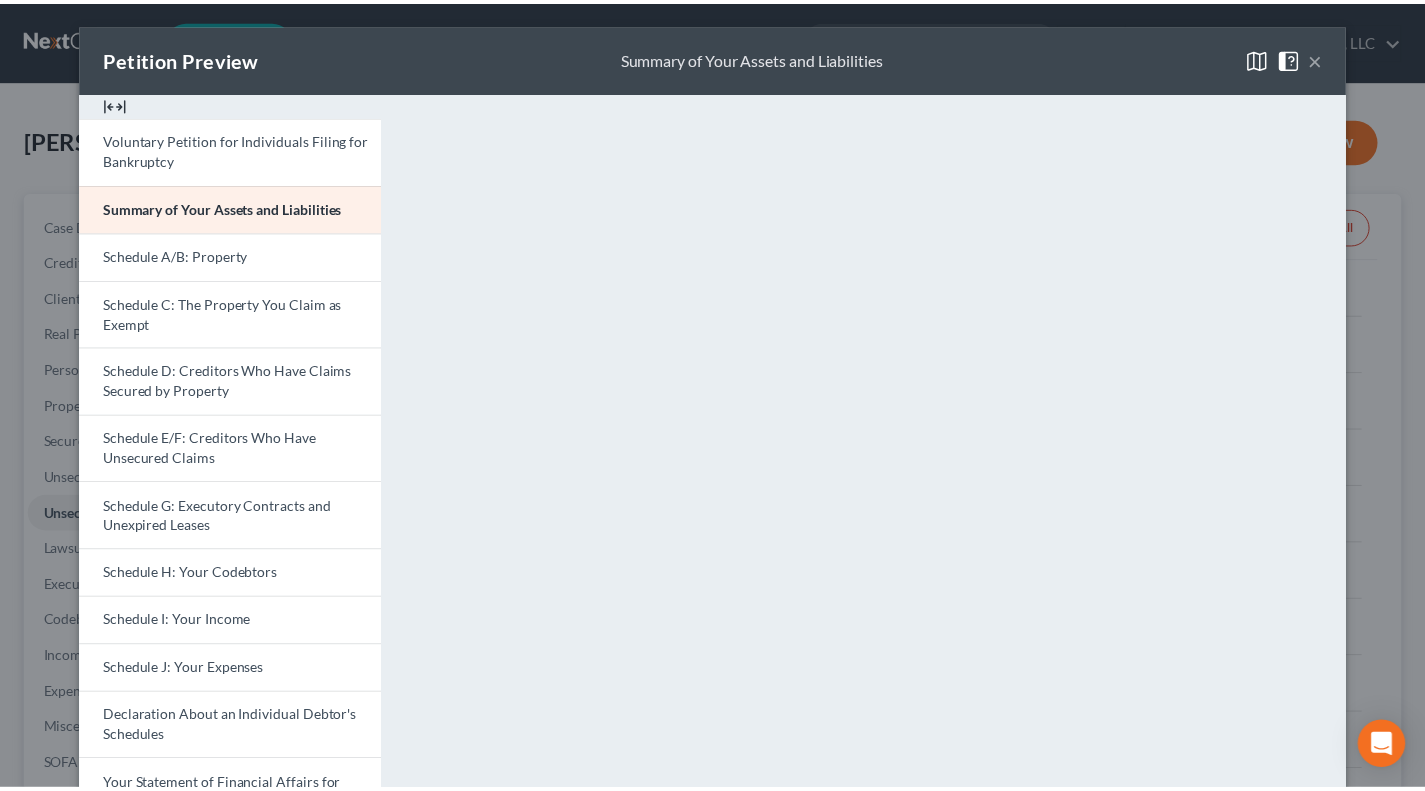 scroll, scrollTop: 166, scrollLeft: 0, axis: vertical 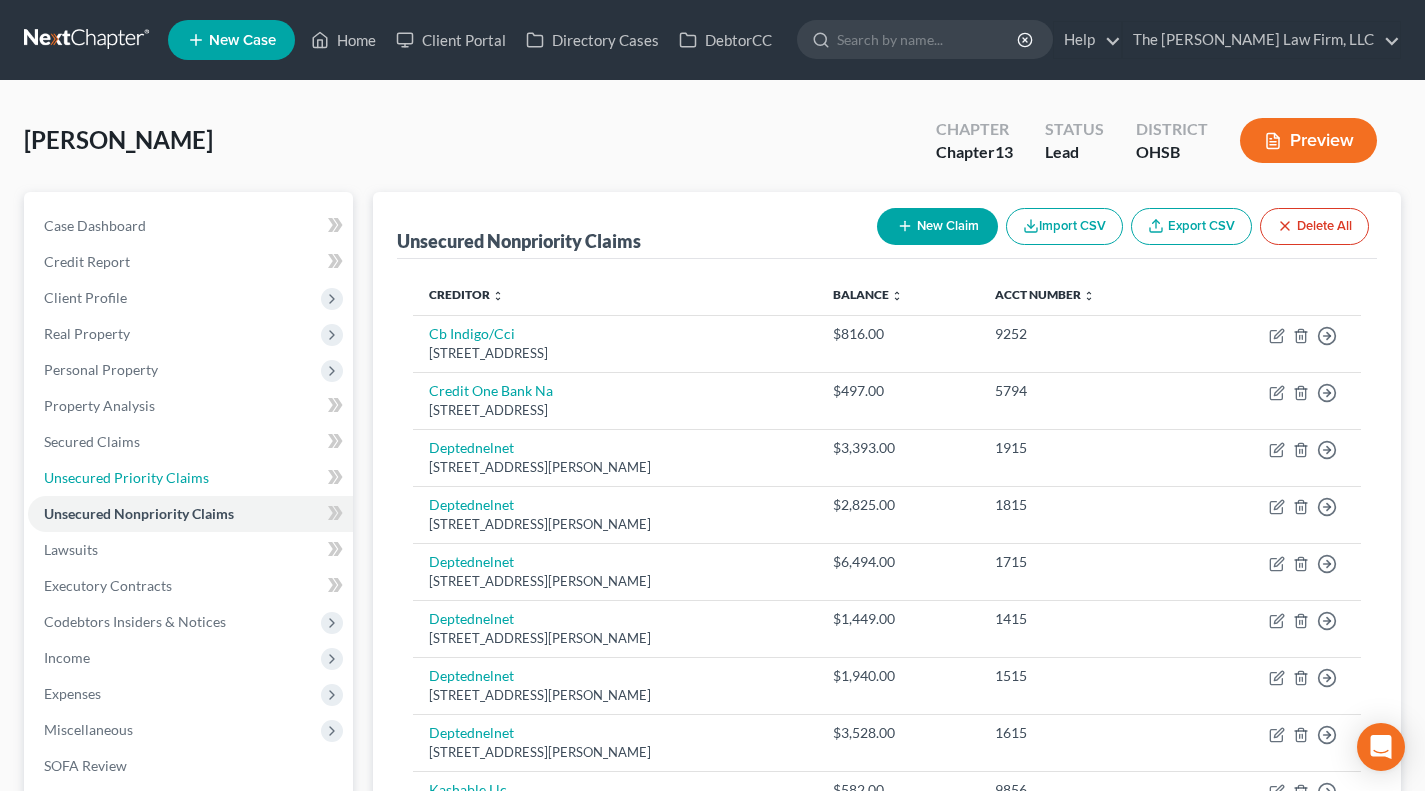 click on "Unsecured Priority Claims" at bounding box center [126, 477] 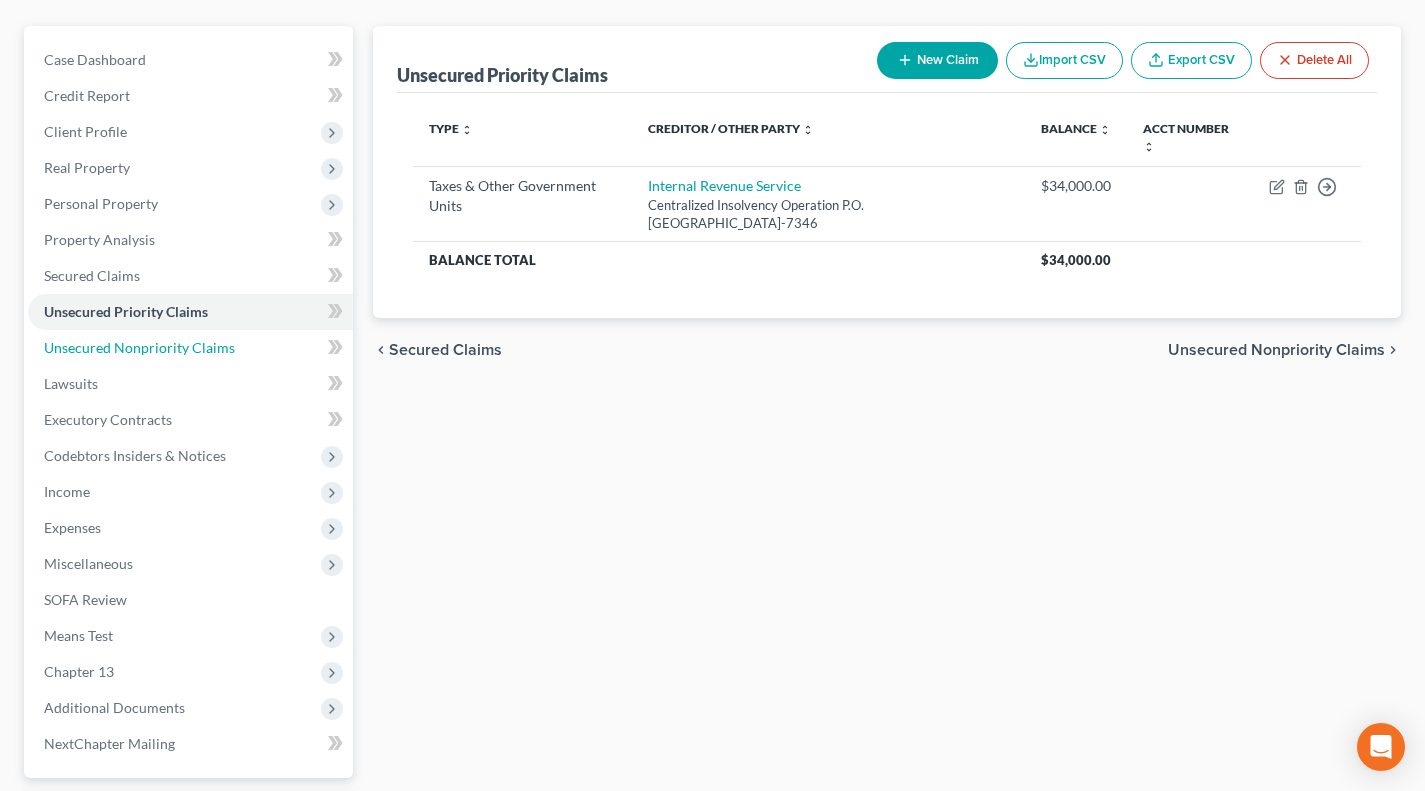 click on "Unsecured Nonpriority Claims" at bounding box center [139, 347] 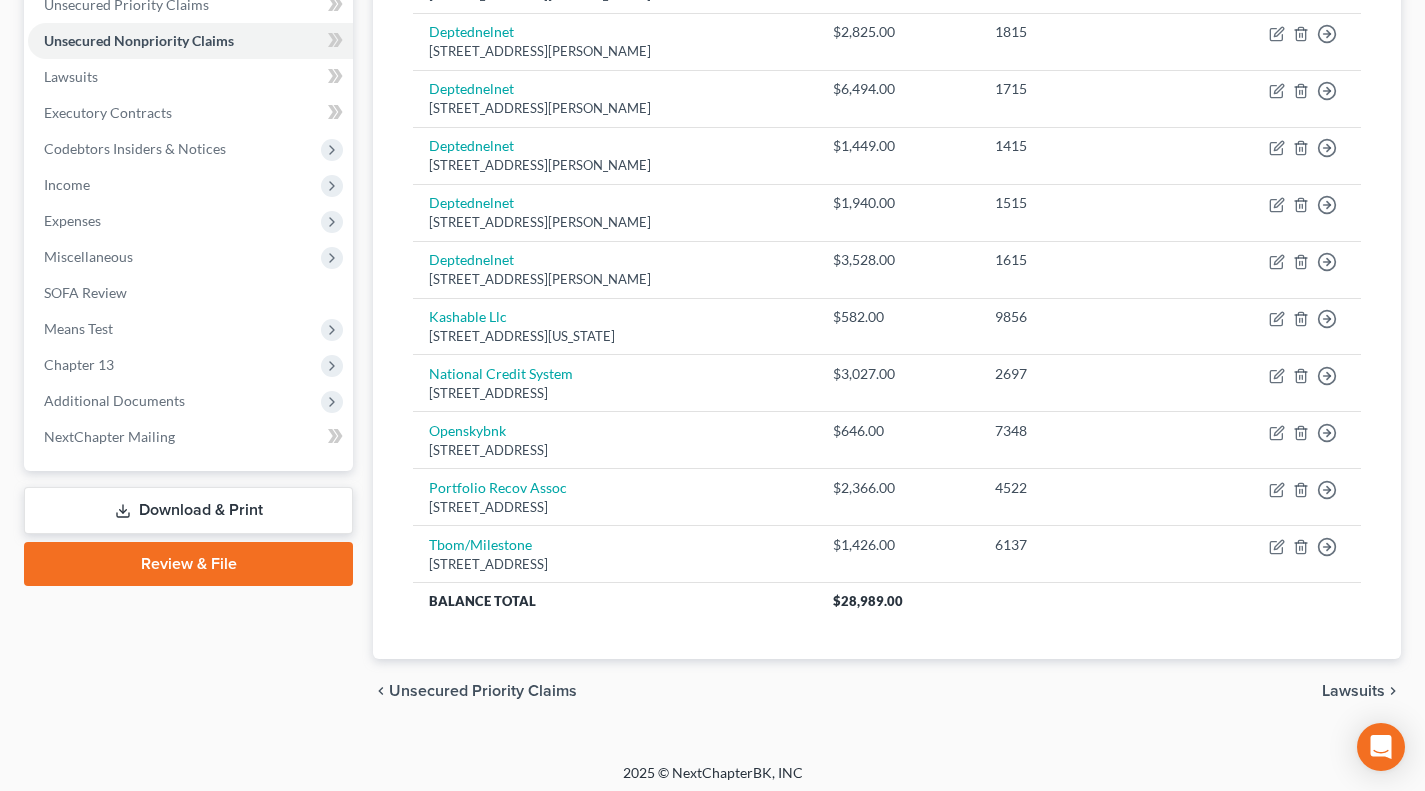 scroll, scrollTop: 480, scrollLeft: 0, axis: vertical 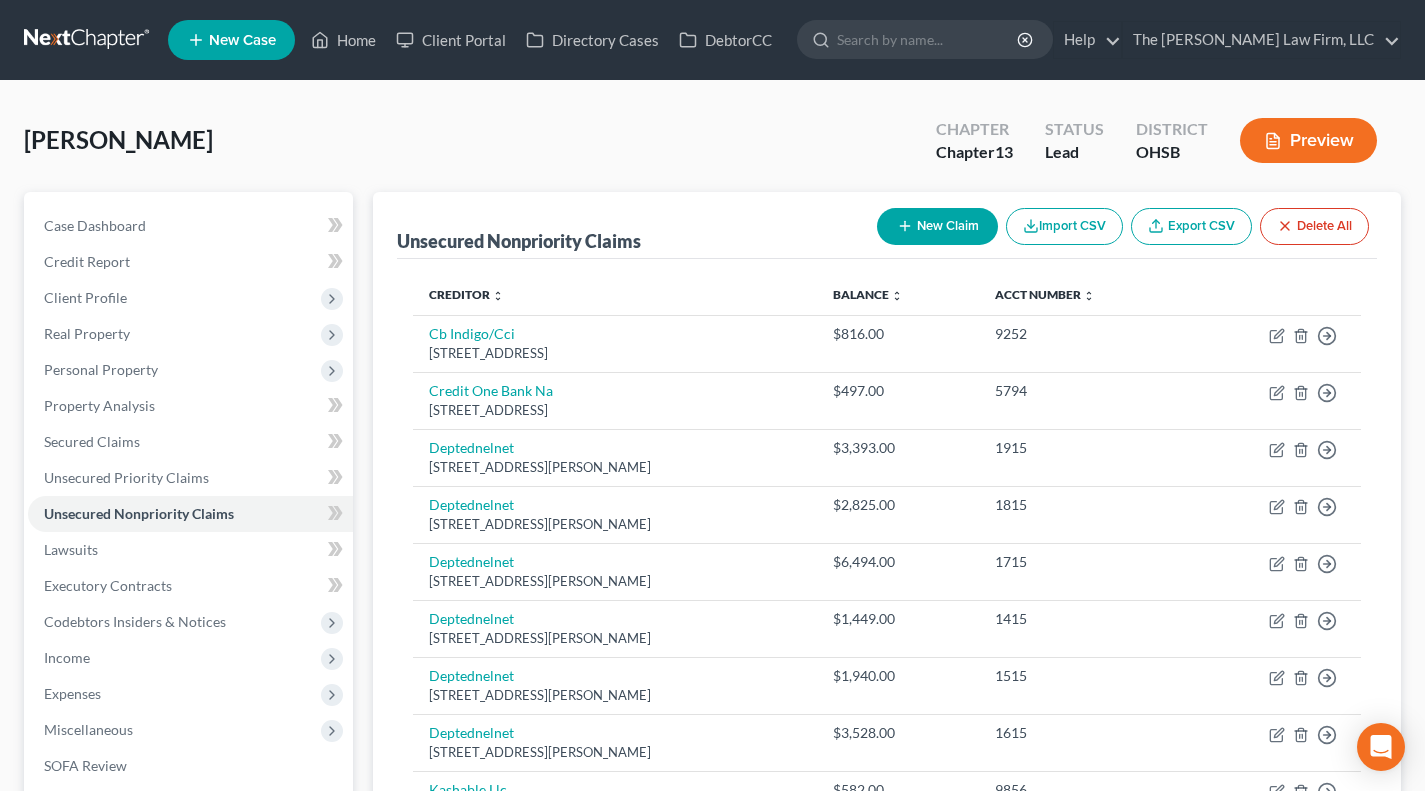click on "New Claim" at bounding box center (937, 226) 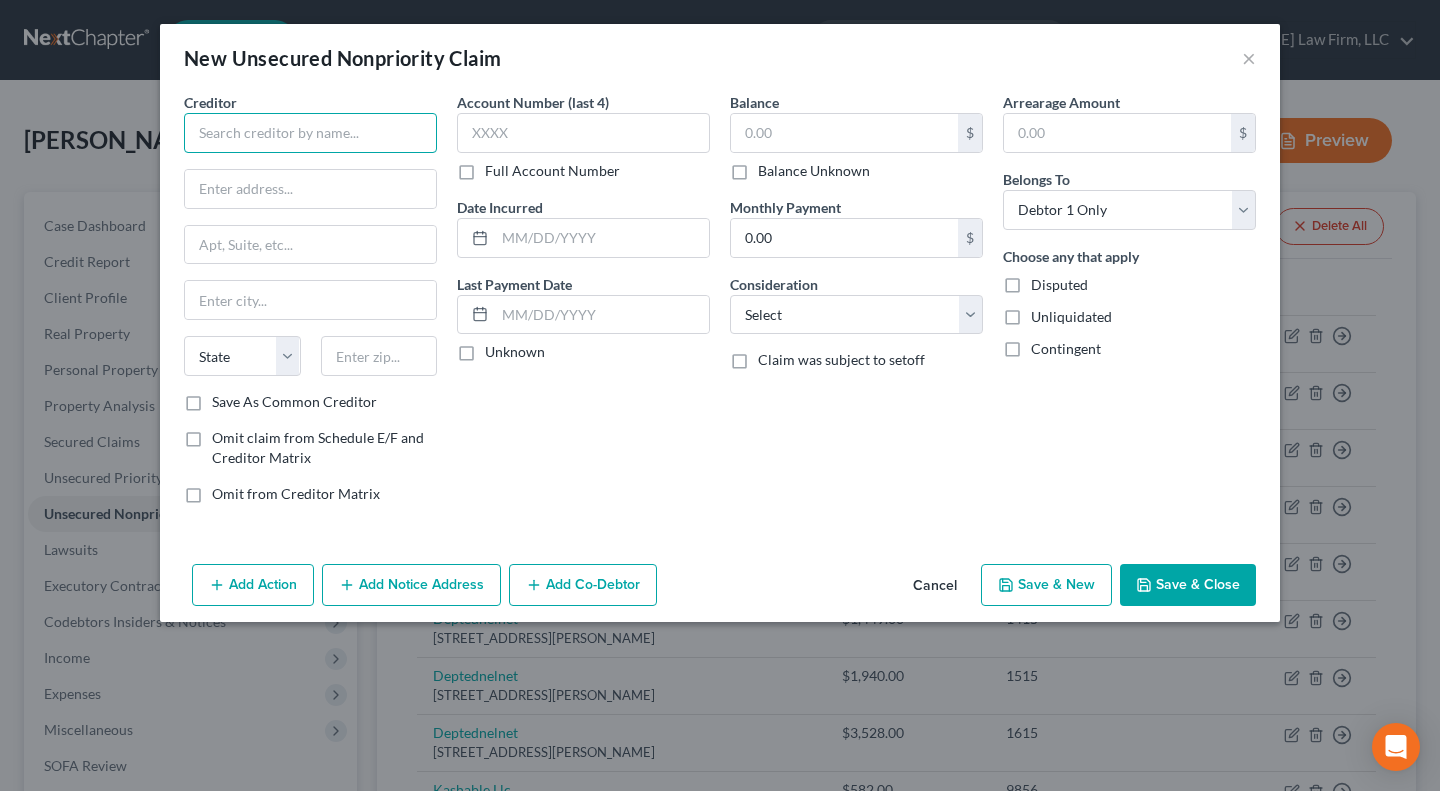 click at bounding box center [310, 133] 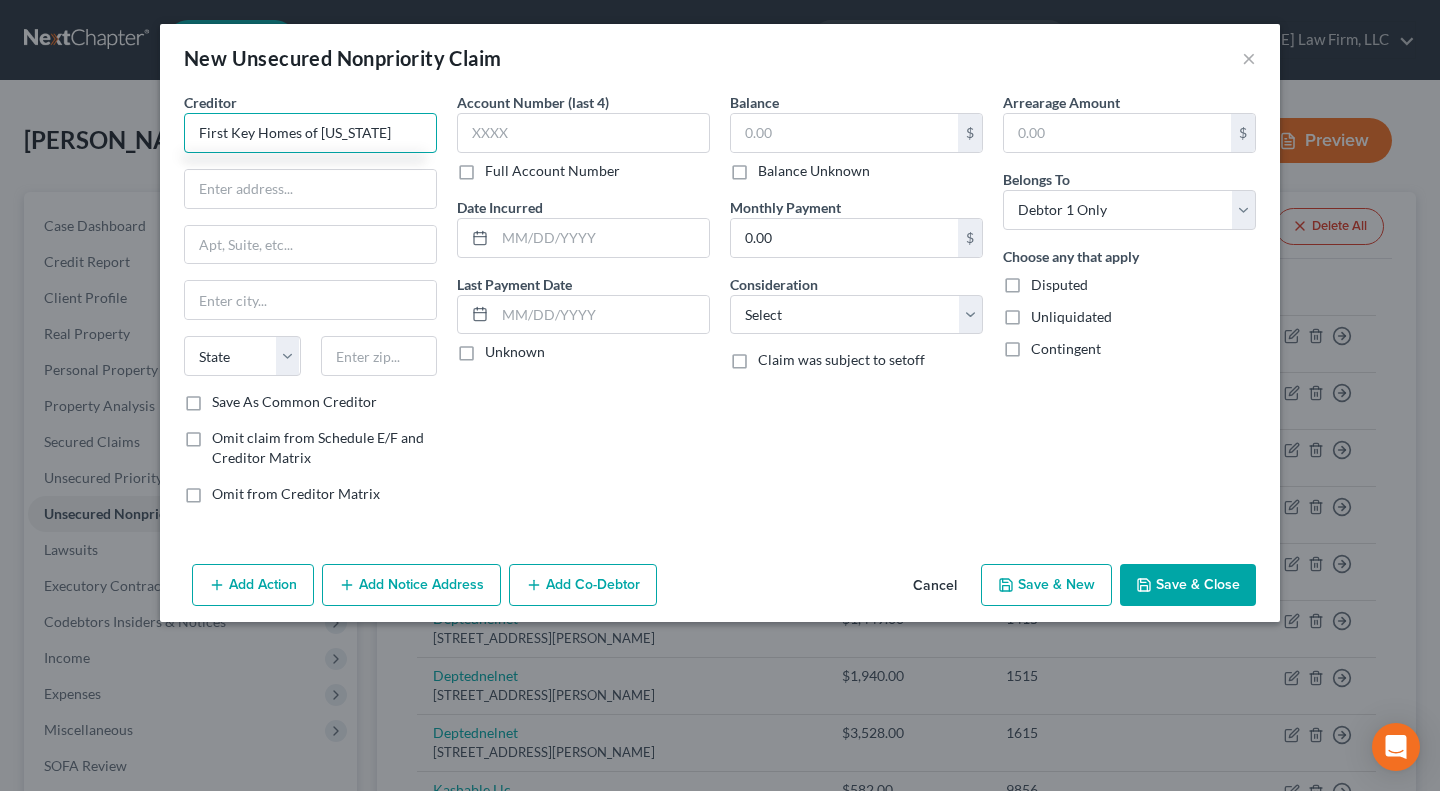 click on "First Key Homes of Ohio" at bounding box center (310, 133) 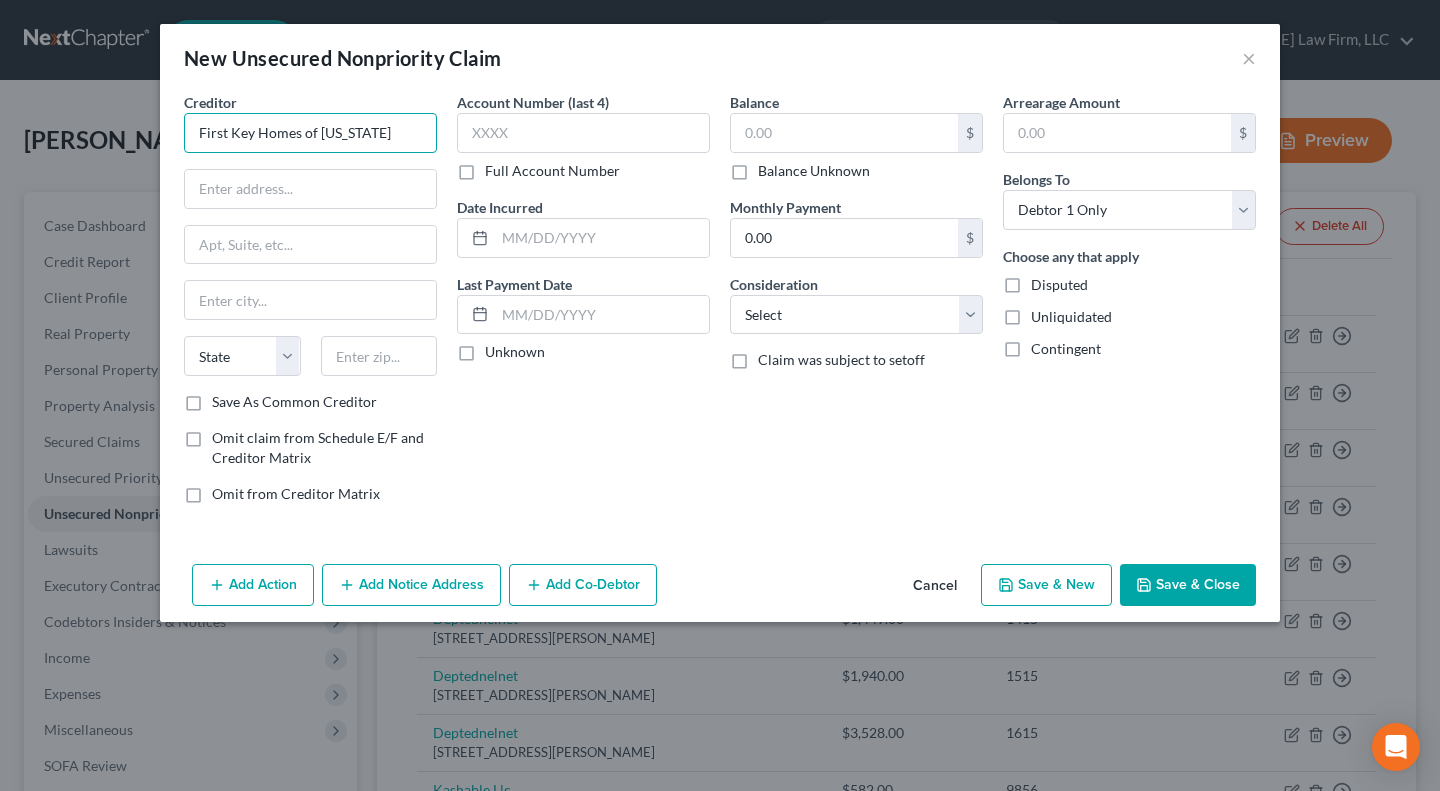 click on "First Key Homes of Ohio" at bounding box center [310, 133] 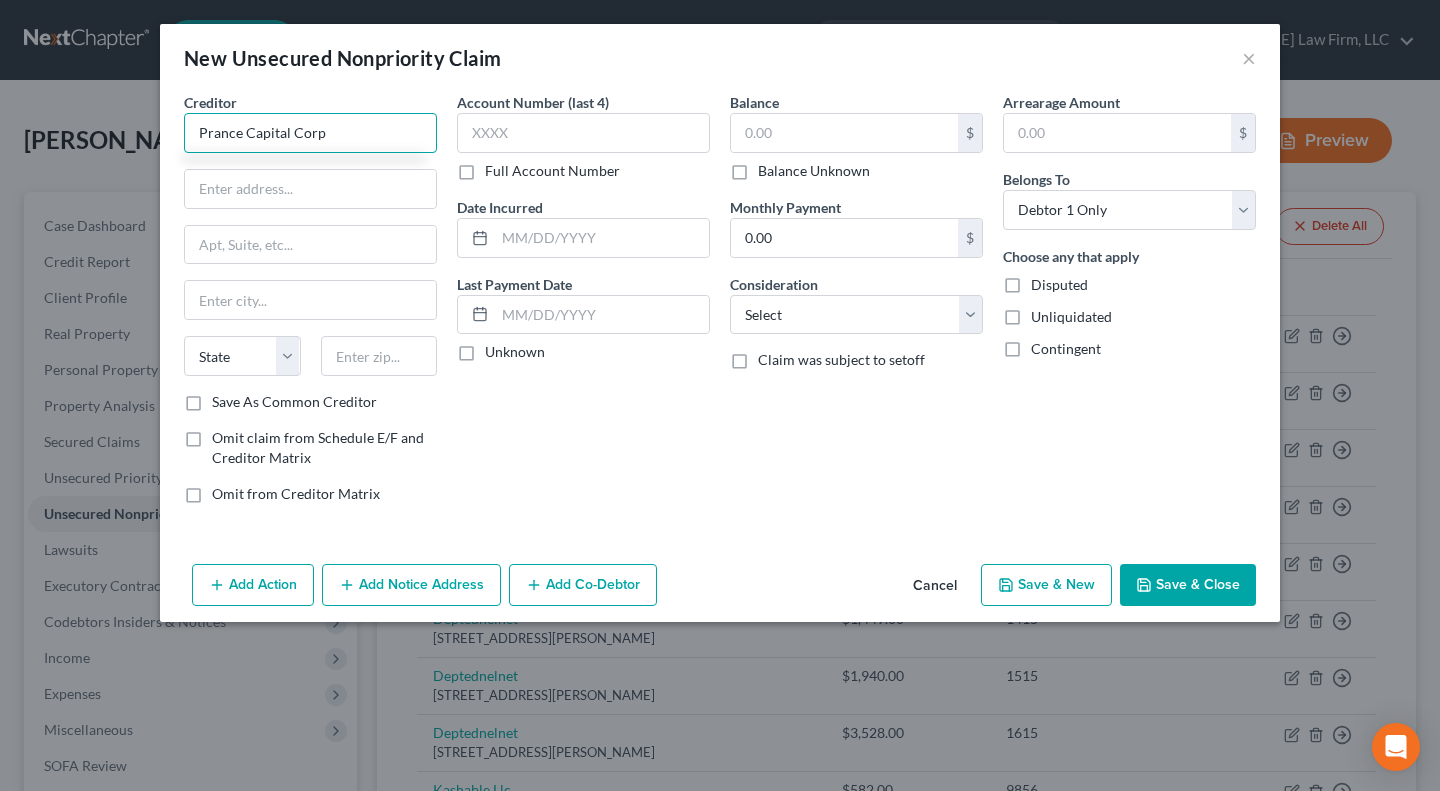 type on "Prance Capital Corp" 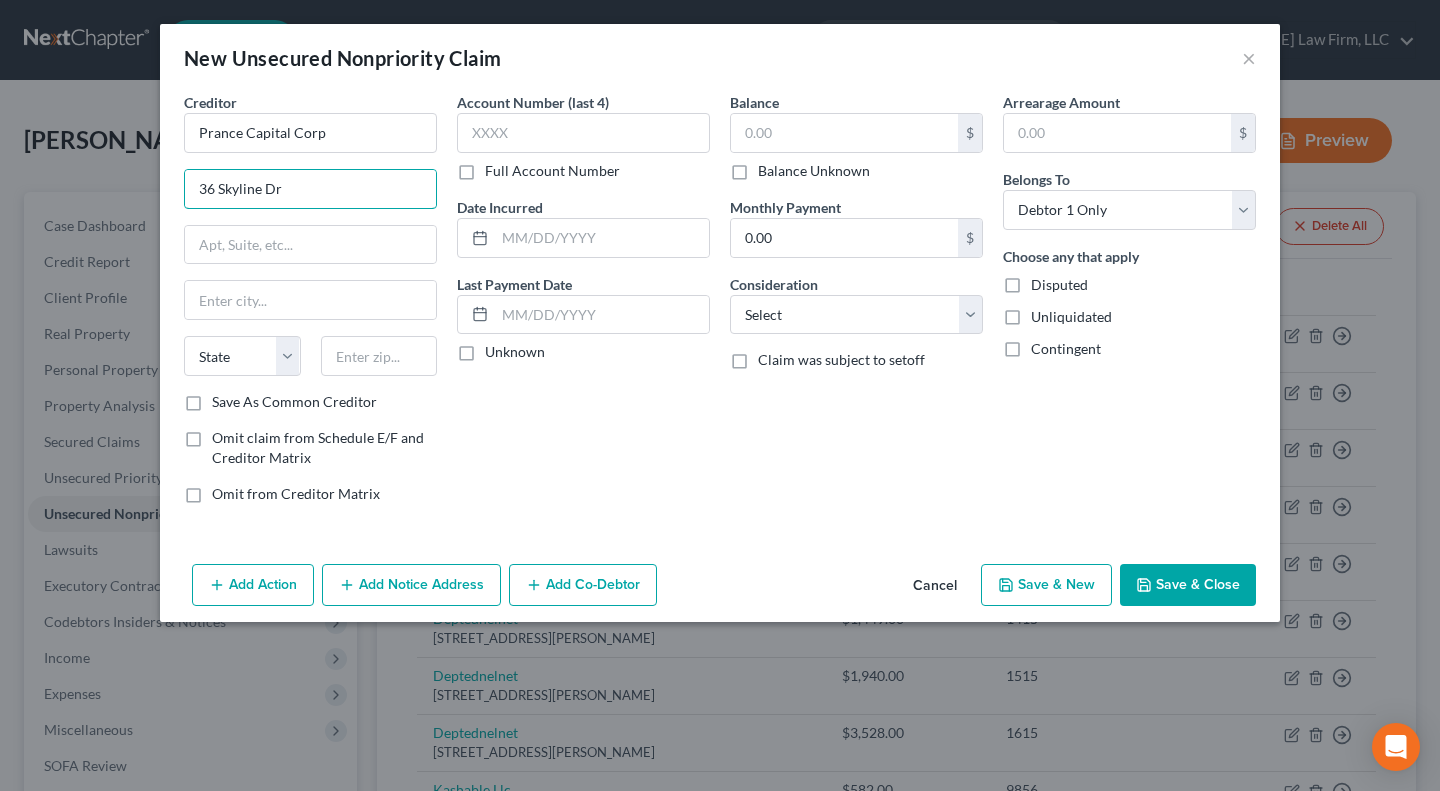 type on "36 Skyline Dr" 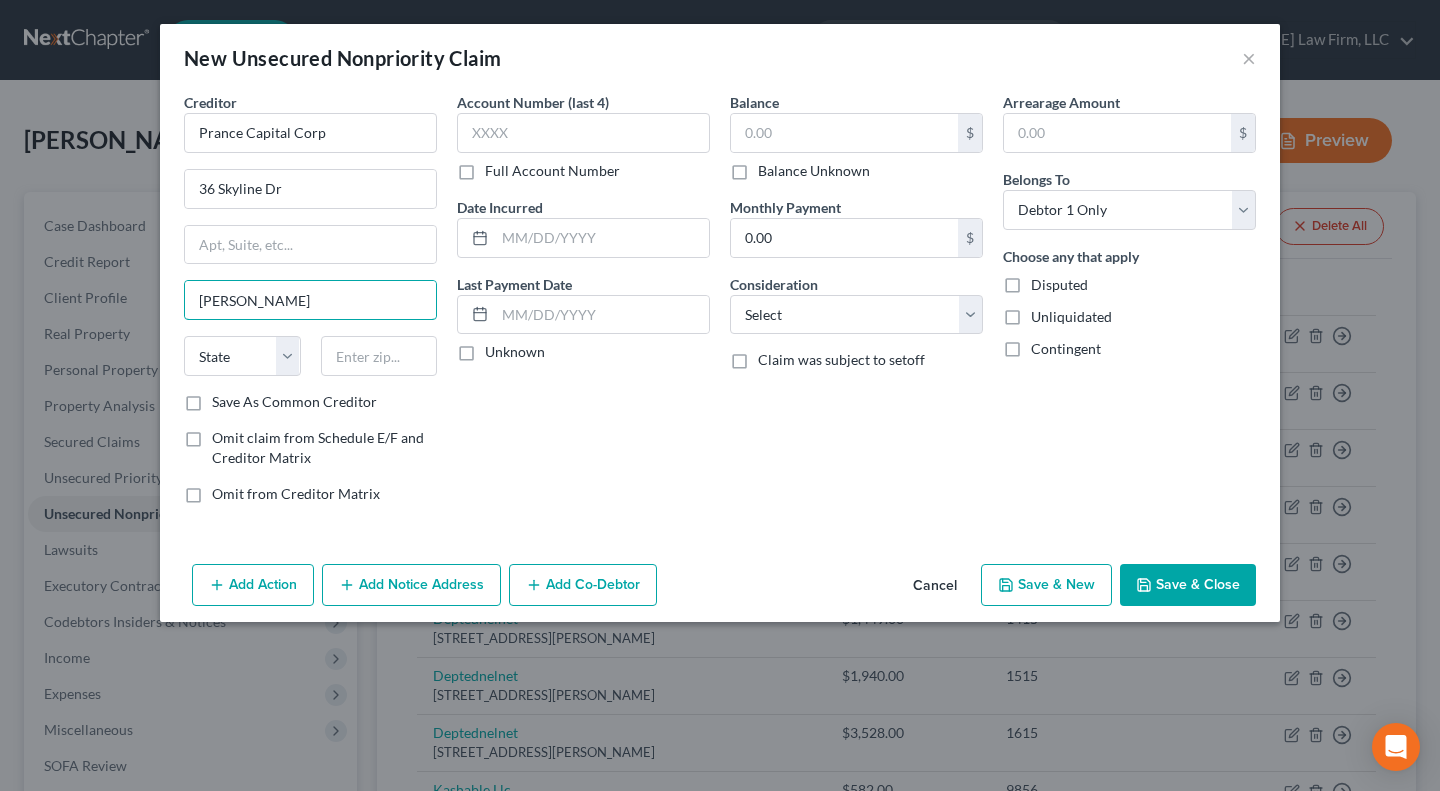 type on "Lake Mary" 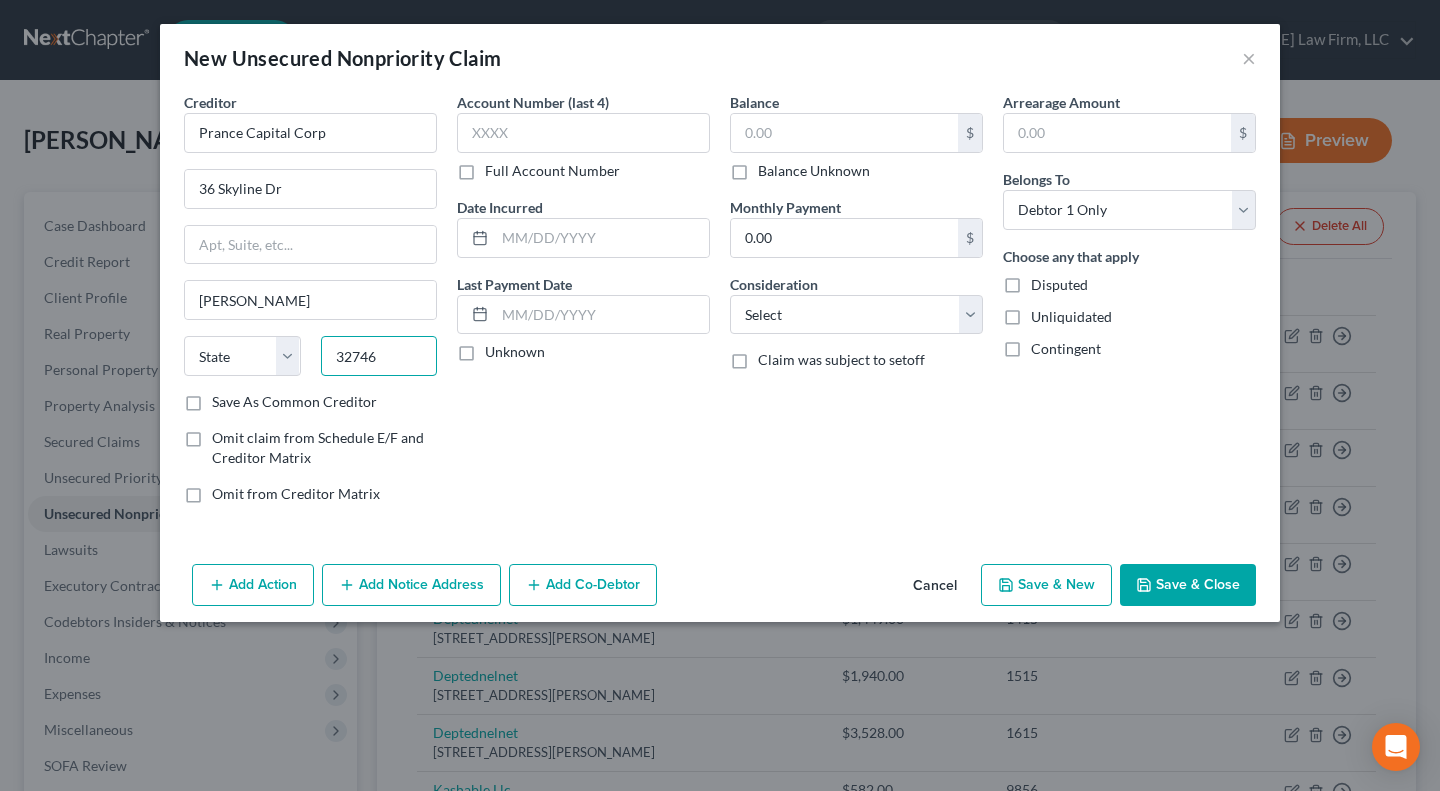 type on "32746" 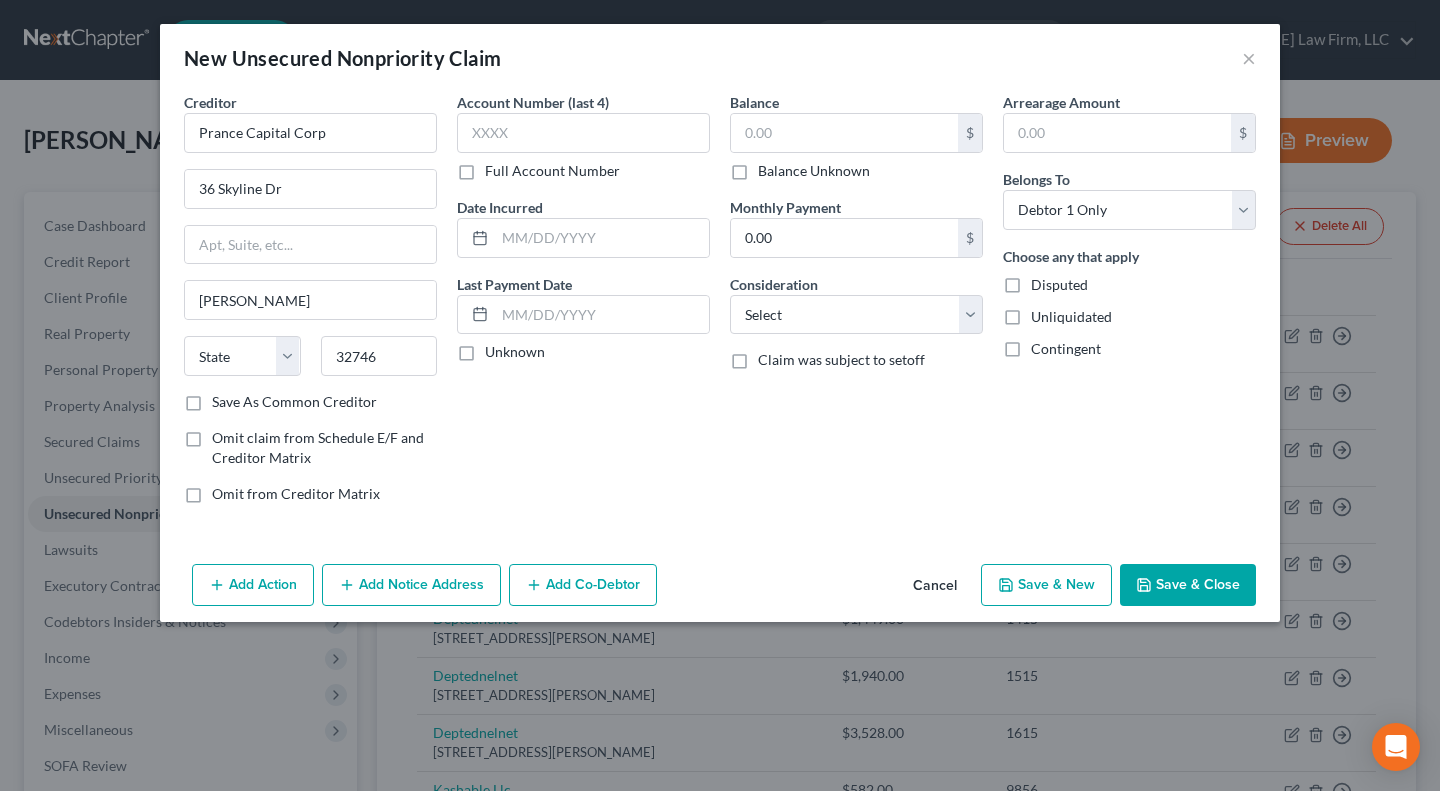 select on "9" 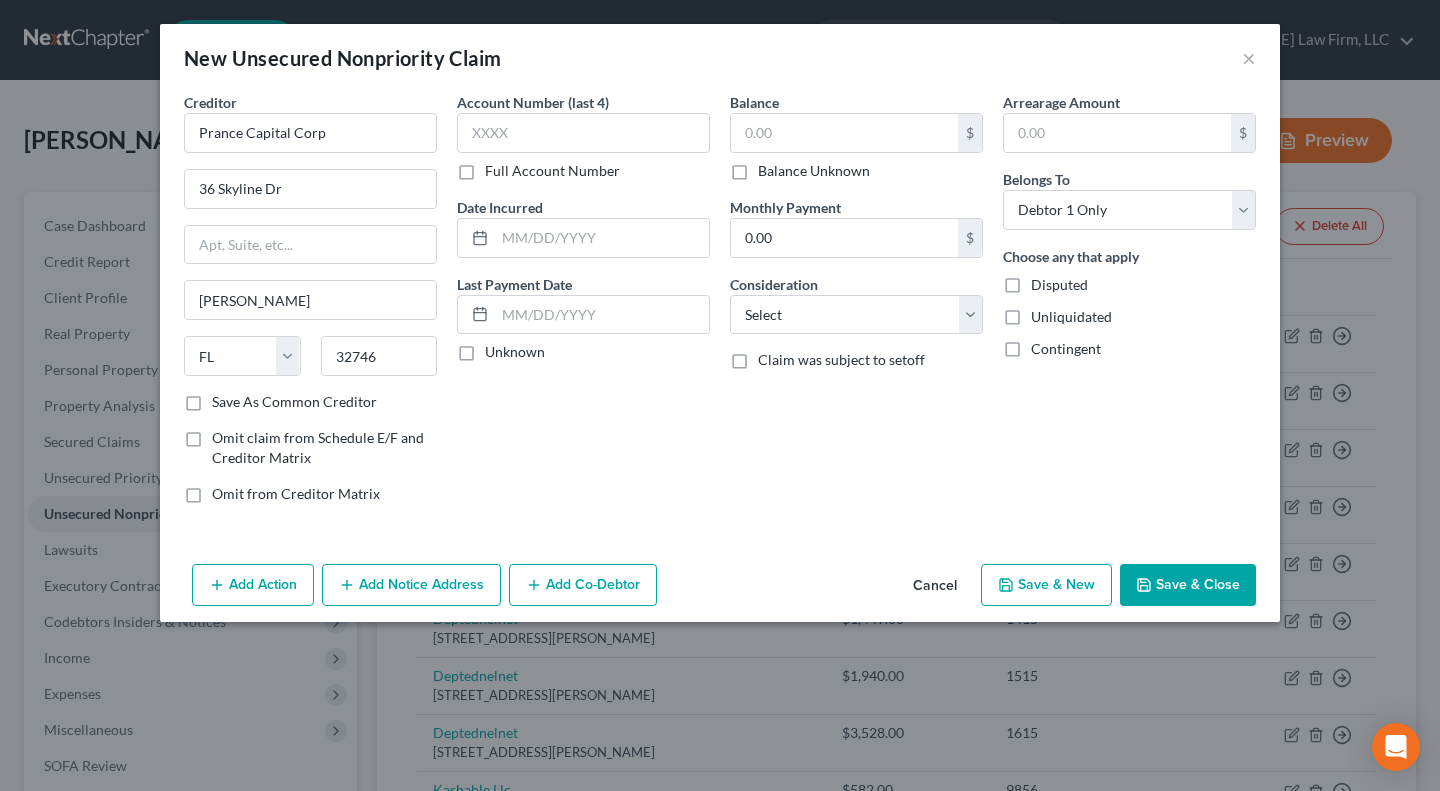click on "Account Number (last 4)
Full Account Number
Date Incurred         Last Payment Date         Unknown" at bounding box center (583, 306) 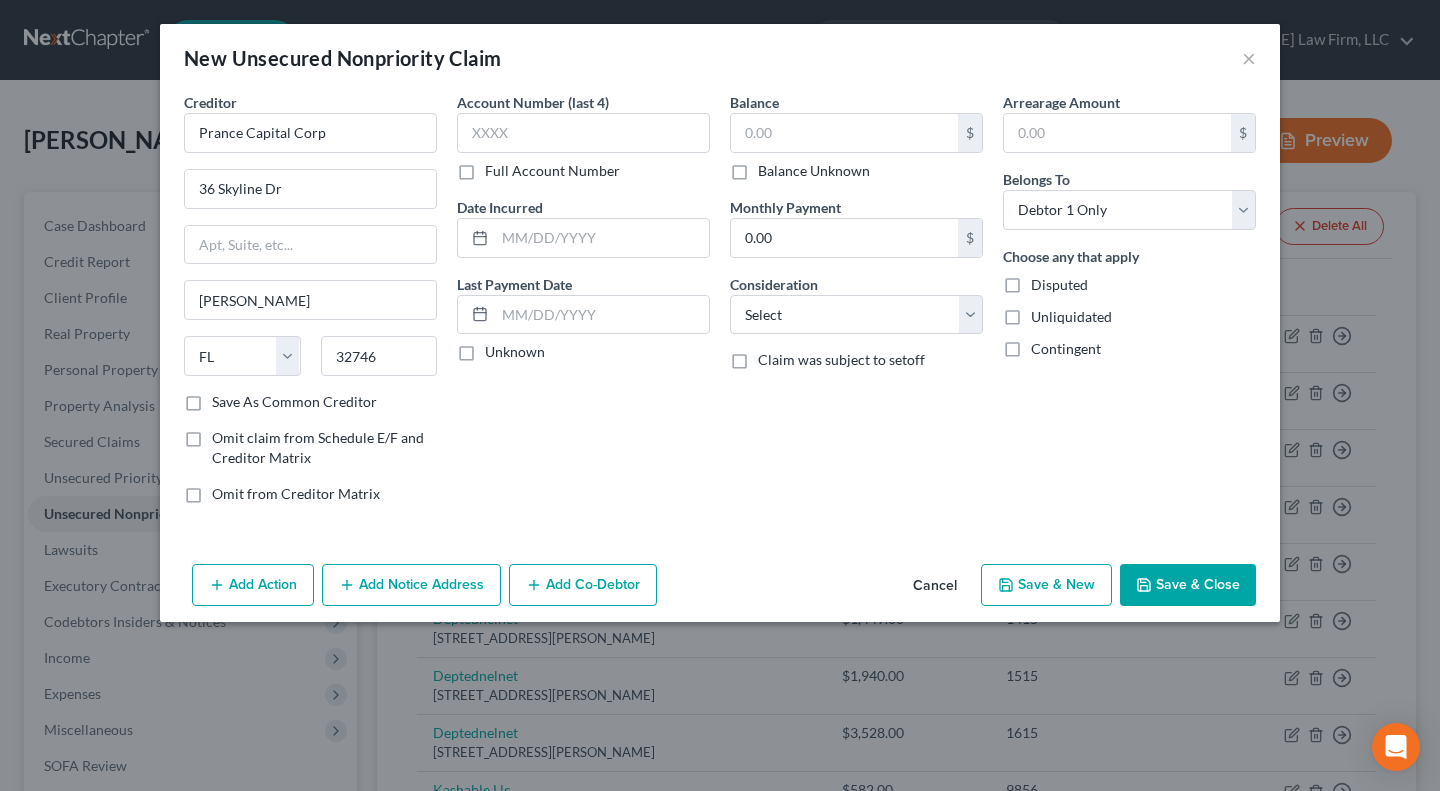 click on "Unknown" at bounding box center (515, 352) 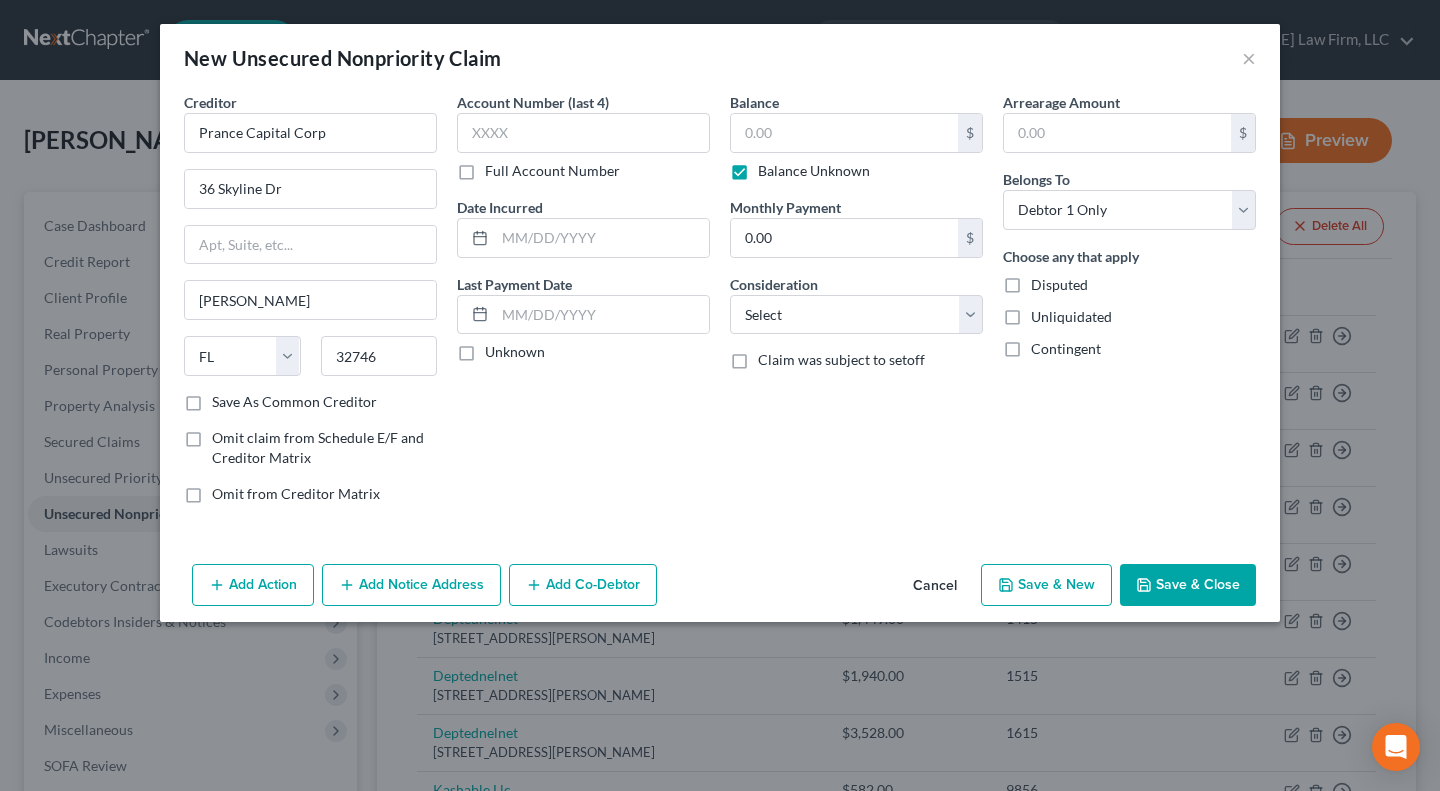 type on "0.00" 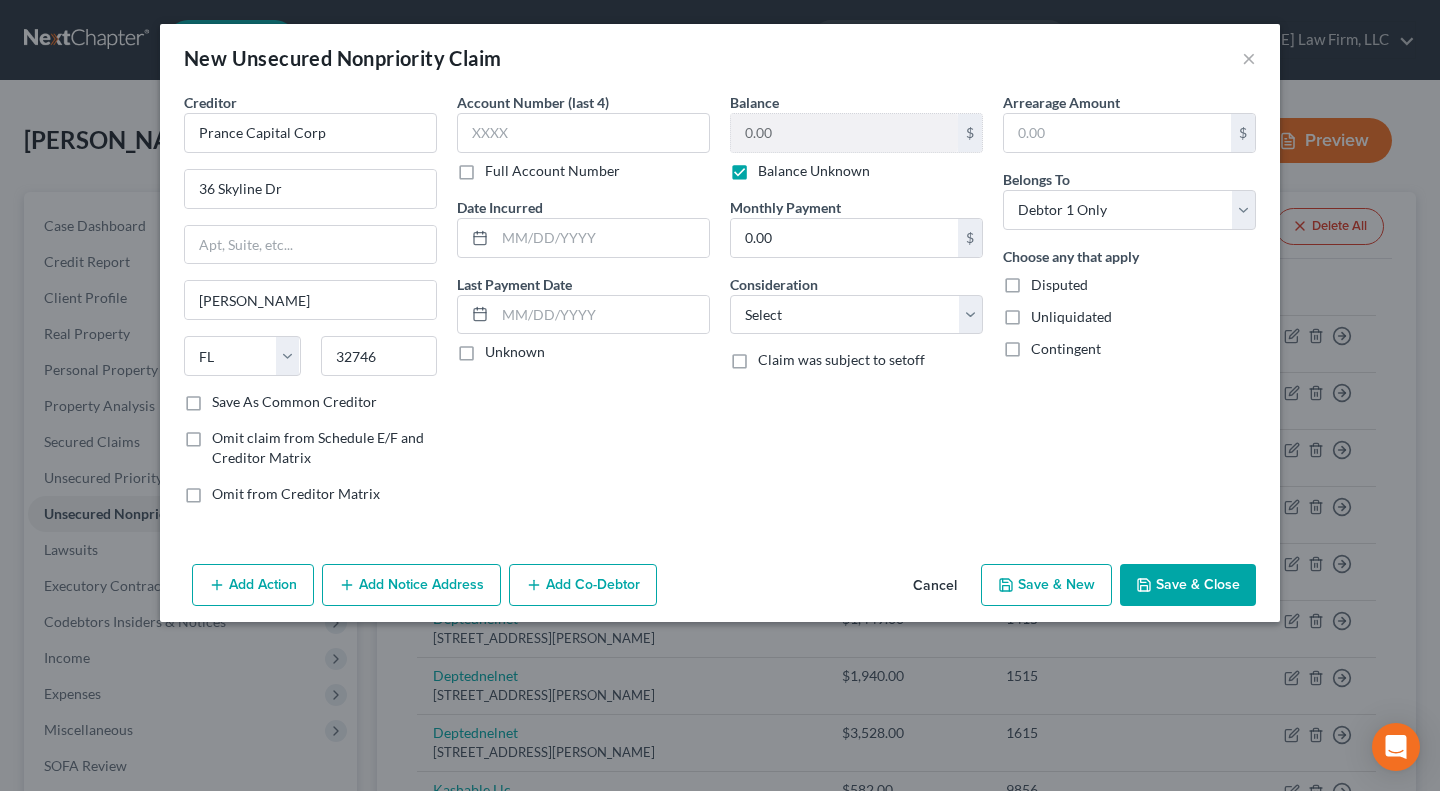 click on "Unknown" at bounding box center [515, 352] 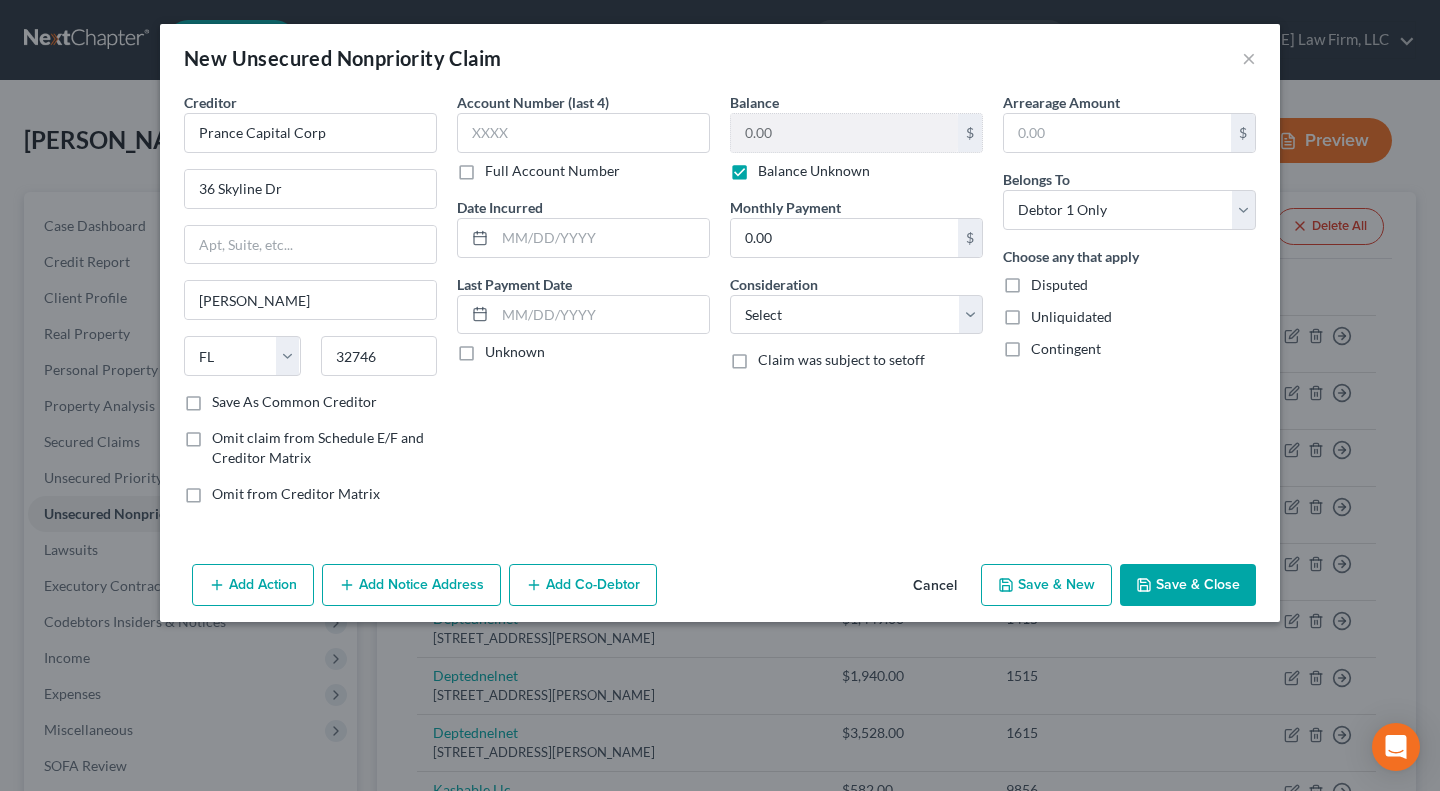 click on "Unknown" at bounding box center [499, 348] 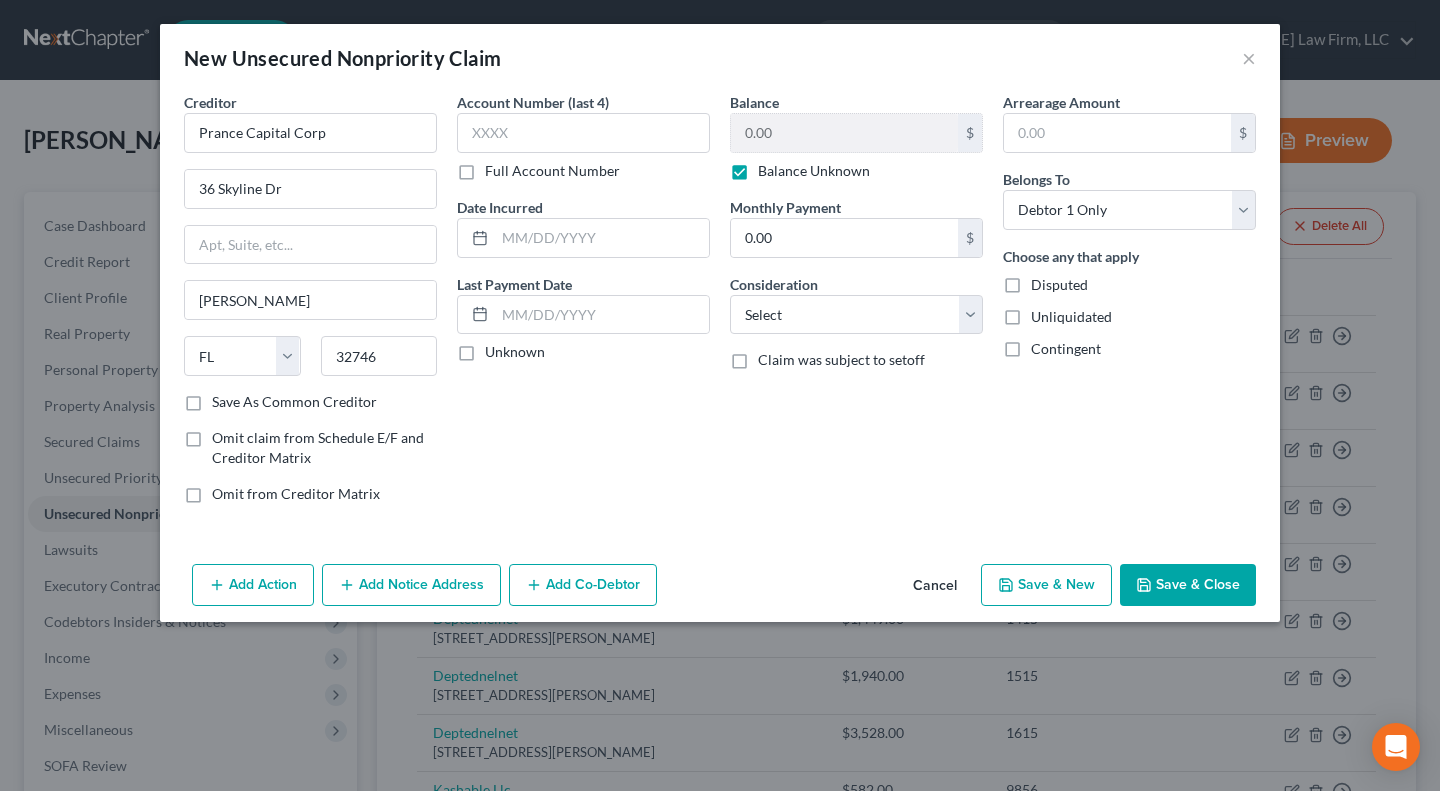 checkbox on "true" 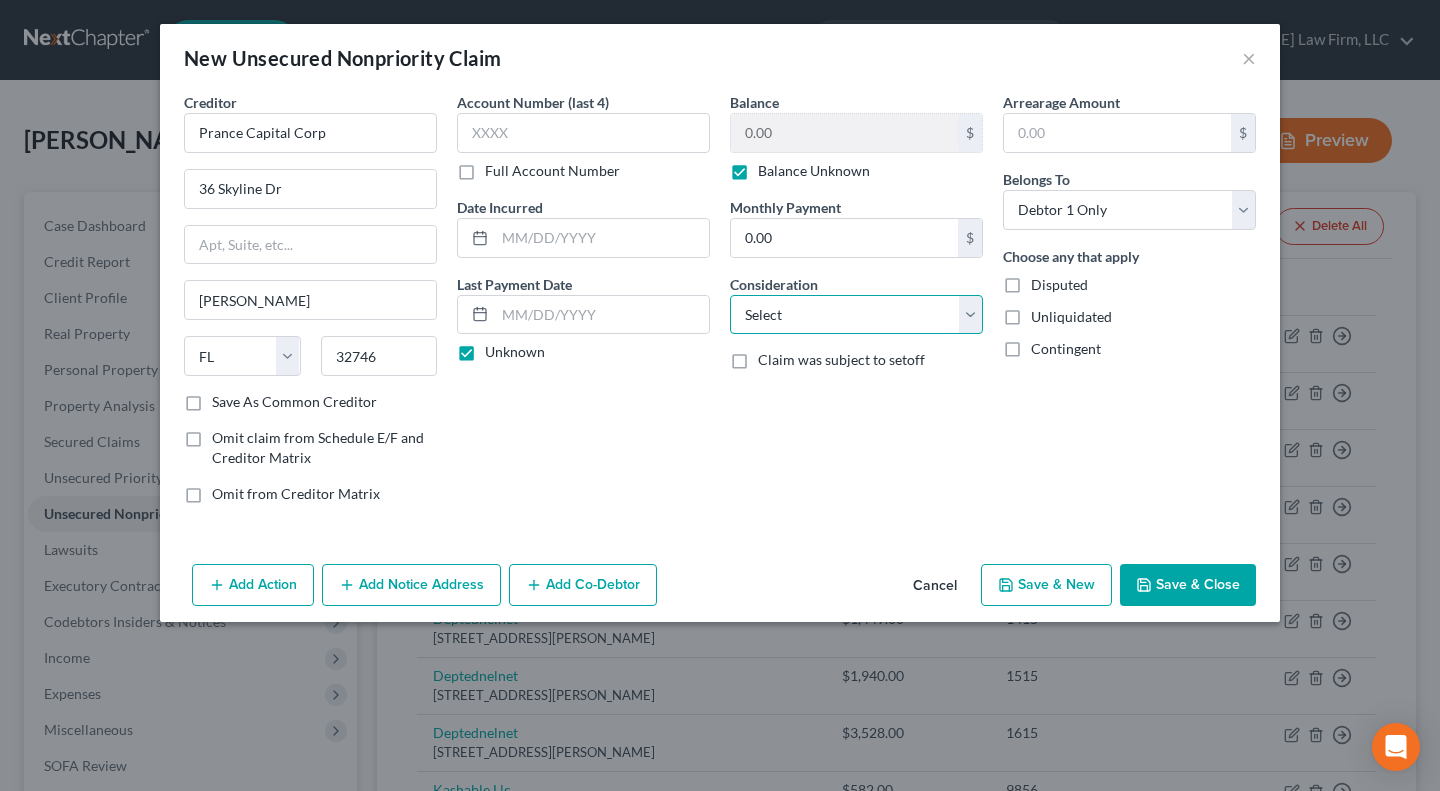 click on "Select Cable / Satellite Services Collection Agency Credit Card Debt Debt Counseling / Attorneys Deficiency Balance Domestic Support Obligations Home / Car Repairs Income Taxes Judgment Liens Medical Services Monies Loaned / Advanced Mortgage Obligation From Divorce Or Separation Obligation To Pensions Other Overdrawn Bank Account Promised To Help Pay Creditors Student Loans Suppliers And Vendors Telephone / Internet Services Utility Services" at bounding box center (856, 315) 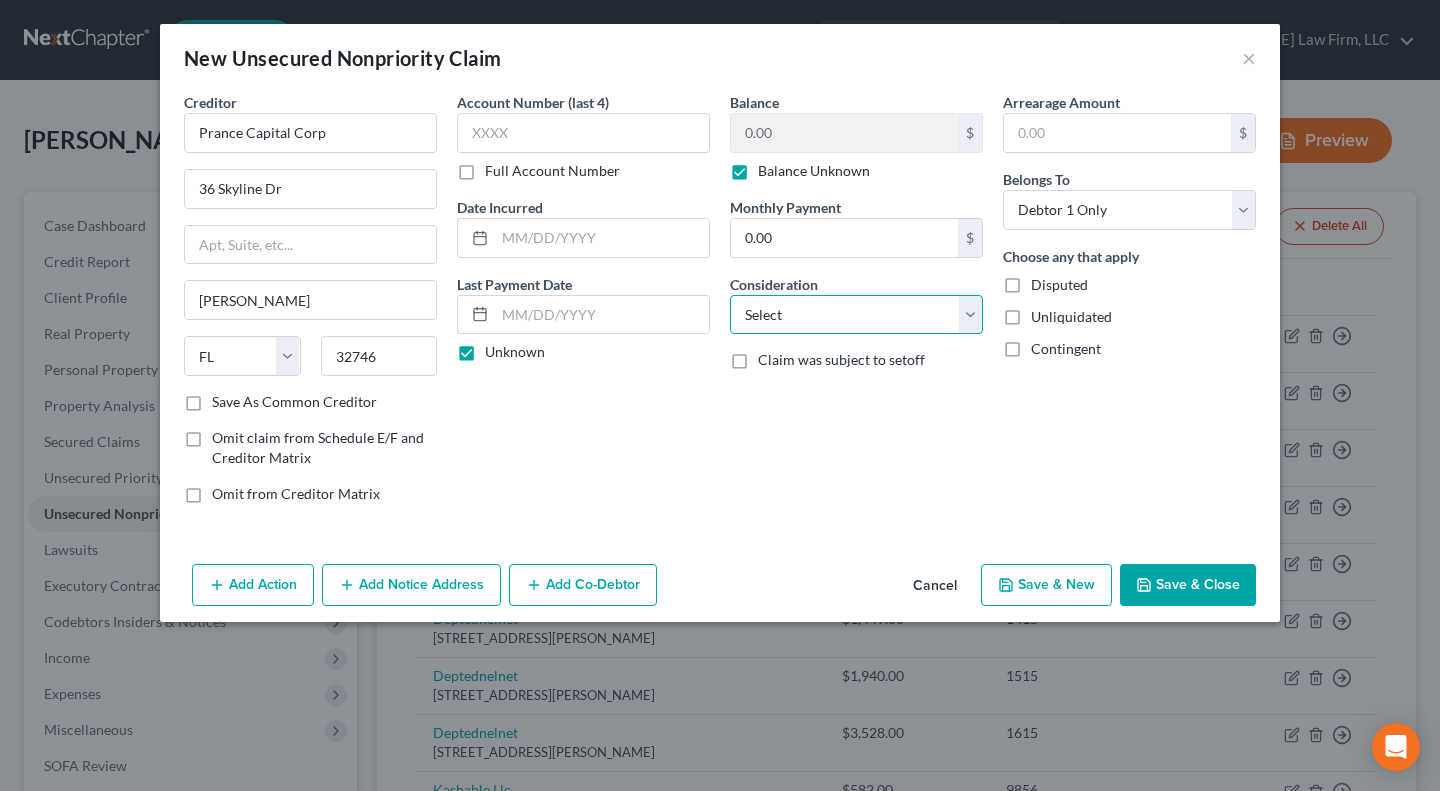 select on "4" 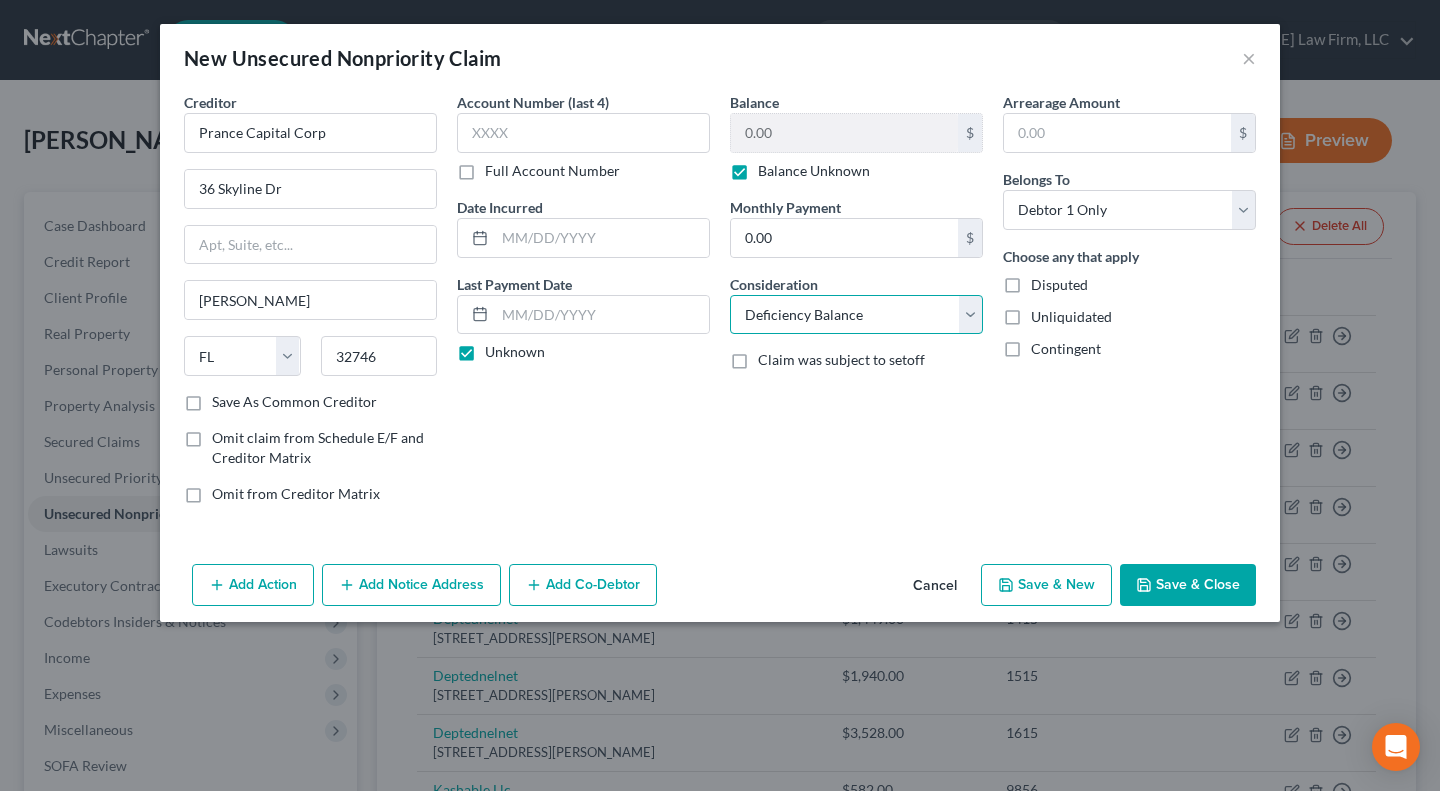 click on "Select Cable / Satellite Services Collection Agency Credit Card Debt Debt Counseling / Attorneys Deficiency Balance Domestic Support Obligations Home / Car Repairs Income Taxes Judgment Liens Medical Services Monies Loaned / Advanced Mortgage Obligation From Divorce Or Separation Obligation To Pensions Other Overdrawn Bank Account Promised To Help Pay Creditors Student Loans Suppliers And Vendors Telephone / Internet Services Utility Services" at bounding box center [856, 315] 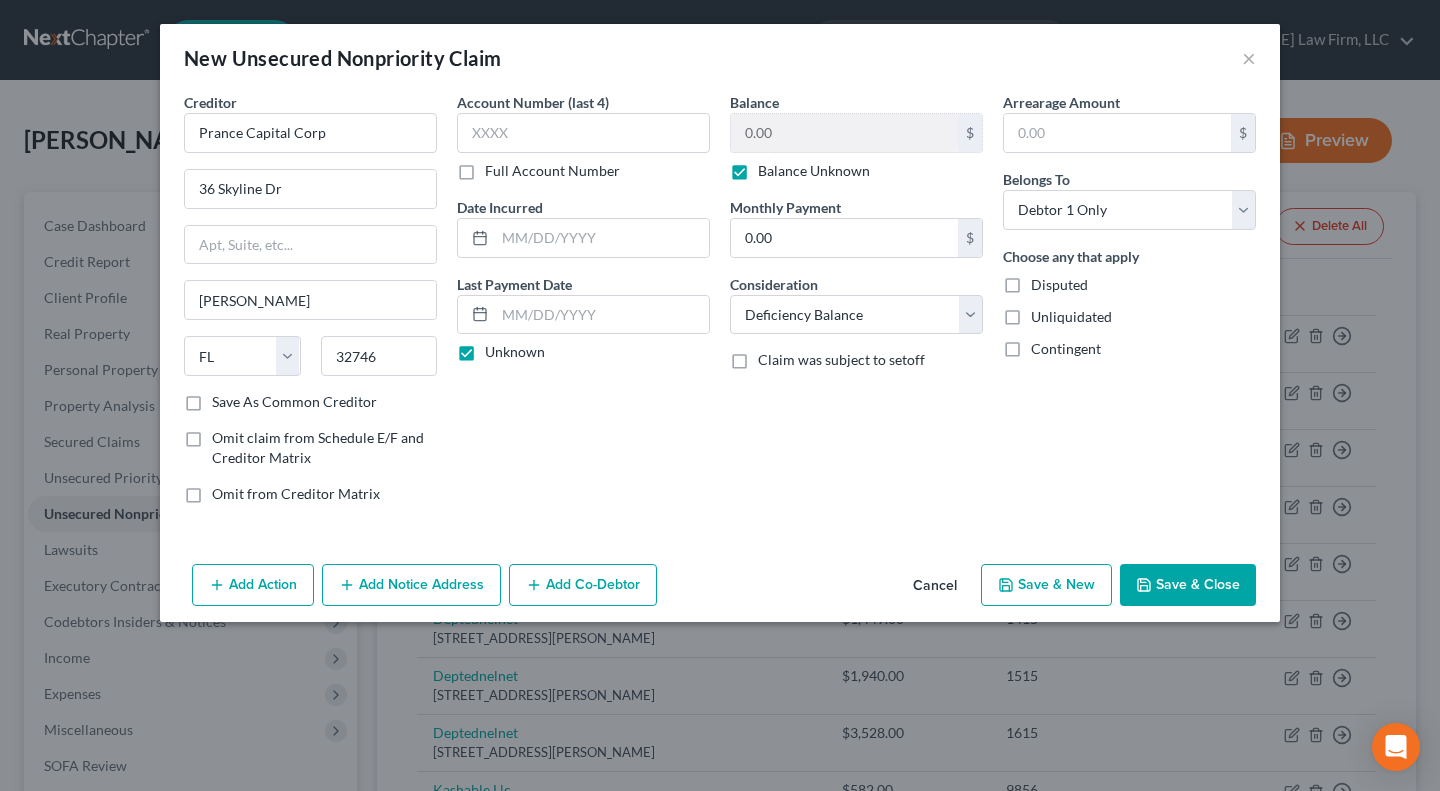 click on "Save & Close" at bounding box center (1188, 585) 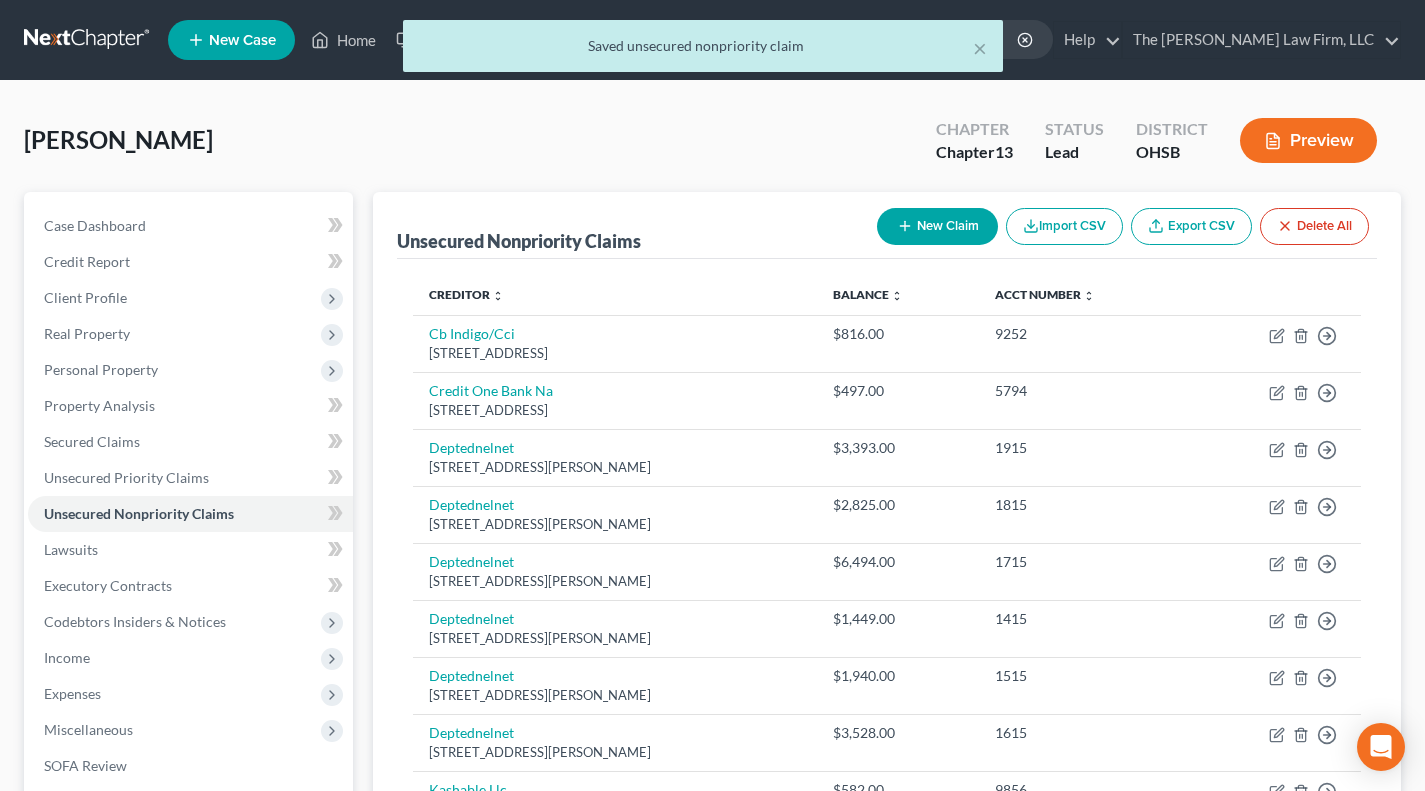 click on "New Claim" at bounding box center (937, 226) 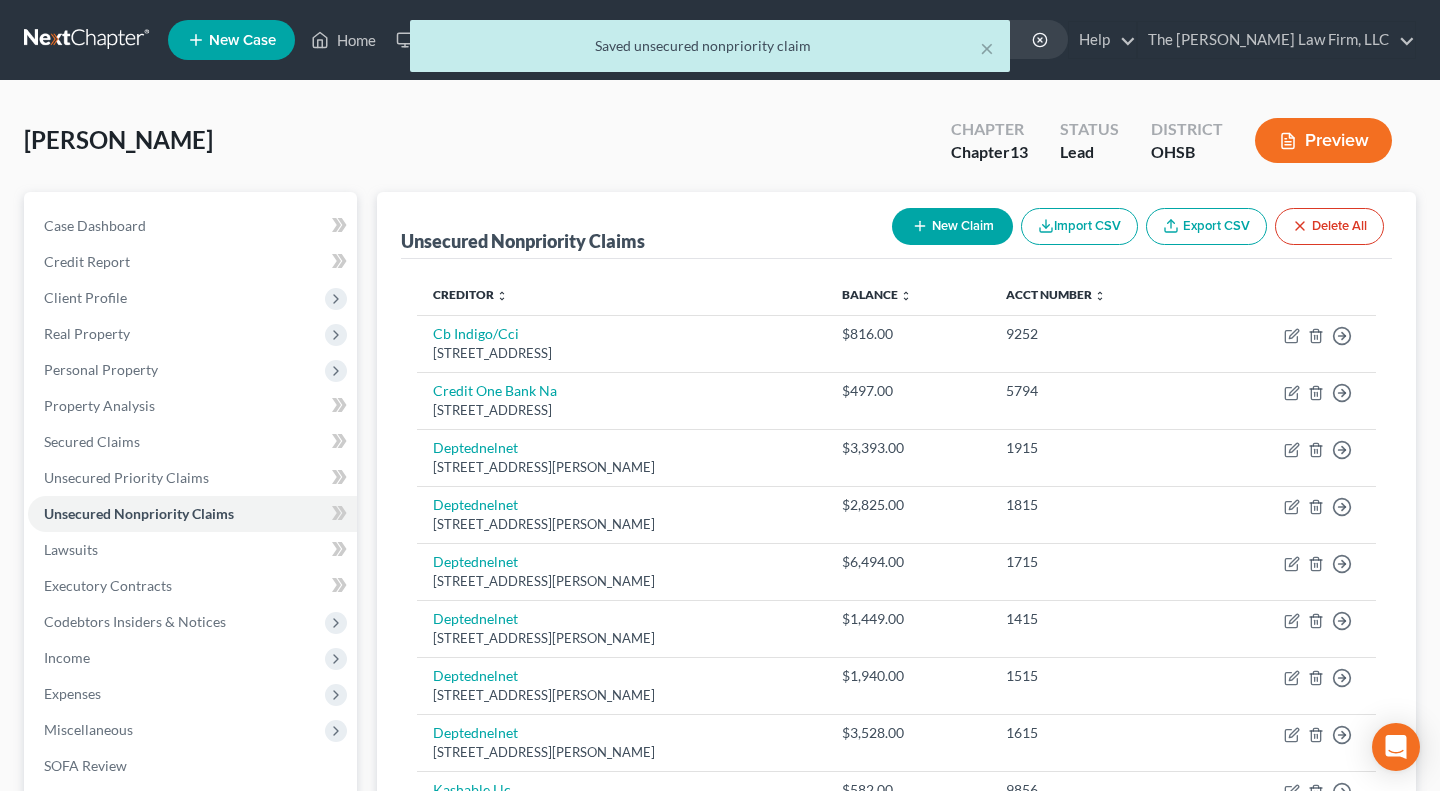 select on "0" 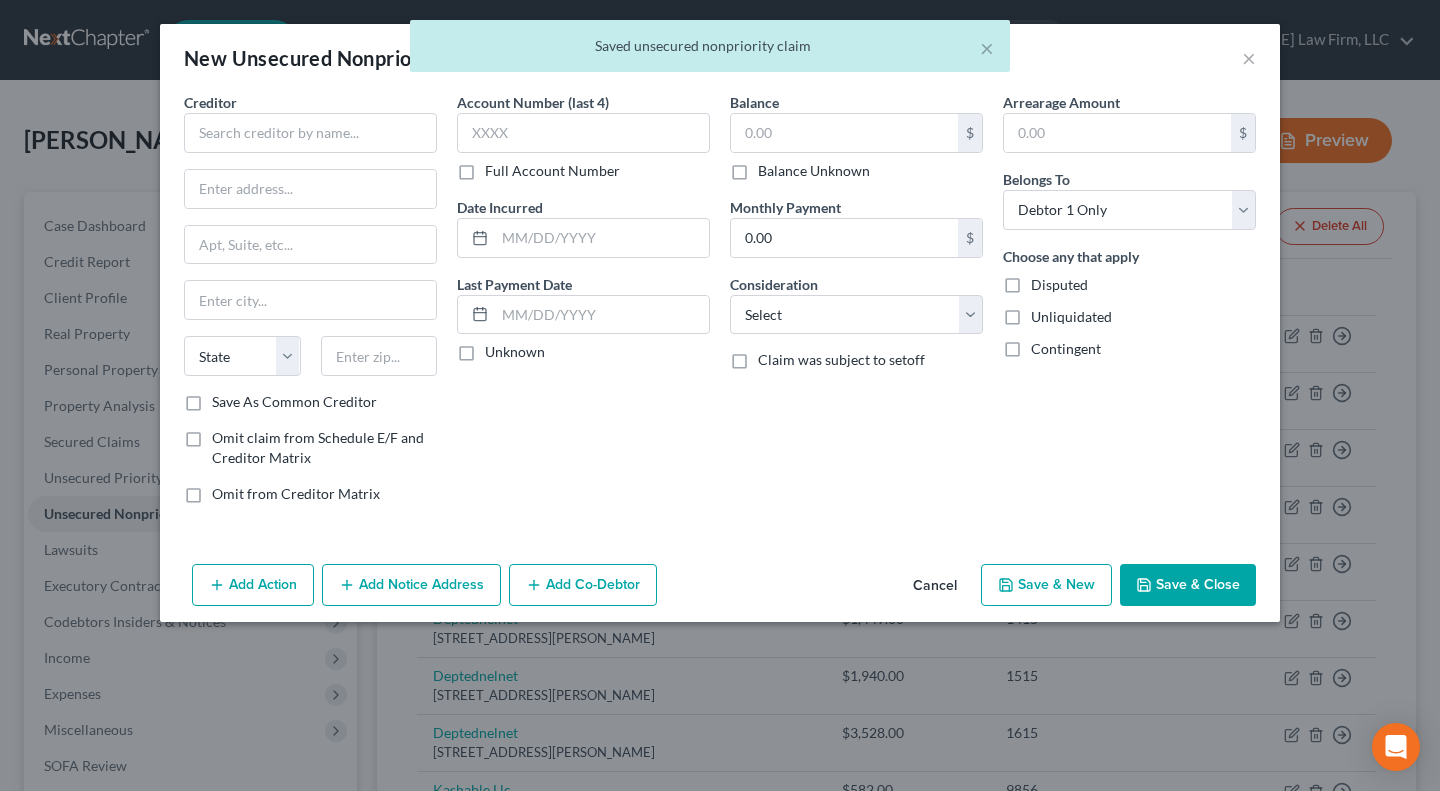 click on "Creditor *                         State AL AK AR AZ CA CO CT DE DC FL GA GU HI ID IL IN IA KS KY LA ME MD MA MI MN MS MO MT NC ND NE NV NH NJ NM NY OH OK OR PA PR RI SC SD TN TX UT VI VA VT WA WV WI WY" at bounding box center [310, 242] 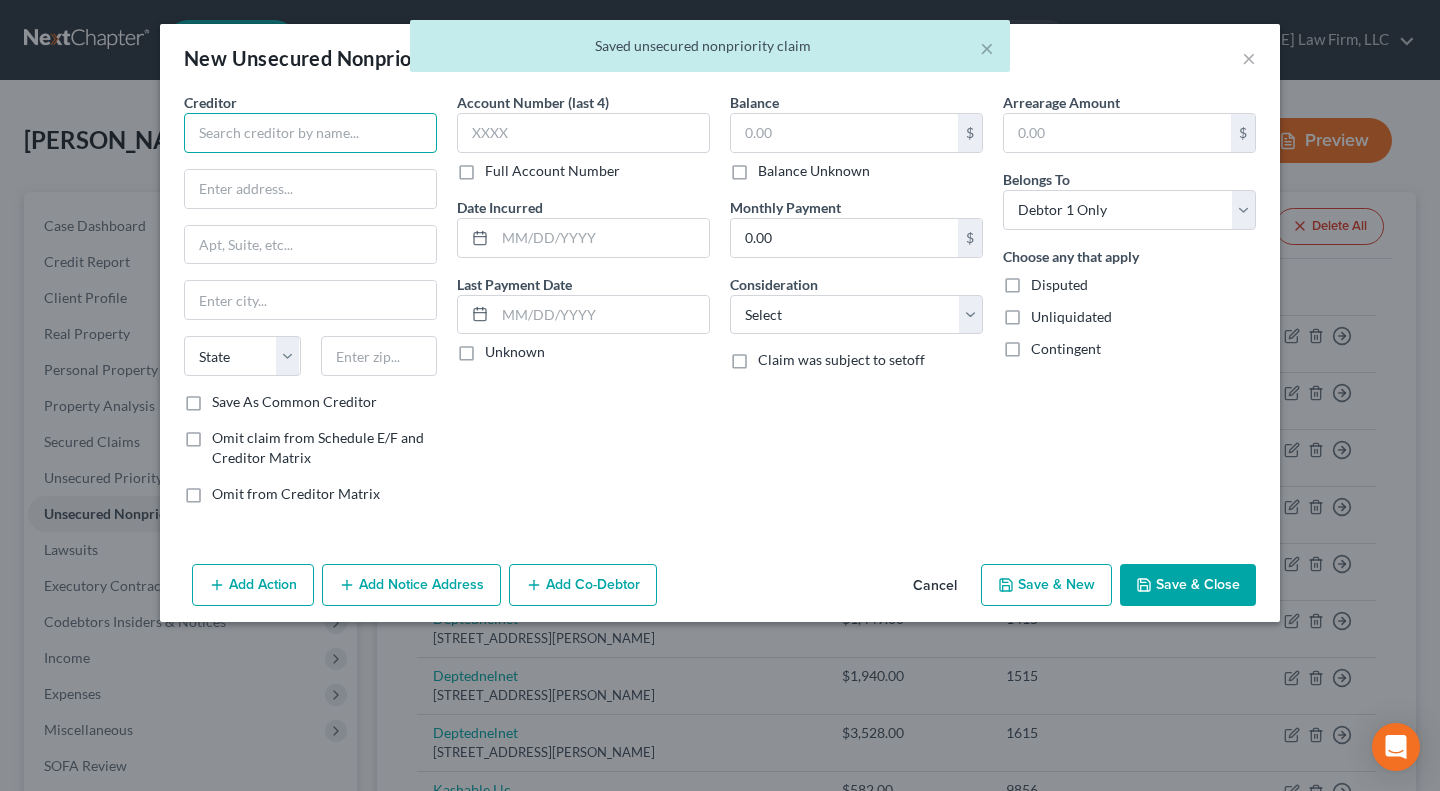 click at bounding box center (310, 133) 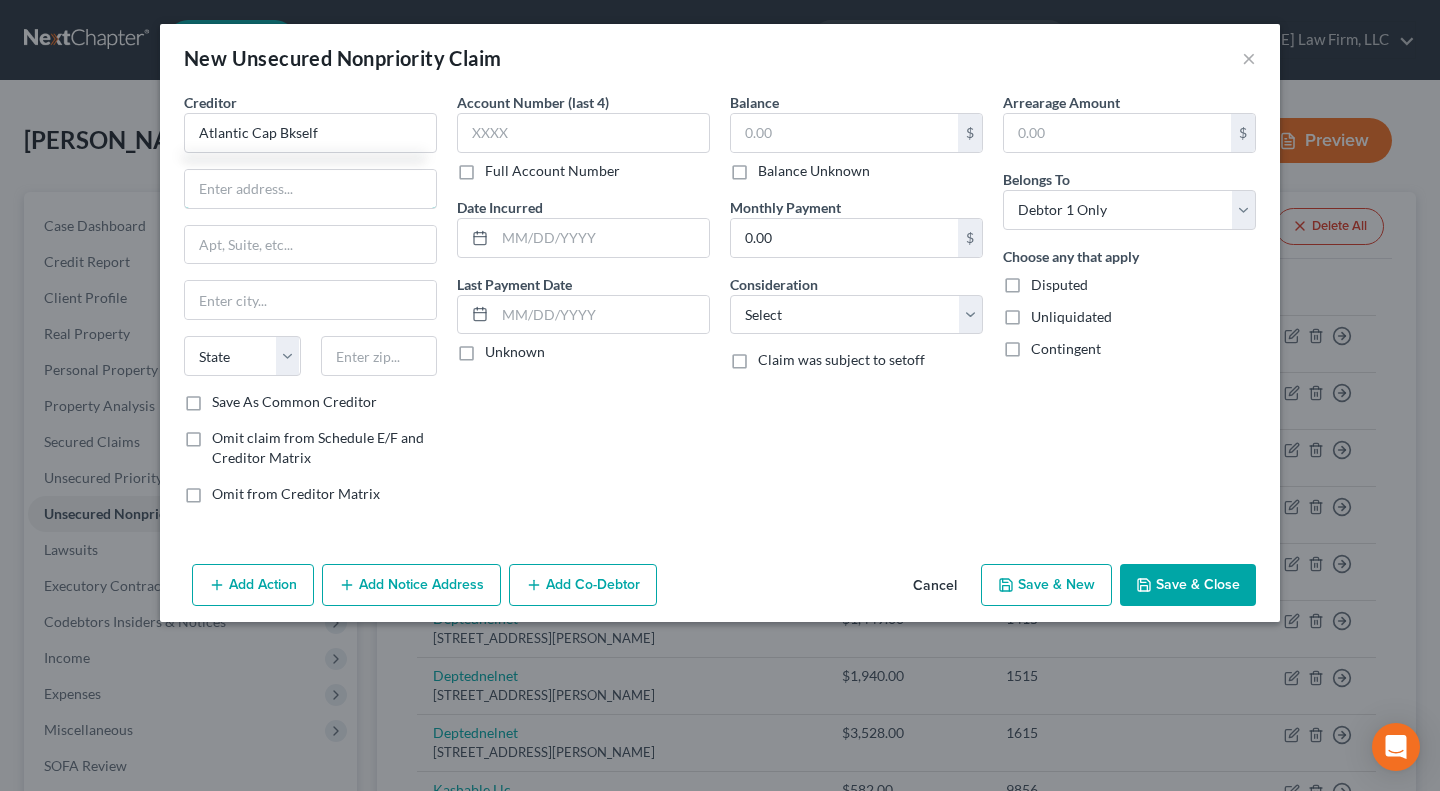 click at bounding box center (310, 189) 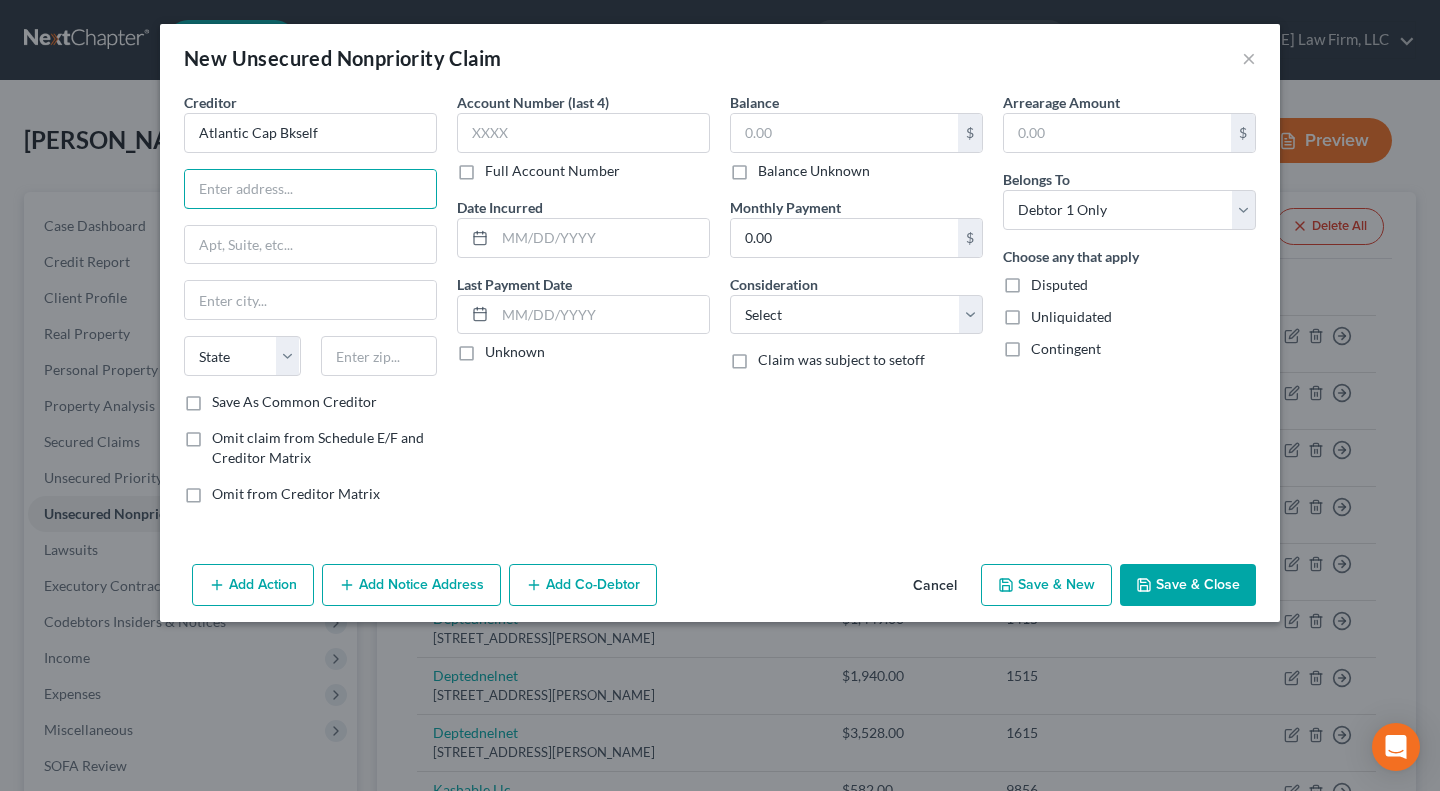 type on "Atlantic Cap Bkself" 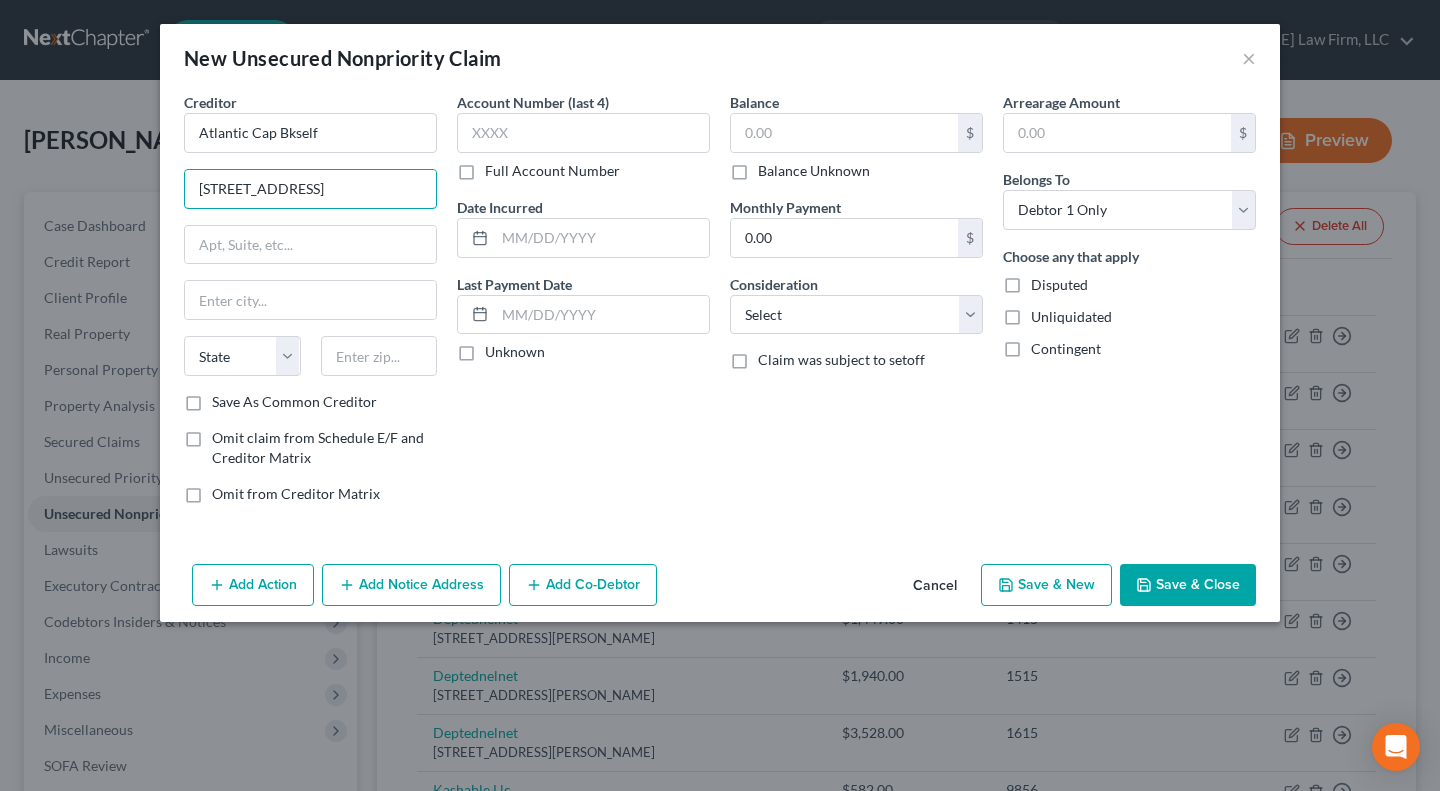 type on "515 Congress Ave" 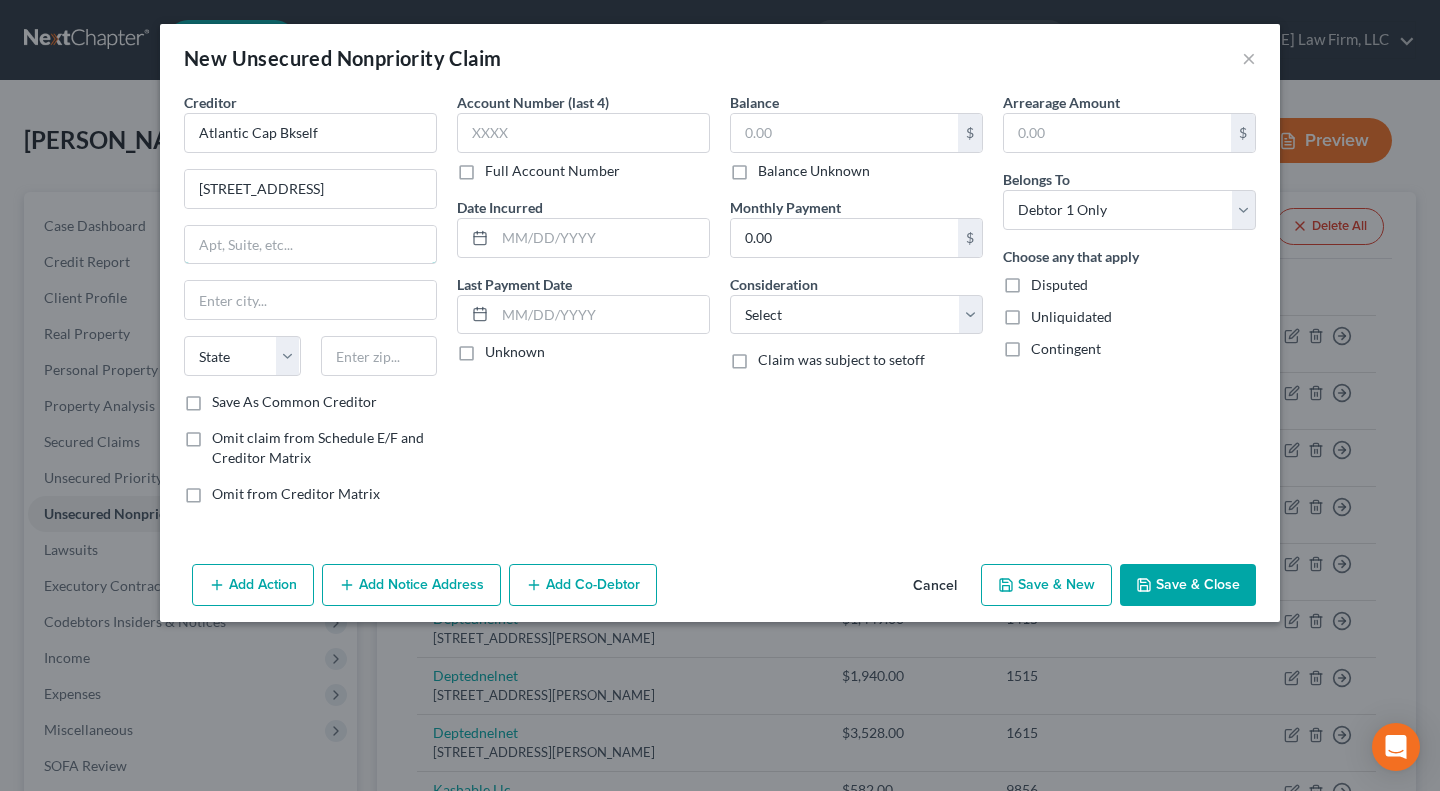 click at bounding box center (310, 245) 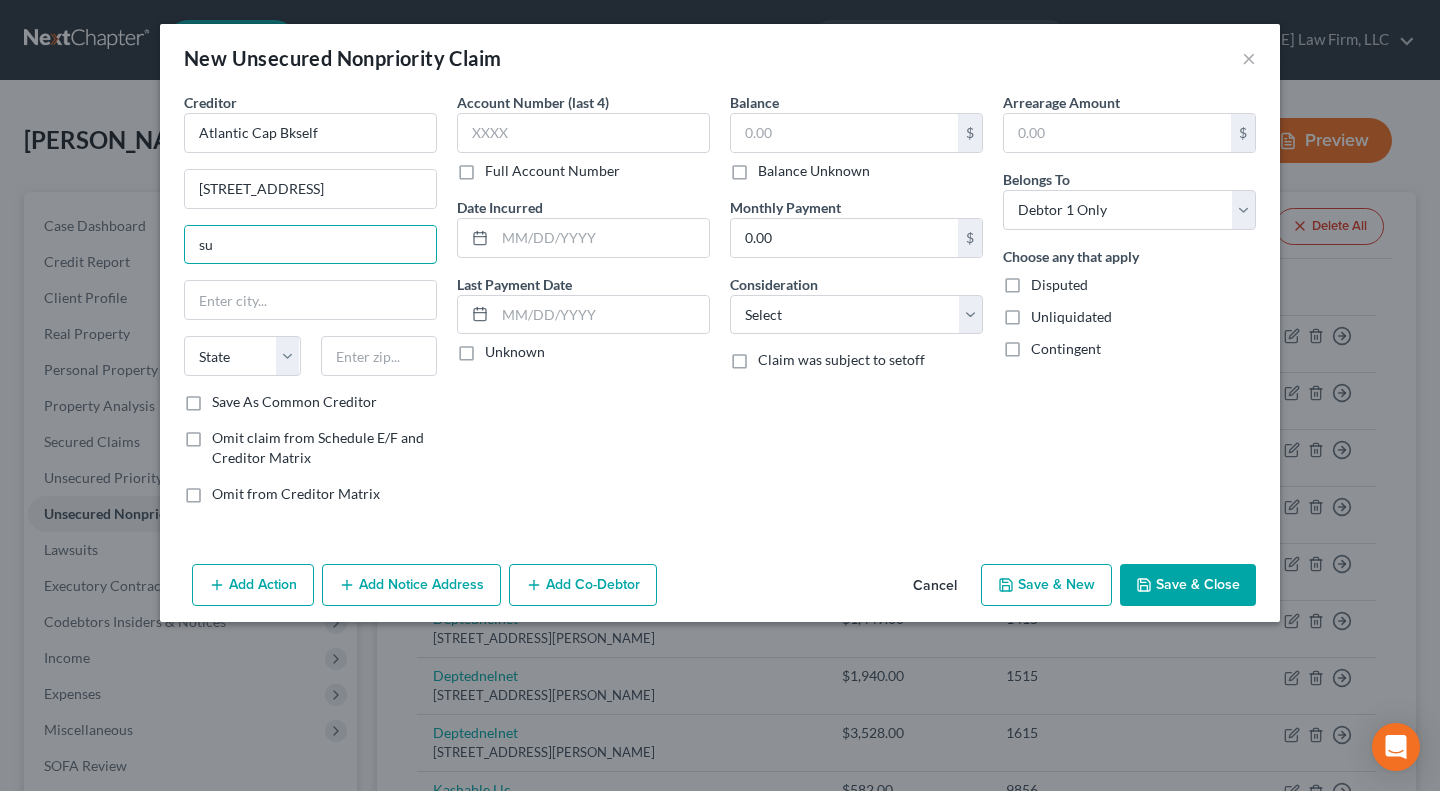 type on "s" 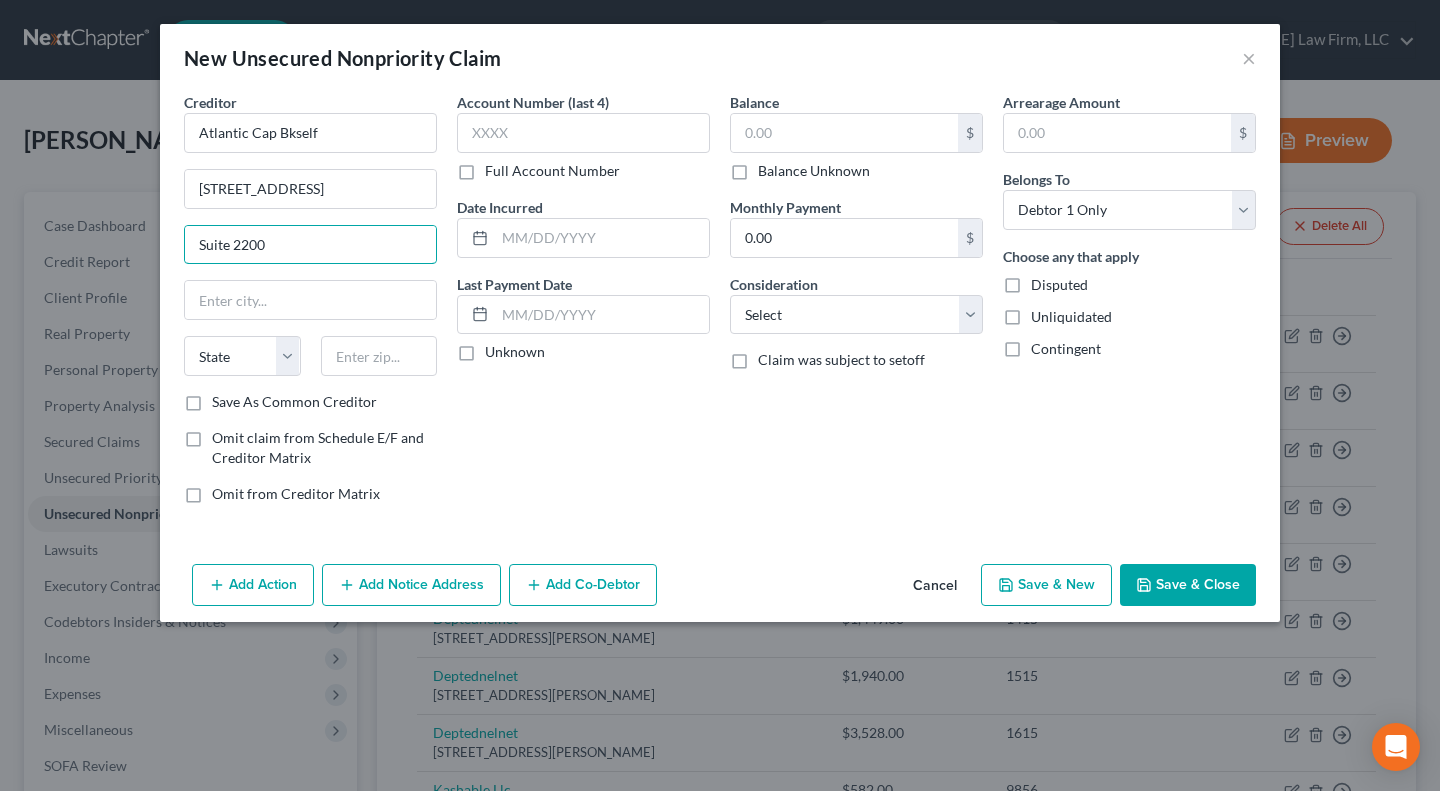 type on "Suite 2200" 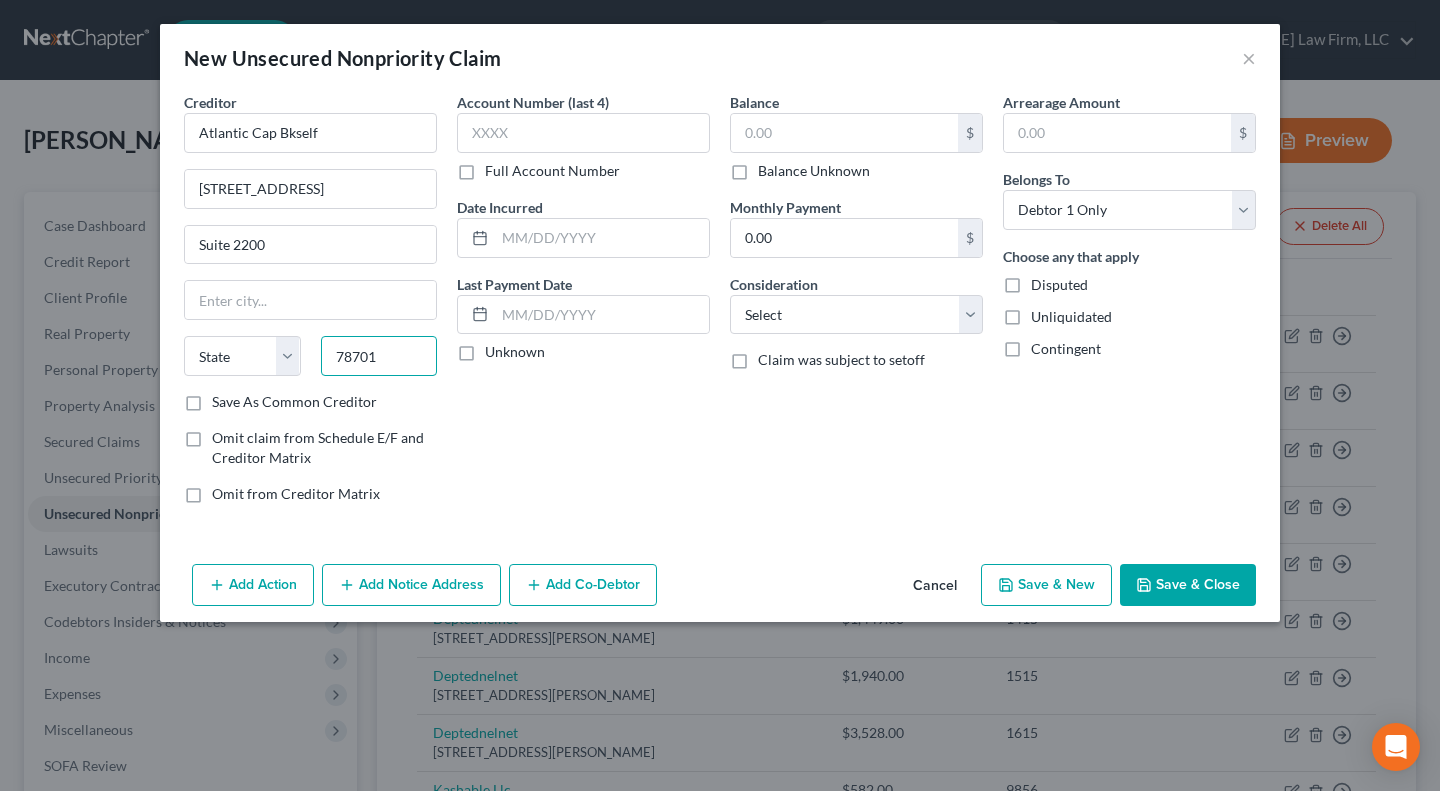 type on "78701" 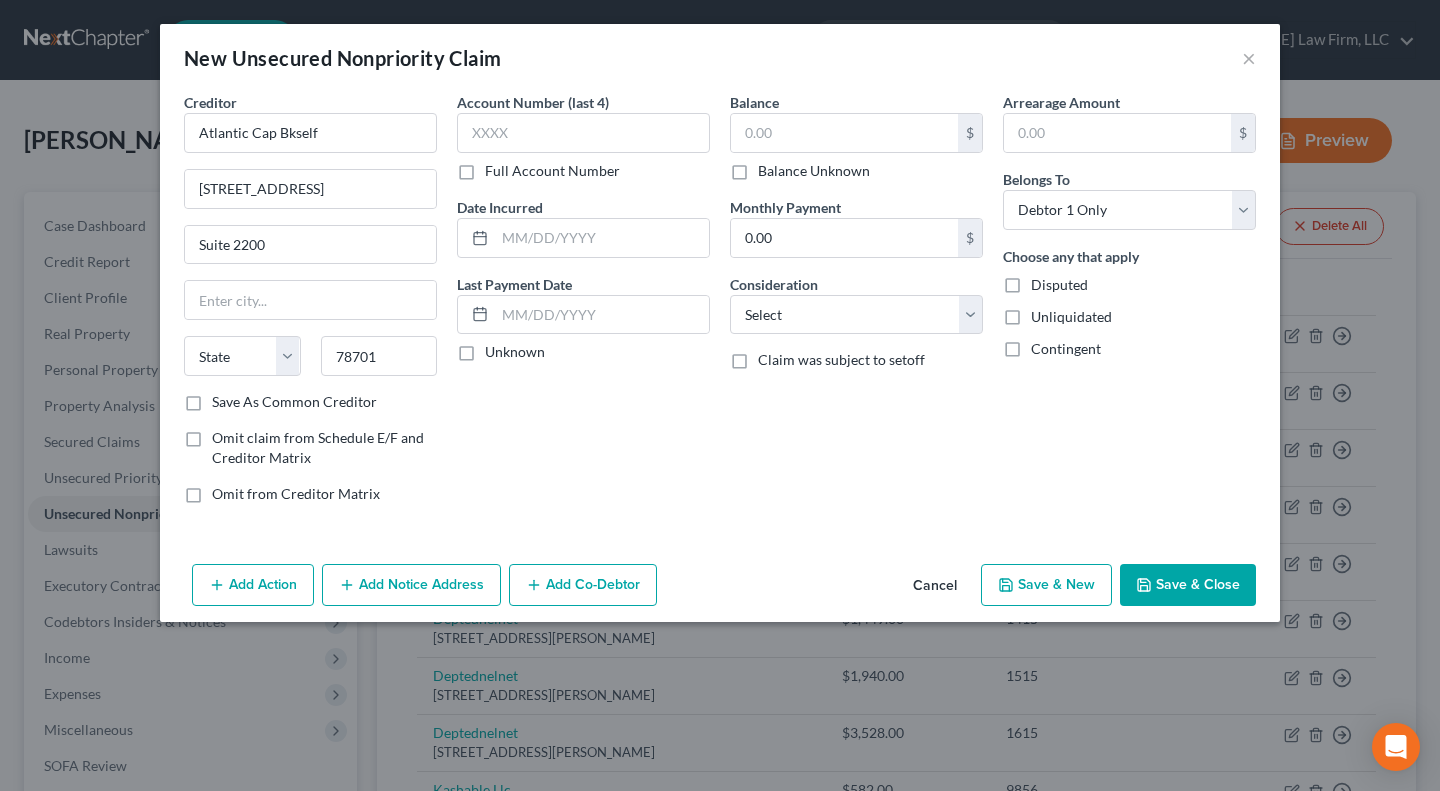 type on "Austin" 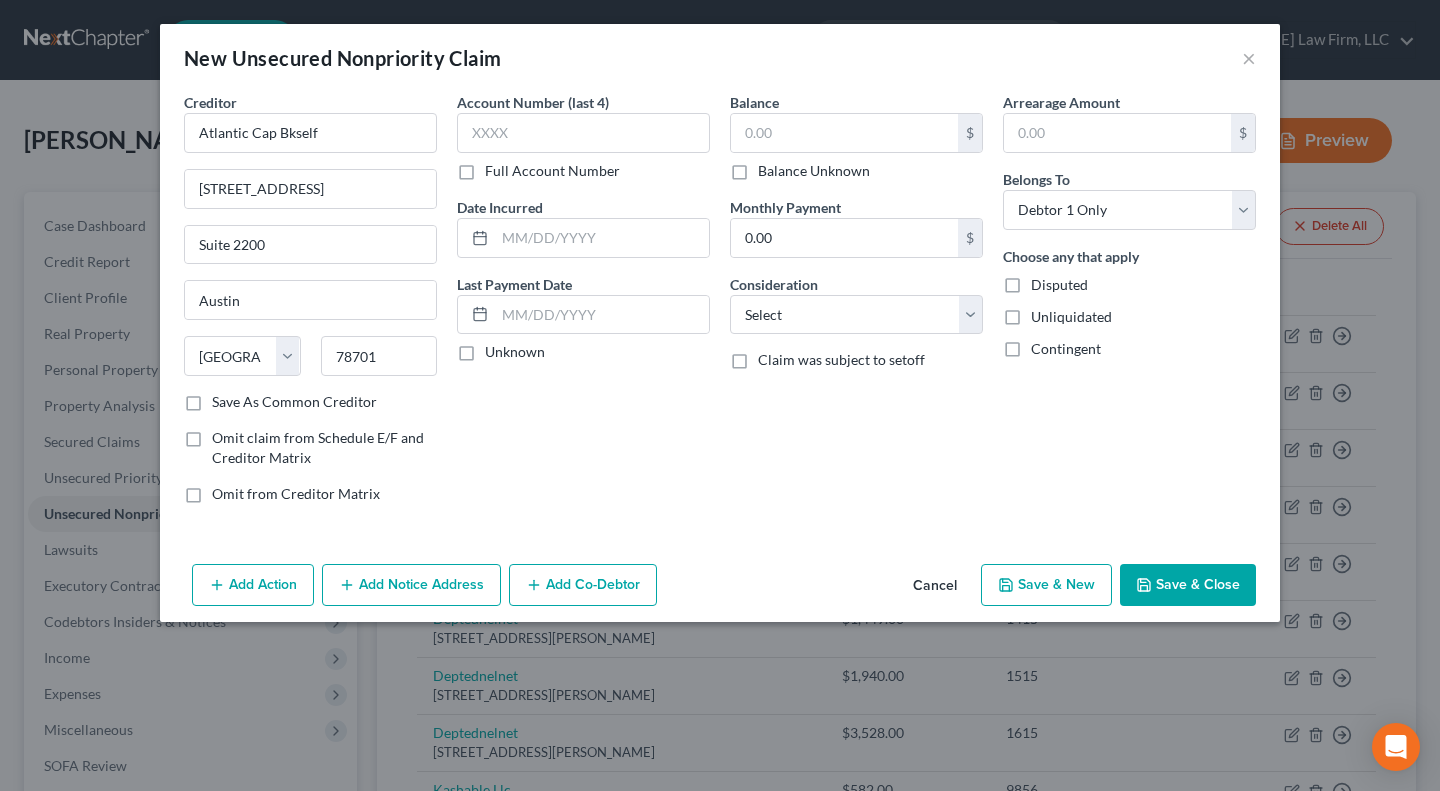 click on "Account Number (last 4)
Full Account Number
Date Incurred         Last Payment Date         Unknown" at bounding box center [583, 306] 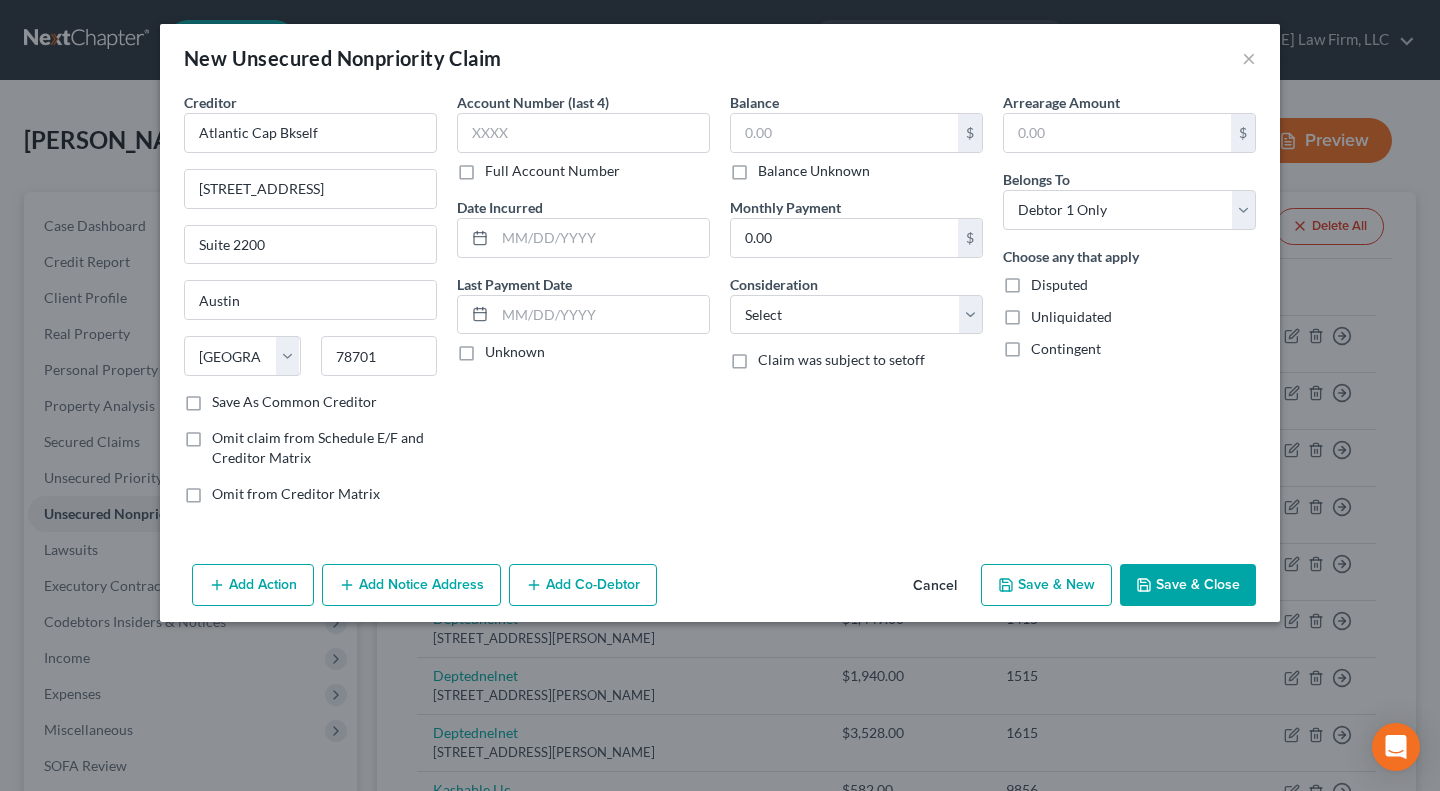 click on "Unknown" at bounding box center [499, 348] 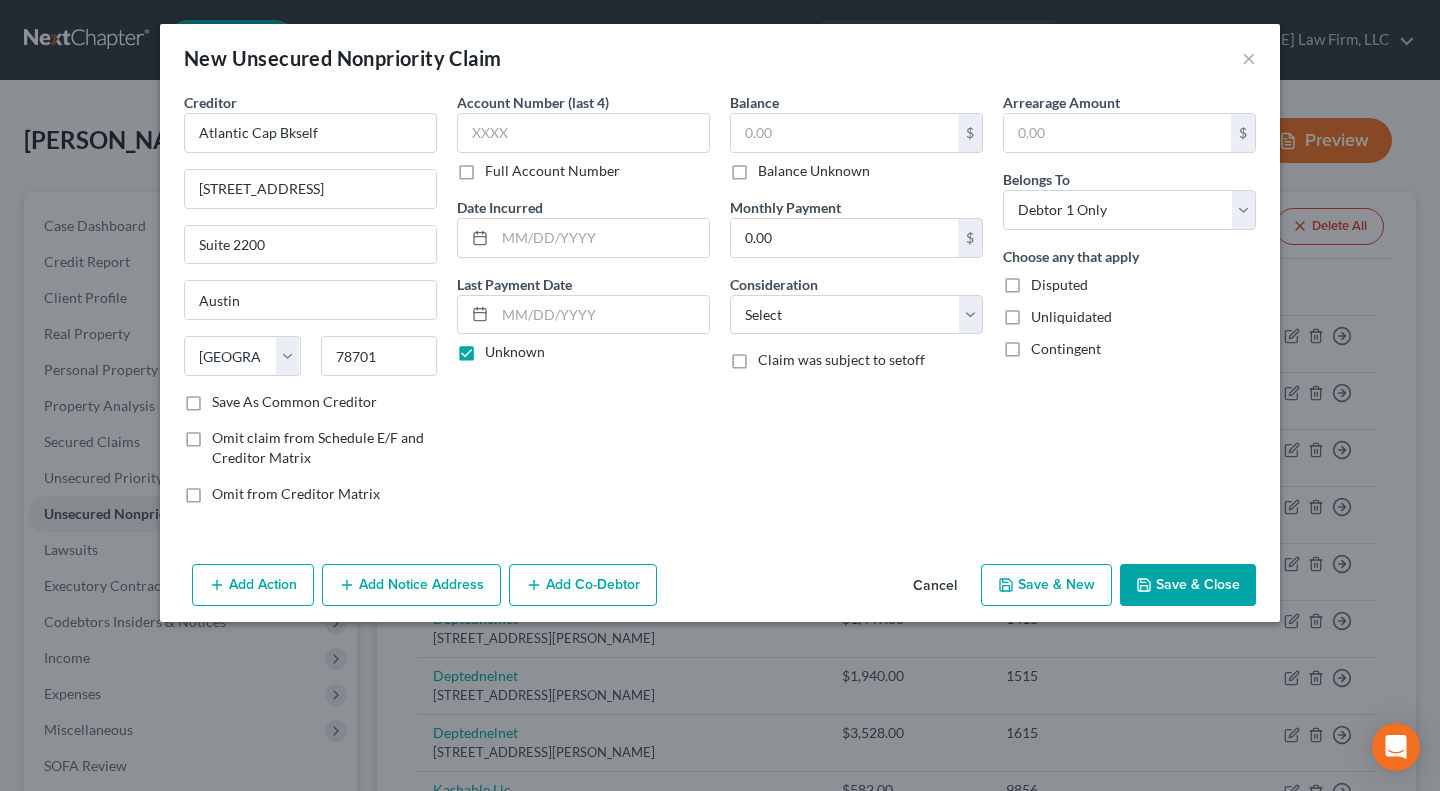 click on "Balance Unknown" at bounding box center [814, 171] 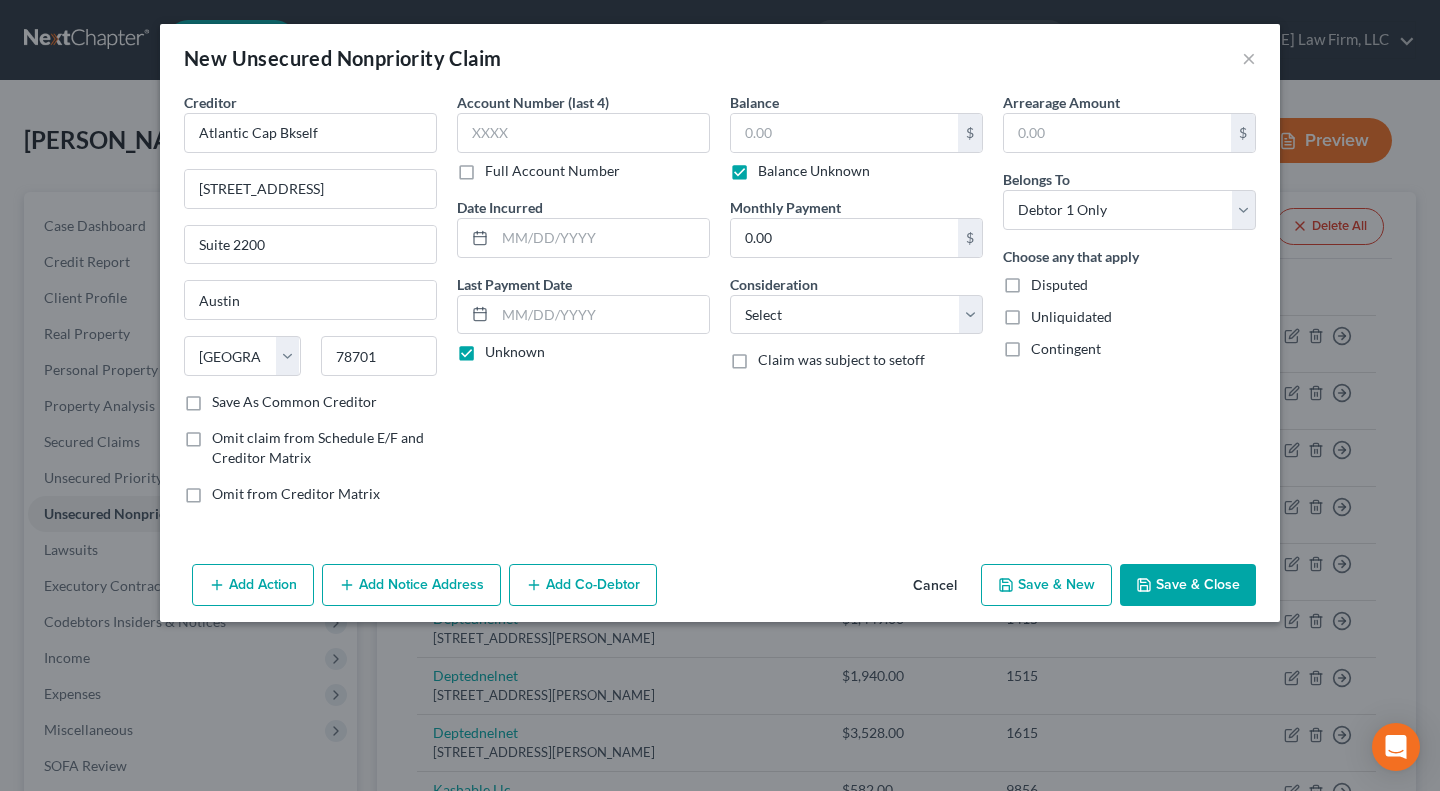 type on "0.00" 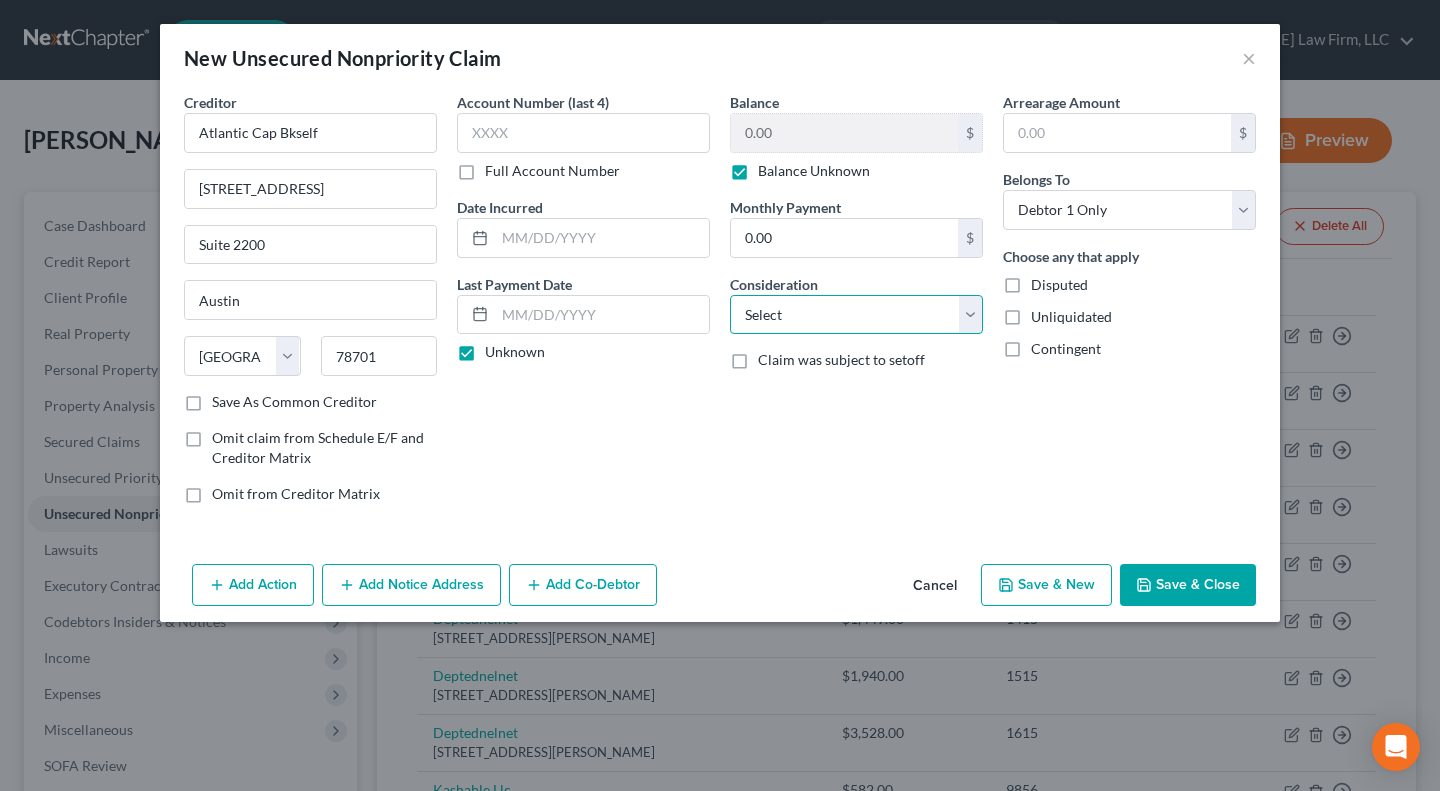 click on "Select Cable / Satellite Services Collection Agency Credit Card Debt Debt Counseling / Attorneys Deficiency Balance Domestic Support Obligations Home / Car Repairs Income Taxes Judgment Liens Medical Services Monies Loaned / Advanced Mortgage Obligation From Divorce Or Separation Obligation To Pensions Other Overdrawn Bank Account Promised To Help Pay Creditors Student Loans Suppliers And Vendors Telephone / Internet Services Utility Services" at bounding box center (856, 315) 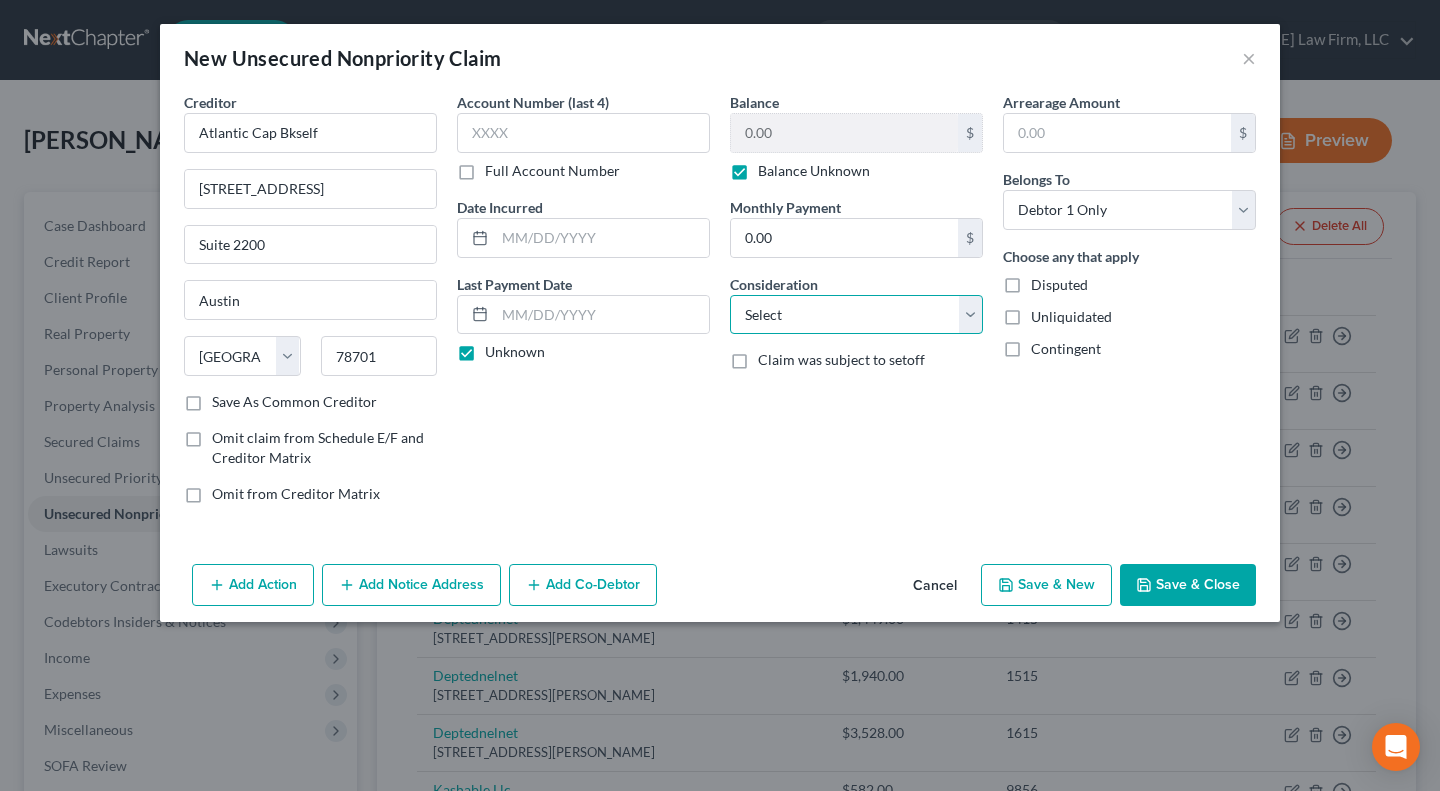select on "4" 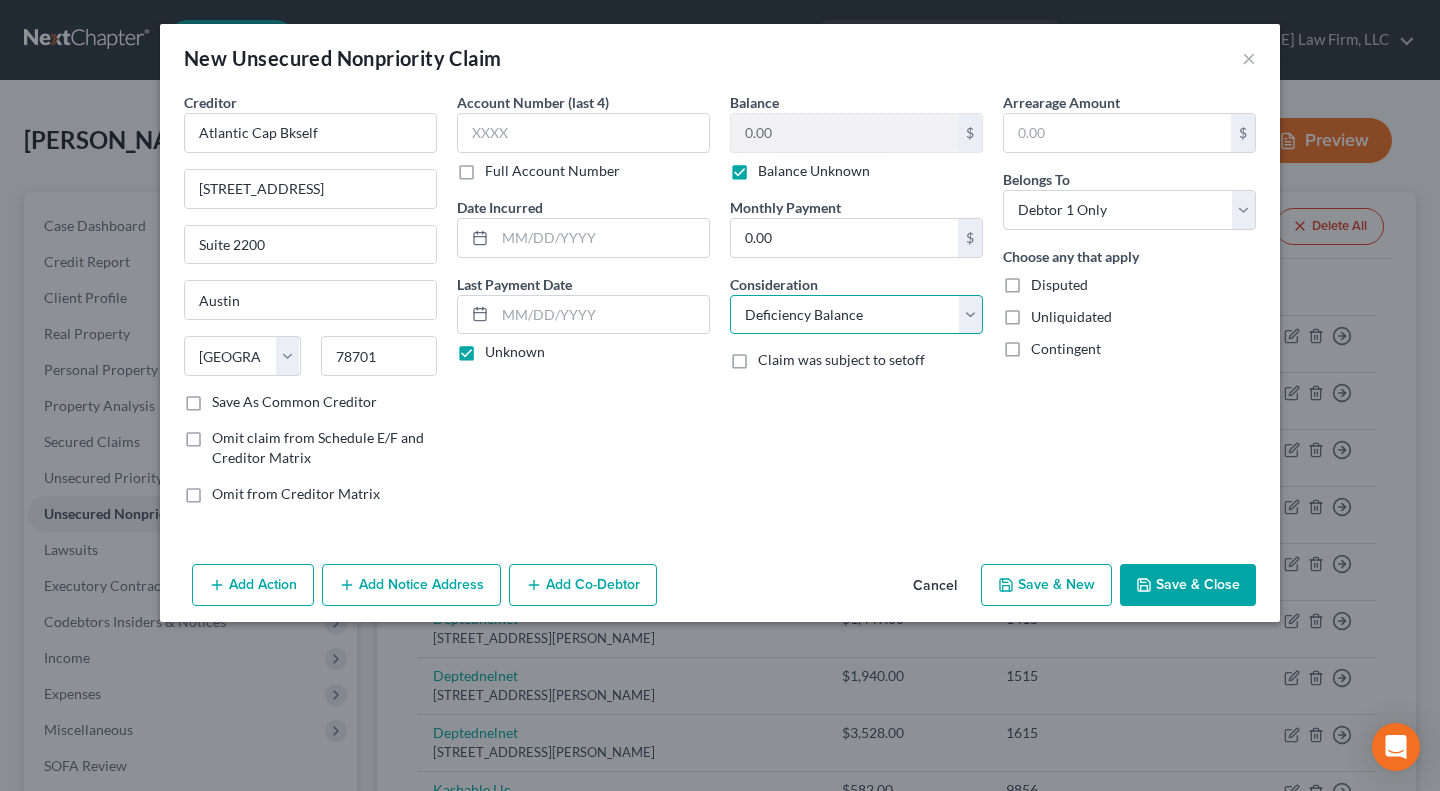 click on "Select Cable / Satellite Services Collection Agency Credit Card Debt Debt Counseling / Attorneys Deficiency Balance Domestic Support Obligations Home / Car Repairs Income Taxes Judgment Liens Medical Services Monies Loaned / Advanced Mortgage Obligation From Divorce Or Separation Obligation To Pensions Other Overdrawn Bank Account Promised To Help Pay Creditors Student Loans Suppliers And Vendors Telephone / Internet Services Utility Services" at bounding box center (856, 315) 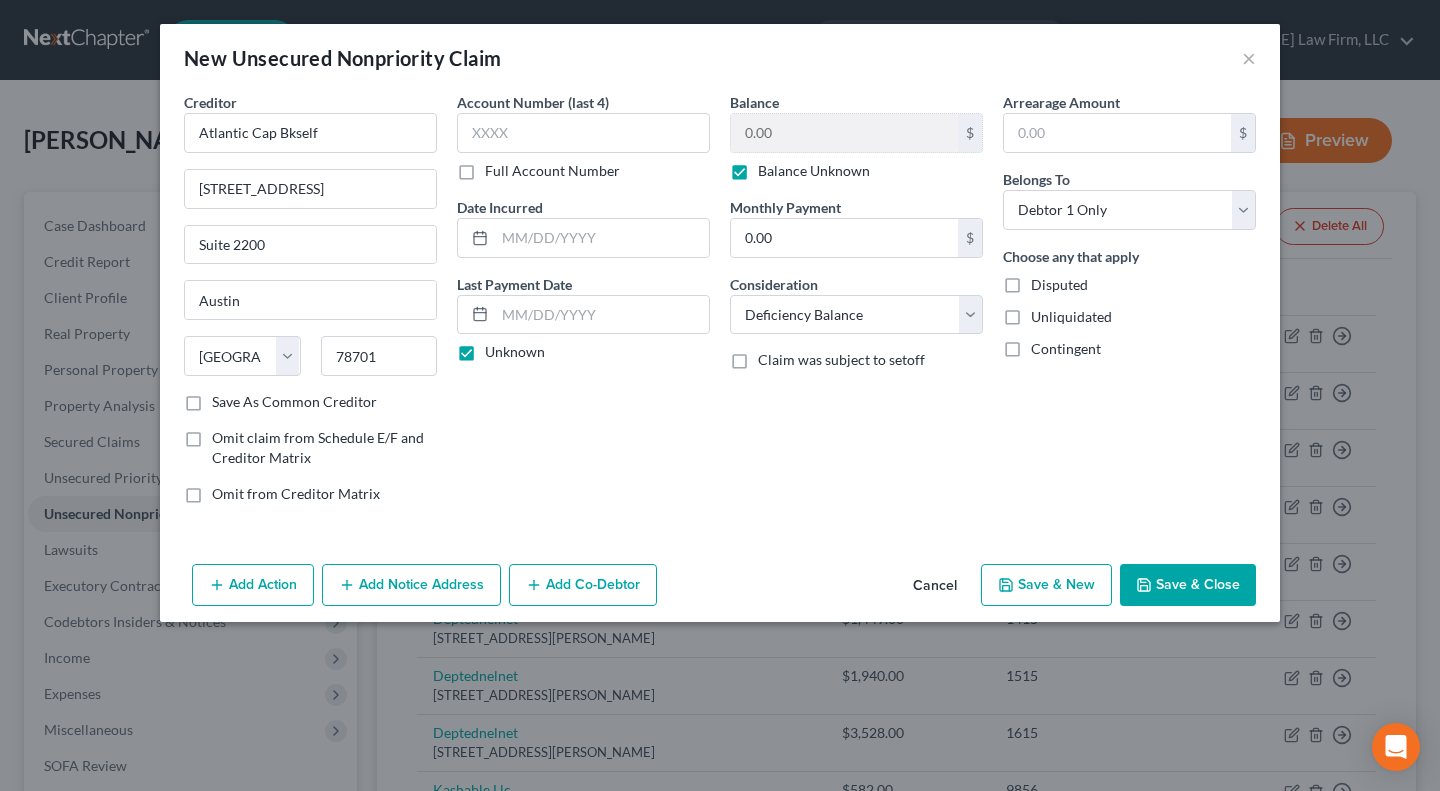 click on "Save & Close" at bounding box center [1188, 585] 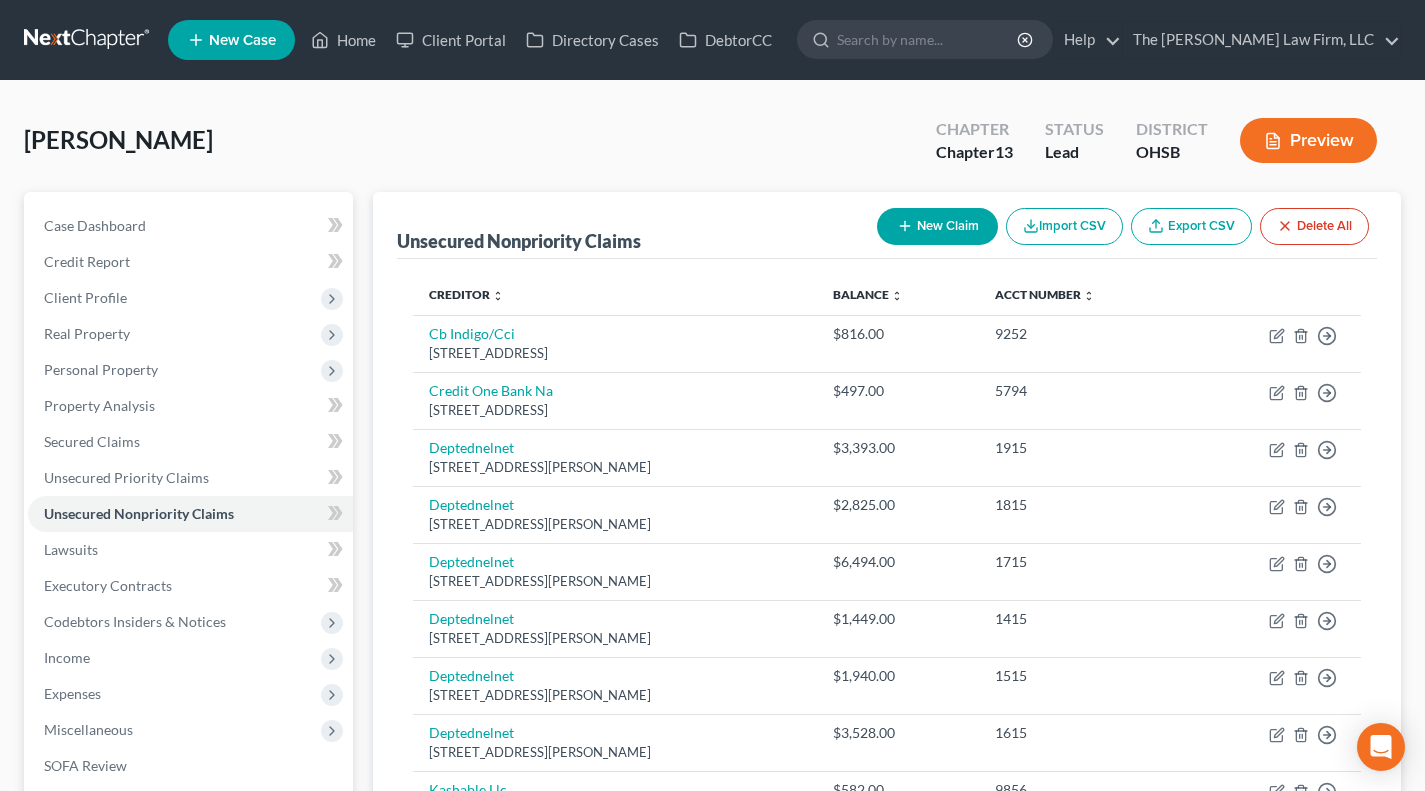 click on "New Claim" at bounding box center (937, 226) 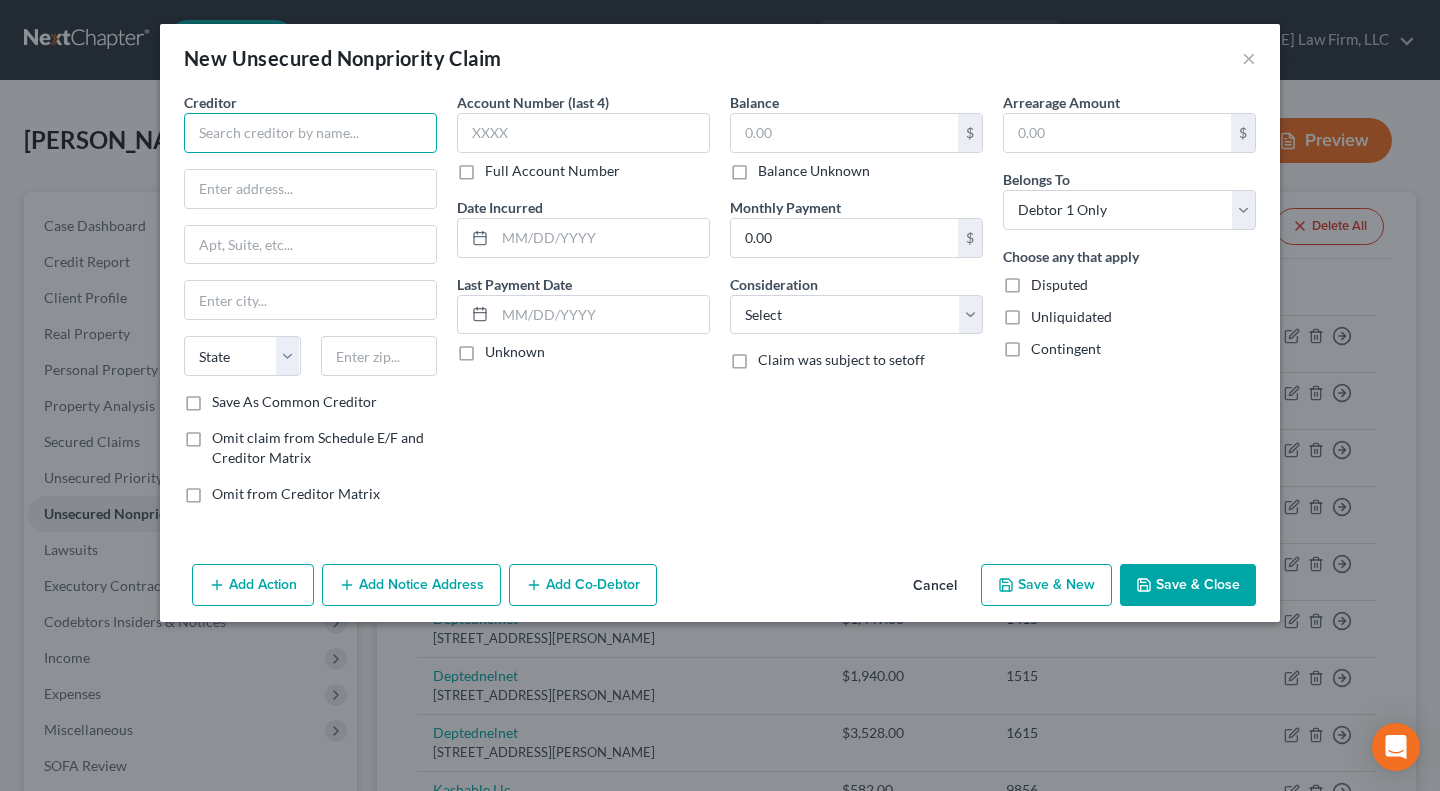 click at bounding box center (310, 133) 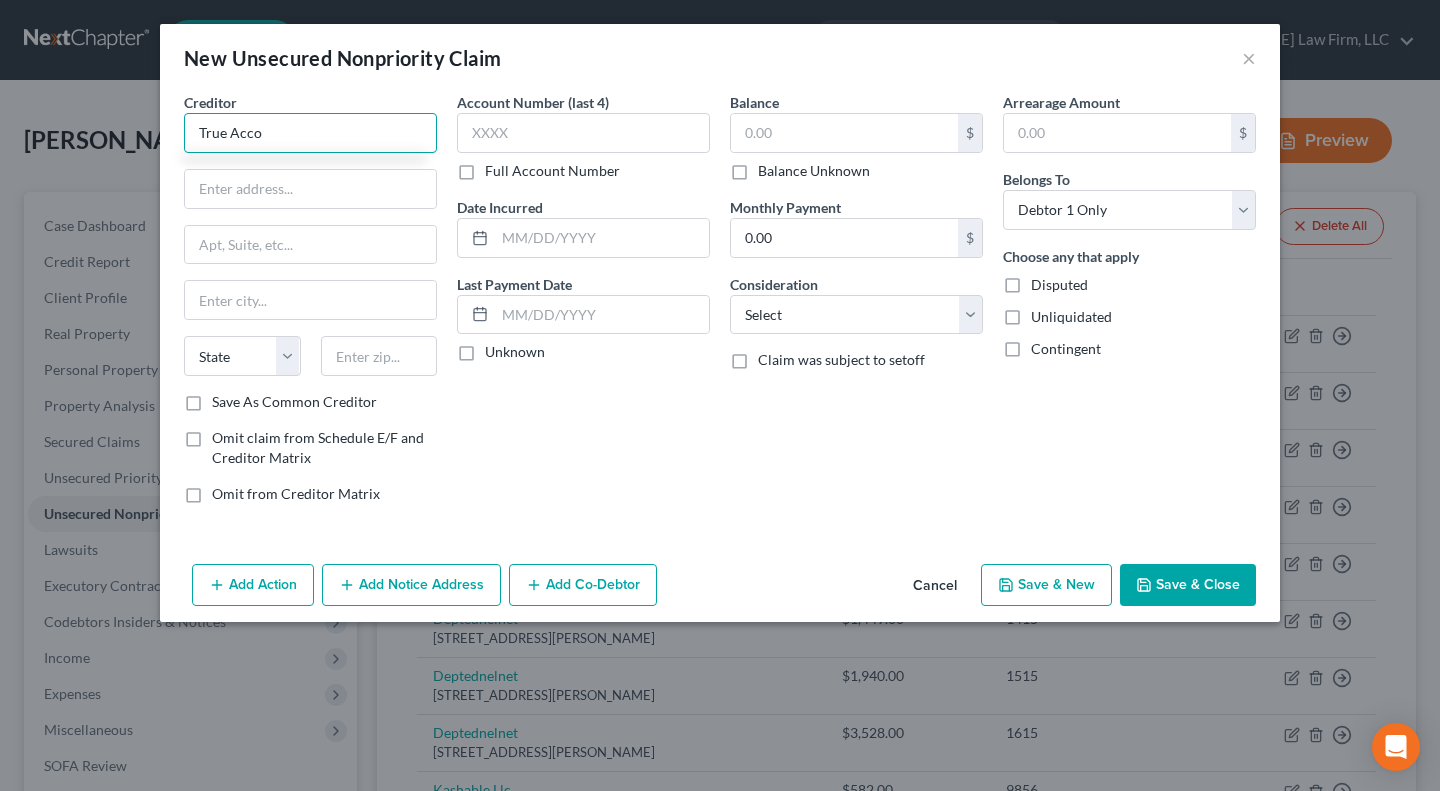 click on "True Acco" at bounding box center (310, 133) 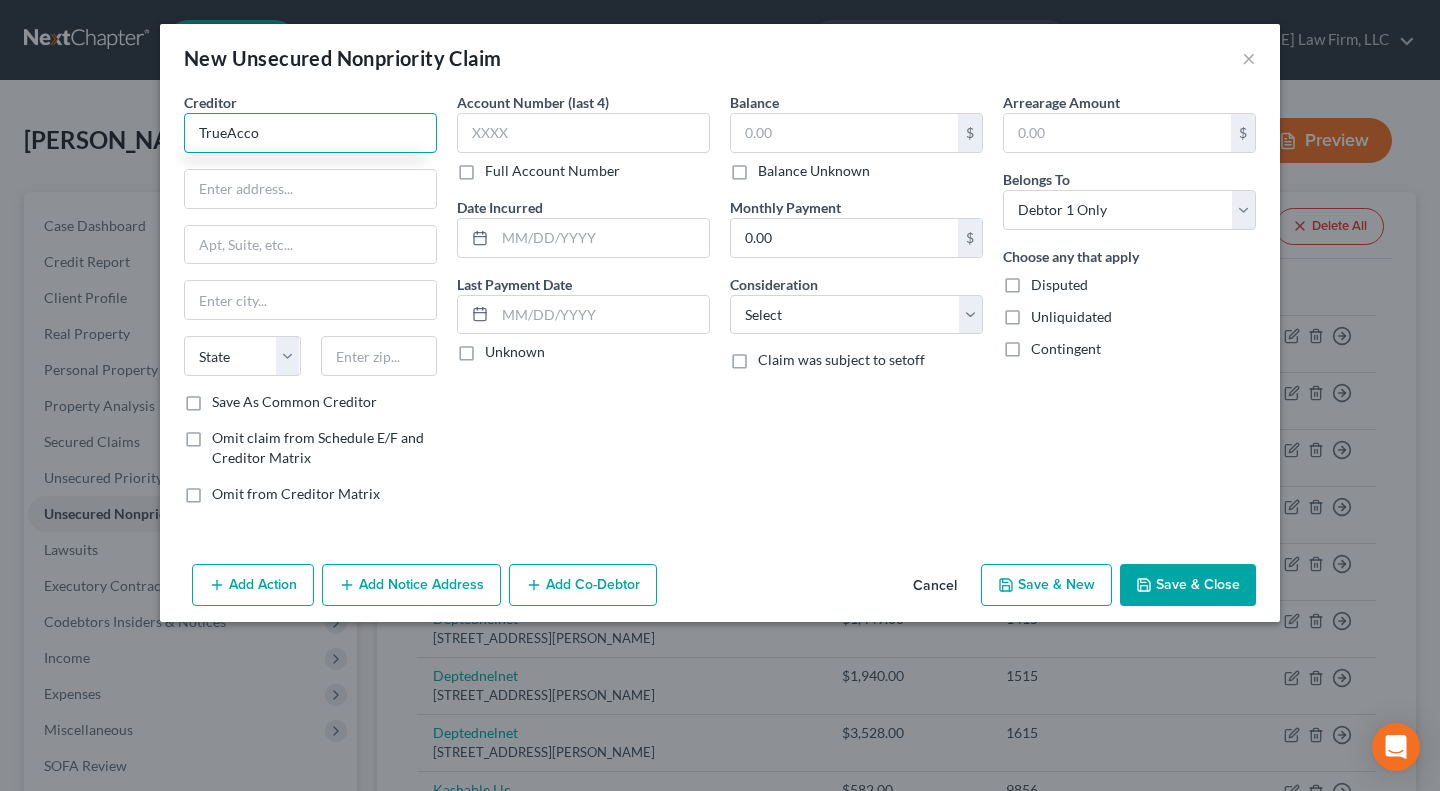 click on "TrueAcco" at bounding box center [310, 133] 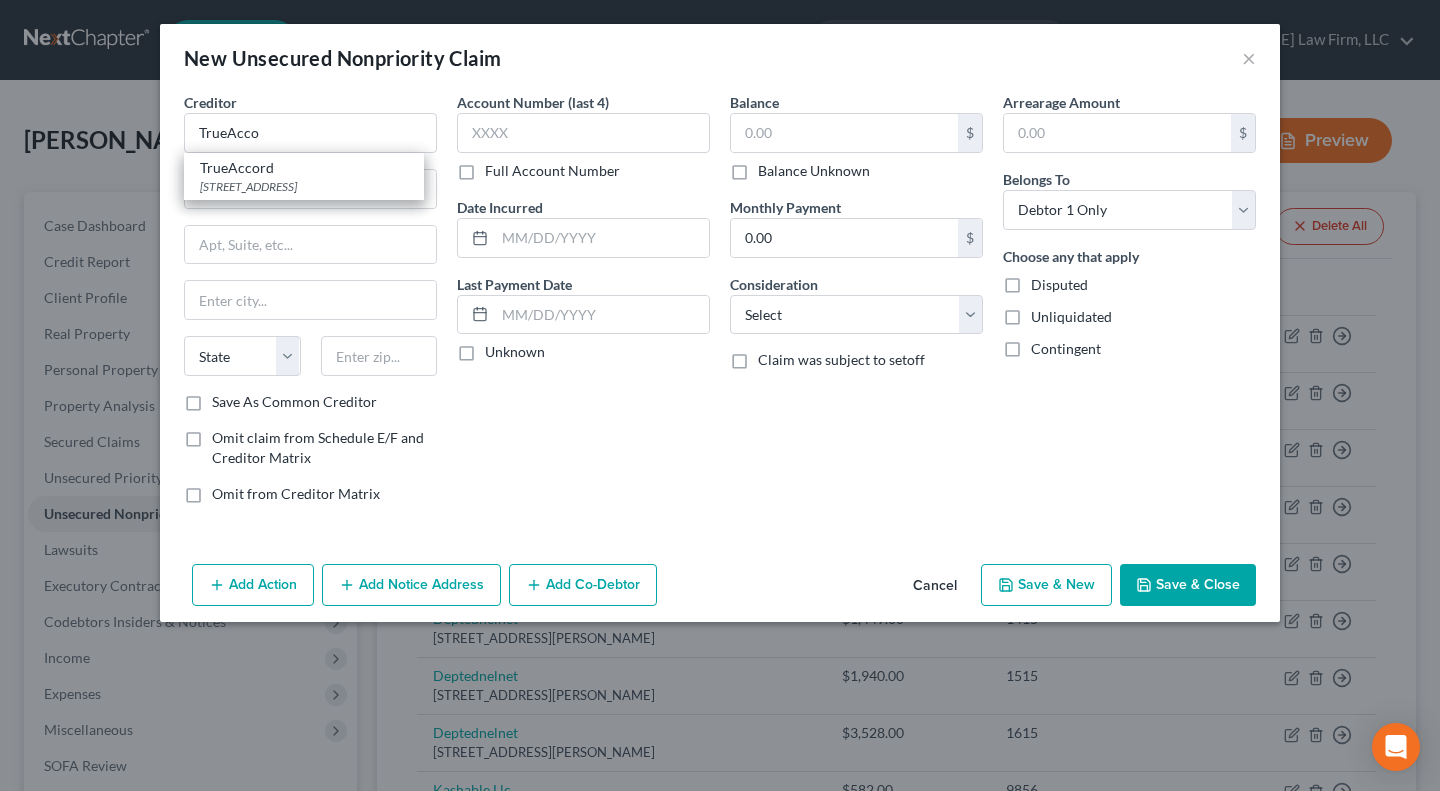 click on "16011 College Blvd Suite 130, Shawnee Mission, KS 66219" at bounding box center [304, 186] 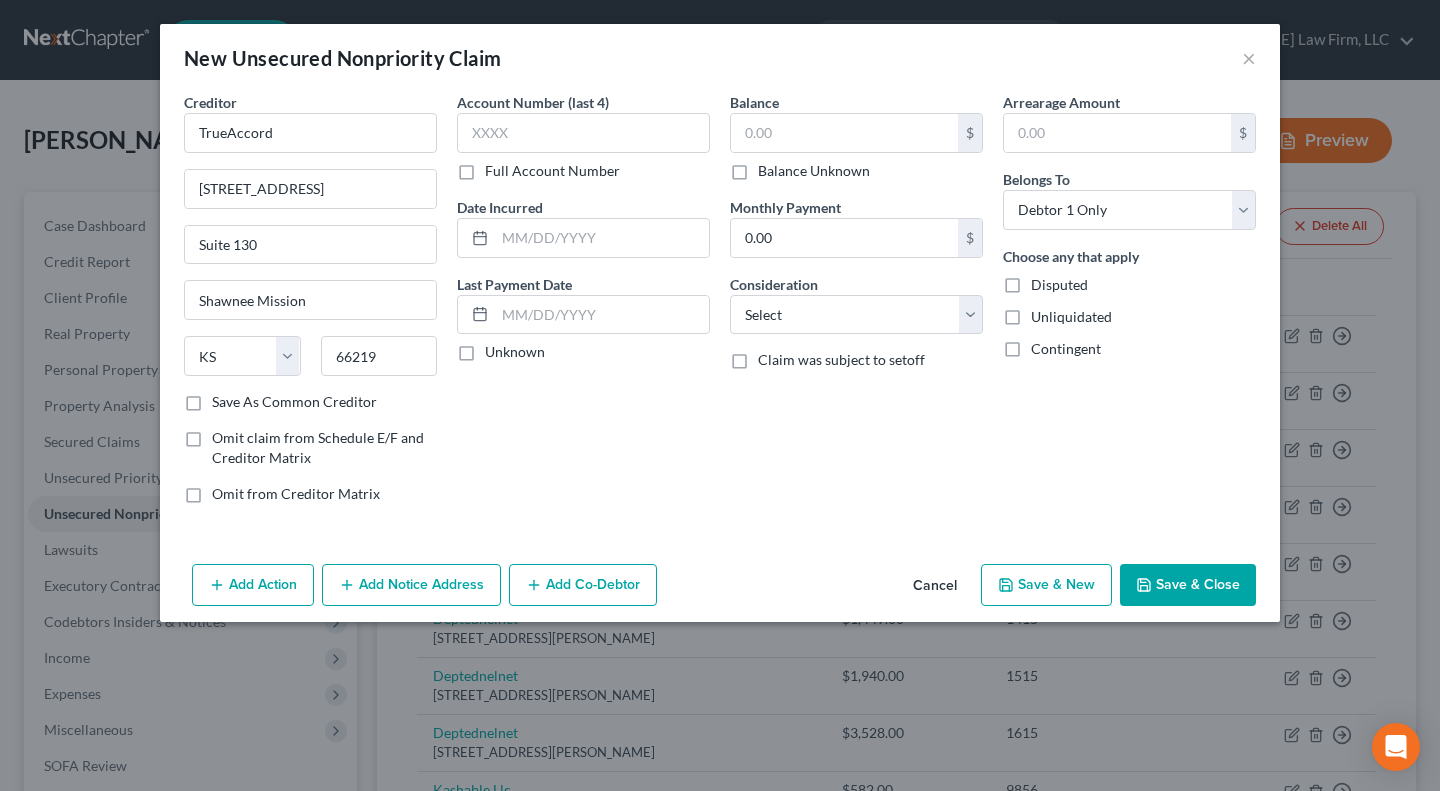 click on "Unknown" at bounding box center (515, 352) 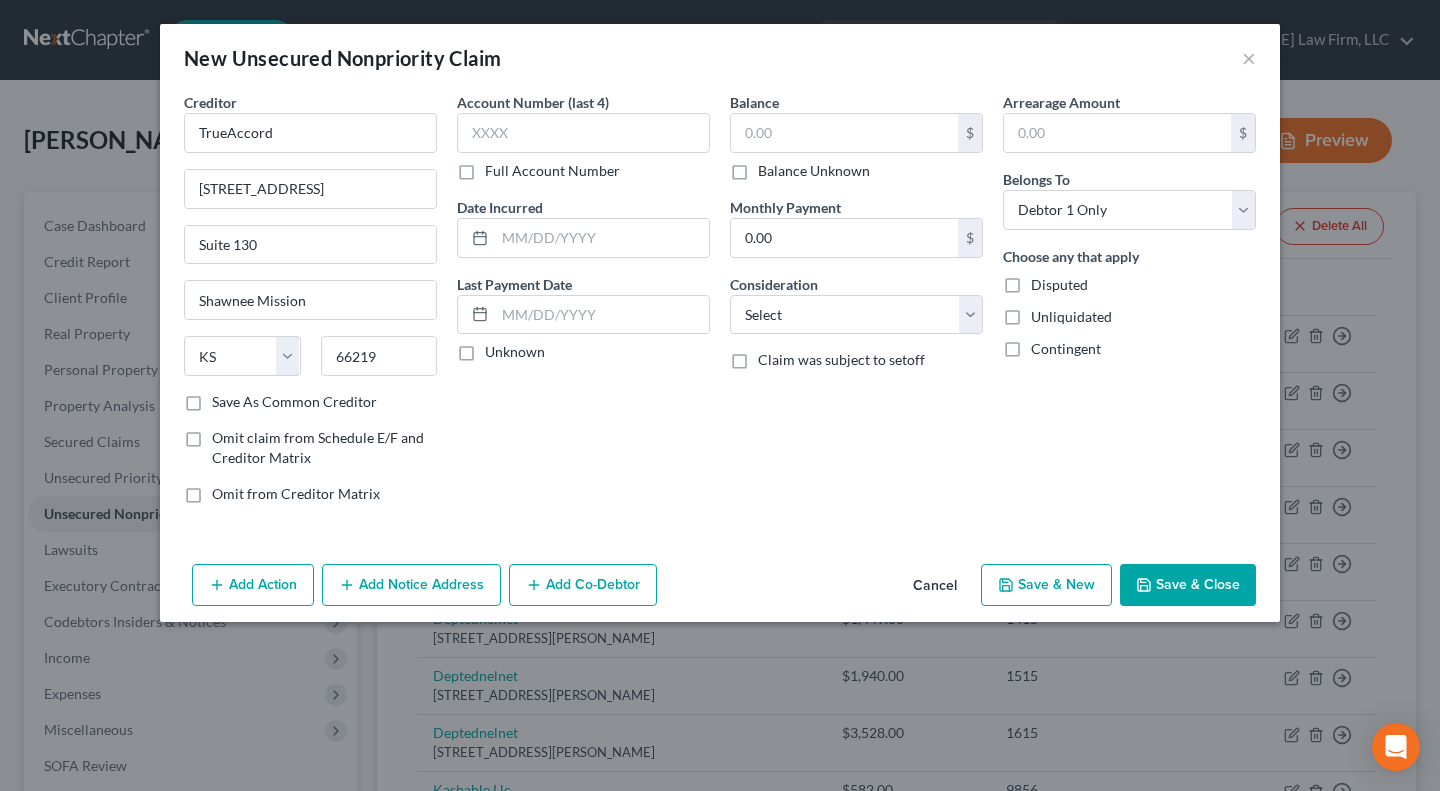 click on "Unknown" at bounding box center [499, 348] 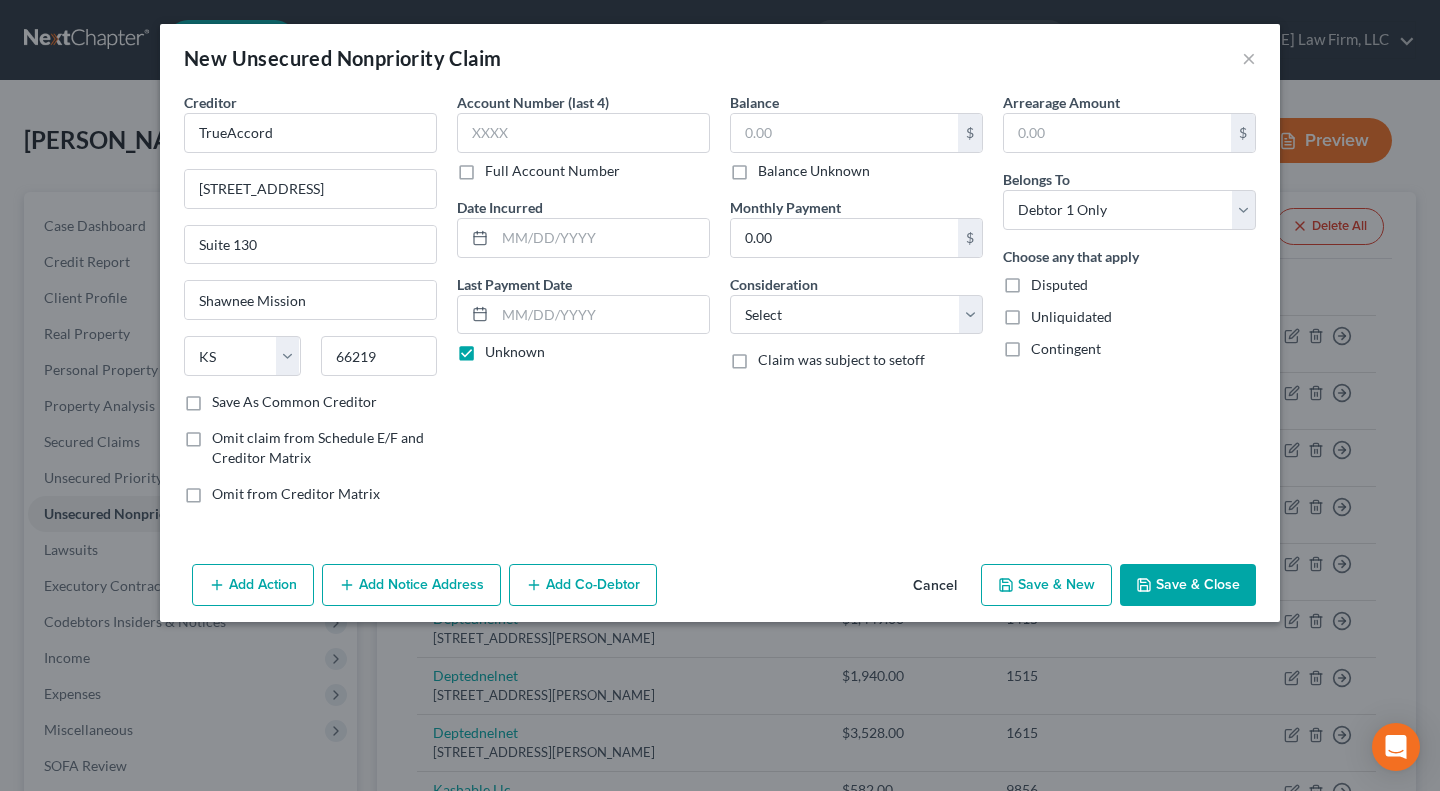 click on "Balance Unknown" at bounding box center [814, 171] 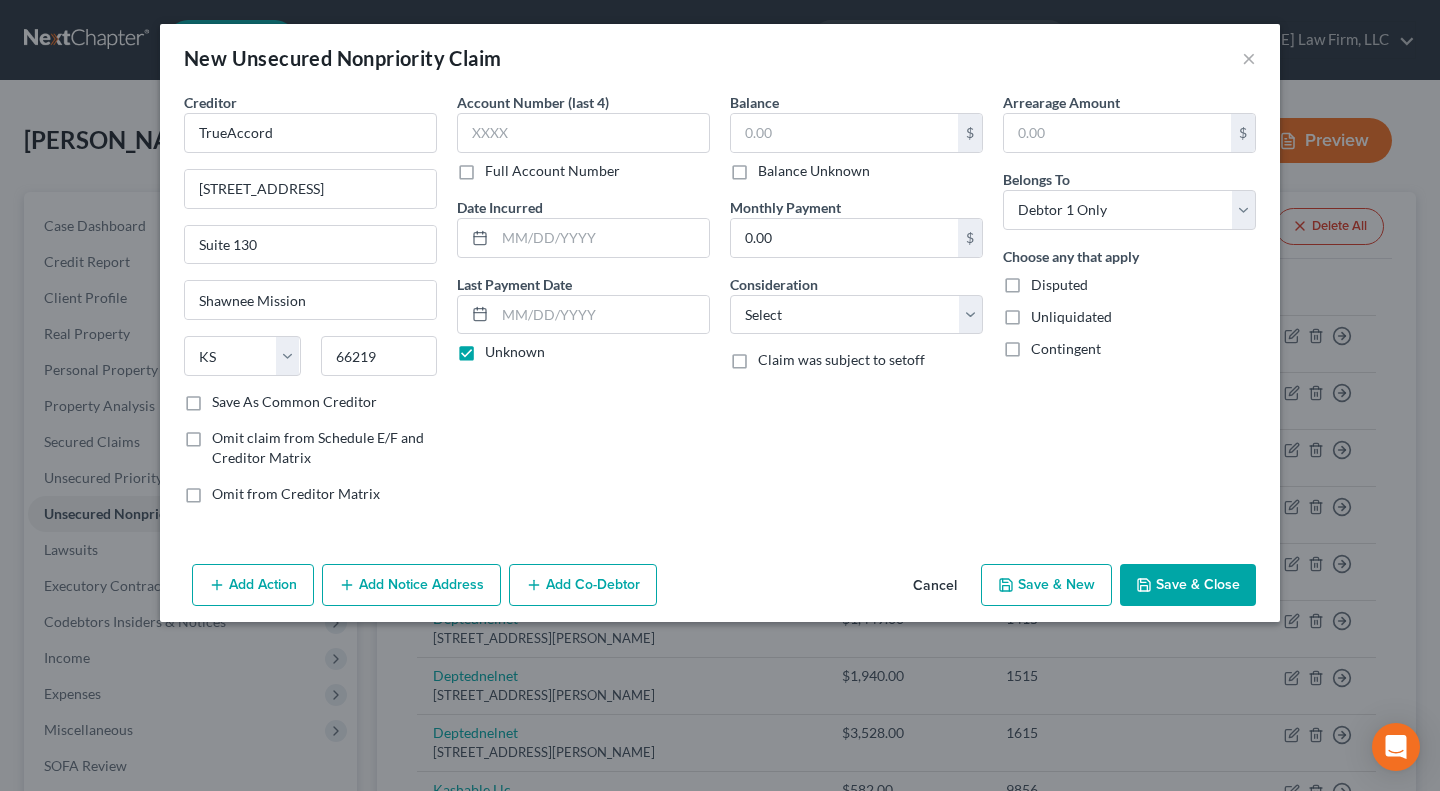click on "Balance Unknown" at bounding box center [772, 167] 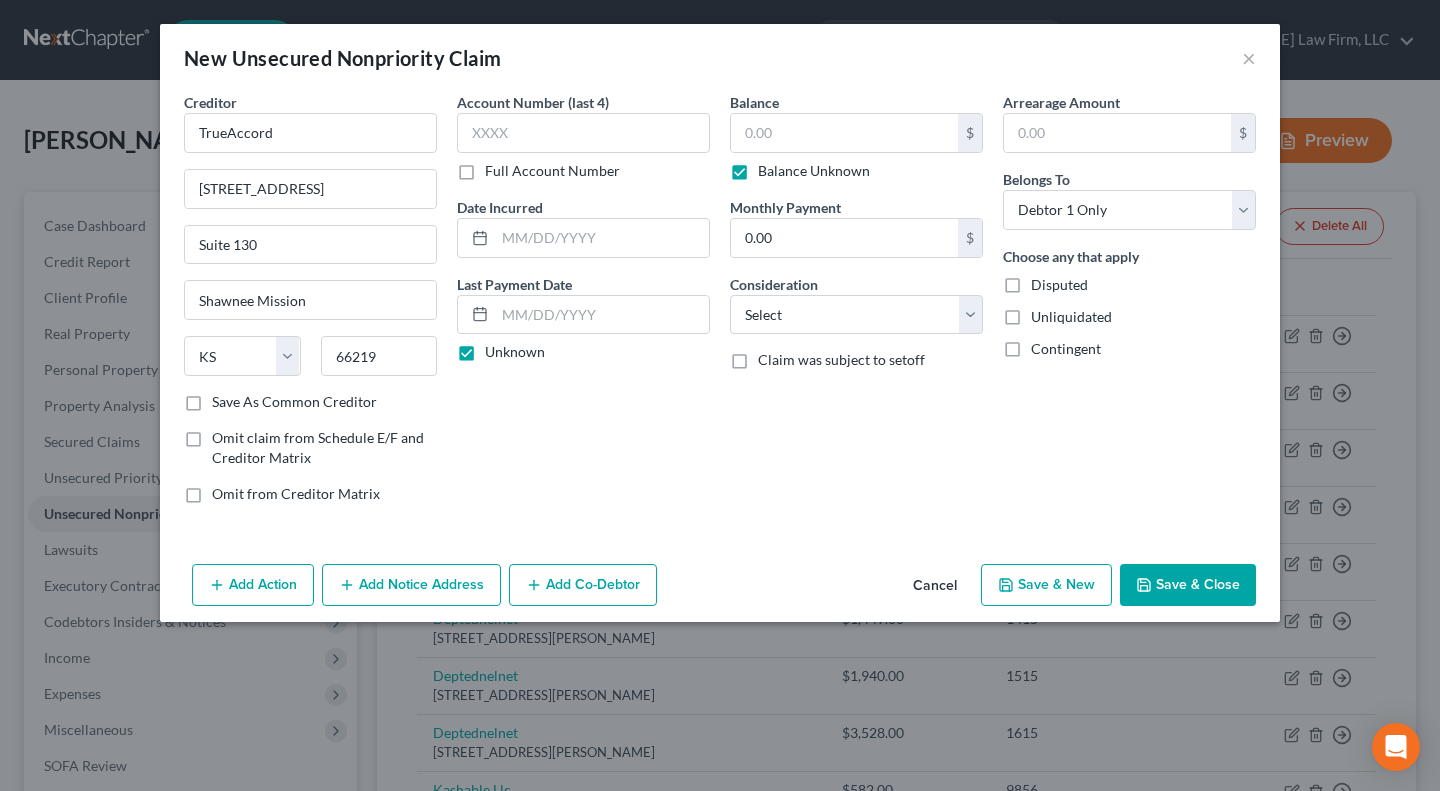 type on "0.00" 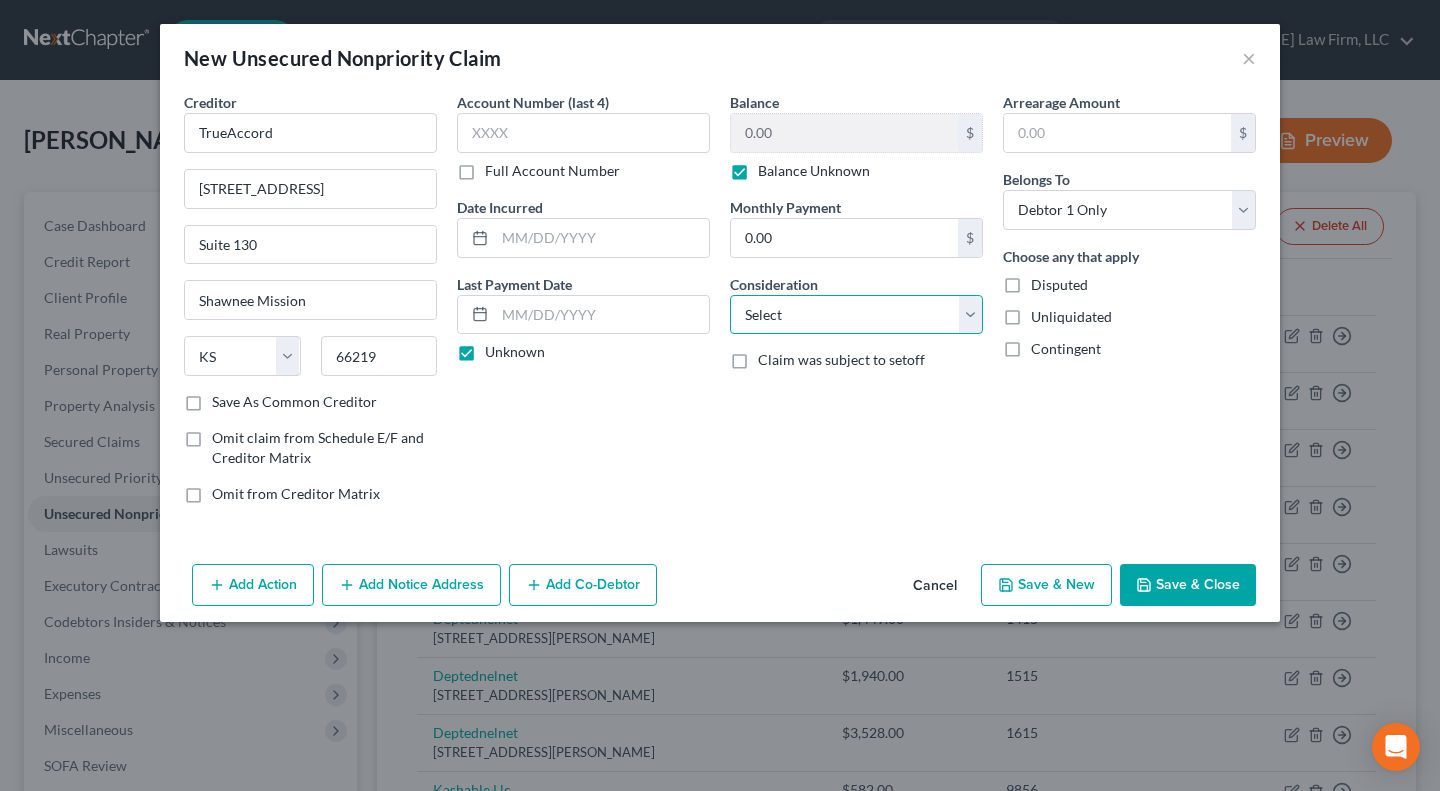 click on "Select Cable / Satellite Services Collection Agency Credit Card Debt Debt Counseling / Attorneys Deficiency Balance Domestic Support Obligations Home / Car Repairs Income Taxes Judgment Liens Medical Services Monies Loaned / Advanced Mortgage Obligation From Divorce Or Separation Obligation To Pensions Other Overdrawn Bank Account Promised To Help Pay Creditors Student Loans Suppliers And Vendors Telephone / Internet Services Utility Services" at bounding box center (856, 315) 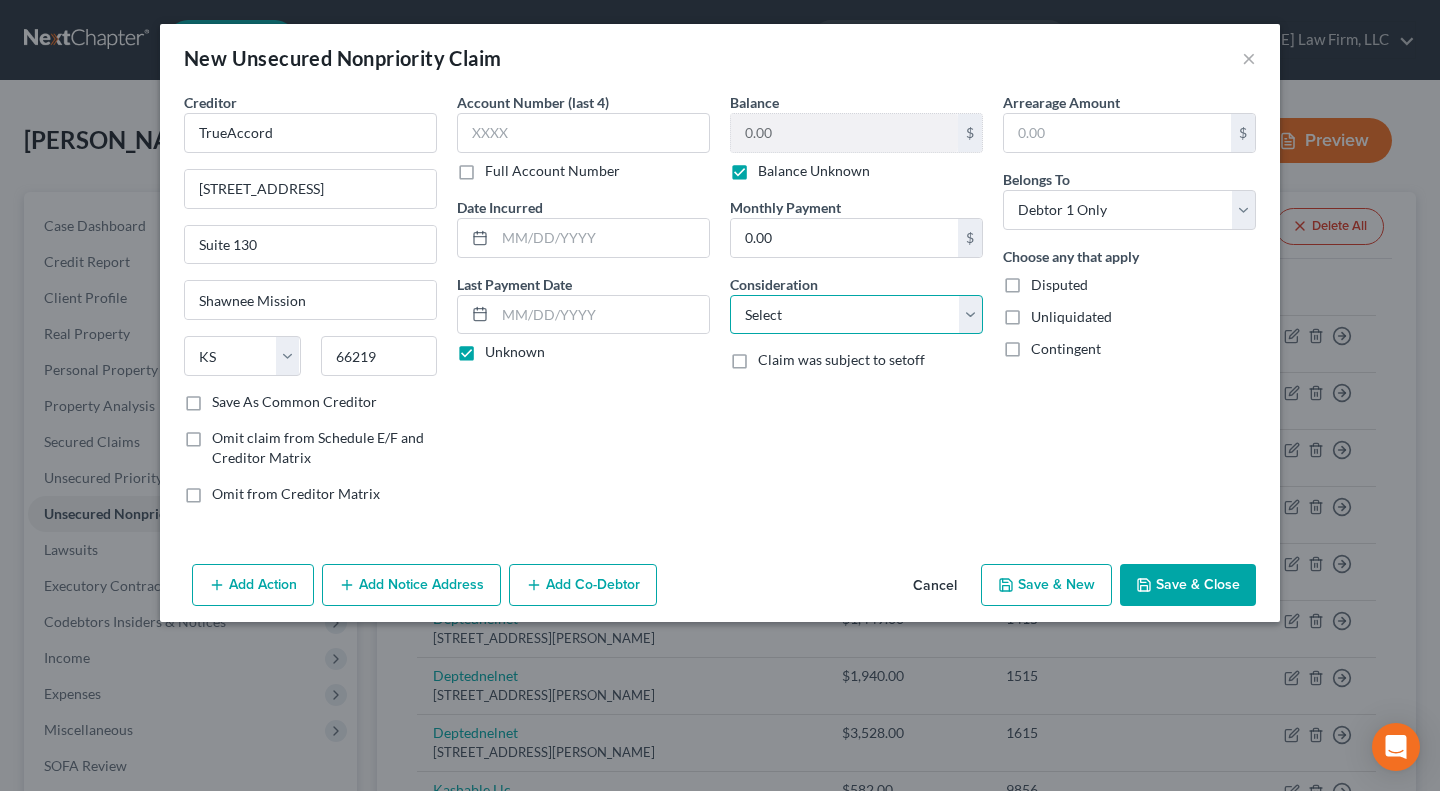 select on "4" 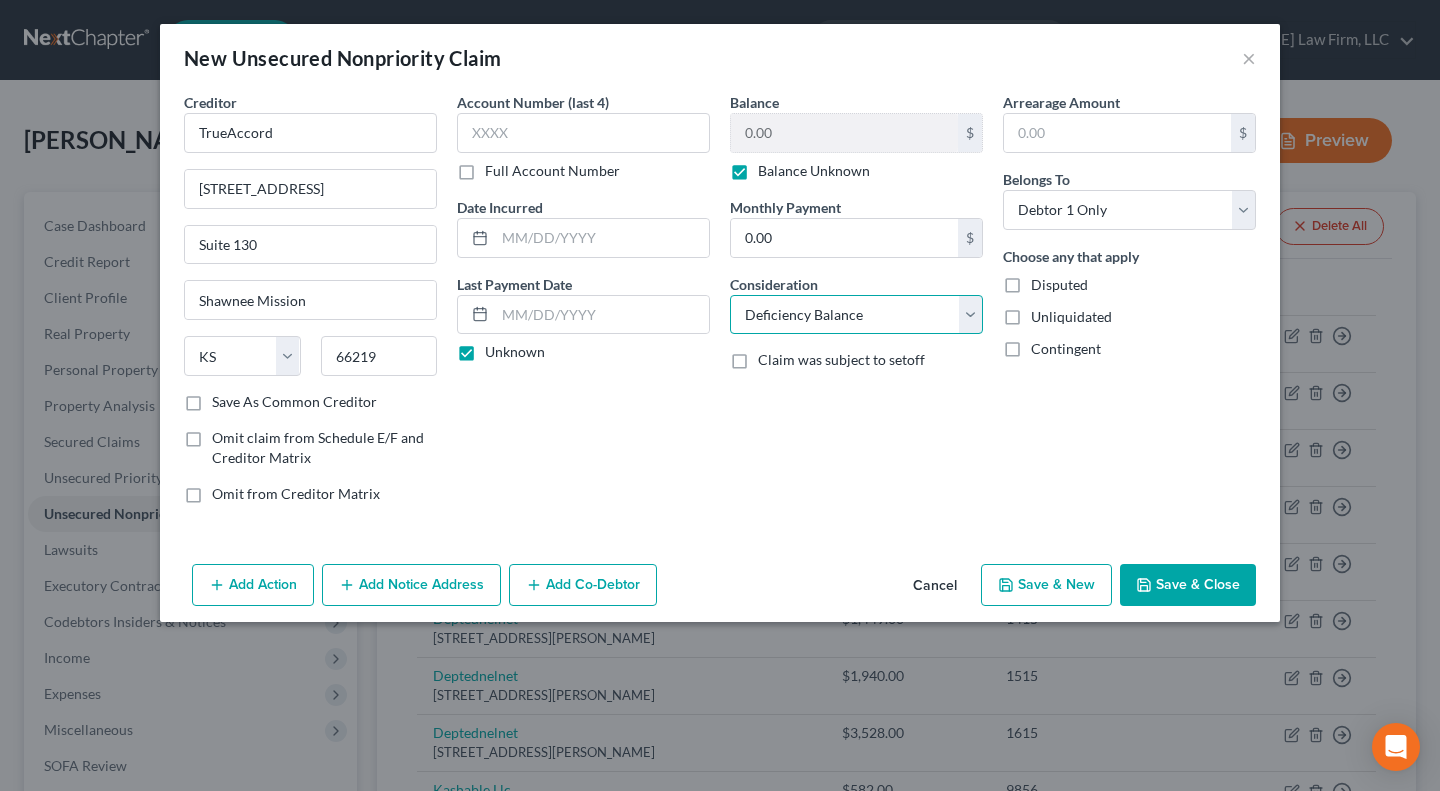 click on "Select Cable / Satellite Services Collection Agency Credit Card Debt Debt Counseling / Attorneys Deficiency Balance Domestic Support Obligations Home / Car Repairs Income Taxes Judgment Liens Medical Services Monies Loaned / Advanced Mortgage Obligation From Divorce Or Separation Obligation To Pensions Other Overdrawn Bank Account Promised To Help Pay Creditors Student Loans Suppliers And Vendors Telephone / Internet Services Utility Services" at bounding box center (856, 315) 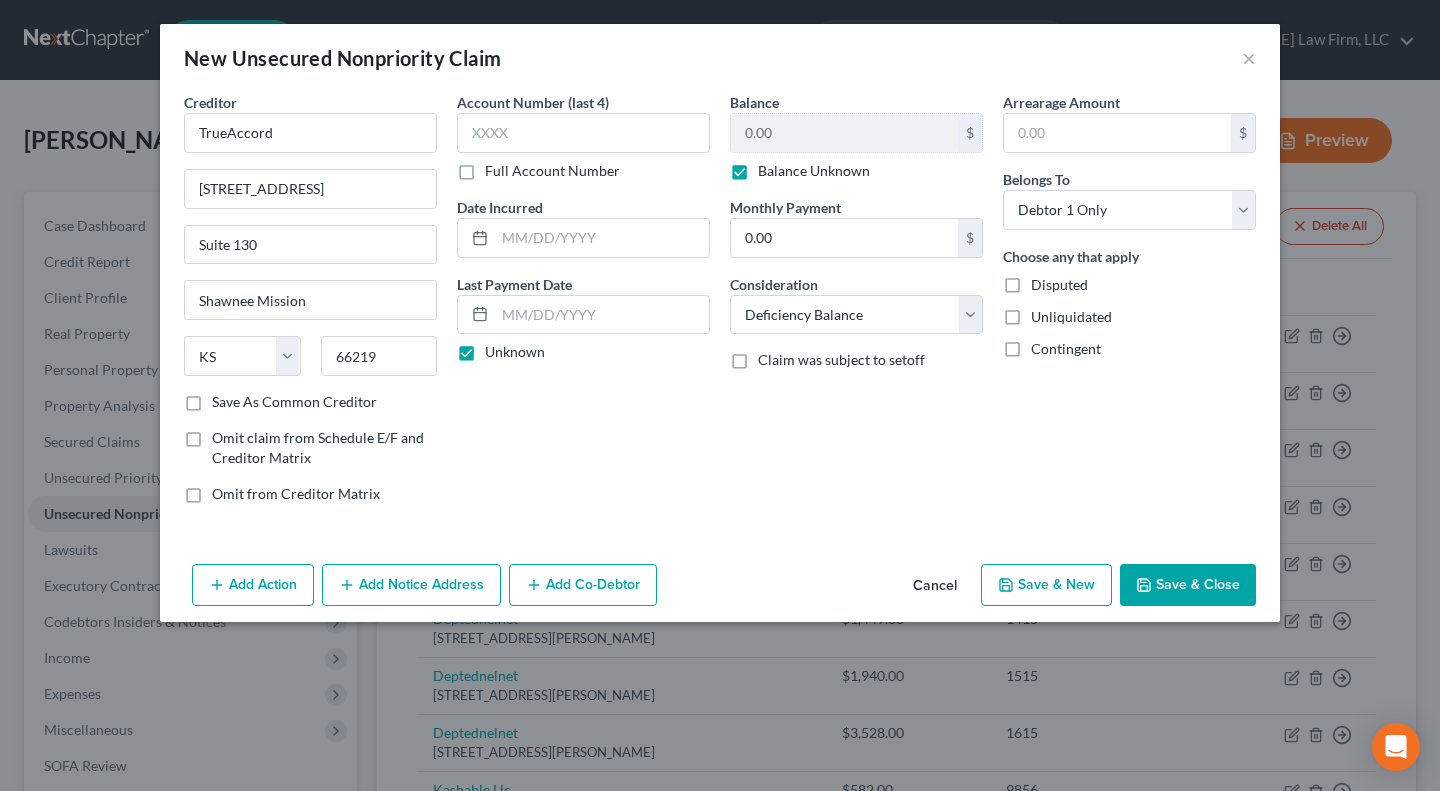 click on "Account Number (last 4)
Full Account Number
Date Incurred         Last Payment Date         Unknown" at bounding box center [583, 306] 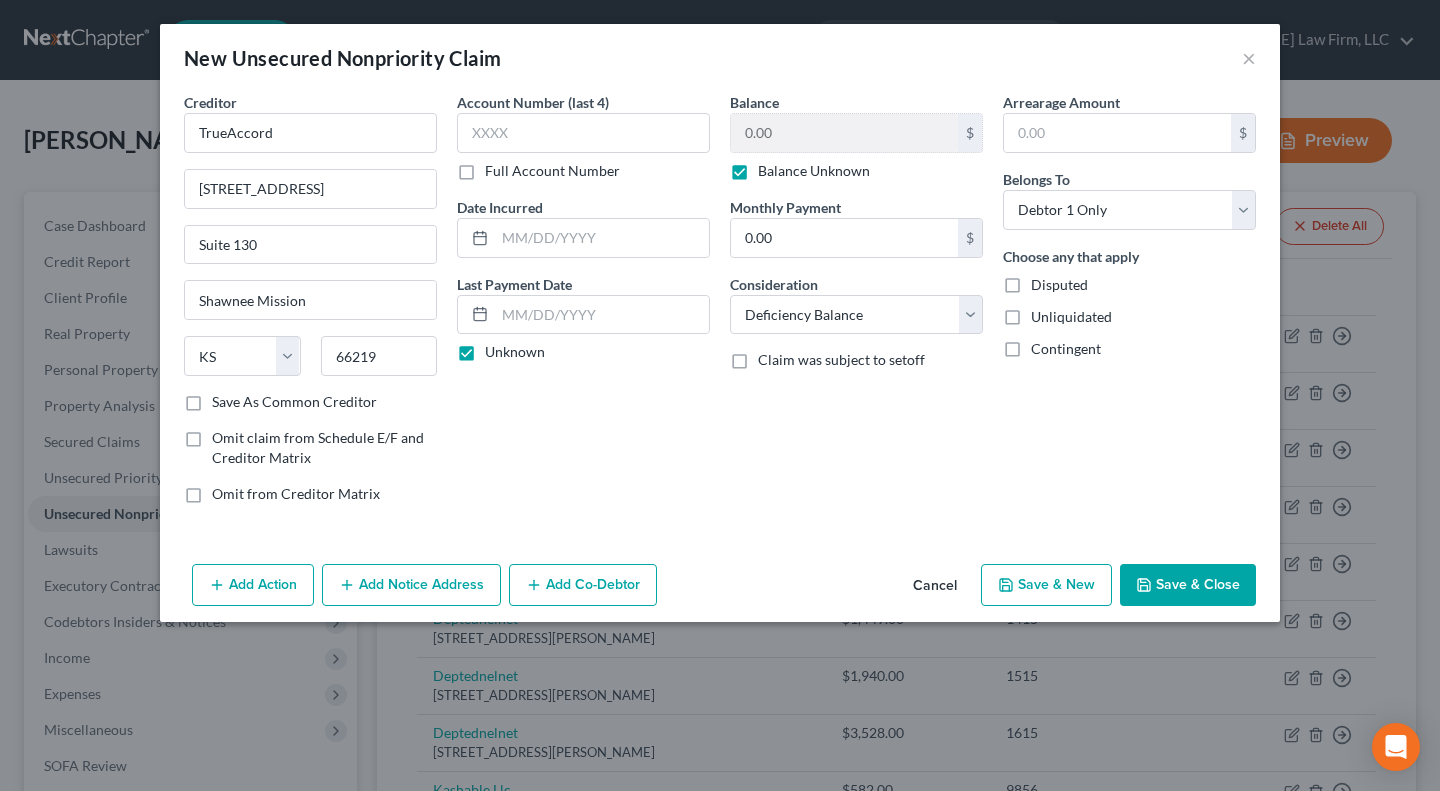 click on "Save & Close" at bounding box center [1188, 585] 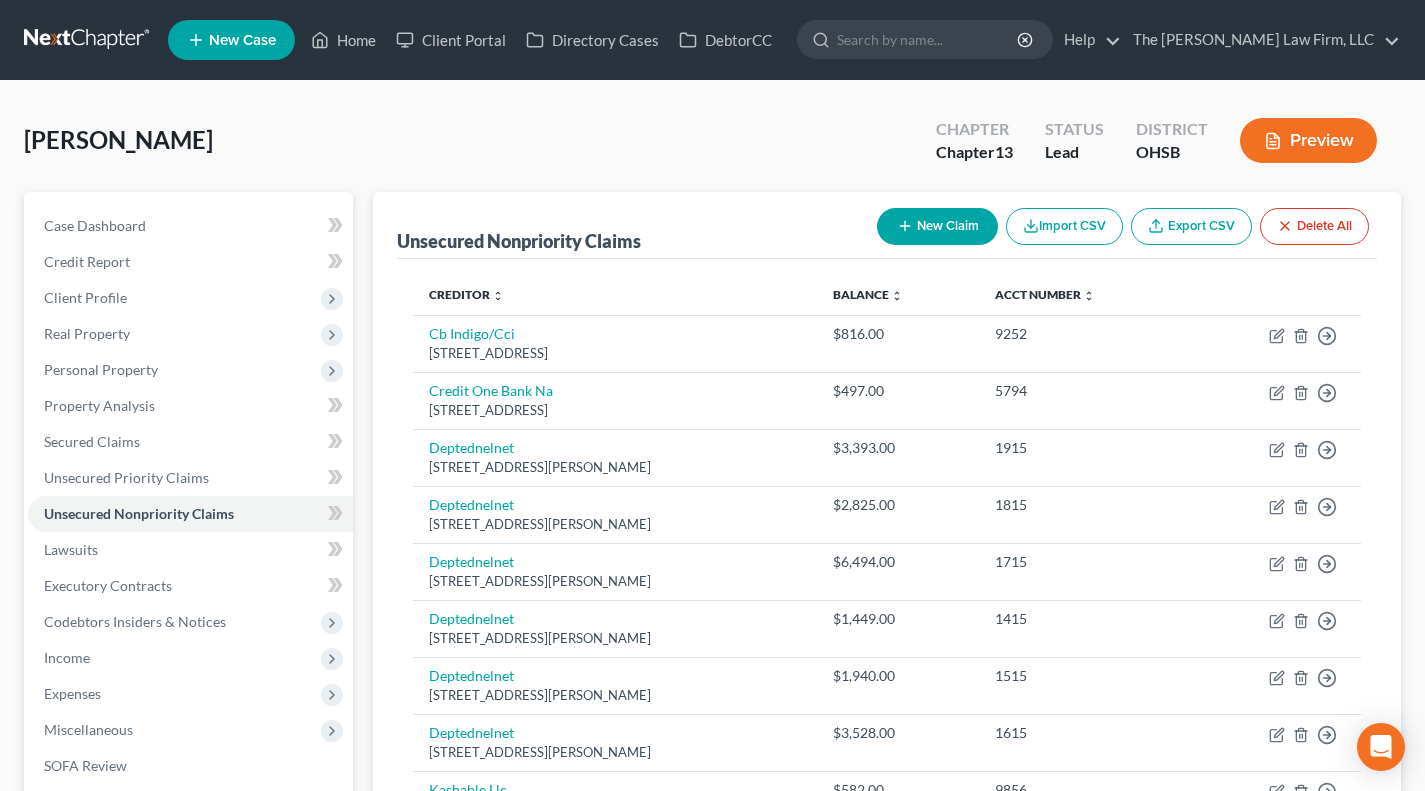 click on "New Claim" at bounding box center (937, 226) 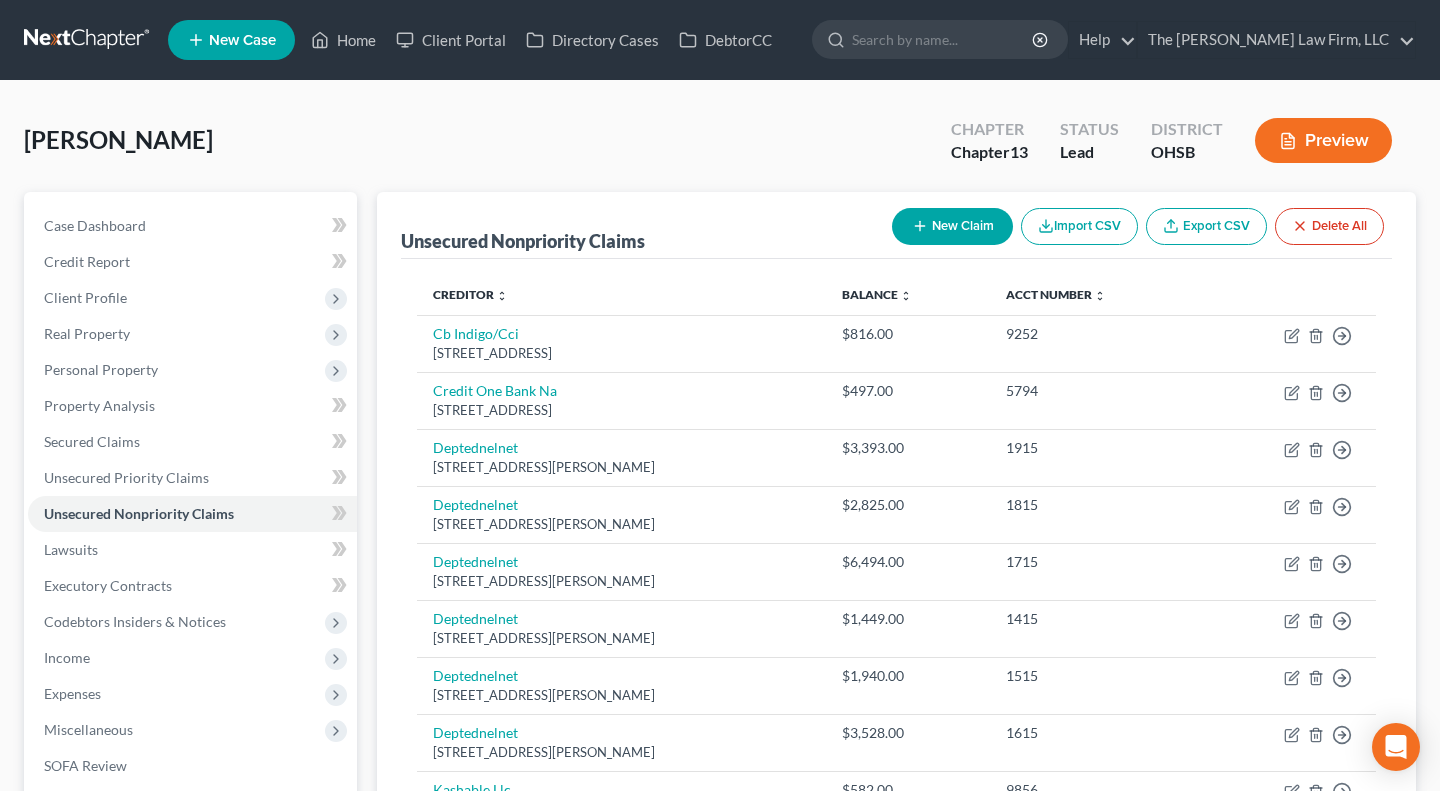select on "0" 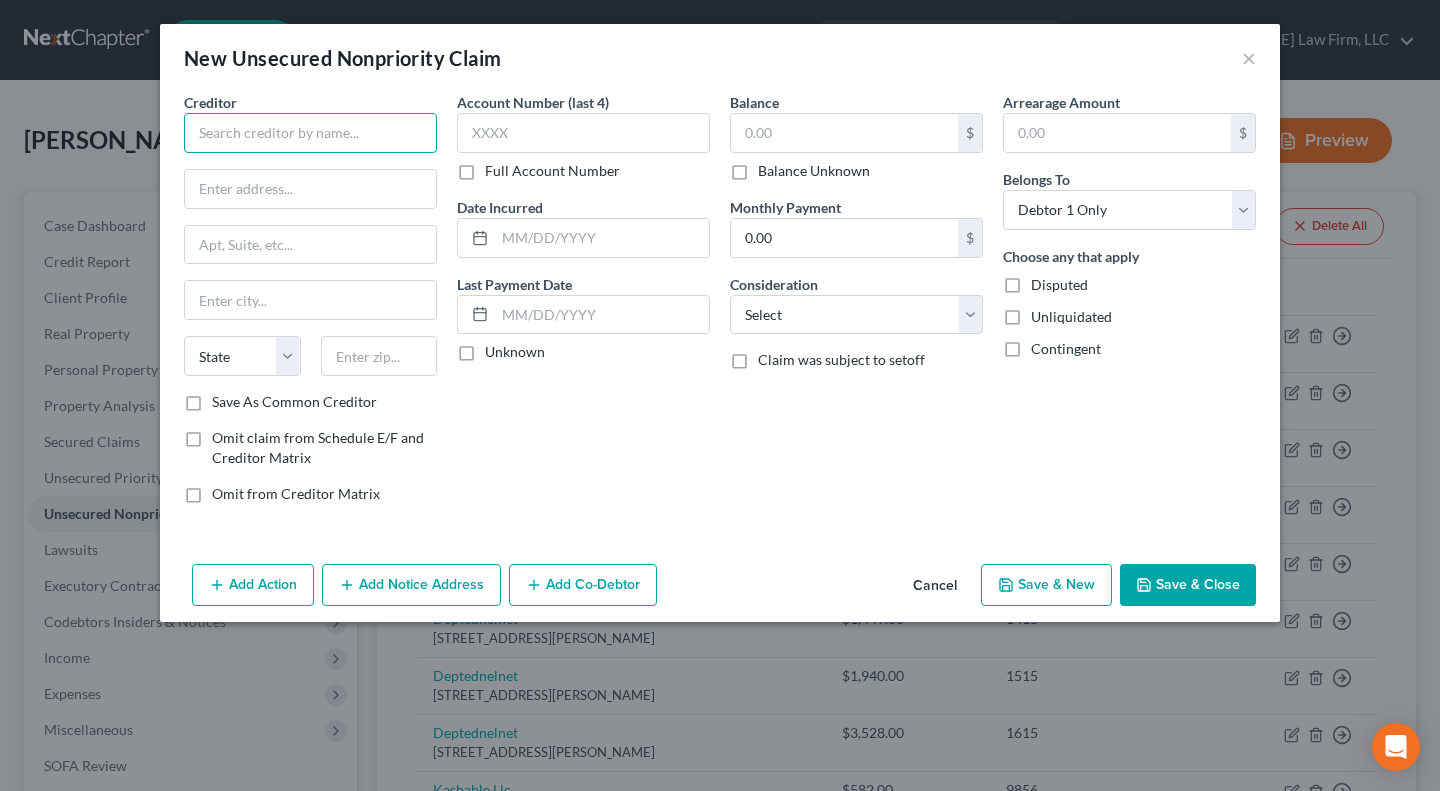 click at bounding box center (310, 133) 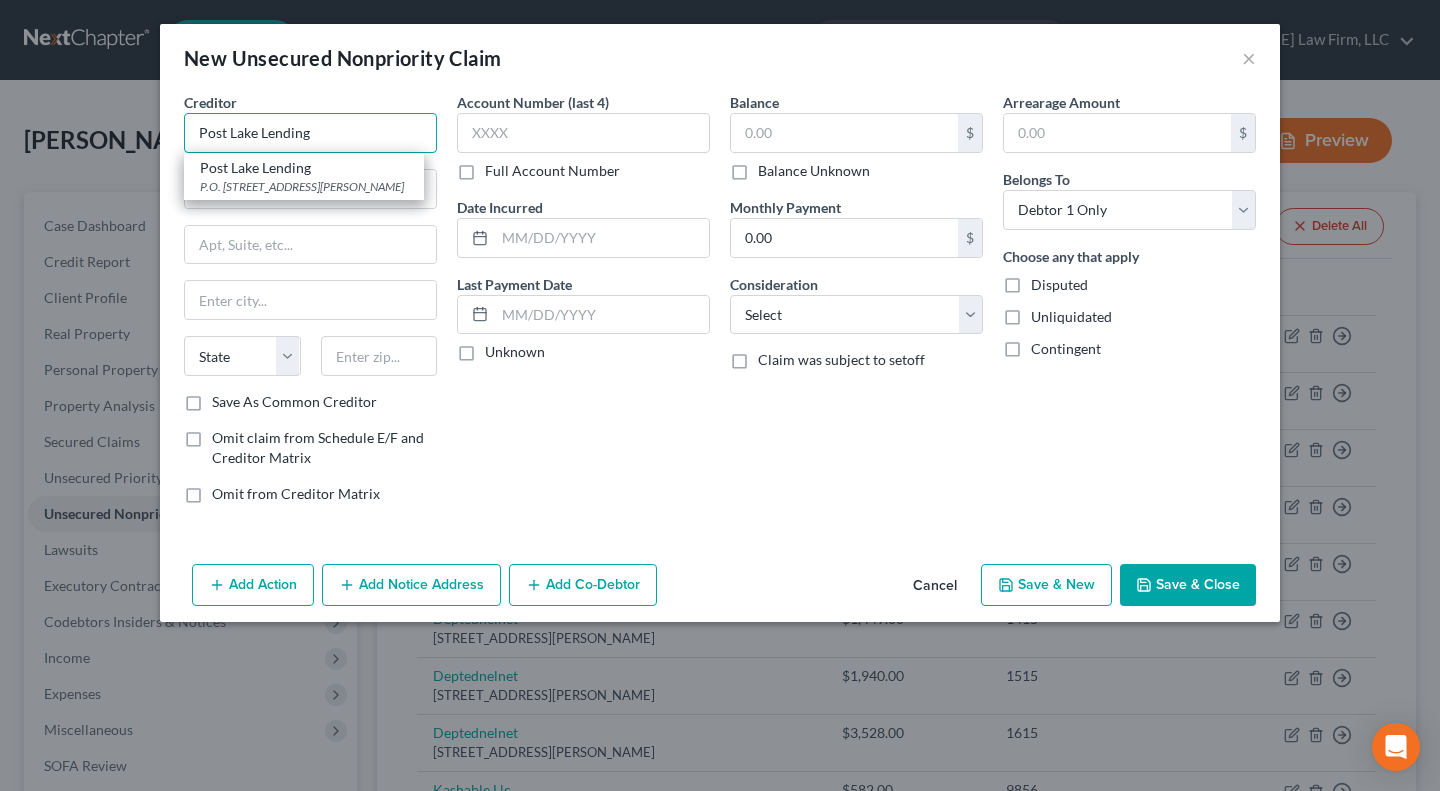 type on "Post Lake Lending" 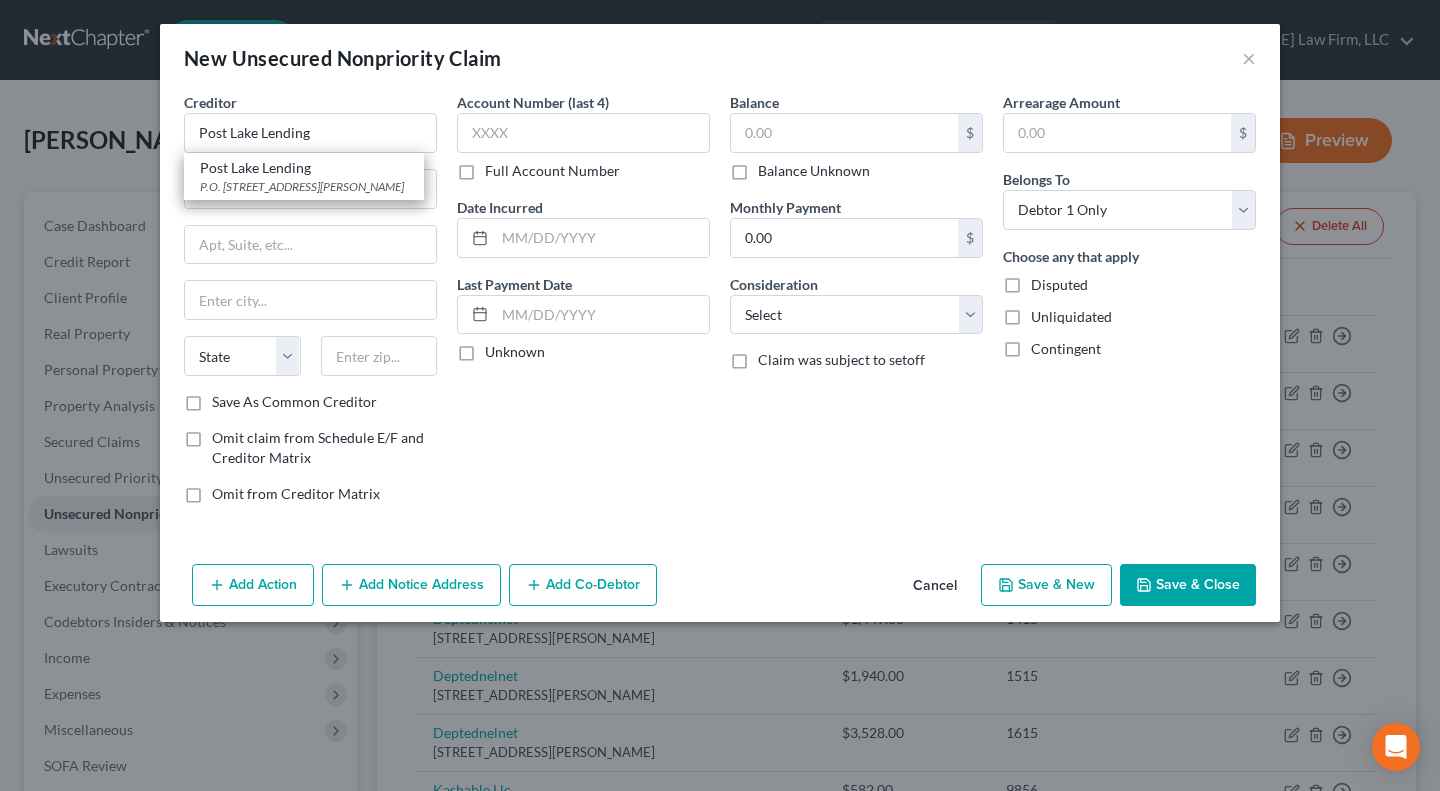 click on "Post Lake Lending" at bounding box center [304, 168] 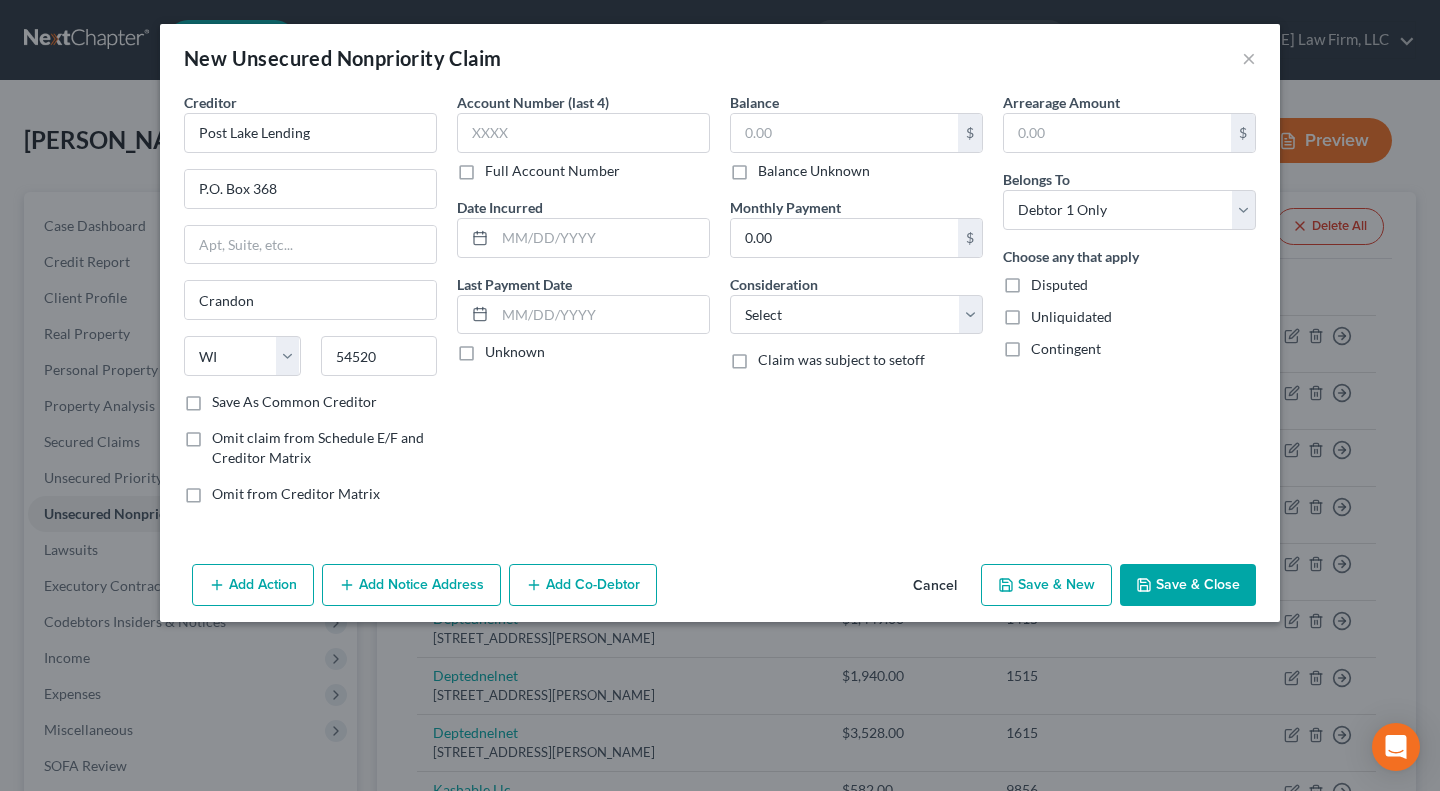 click on "Unknown" at bounding box center (515, 352) 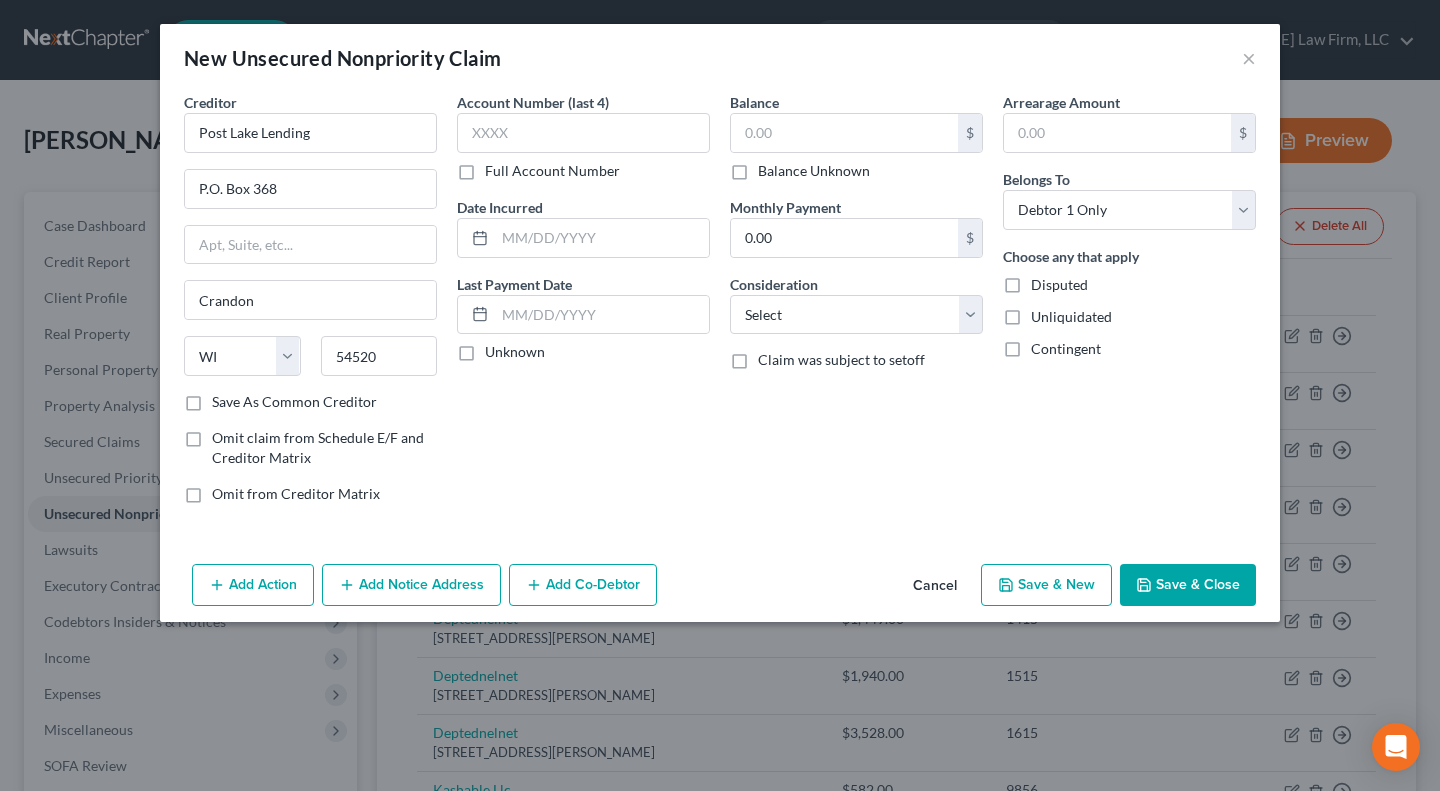 click on "Unknown" at bounding box center [499, 348] 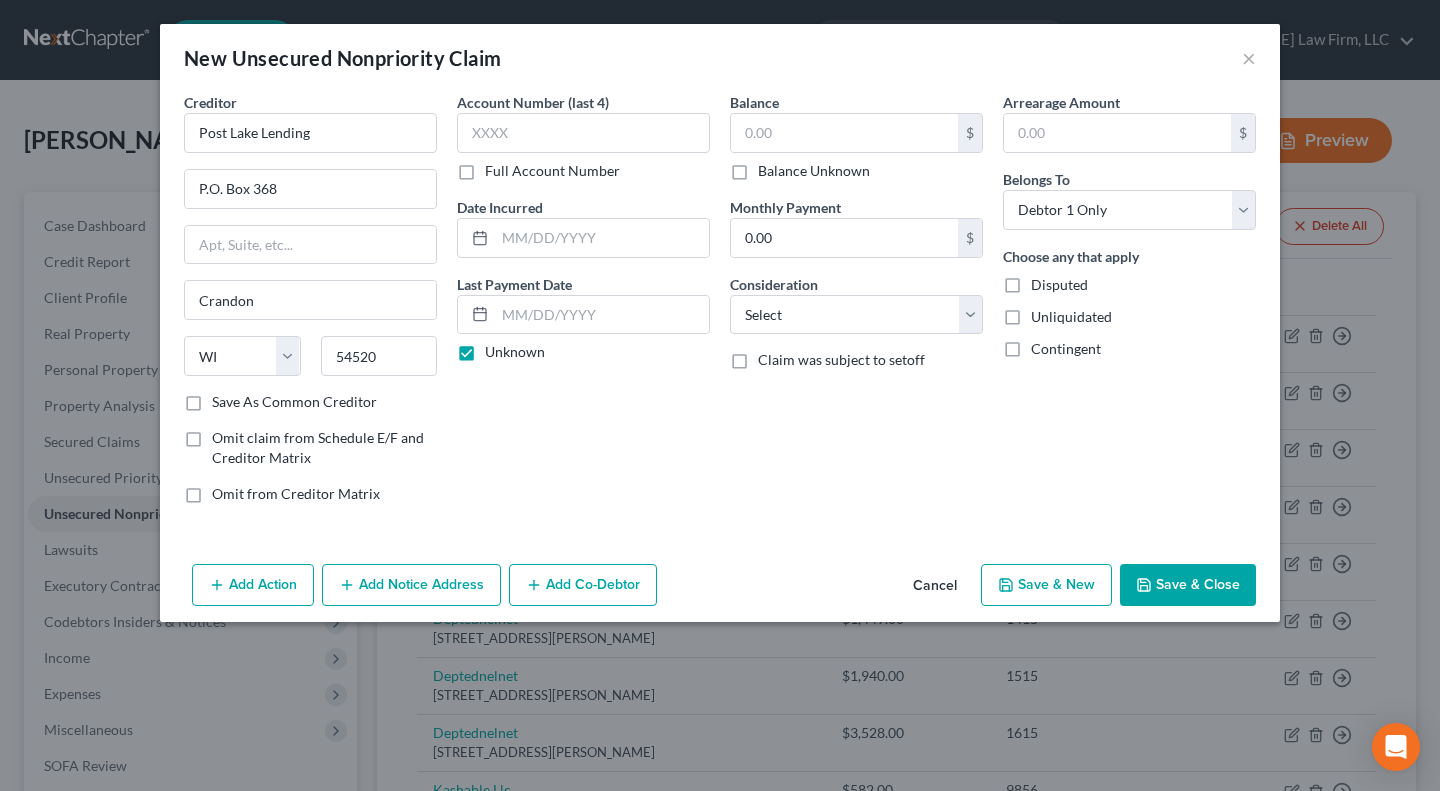 click on "Balance Unknown" at bounding box center [814, 171] 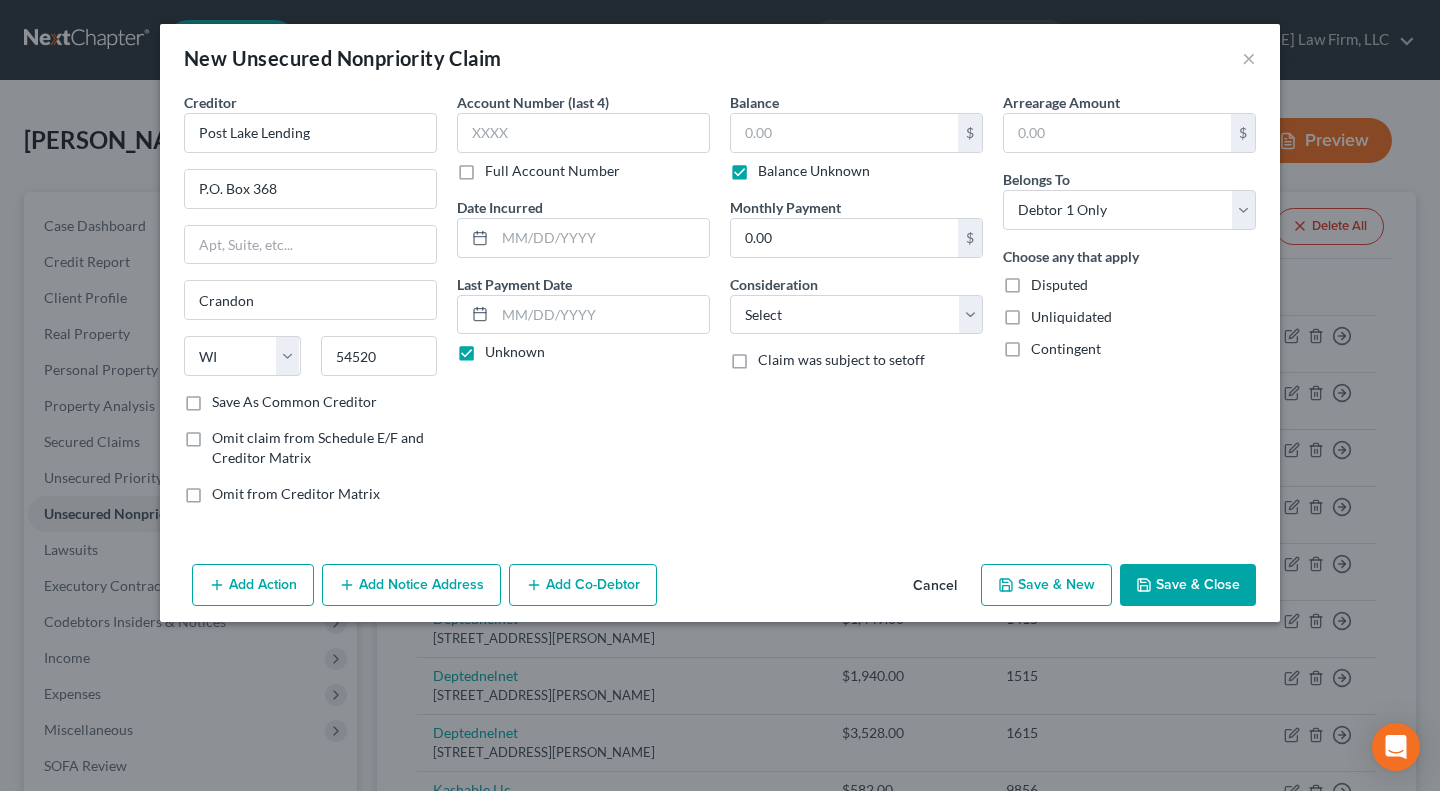 type on "0.00" 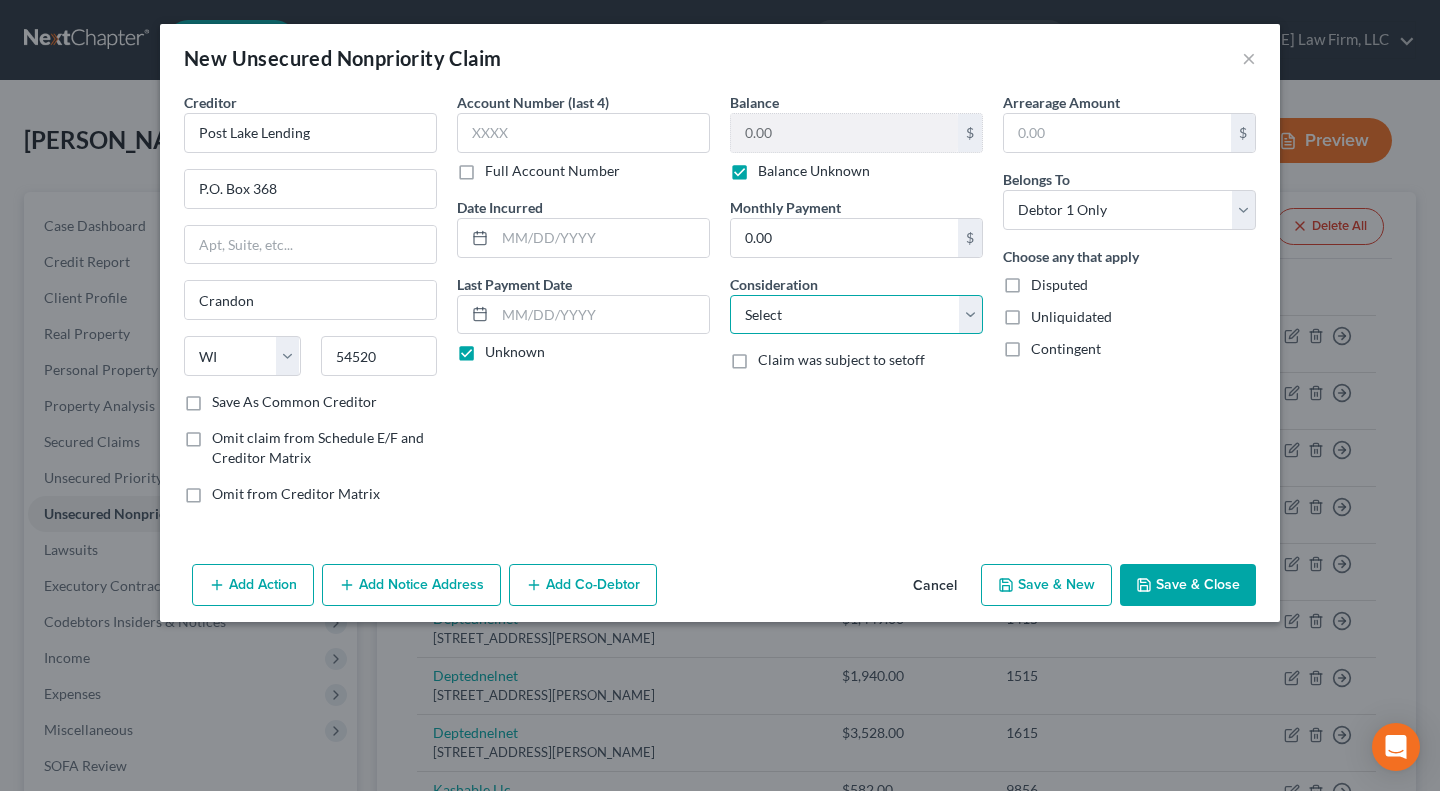 click on "Select Cable / Satellite Services Collection Agency Credit Card Debt Debt Counseling / Attorneys Deficiency Balance Domestic Support Obligations Home / Car Repairs Income Taxes Judgment Liens Medical Services Monies Loaned / Advanced Mortgage Obligation From Divorce Or Separation Obligation To Pensions Other Overdrawn Bank Account Promised To Help Pay Creditors Student Loans Suppliers And Vendors Telephone / Internet Services Utility Services" at bounding box center (856, 315) 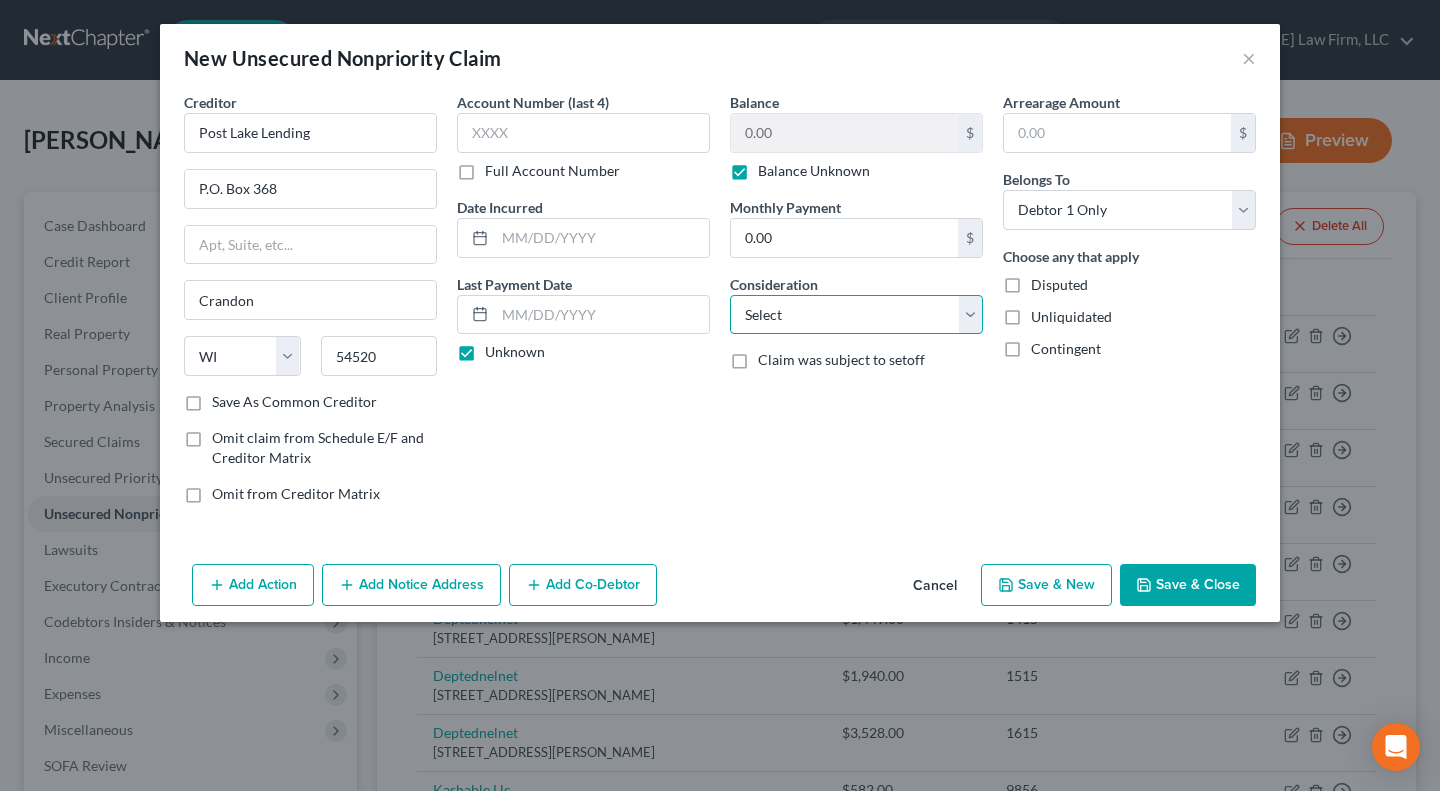 select on "4" 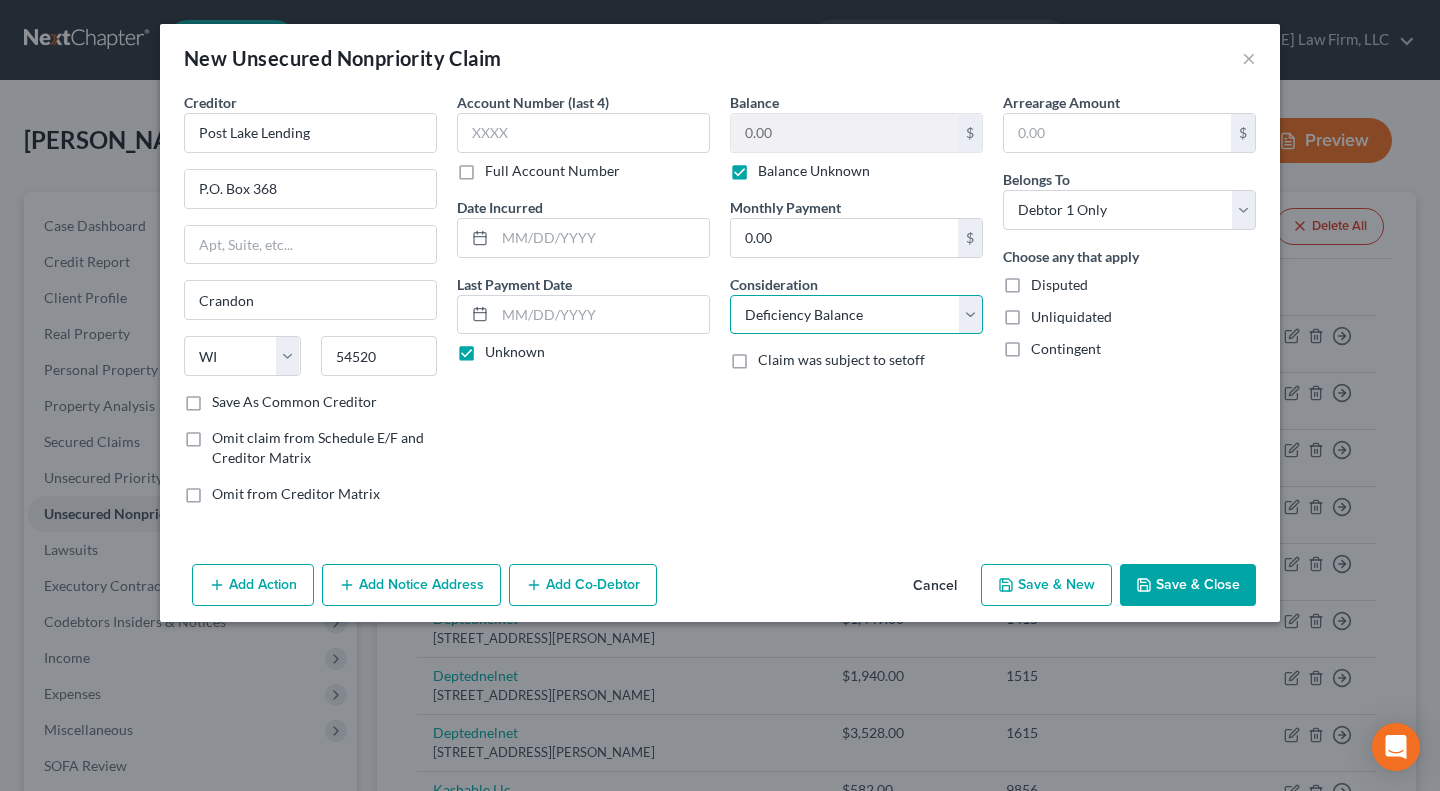 click on "Select Cable / Satellite Services Collection Agency Credit Card Debt Debt Counseling / Attorneys Deficiency Balance Domestic Support Obligations Home / Car Repairs Income Taxes Judgment Liens Medical Services Monies Loaned / Advanced Mortgage Obligation From Divorce Or Separation Obligation To Pensions Other Overdrawn Bank Account Promised To Help Pay Creditors Student Loans Suppliers And Vendors Telephone / Internet Services Utility Services" at bounding box center (856, 315) 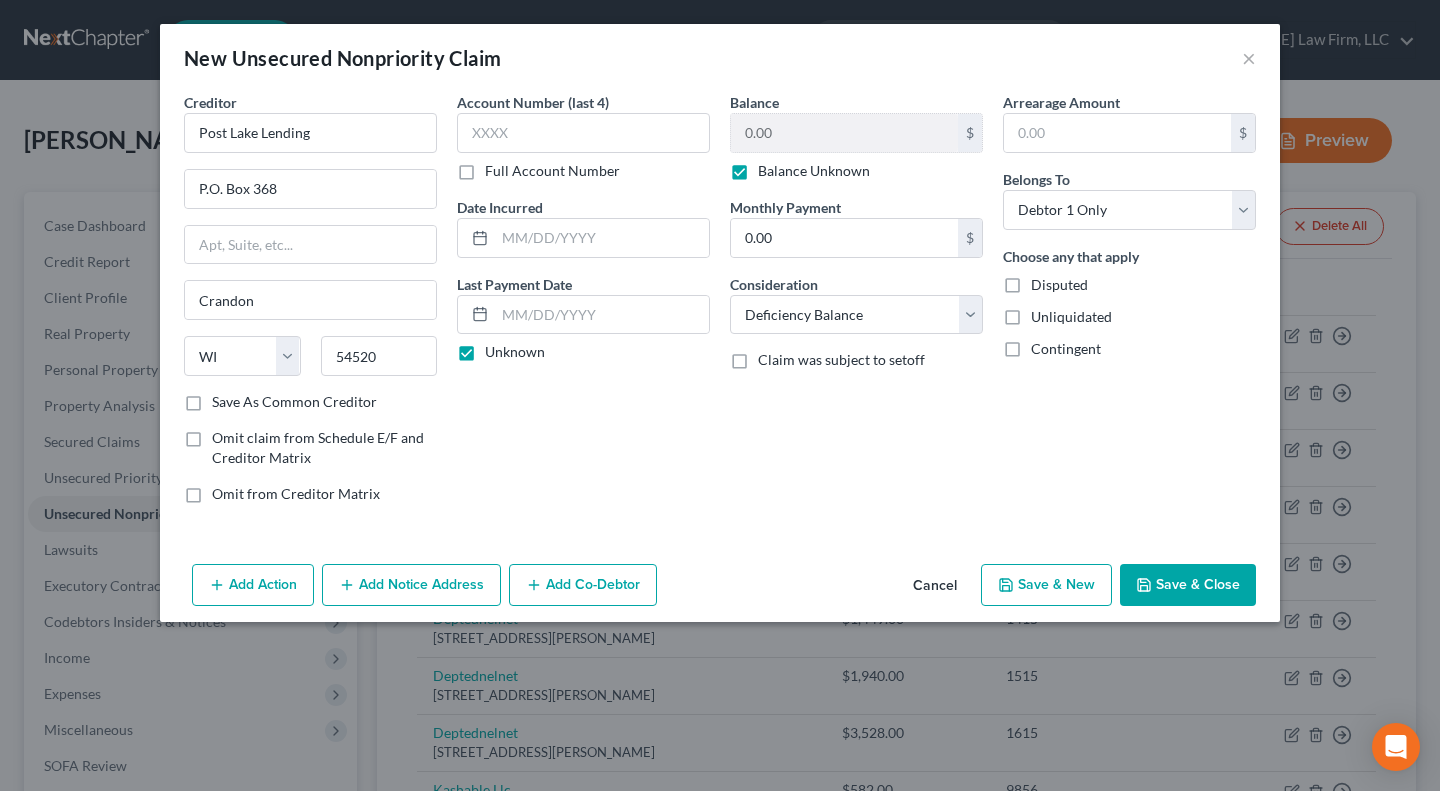 click on "Account Number (last 4)
Full Account Number
Date Incurred         Last Payment Date         Unknown" at bounding box center (583, 306) 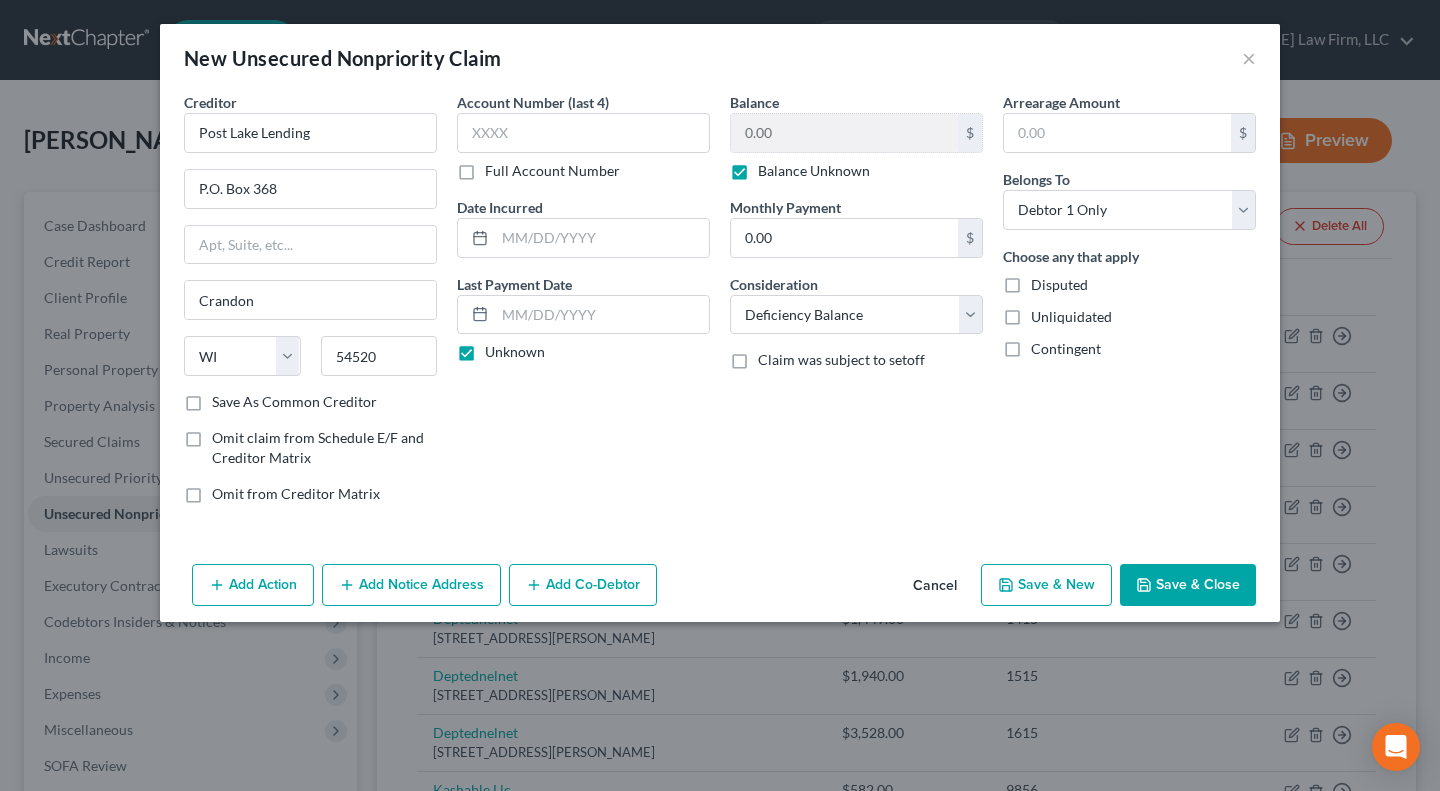 click on "Save & Close" at bounding box center (1188, 585) 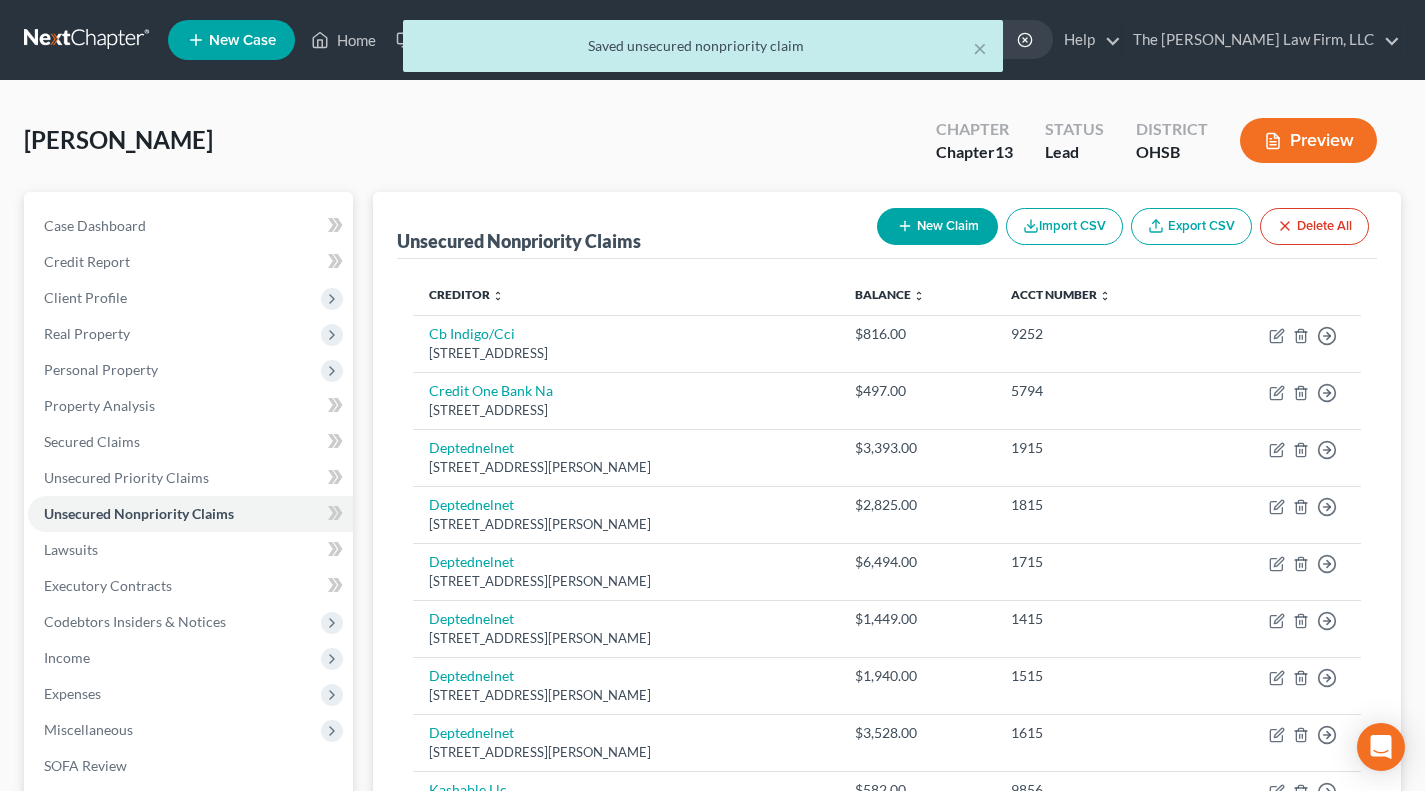 click 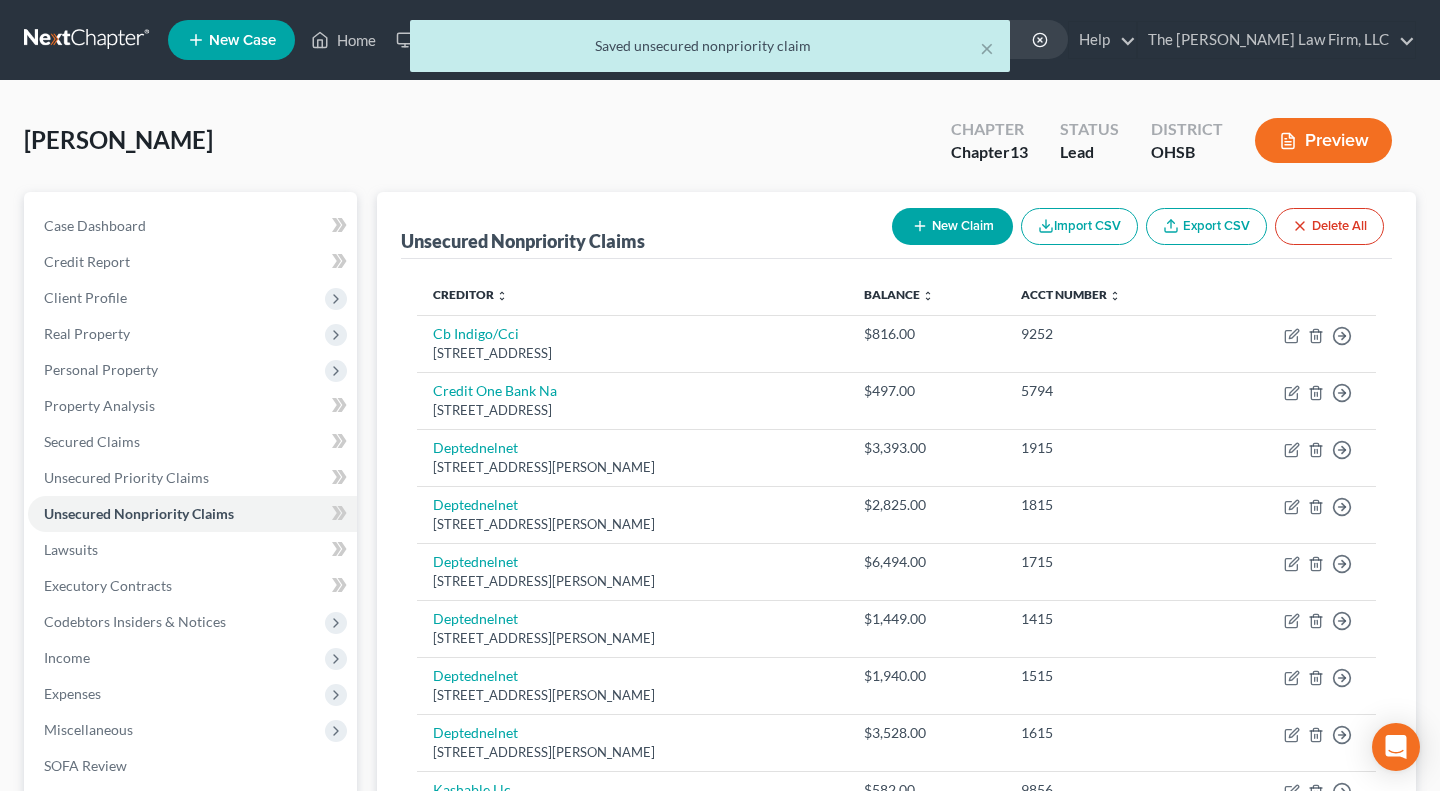 select on "0" 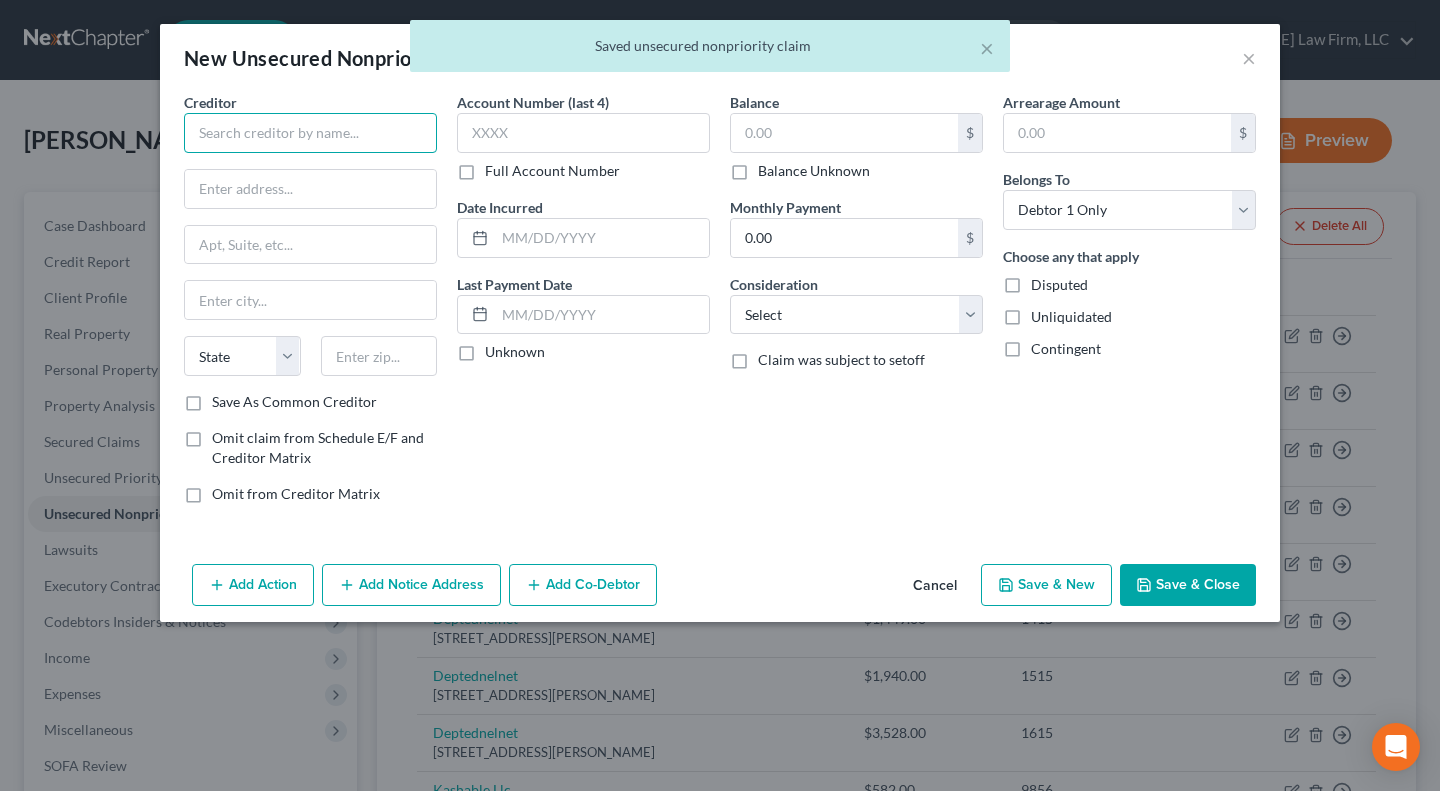 click at bounding box center (310, 133) 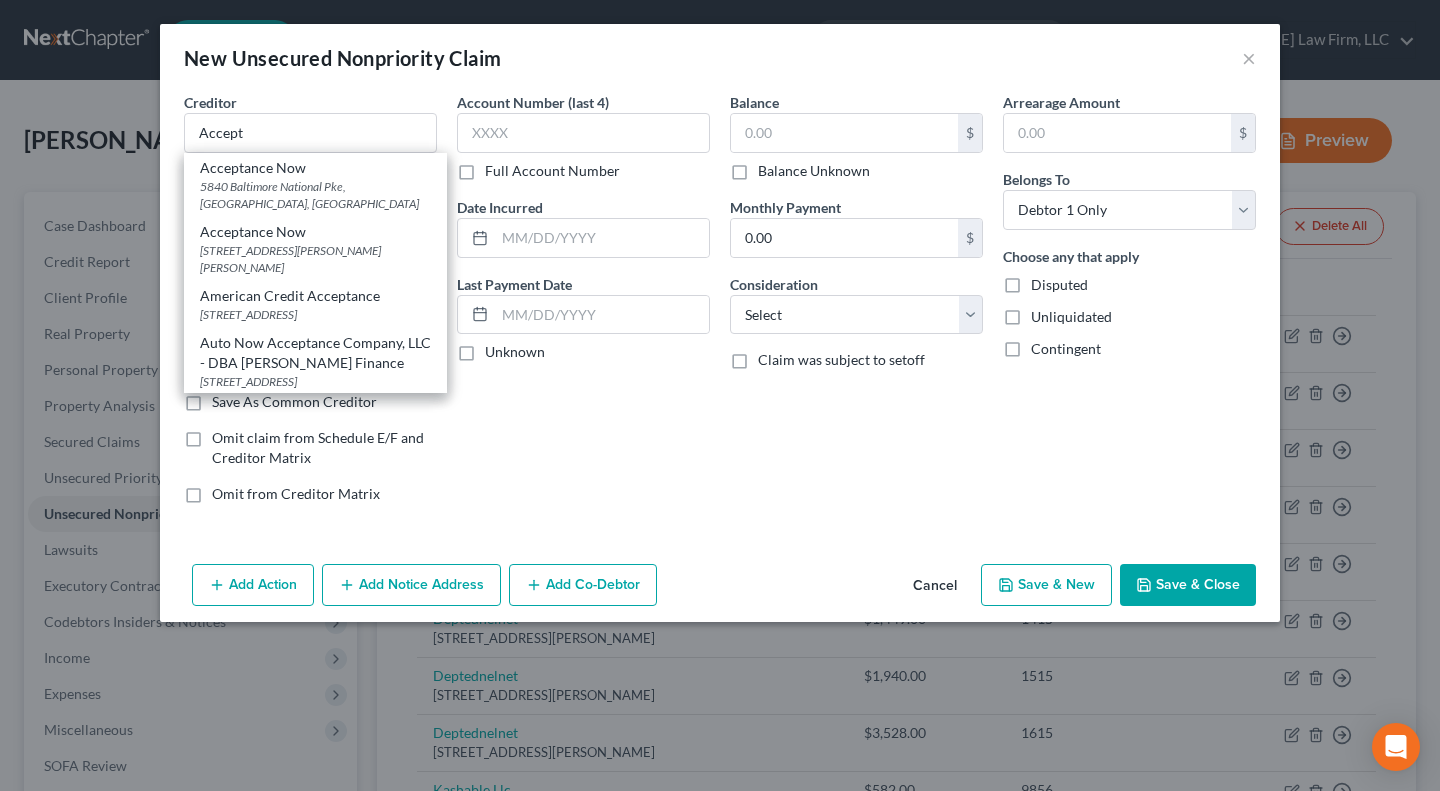 click on "5840 Baltimore National Pke, Catonsville, MD 21228" at bounding box center (315, 195) 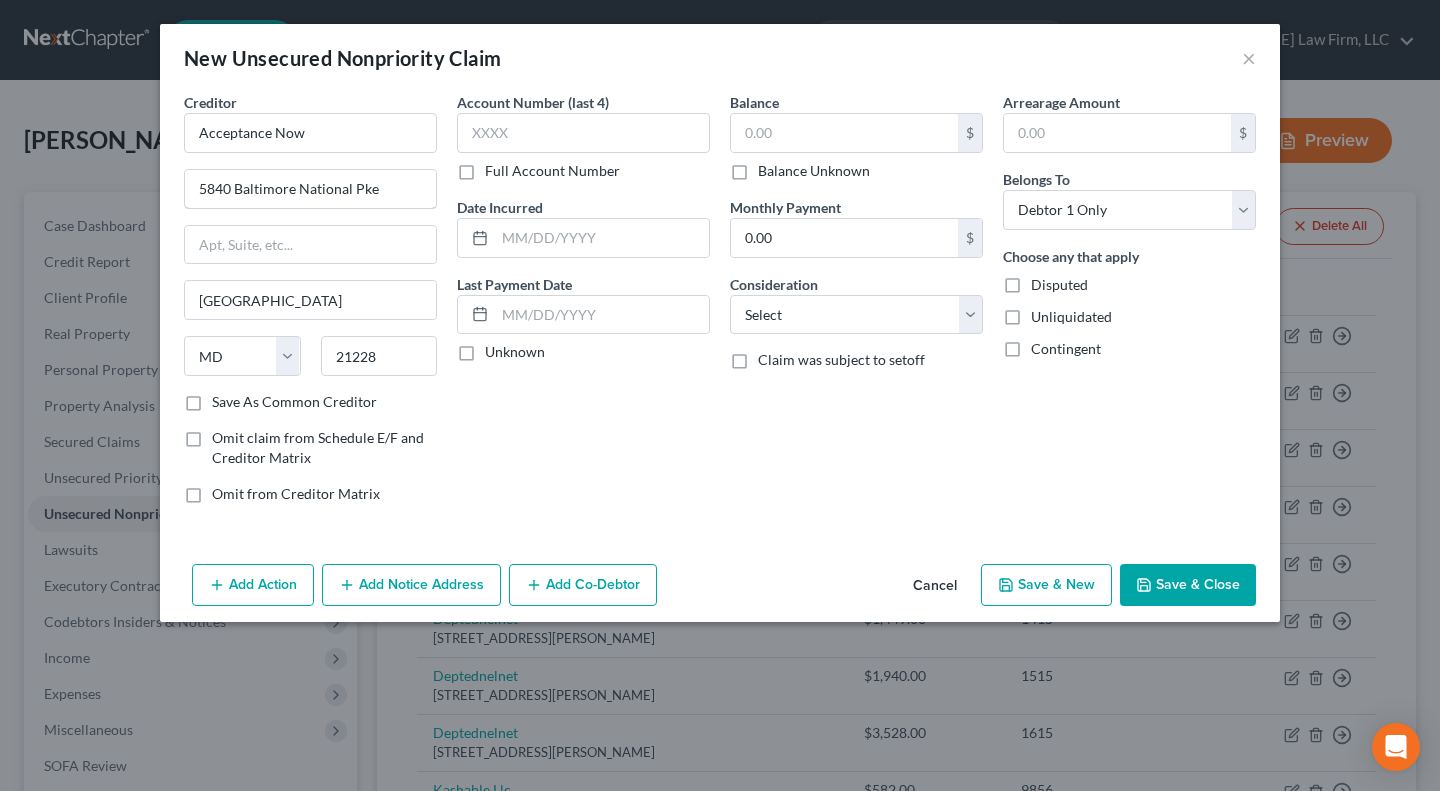 click on "5840 Baltimore National Pke" at bounding box center (310, 189) 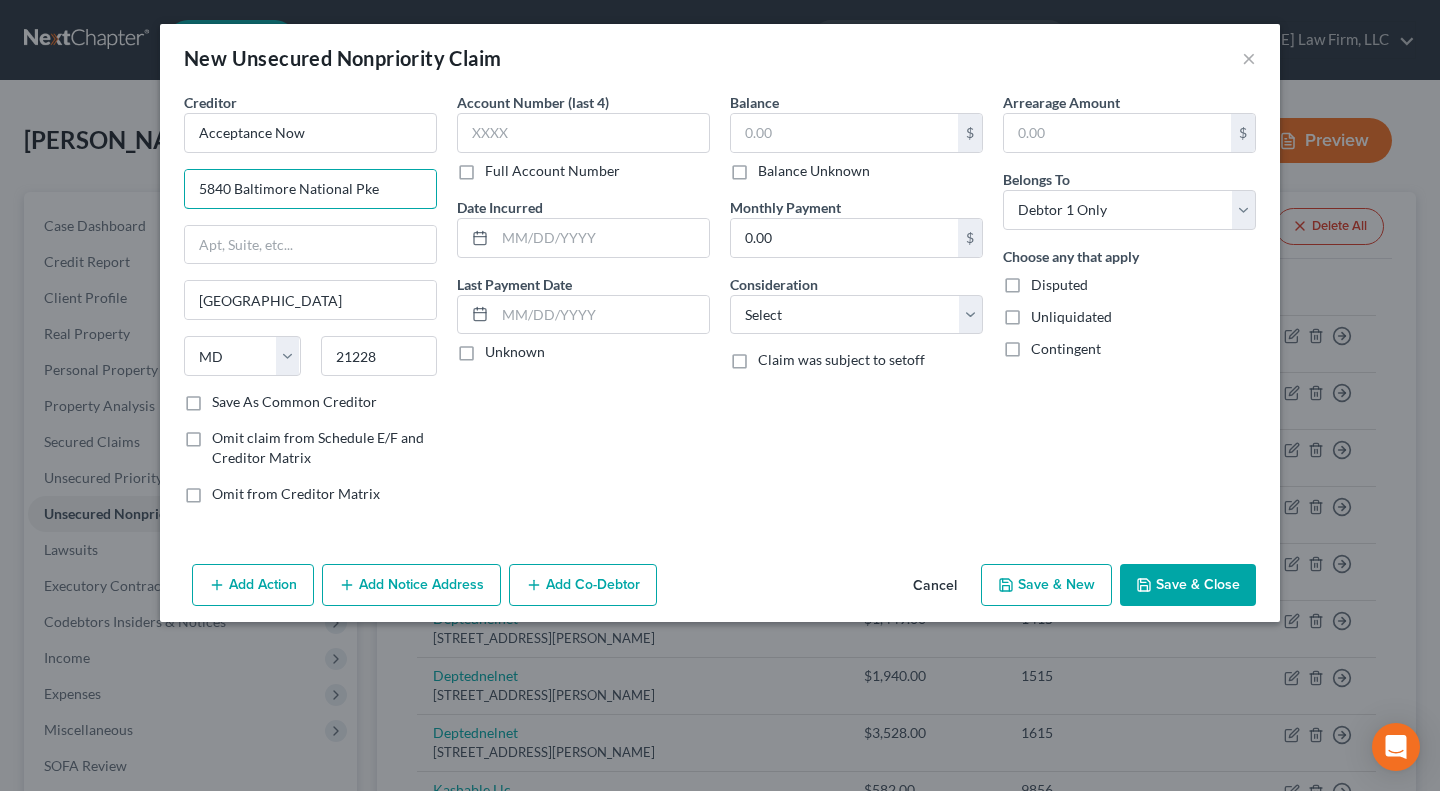 click on "5840 Baltimore National Pke" at bounding box center [310, 189] 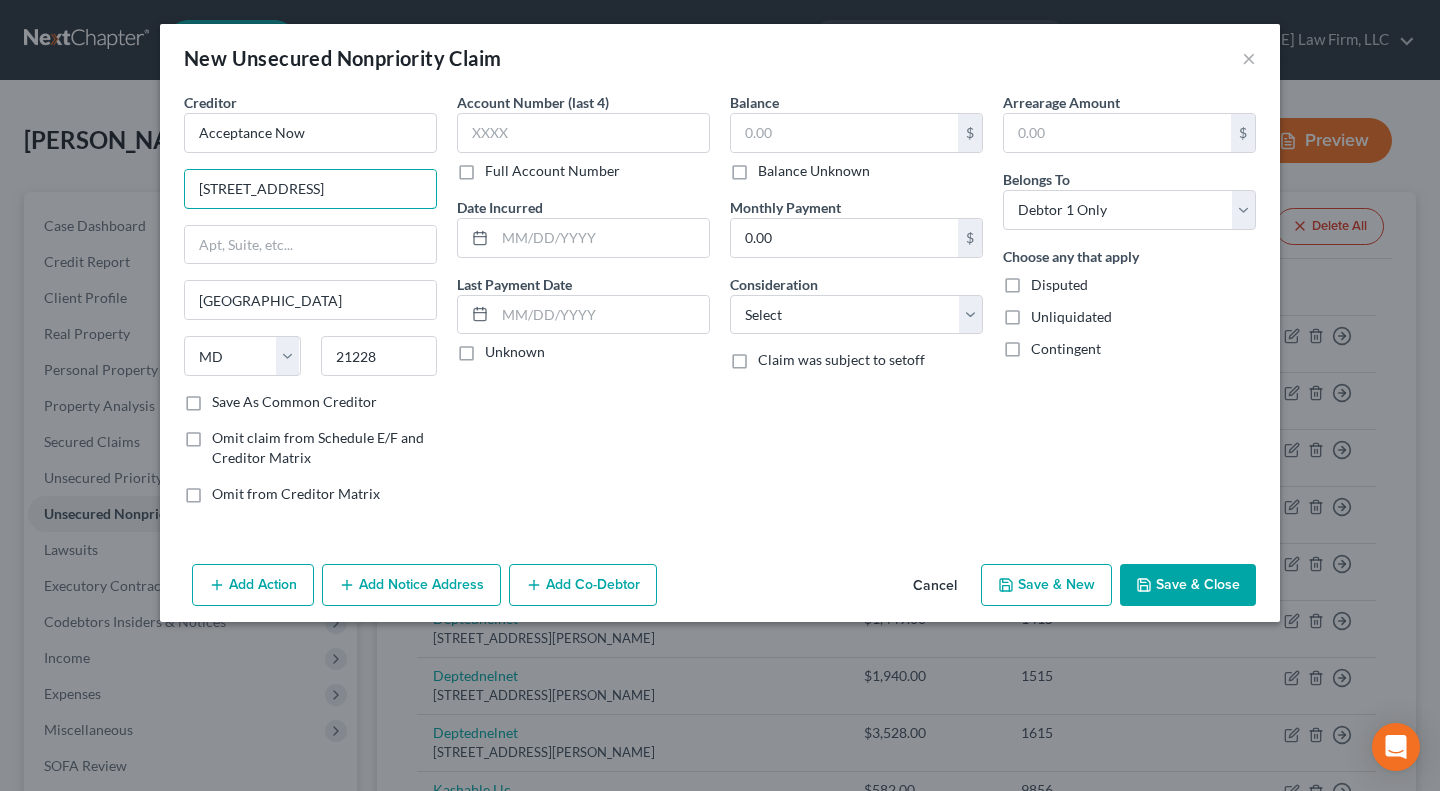 type on "5501 Headquarters Drive" 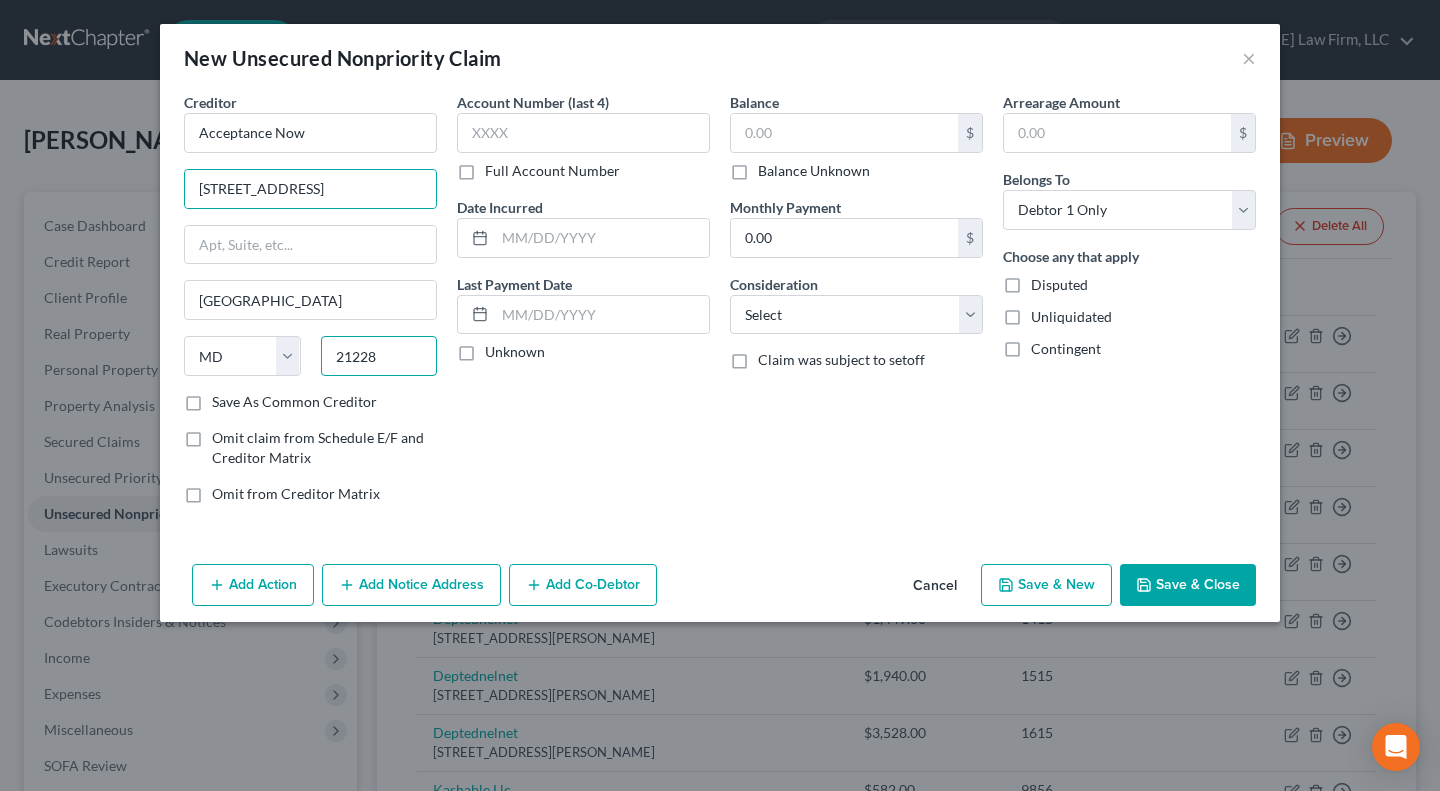 click on "21228" at bounding box center [379, 356] 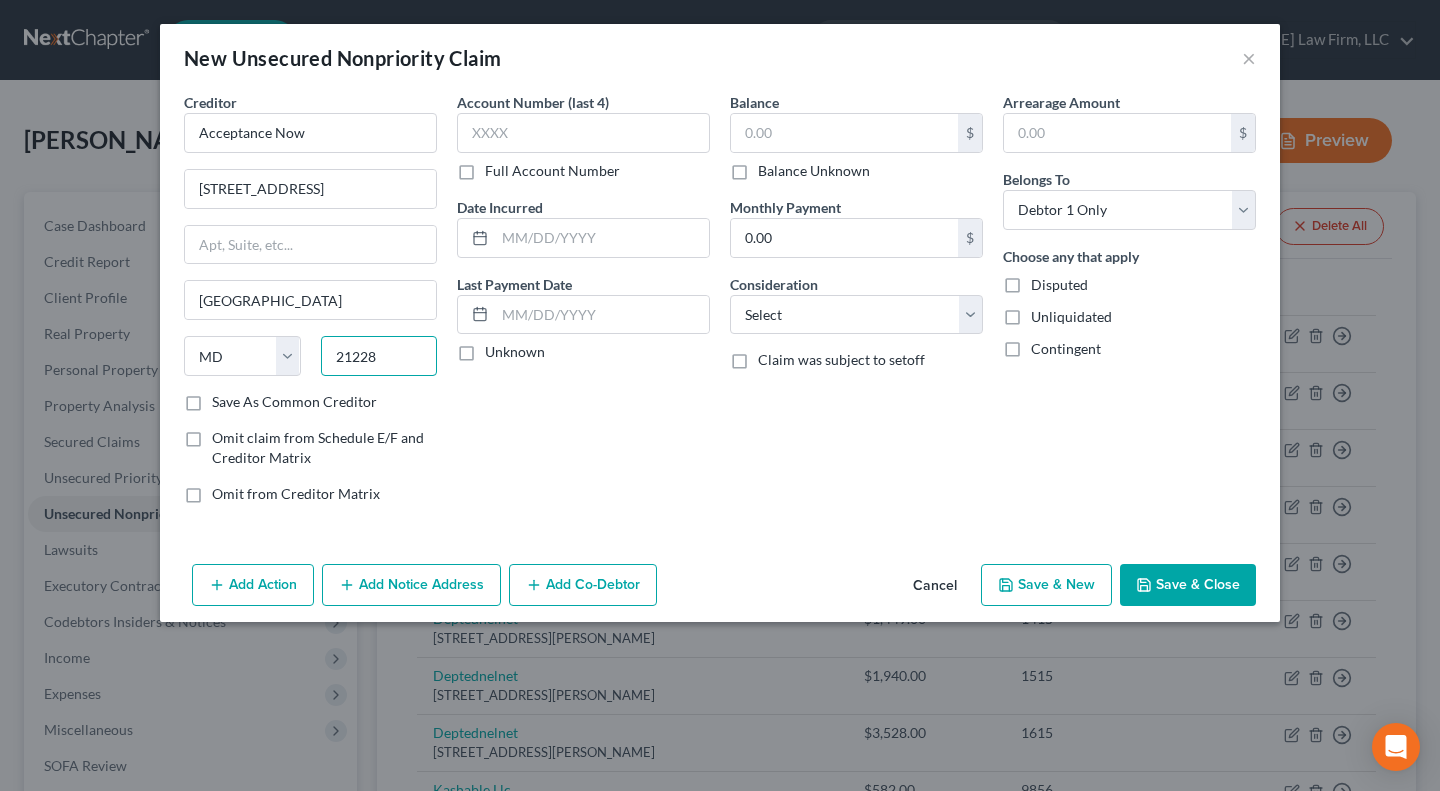 click on "21228" at bounding box center [379, 356] 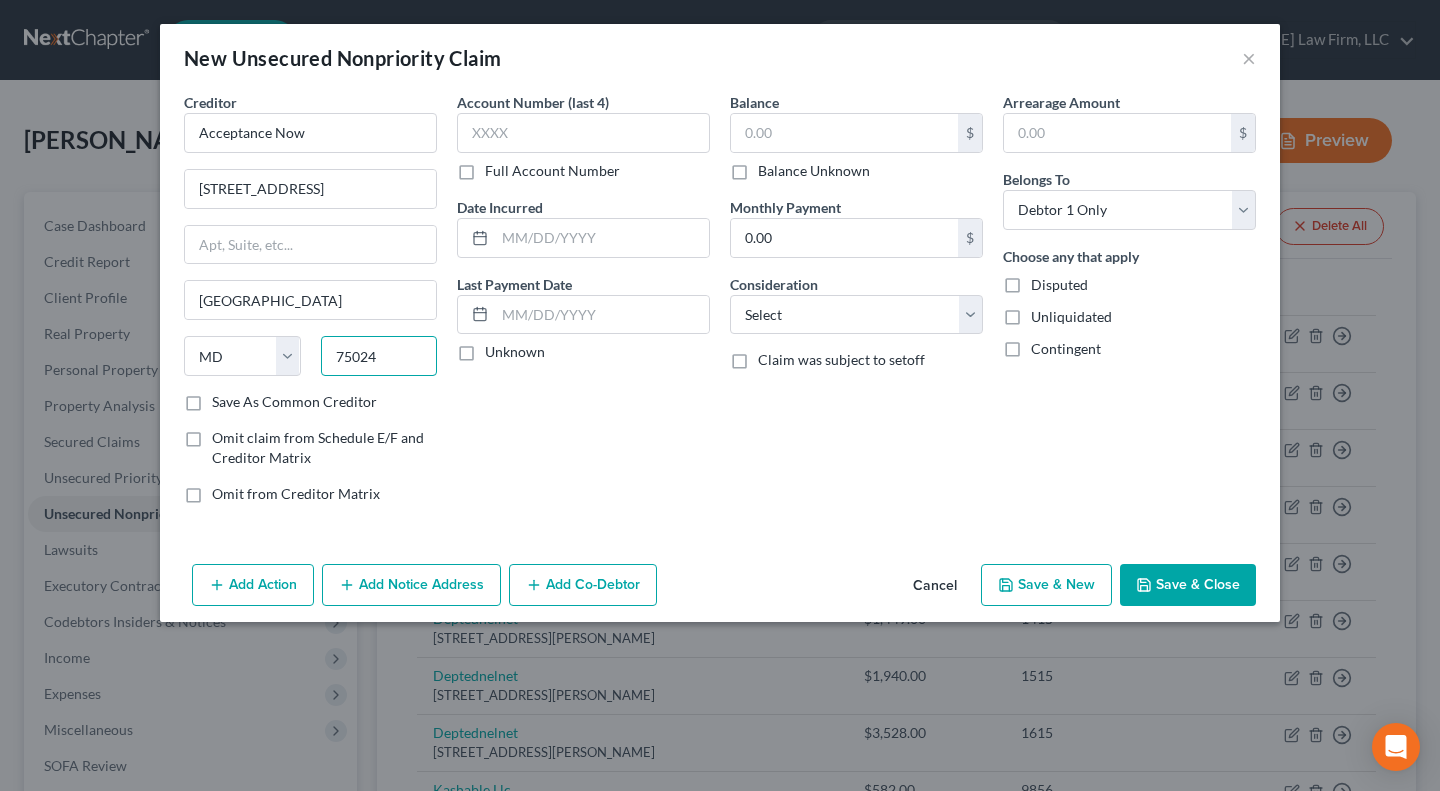 type on "75024" 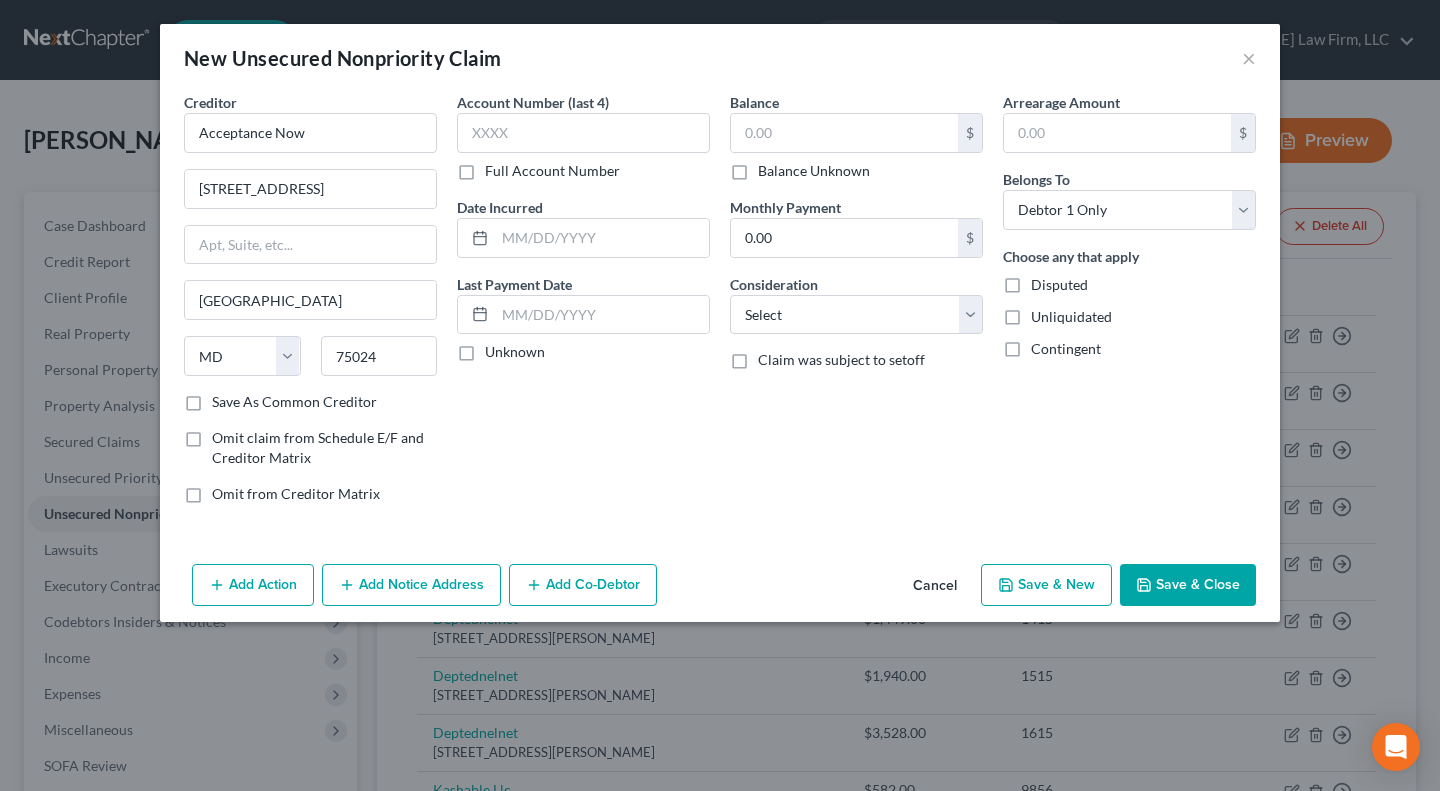 click on "Account Number (last 4)
Full Account Number
Date Incurred         Last Payment Date         Unknown" at bounding box center (583, 306) 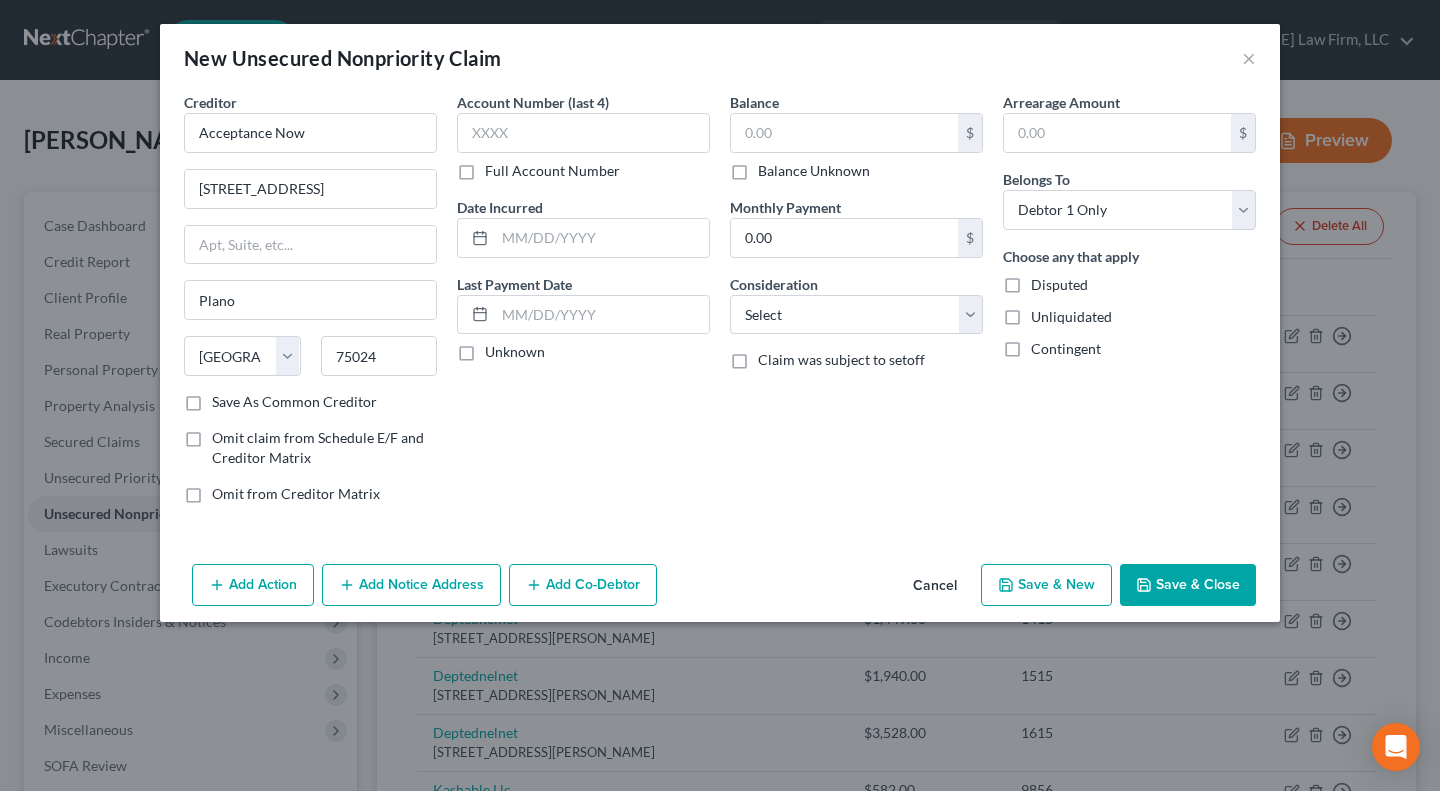 click on "Unknown" at bounding box center (515, 352) 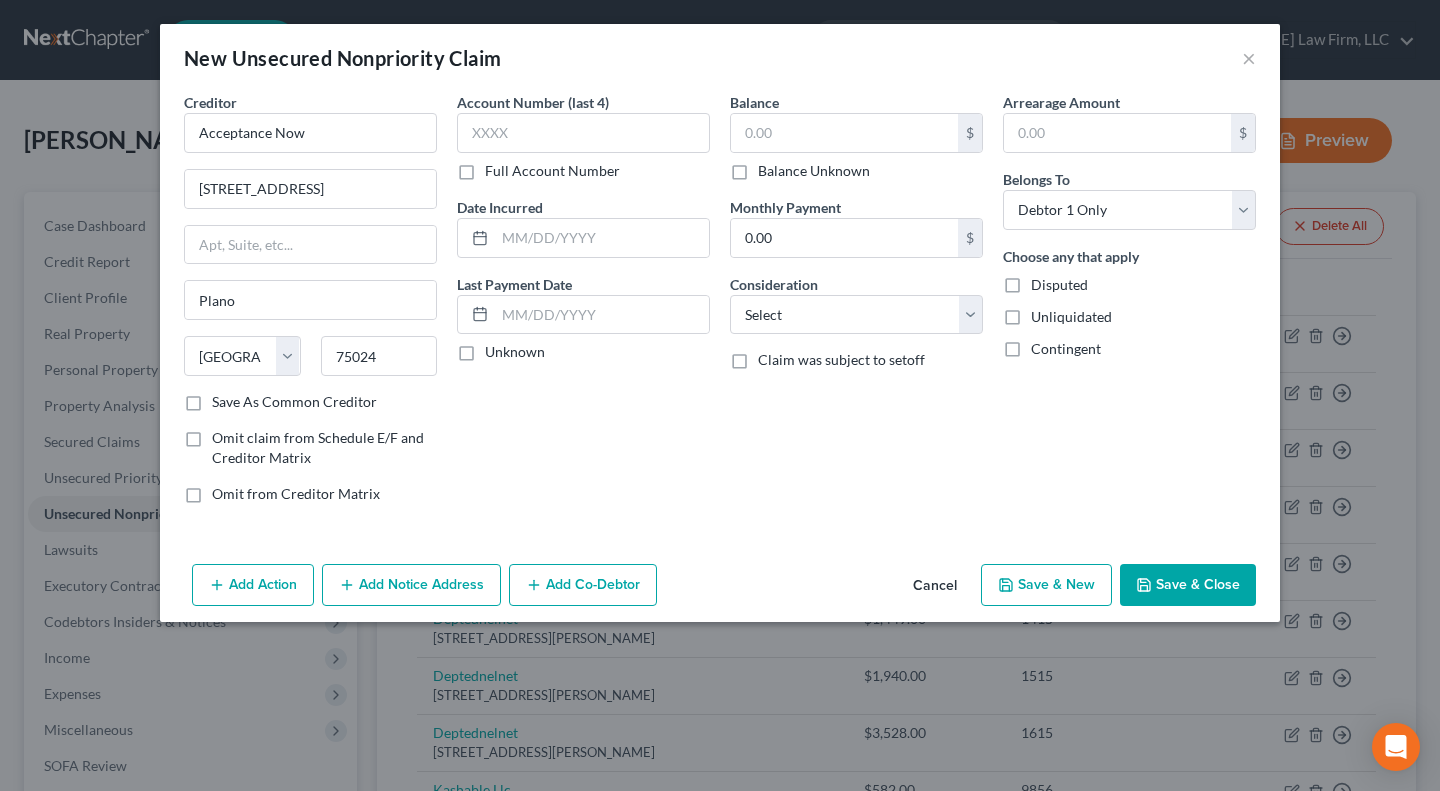 click on "Unknown" at bounding box center [499, 348] 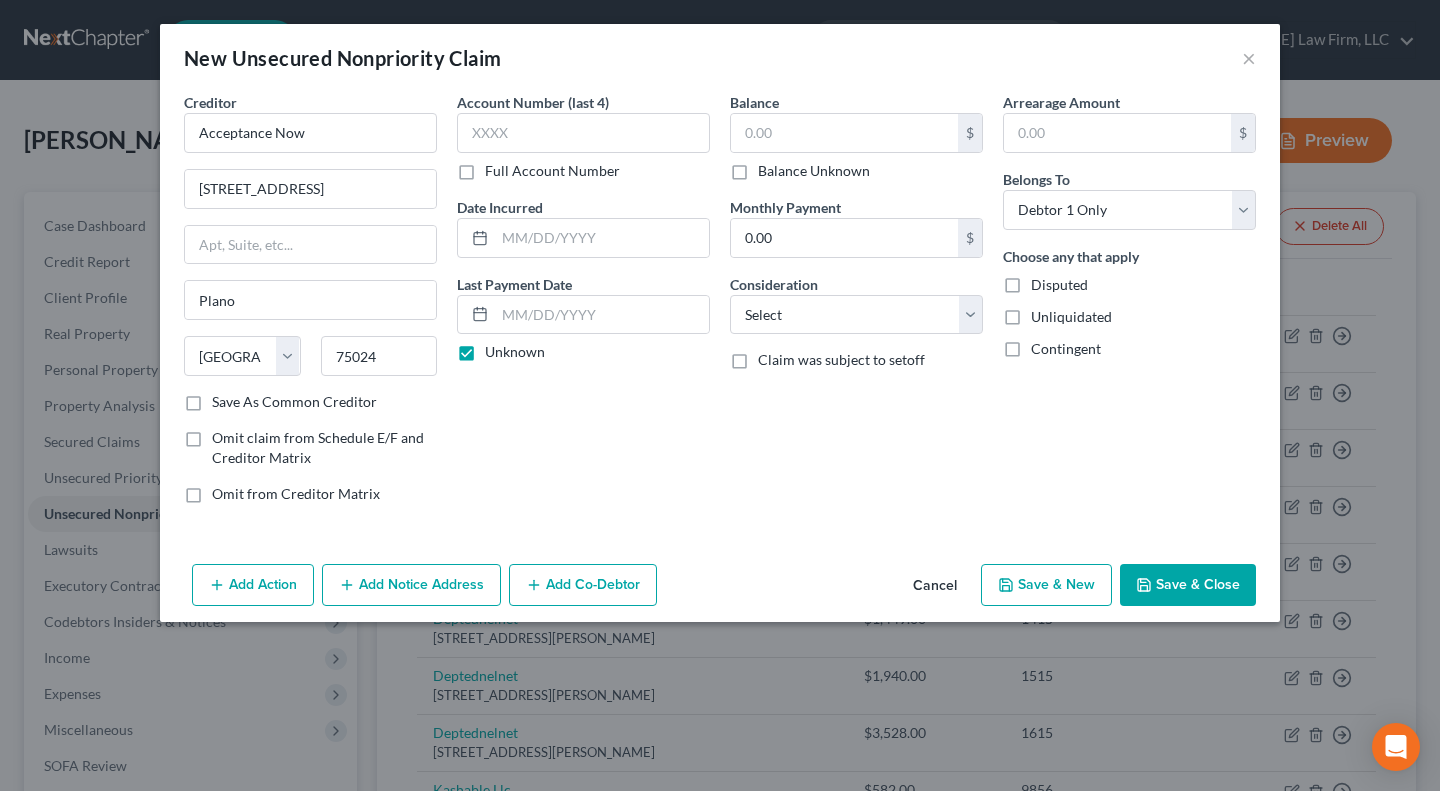 click on "Balance Unknown" at bounding box center (814, 171) 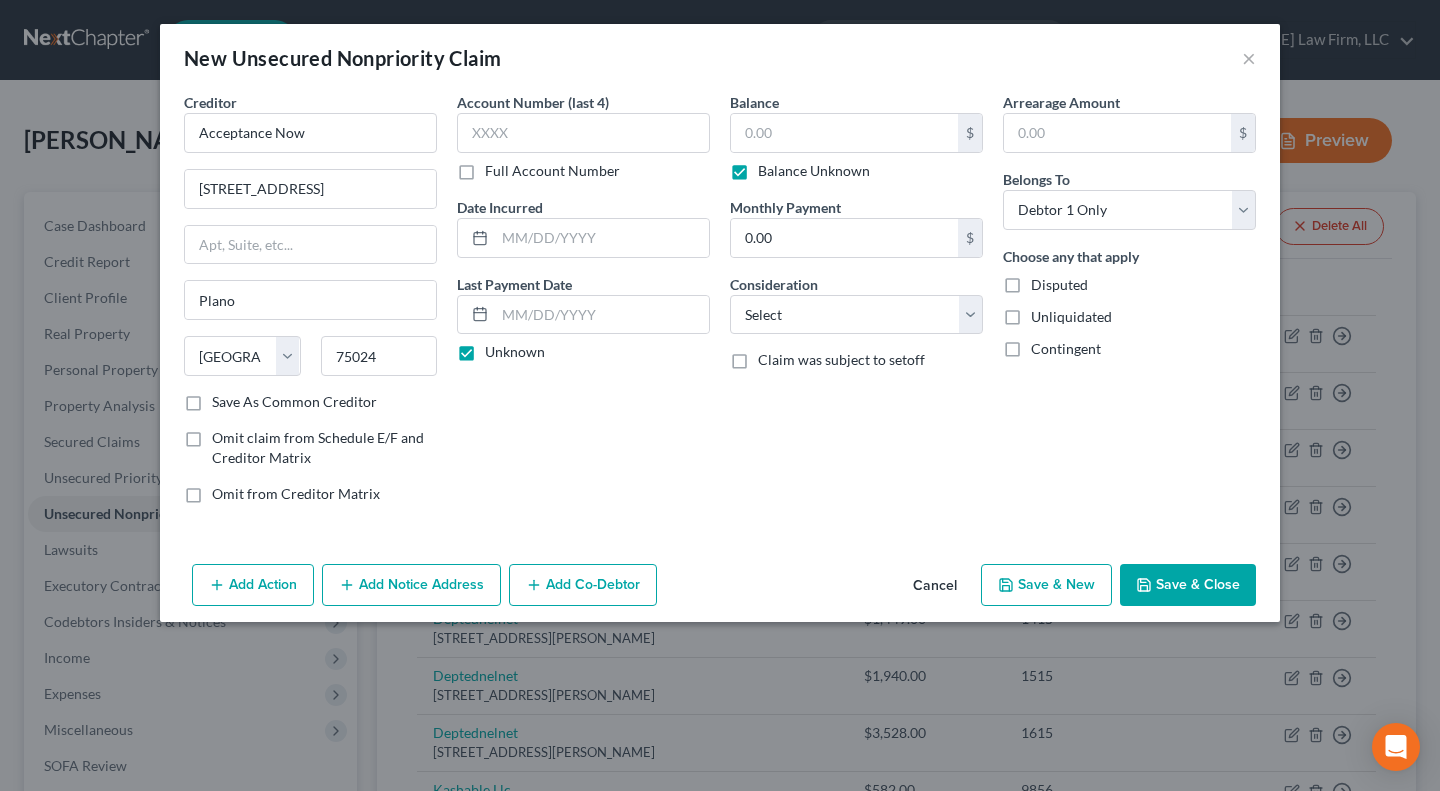 type on "0.00" 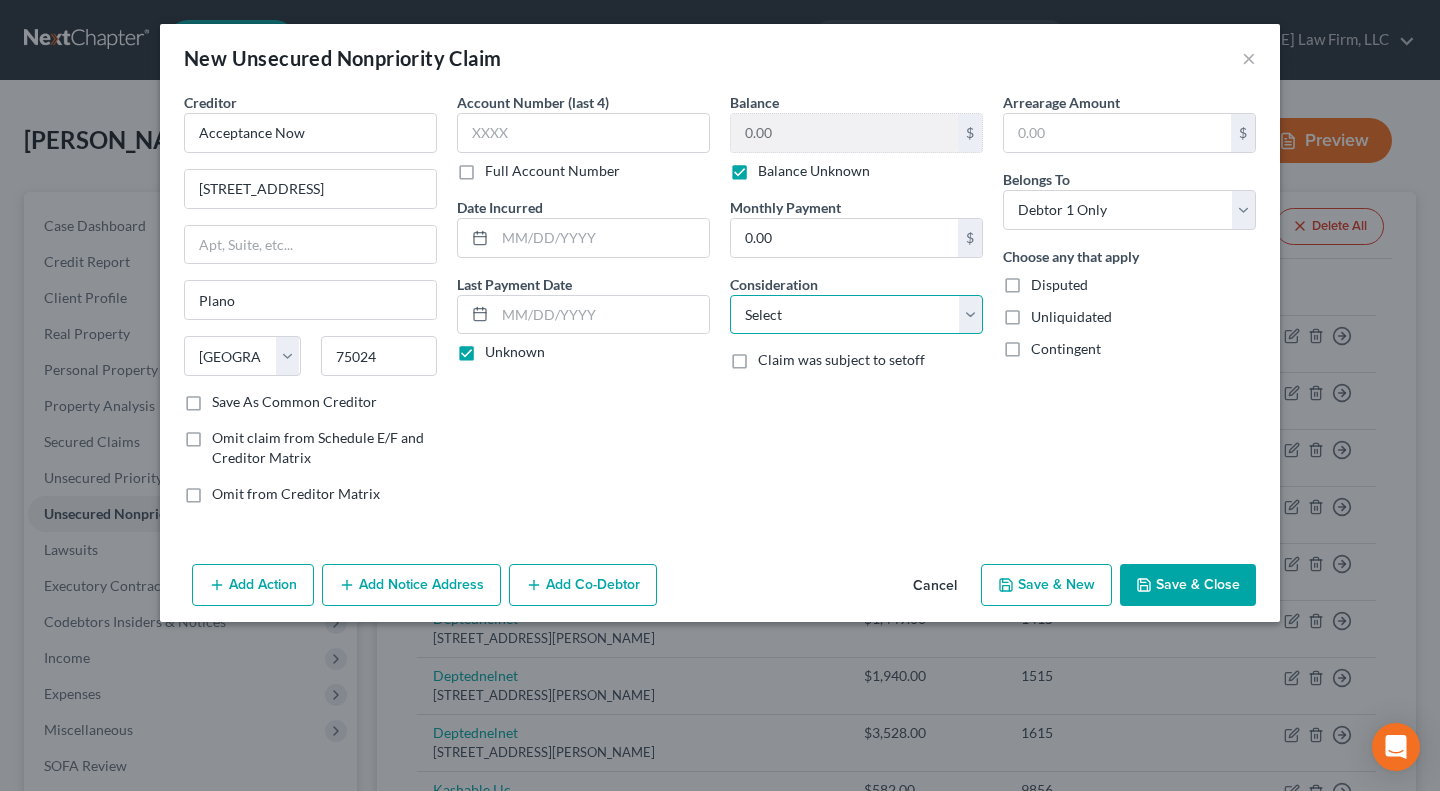 click on "Select Cable / Satellite Services Collection Agency Credit Card Debt Debt Counseling / Attorneys Deficiency Balance Domestic Support Obligations Home / Car Repairs Income Taxes Judgment Liens Medical Services Monies Loaned / Advanced Mortgage Obligation From Divorce Or Separation Obligation To Pensions Other Overdrawn Bank Account Promised To Help Pay Creditors Student Loans Suppliers And Vendors Telephone / Internet Services Utility Services" at bounding box center (856, 315) 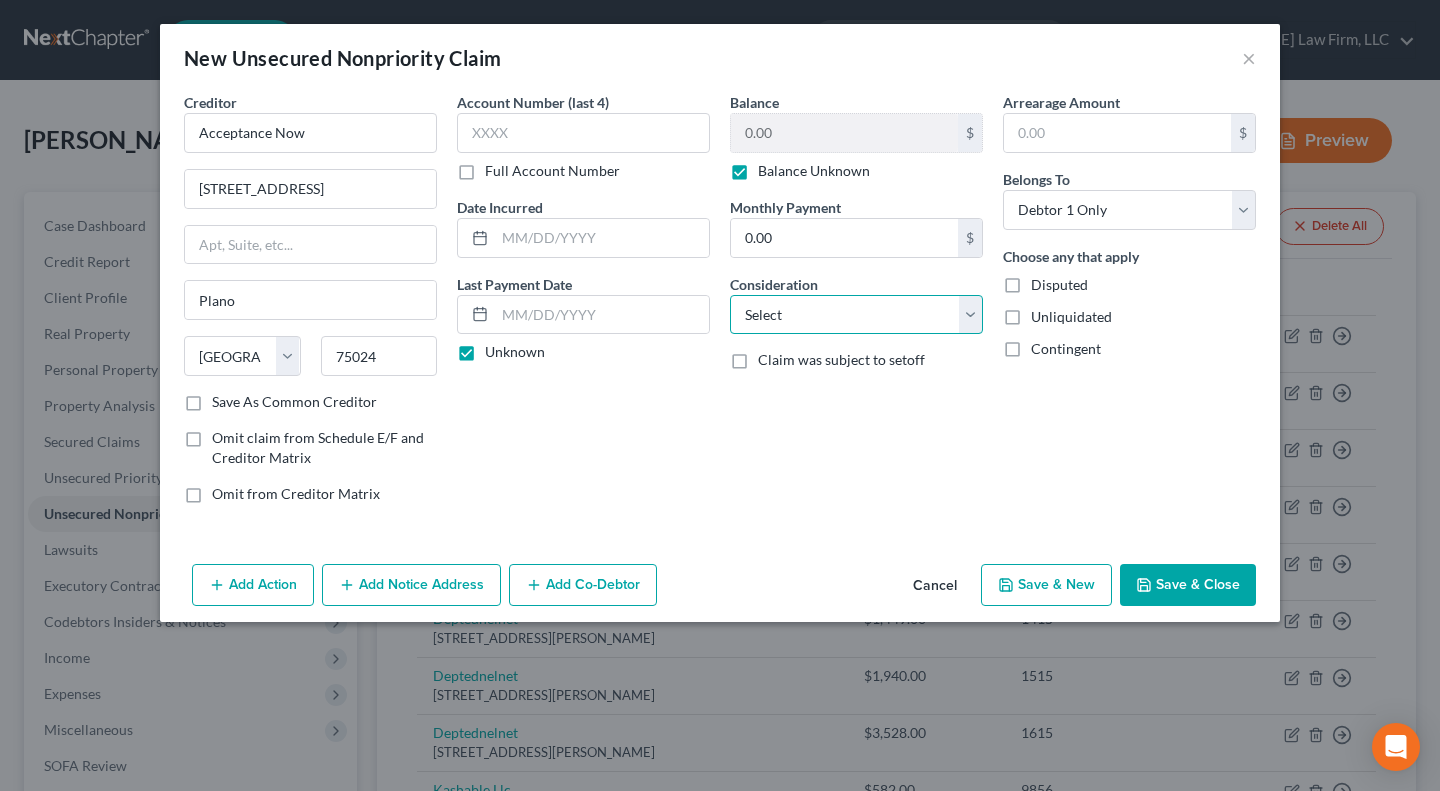 select on "4" 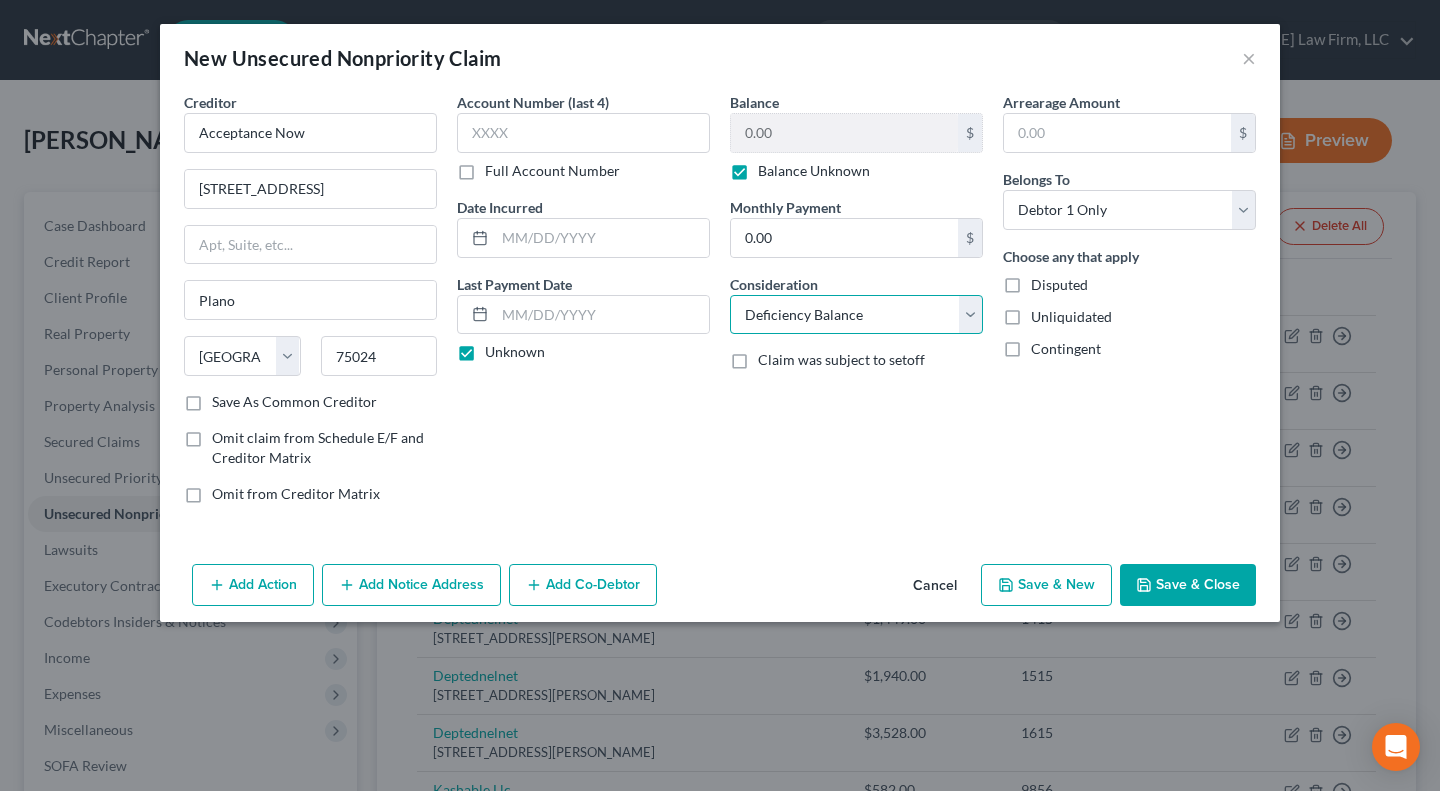 click on "Select Cable / Satellite Services Collection Agency Credit Card Debt Debt Counseling / Attorneys Deficiency Balance Domestic Support Obligations Home / Car Repairs Income Taxes Judgment Liens Medical Services Monies Loaned / Advanced Mortgage Obligation From Divorce Or Separation Obligation To Pensions Other Overdrawn Bank Account Promised To Help Pay Creditors Student Loans Suppliers And Vendors Telephone / Internet Services Utility Services" at bounding box center (856, 315) 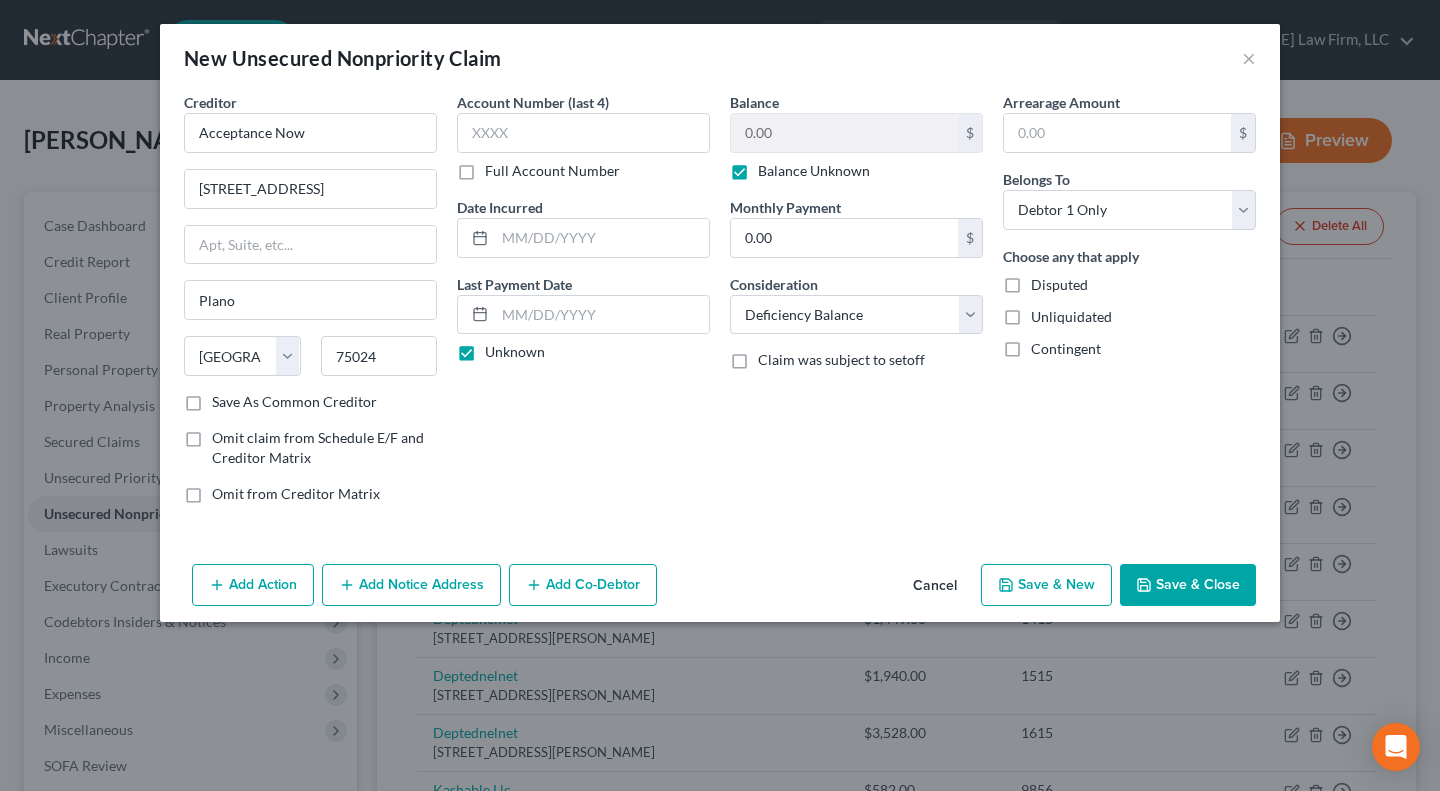 click on "Save & Close" at bounding box center [1188, 585] 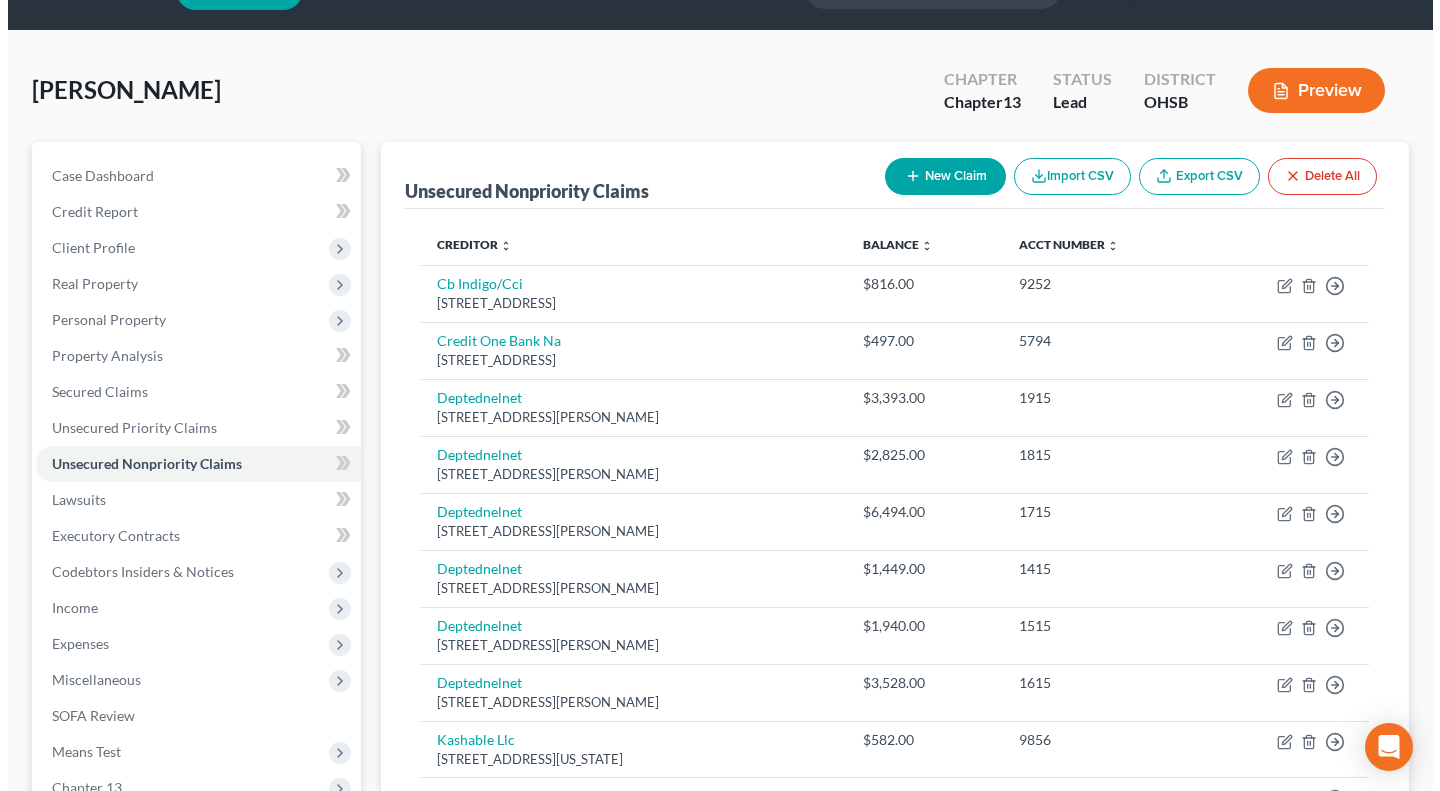 scroll, scrollTop: 0, scrollLeft: 0, axis: both 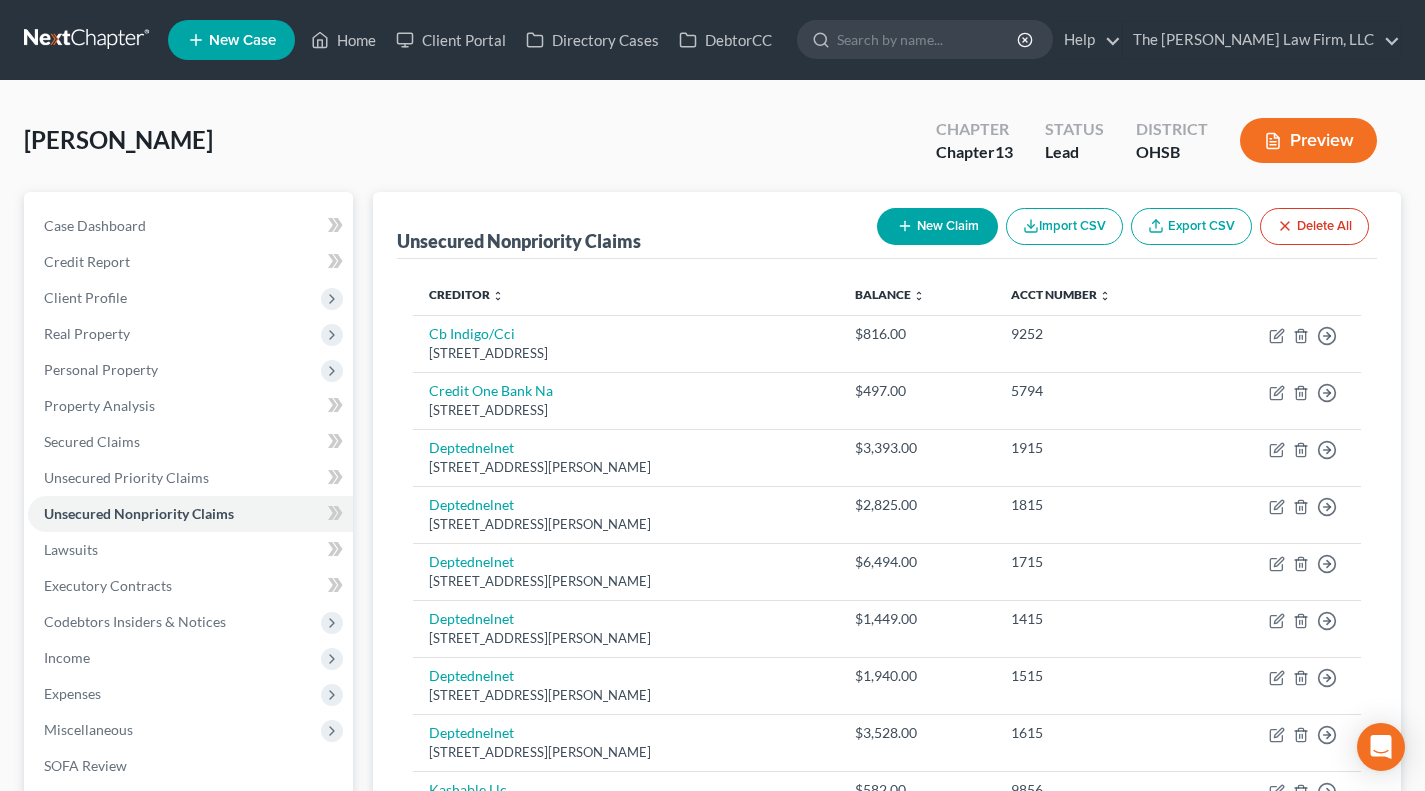 click on "New Claim" at bounding box center [937, 226] 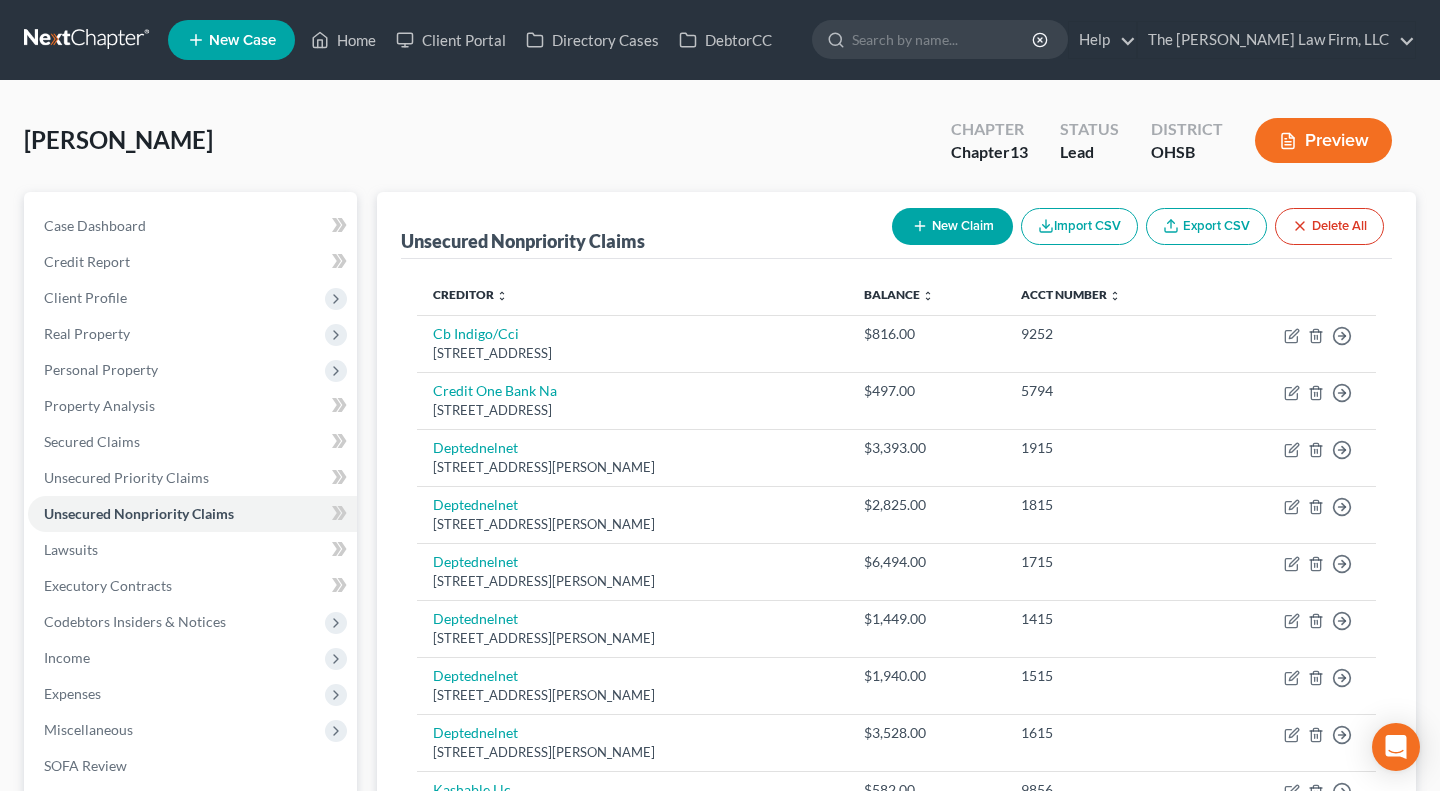 select on "0" 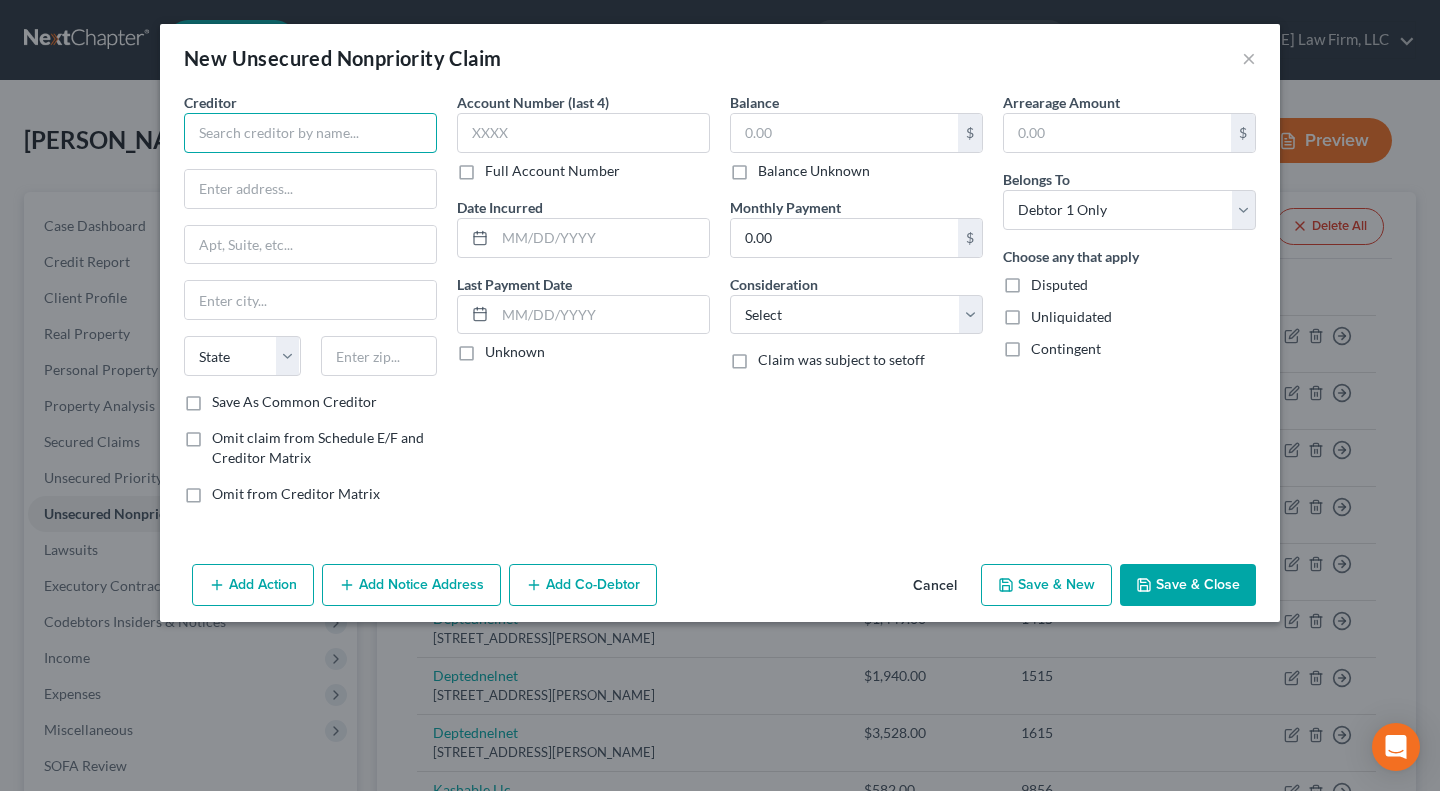 click at bounding box center (310, 133) 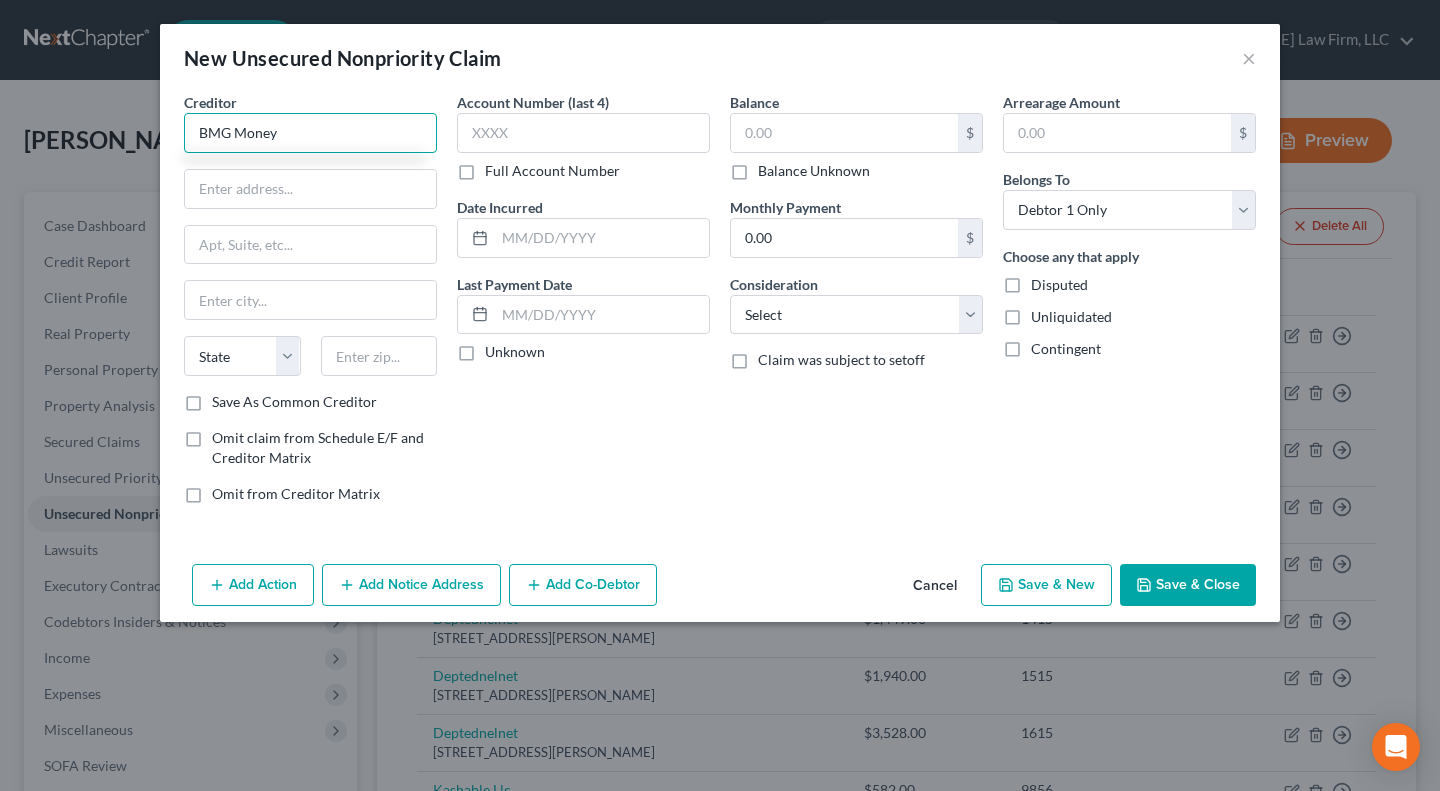 type on "BMG Money" 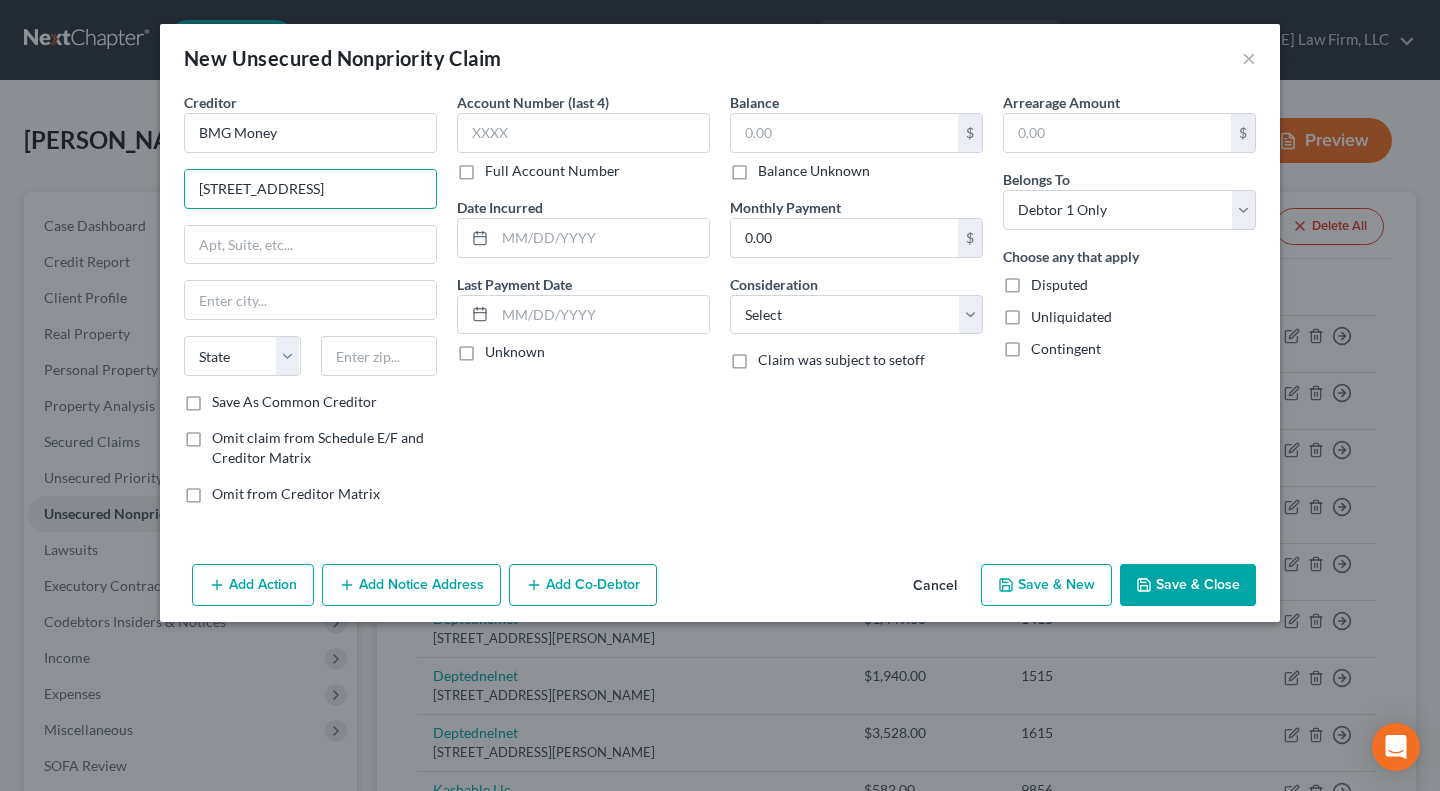 type on "1221 Brickell Ave" 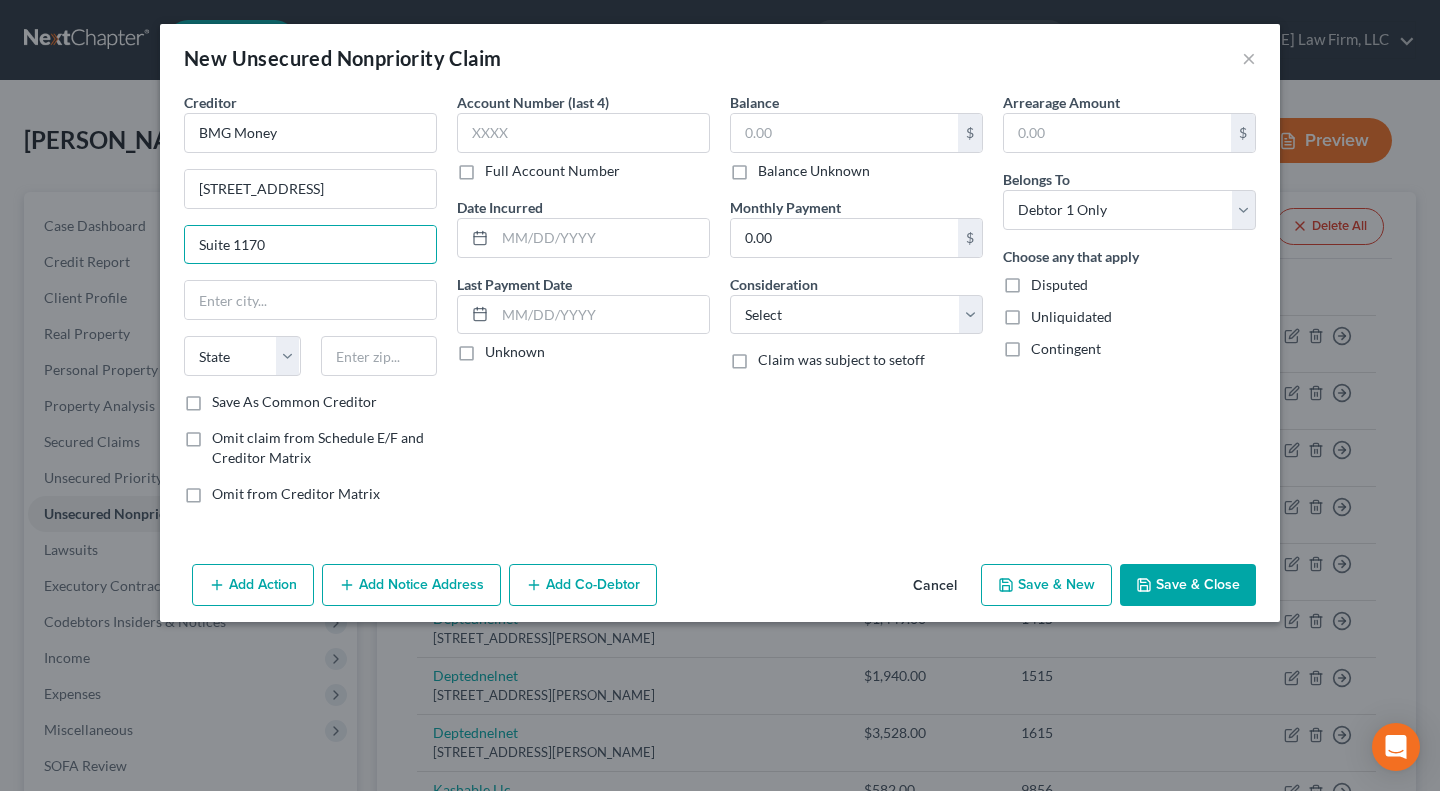 type on "Suite 1170" 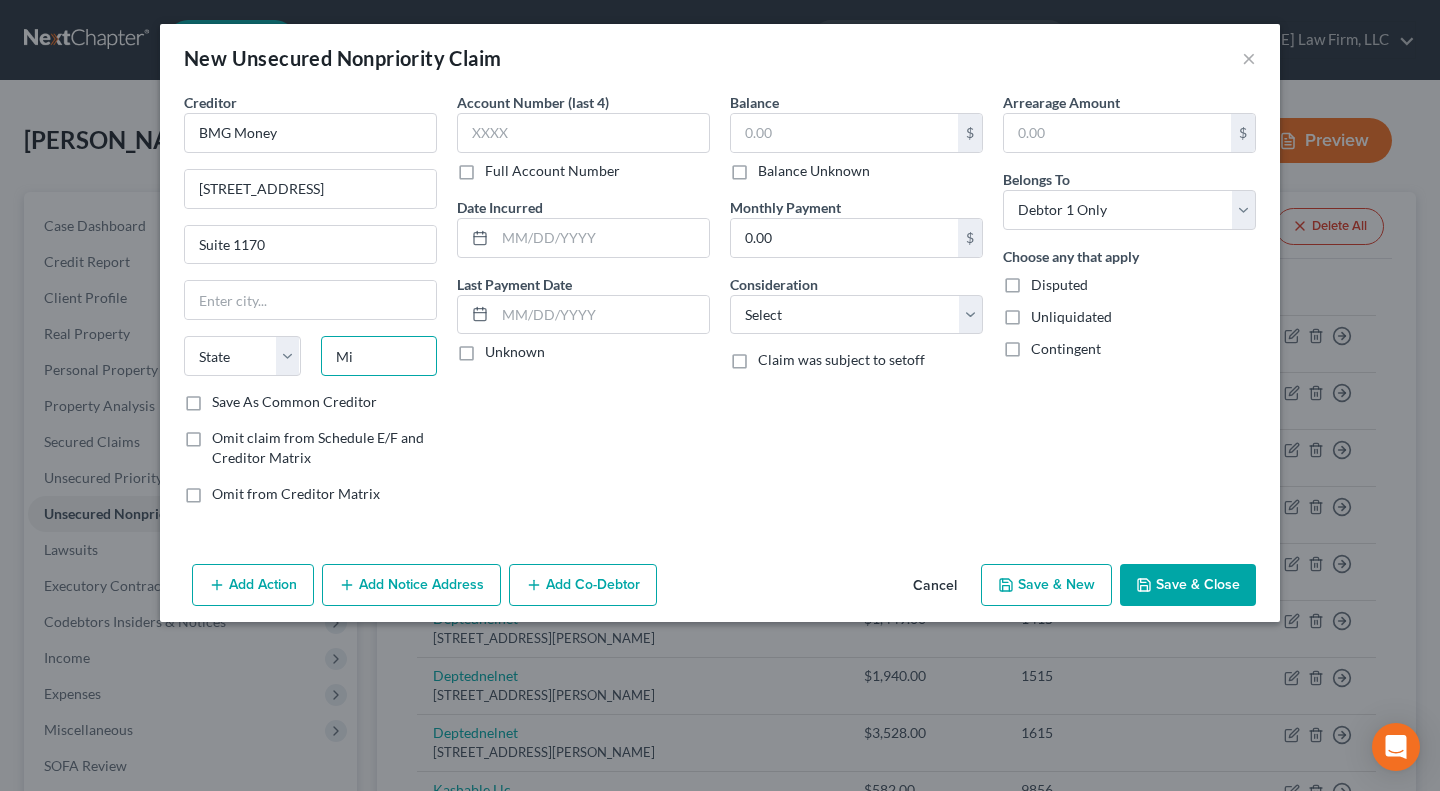 type on "M" 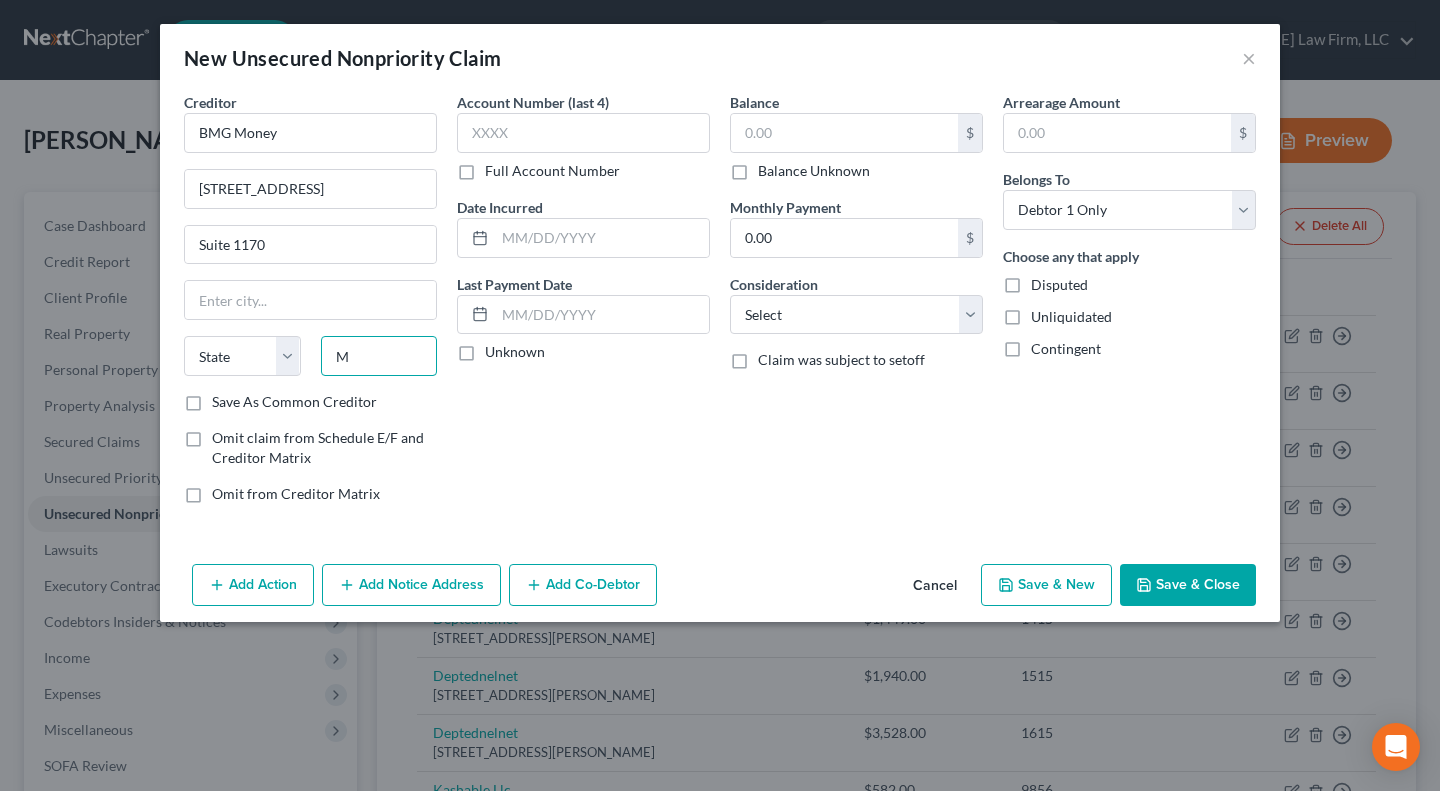type 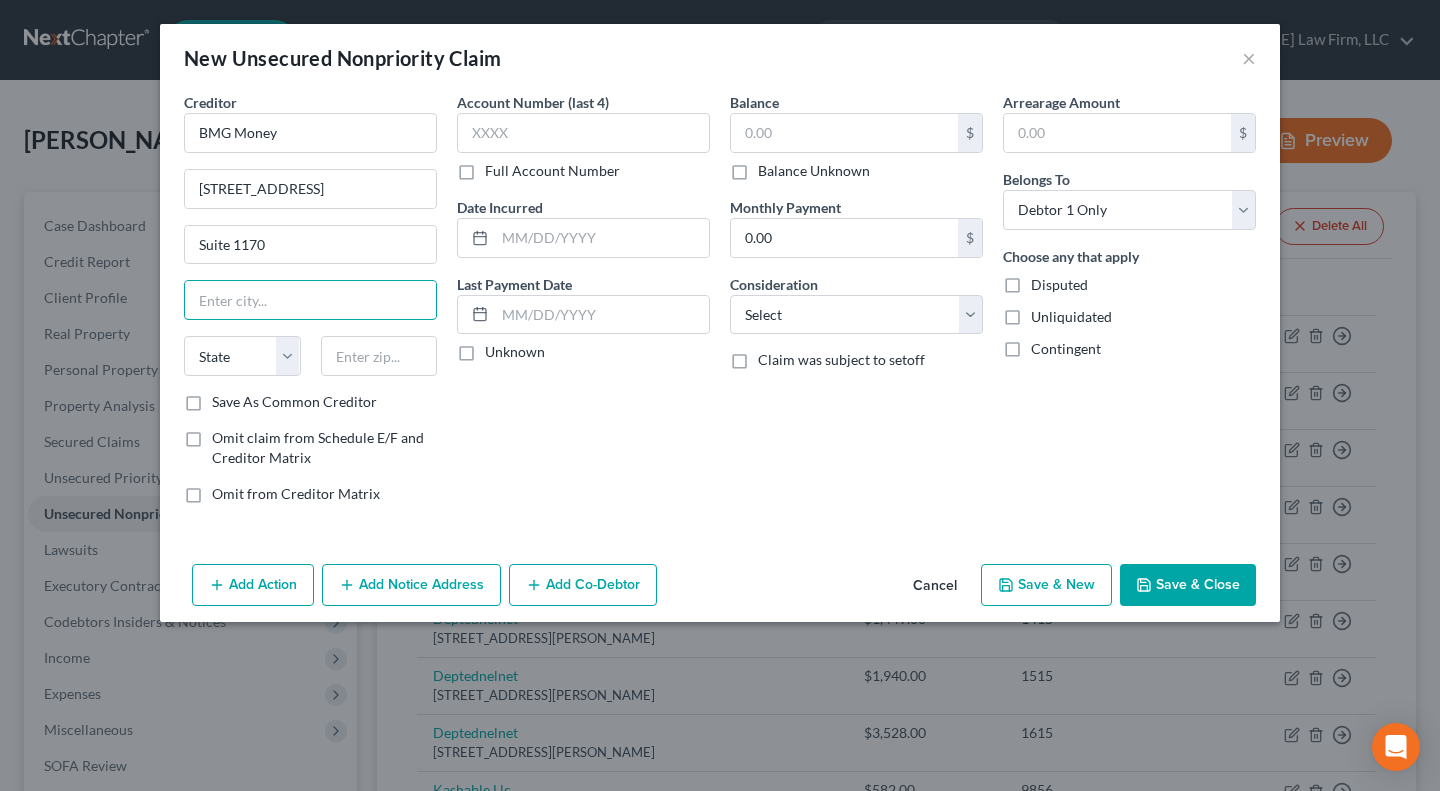 click at bounding box center [310, 300] 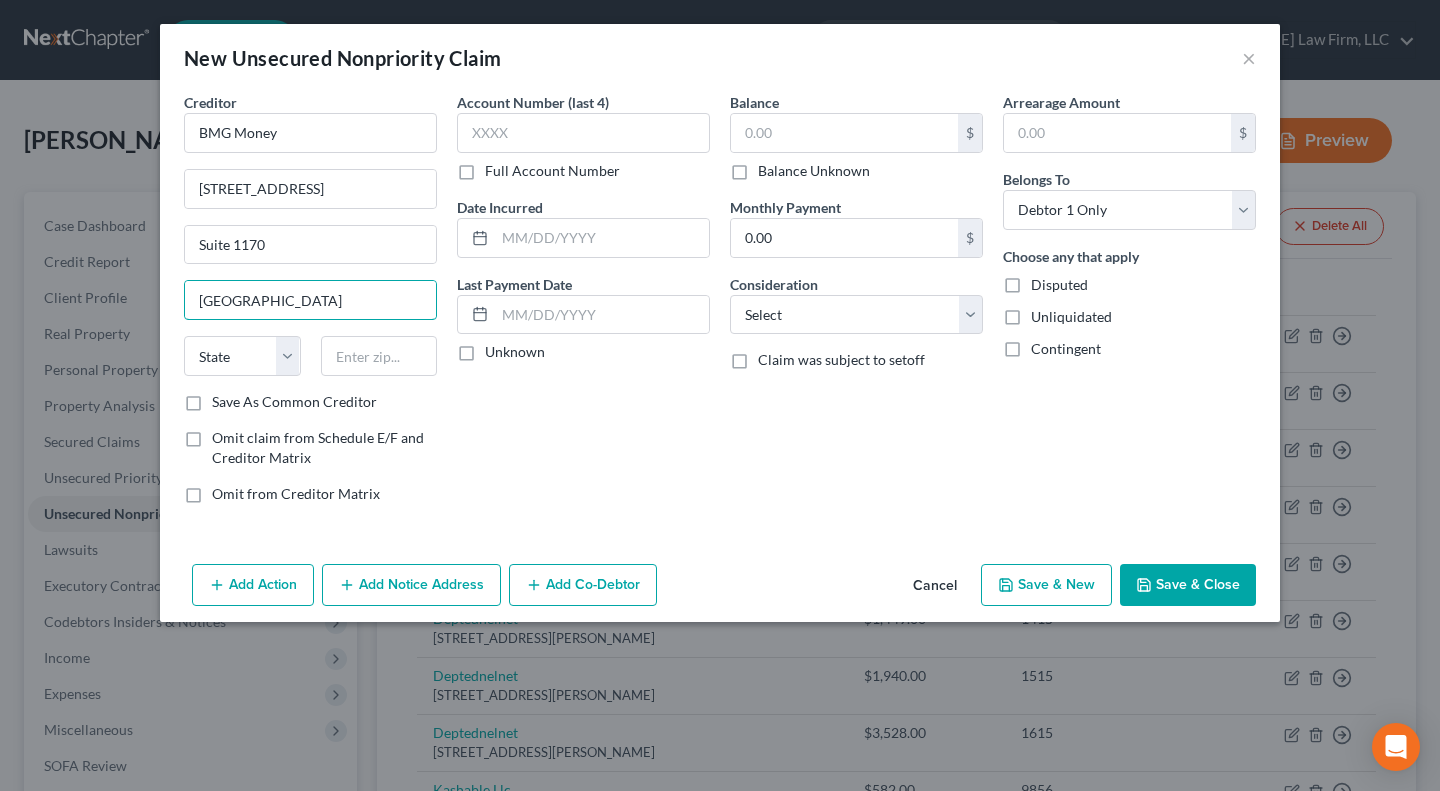 type on "Miami" 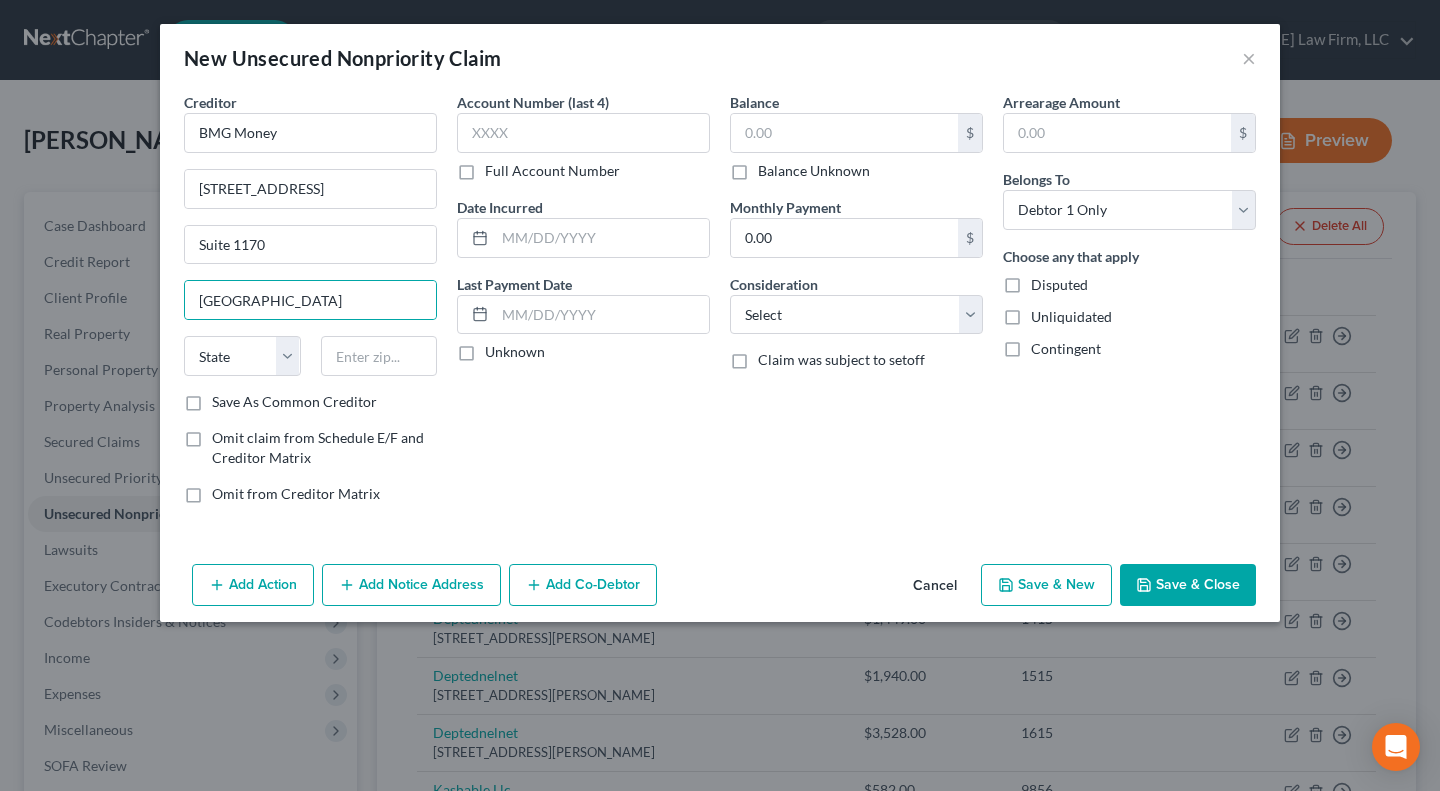 click on "Account Number (last 4)
Full Account Number
Date Incurred         Last Payment Date         Unknown" at bounding box center (583, 306) 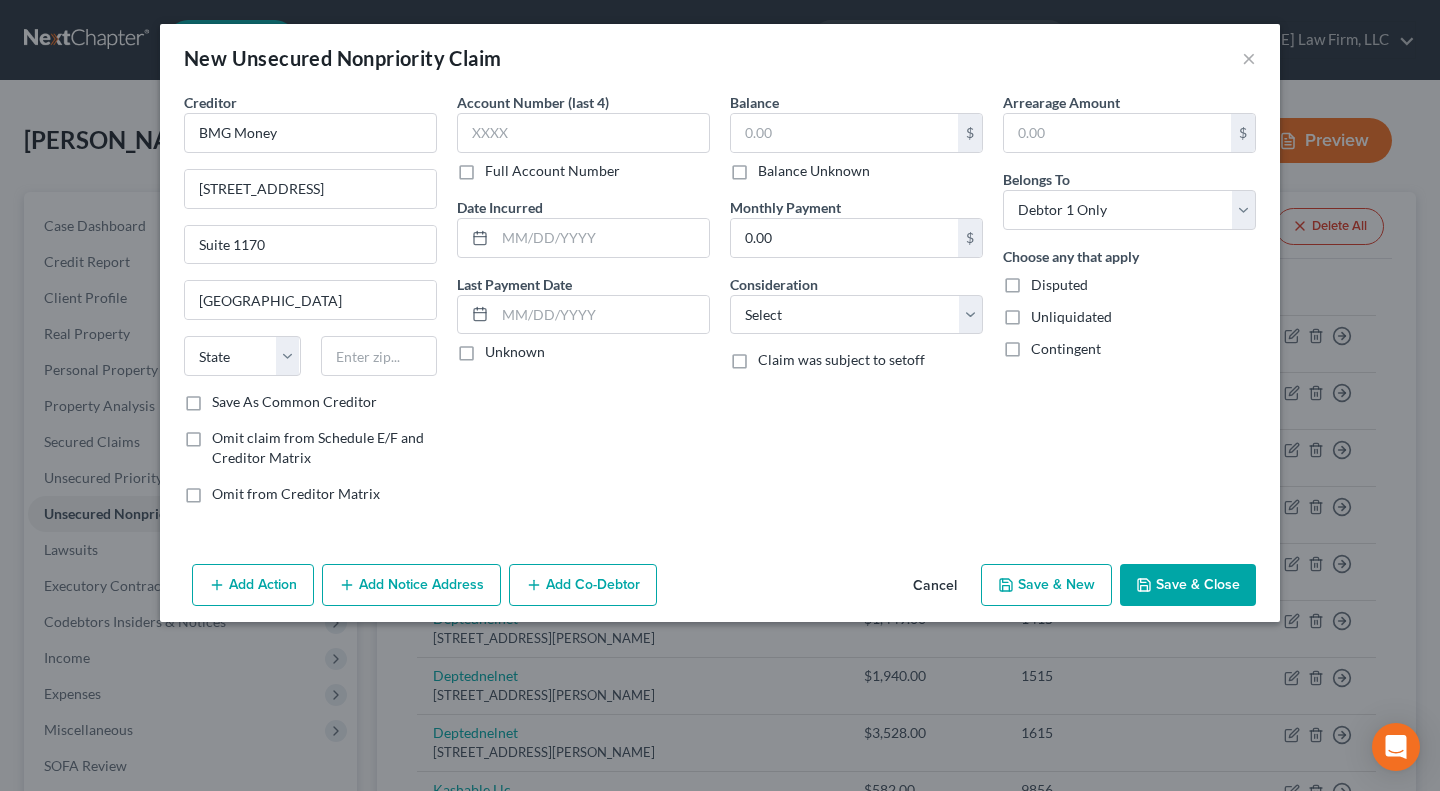 click on "Account Number (last 4)
Full Account Number
Date Incurred         Last Payment Date         Unknown" at bounding box center (583, 306) 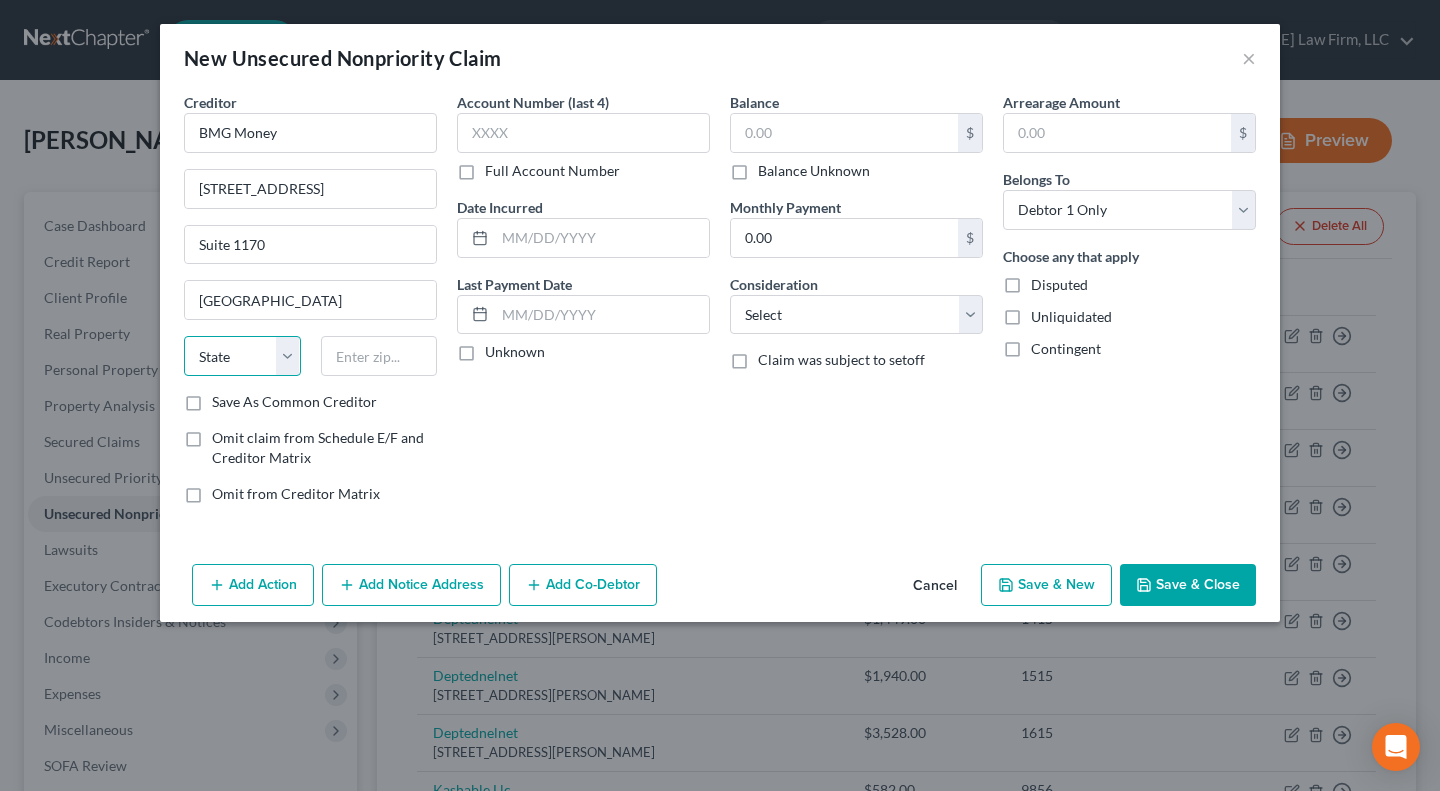 click on "State AL AK AR AZ CA CO CT DE DC FL GA GU HI ID IL IN IA KS KY LA ME MD MA MI MN MS MO MT NC ND NE NV NH NJ NM NY OH OK OR PA PR RI SC SD TN TX UT VI VA VT WA WV WI WY" at bounding box center (242, 356) 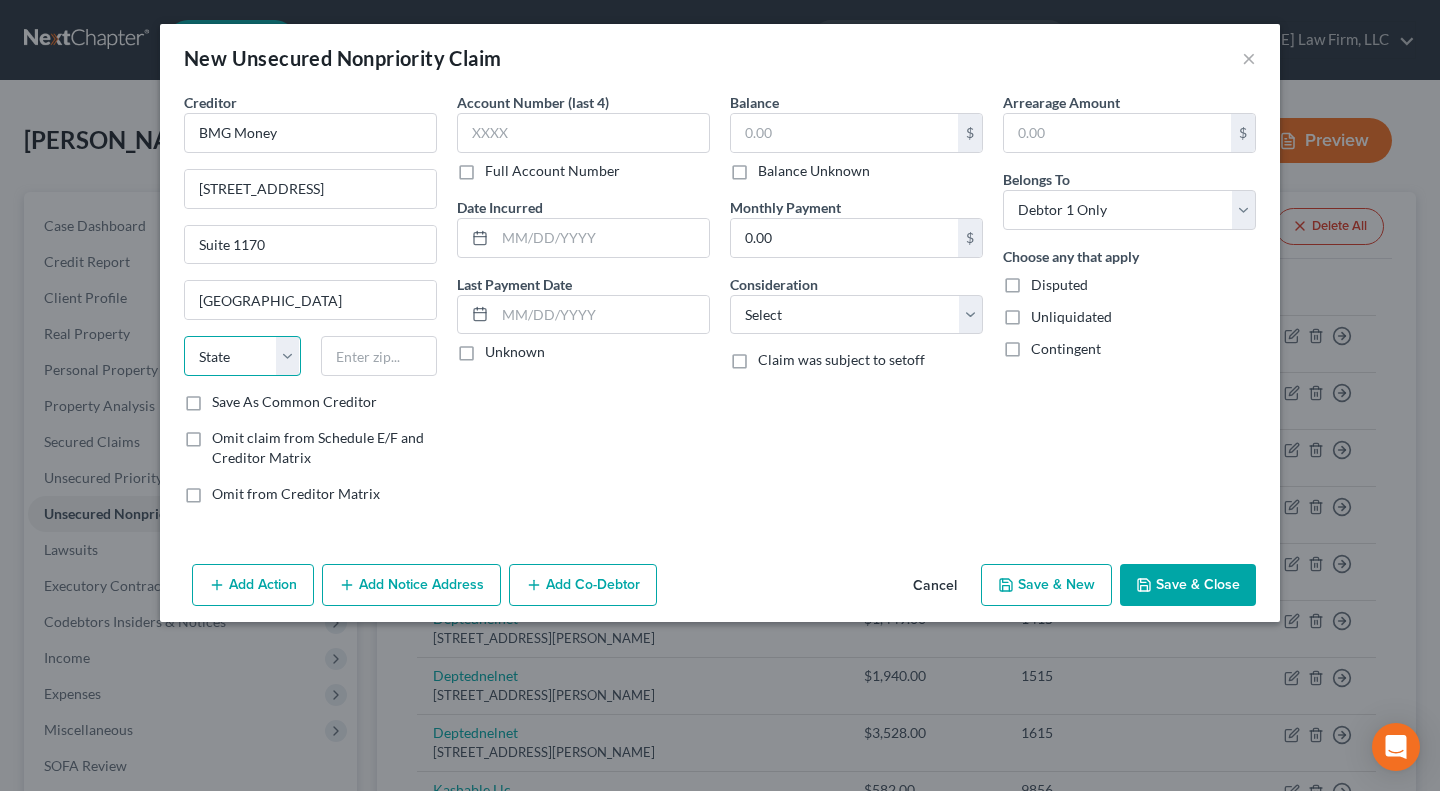 select on "9" 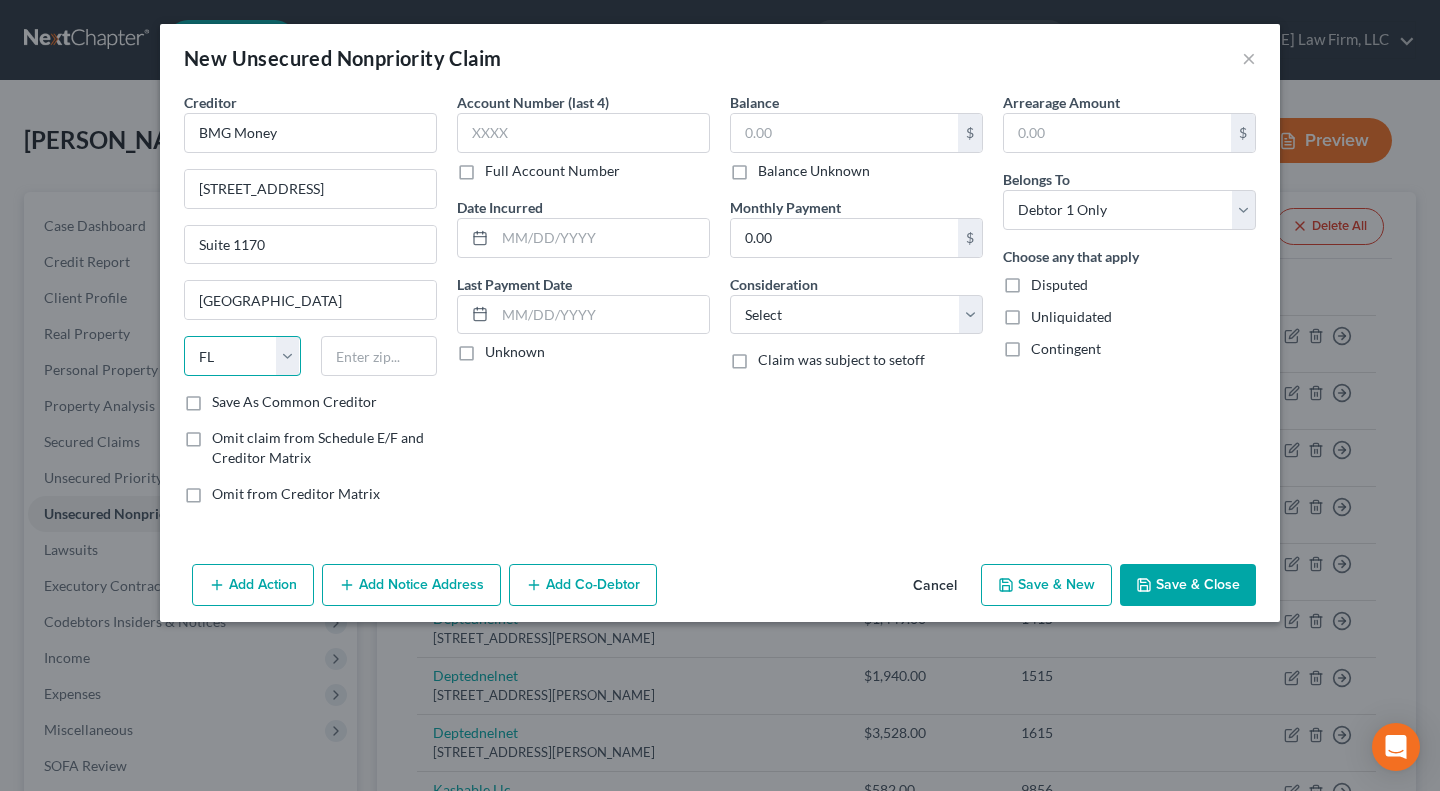 click on "State AL AK AR AZ CA CO CT DE DC FL GA GU HI ID IL IN IA KS KY LA ME MD MA MI MN MS MO MT NC ND NE NV NH NJ NM NY OH OK OR PA PR RI SC SD TN TX UT VI VA VT WA WV WI WY" at bounding box center [242, 356] 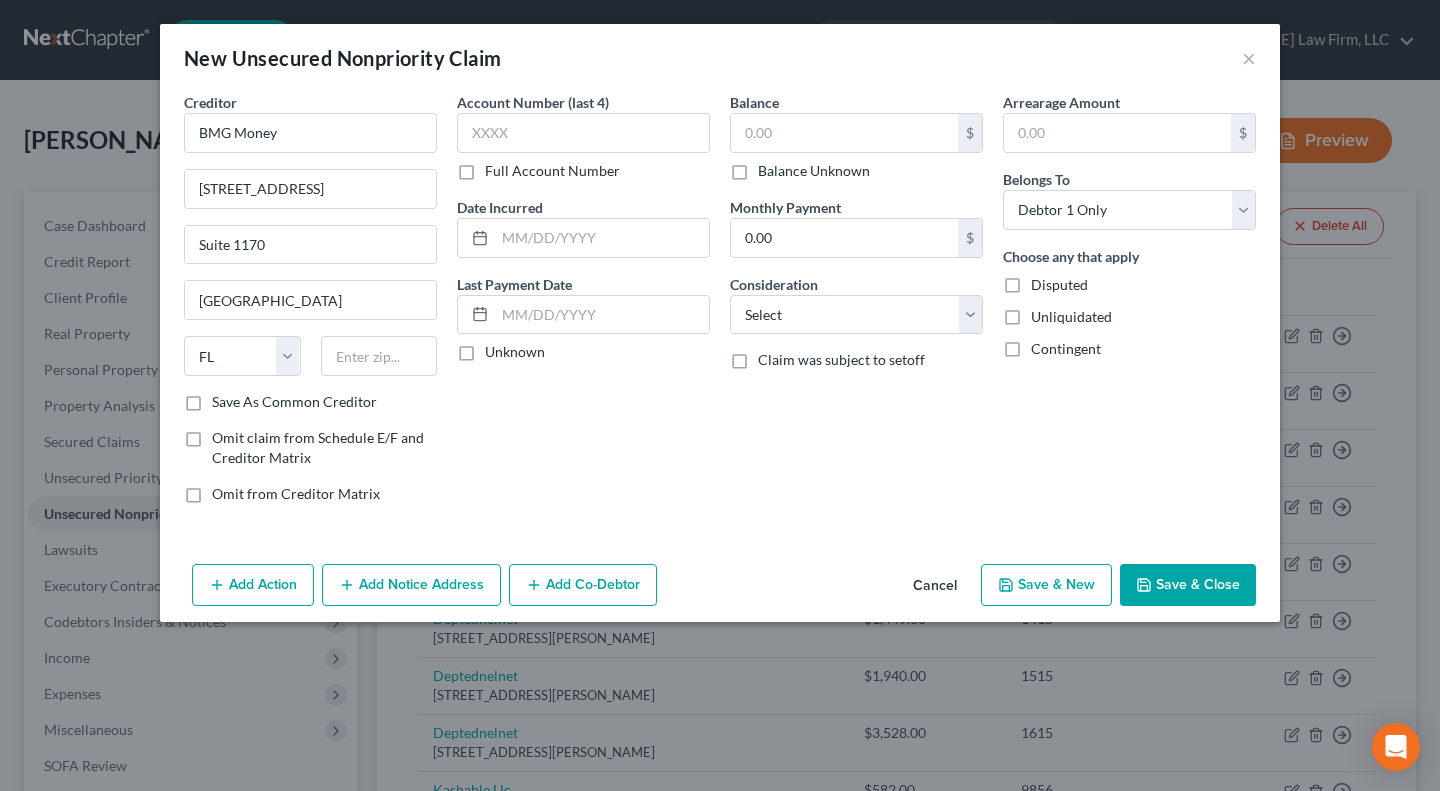 click on "Account Number (last 4)
Full Account Number
Date Incurred         Last Payment Date         Unknown" at bounding box center [583, 306] 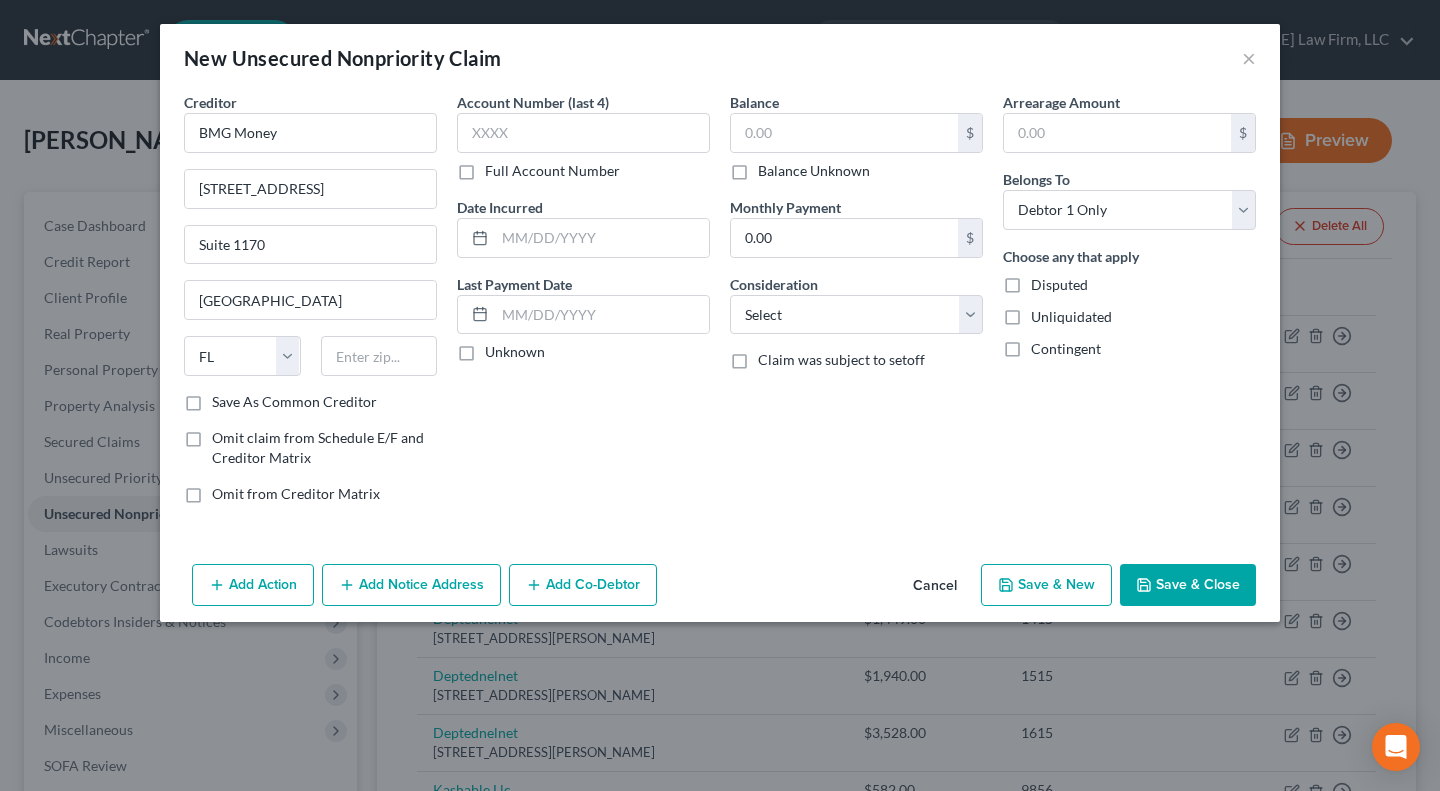 click on "Unknown" at bounding box center [515, 352] 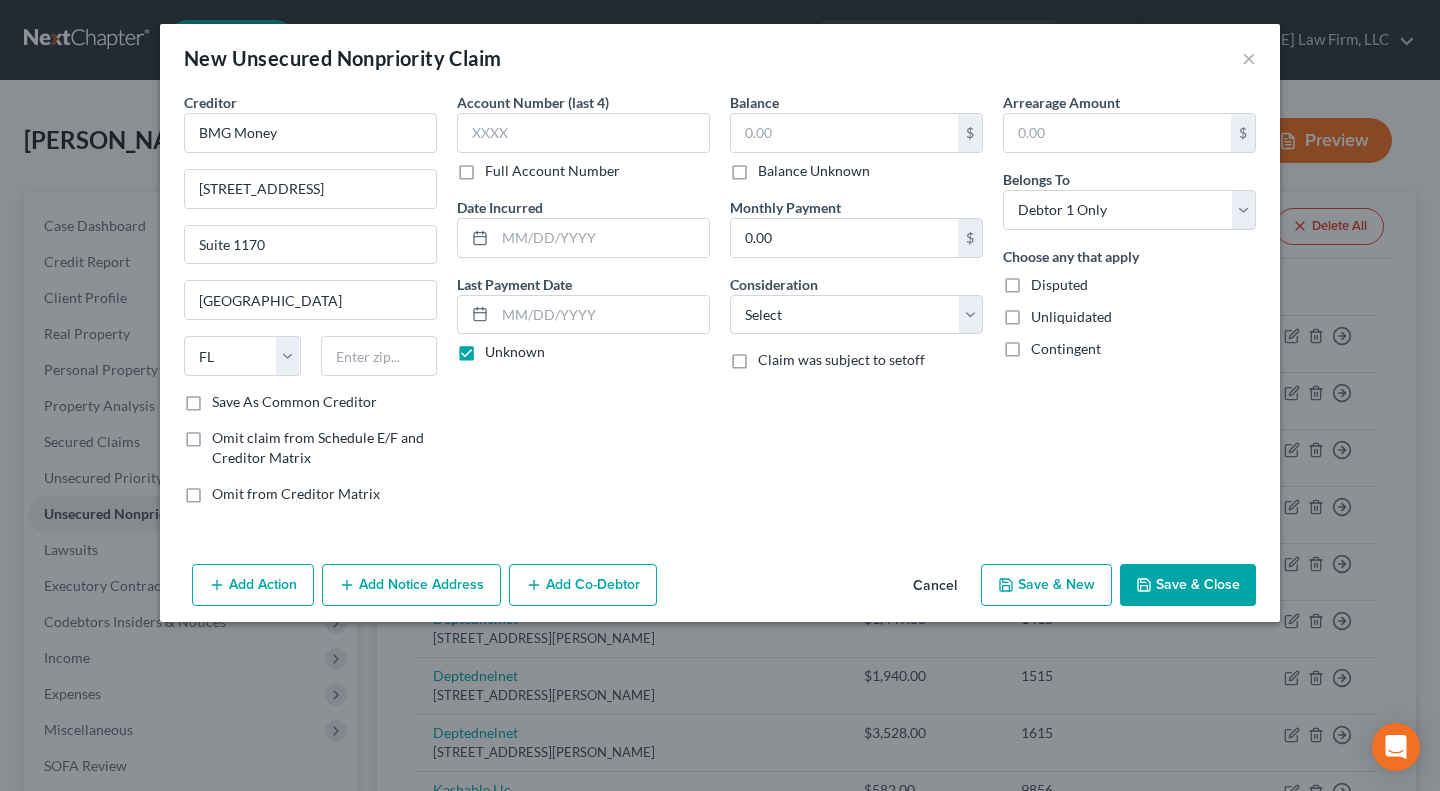 click on "Balance Unknown" at bounding box center [814, 171] 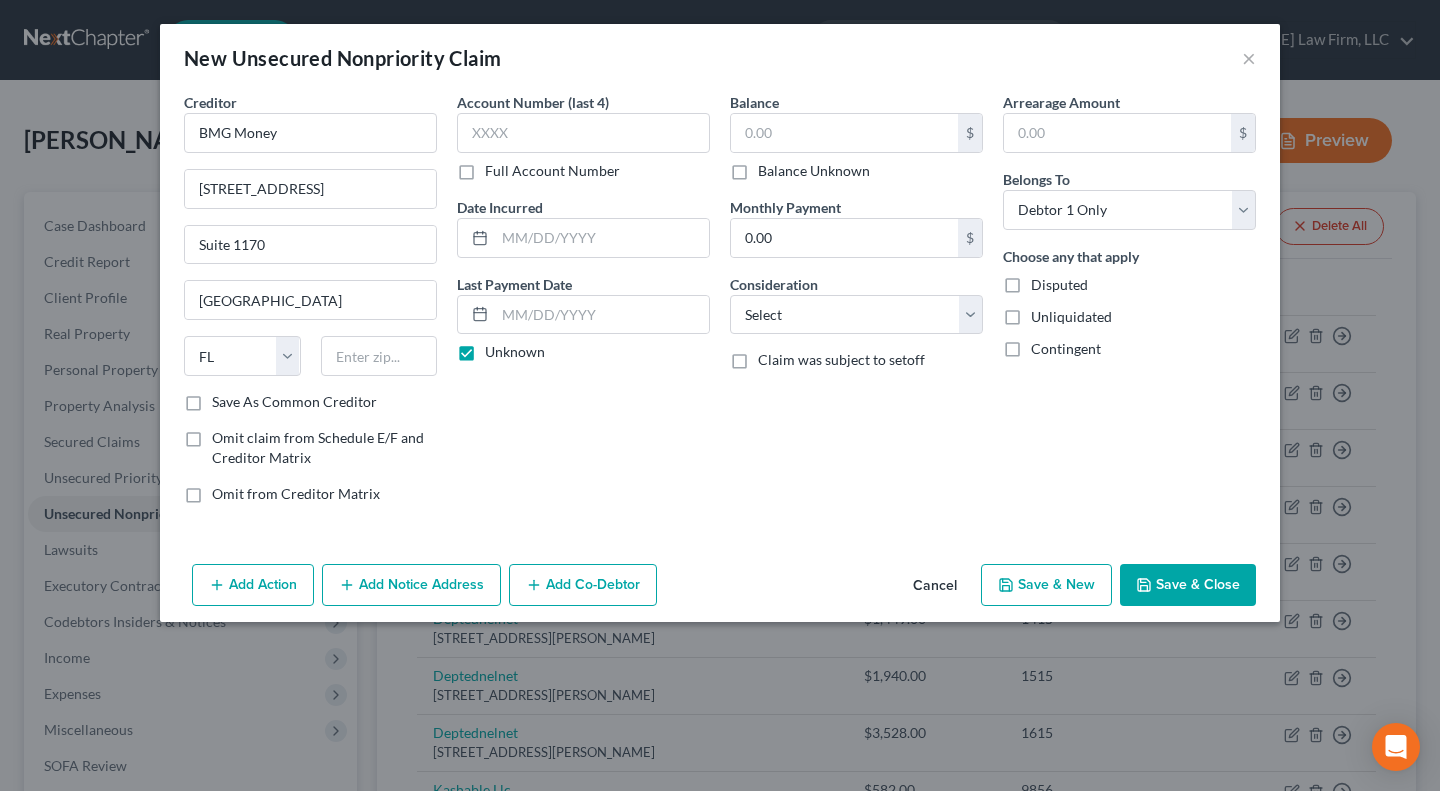 click on "Balance Unknown" at bounding box center [772, 167] 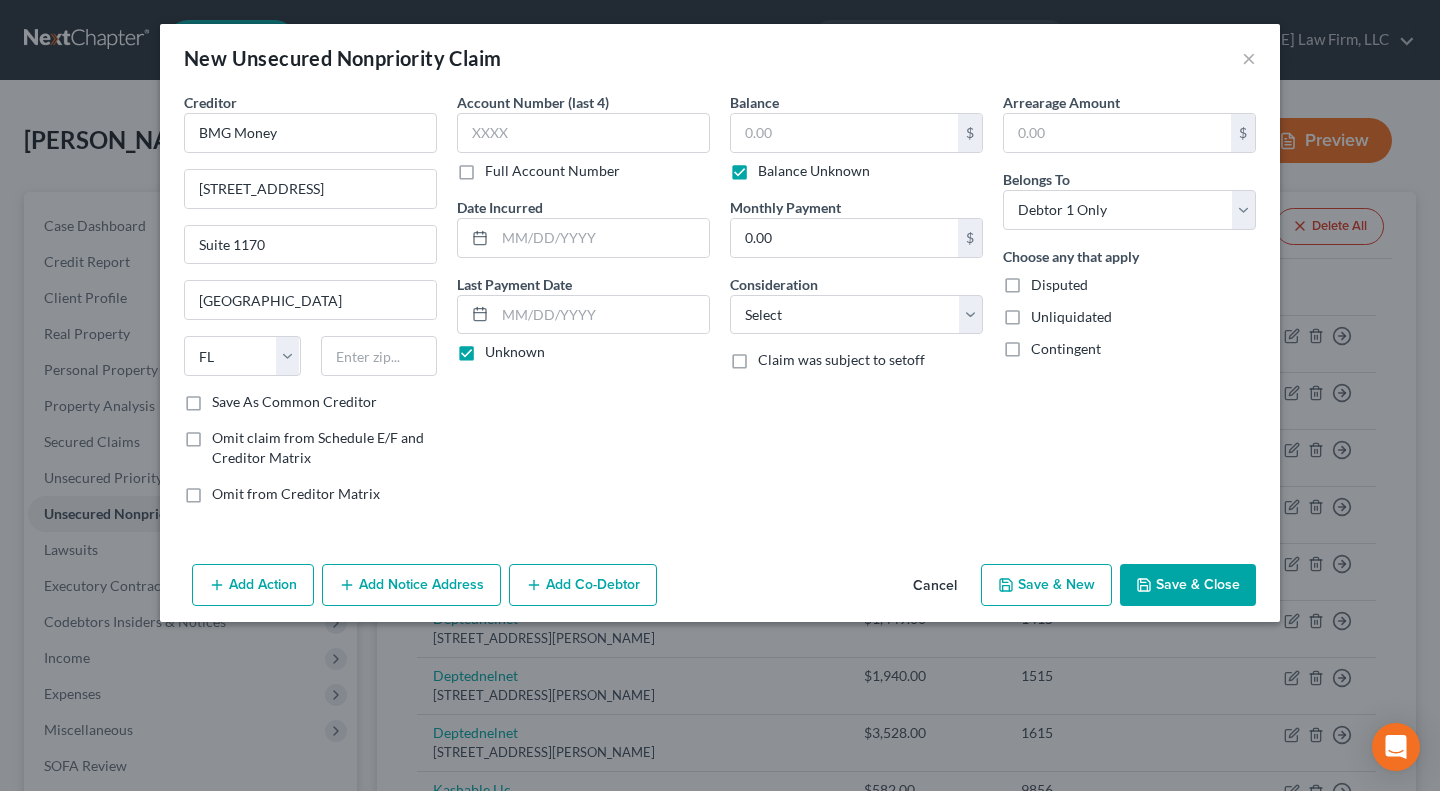 type on "0.00" 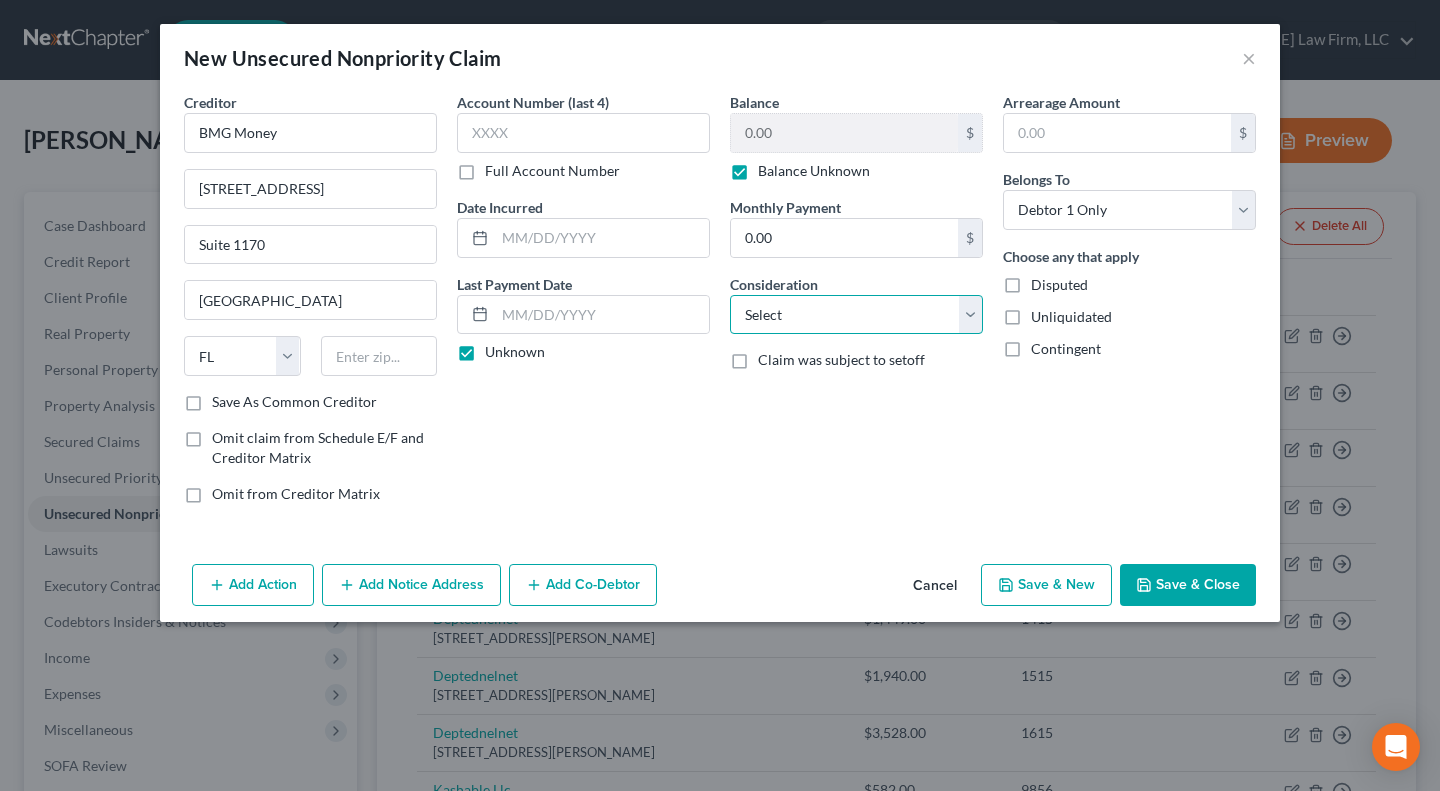 click on "Select Cable / Satellite Services Collection Agency Credit Card Debt Debt Counseling / Attorneys Deficiency Balance Domestic Support Obligations Home / Car Repairs Income Taxes Judgment Liens Medical Services Monies Loaned / Advanced Mortgage Obligation From Divorce Or Separation Obligation To Pensions Other Overdrawn Bank Account Promised To Help Pay Creditors Student Loans Suppliers And Vendors Telephone / Internet Services Utility Services" at bounding box center [856, 315] 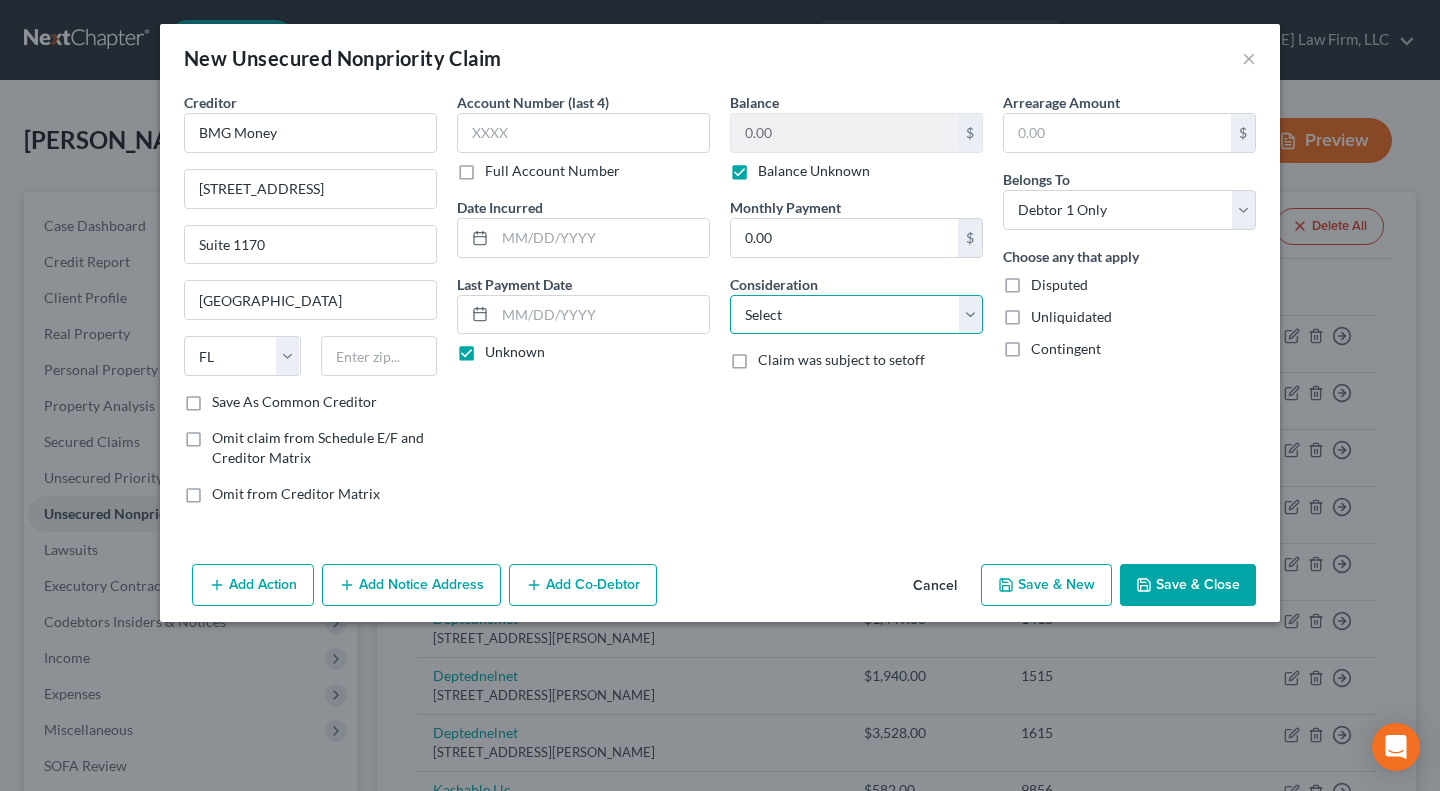 select on "4" 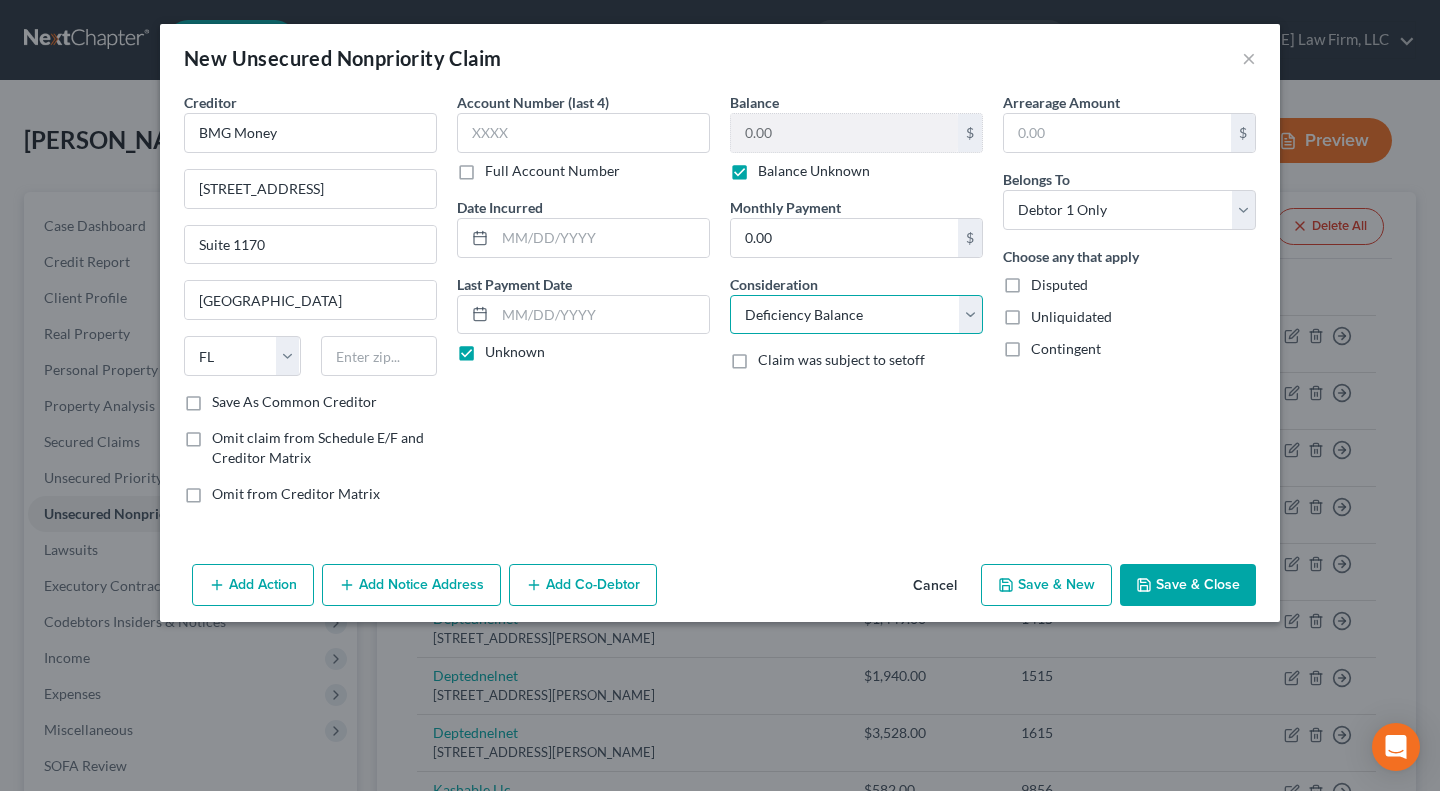 click on "Select Cable / Satellite Services Collection Agency Credit Card Debt Debt Counseling / Attorneys Deficiency Balance Domestic Support Obligations Home / Car Repairs Income Taxes Judgment Liens Medical Services Monies Loaned / Advanced Mortgage Obligation From Divorce Or Separation Obligation To Pensions Other Overdrawn Bank Account Promised To Help Pay Creditors Student Loans Suppliers And Vendors Telephone / Internet Services Utility Services" at bounding box center [856, 315] 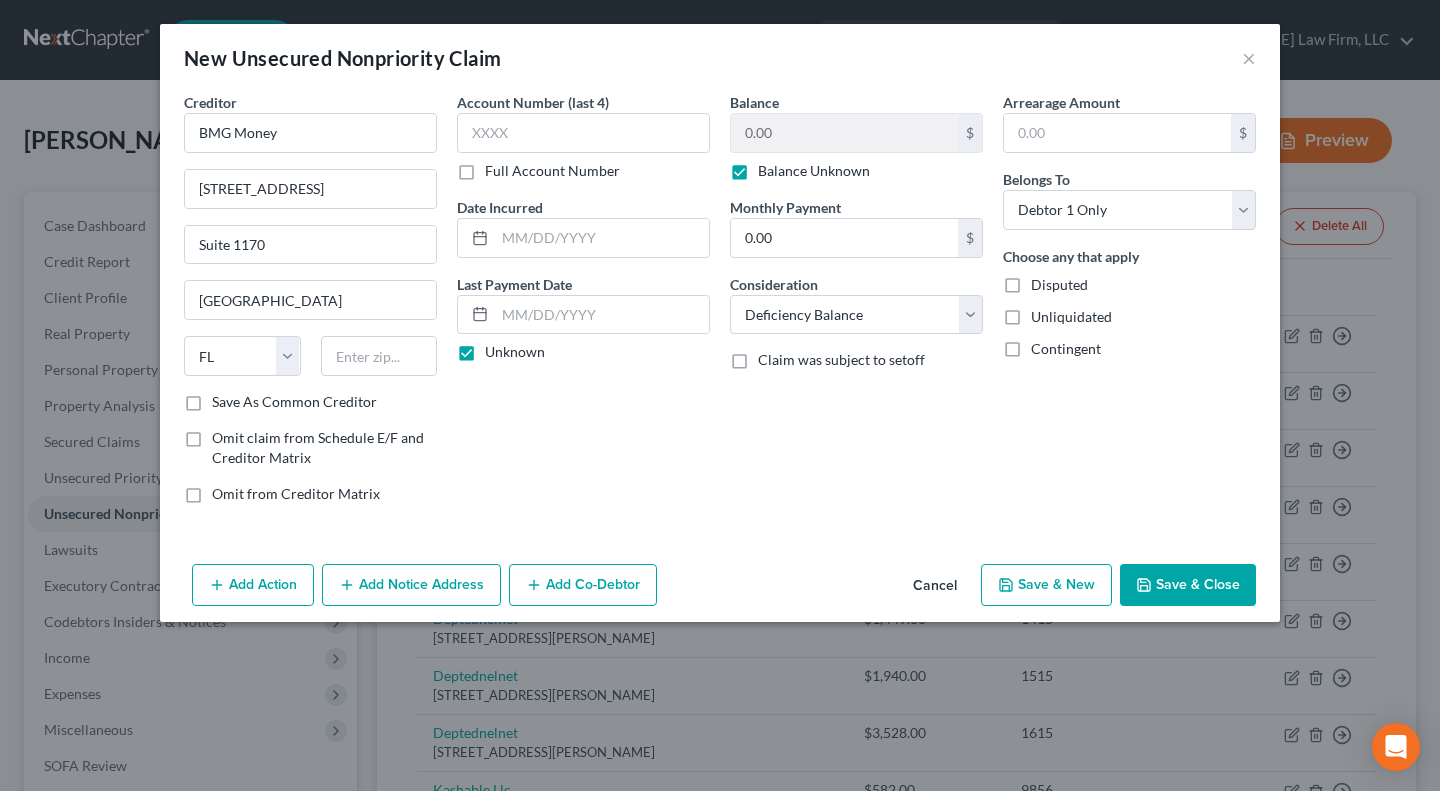 click on "Save & Close" at bounding box center [1188, 585] 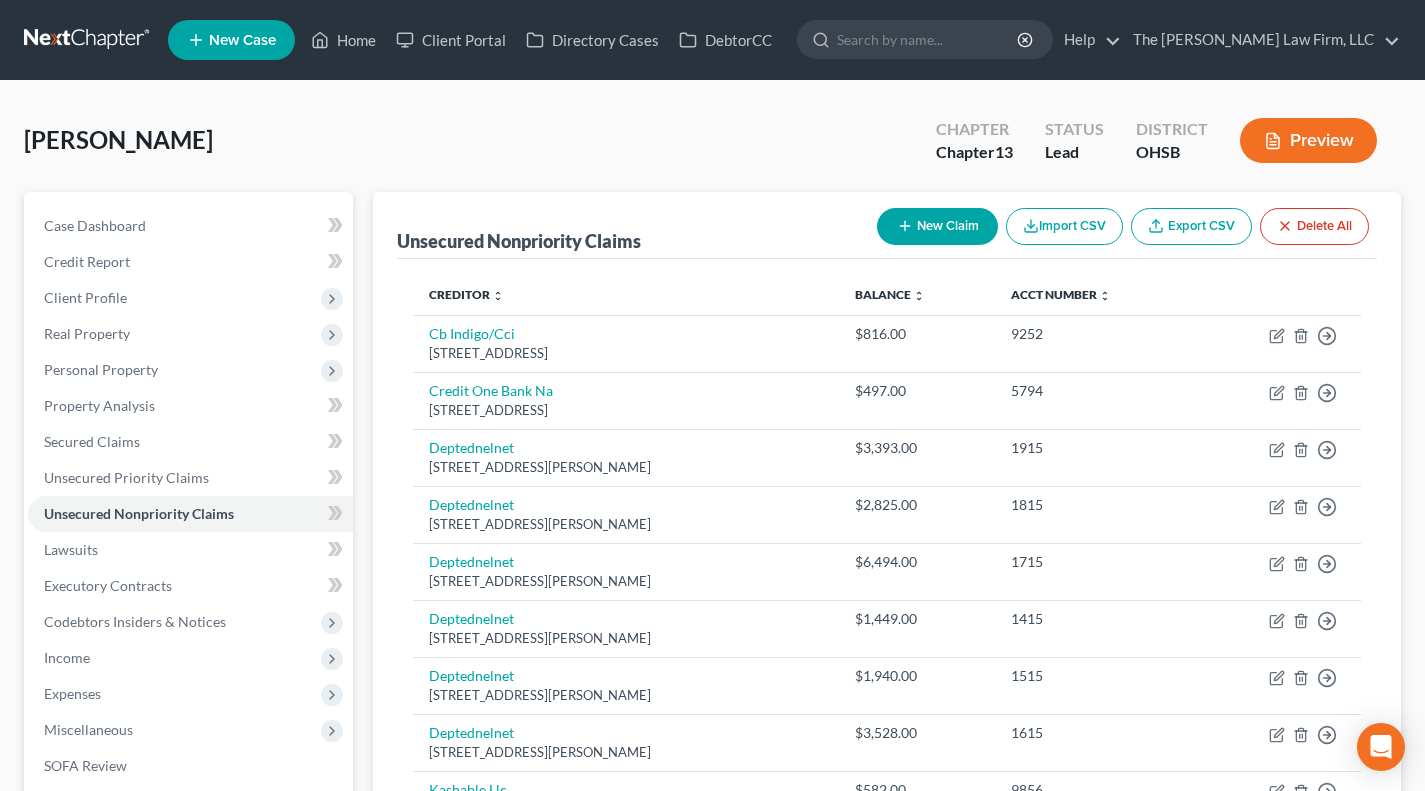 click on "New Claim" at bounding box center [937, 226] 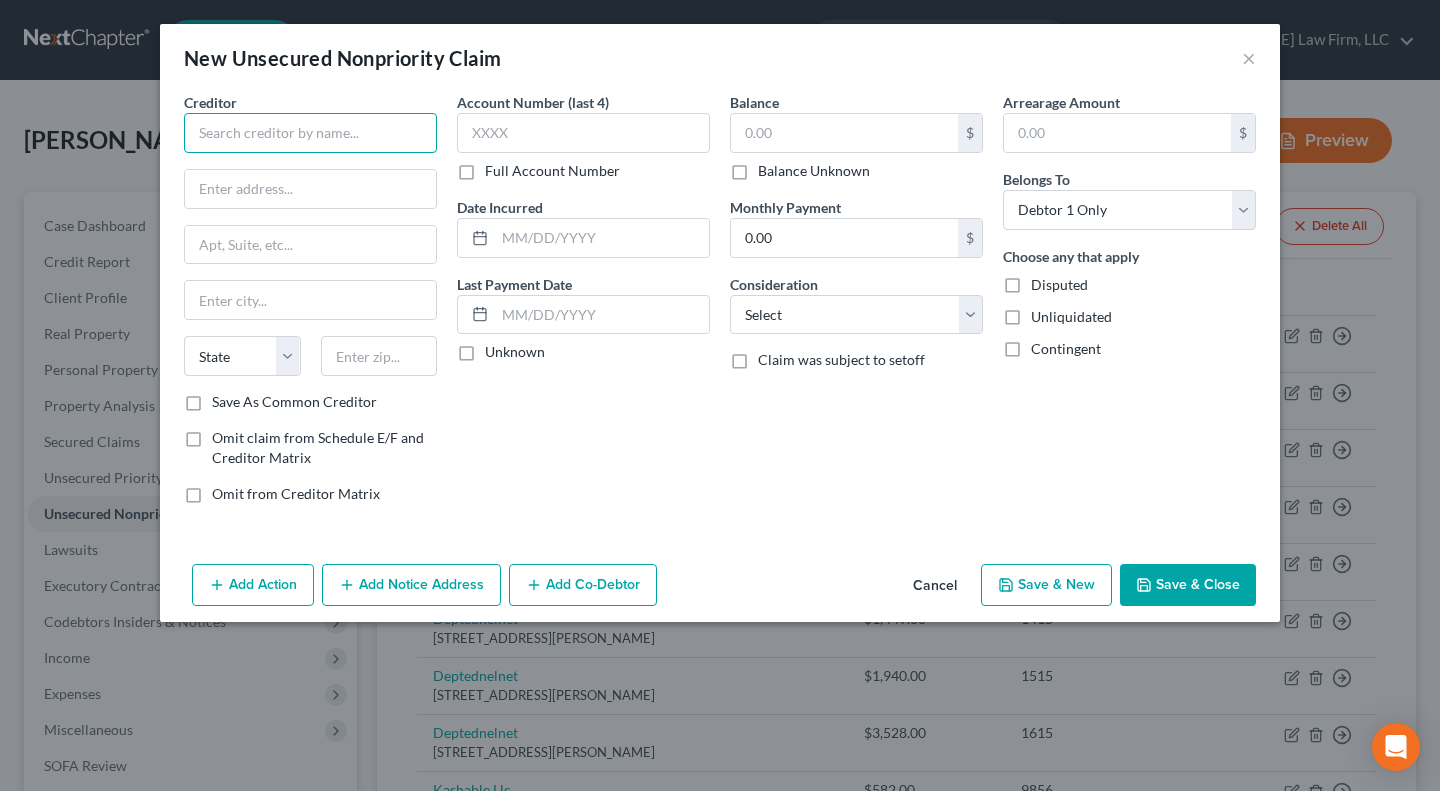 click at bounding box center [310, 133] 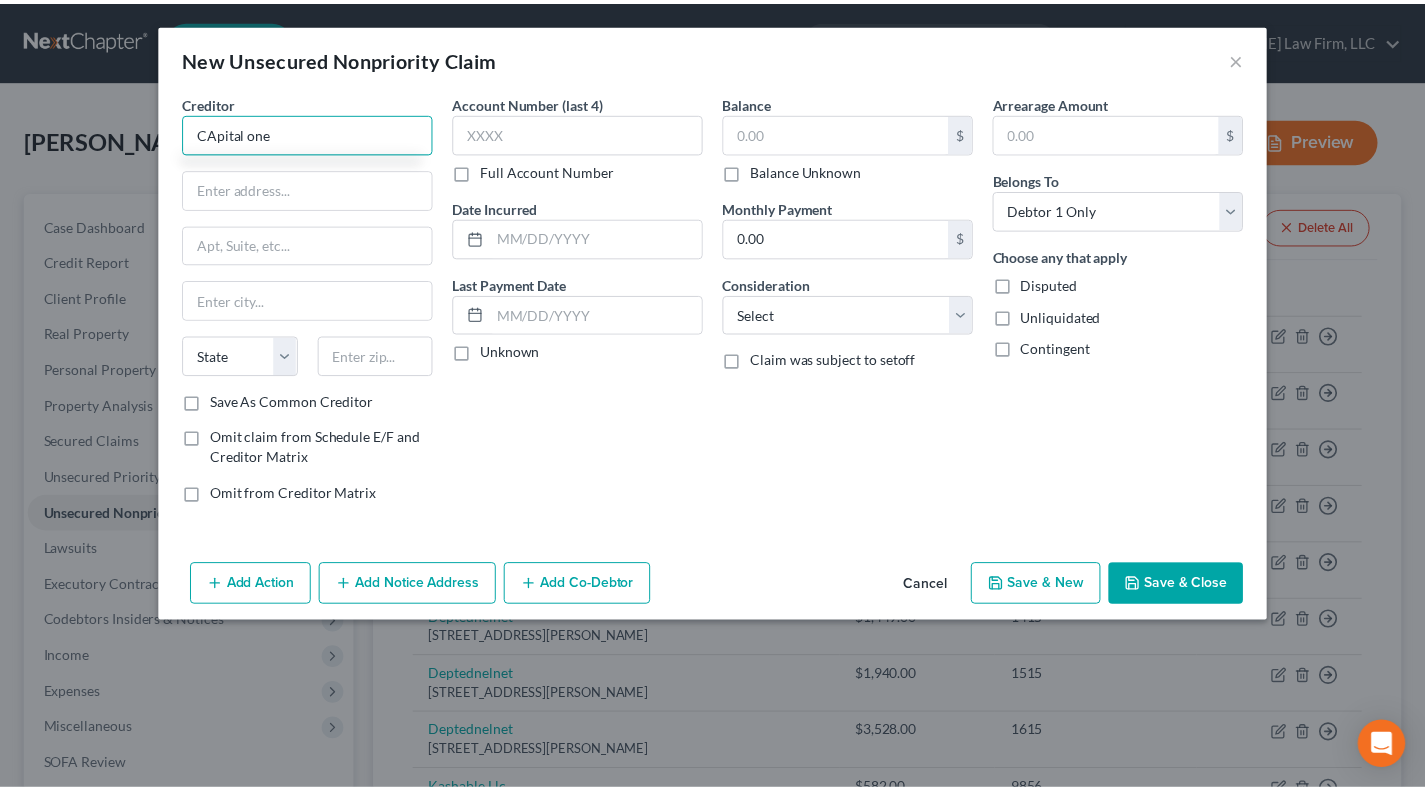scroll, scrollTop: 0, scrollLeft: 0, axis: both 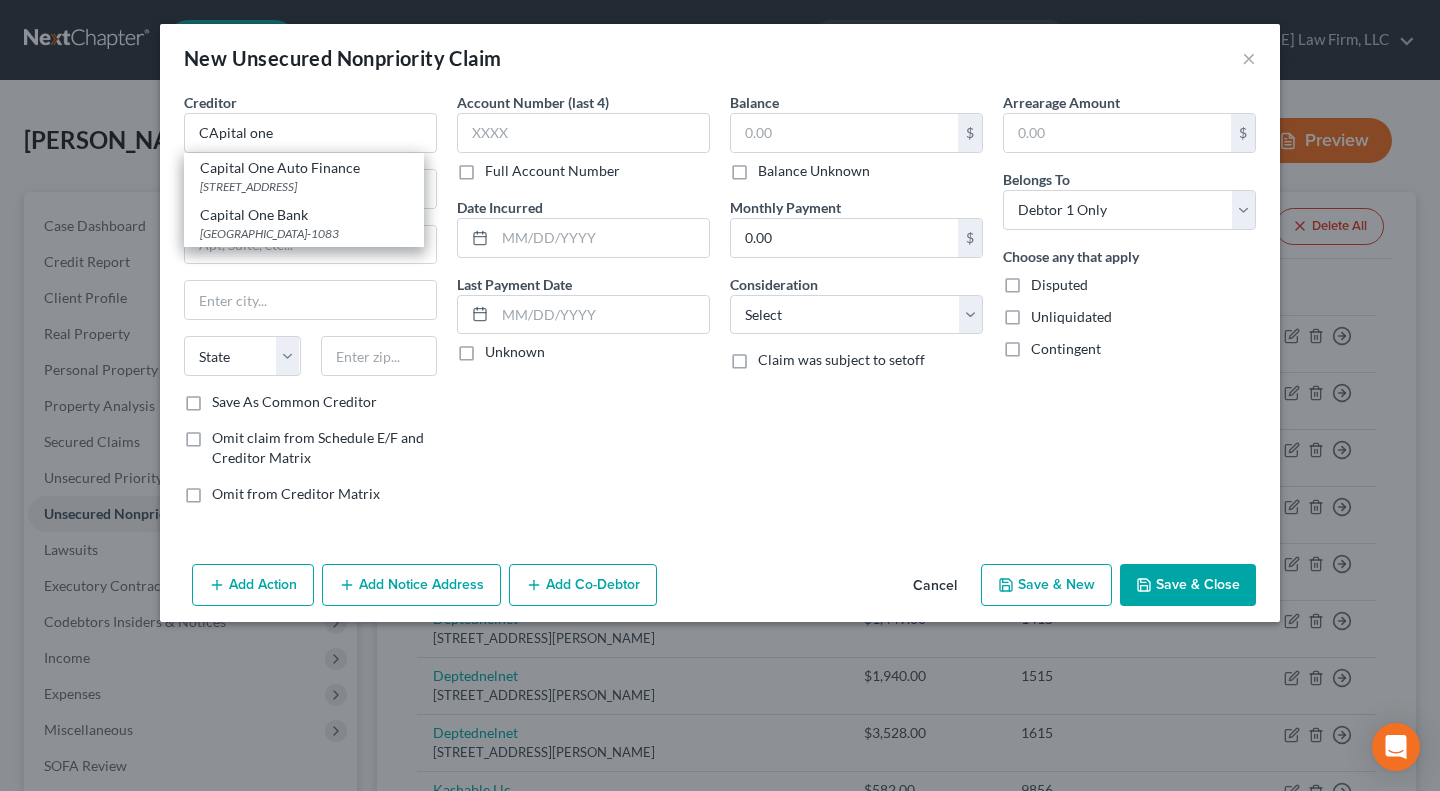 click on "PO Box 71083, Charlotte, NC 28272-1083" at bounding box center [304, 233] 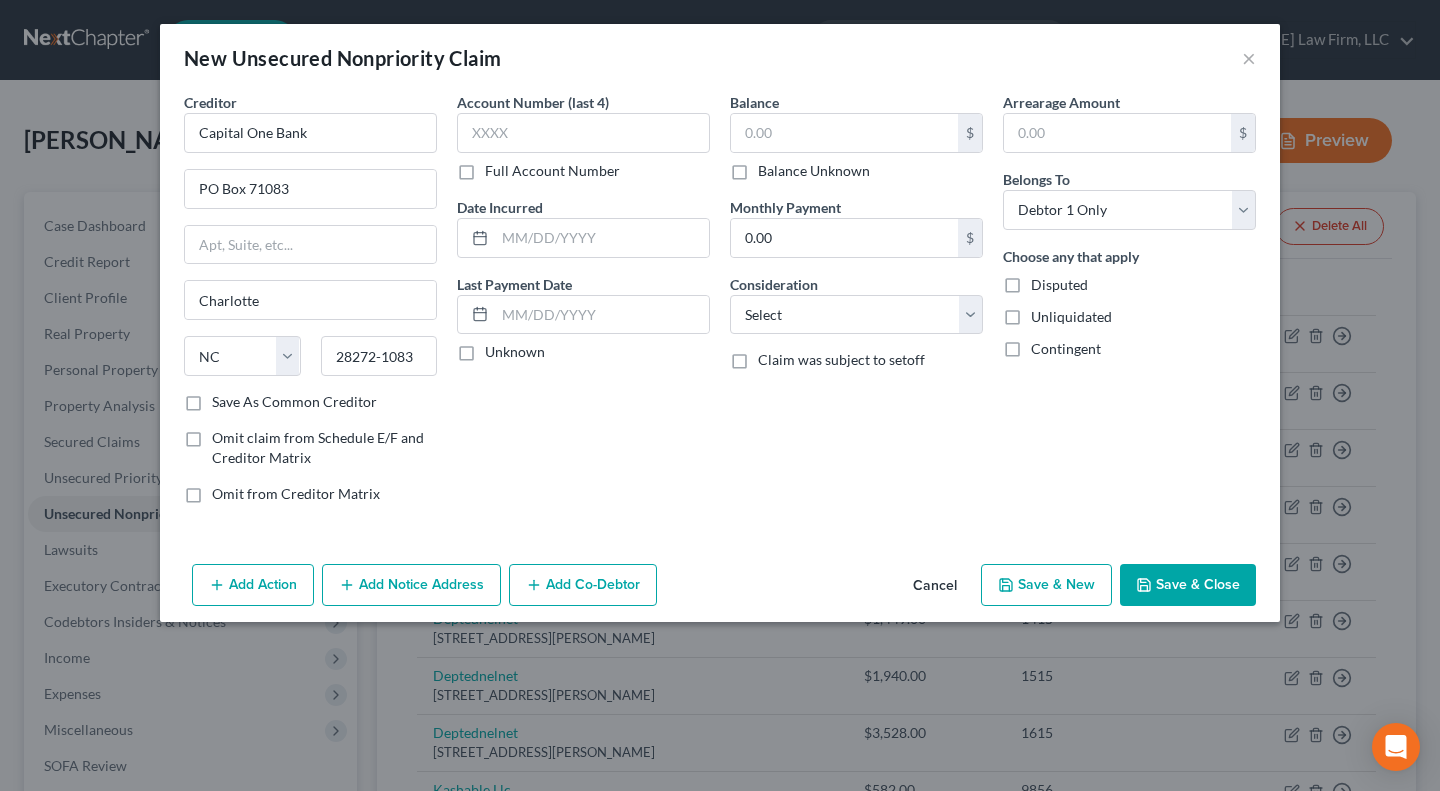 click on "Unknown" at bounding box center (515, 352) 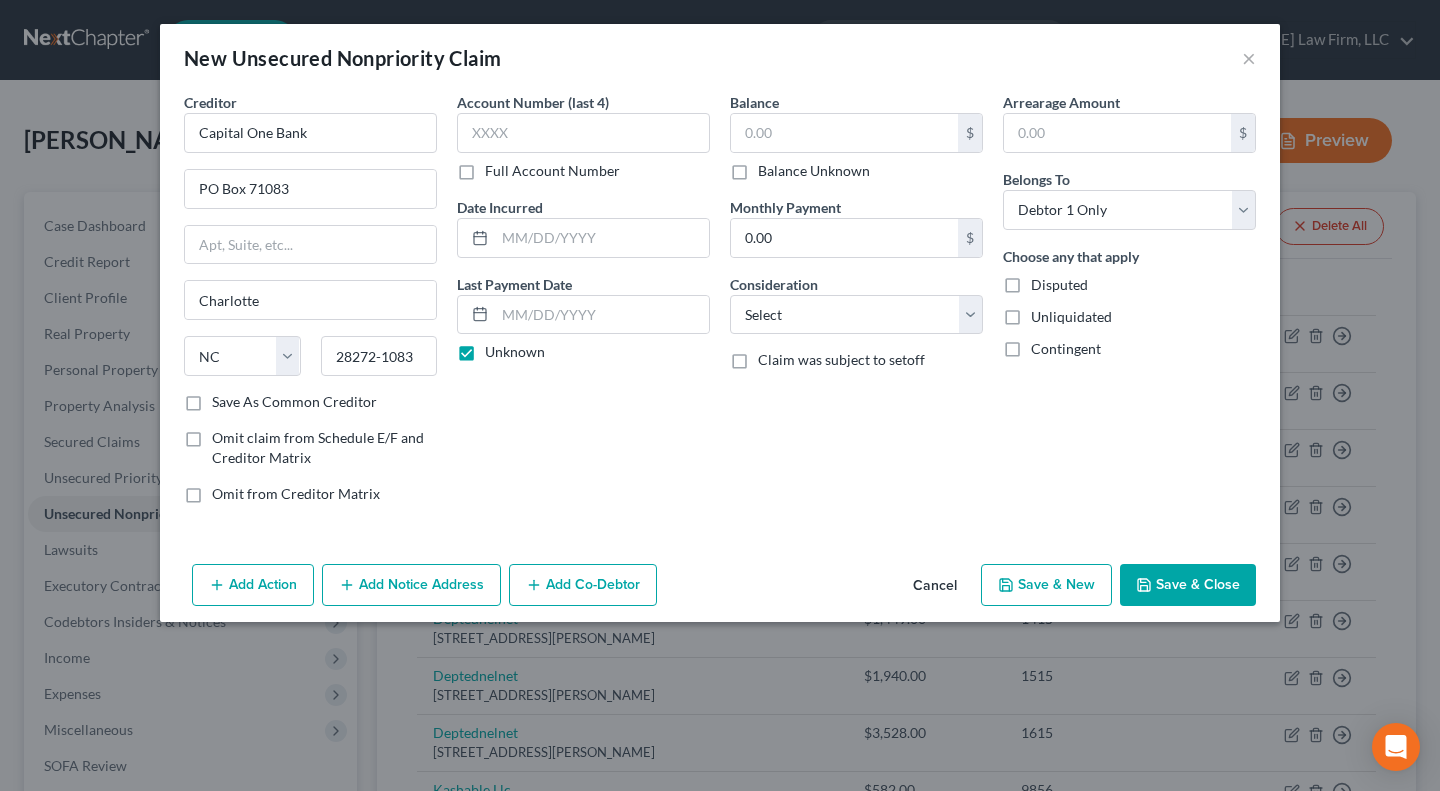 click on "Balance Unknown" at bounding box center (814, 171) 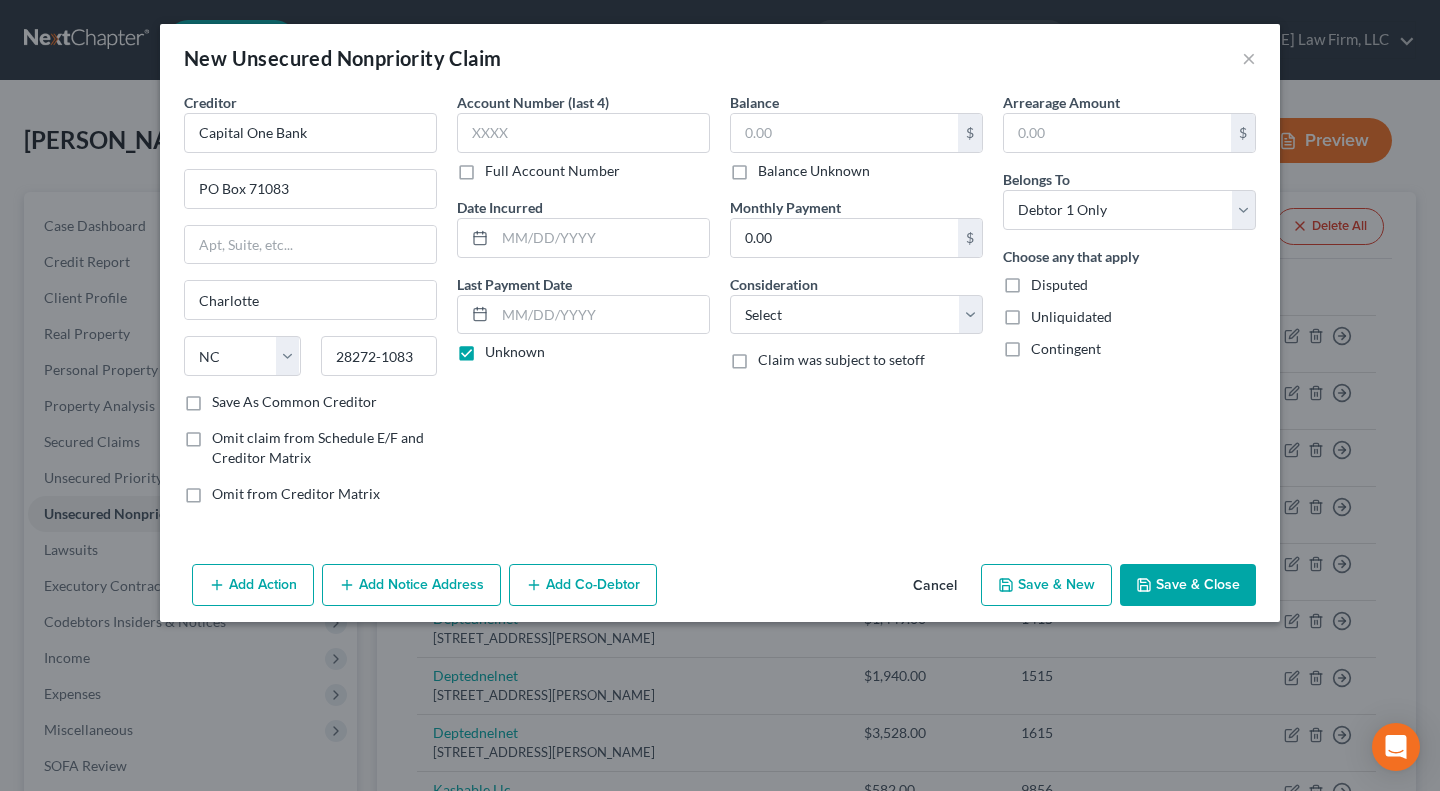 click on "Balance Unknown" at bounding box center [772, 167] 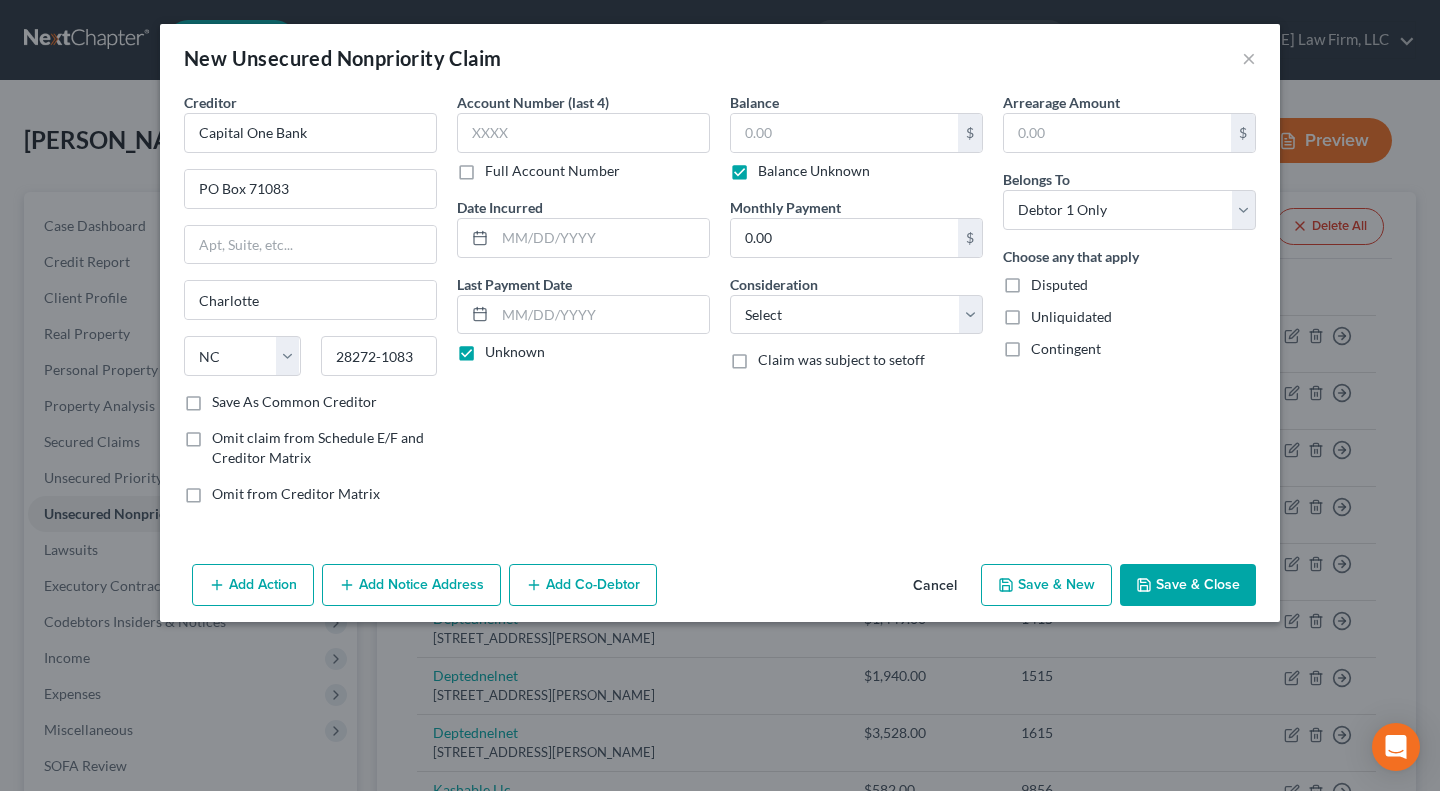 type on "0.00" 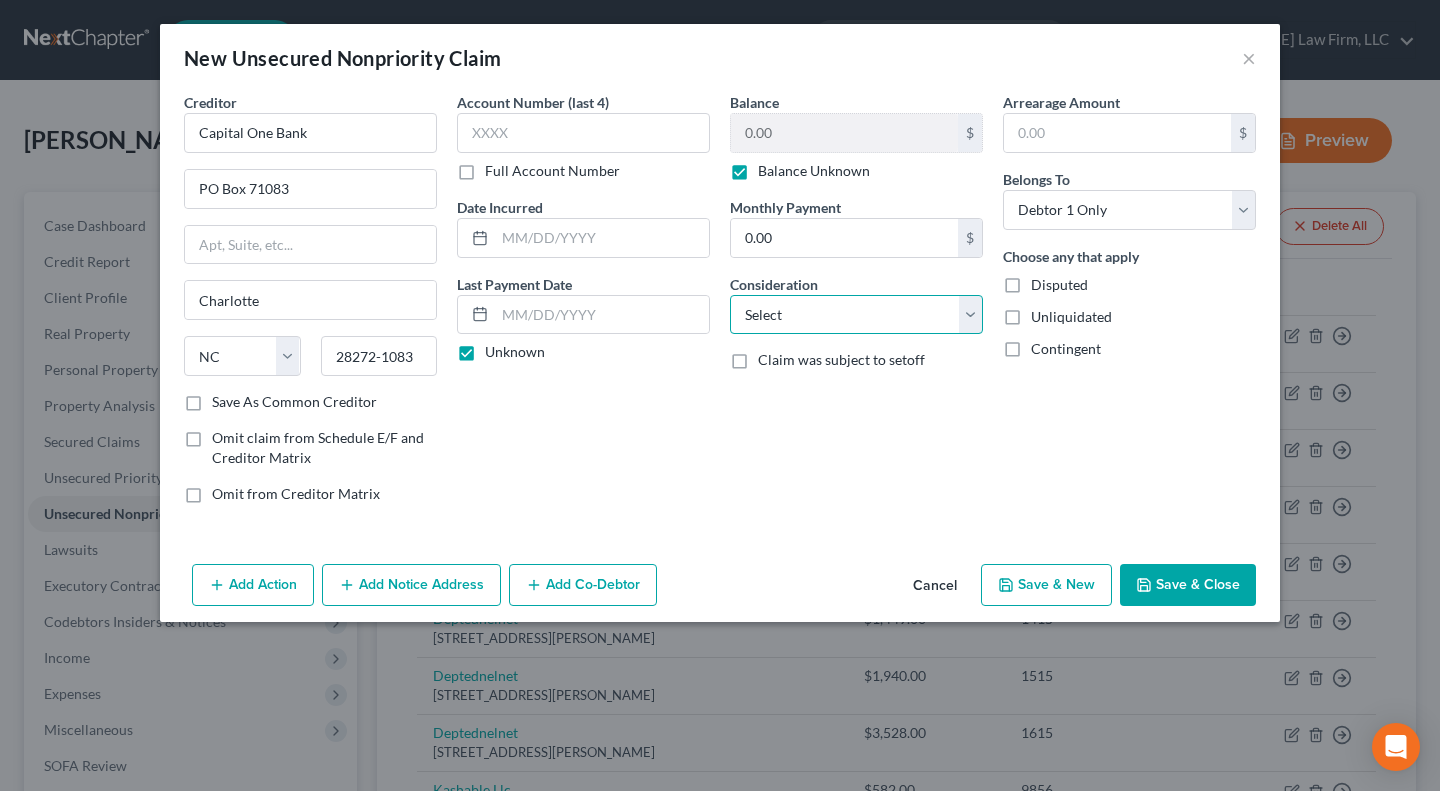 click on "Select Cable / Satellite Services Collection Agency Credit Card Debt Debt Counseling / Attorneys Deficiency Balance Domestic Support Obligations Home / Car Repairs Income Taxes Judgment Liens Medical Services Monies Loaned / Advanced Mortgage Obligation From Divorce Or Separation Obligation To Pensions Other Overdrawn Bank Account Promised To Help Pay Creditors Student Loans Suppliers And Vendors Telephone / Internet Services Utility Services" at bounding box center [856, 315] 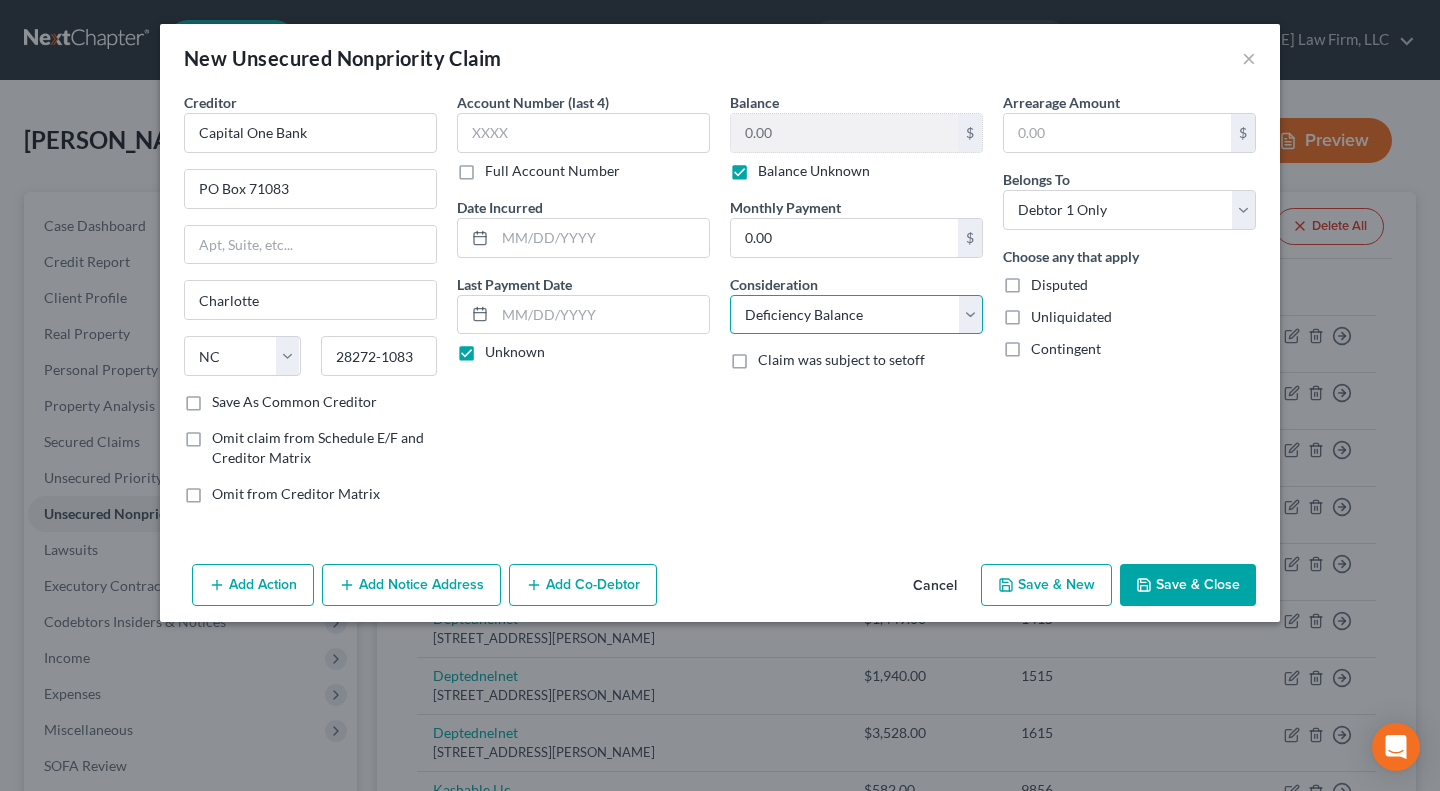 click on "Select Cable / Satellite Services Collection Agency Credit Card Debt Debt Counseling / Attorneys Deficiency Balance Domestic Support Obligations Home / Car Repairs Income Taxes Judgment Liens Medical Services Monies Loaned / Advanced Mortgage Obligation From Divorce Or Separation Obligation To Pensions Other Overdrawn Bank Account Promised To Help Pay Creditors Student Loans Suppliers And Vendors Telephone / Internet Services Utility Services" at bounding box center (856, 315) 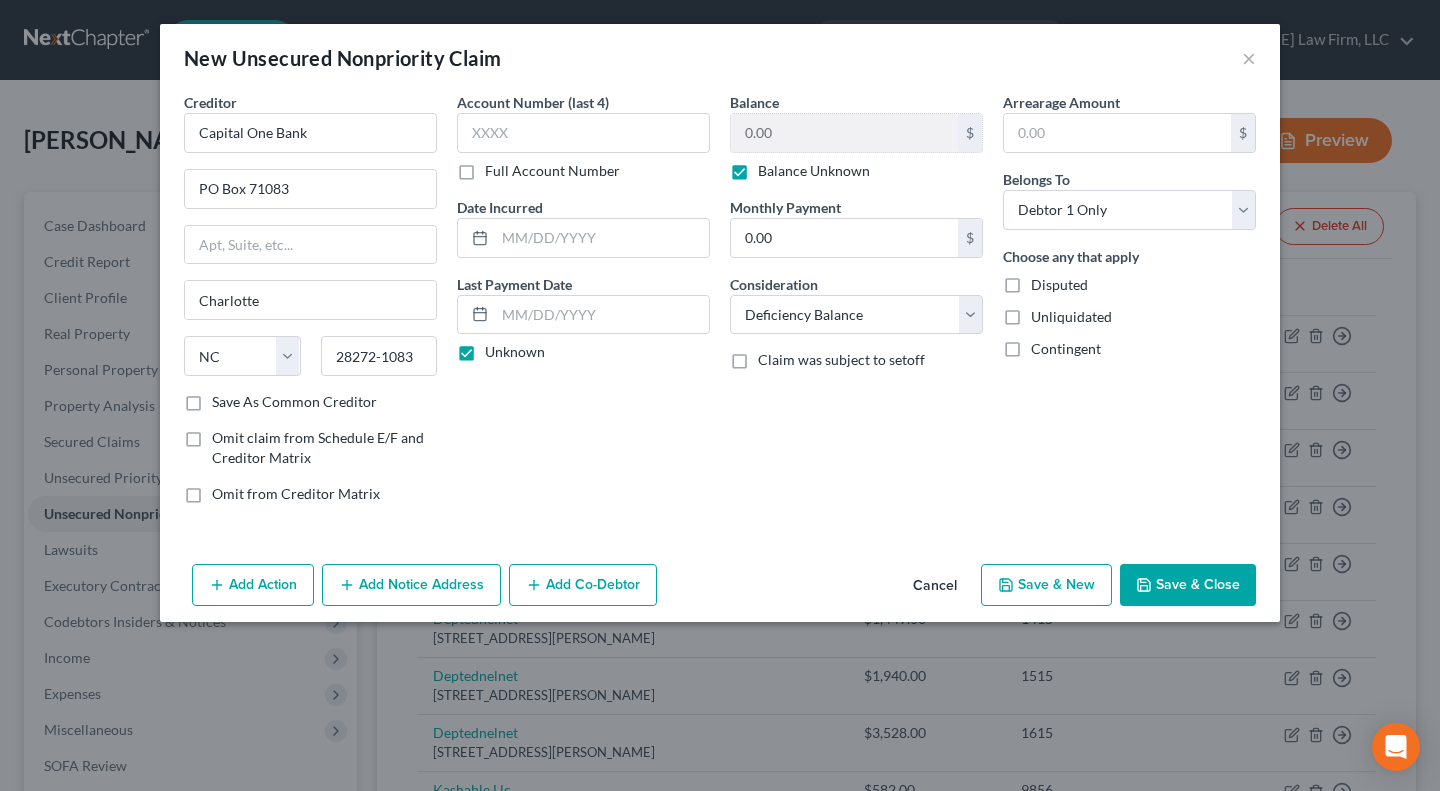 click on "Balance
0.00 $
Balance Unknown
Balance Undetermined
0.00 $
Balance Unknown
Monthly Payment 0.00 $ Consideration Select Cable / Satellite Services Collection Agency Credit Card Debt Debt Counseling / Attorneys Deficiency Balance Domestic Support Obligations Home / Car Repairs Income Taxes Judgment Liens Medical Services Monies Loaned / Advanced Mortgage Obligation From Divorce Or Separation Obligation To Pensions Other Overdrawn Bank Account Promised To Help Pay Creditors Student Loans Suppliers And Vendors Telephone / Internet Services Utility Services Claim was subject to setoff" at bounding box center [856, 306] 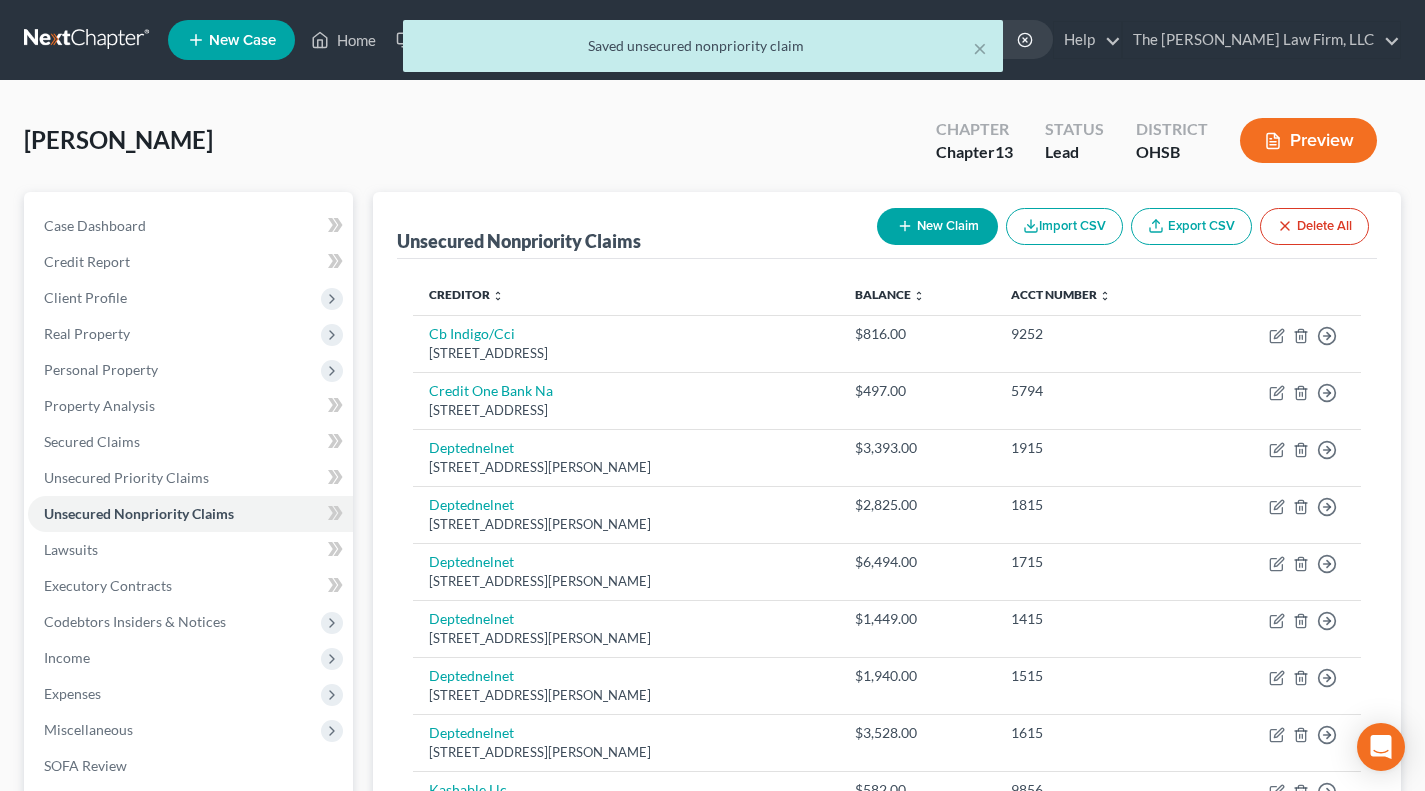 click on "New Claim" at bounding box center [937, 226] 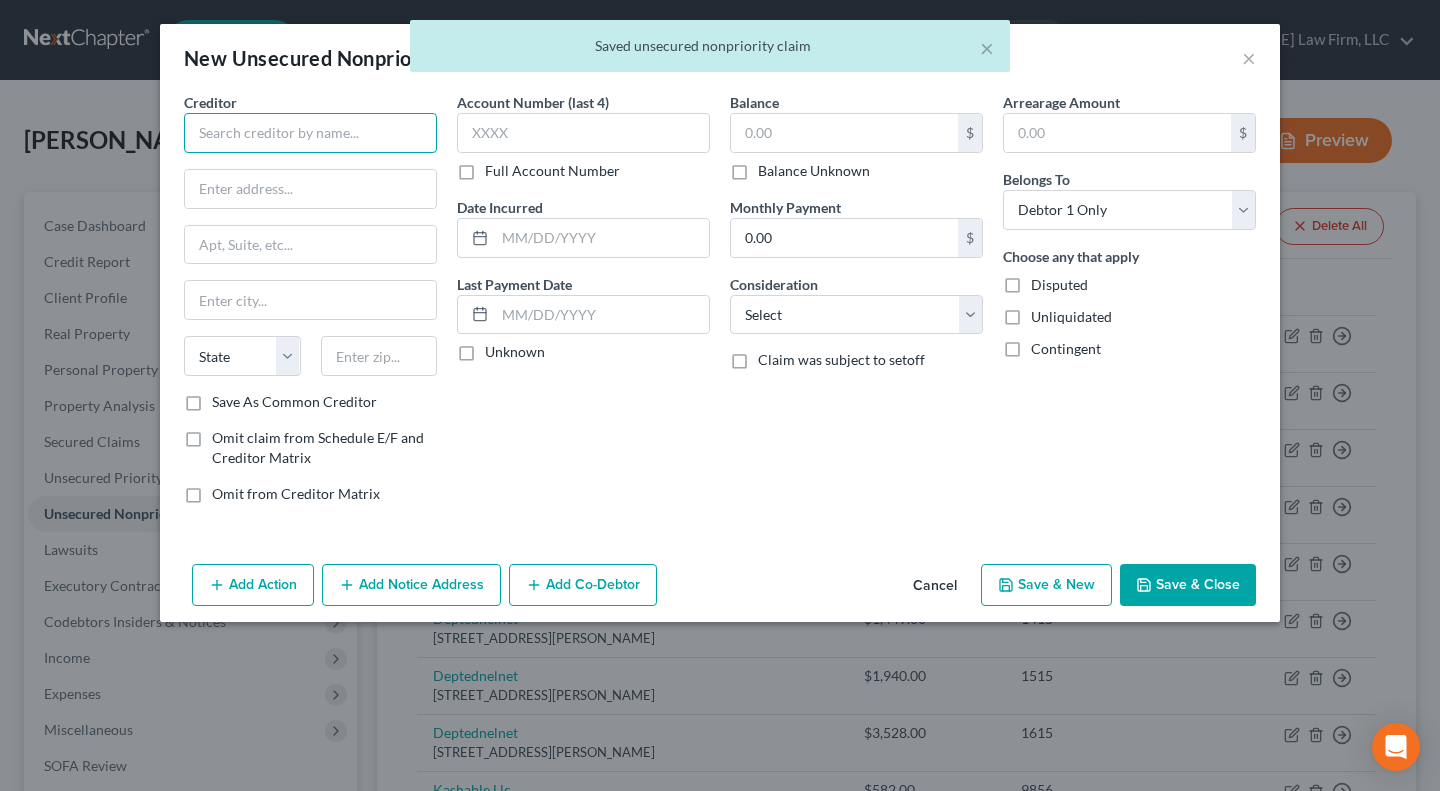 click at bounding box center [310, 133] 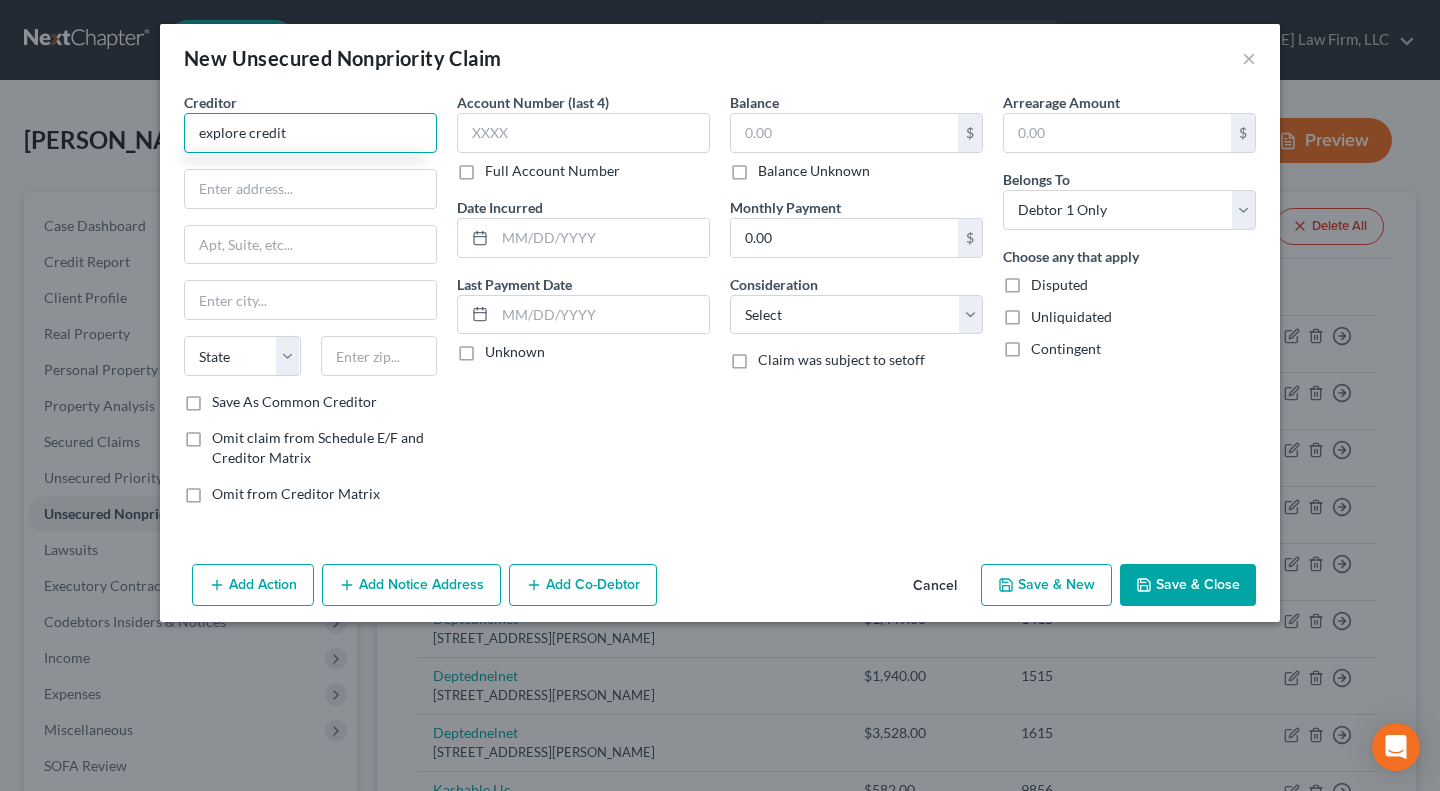 type on "explore credit" 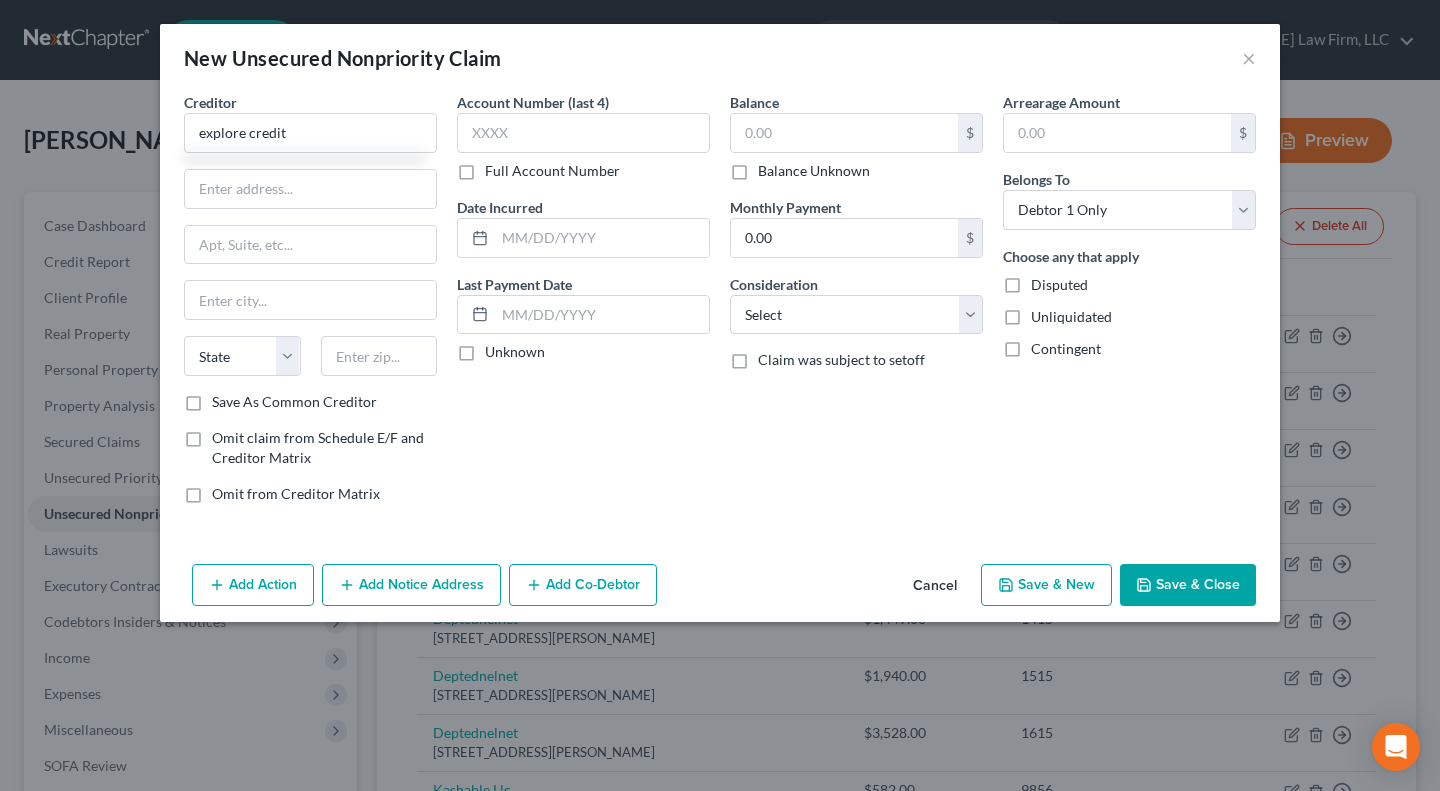 click on "Account Number (last 4)
Full Account Number
Date Incurred         Last Payment Date         Unknown" at bounding box center (583, 306) 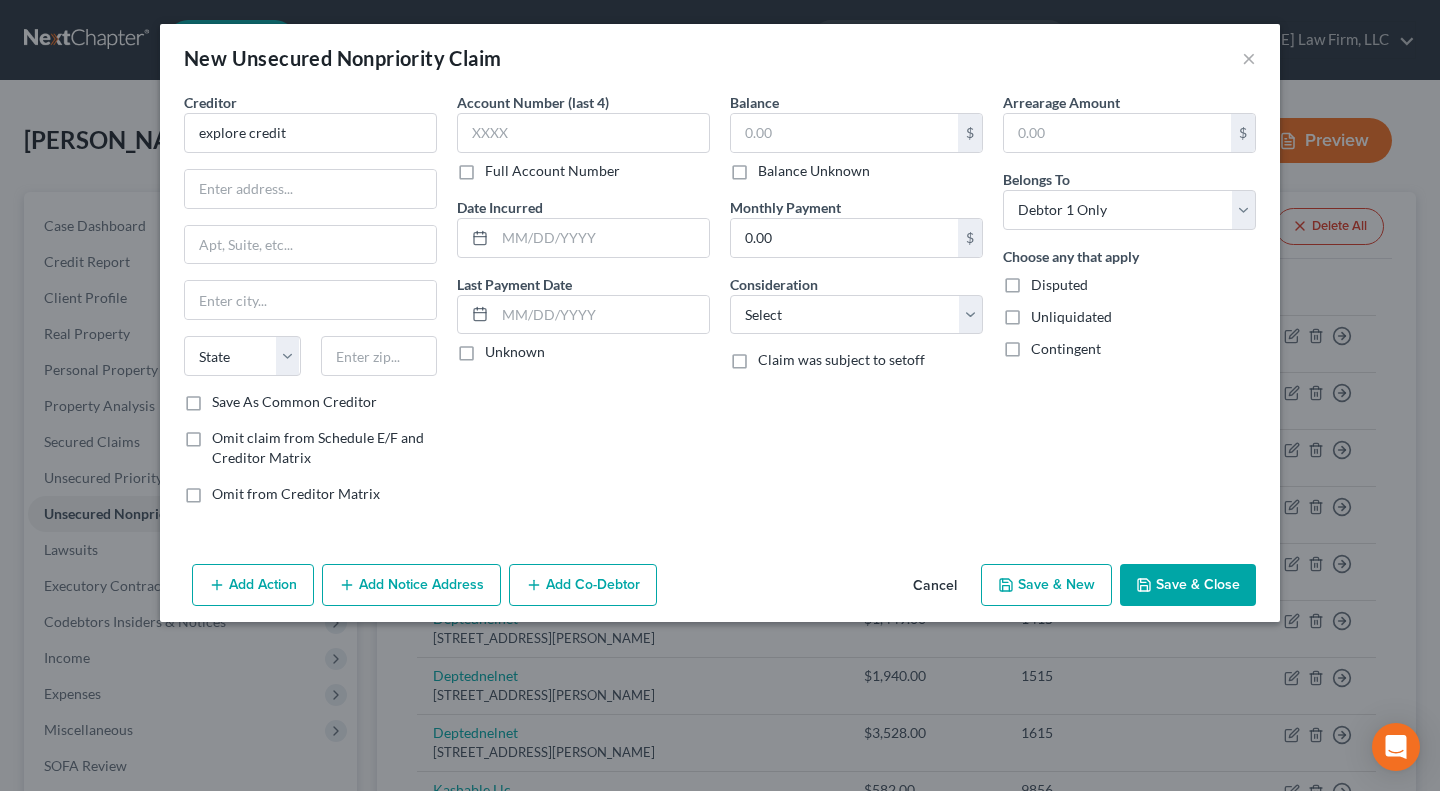 click on "Save & Close" at bounding box center (1188, 585) 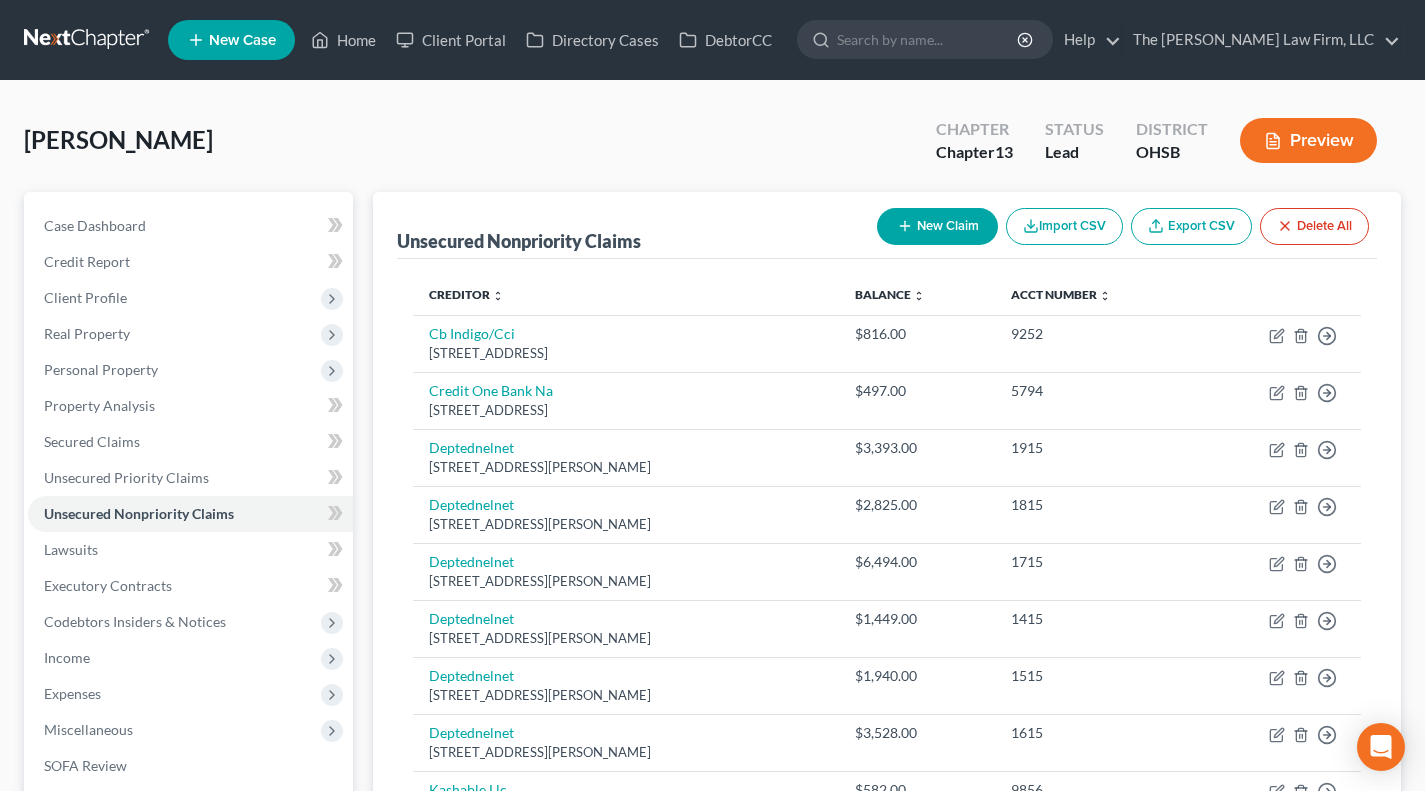 click on "New Claim" at bounding box center [937, 226] 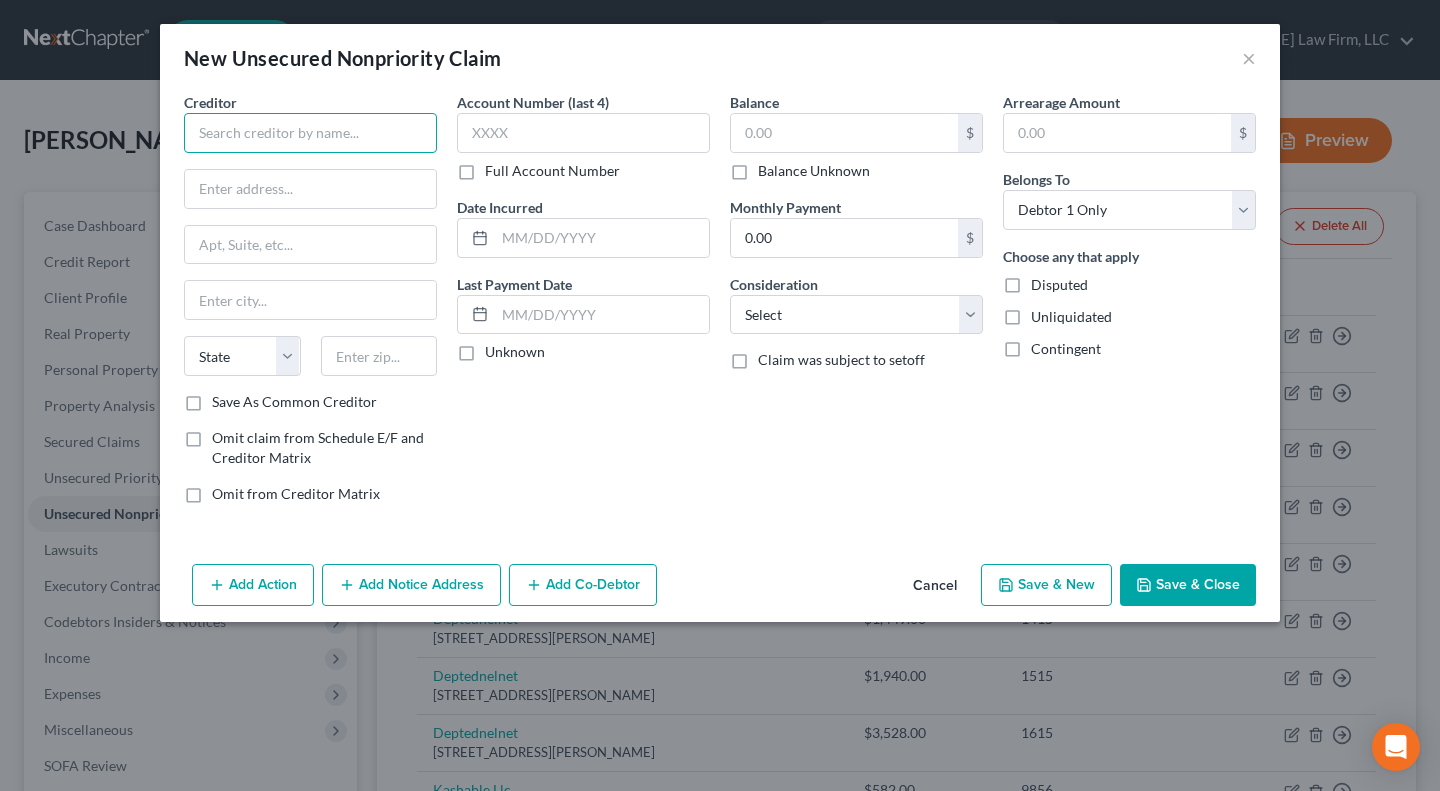 click at bounding box center (310, 133) 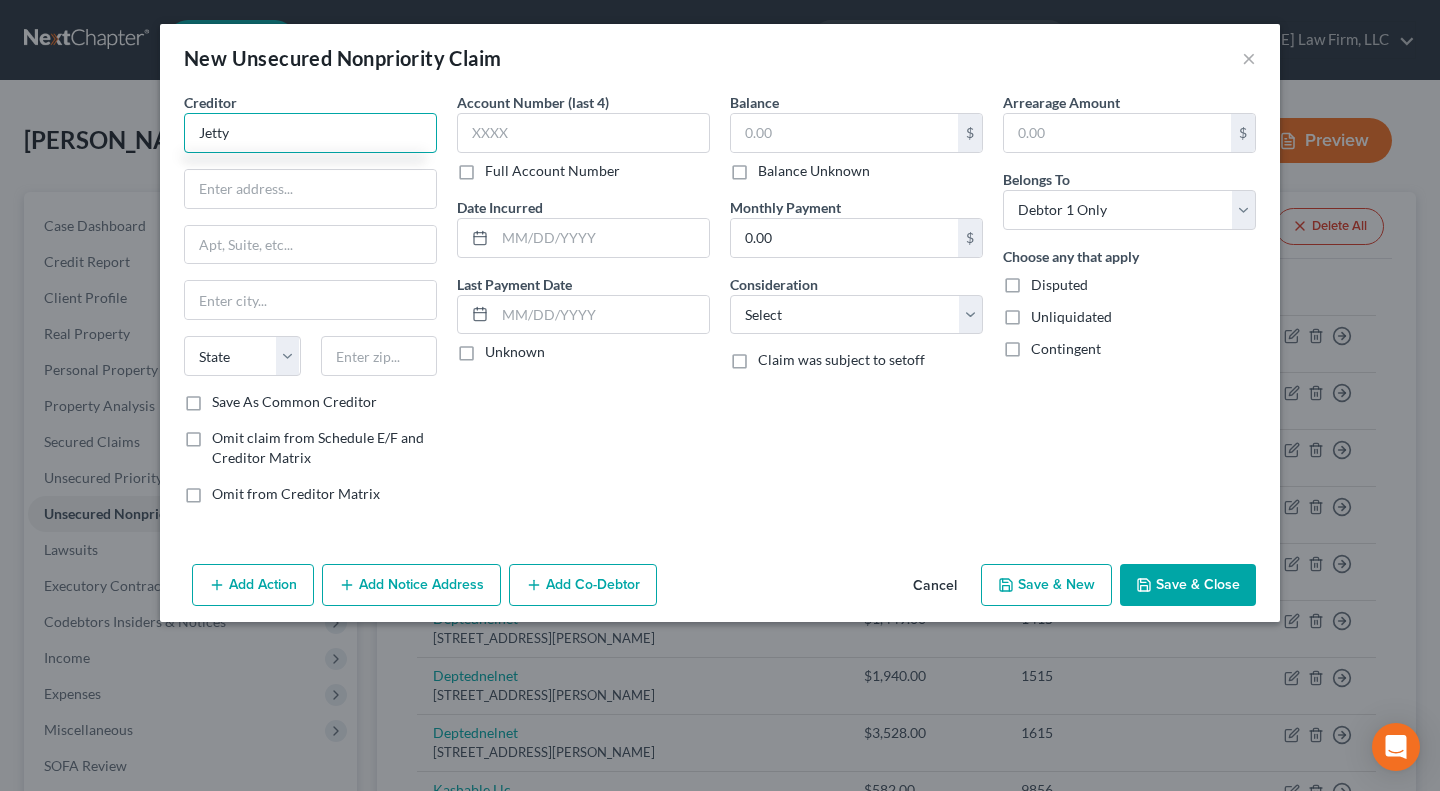 type on "Jetty" 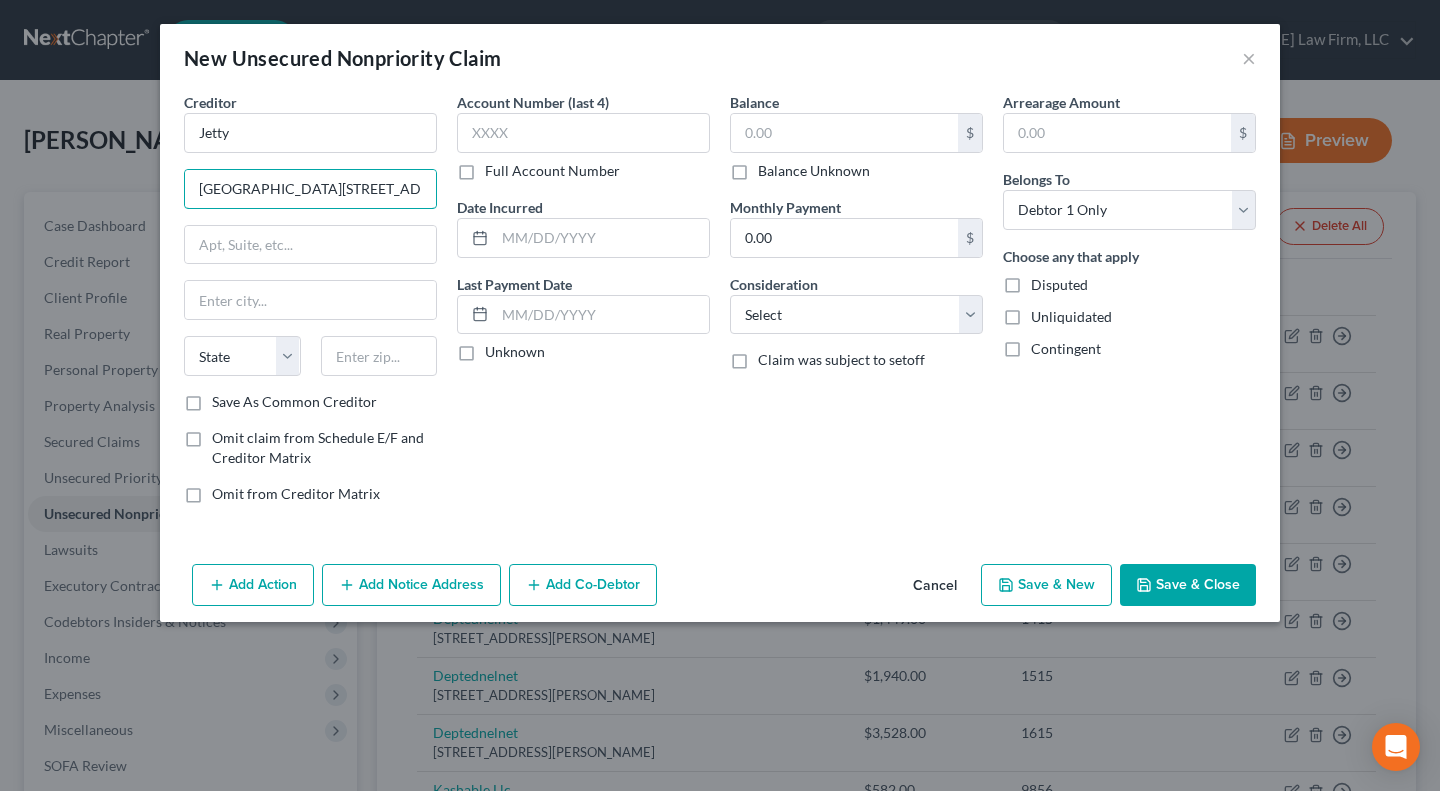 type on "Jetty 217 Centre Street" 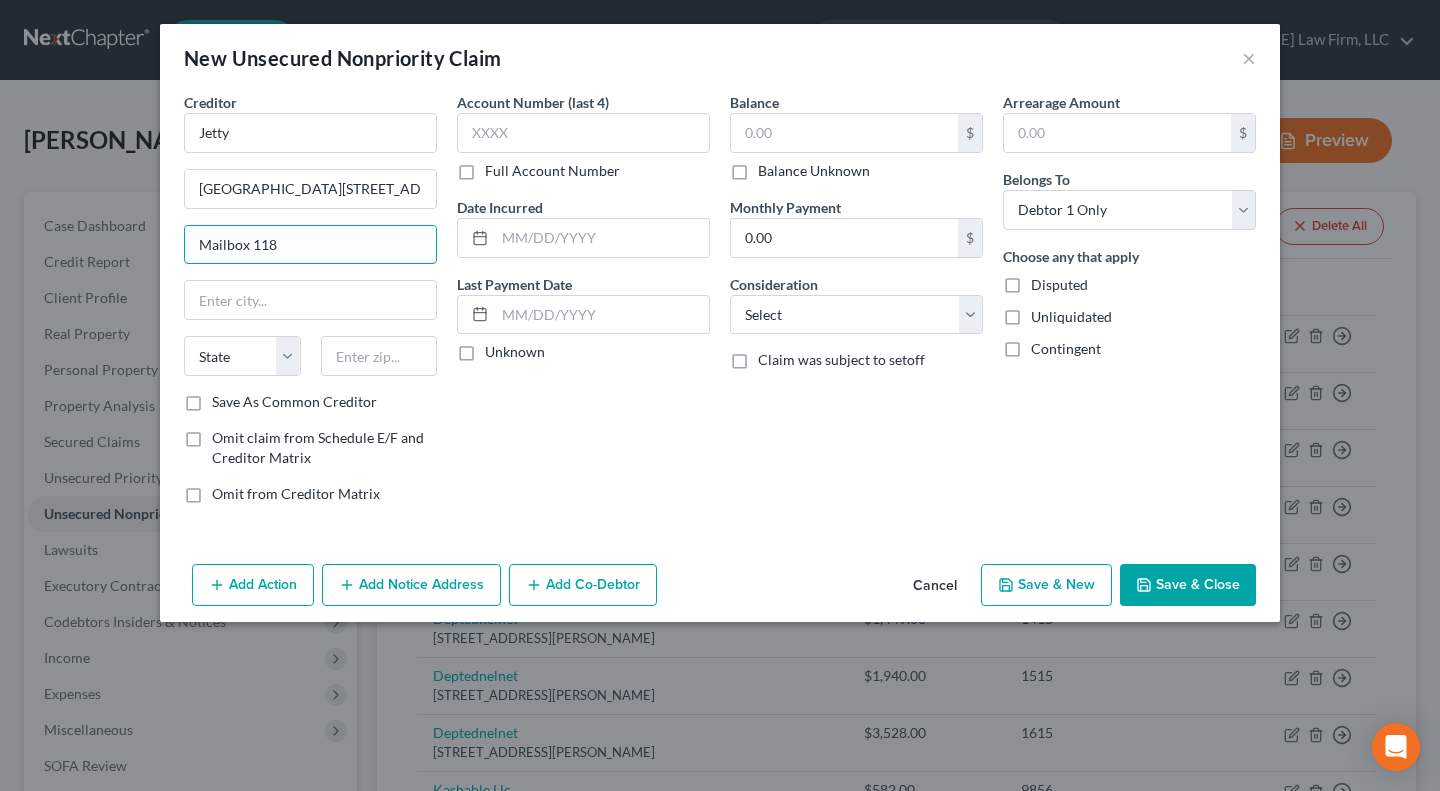 type on "Mailbox 118" 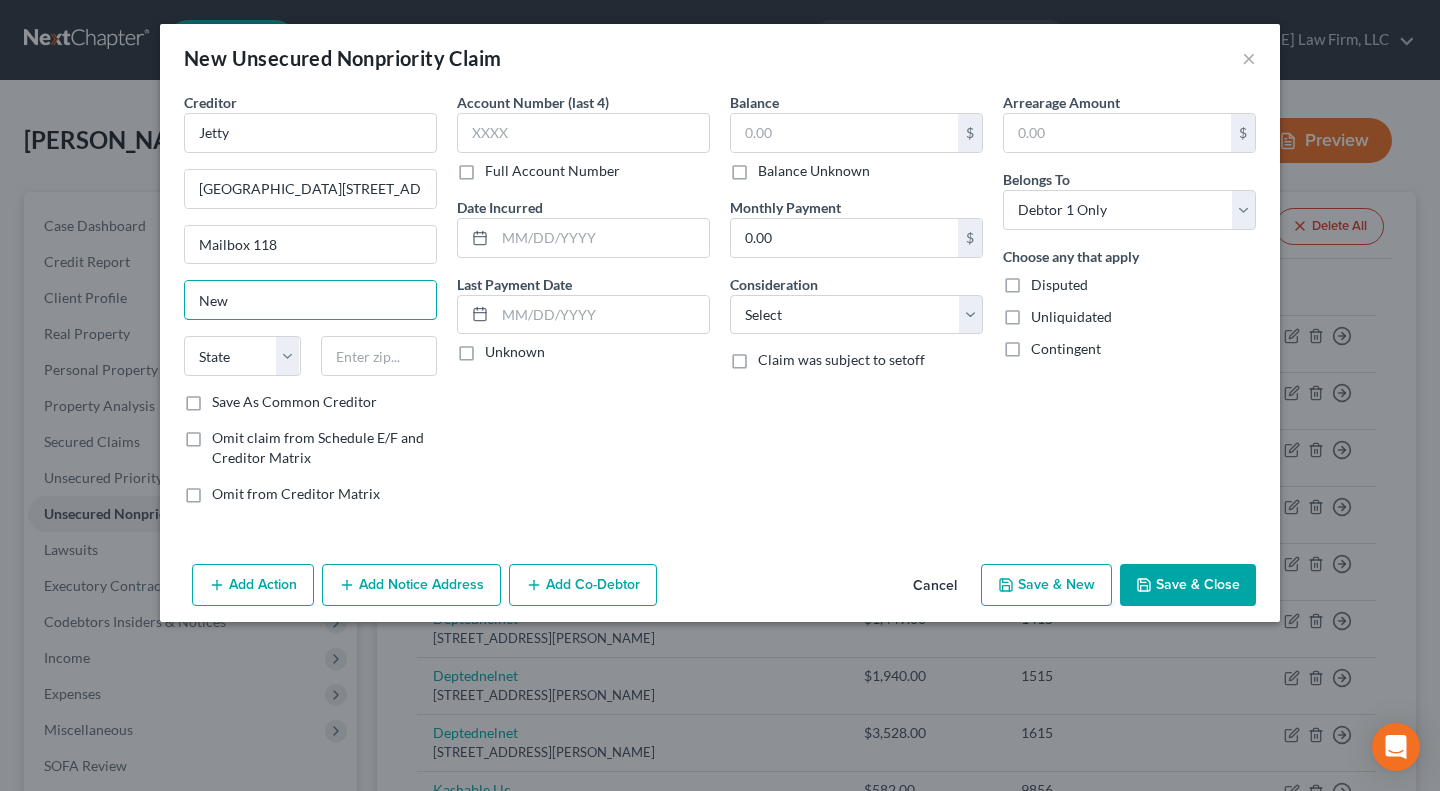 type on "New" 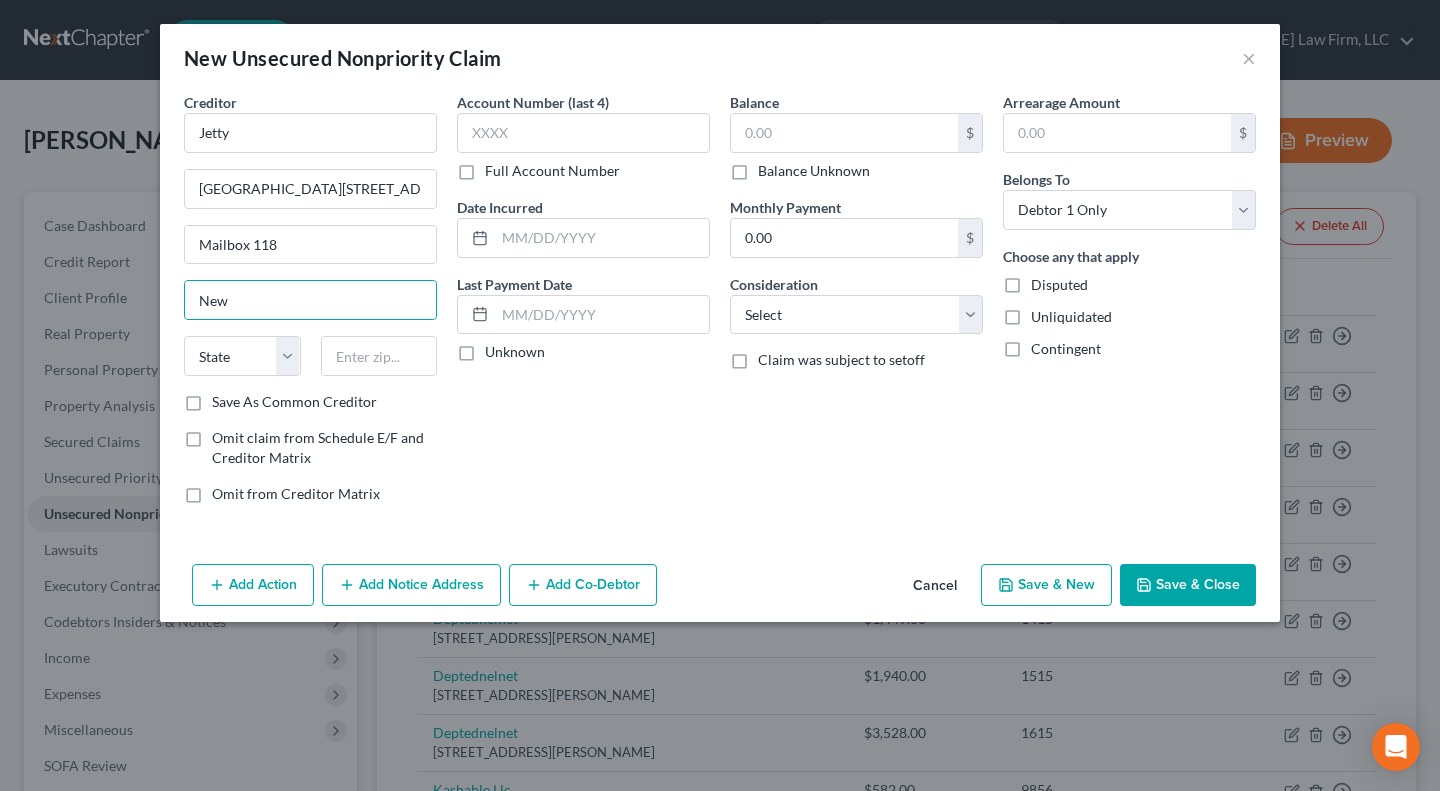 click on "Account Number (last 4)
Full Account Number
Date Incurred         Last Payment Date         Unknown" at bounding box center (583, 306) 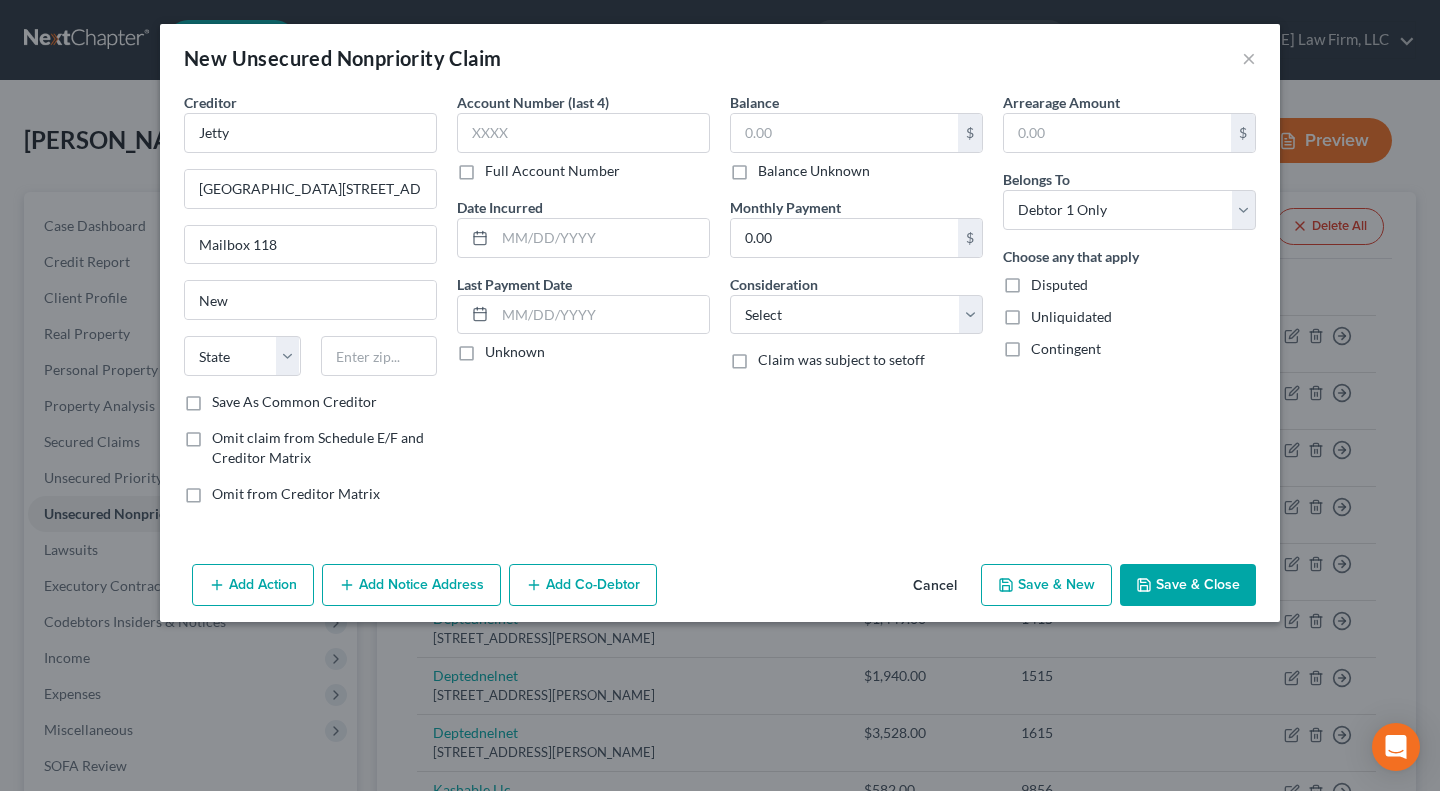 click on "State AL AK AR AZ CA CO CT DE DC FL GA GU HI ID IL IN IA KS KY LA ME MD MA MI MN MS MO MT NC ND NE NV NH NJ NM NY OH OK OR PA PR RI SC SD TN TX UT VI VA VT WA WV WI WY" at bounding box center [310, 364] 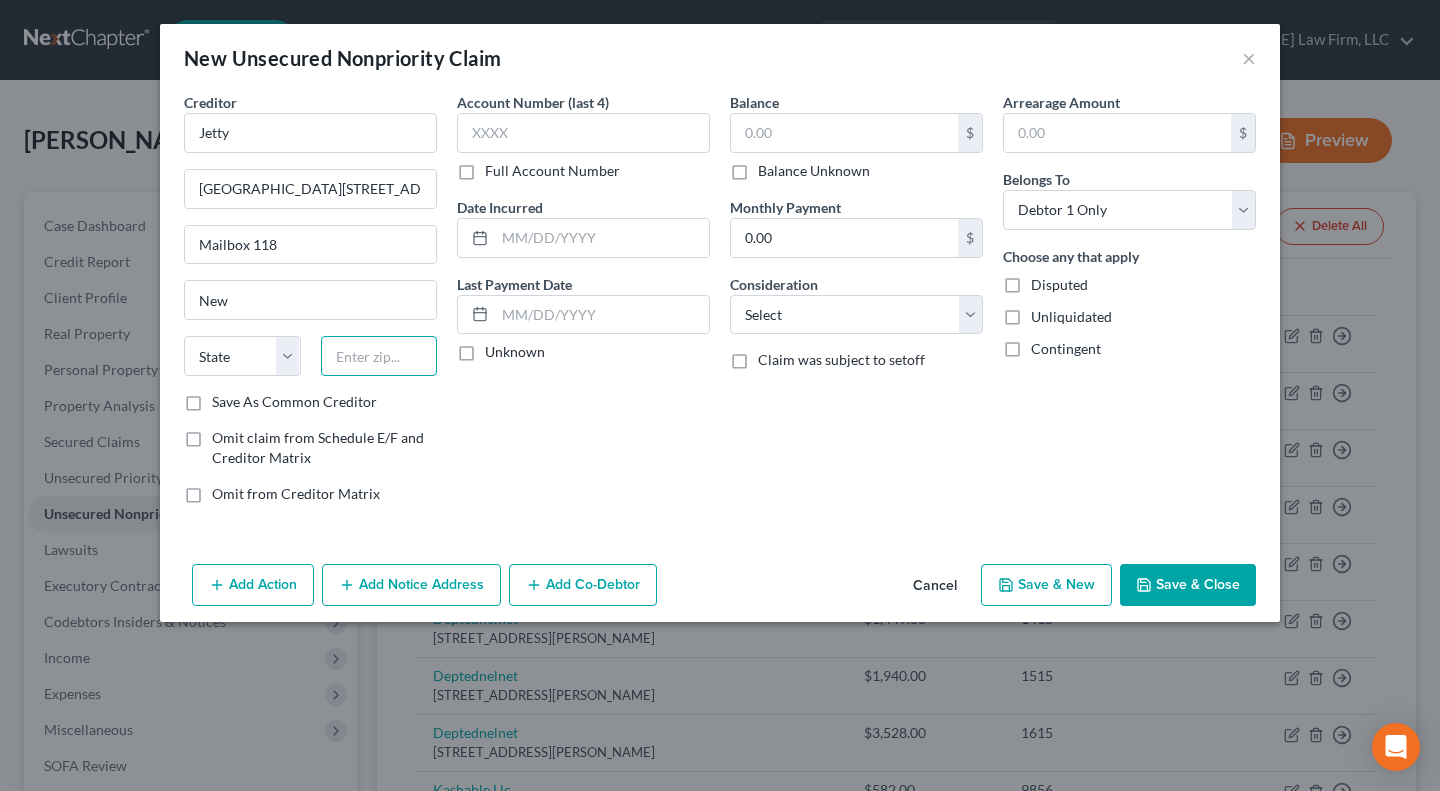 click at bounding box center (379, 356) 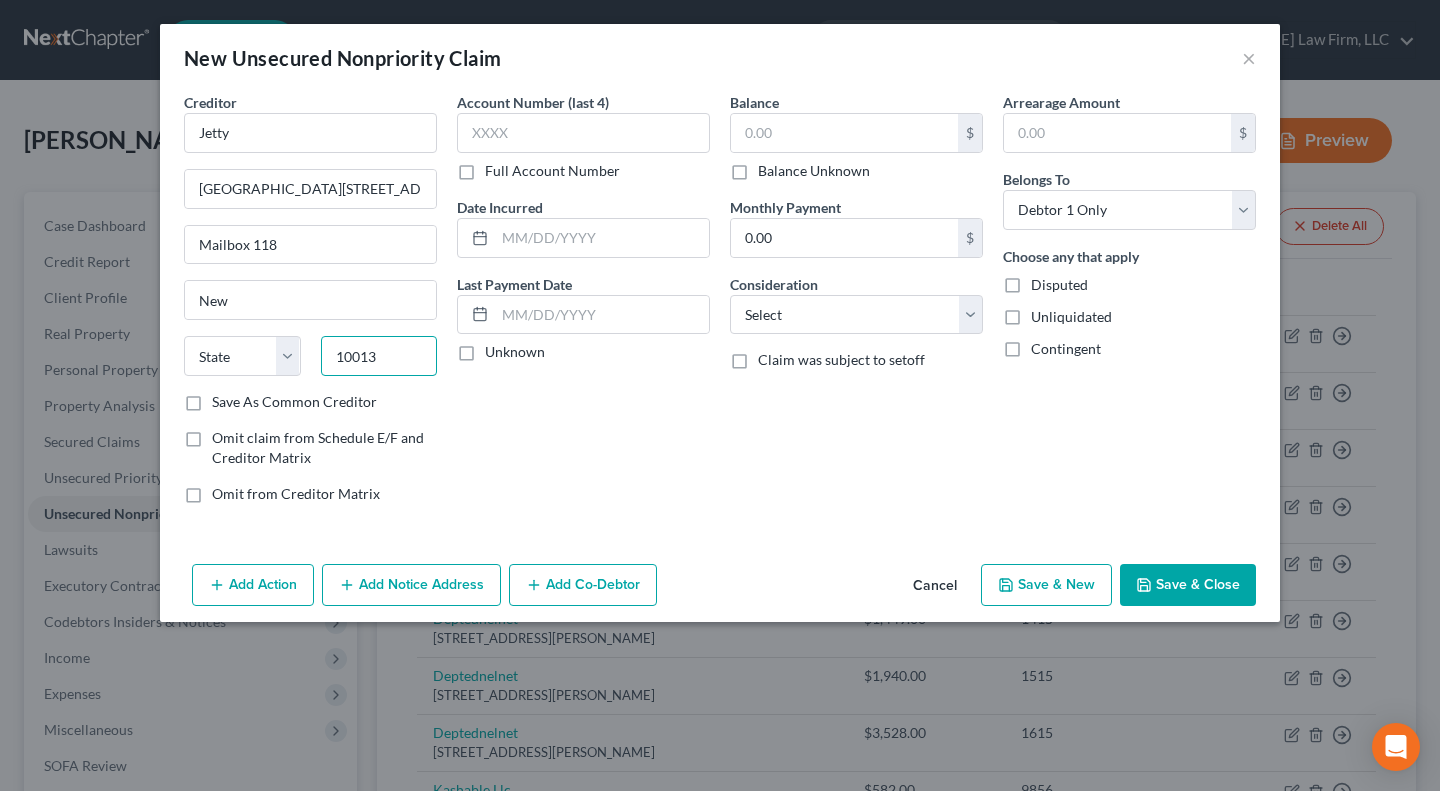 type on "10013" 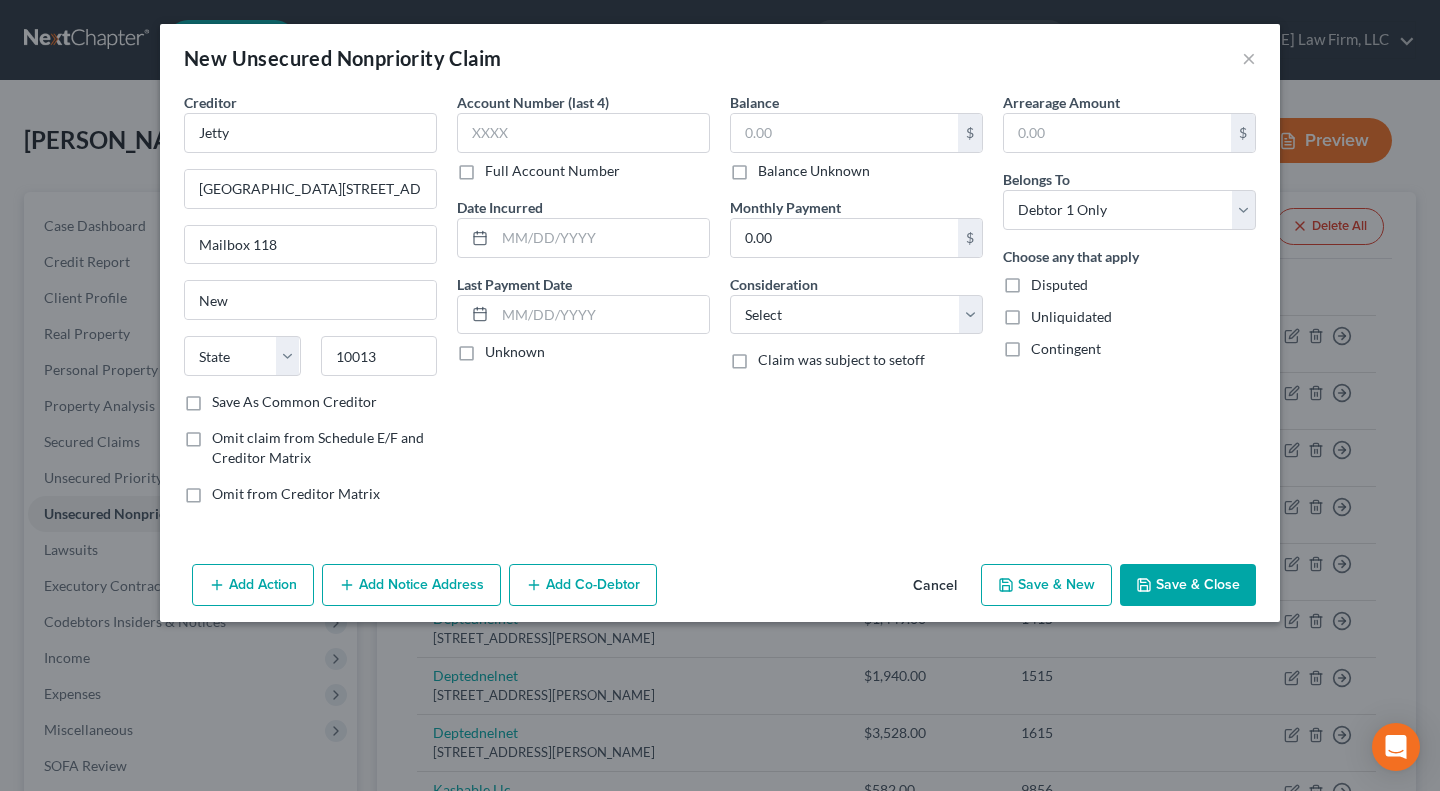 click on "Account Number (last 4)
Full Account Number
Date Incurred         Last Payment Date         Unknown" at bounding box center [583, 306] 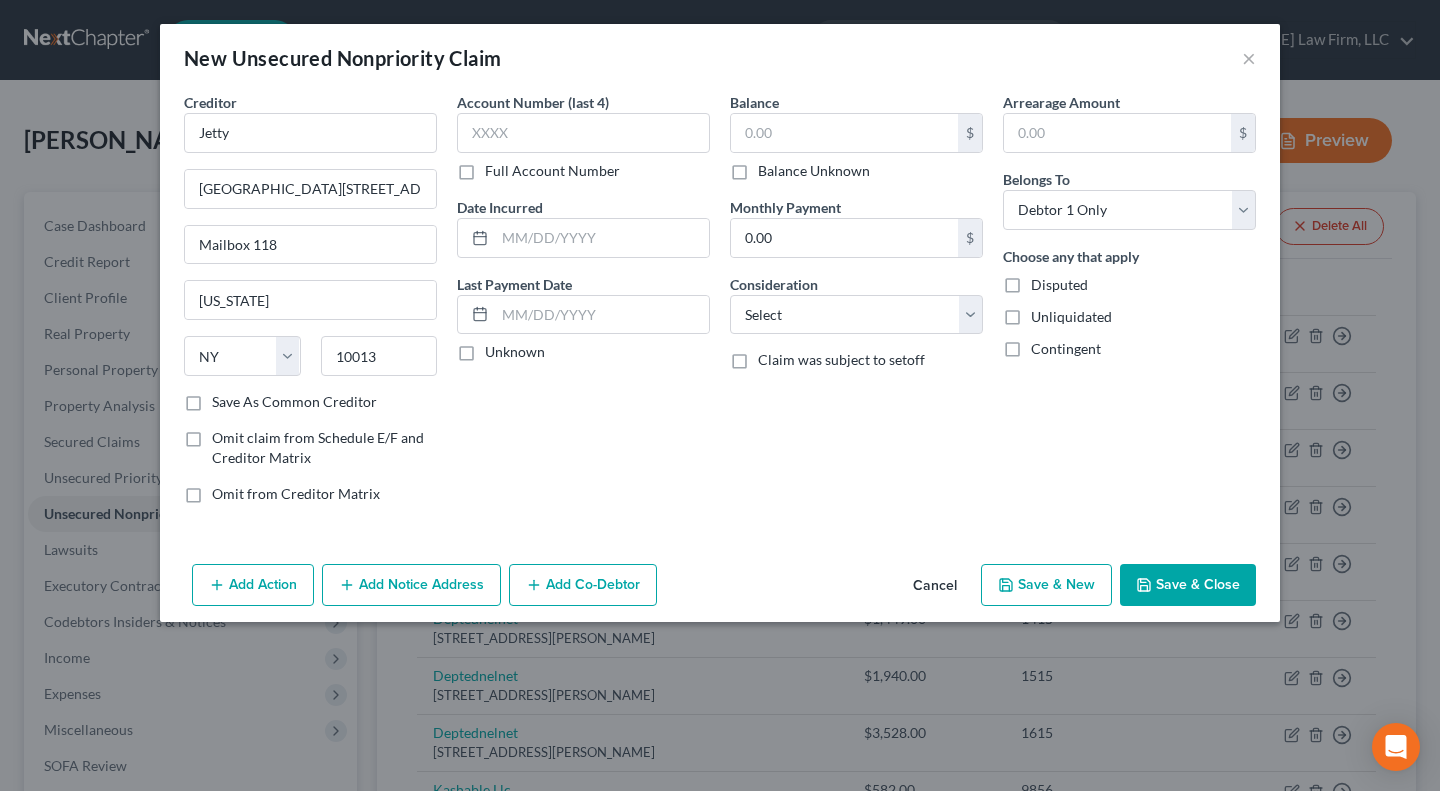 click on "Unknown" at bounding box center (515, 352) 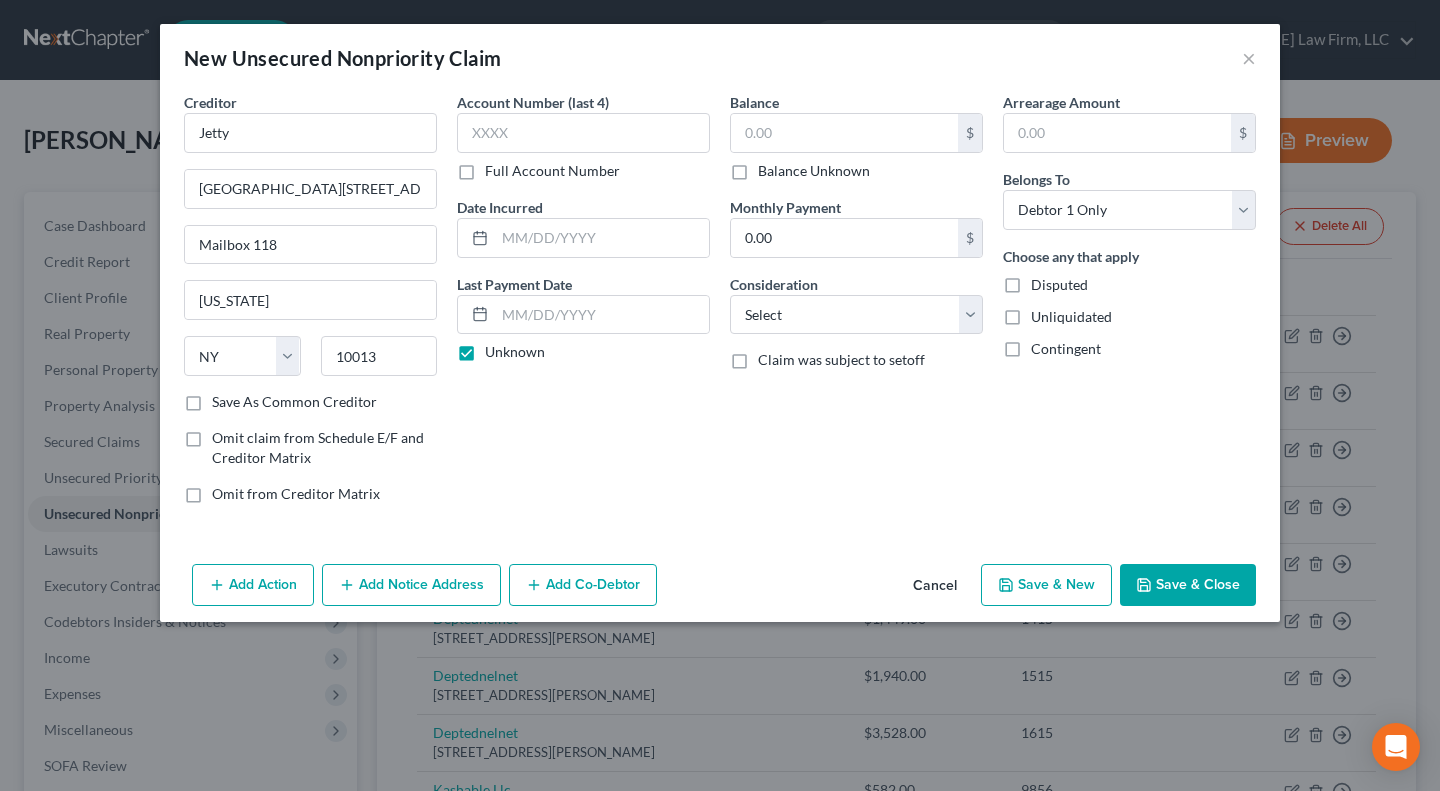 click on "Balance Unknown" at bounding box center (814, 171) 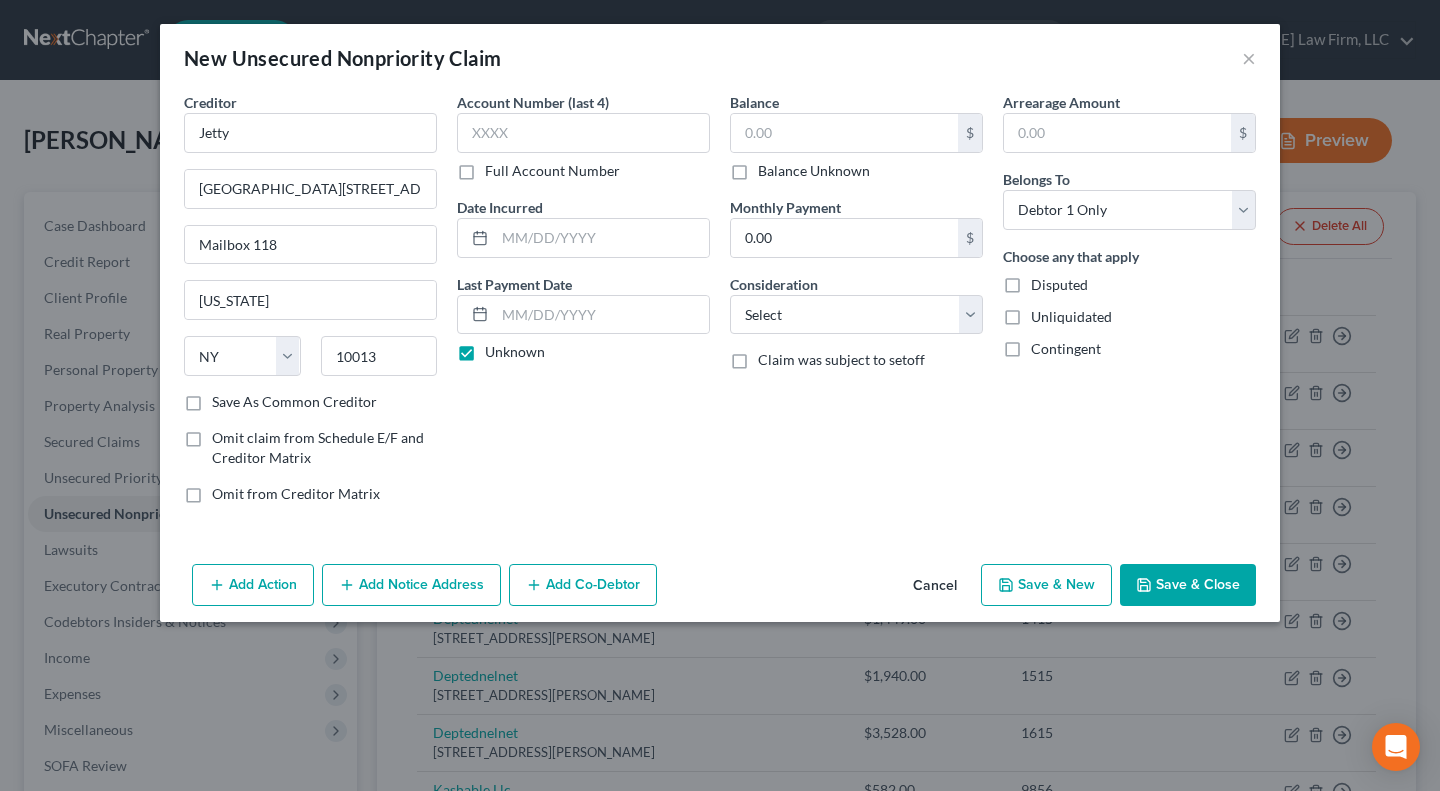click on "Balance Unknown" at bounding box center (772, 167) 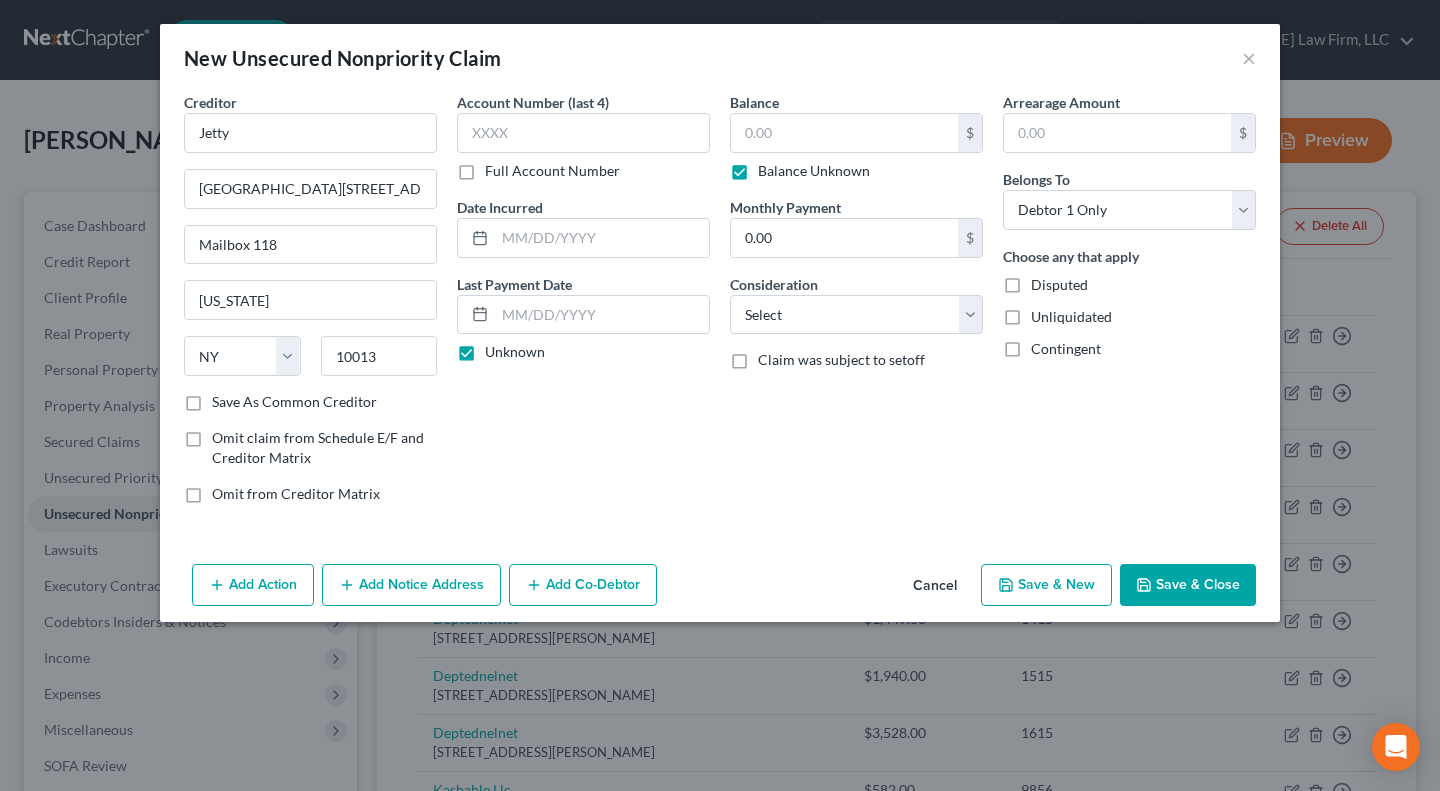 type on "0.00" 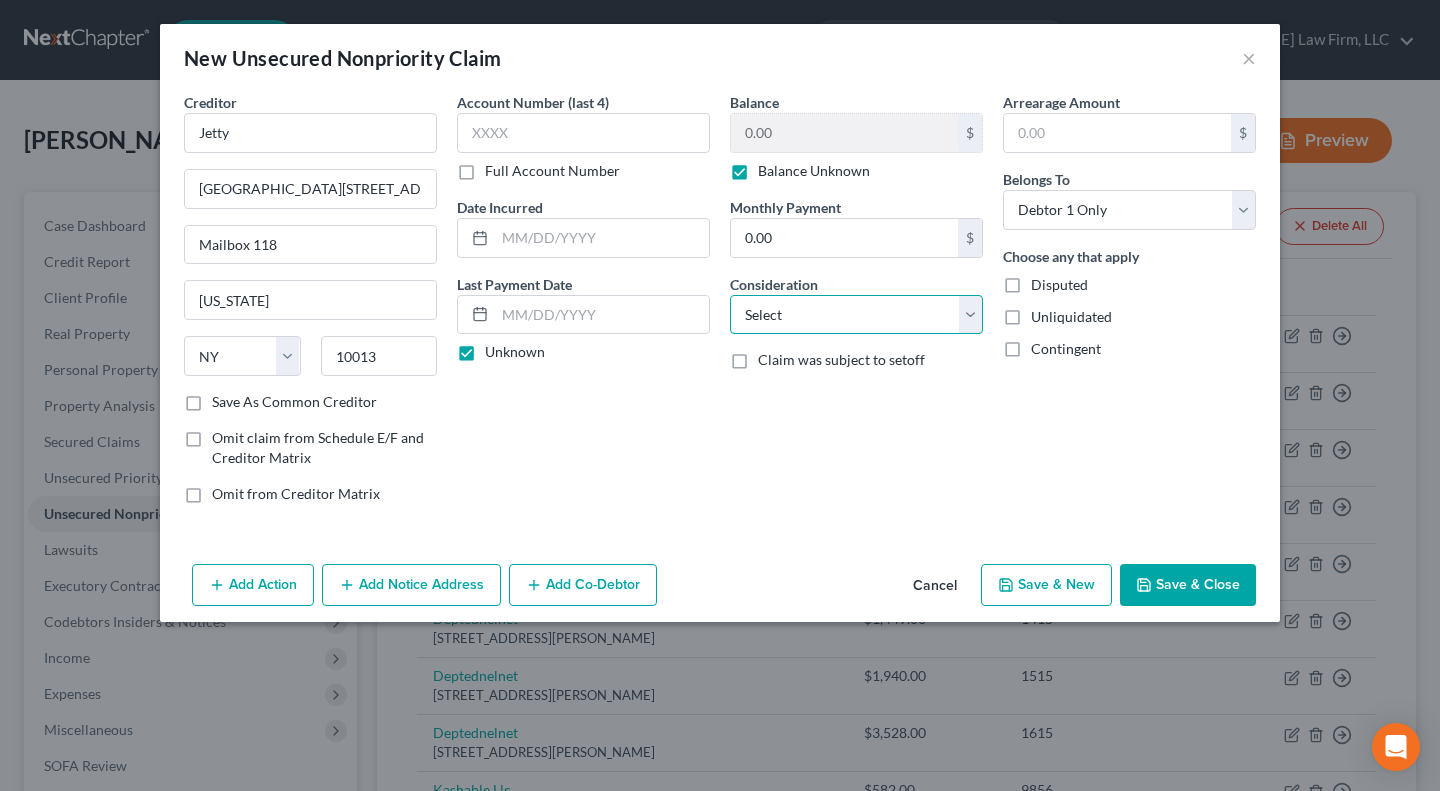 click on "Select Cable / Satellite Services Collection Agency Credit Card Debt Debt Counseling / Attorneys Deficiency Balance Domestic Support Obligations Home / Car Repairs Income Taxes Judgment Liens Medical Services Monies Loaned / Advanced Mortgage Obligation From Divorce Or Separation Obligation To Pensions Other Overdrawn Bank Account Promised To Help Pay Creditors Student Loans Suppliers And Vendors Telephone / Internet Services Utility Services" at bounding box center [856, 315] 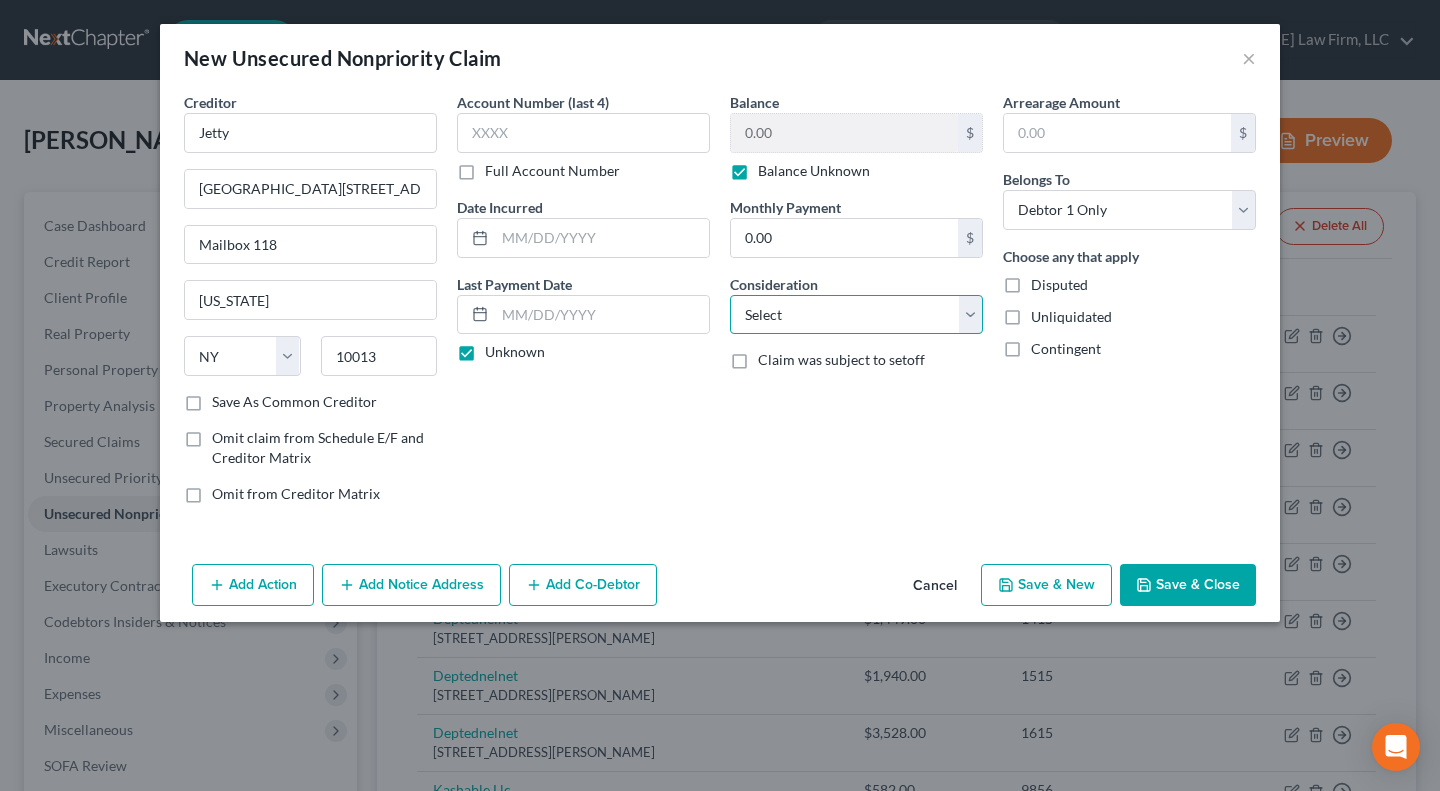 select on "4" 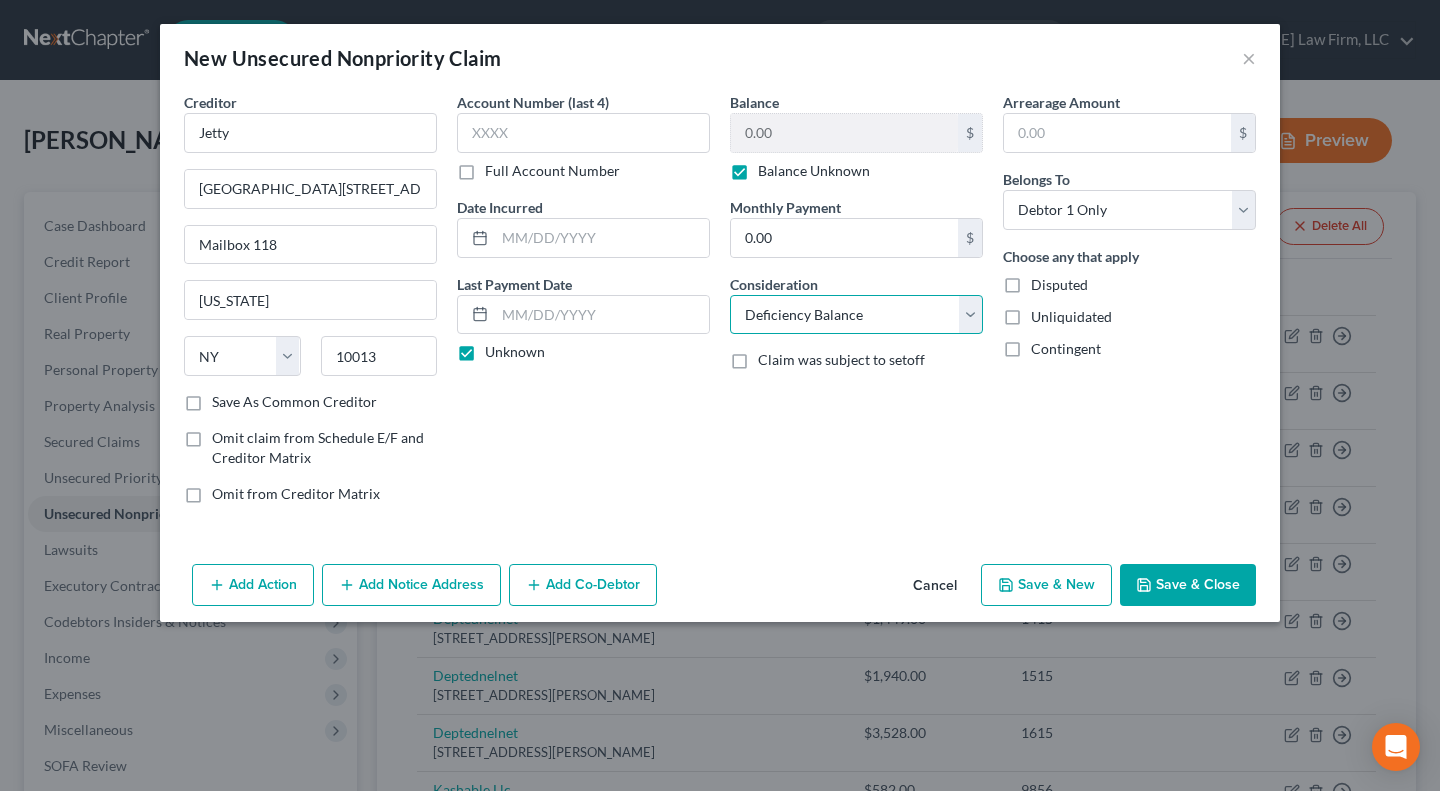 click on "Select Cable / Satellite Services Collection Agency Credit Card Debt Debt Counseling / Attorneys Deficiency Balance Domestic Support Obligations Home / Car Repairs Income Taxes Judgment Liens Medical Services Monies Loaned / Advanced Mortgage Obligation From Divorce Or Separation Obligation To Pensions Other Overdrawn Bank Account Promised To Help Pay Creditors Student Loans Suppliers And Vendors Telephone / Internet Services Utility Services" at bounding box center [856, 315] 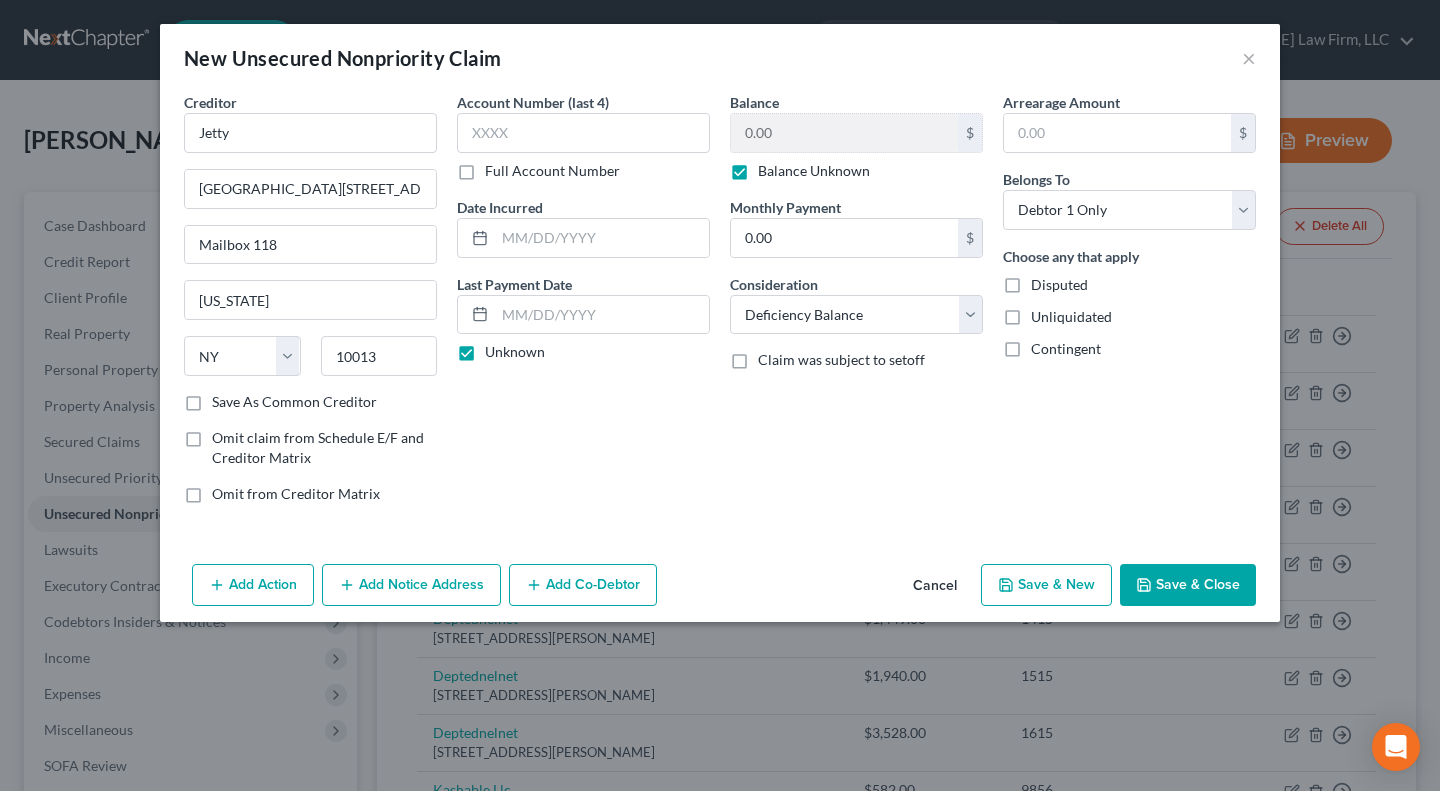click on "Account Number (last 4)
Full Account Number
Date Incurred         Last Payment Date         Unknown" at bounding box center [583, 306] 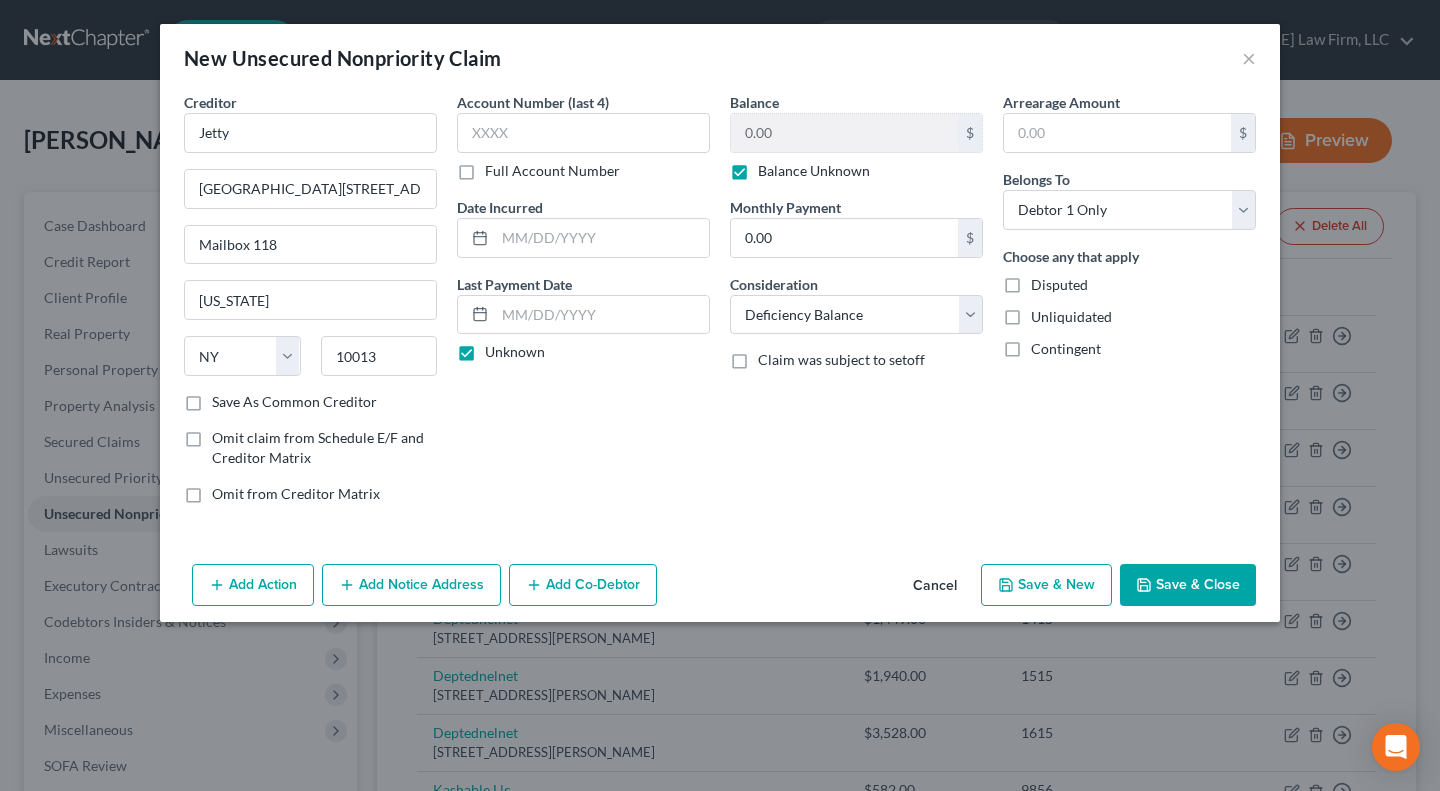 click on "Save & Close" at bounding box center (1188, 585) 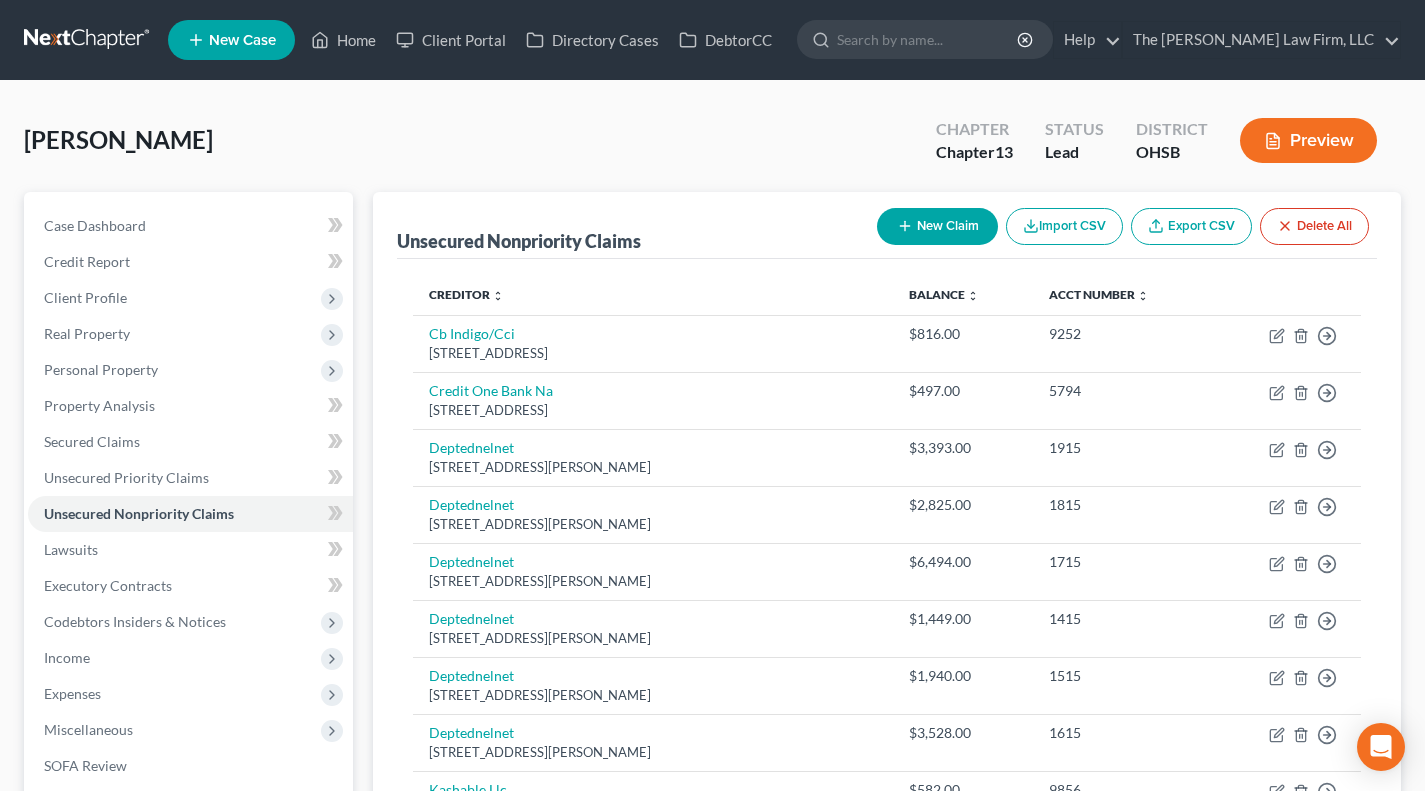 scroll, scrollTop: 166, scrollLeft: 0, axis: vertical 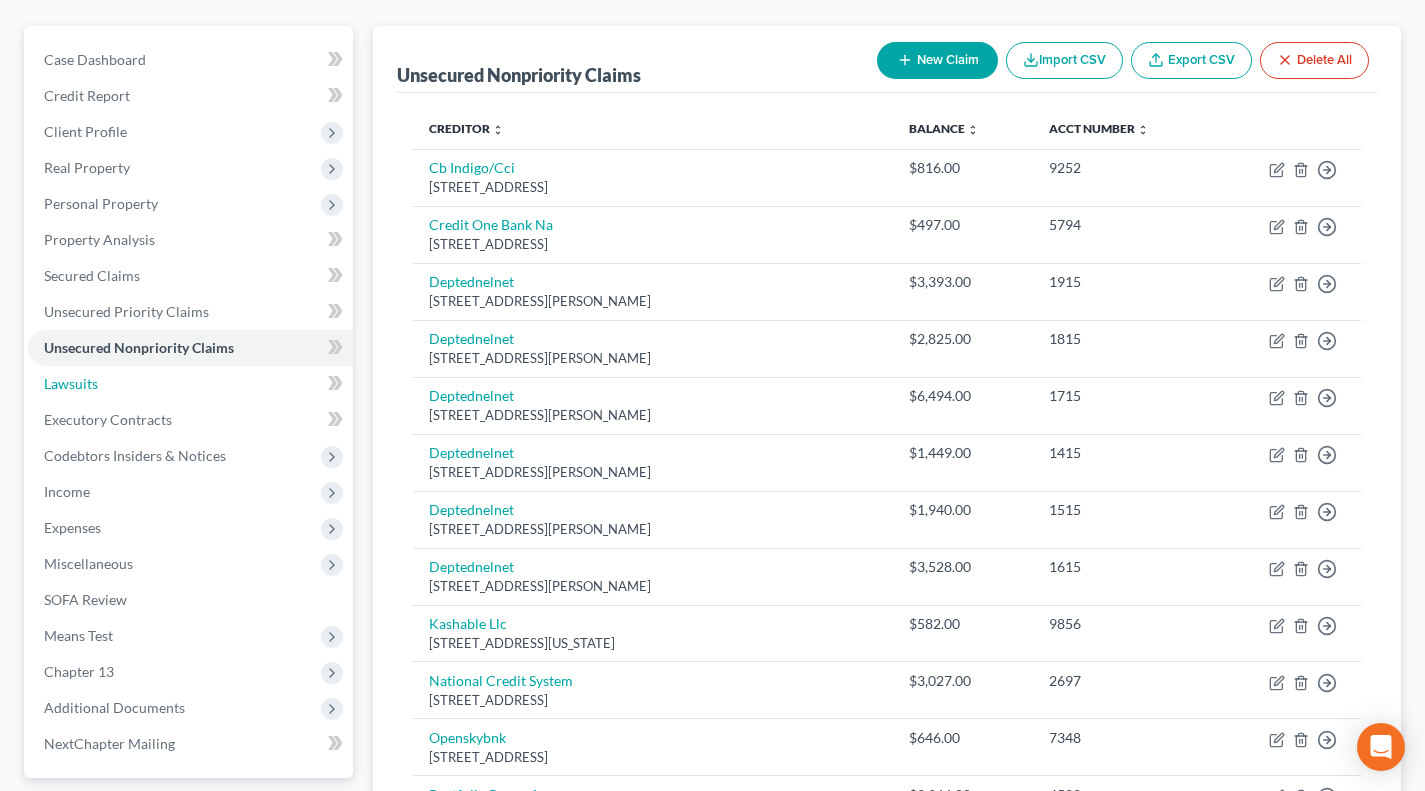 click on "Lawsuits" at bounding box center (190, 384) 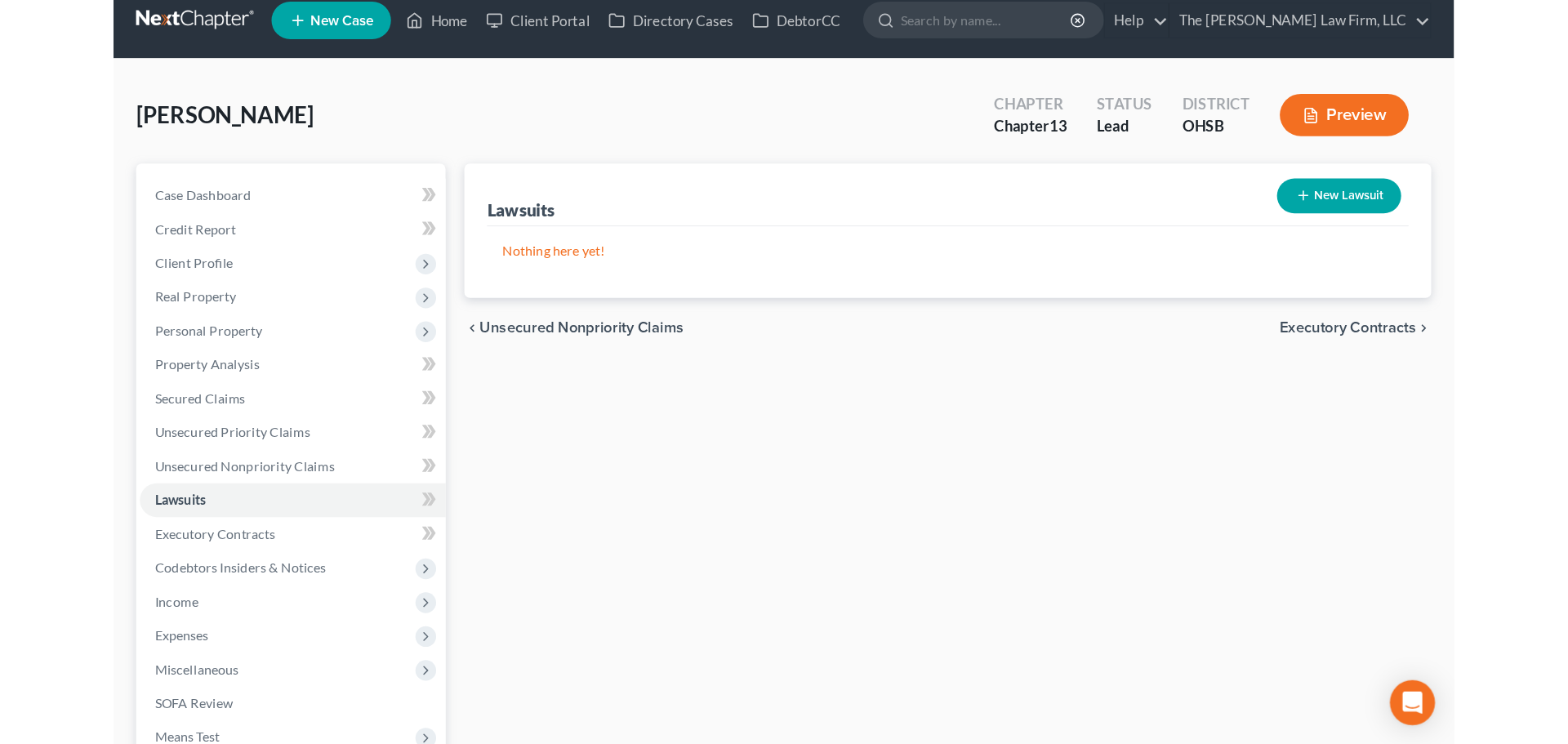 scroll, scrollTop: 0, scrollLeft: 0, axis: both 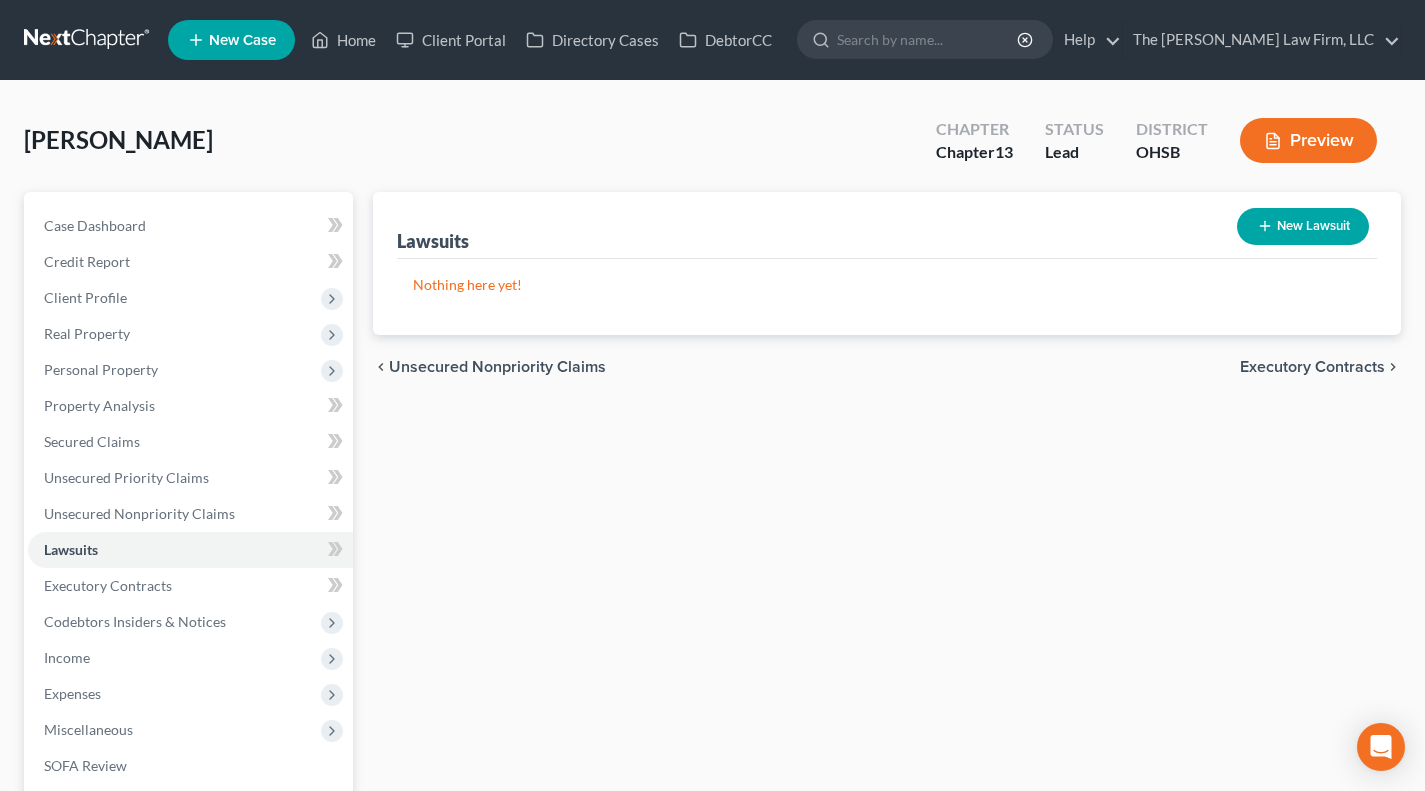 click on "New Lawsuit" at bounding box center (1303, 226) 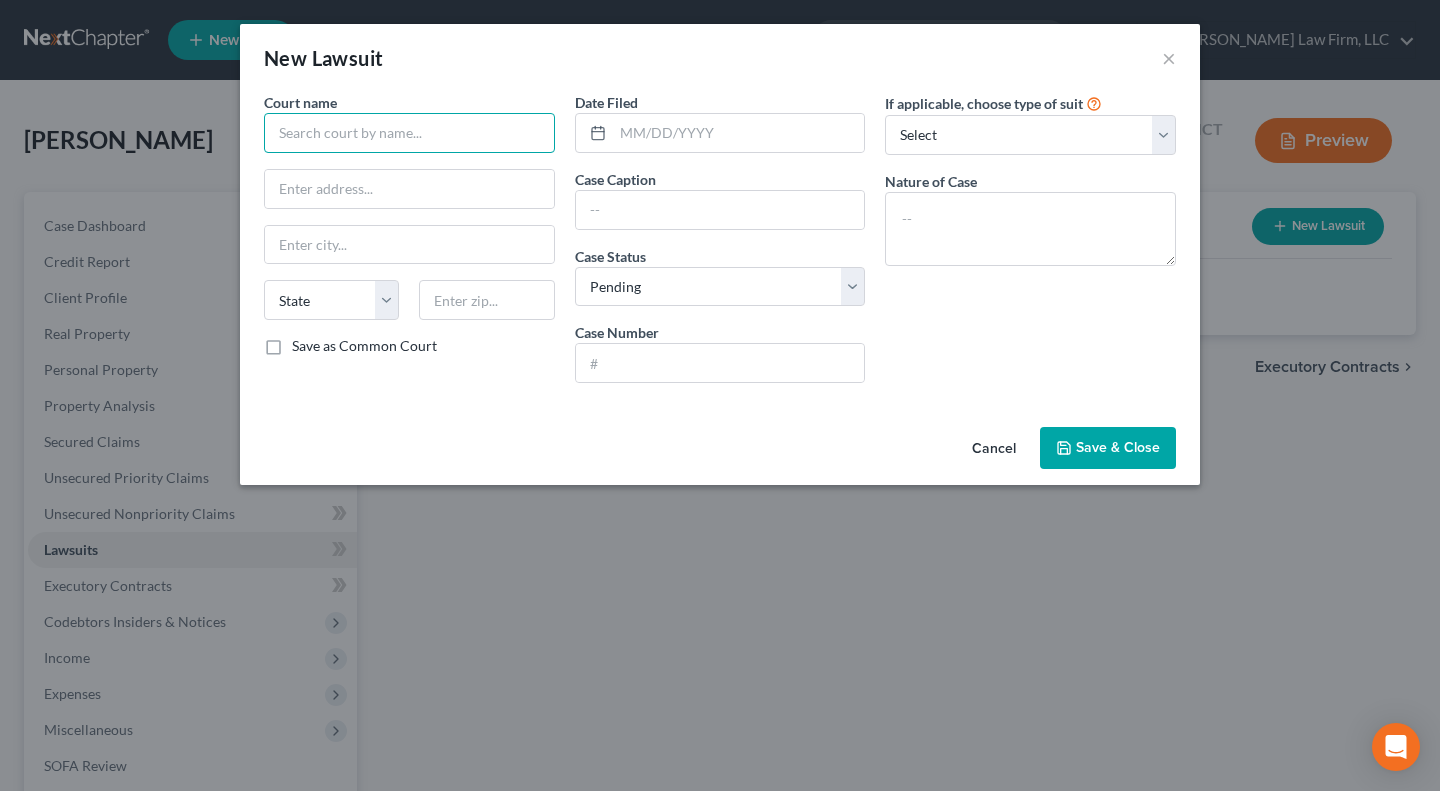 click at bounding box center (409, 133) 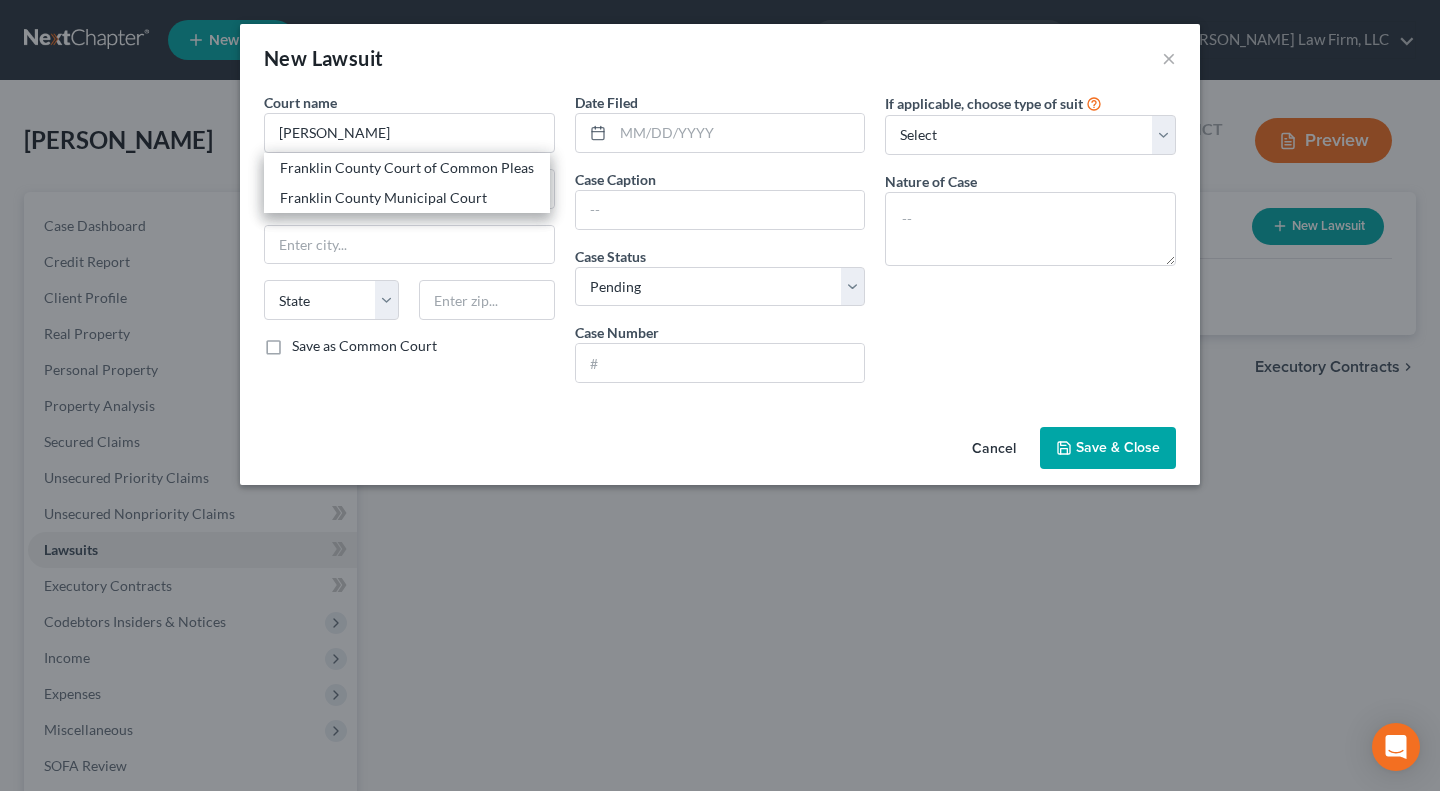 click on "Franklin County Municipal Court" at bounding box center [407, 198] 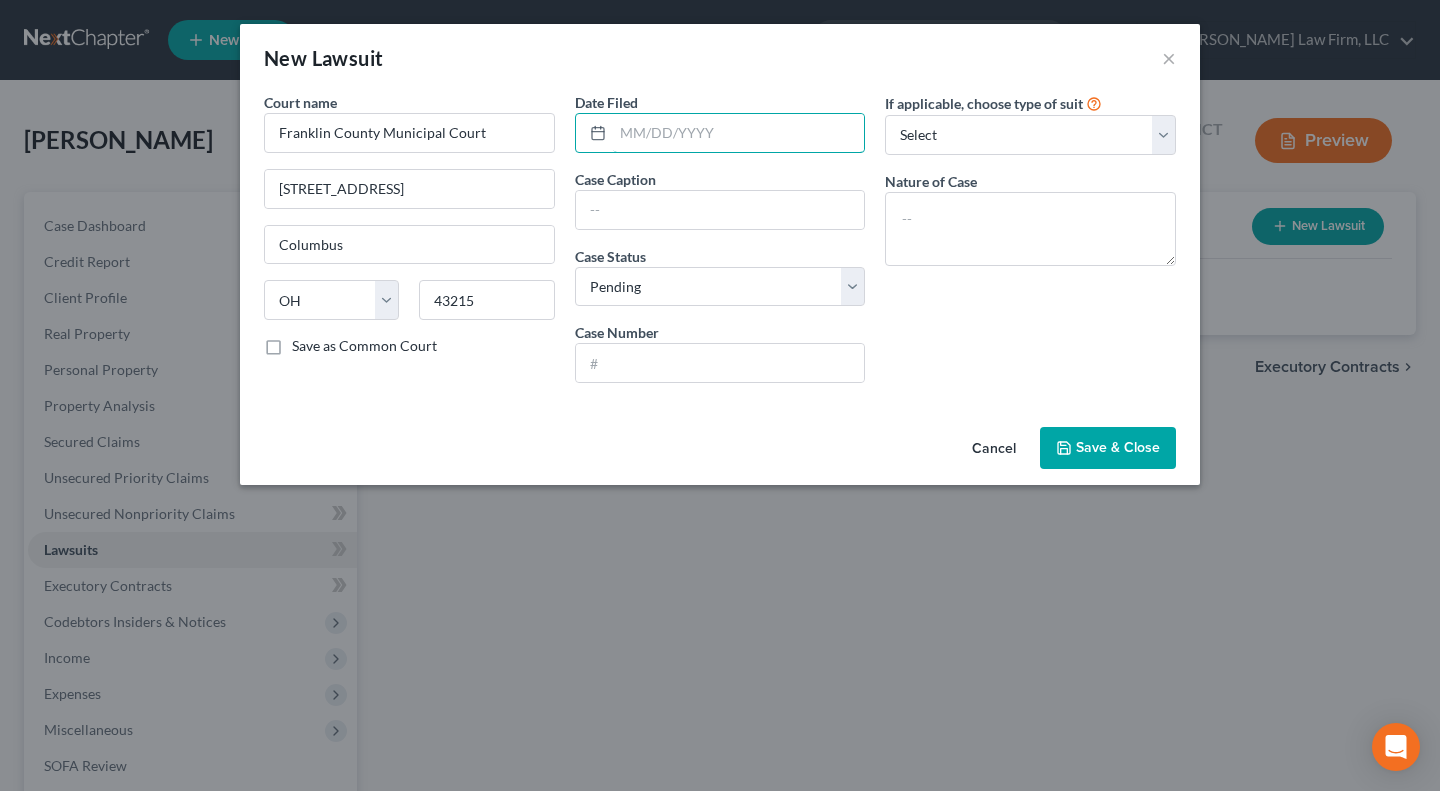 click at bounding box center [739, 133] 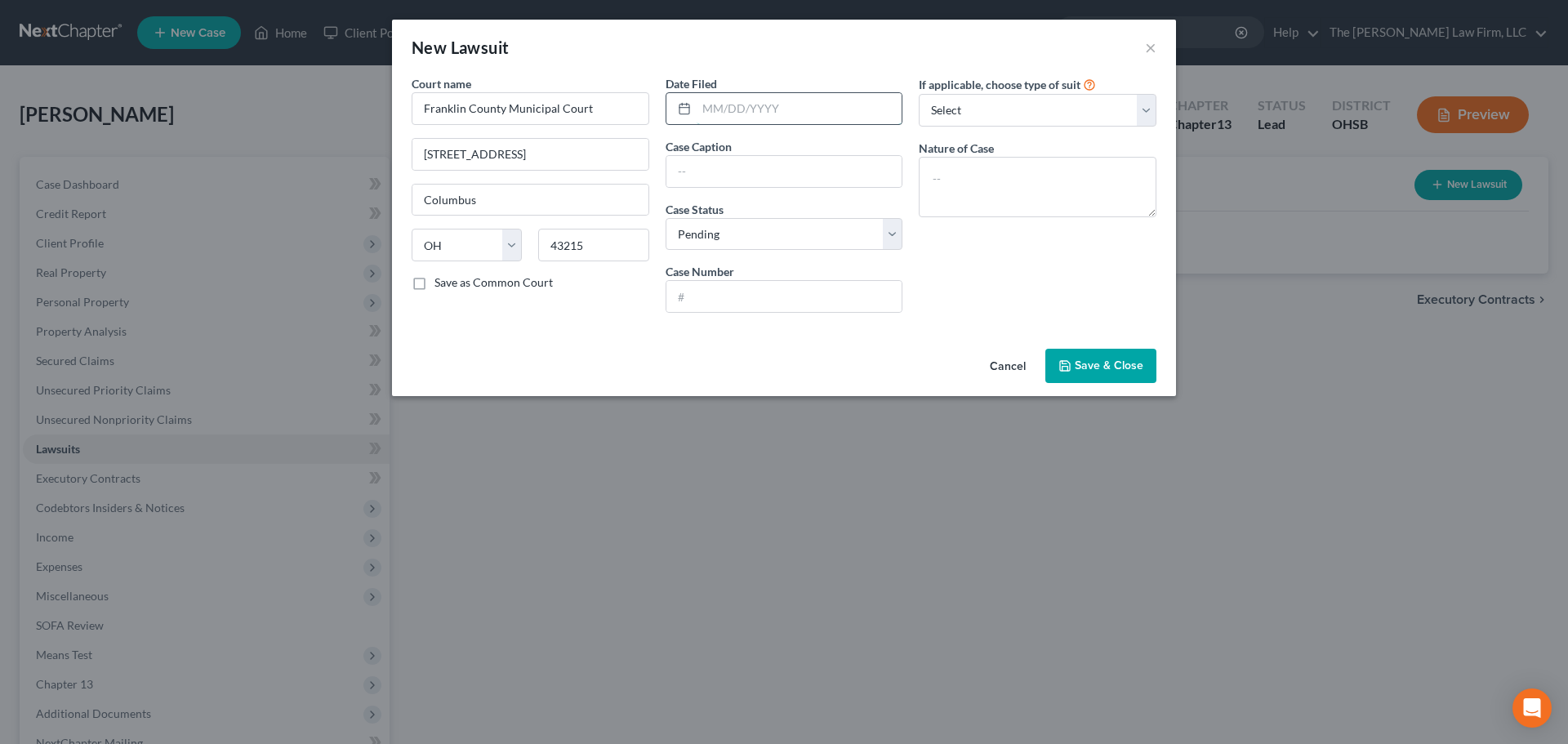 click at bounding box center (800, 109) 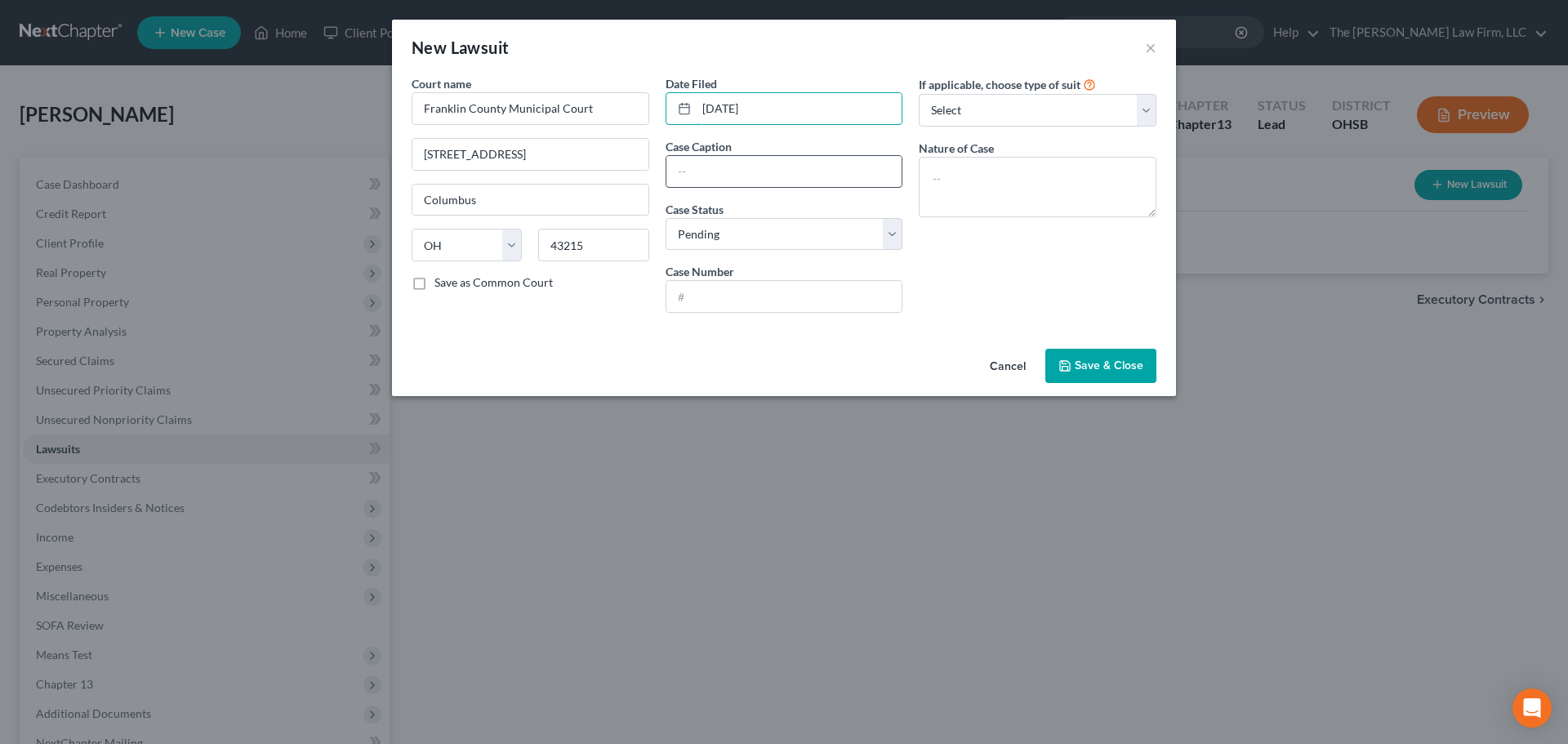type on "05/27/2025" 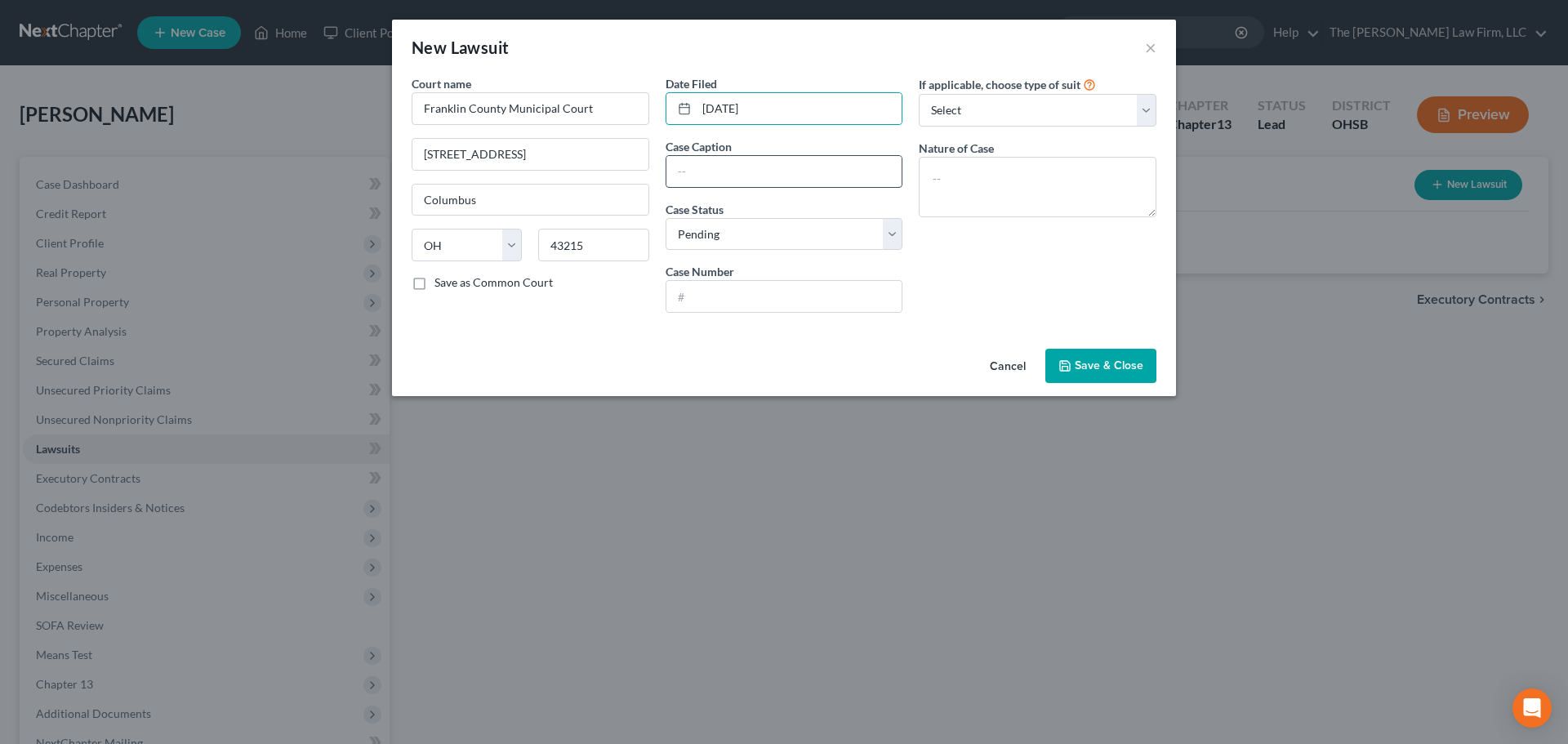 click at bounding box center [784, 172] 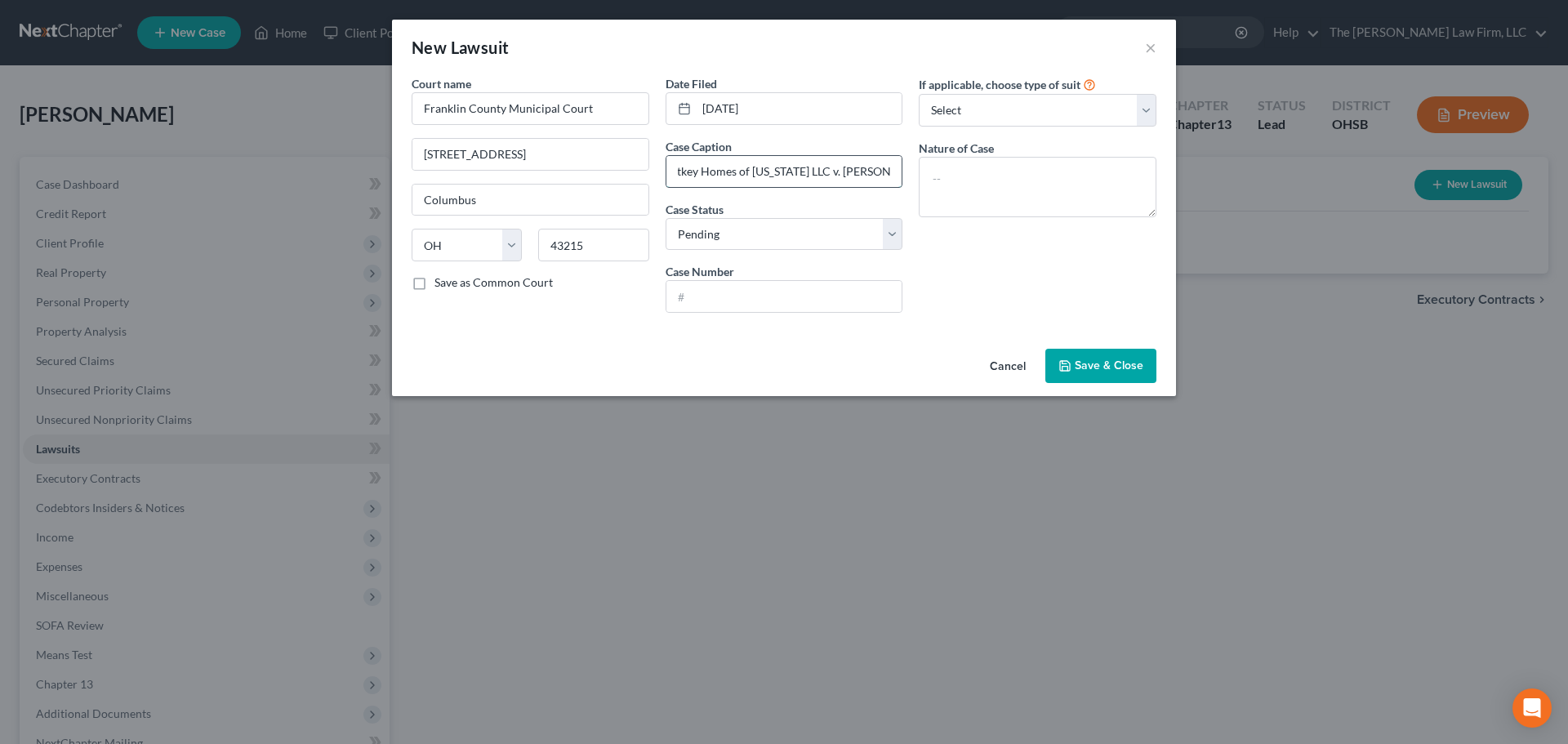 scroll, scrollTop: 0, scrollLeft: 33, axis: horizontal 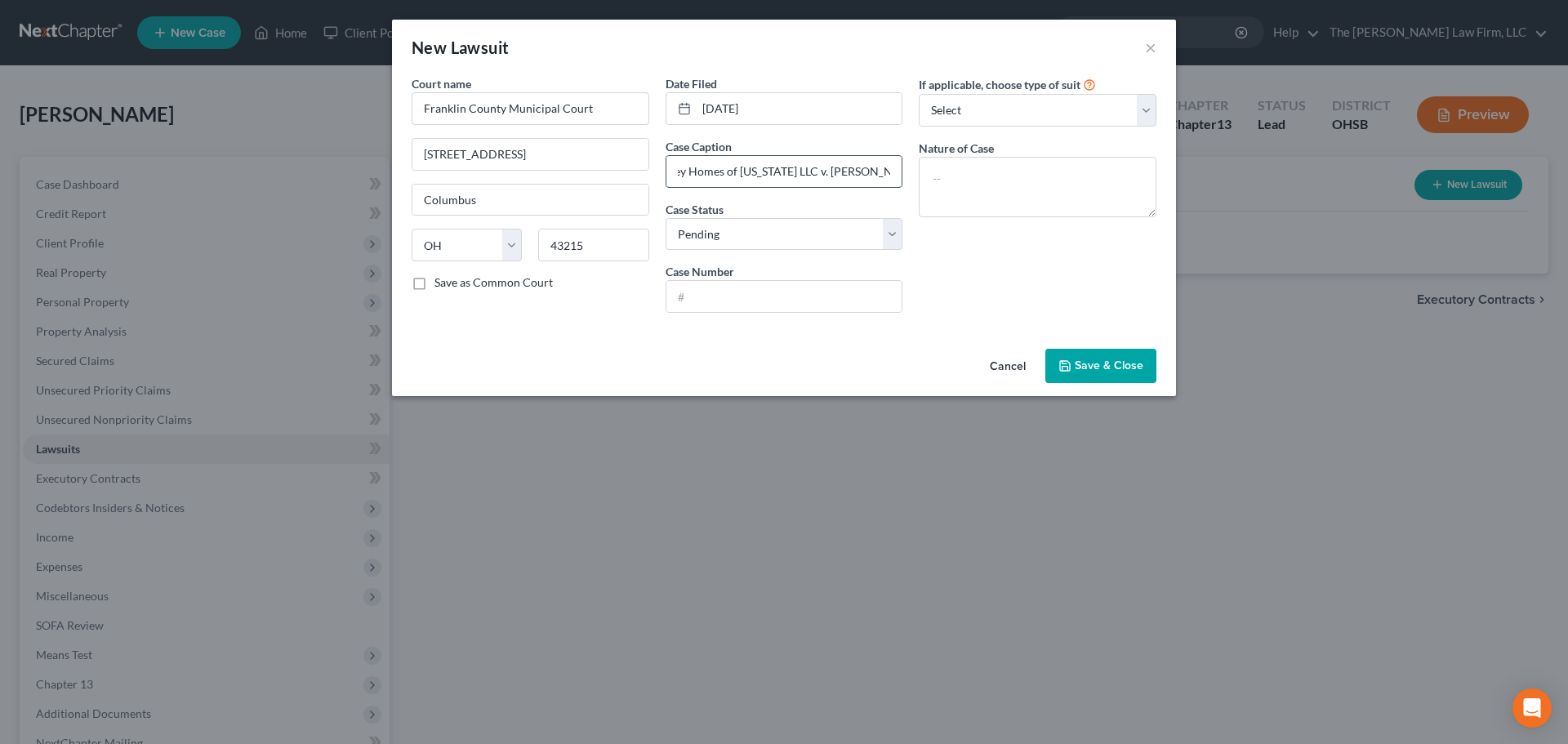 type on "Firstkey Homes of Ohio LLC v. Kirsten Norrington" 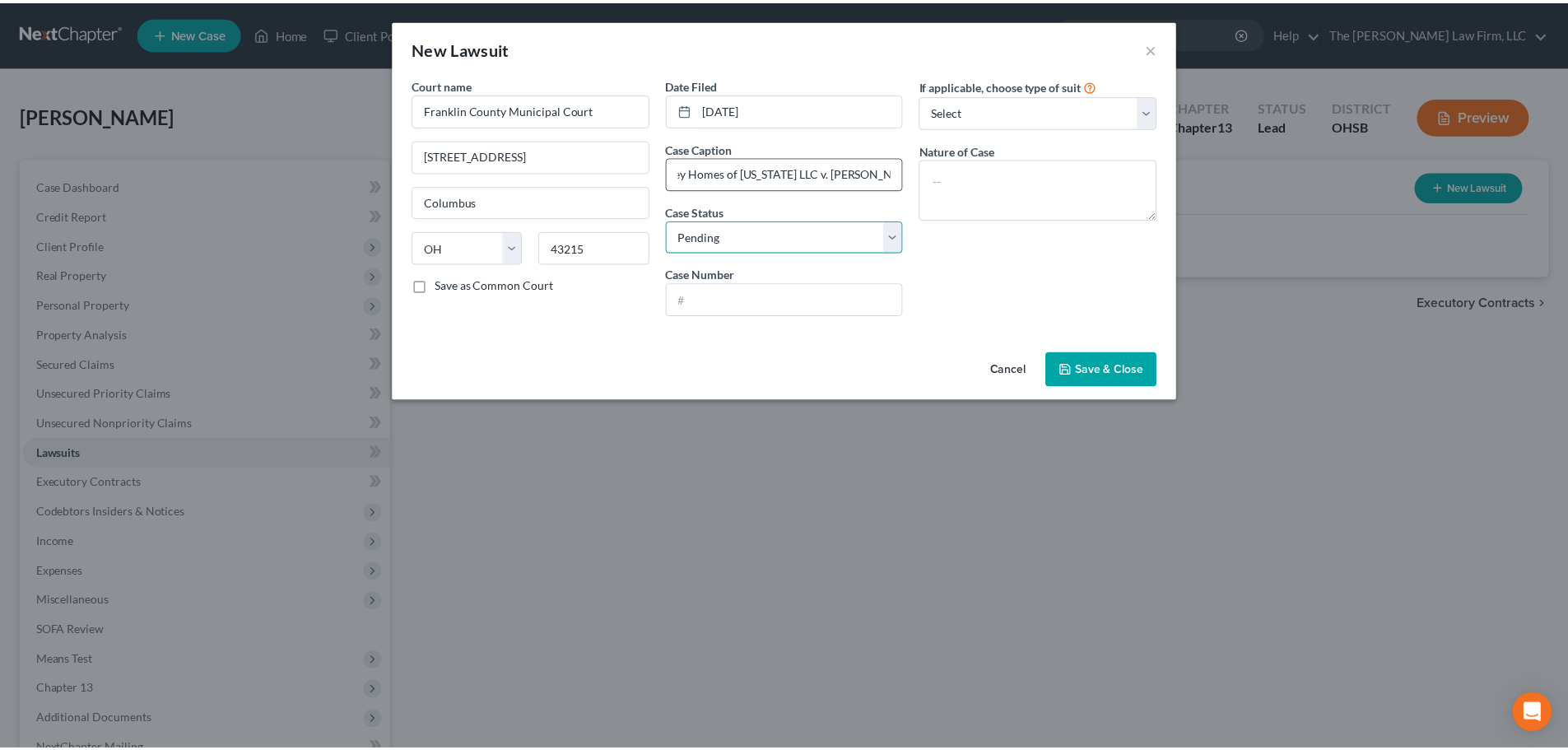 scroll, scrollTop: 0, scrollLeft: 0, axis: both 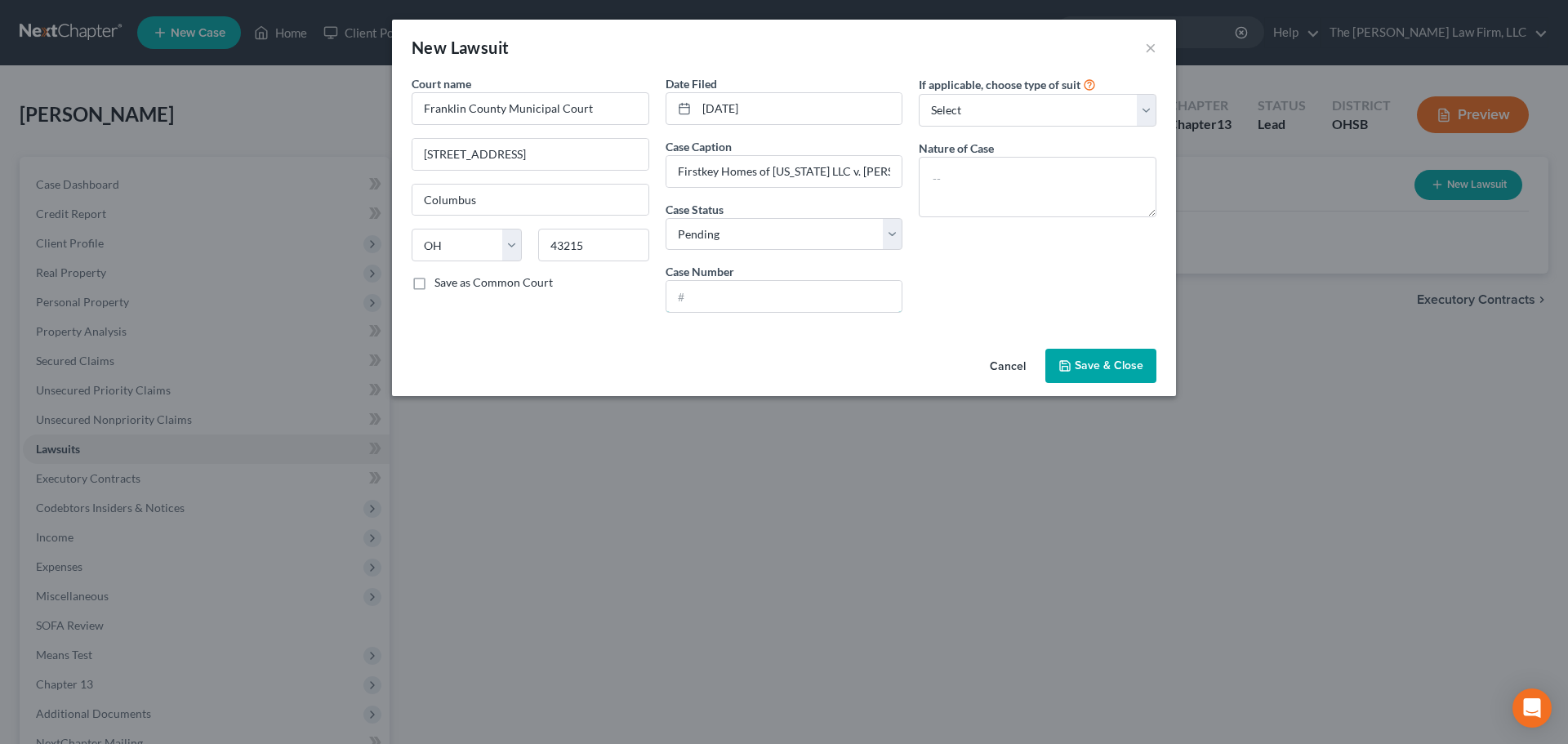 drag, startPoint x: 770, startPoint y: 288, endPoint x: 822, endPoint y: 271, distance: 54.708317 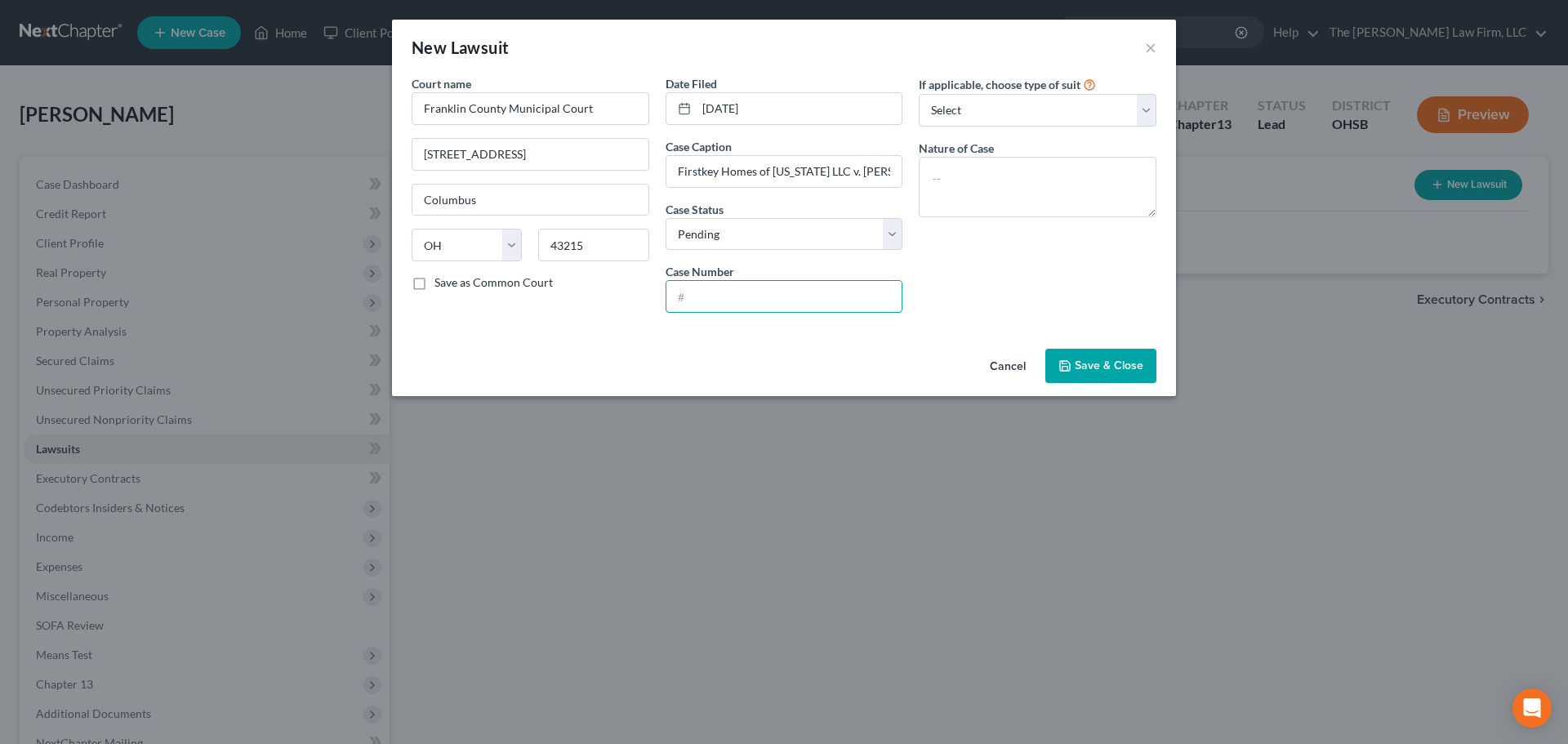 paste on "2025 CVF 026148" 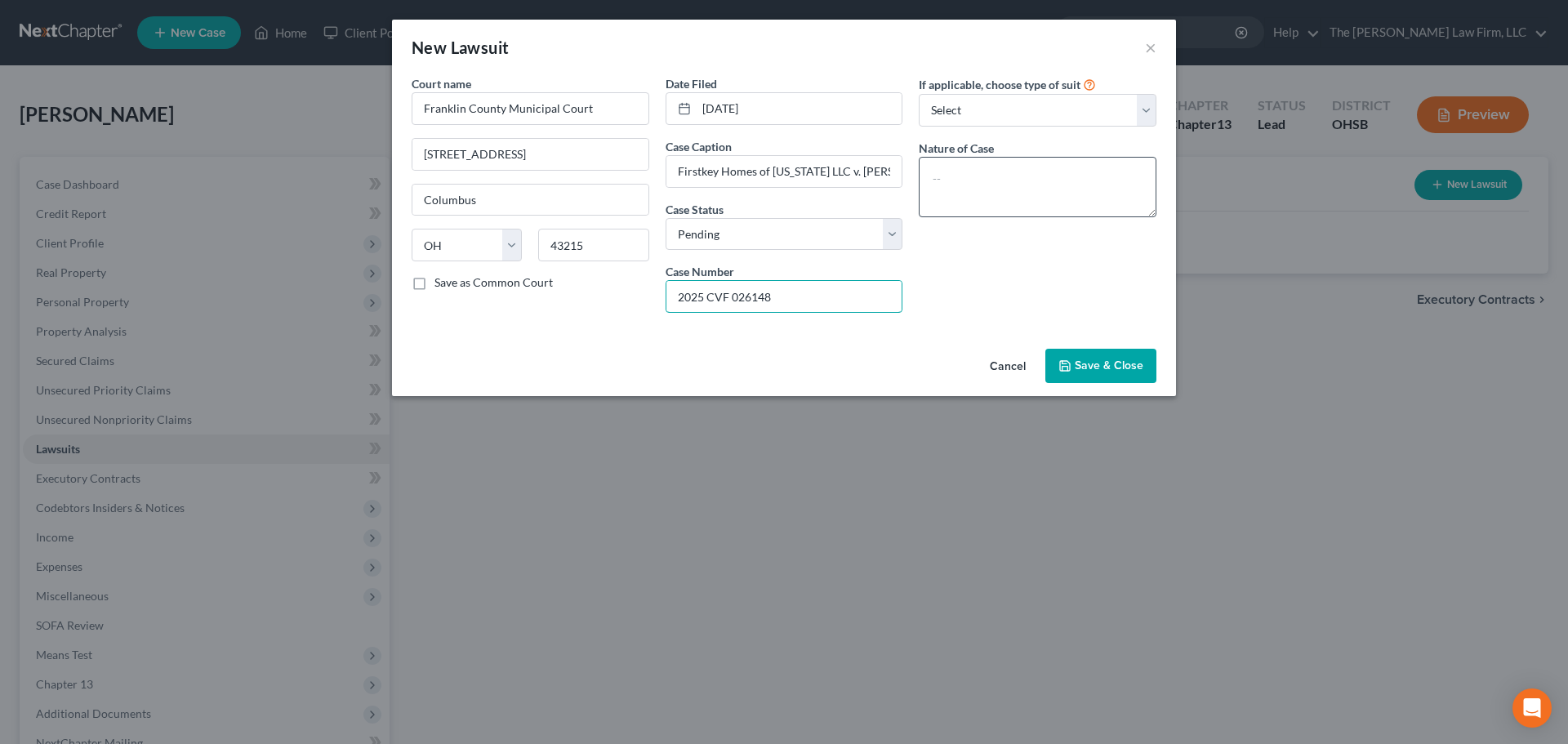 type on "2025 CVF 026148" 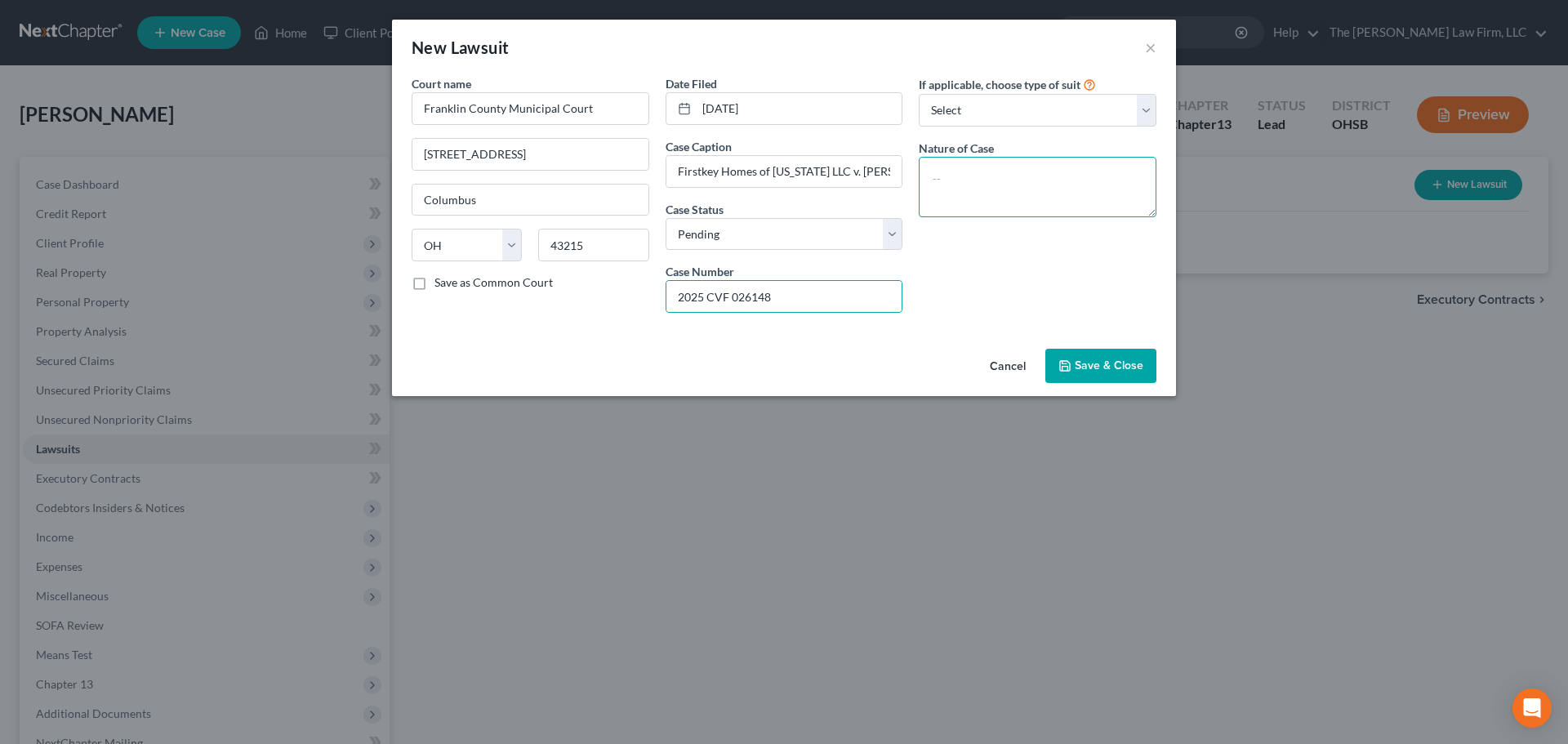 click at bounding box center [1037, 187] 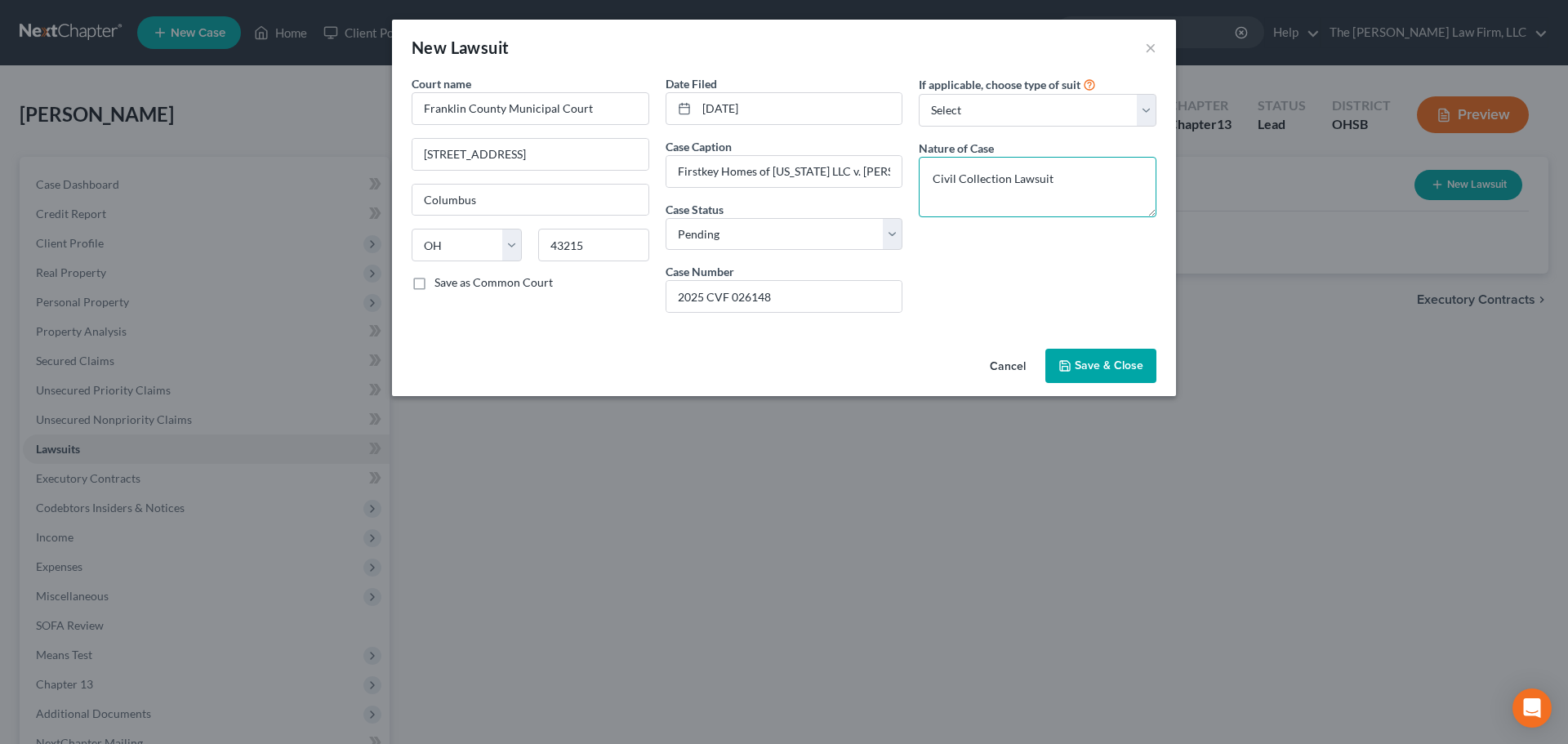 type on "Civil Collection Lawsuit" 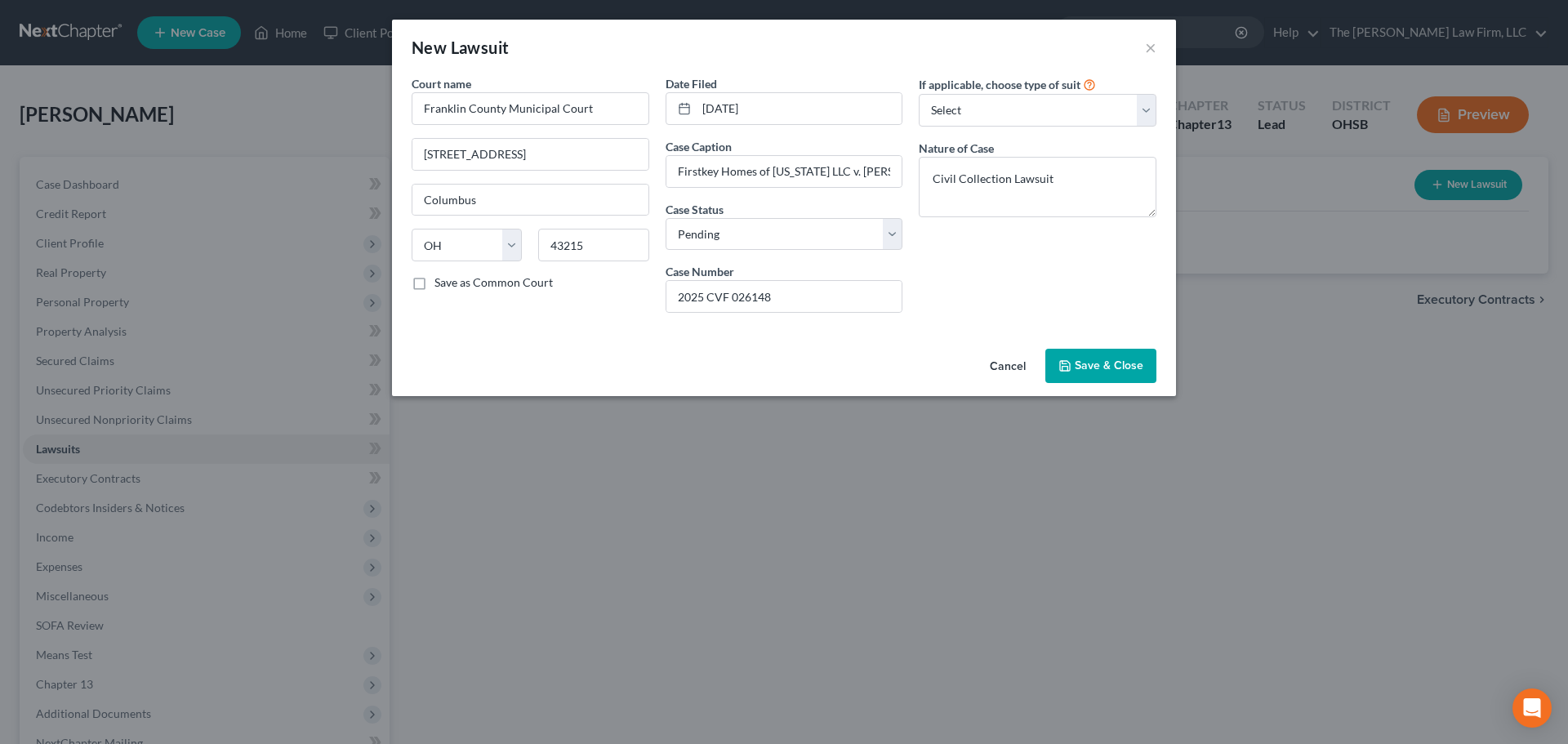 click on "Save & Close" at bounding box center [1101, 366] 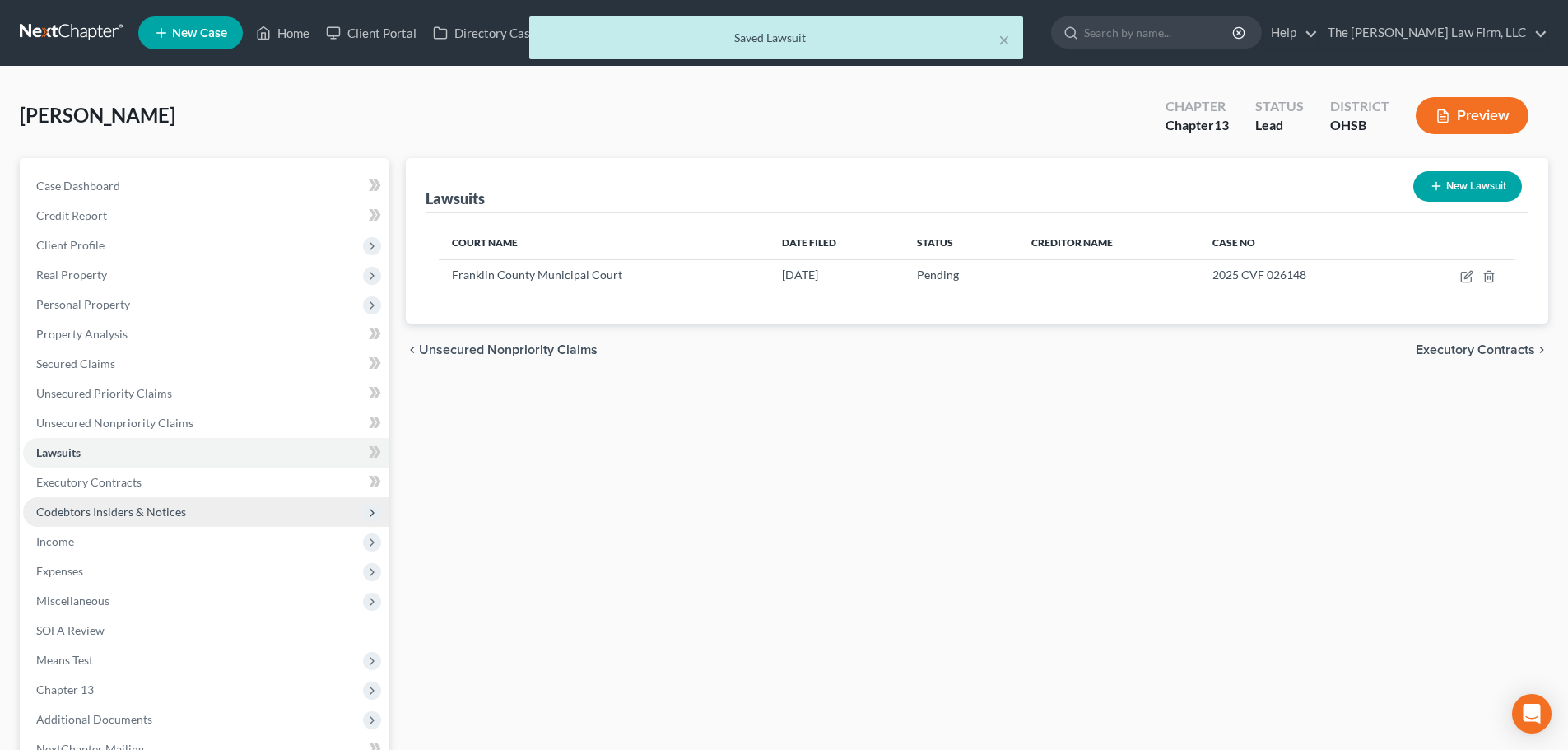 click on "Codebtors Insiders & Notices" at bounding box center [206, 512] 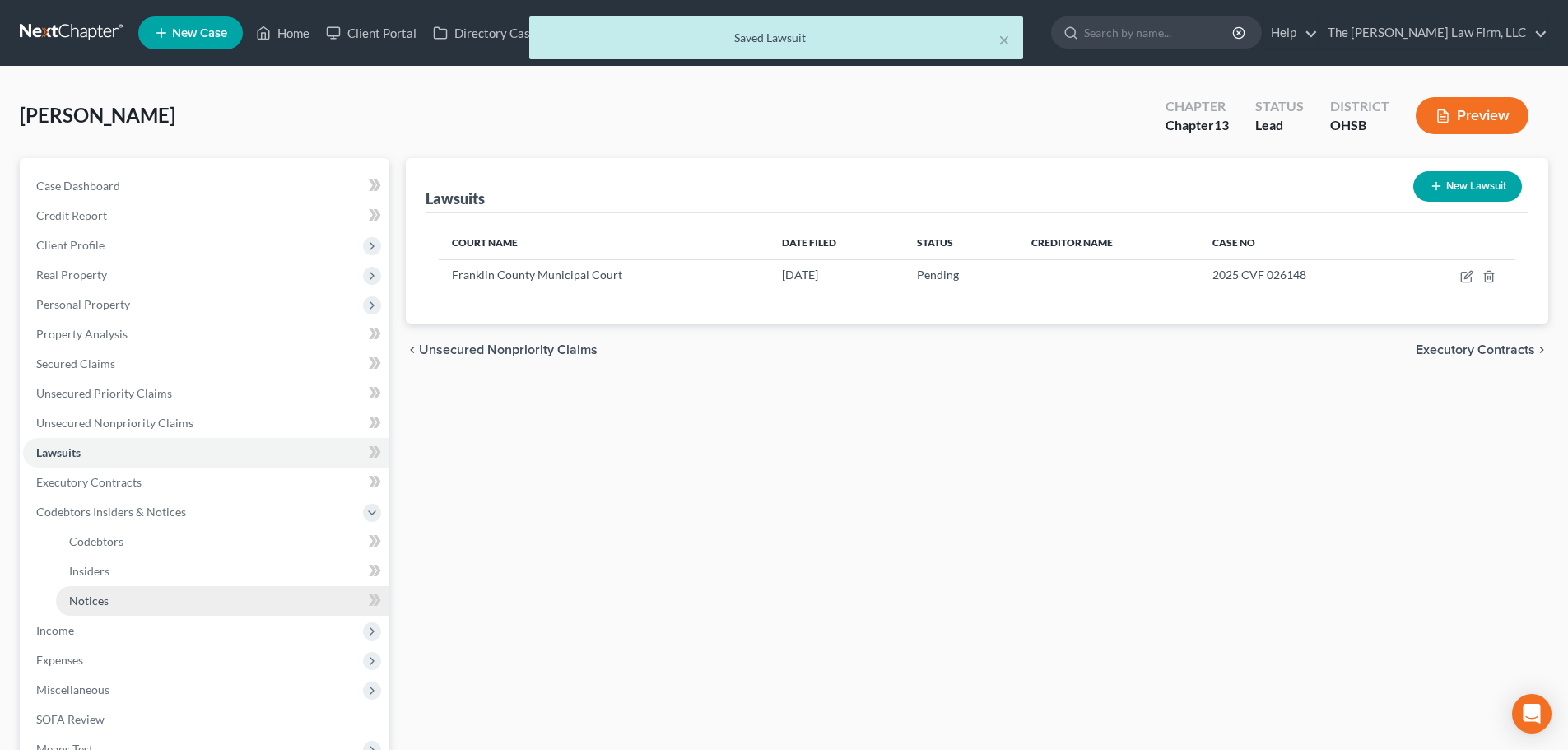 click on "Notices" at bounding box center [89, 600] 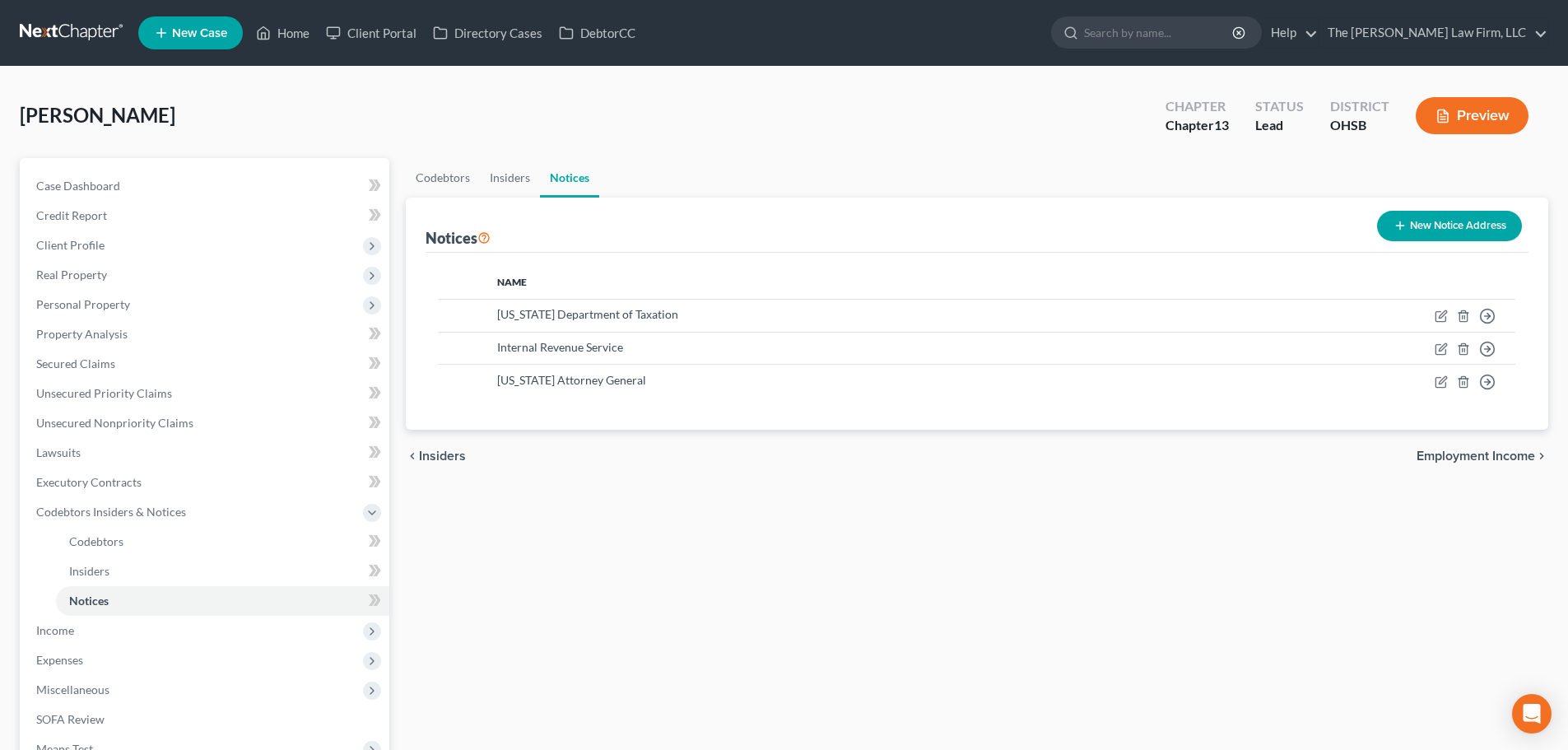 click on "New Notice Address" at bounding box center (1449, 226) 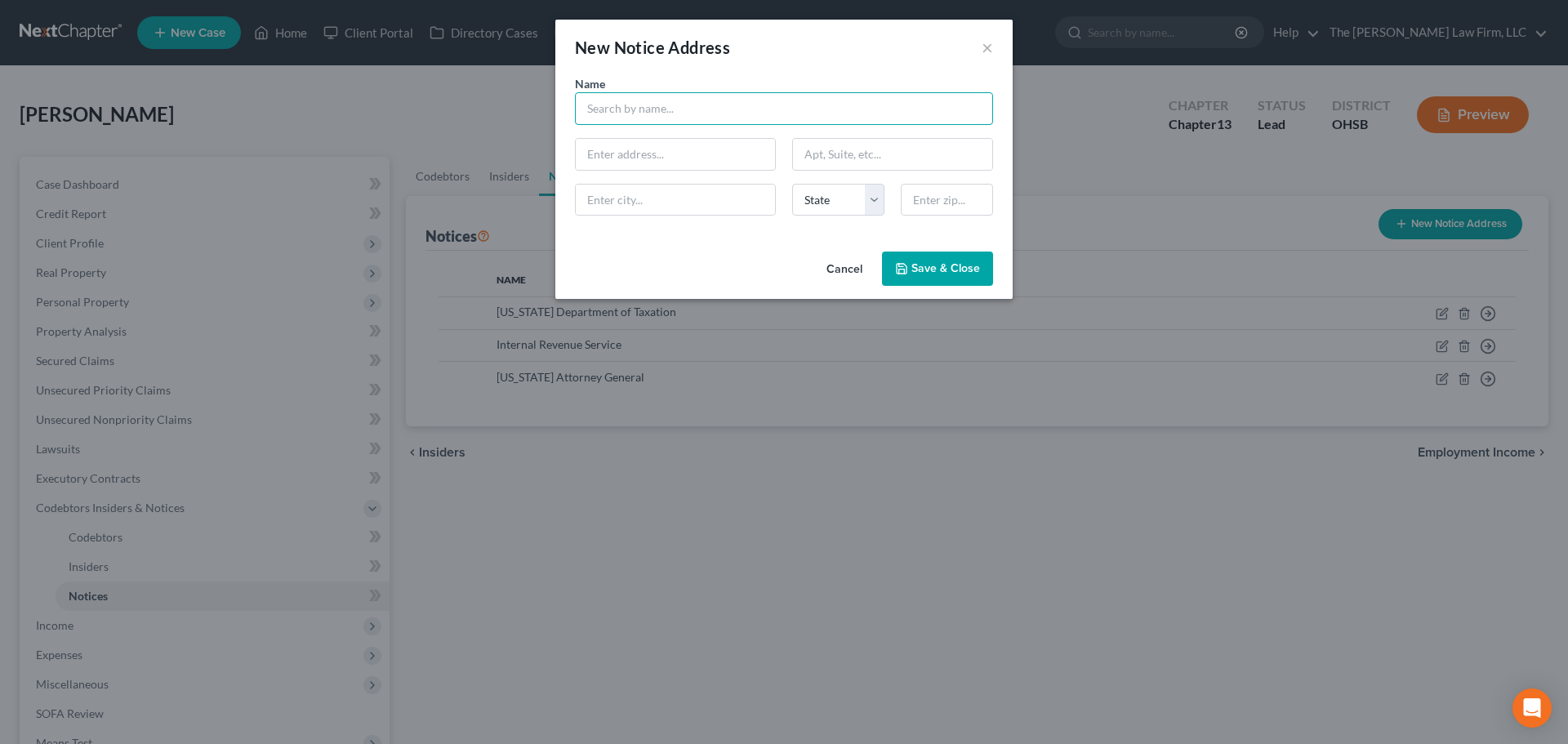 click at bounding box center [784, 109] 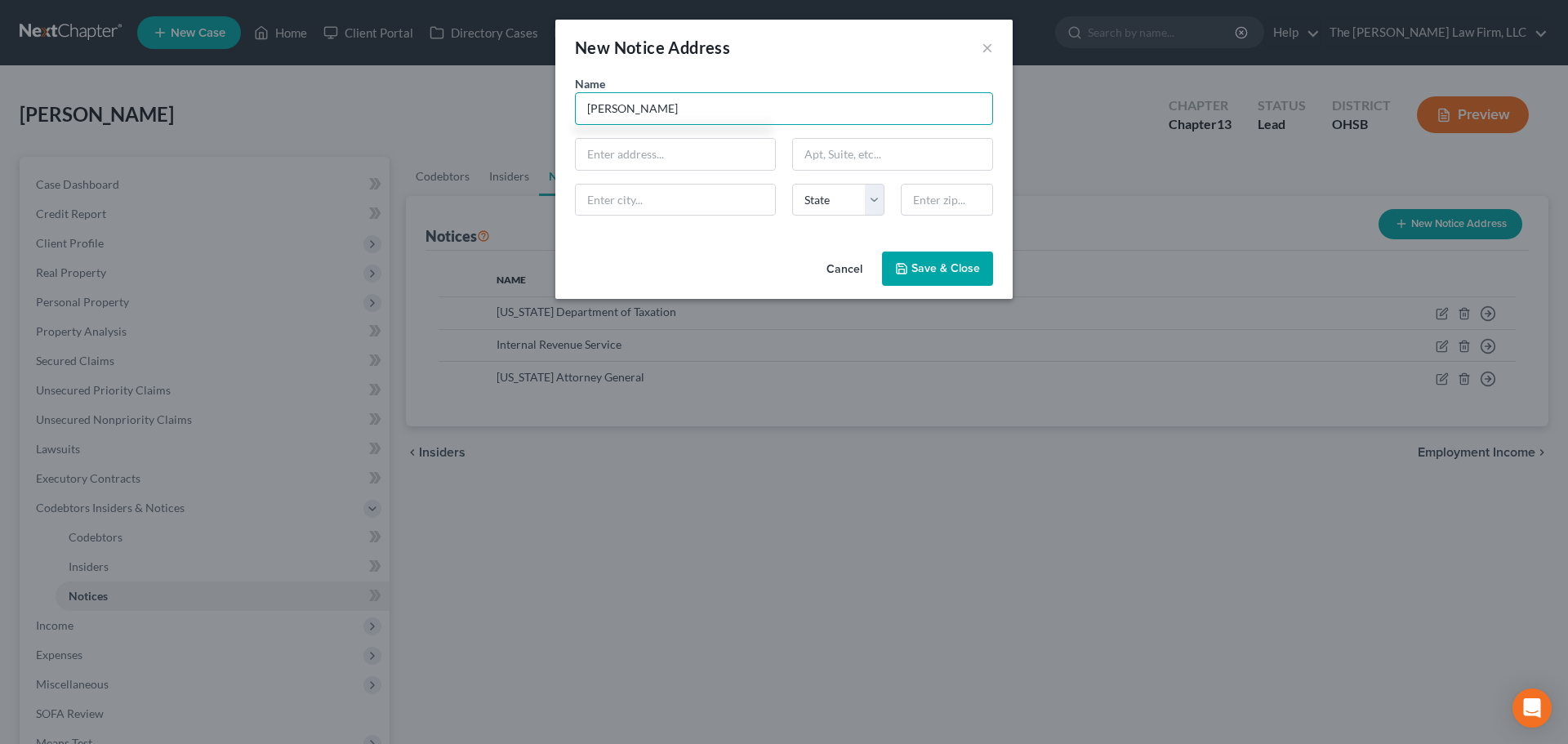 type on "Andrew Heyman" 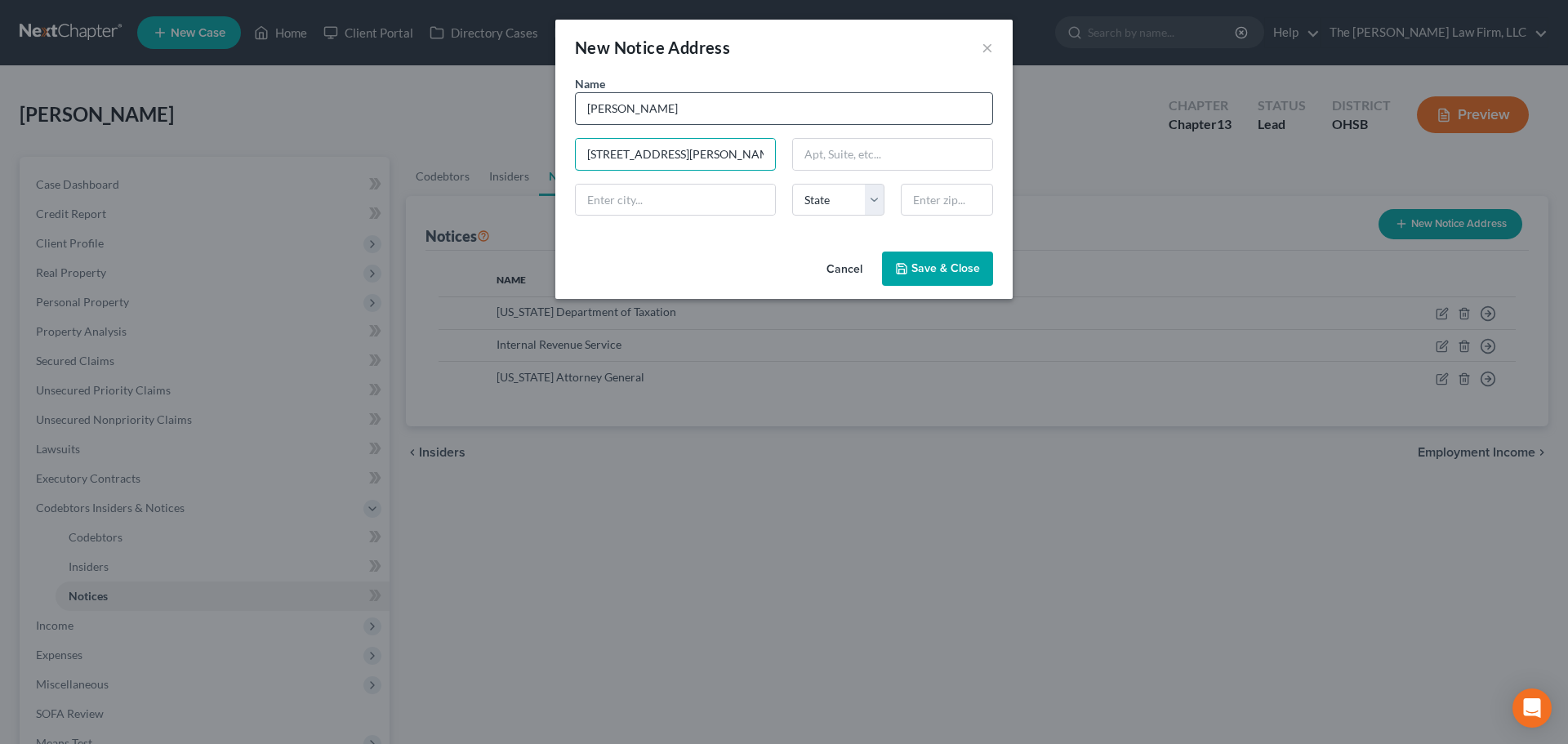 type on "10700 Montgomery Rd" 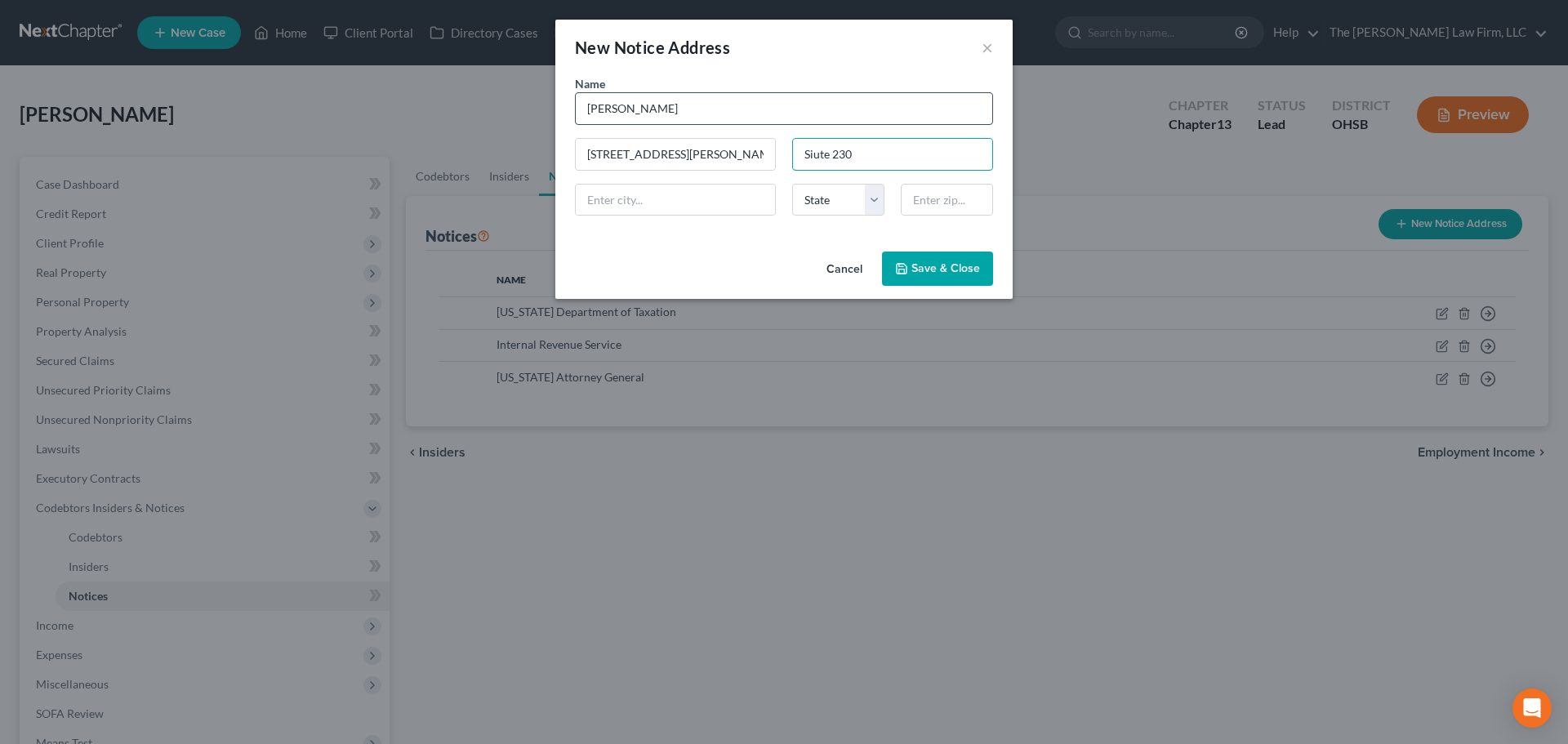 type on "Siute 230" 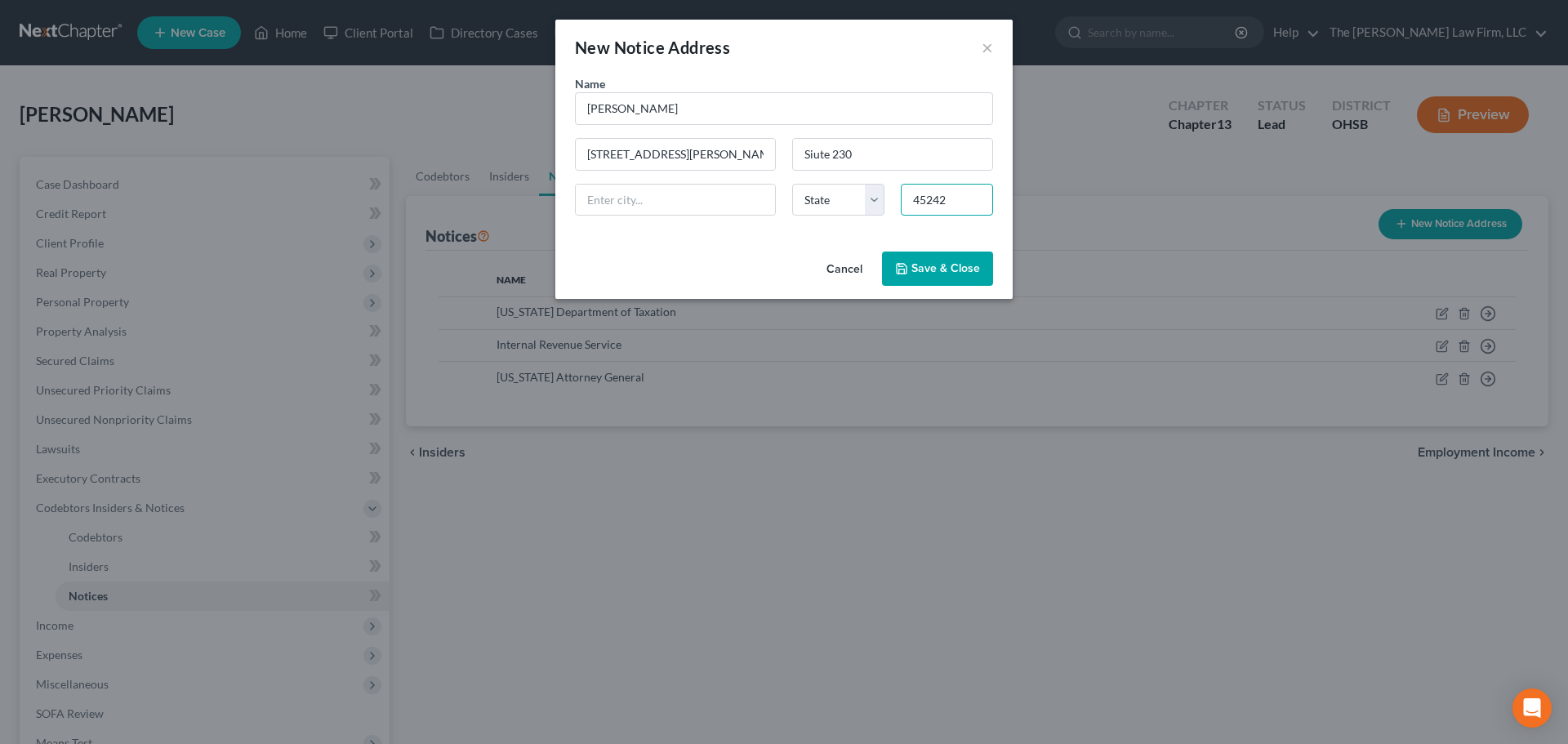 type on "45242" 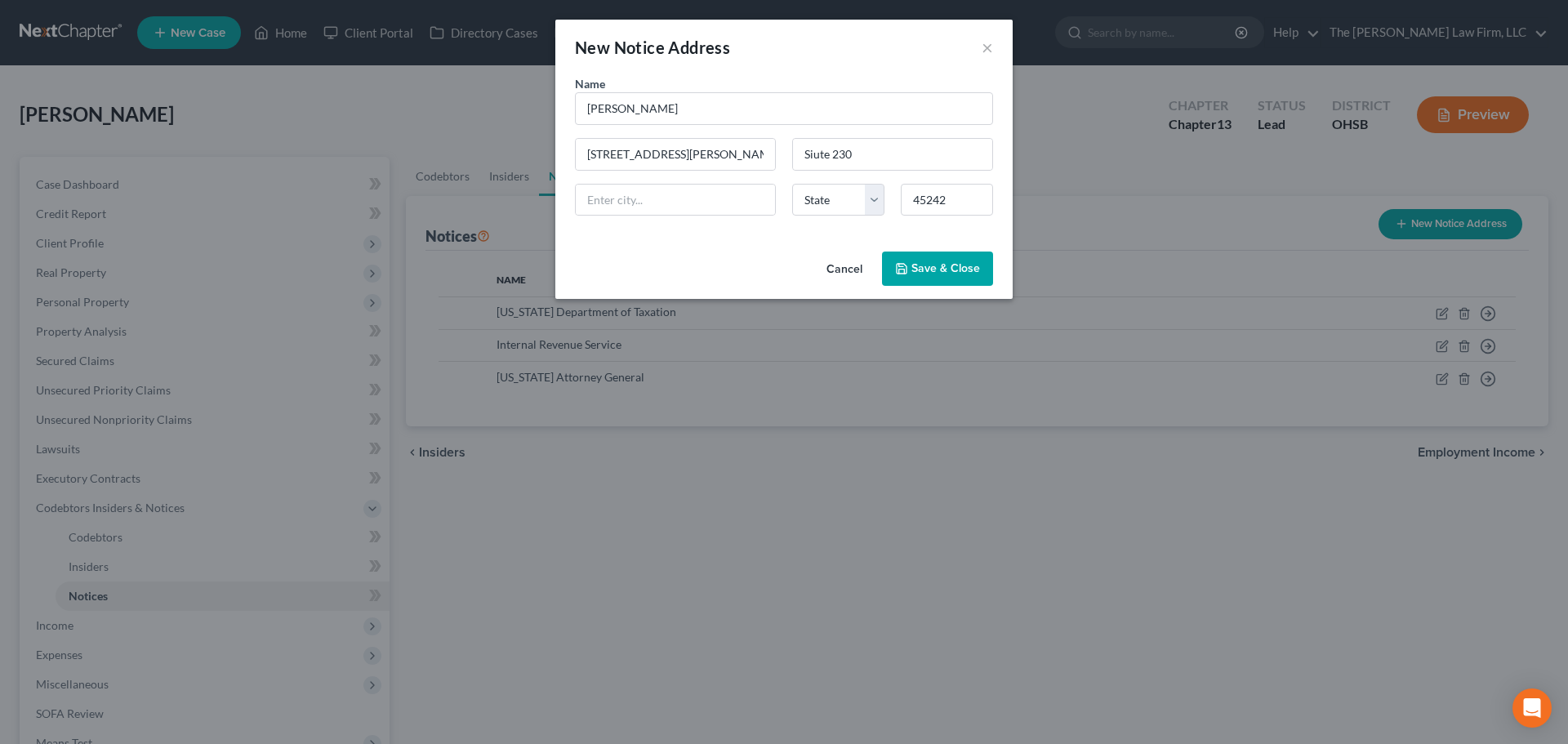 type on "Cincinnati" 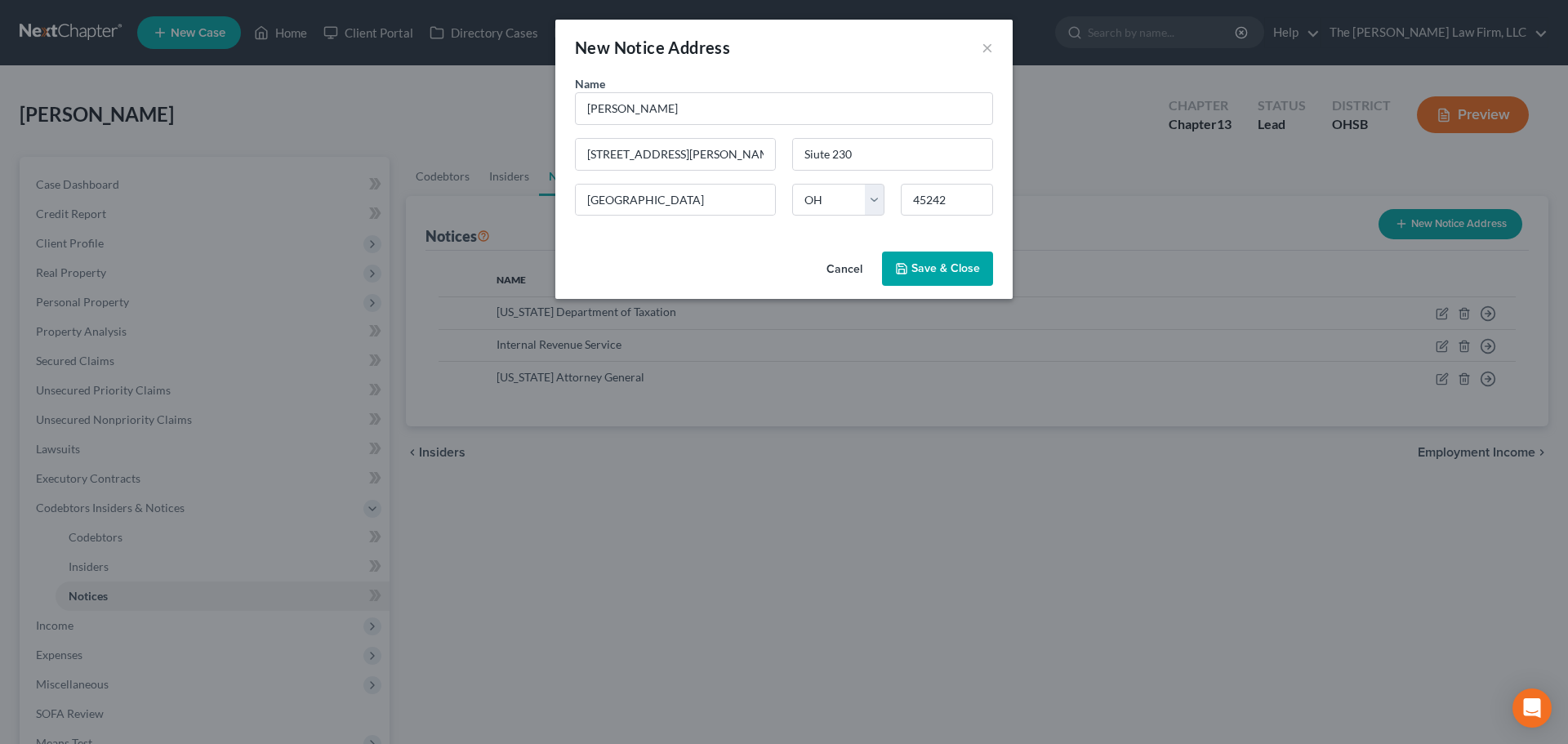 click on "Cancel Save & Close" at bounding box center (784, 272) 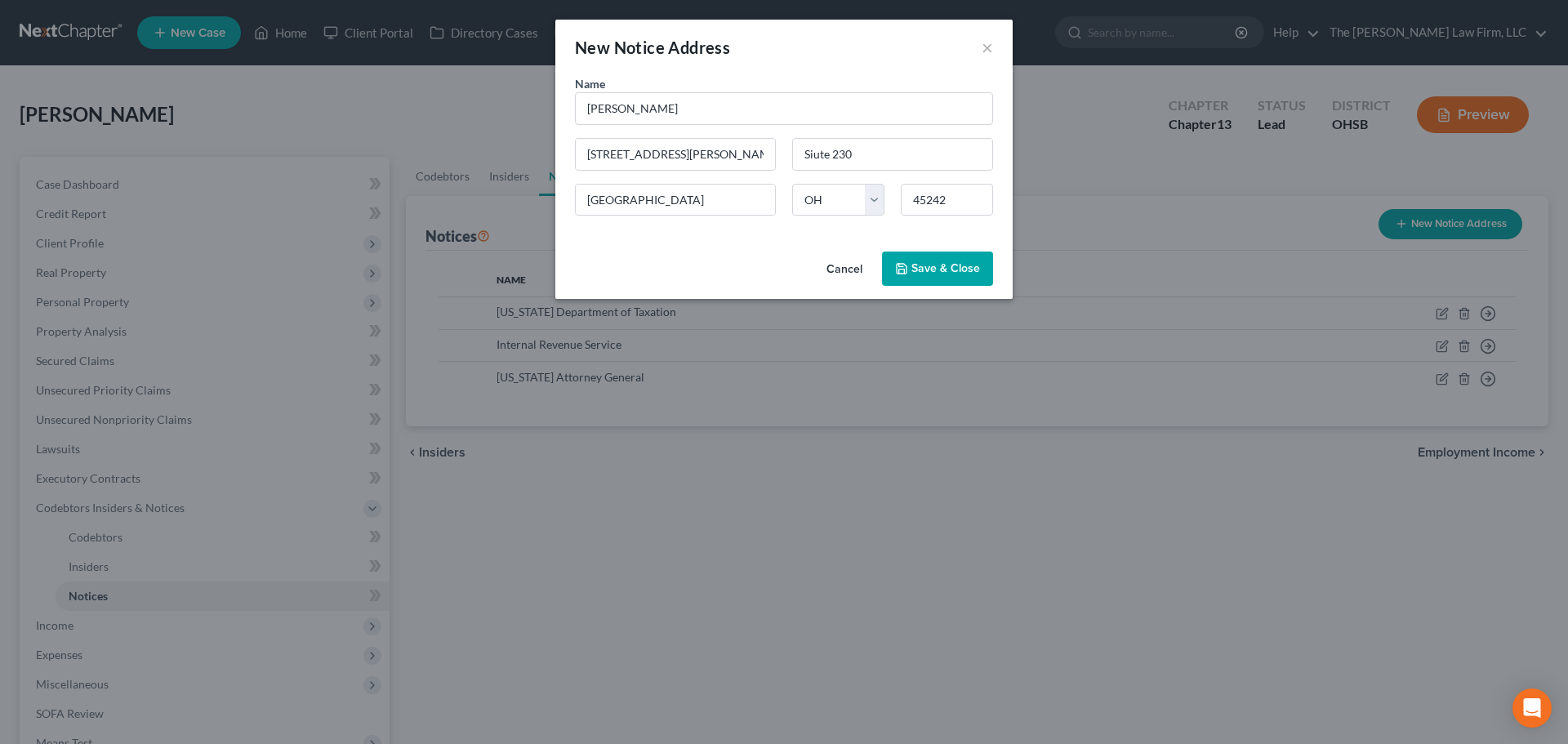 click on "Save & Close" at bounding box center [946, 268] 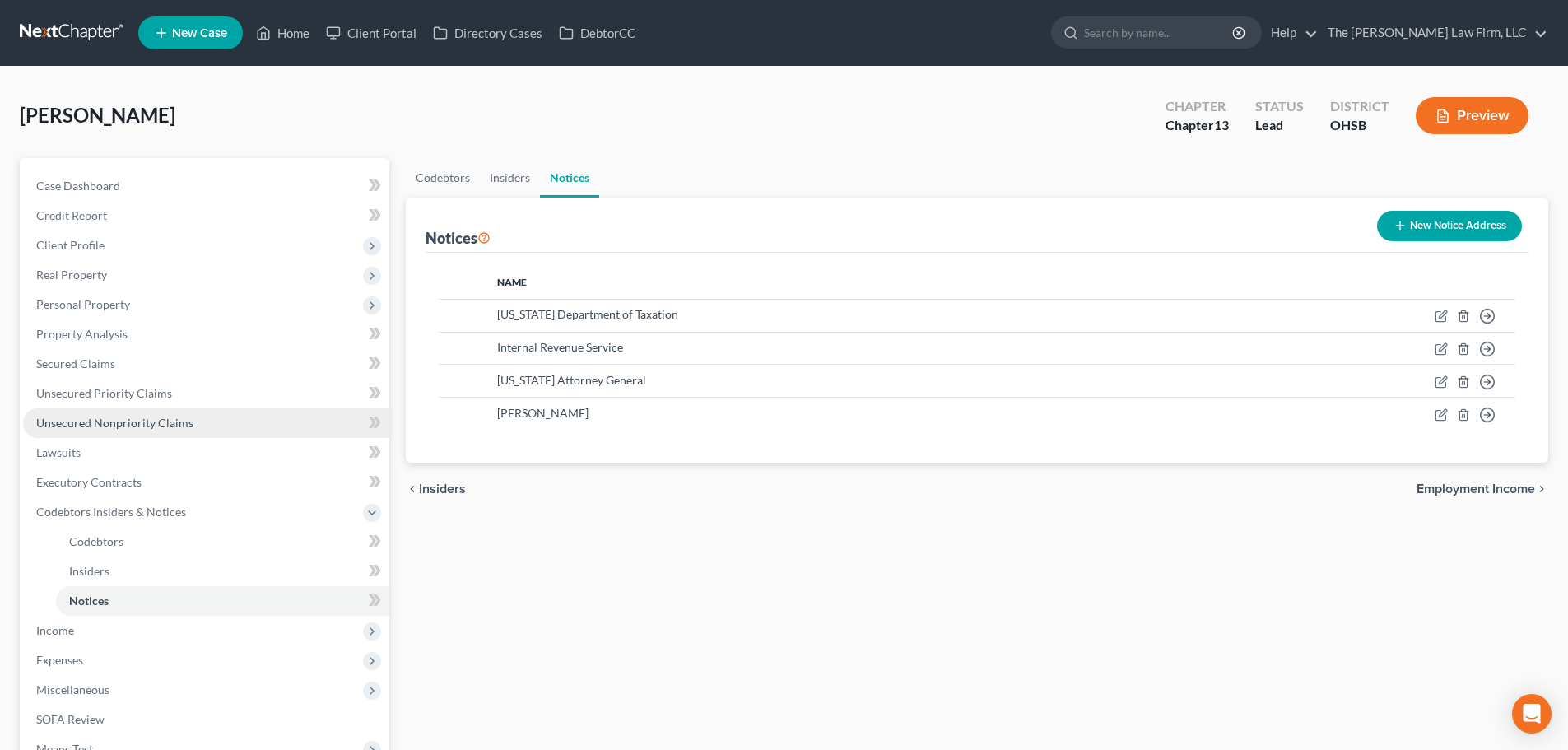 click on "Unsecured Nonpriority Claims" at bounding box center [114, 422] 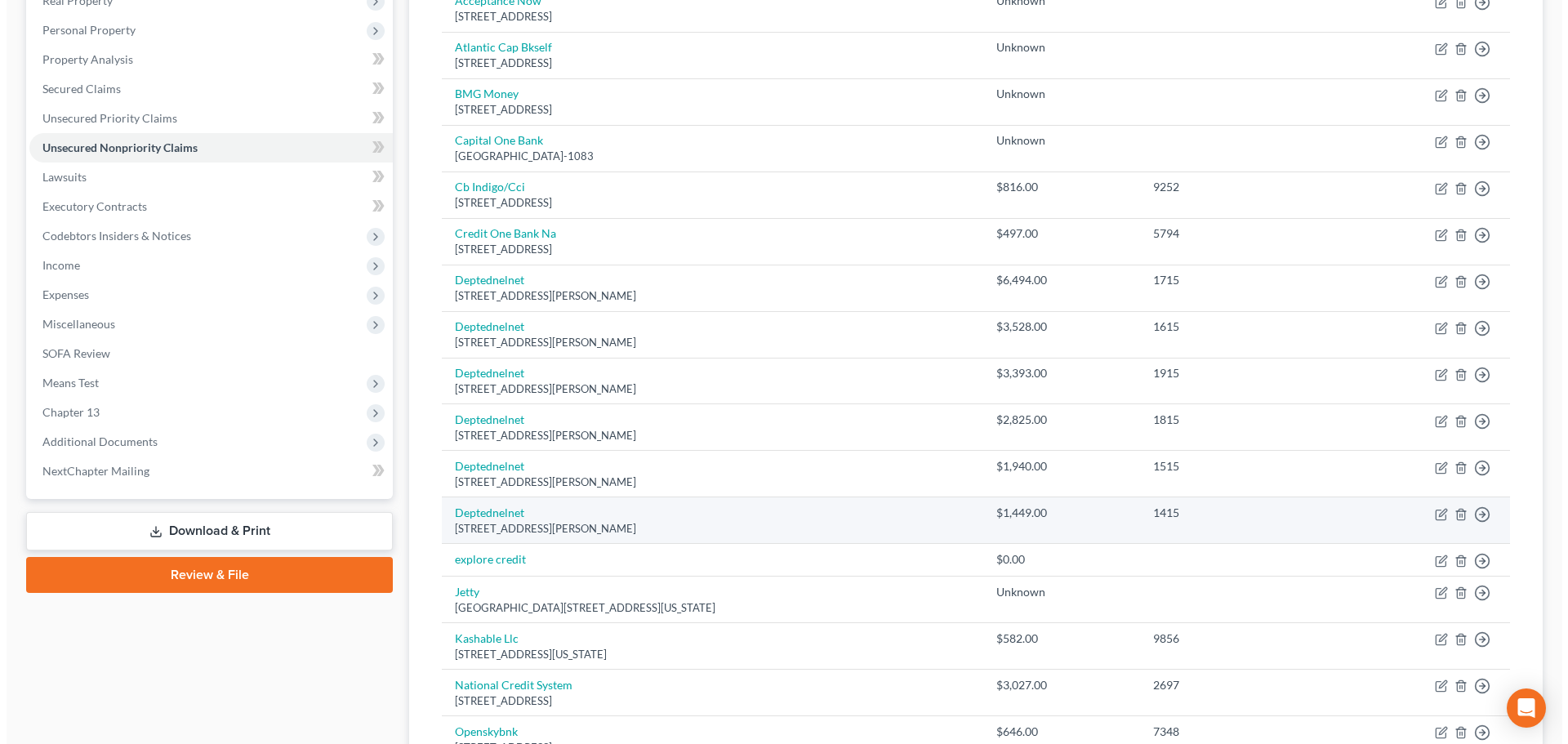 scroll, scrollTop: 136, scrollLeft: 0, axis: vertical 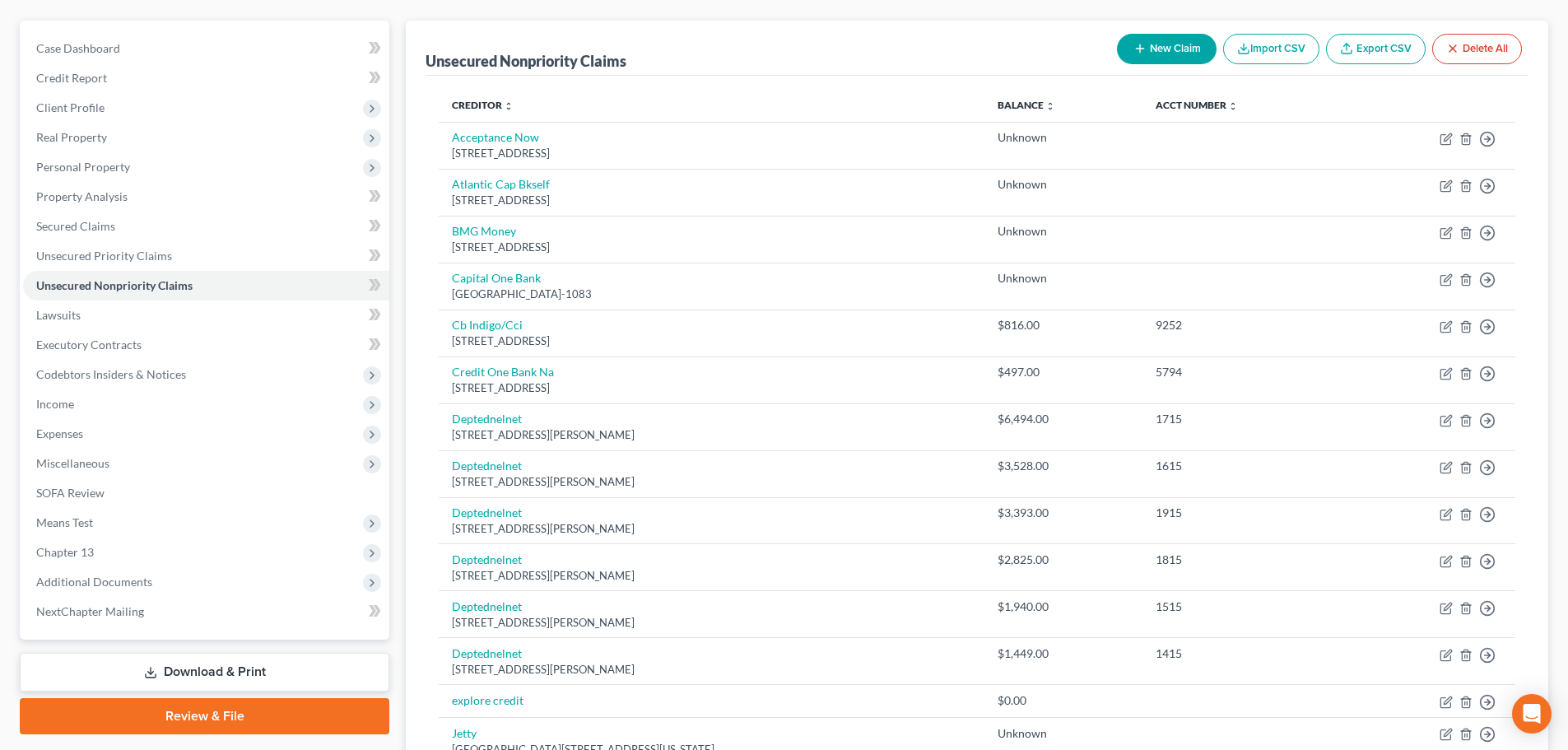 click on "New Claim" at bounding box center [1166, 49] 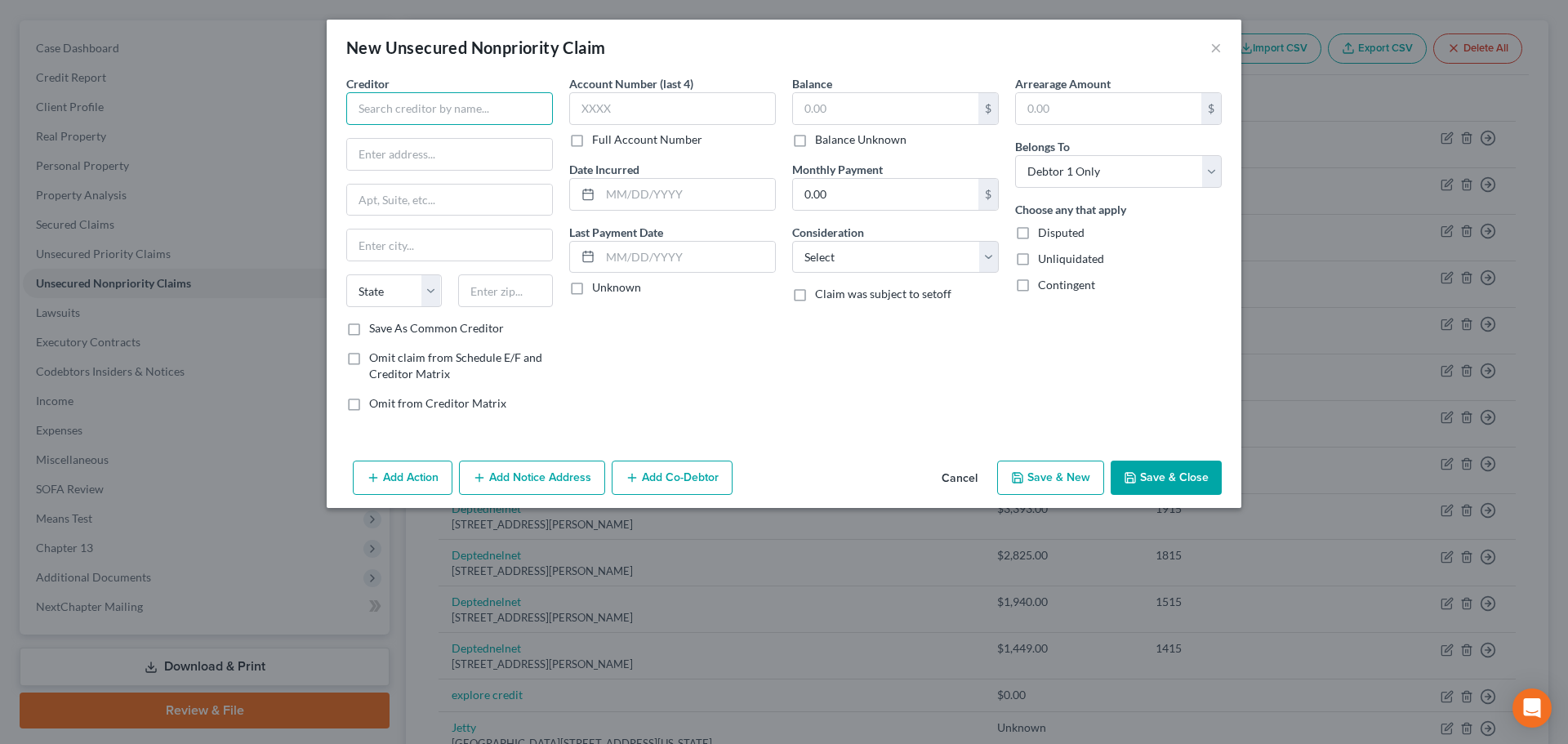 click at bounding box center (449, 109) 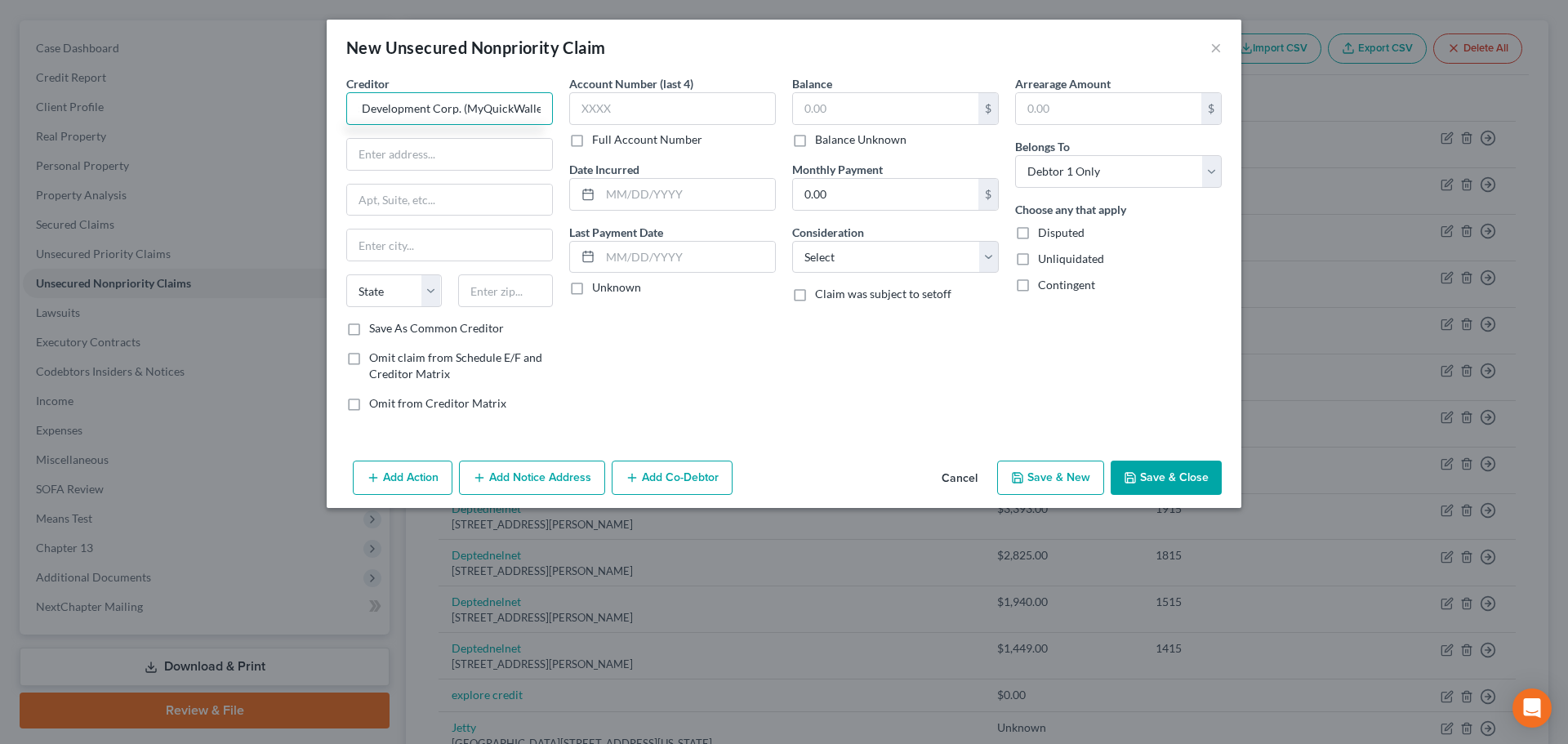 scroll, scrollTop: 0, scrollLeft: 100, axis: horizontal 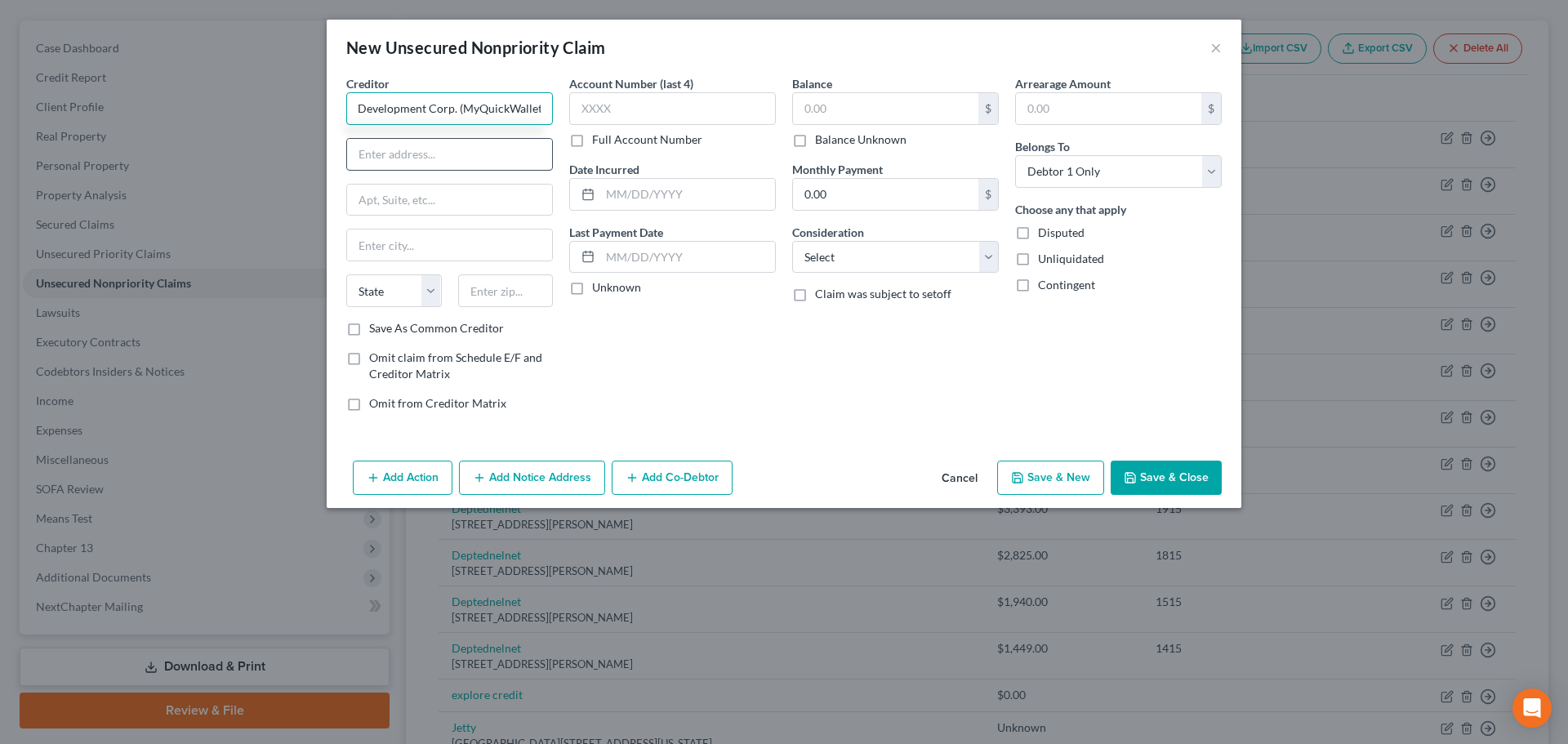 type on "Rosebud Economic Development Corp. (MyQuickWallet)" 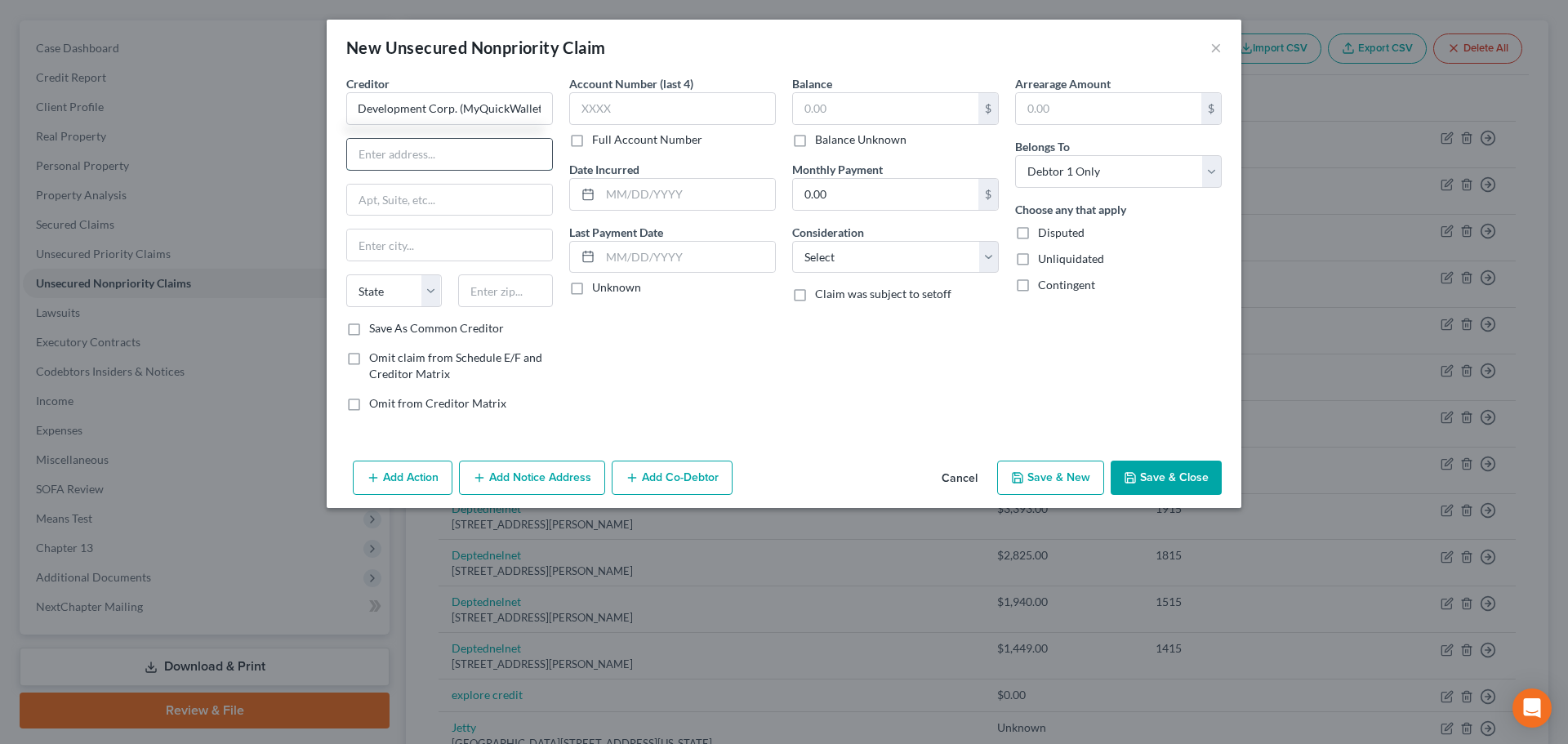click at bounding box center (449, 154) 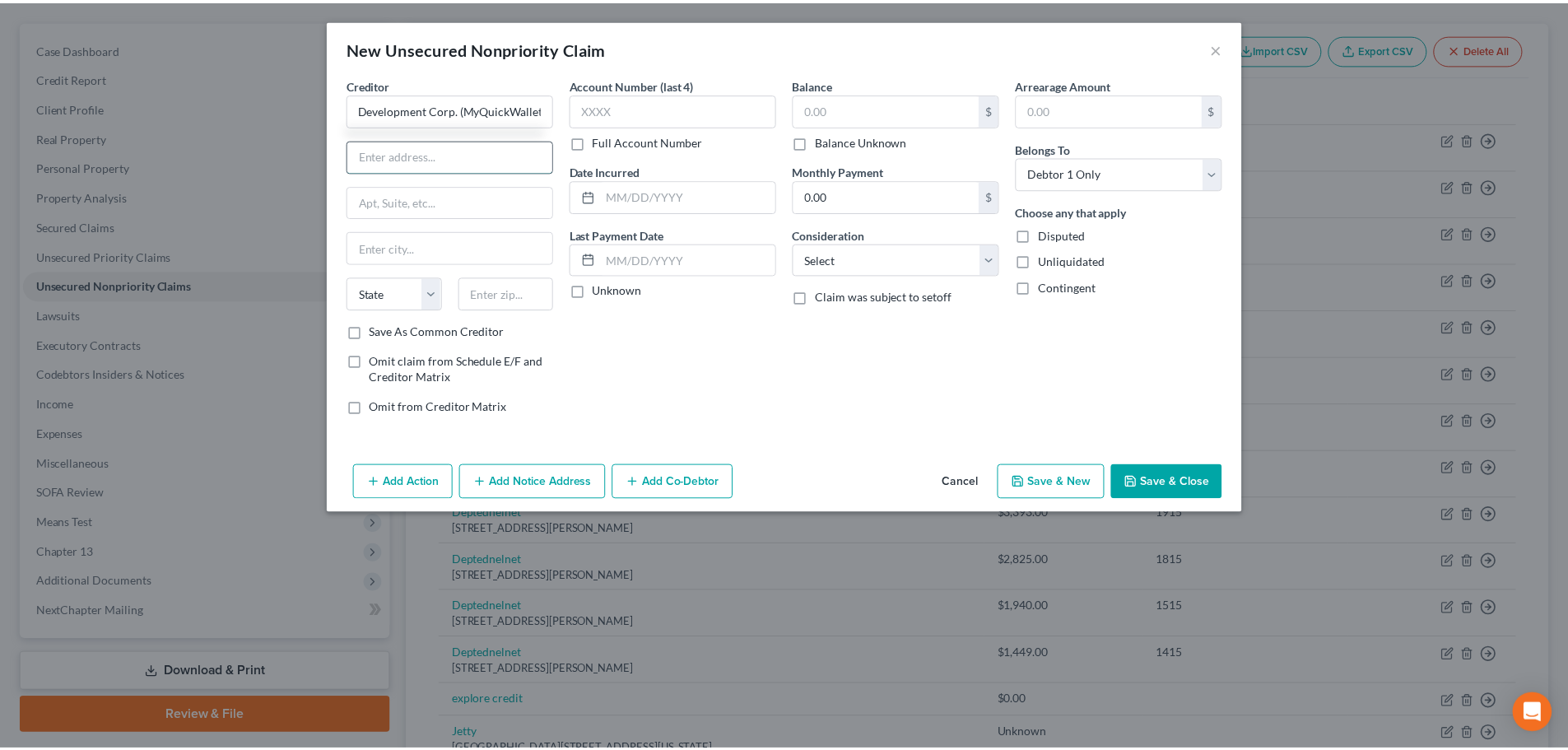 scroll, scrollTop: 0, scrollLeft: 0, axis: both 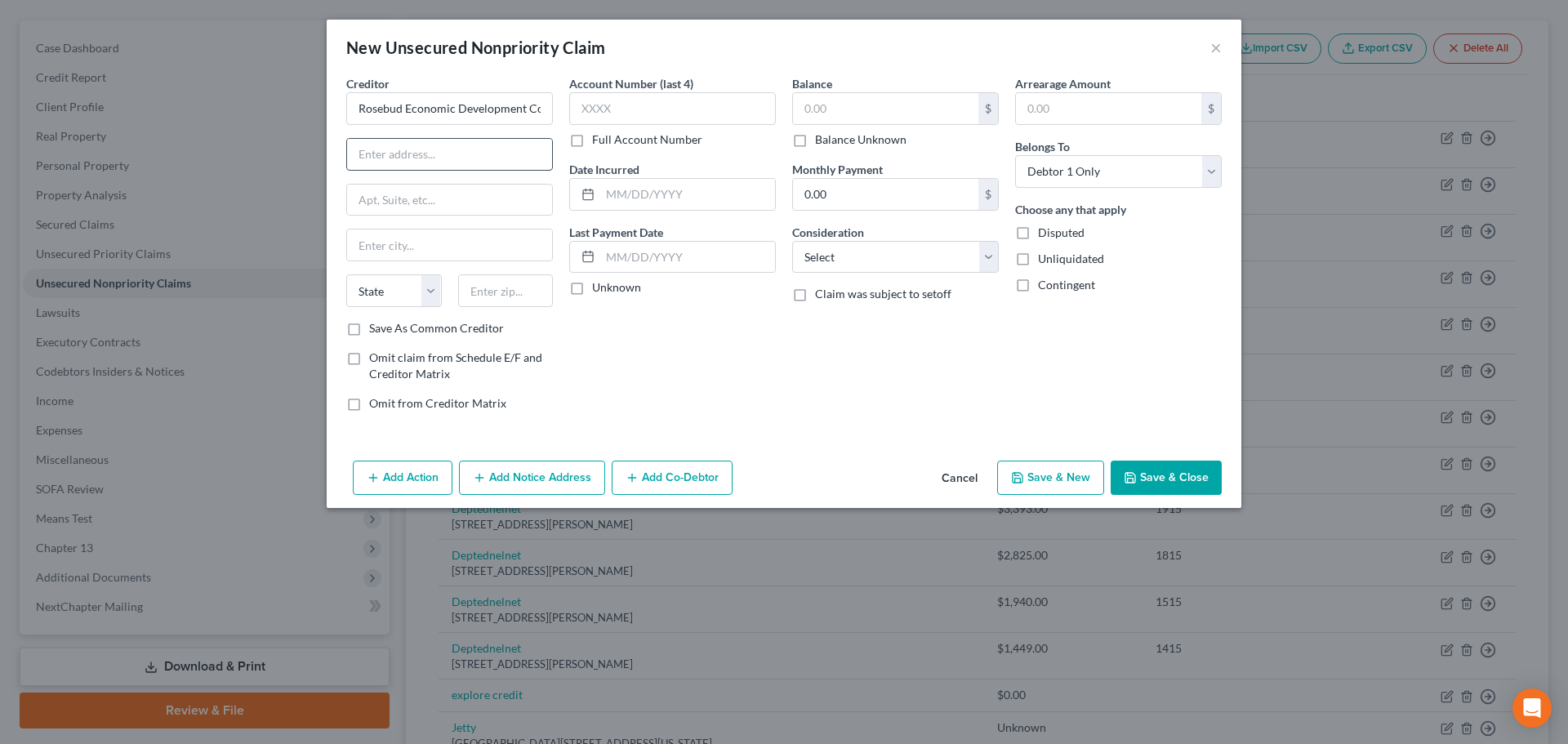 paste on "P.O, Box 1146, Mission, SD 57555" 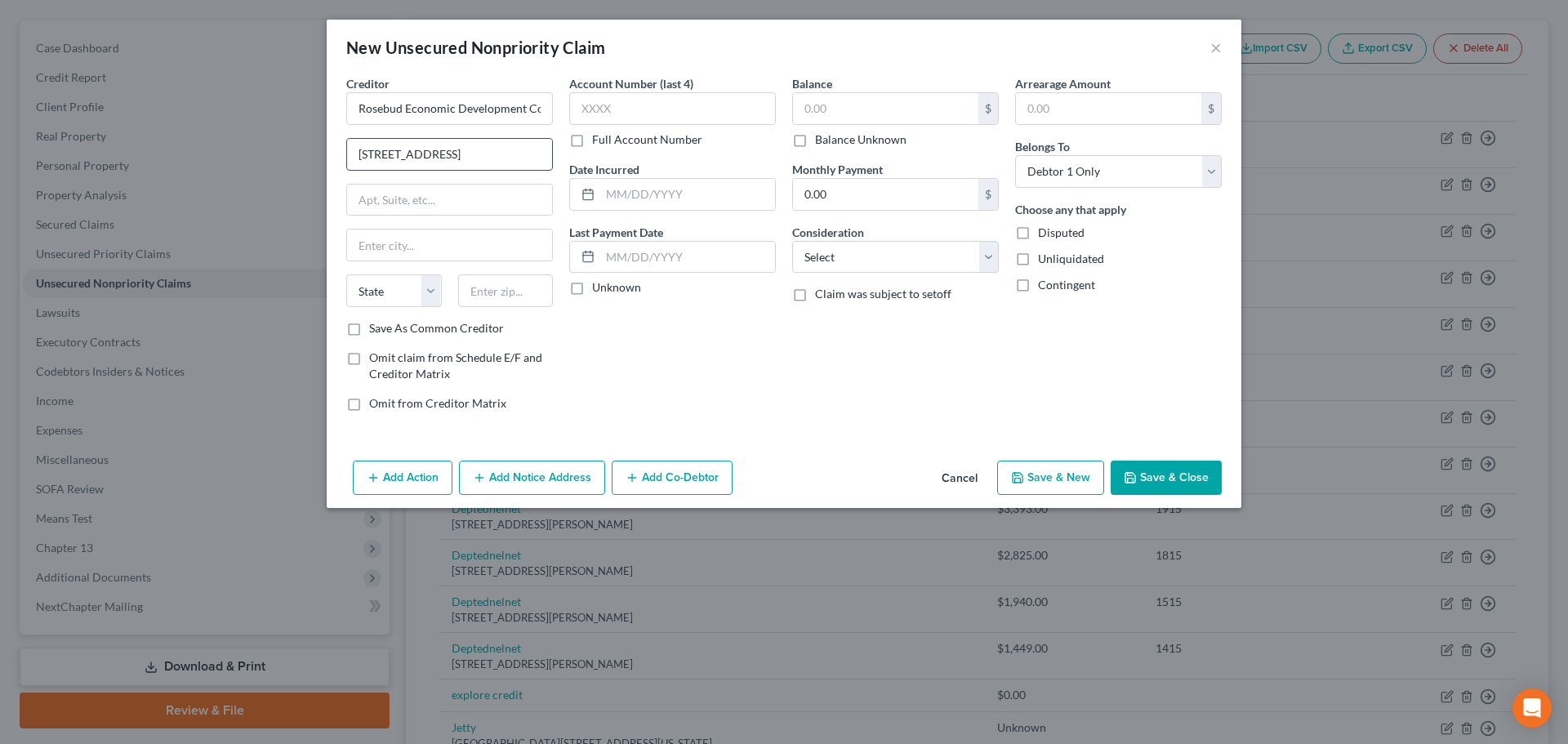 click on "P.O, Box 1146, Mission, SD 57555" at bounding box center (449, 154) 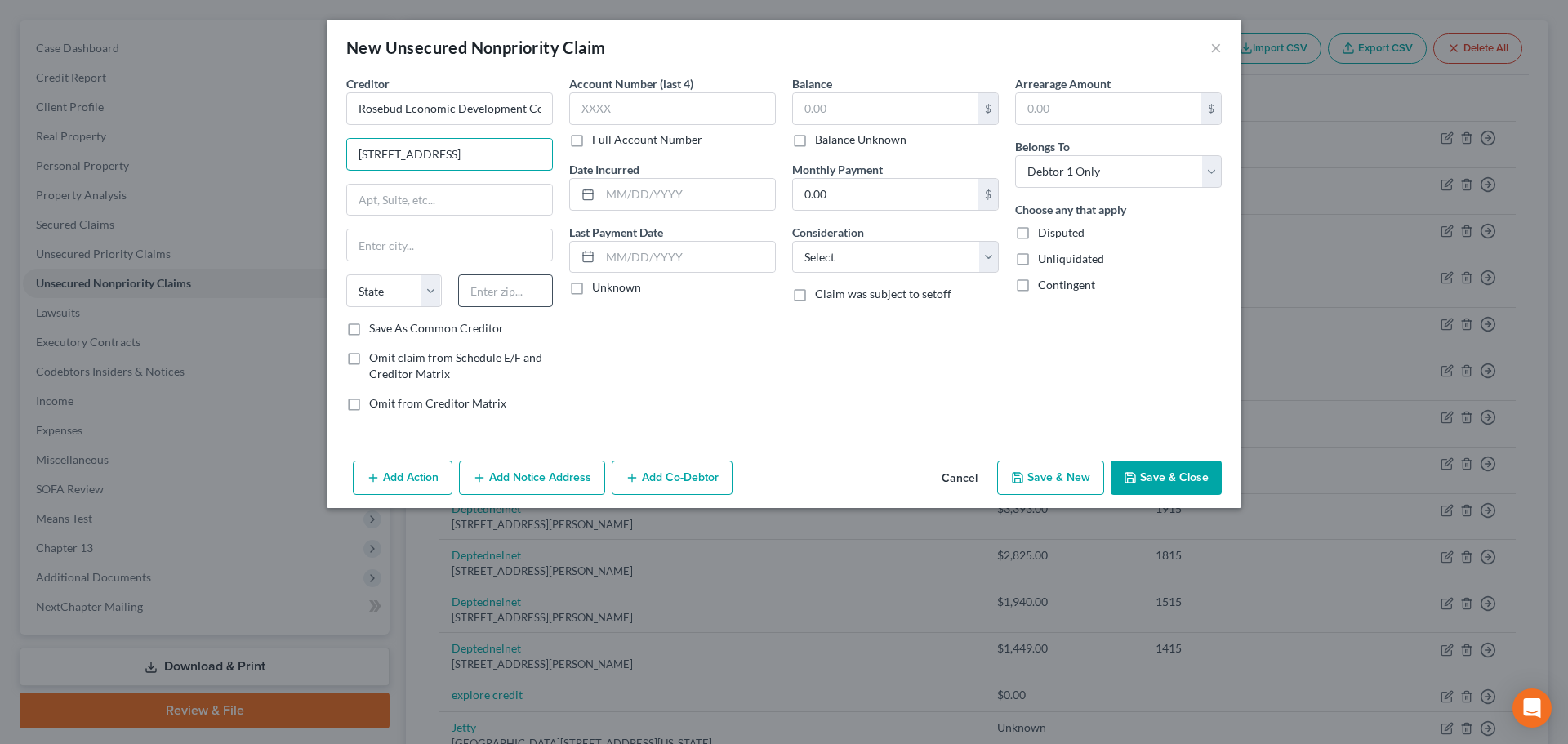 drag, startPoint x: 509, startPoint y: 158, endPoint x: 510, endPoint y: 300, distance: 142.00352 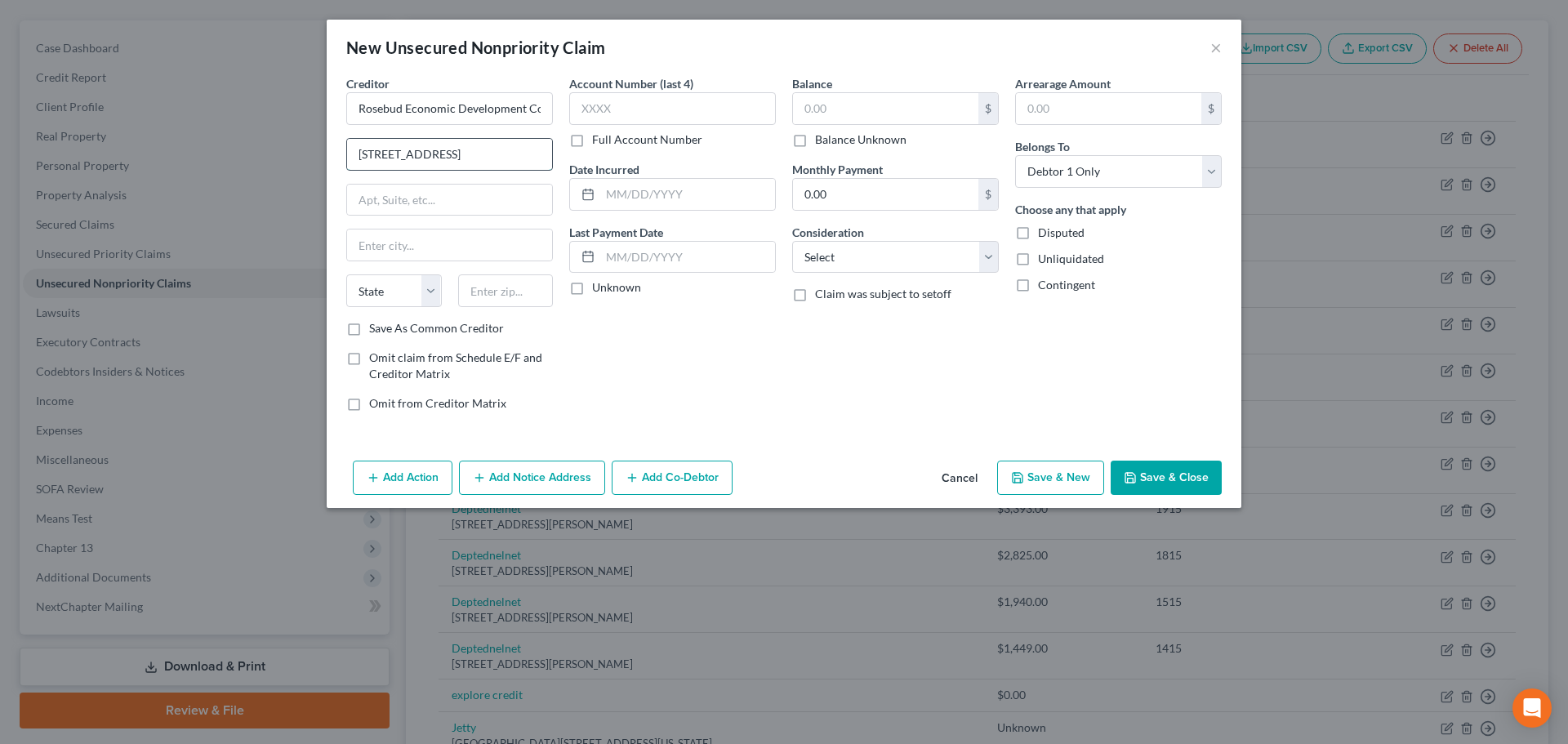 click on "P.O, Box 1146, Mission, SD 57555" at bounding box center [449, 154] 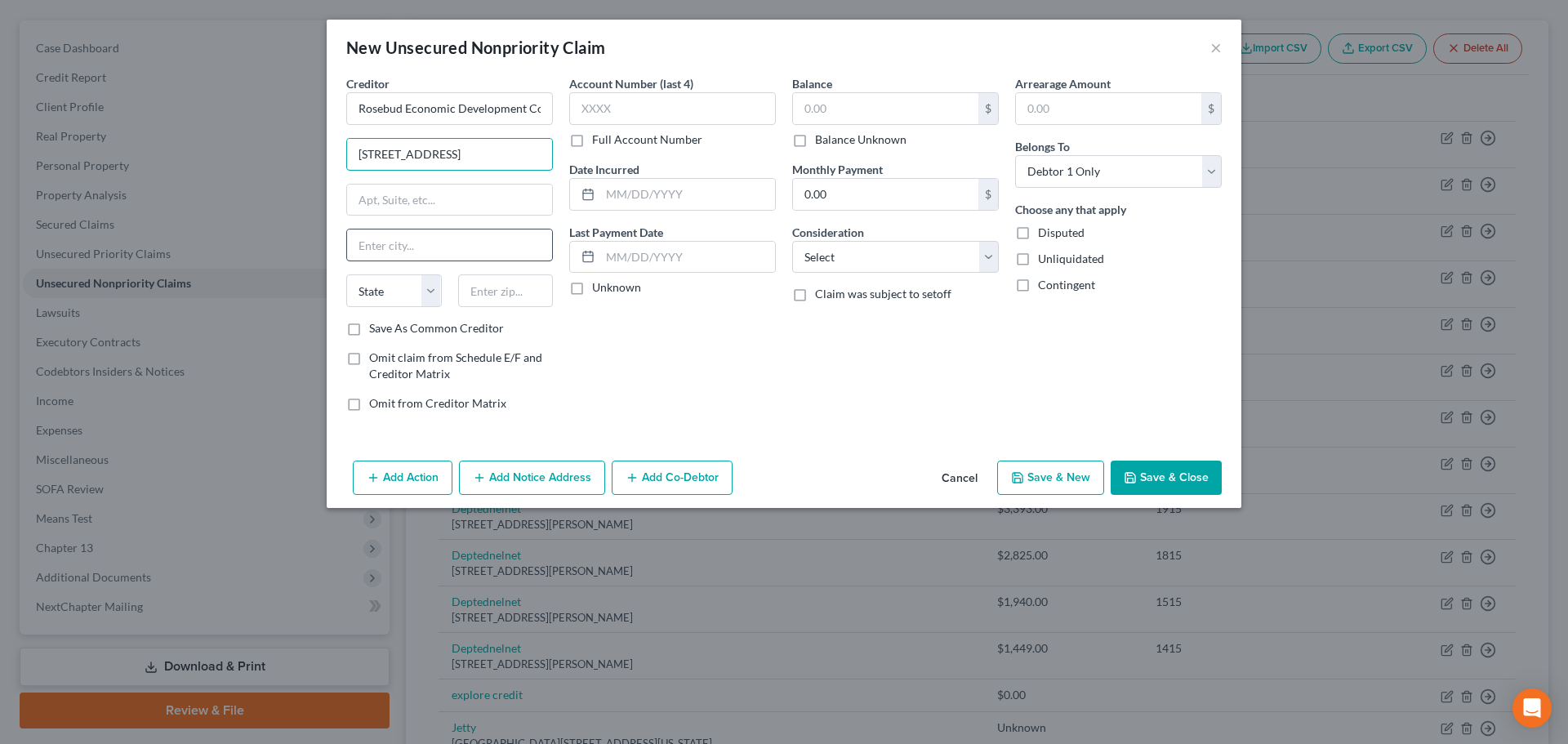 drag, startPoint x: 510, startPoint y: 153, endPoint x: 515, endPoint y: 247, distance: 94.13288 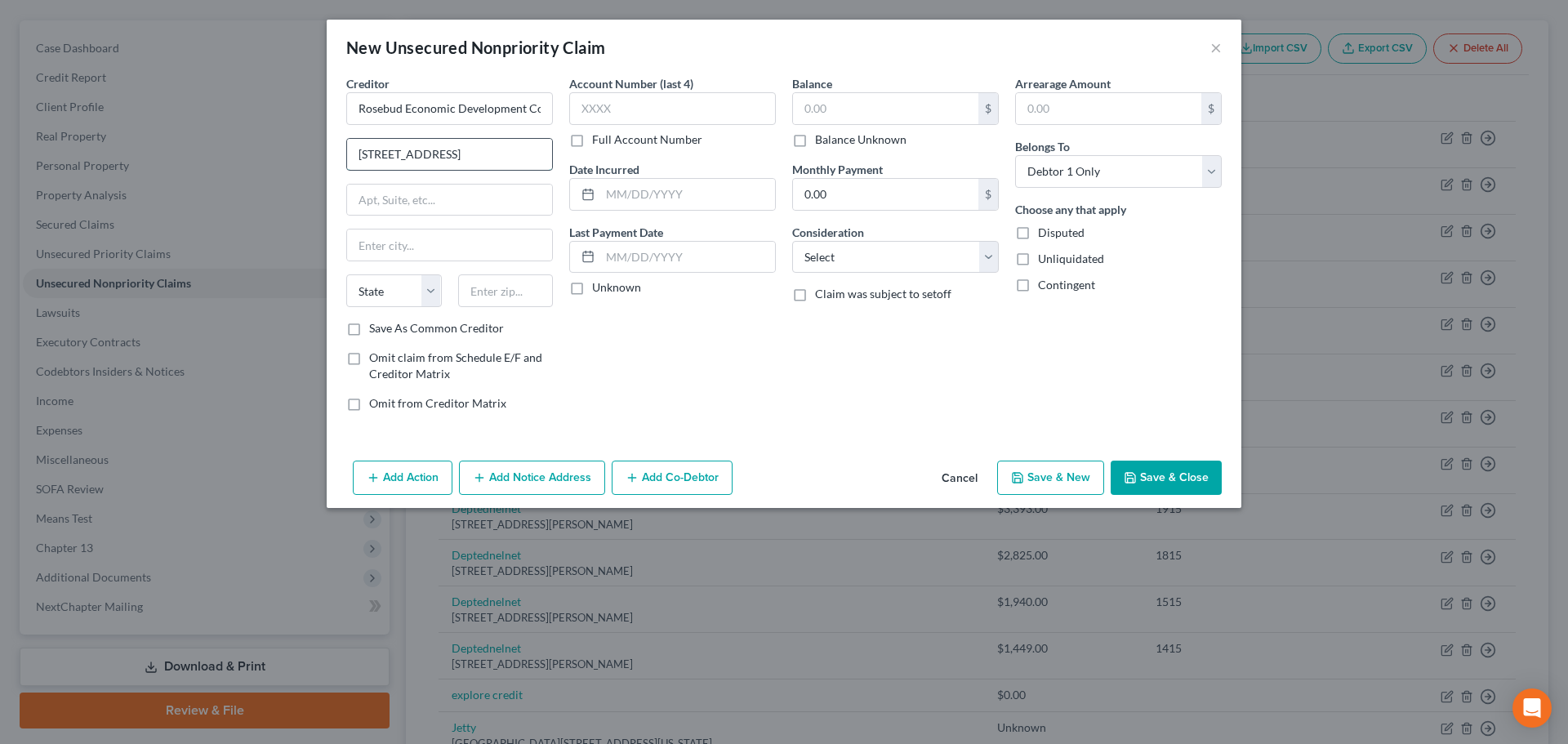 click on "P.O, Box 1146, Mission, SD 57555" at bounding box center [449, 154] 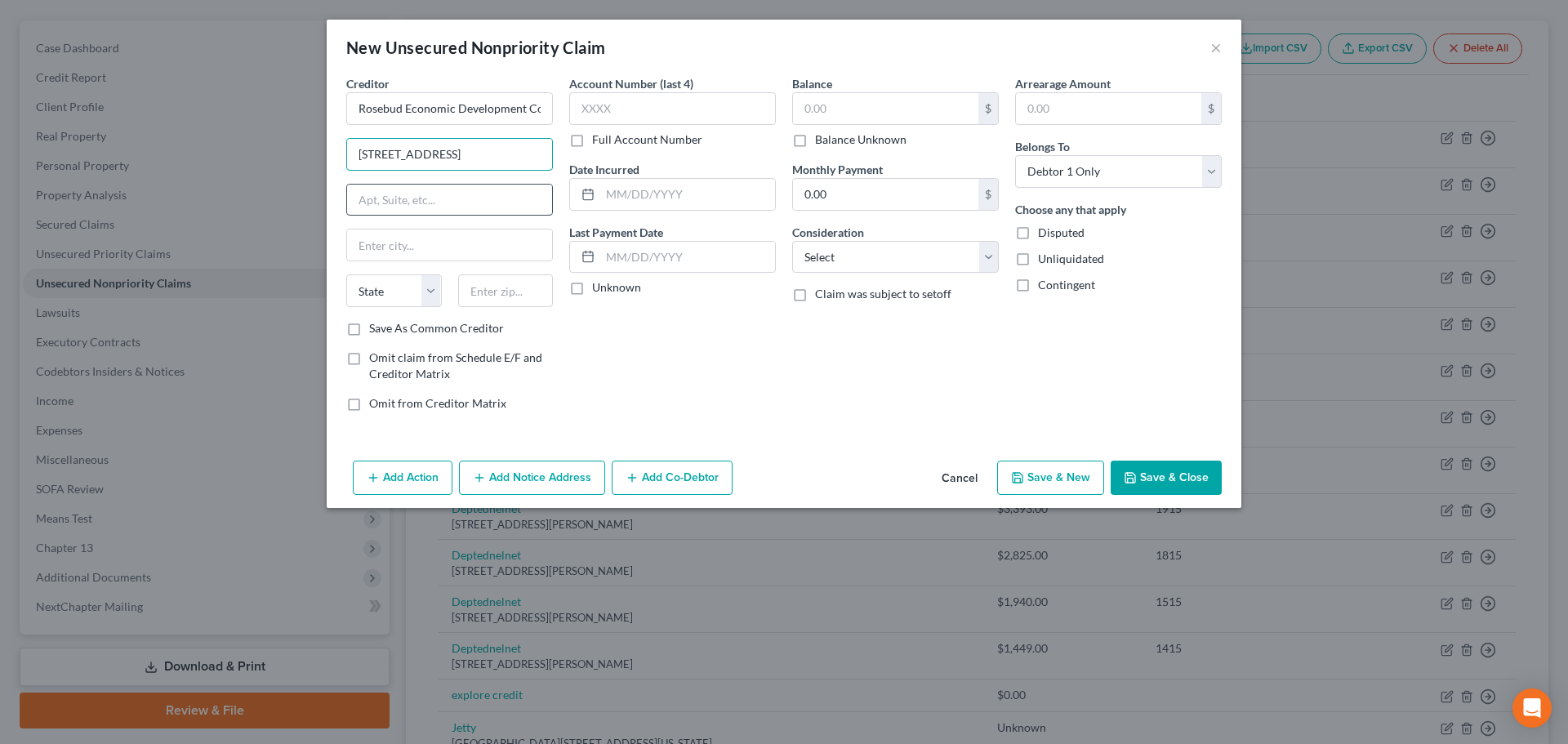 drag, startPoint x: 510, startPoint y: 149, endPoint x: 523, endPoint y: 196, distance: 48.764741 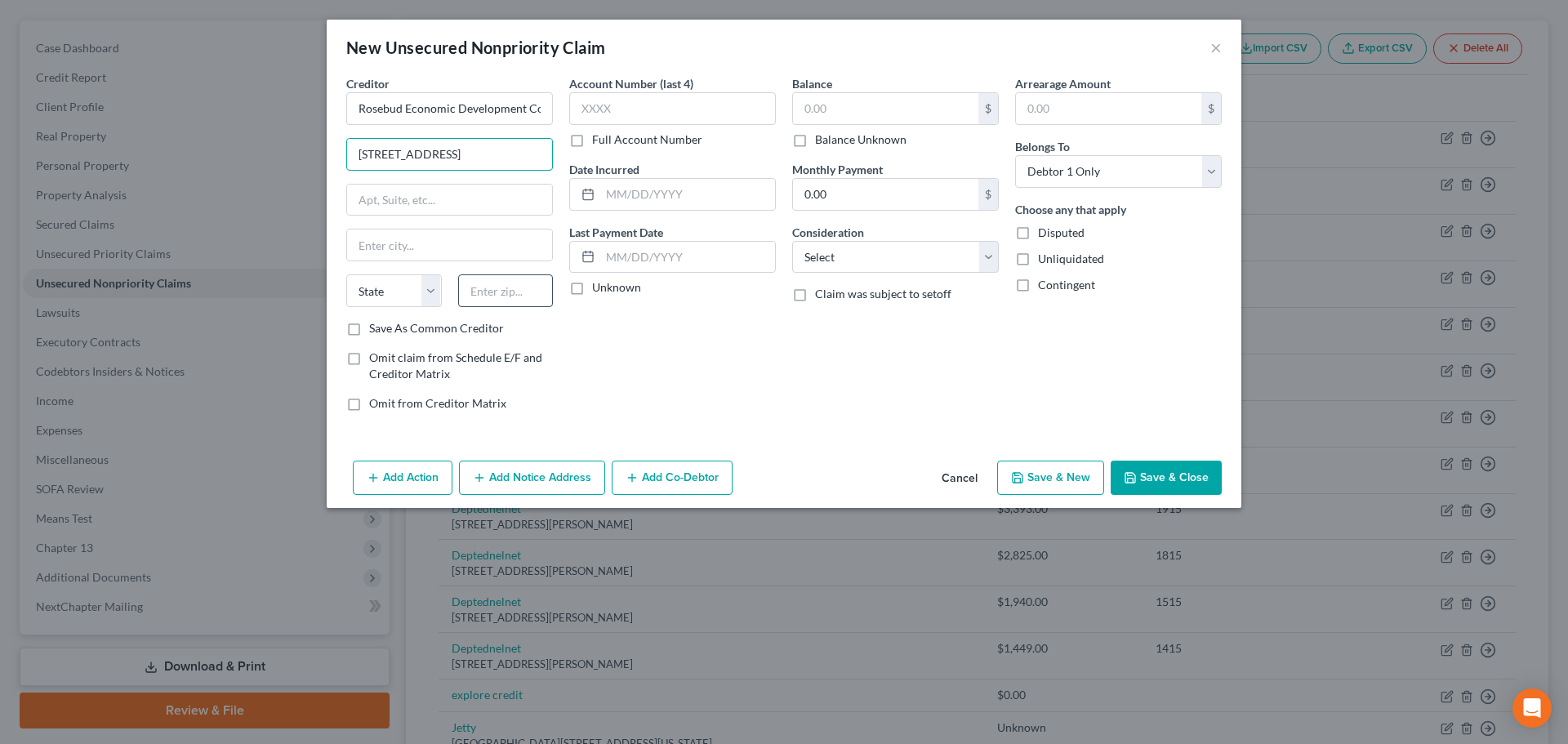 type on "P.O, Box 1146, Mission, SD 57555" 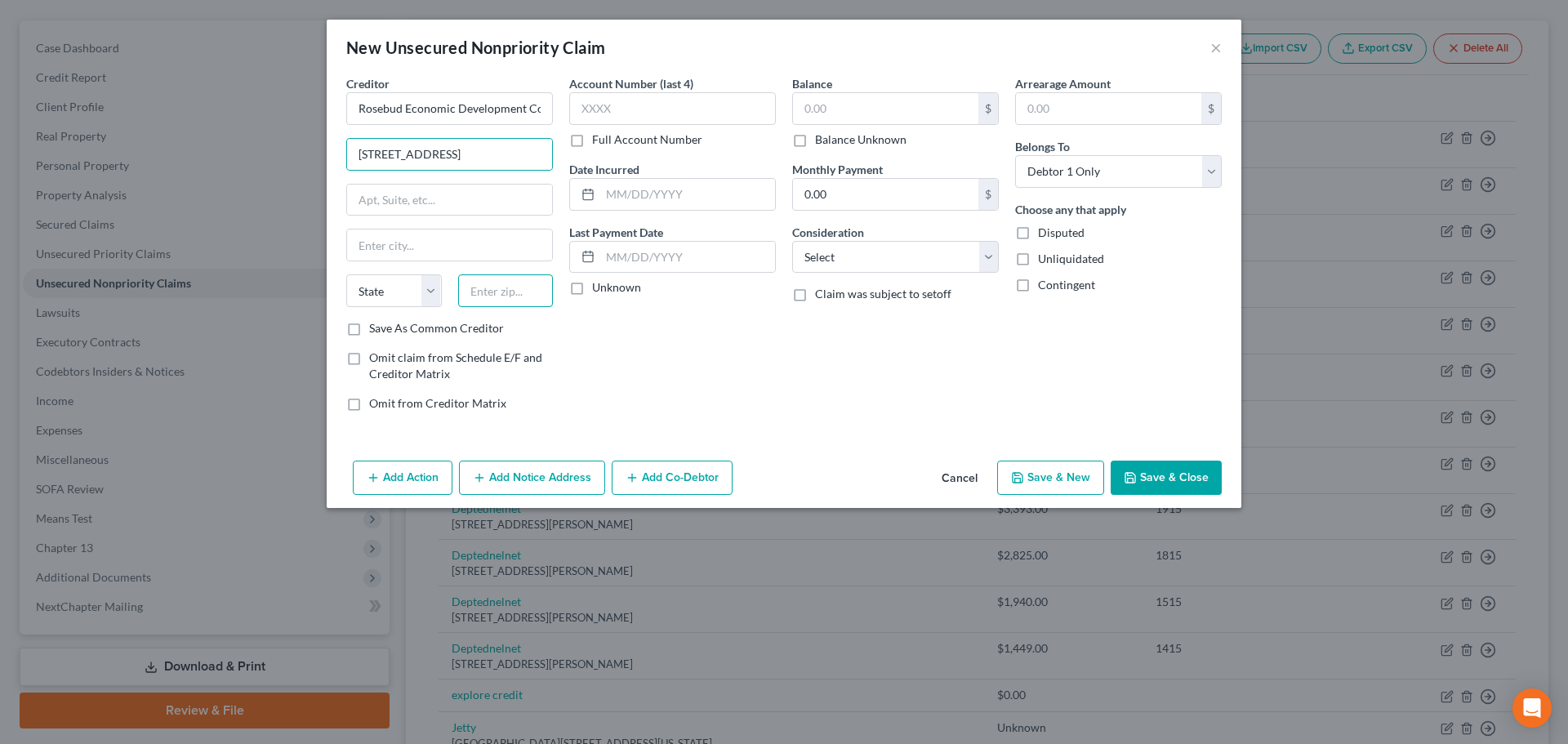 click at bounding box center [506, 291] 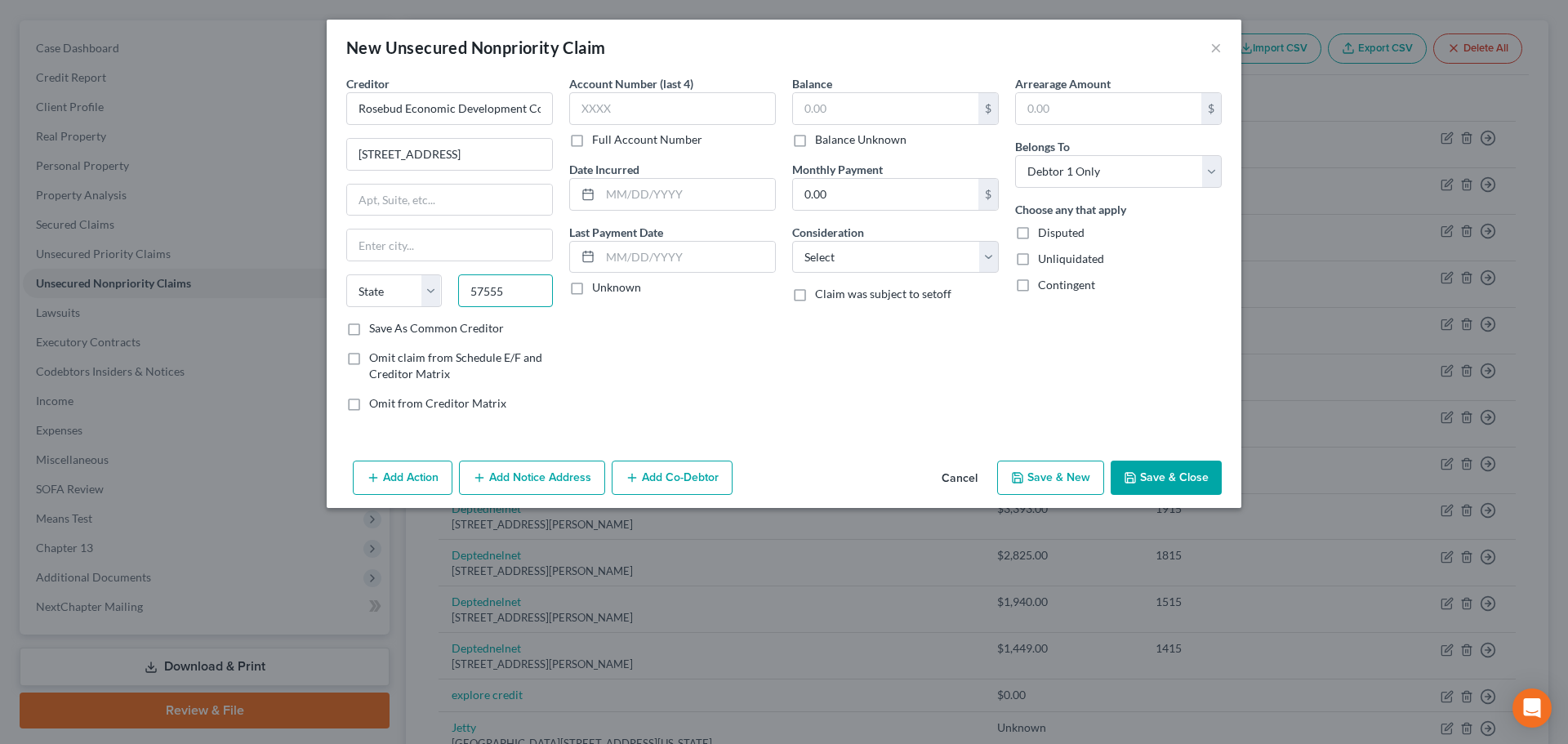 type on "57555" 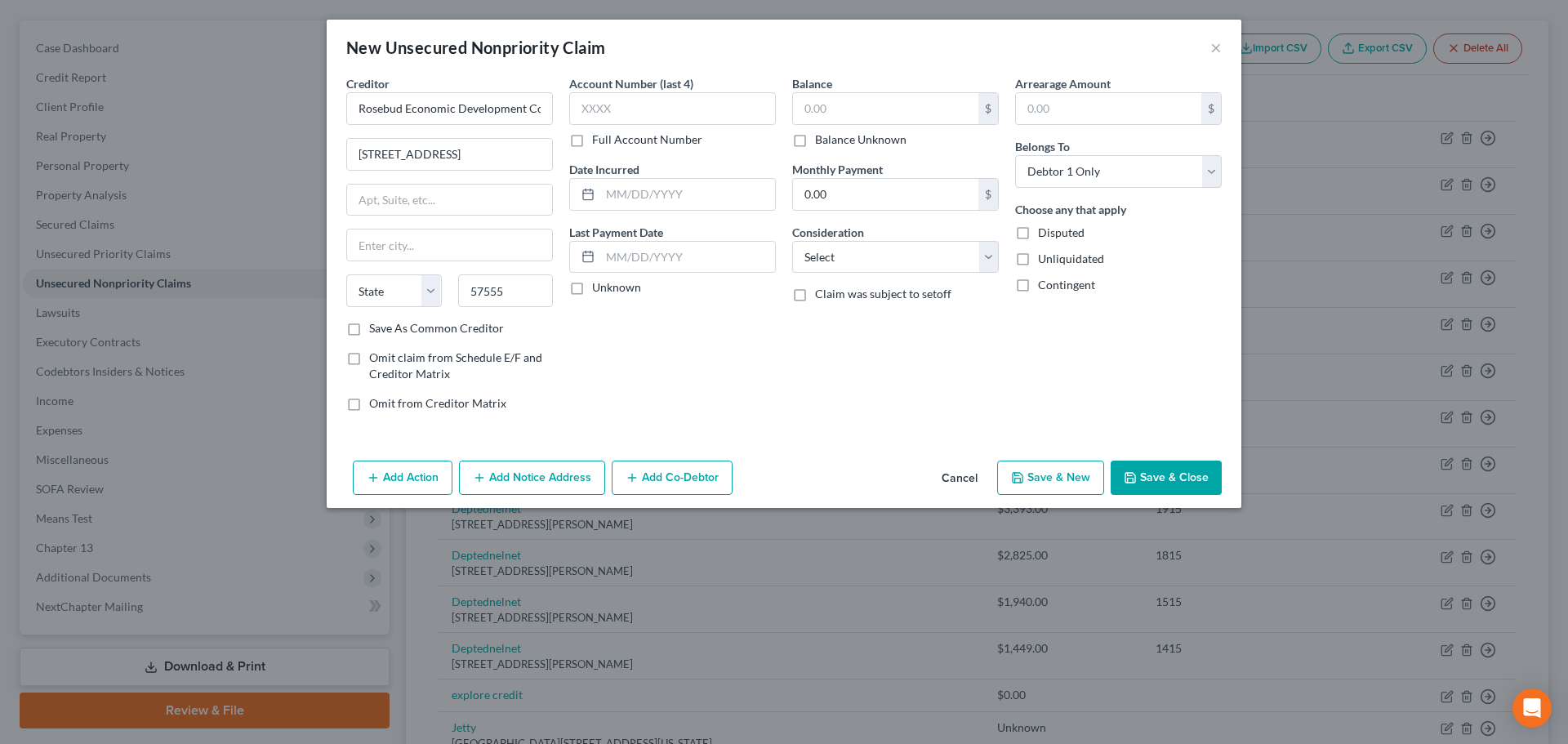 drag, startPoint x: 603, startPoint y: 355, endPoint x: 576, endPoint y: 329, distance: 37.48333 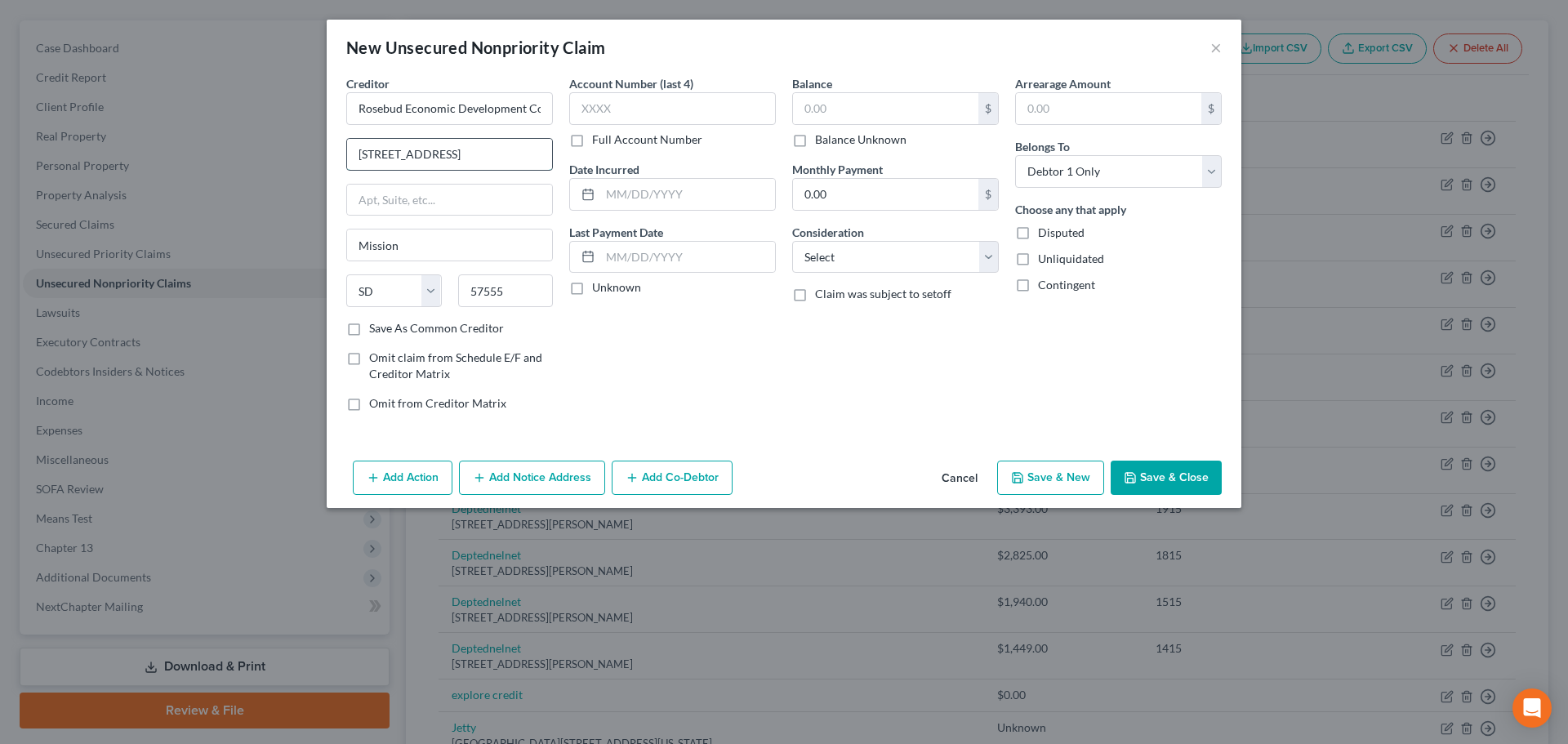 drag, startPoint x: 535, startPoint y: 158, endPoint x: 429, endPoint y: 162, distance: 106.07544 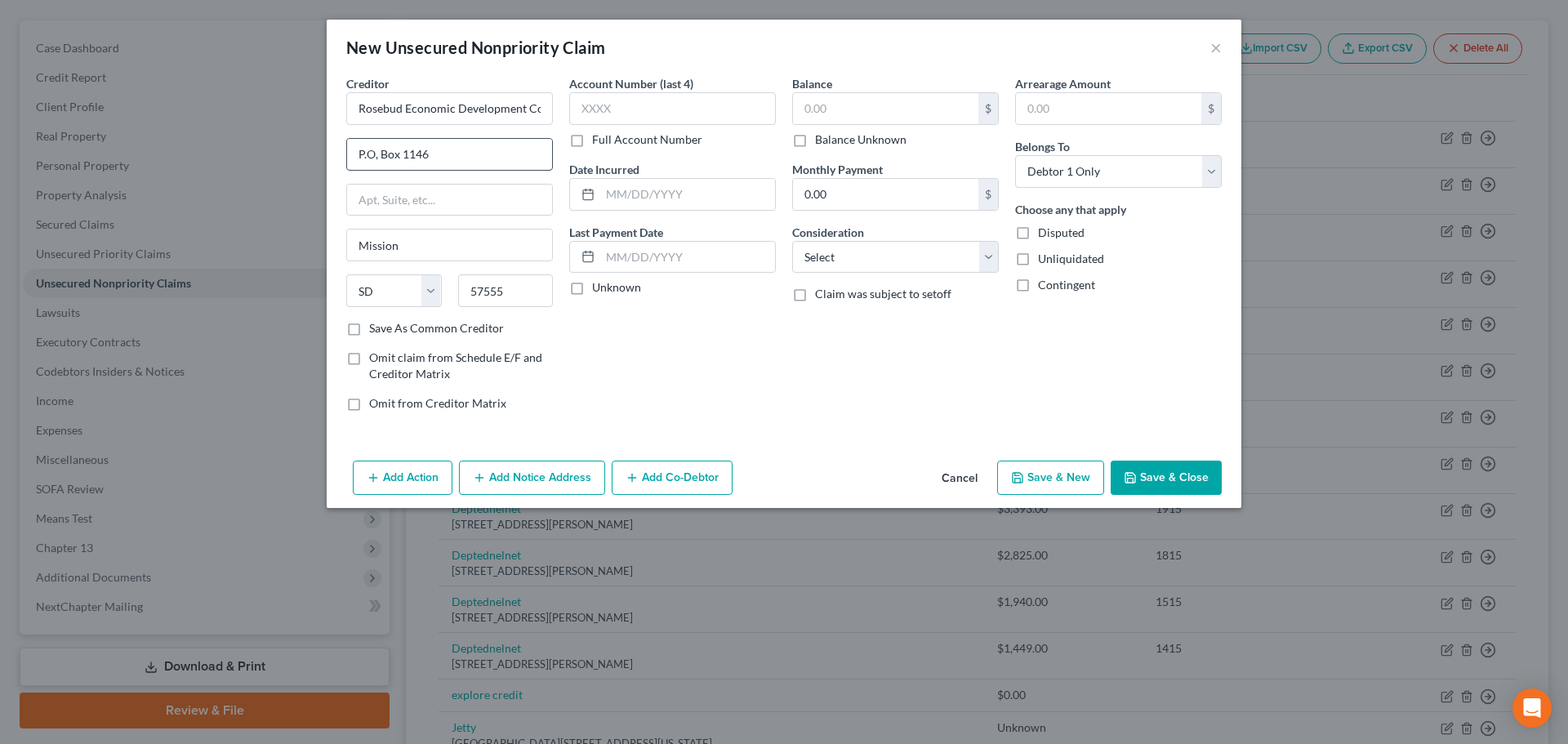 click on "P.O, Box 1146" at bounding box center (449, 154) 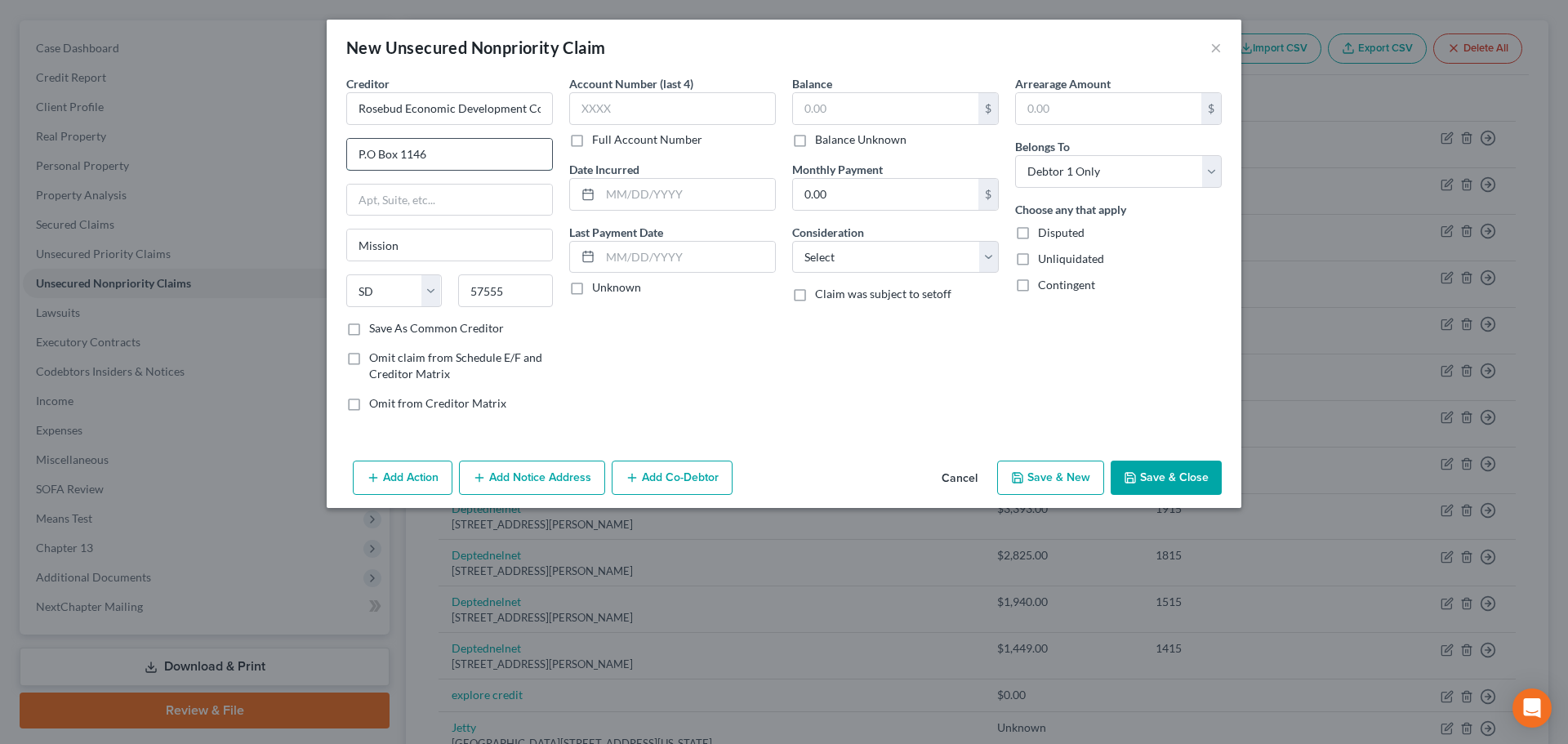 click on "P.O Box 1146" at bounding box center (449, 154) 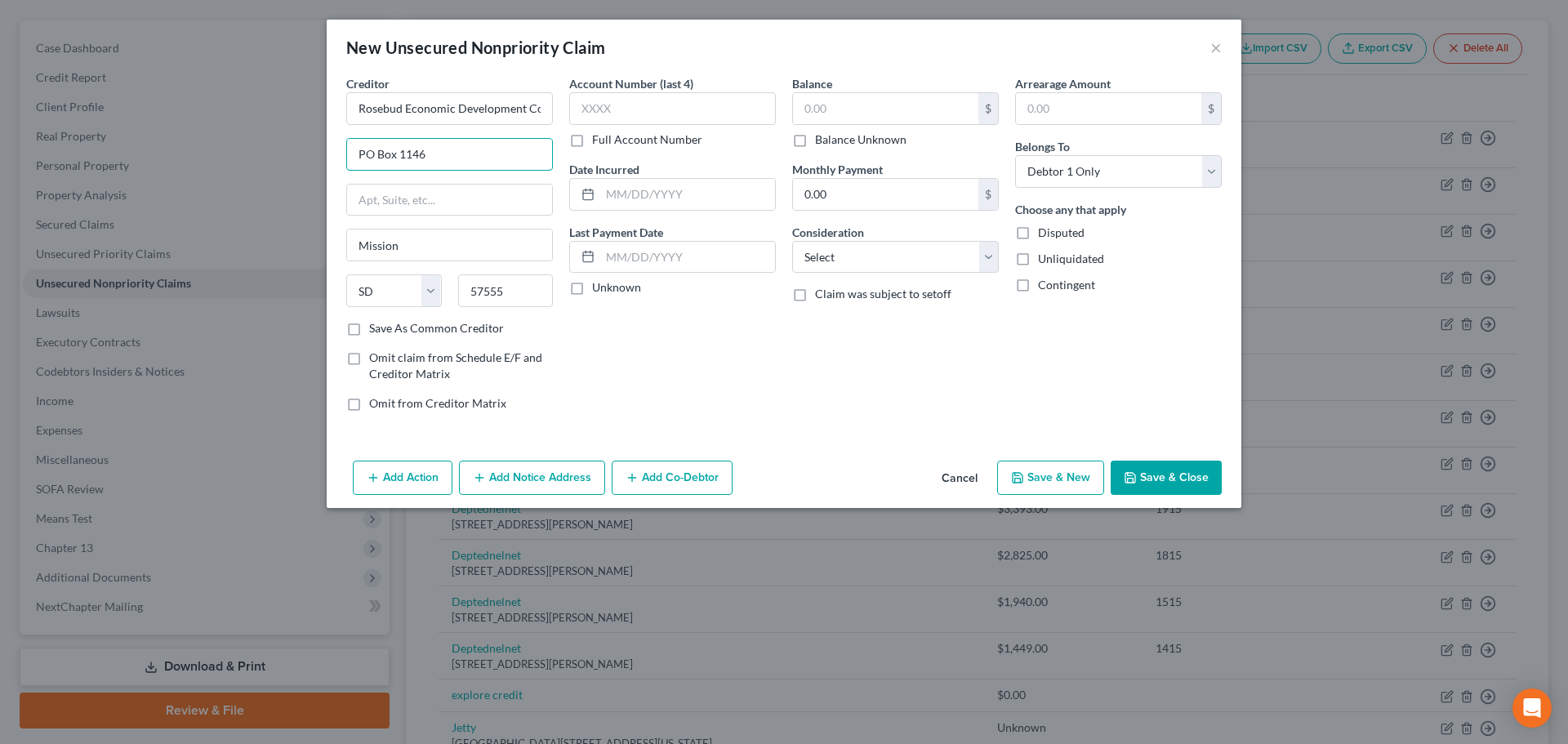 type on "PO Box 1146" 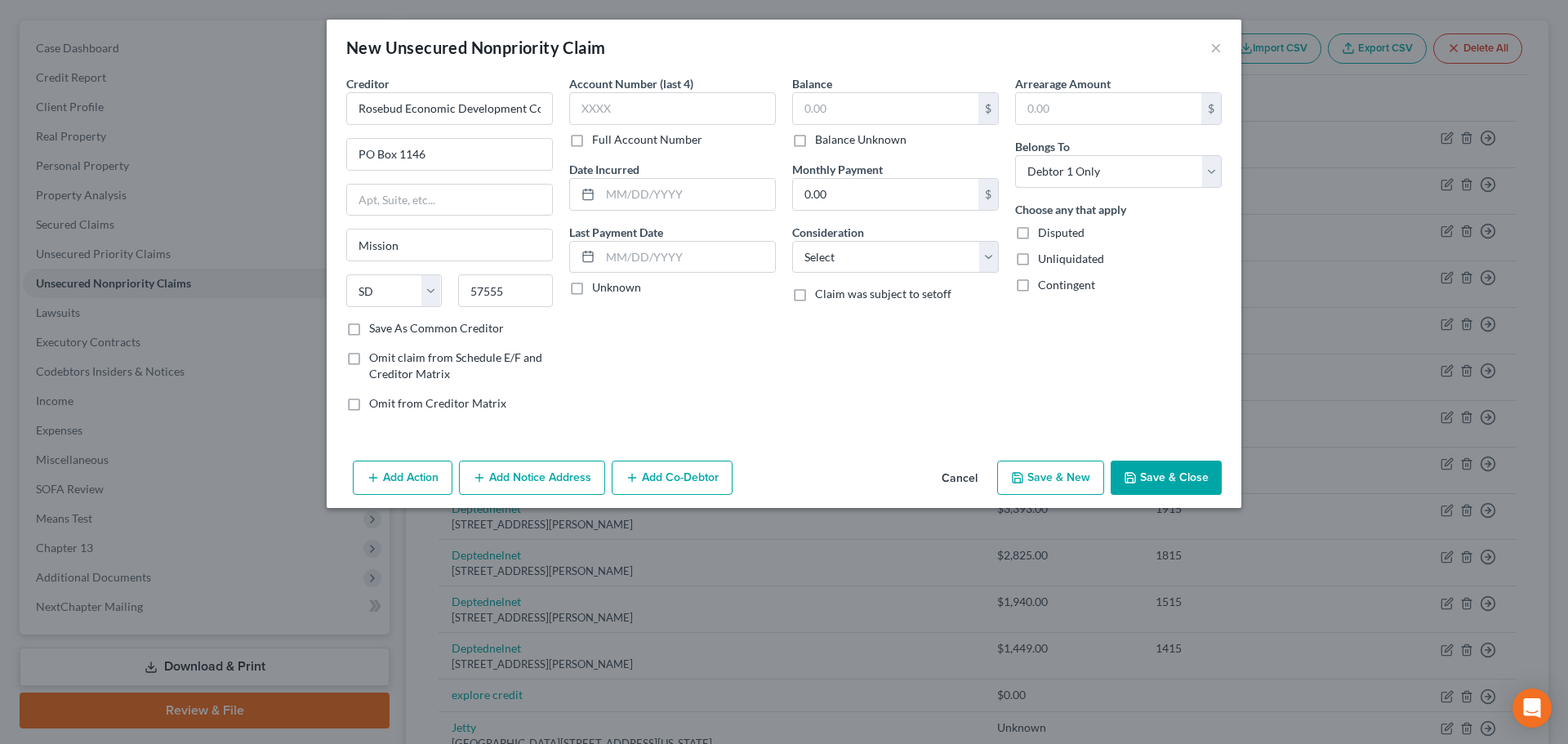 click on "Account Number (last 4)
Full Account Number
Date Incurred         Last Payment Date         Unknown" at bounding box center [672, 250] 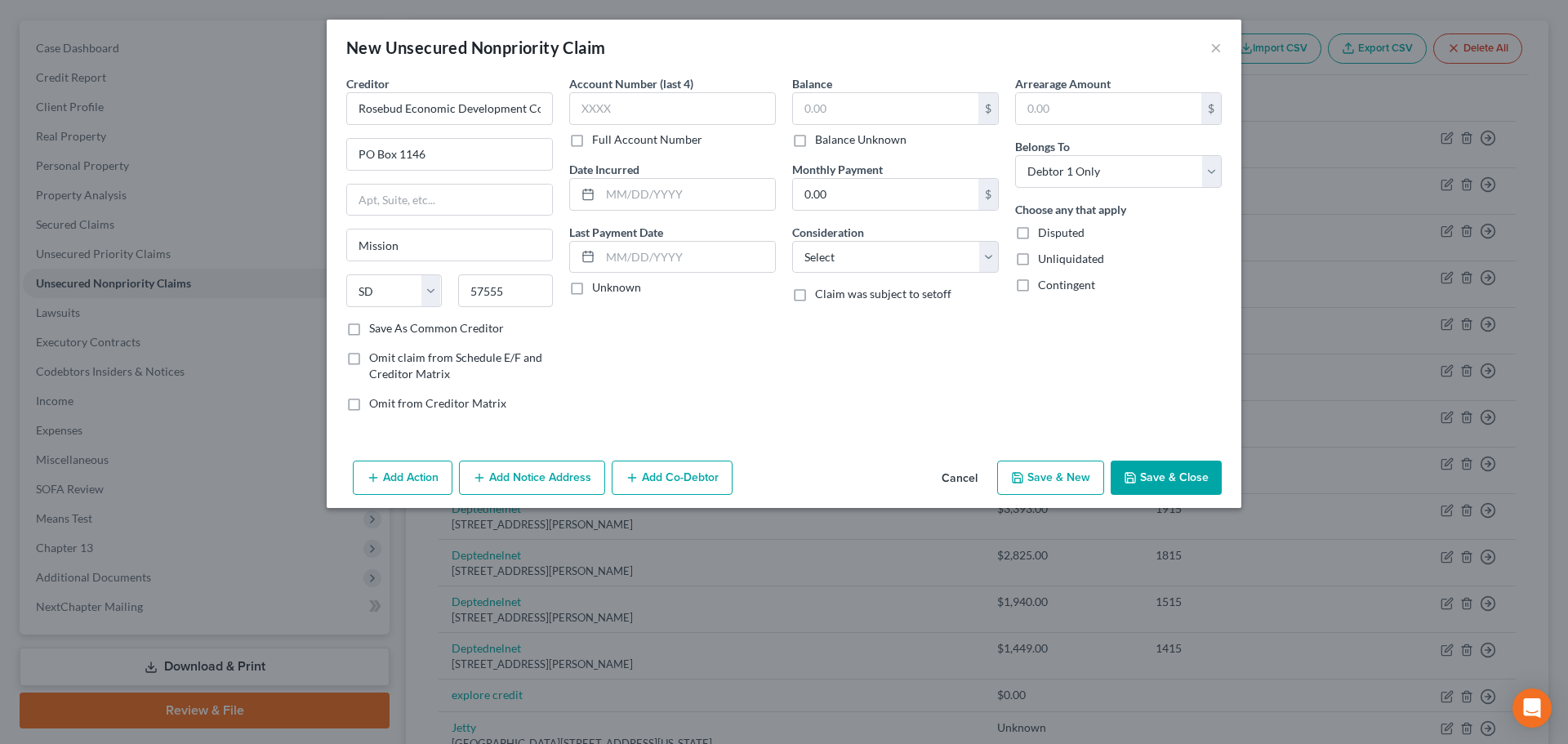 drag, startPoint x: 796, startPoint y: 381, endPoint x: 693, endPoint y: 352, distance: 107.00467 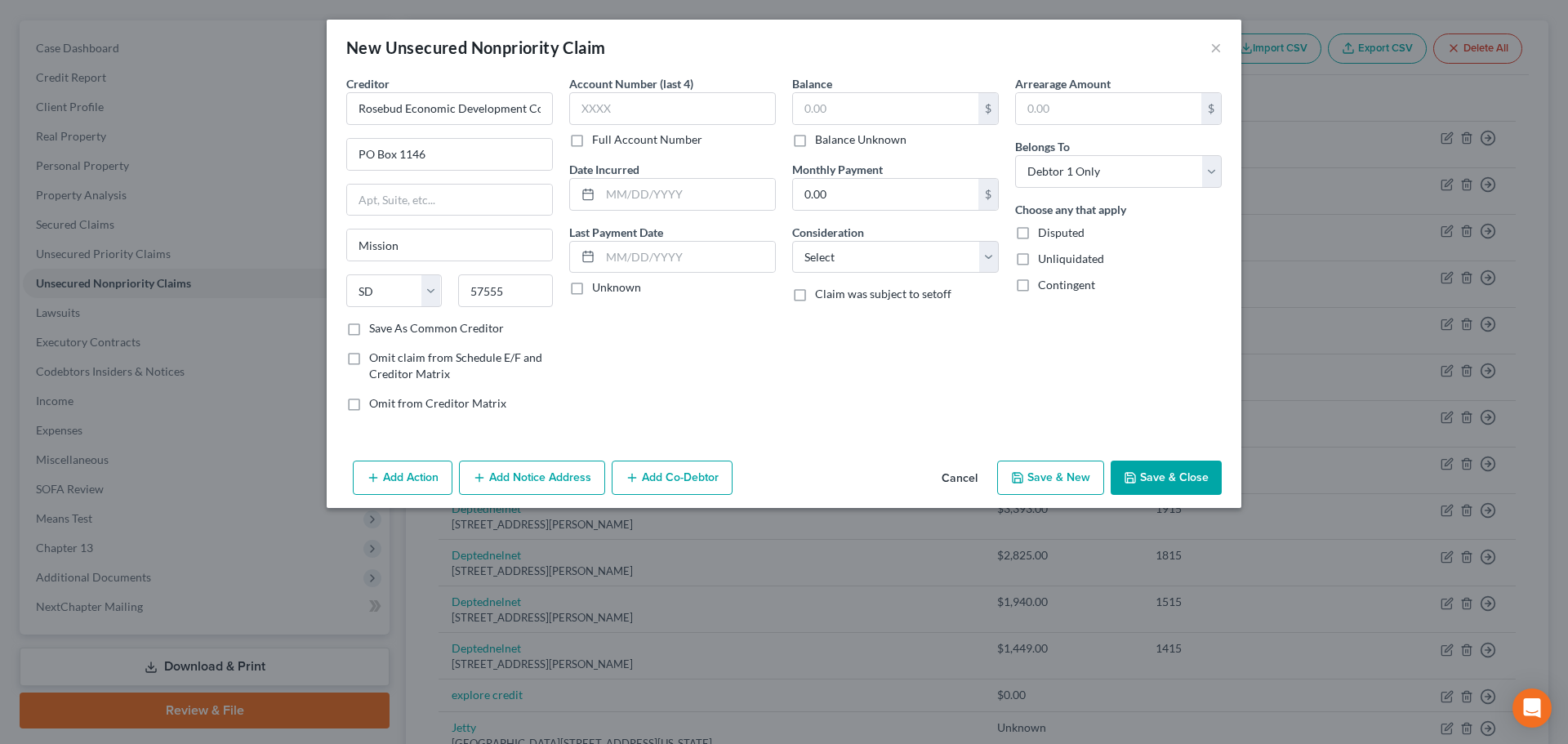 click on "Unknown" at bounding box center [604, 284] 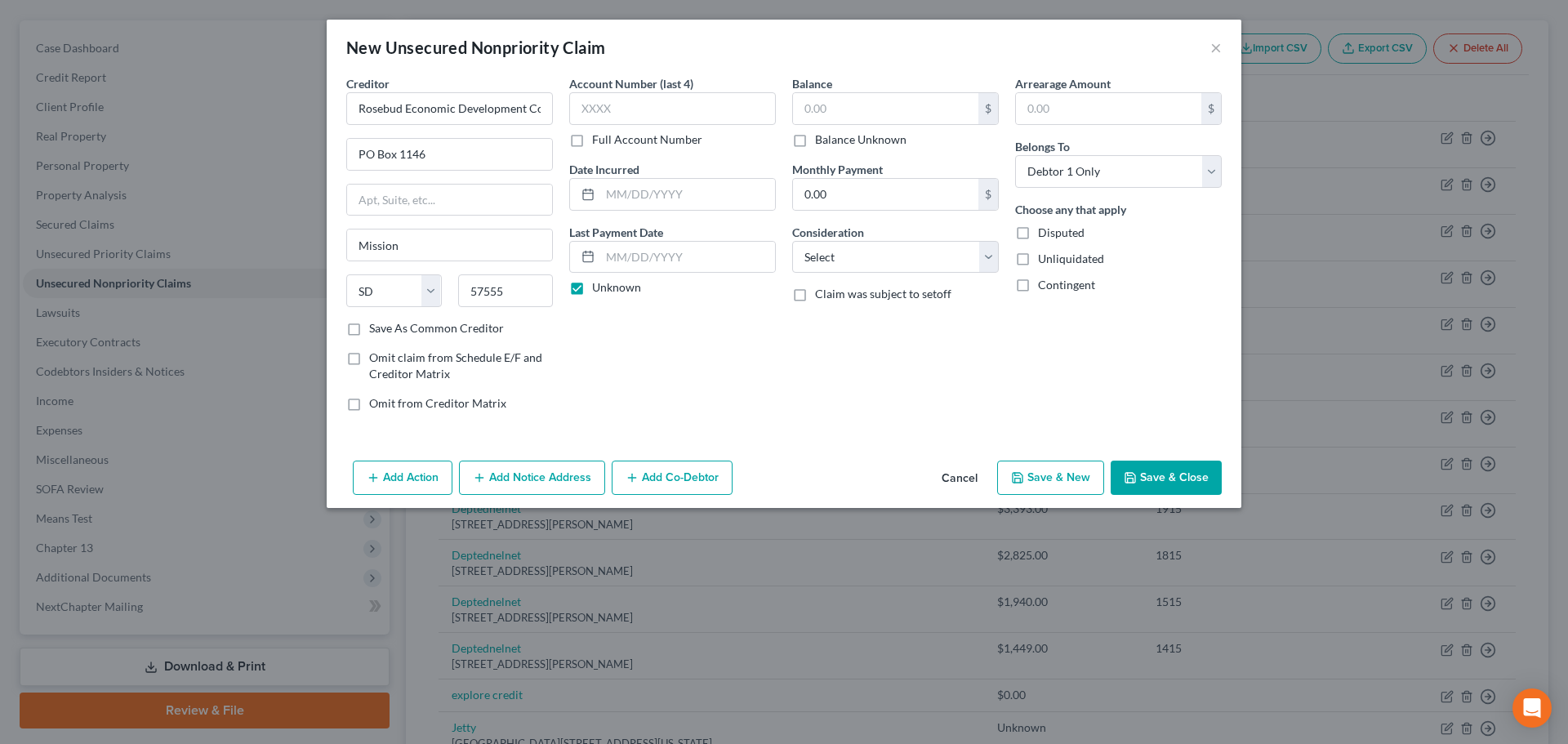 click on "Balance Unknown" at bounding box center [861, 140] 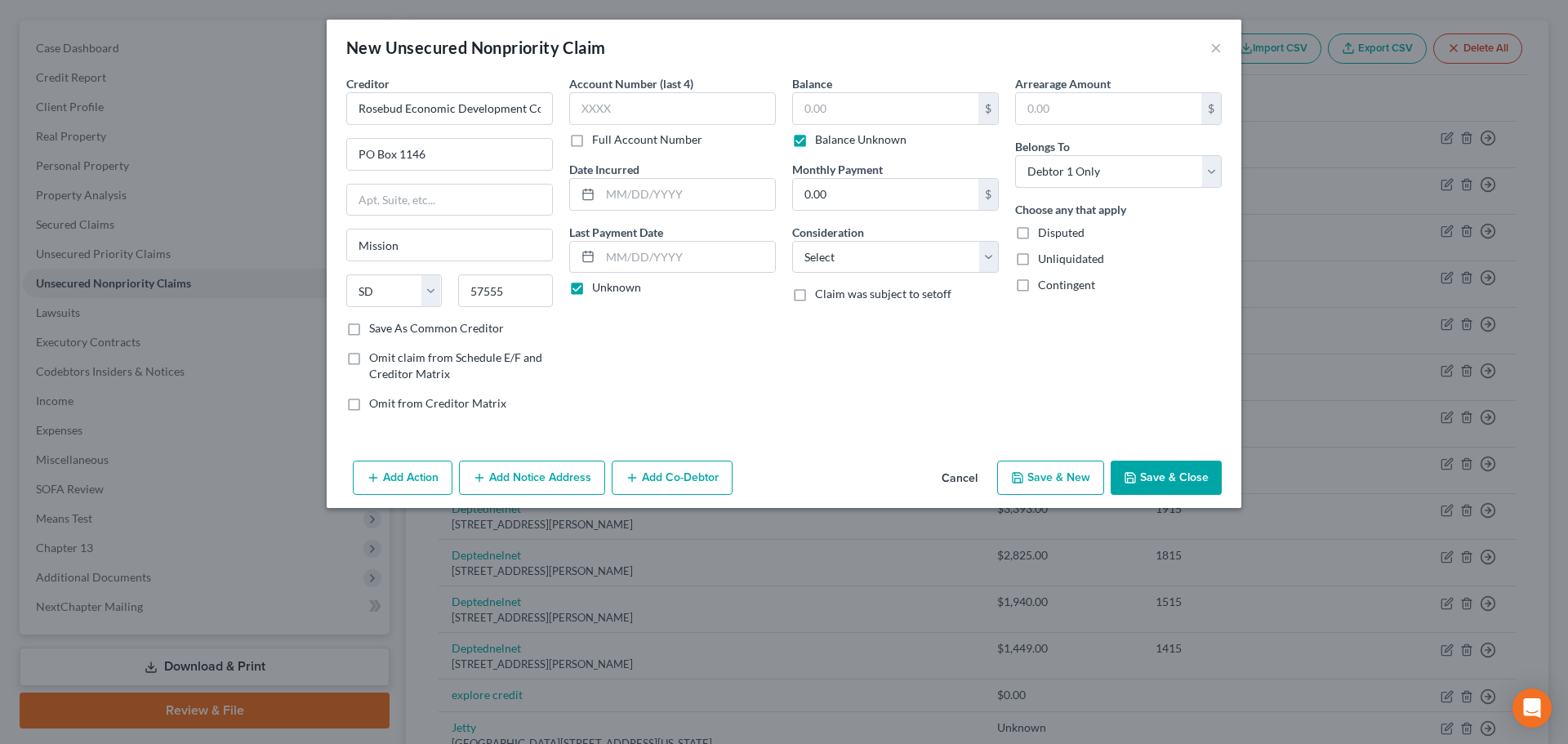 type on "0.00" 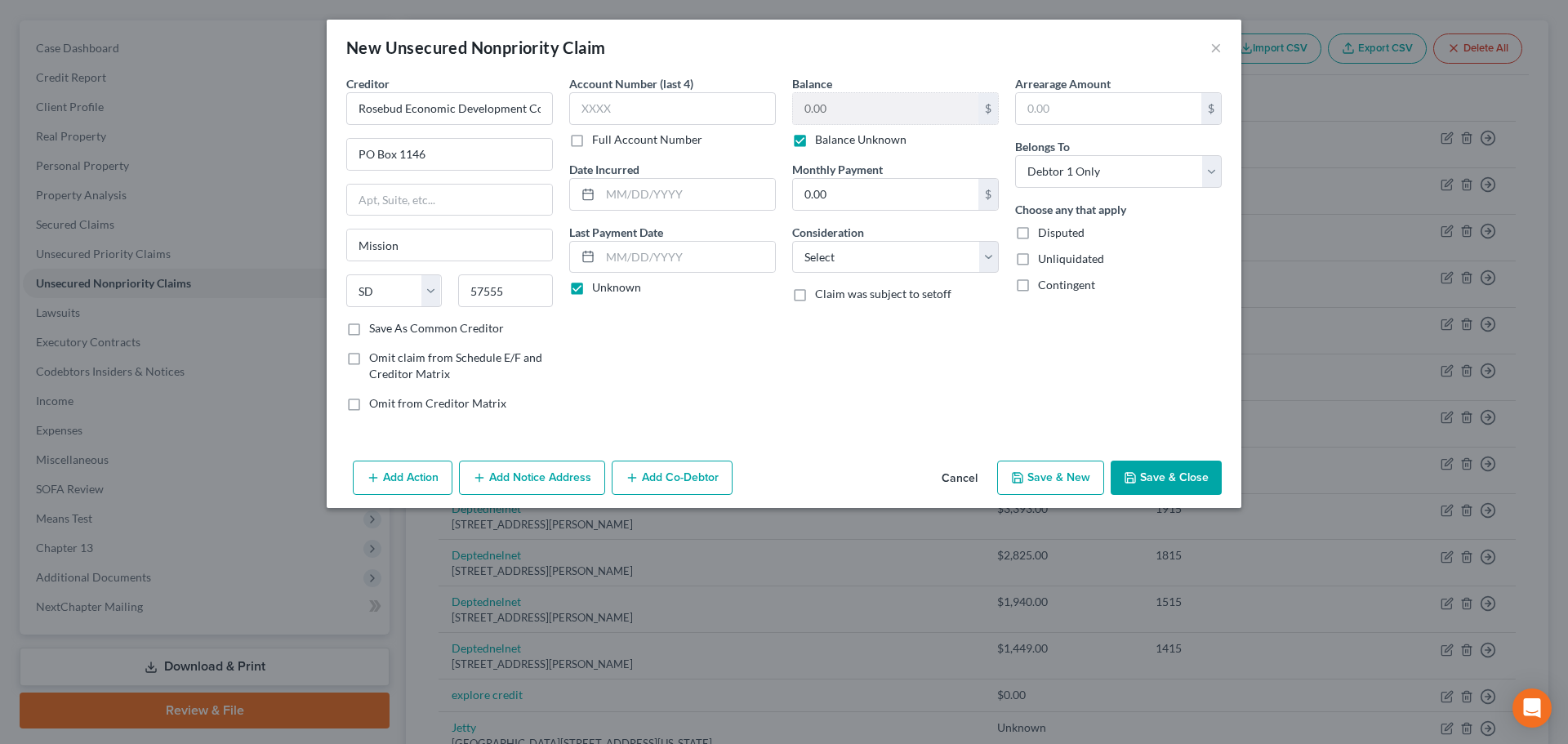 click on "Balance
0.00 $
Balance Unknown
Balance Undetermined
0.00 $
Balance Unknown
Monthly Payment 0.00 $ Consideration Select Cable / Satellite Services Collection Agency Credit Card Debt Debt Counseling / Attorneys Deficiency Balance Domestic Support Obligations Home / Car Repairs Income Taxes Judgment Liens Medical Services Monies Loaned / Advanced Mortgage Obligation From Divorce Or Separation Obligation To Pensions Other Overdrawn Bank Account Promised To Help Pay Creditors Student Loans Suppliers And Vendors Telephone / Internet Services Utility Services Claim was subject to setoff" at bounding box center (895, 250) 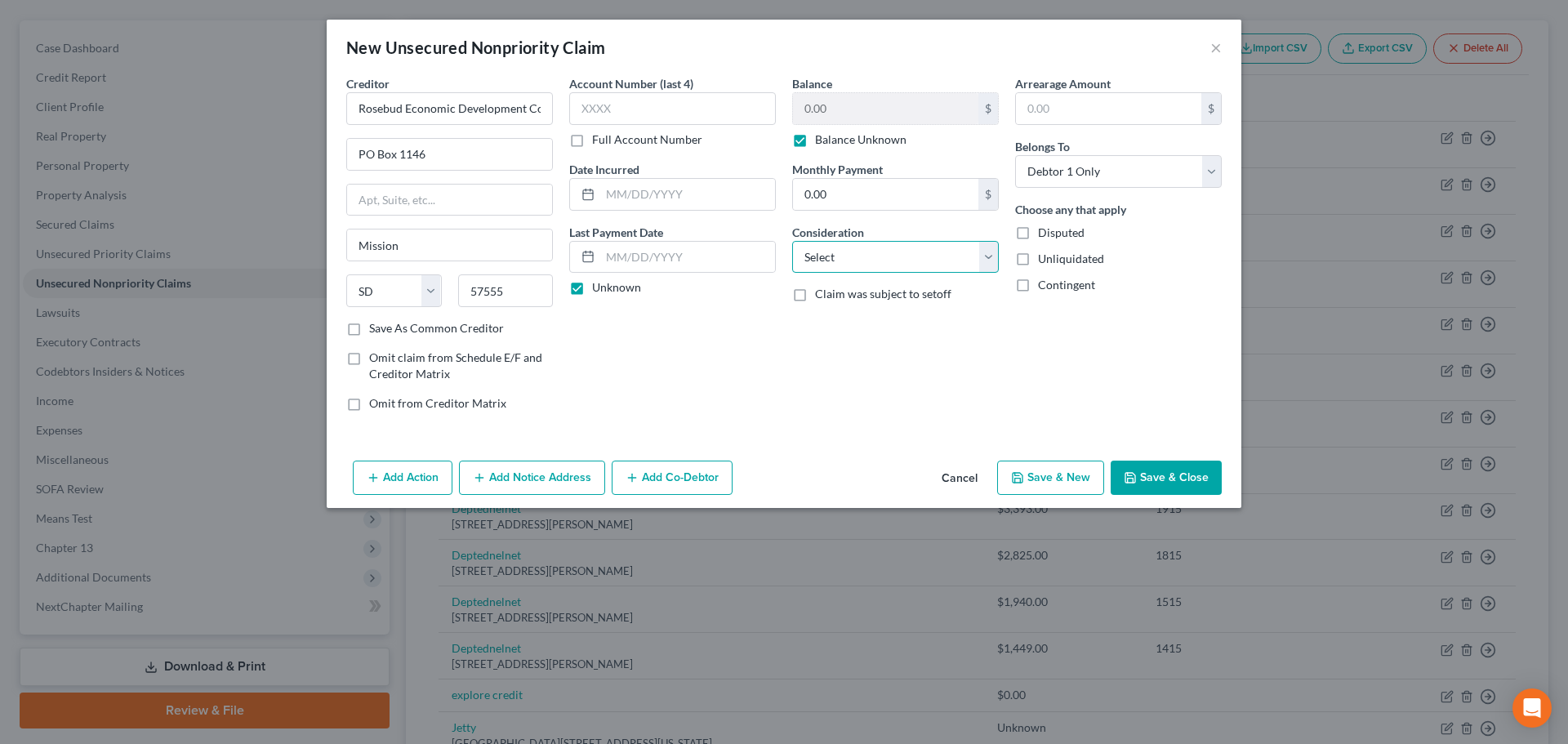 click on "Select Cable / Satellite Services Collection Agency Credit Card Debt Debt Counseling / Attorneys Deficiency Balance Domestic Support Obligations Home / Car Repairs Income Taxes Judgment Liens Medical Services Monies Loaned / Advanced Mortgage Obligation From Divorce Or Separation Obligation To Pensions Other Overdrawn Bank Account Promised To Help Pay Creditors Student Loans Suppliers And Vendors Telephone / Internet Services Utility Services" at bounding box center (895, 257) 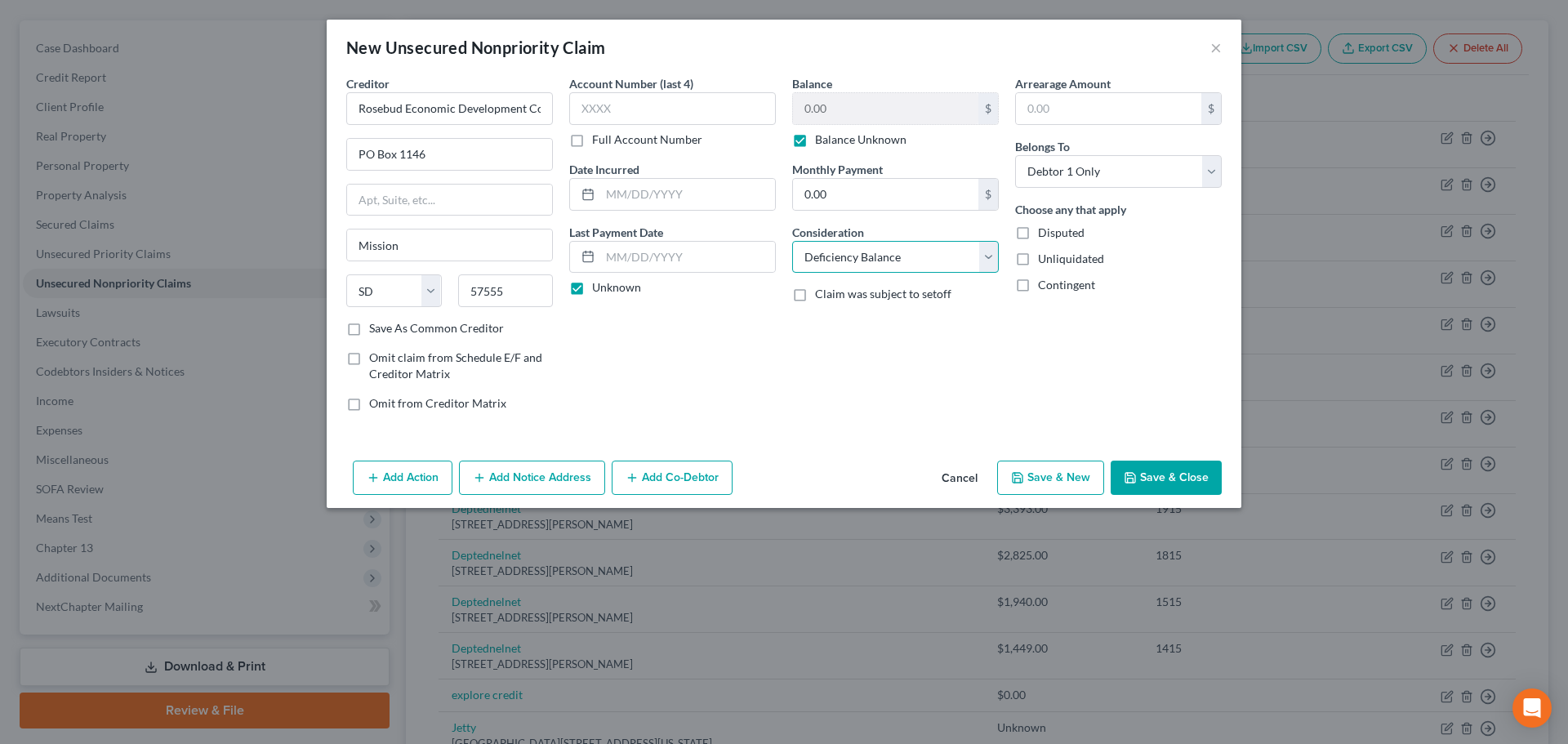 click on "Select Cable / Satellite Services Collection Agency Credit Card Debt Debt Counseling / Attorneys Deficiency Balance Domestic Support Obligations Home / Car Repairs Income Taxes Judgment Liens Medical Services Monies Loaned / Advanced Mortgage Obligation From Divorce Or Separation Obligation To Pensions Other Overdrawn Bank Account Promised To Help Pay Creditors Student Loans Suppliers And Vendors Telephone / Internet Services Utility Services" at bounding box center (895, 257) 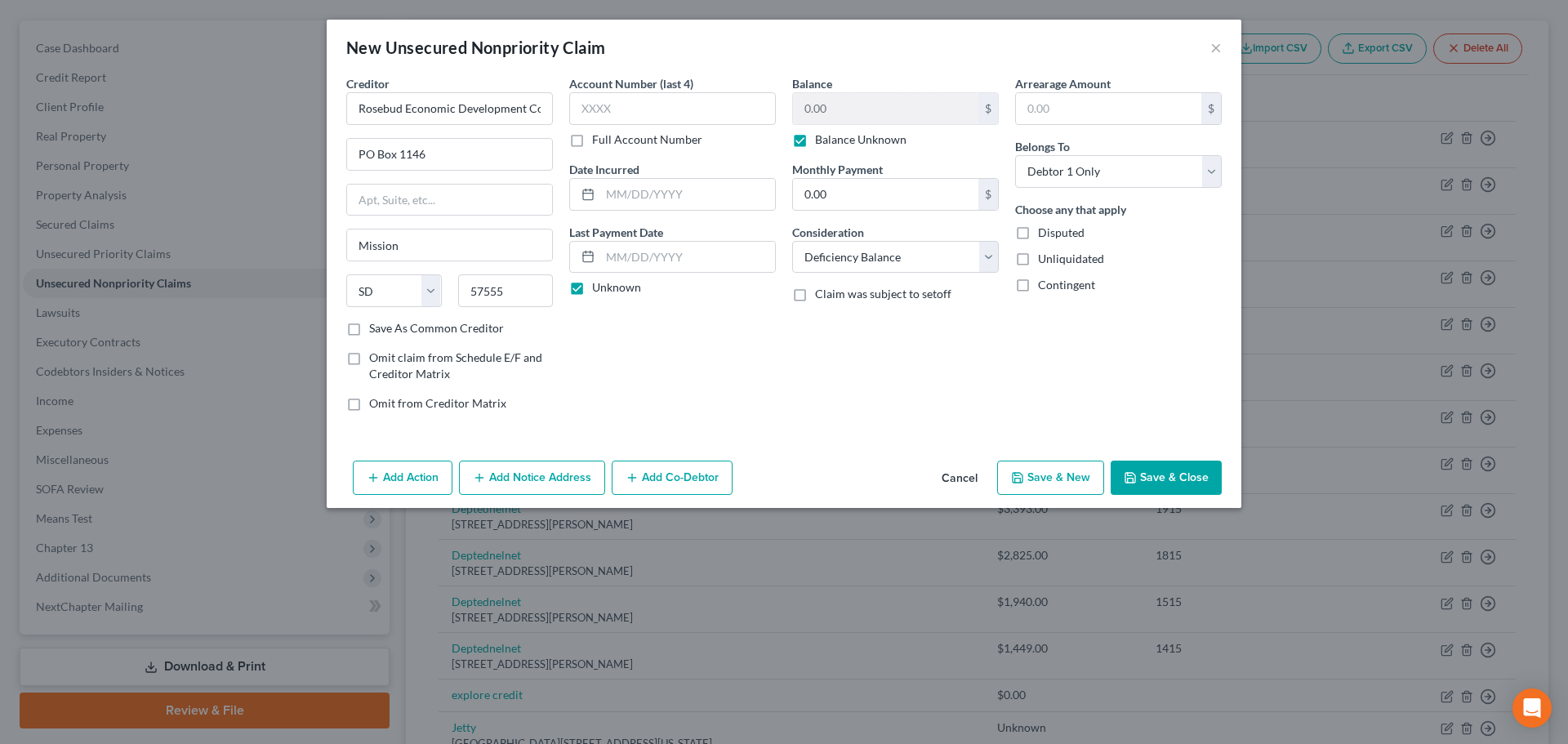 click on "Save & Close" at bounding box center (1166, 478) 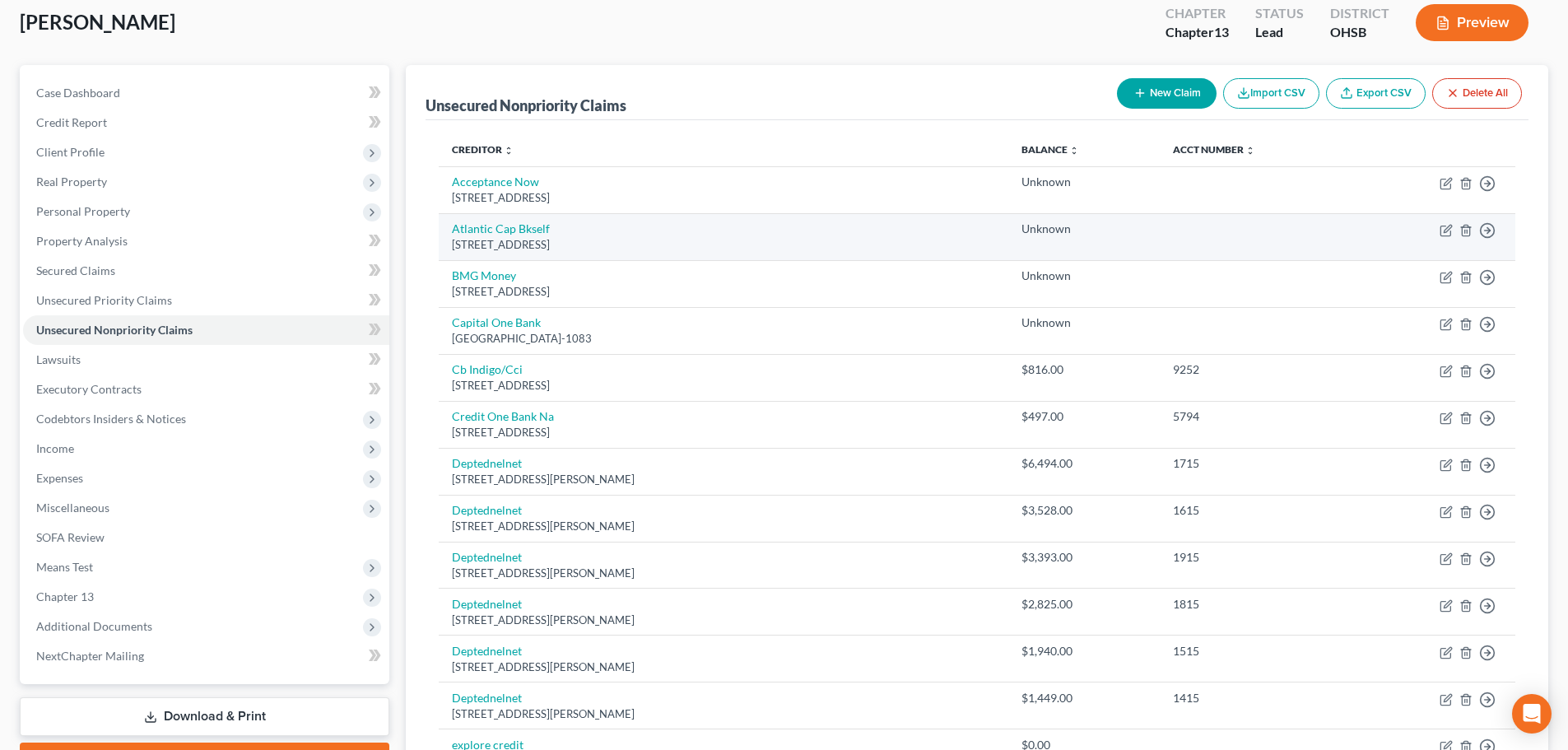 scroll, scrollTop: 0, scrollLeft: 0, axis: both 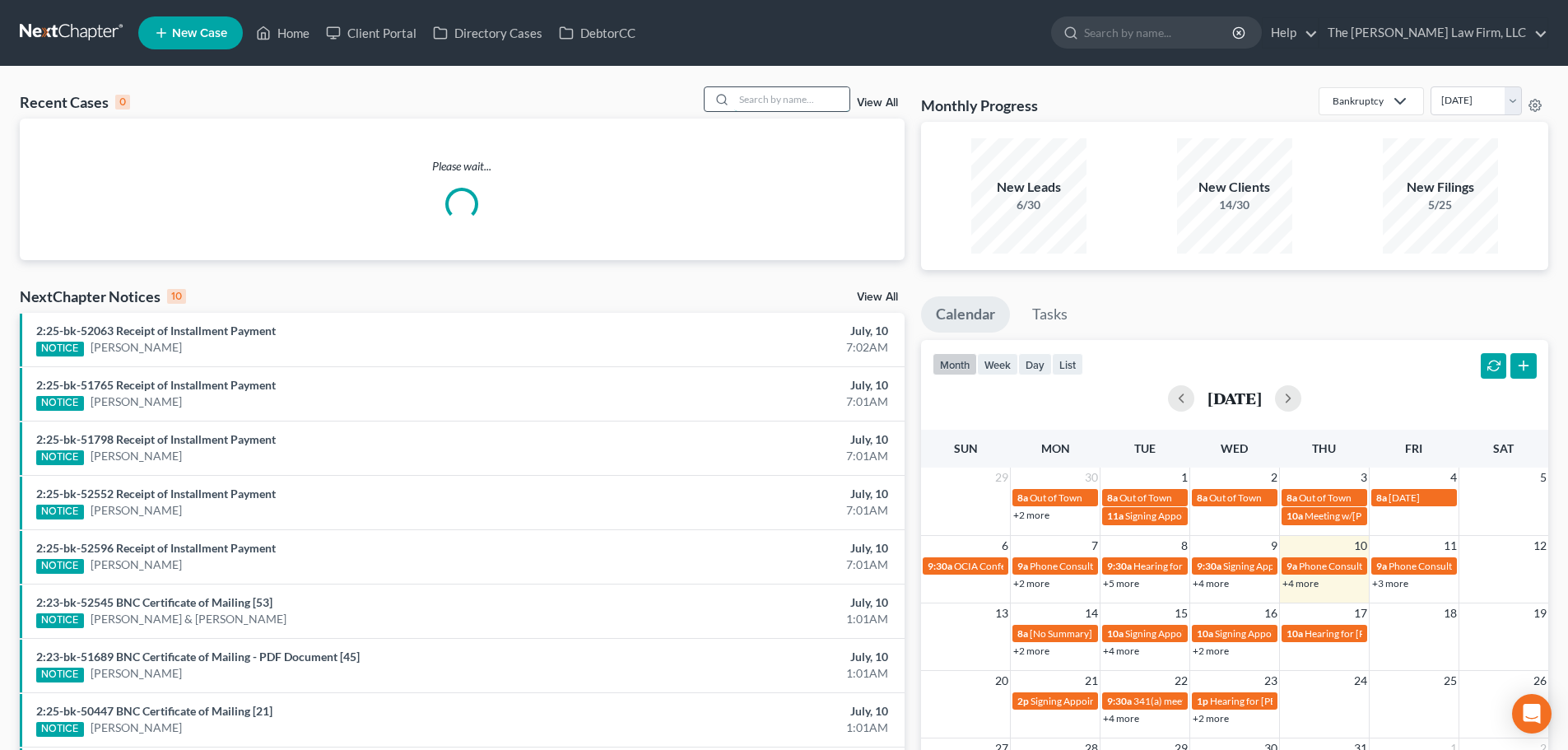 click at bounding box center [792, 99] 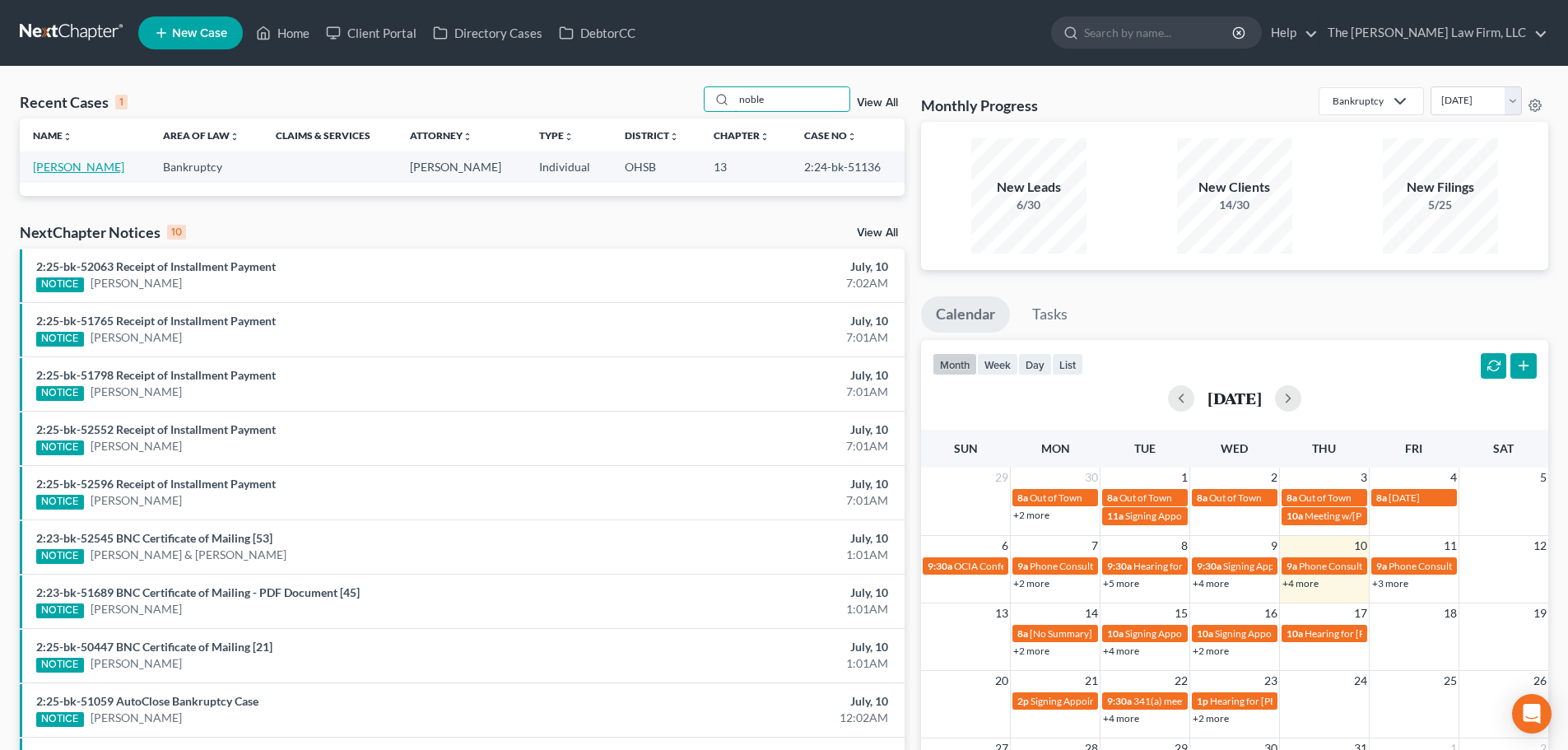 type on "noble" 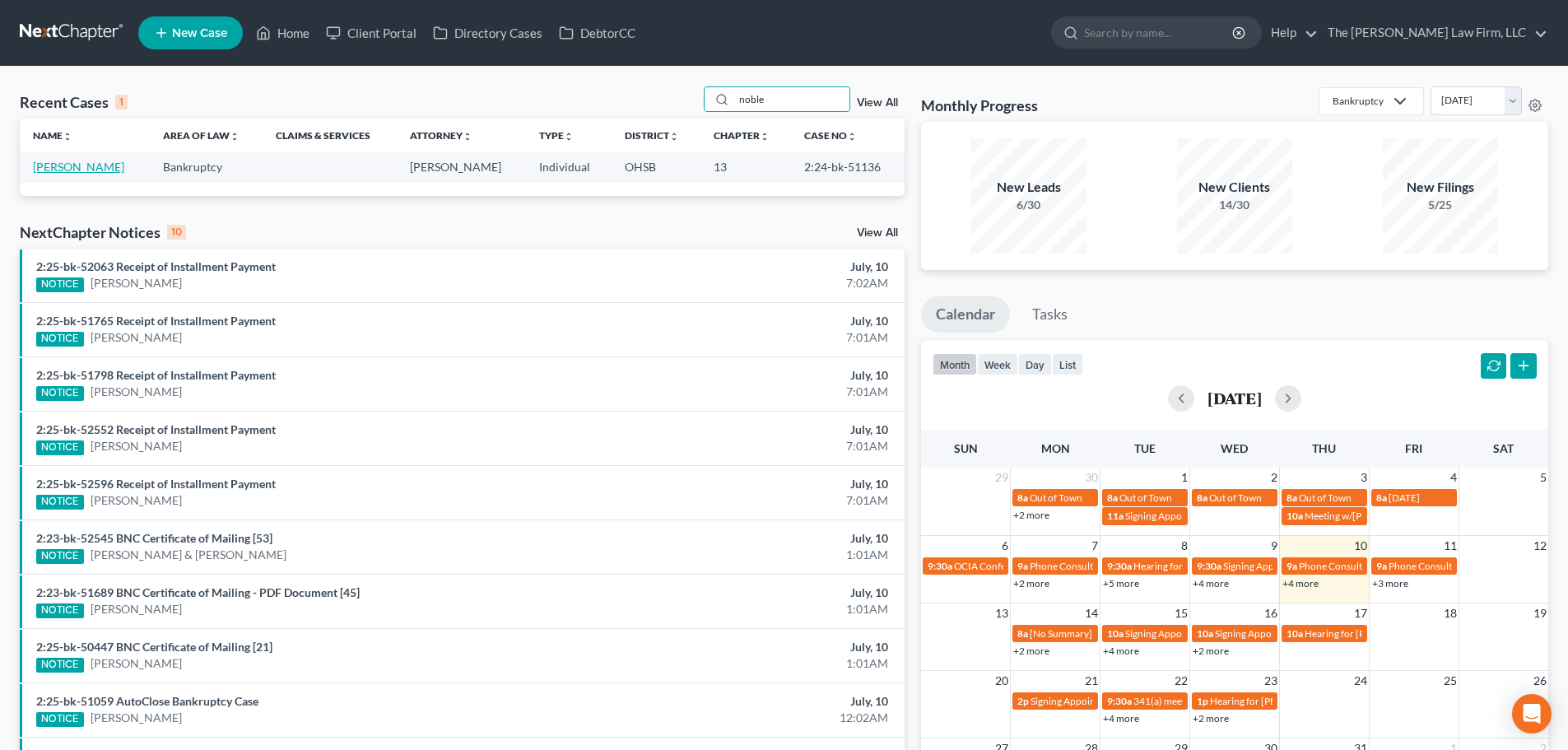 click on "Noble, Gail" at bounding box center (78, 166) 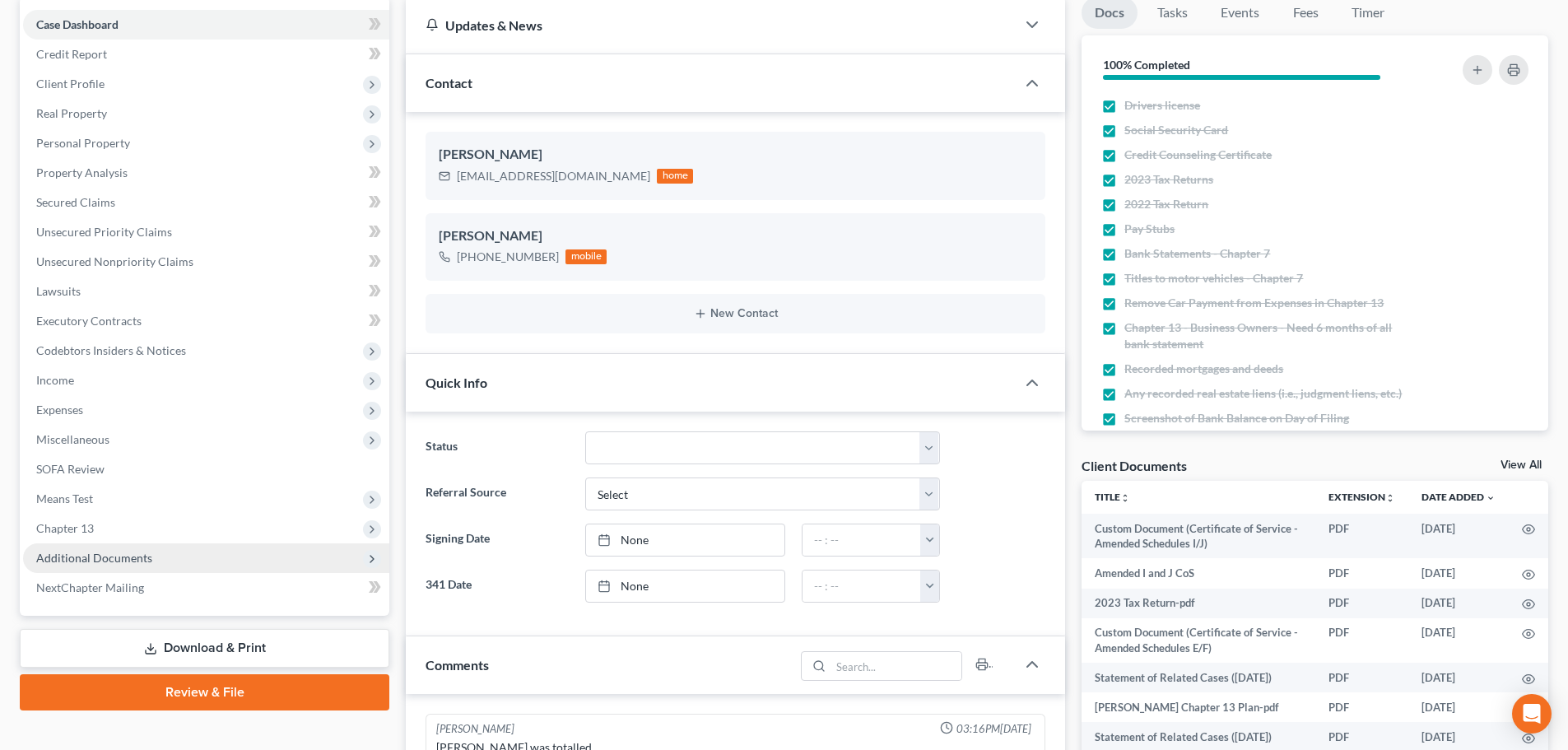 scroll, scrollTop: 274, scrollLeft: 0, axis: vertical 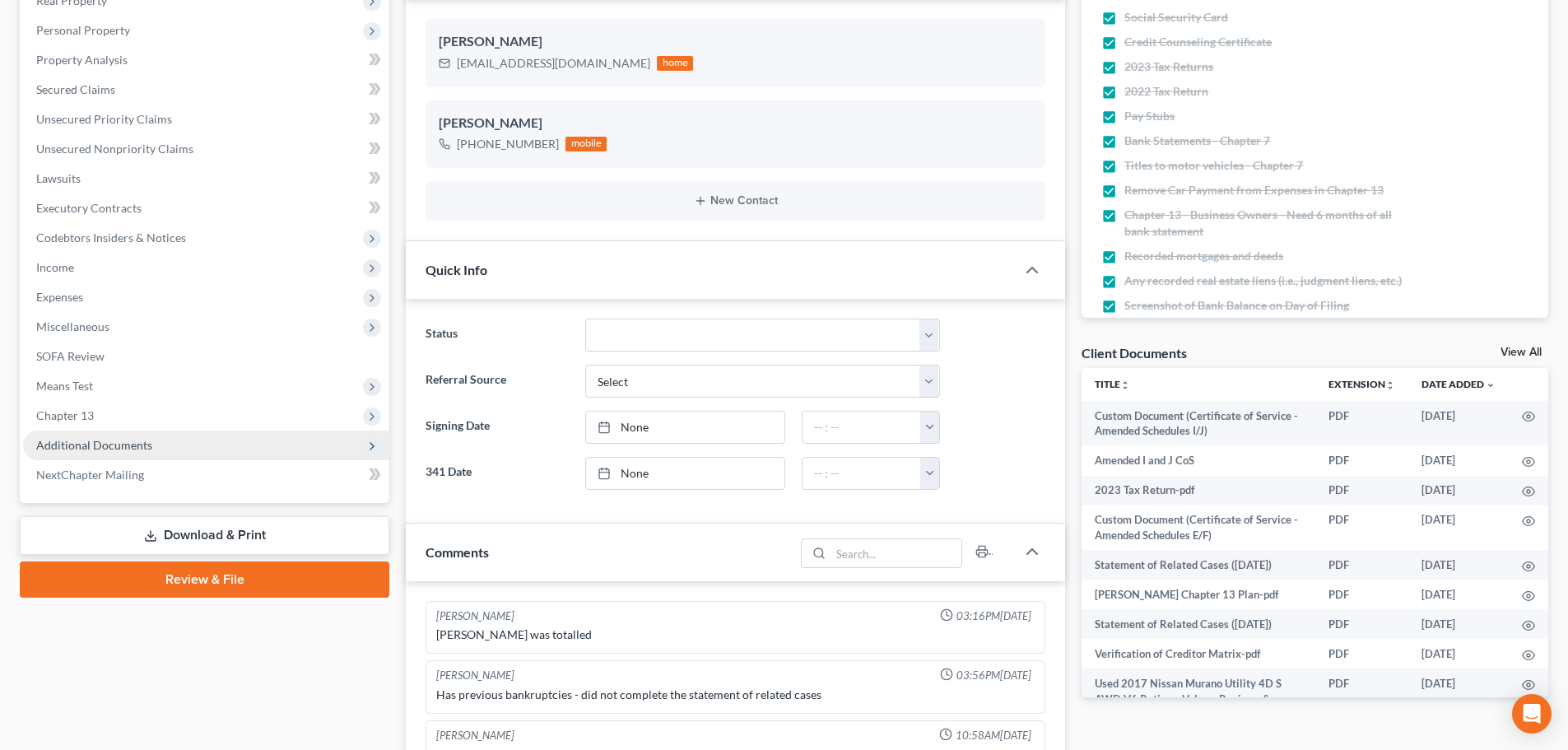 click on "Additional Documents" at bounding box center [94, 445] 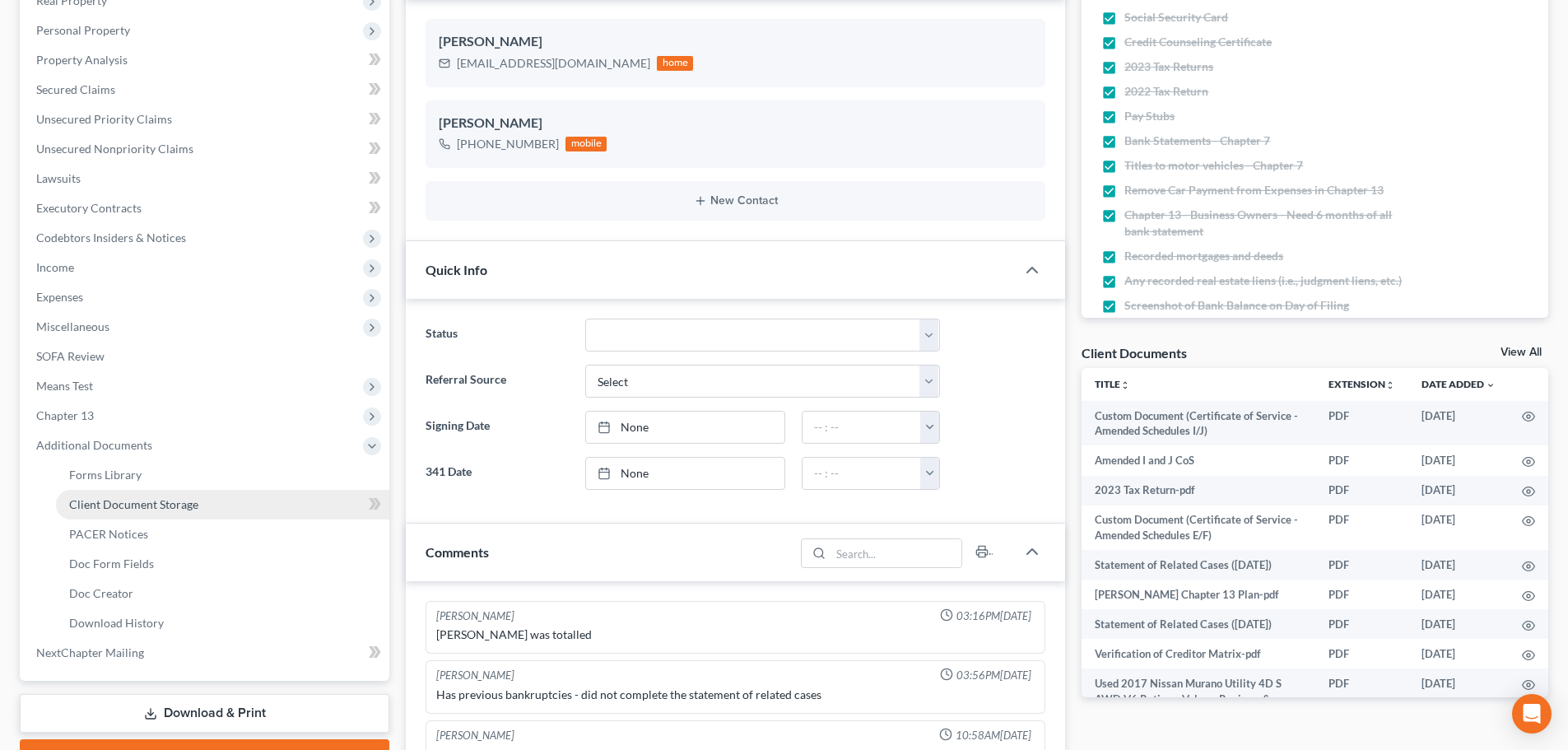 click on "Client Document Storage" at bounding box center [133, 504] 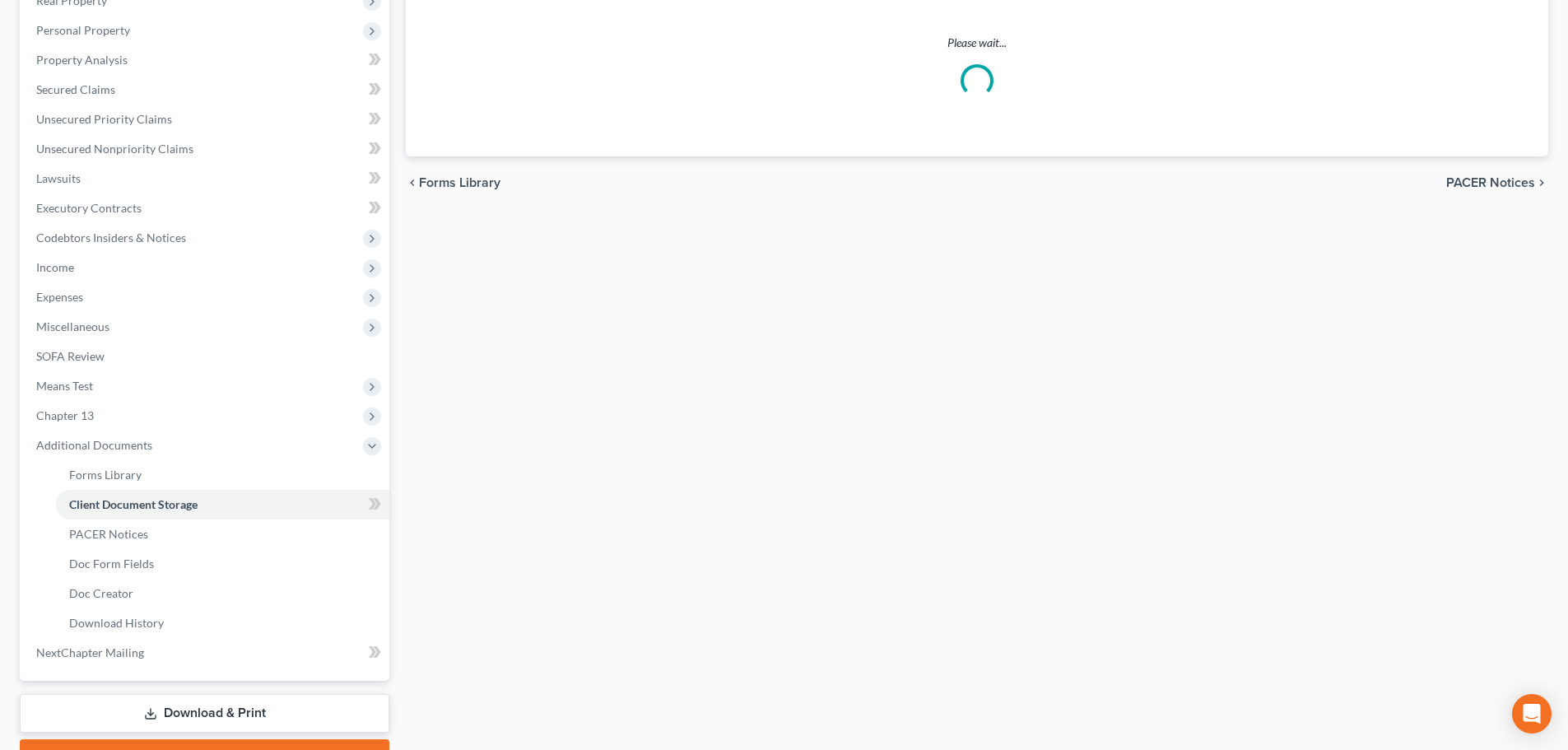 scroll, scrollTop: 203, scrollLeft: 0, axis: vertical 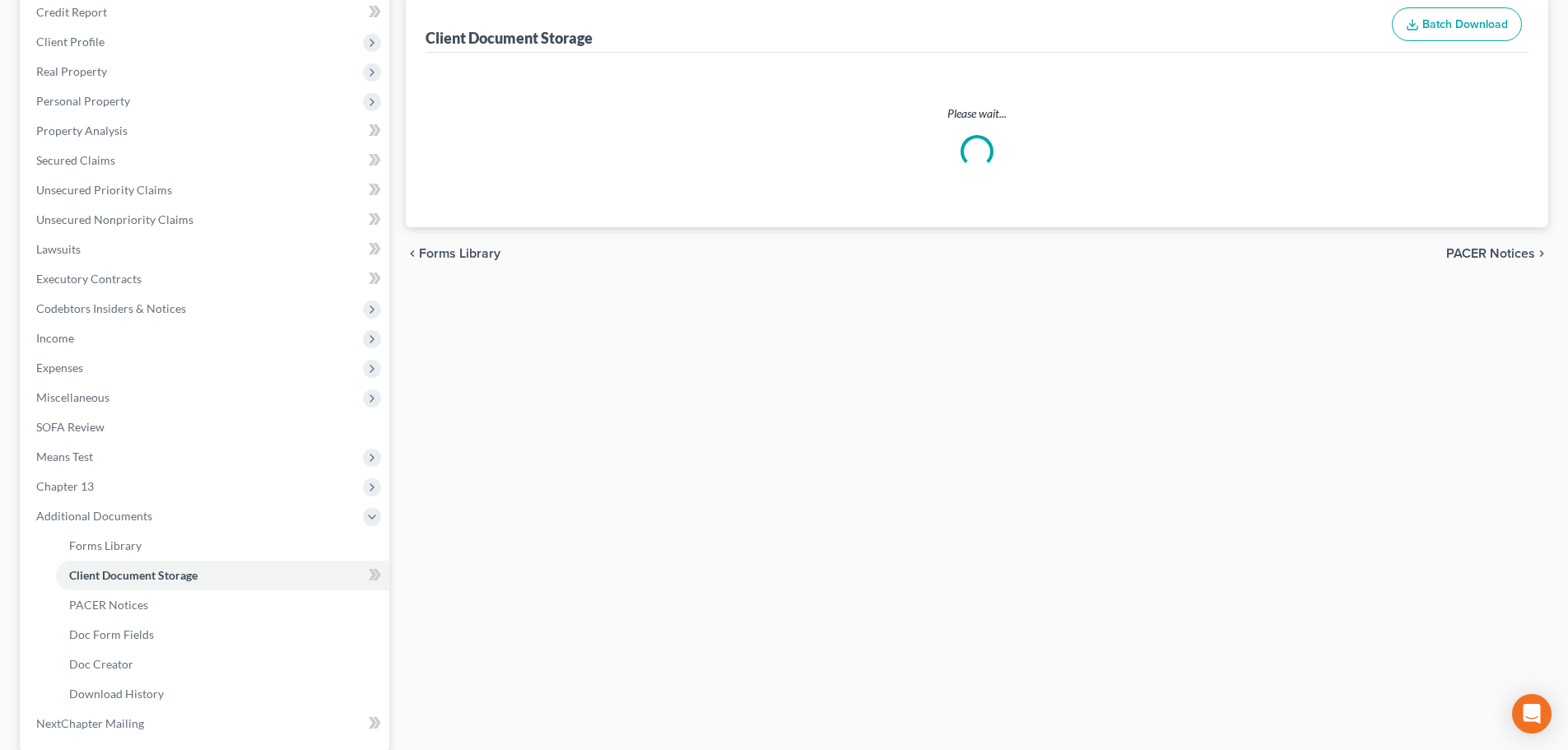 select on "7" 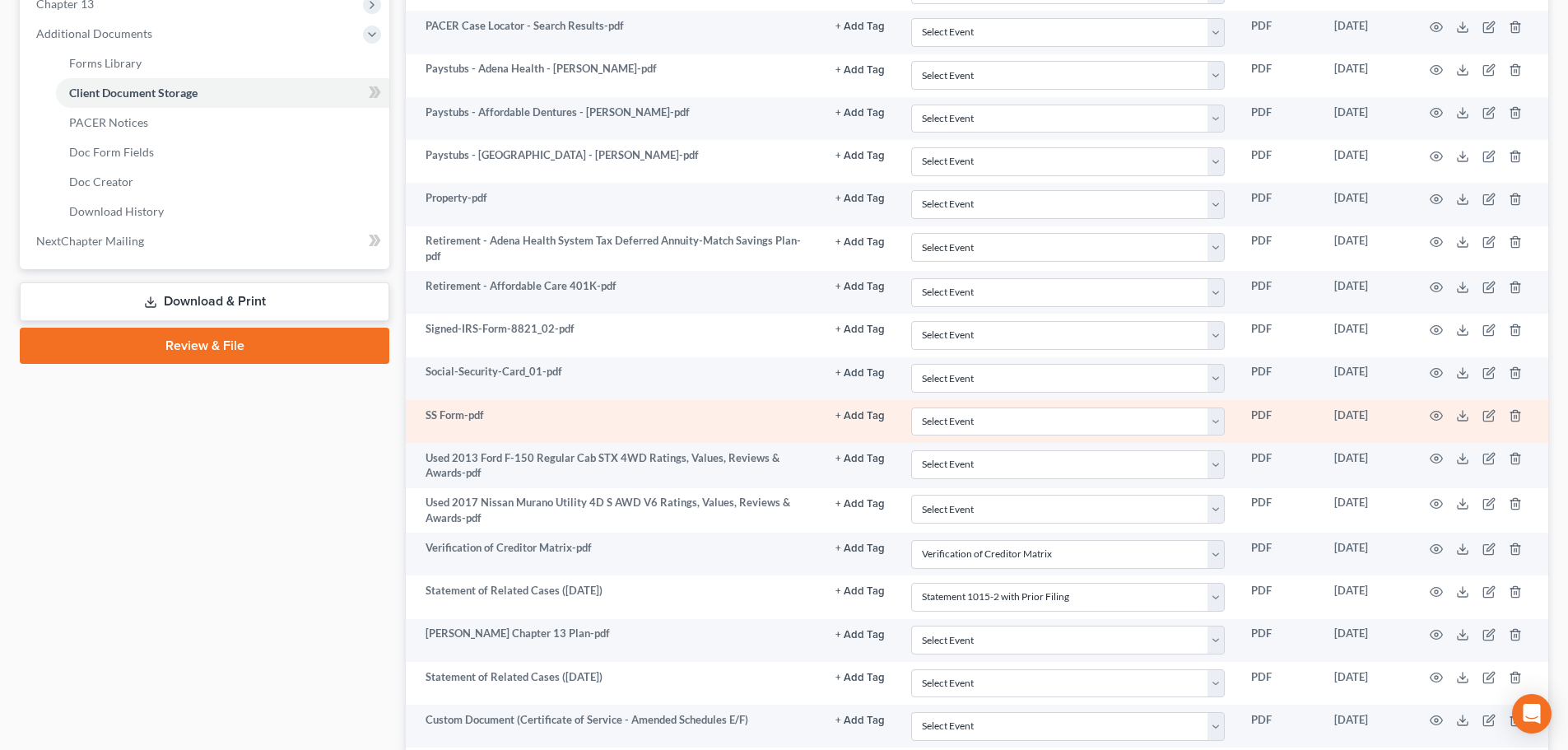 scroll, scrollTop: 549, scrollLeft: 0, axis: vertical 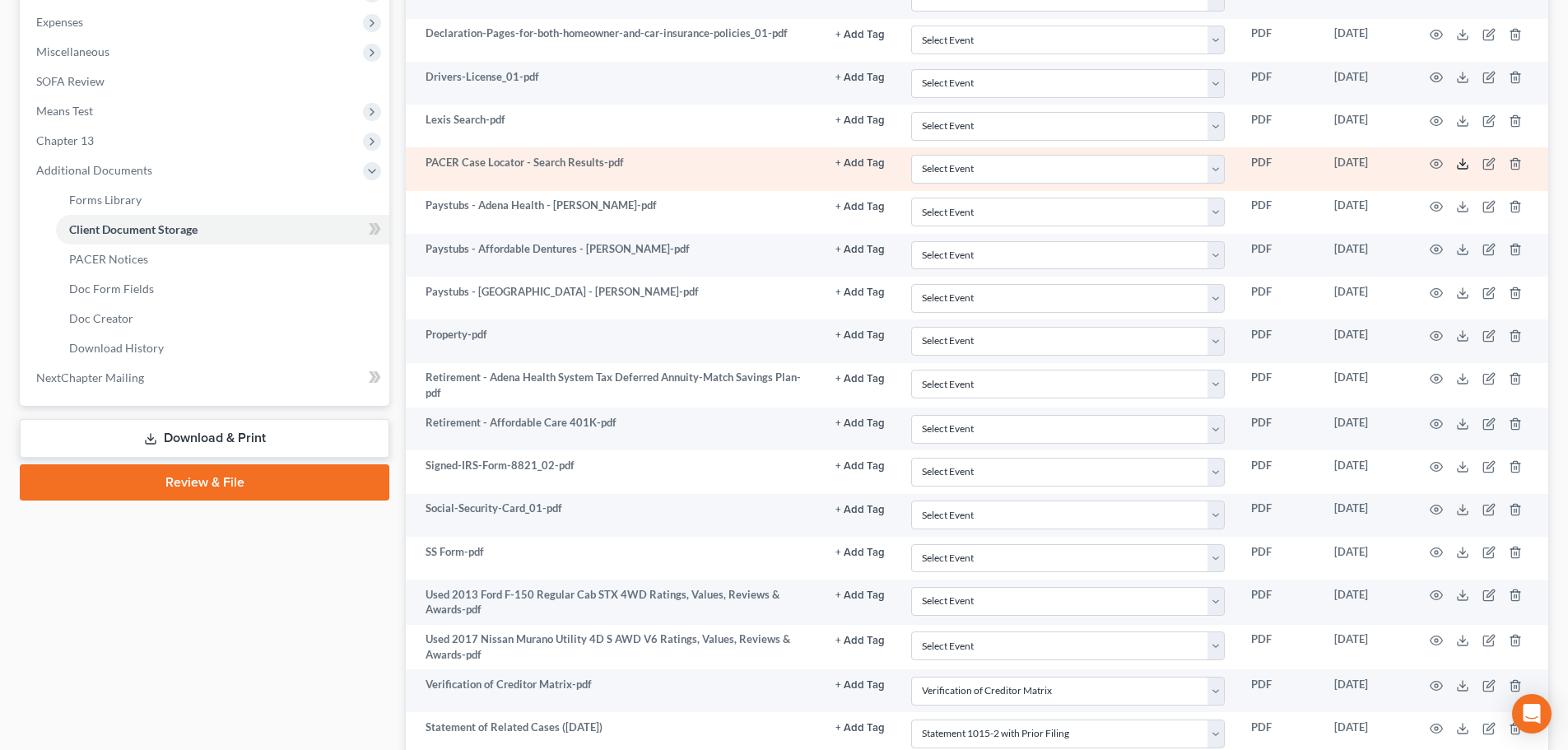 click 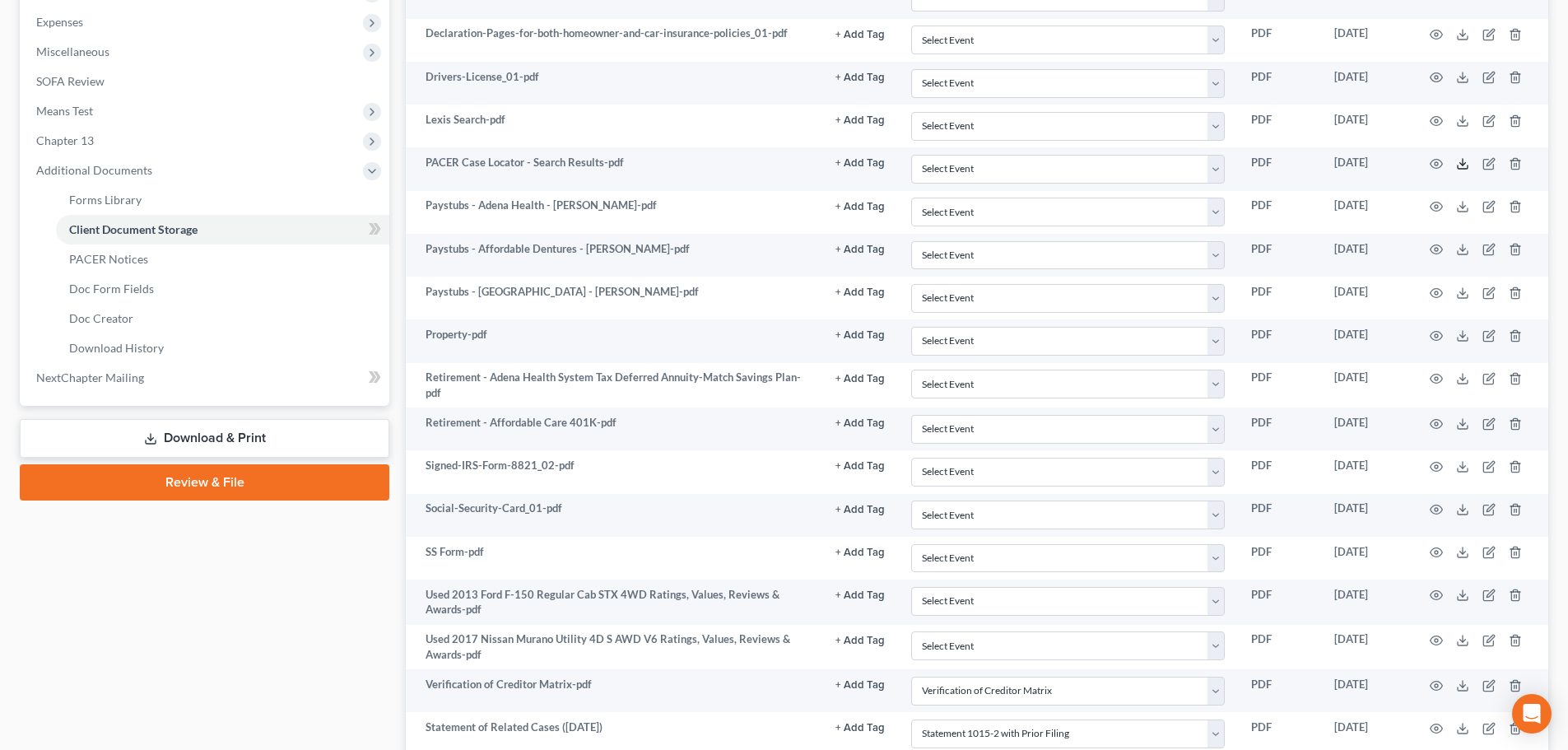 scroll, scrollTop: 0, scrollLeft: 0, axis: both 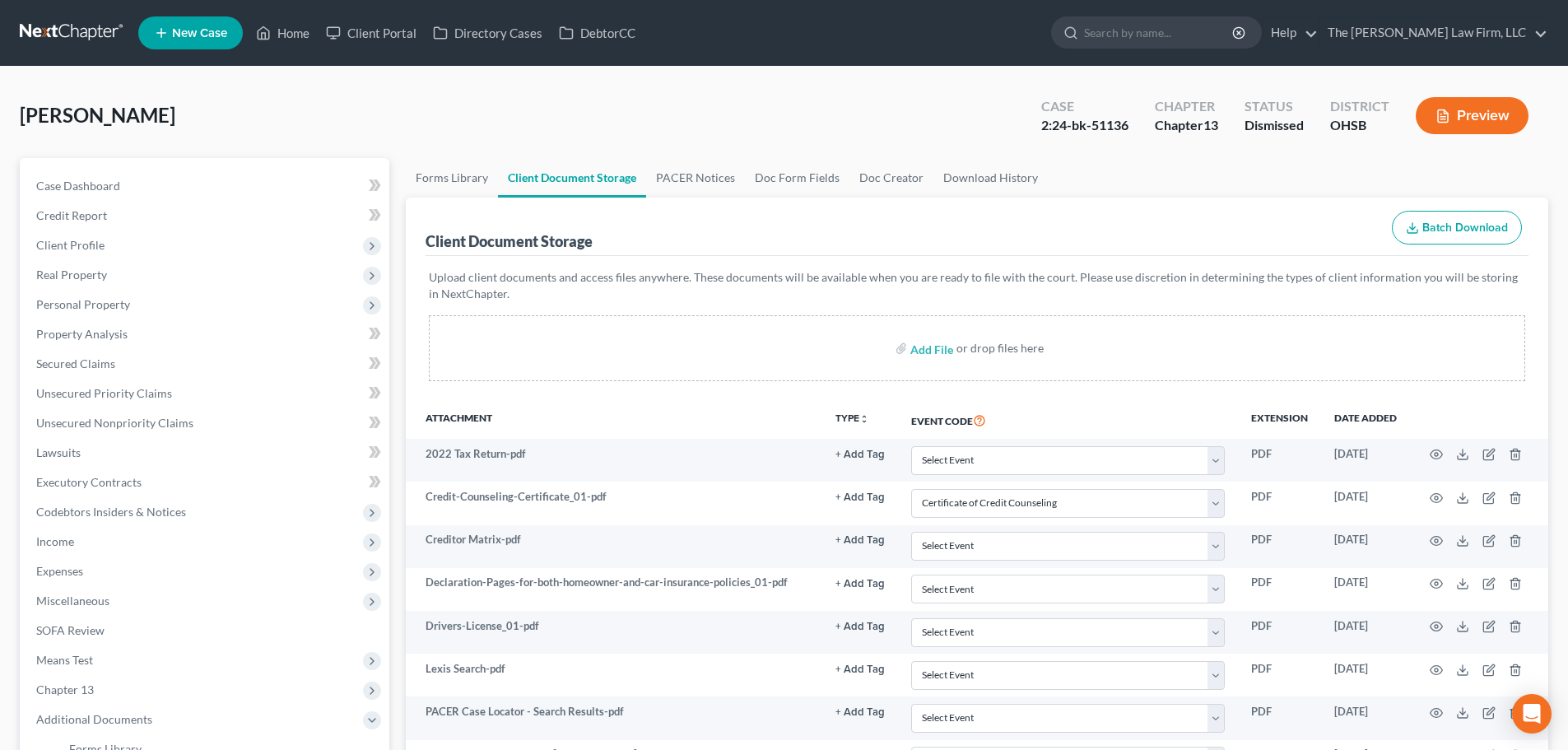 click at bounding box center [72, 33] 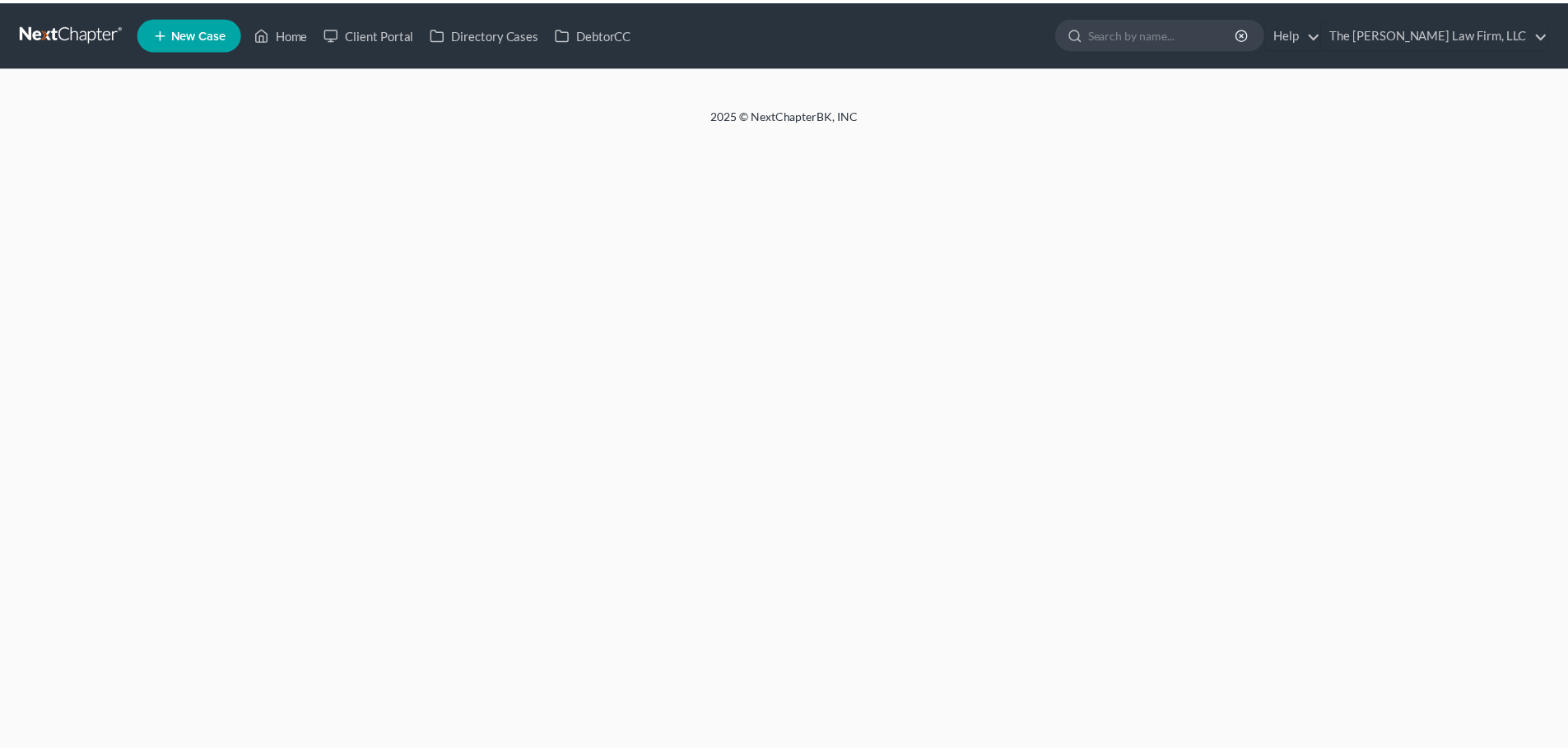 scroll, scrollTop: 0, scrollLeft: 0, axis: both 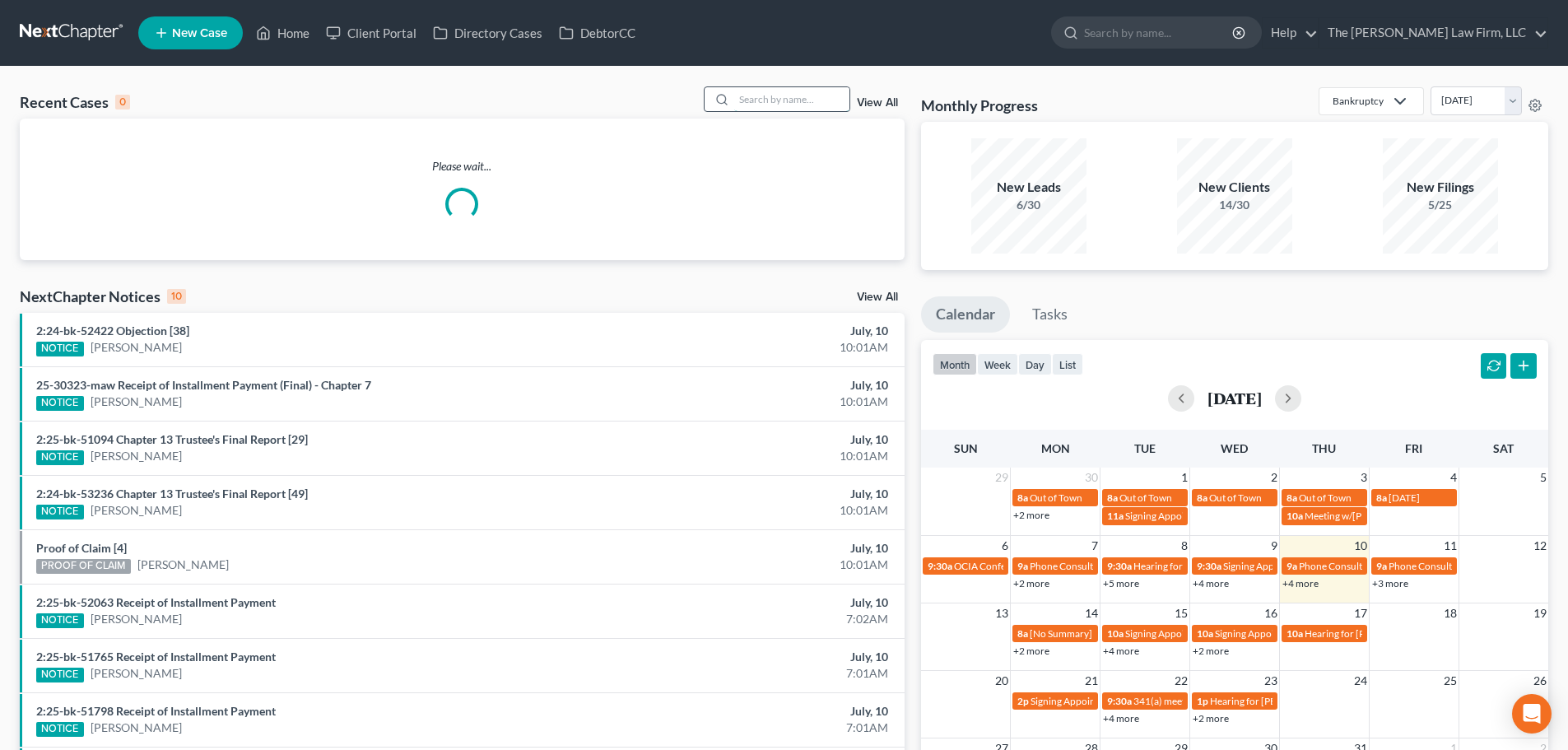 click at bounding box center (792, 99) 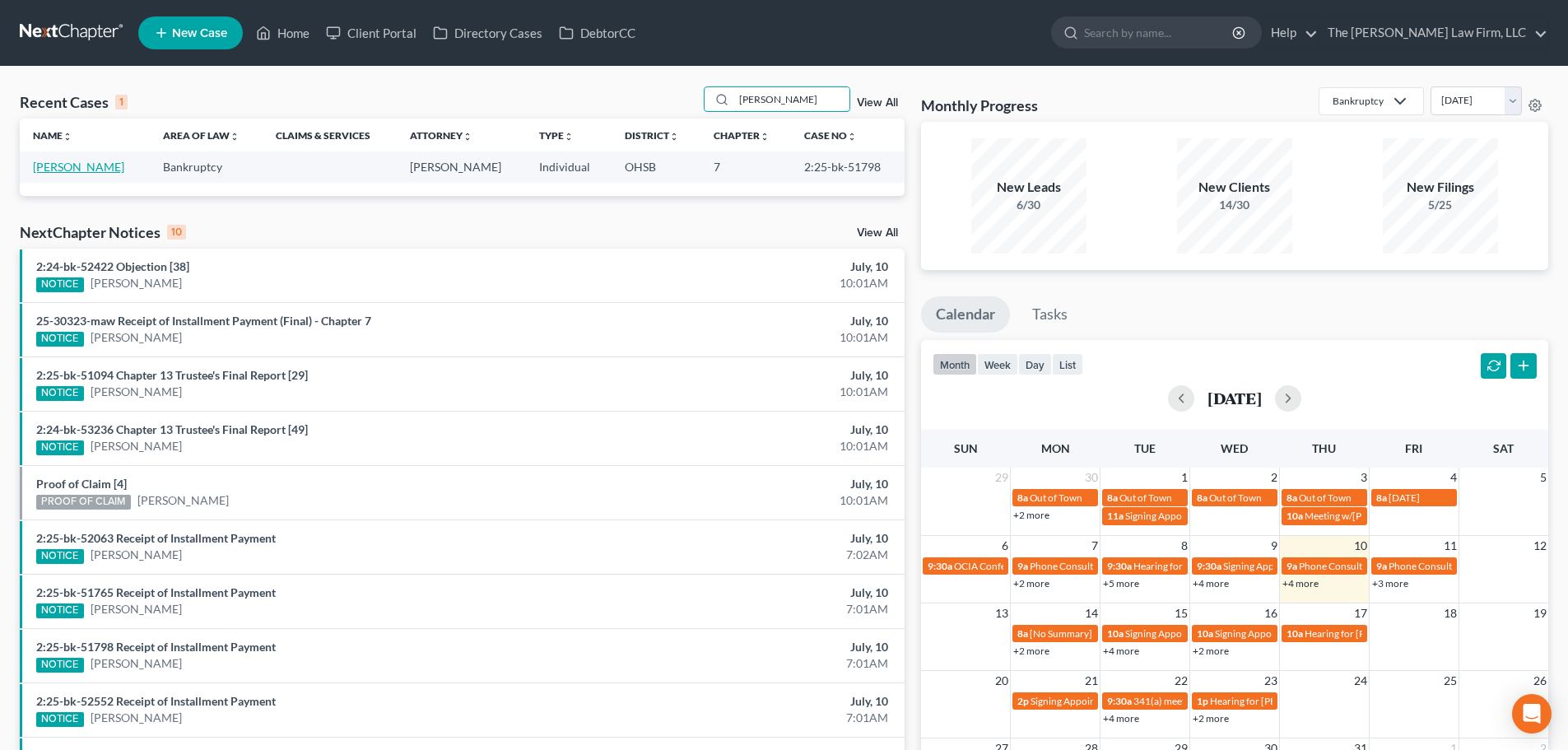 type on "gaus" 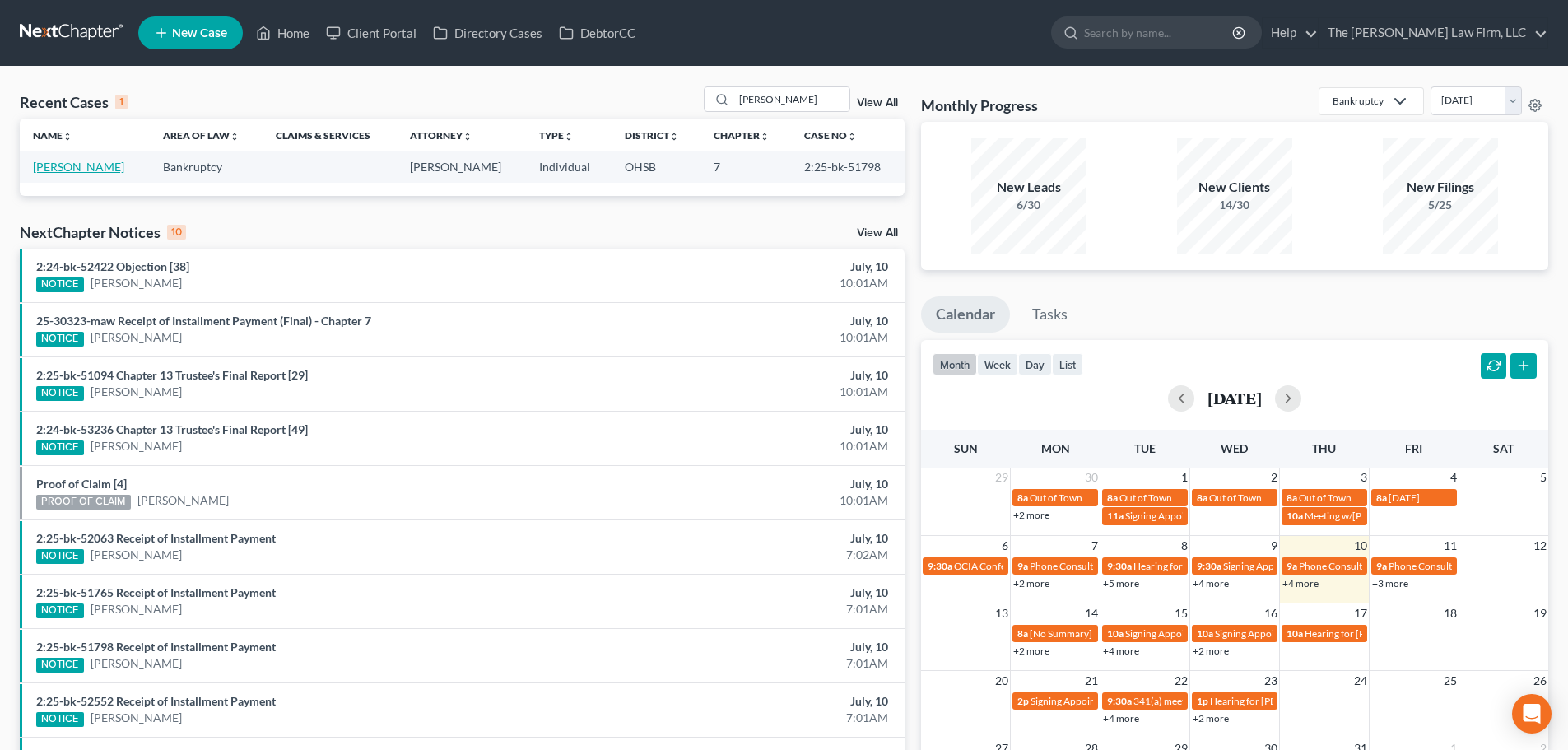click on "Gaus, Wendi" at bounding box center [78, 166] 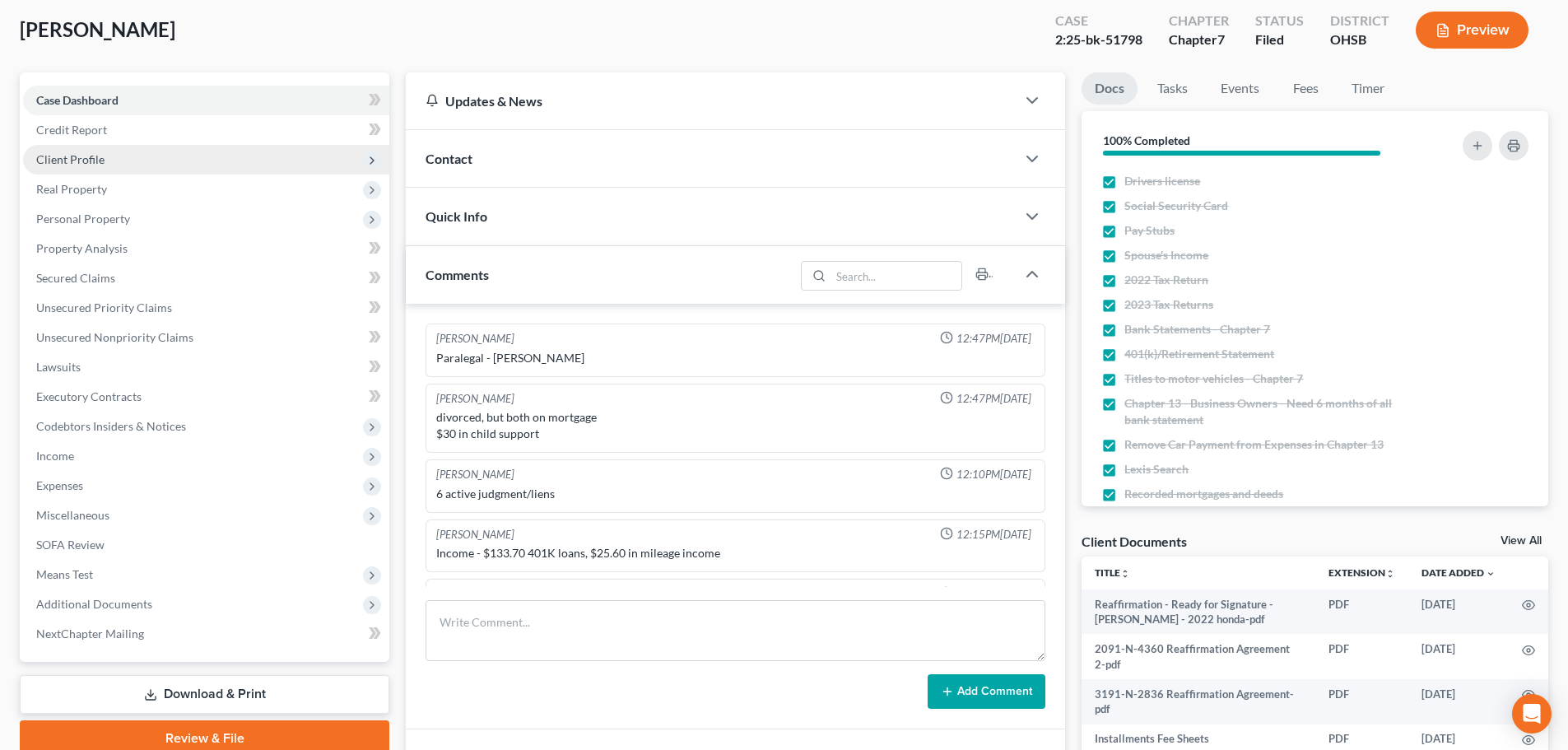 scroll, scrollTop: 137, scrollLeft: 0, axis: vertical 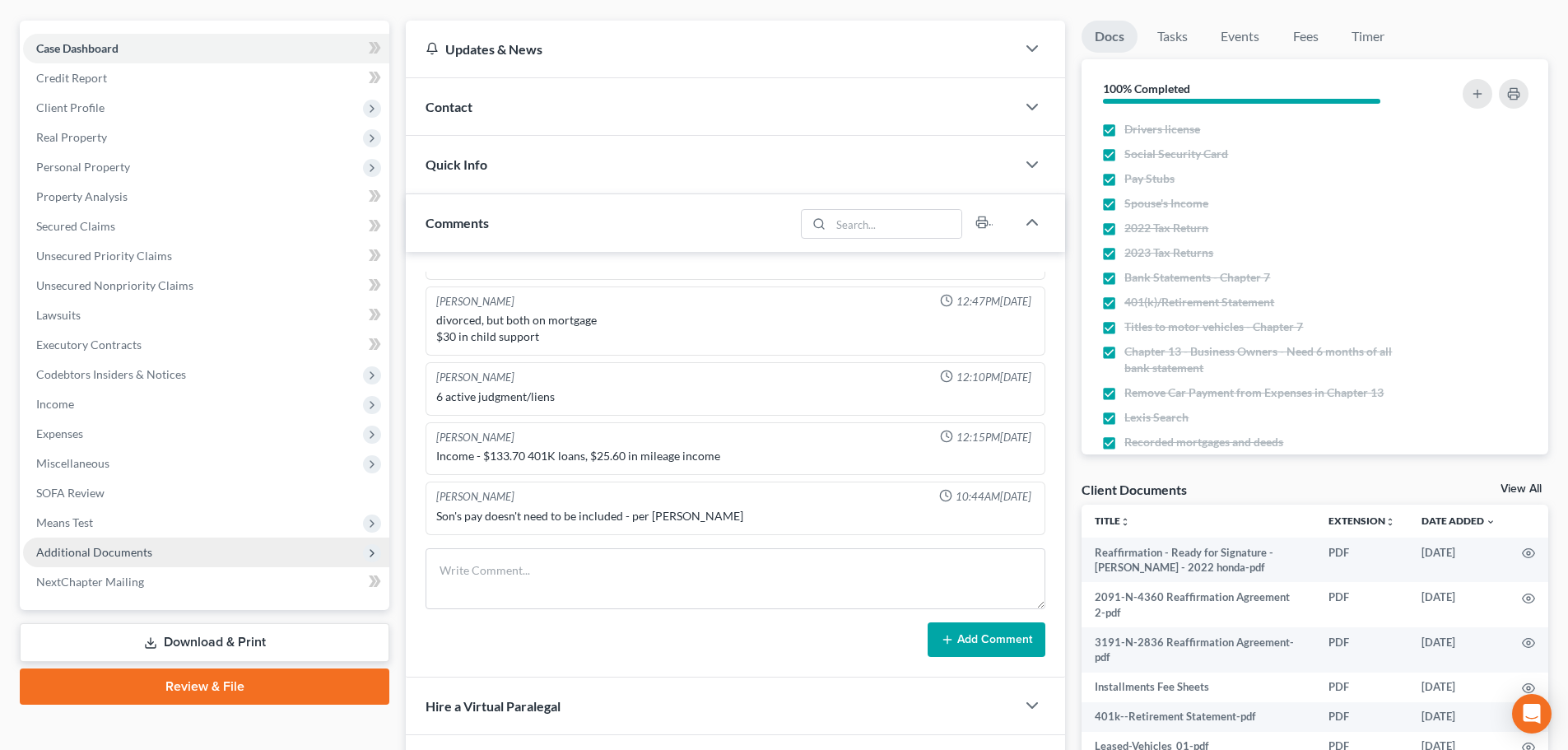 click on "Additional Documents" at bounding box center (94, 552) 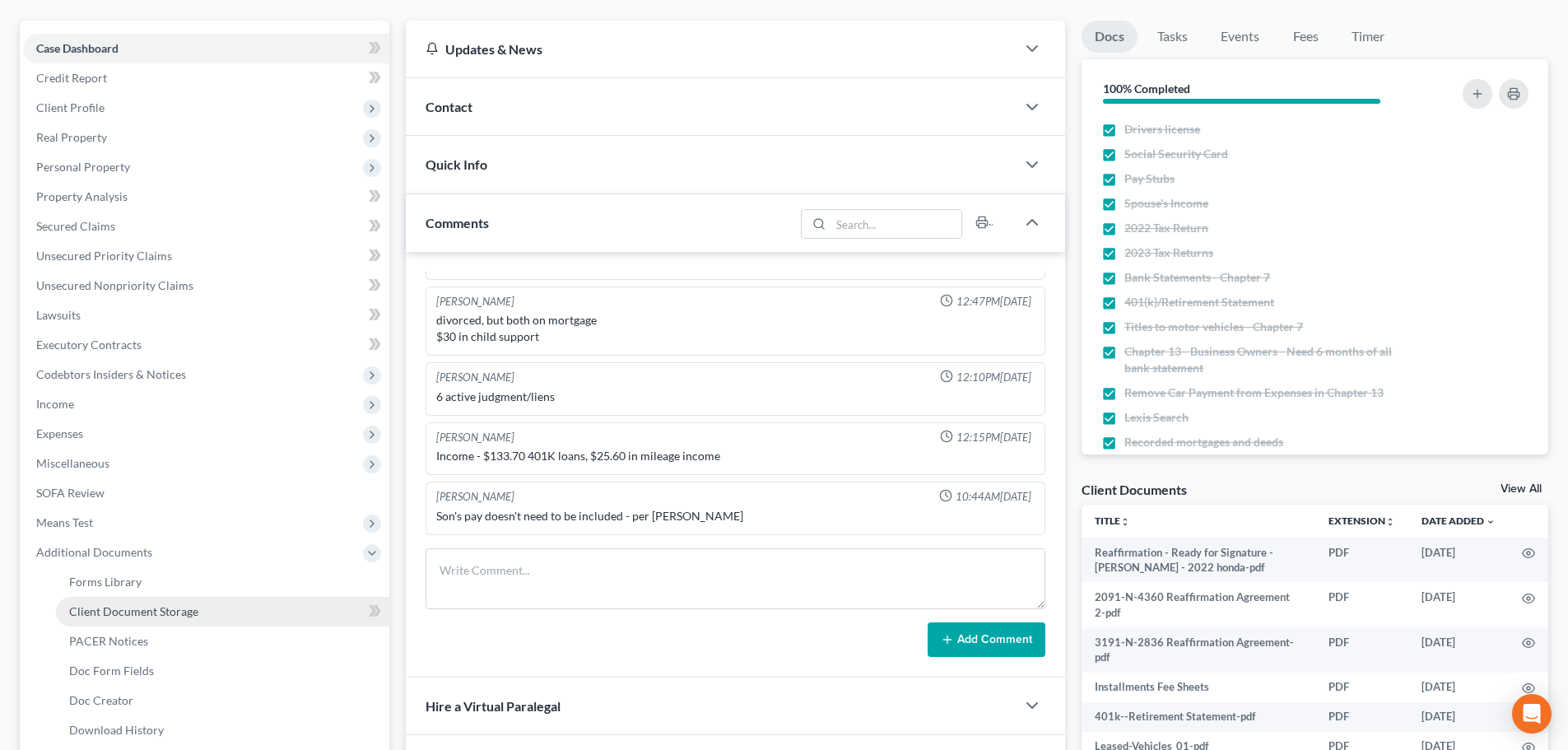 click on "Client Document Storage" at bounding box center (133, 611) 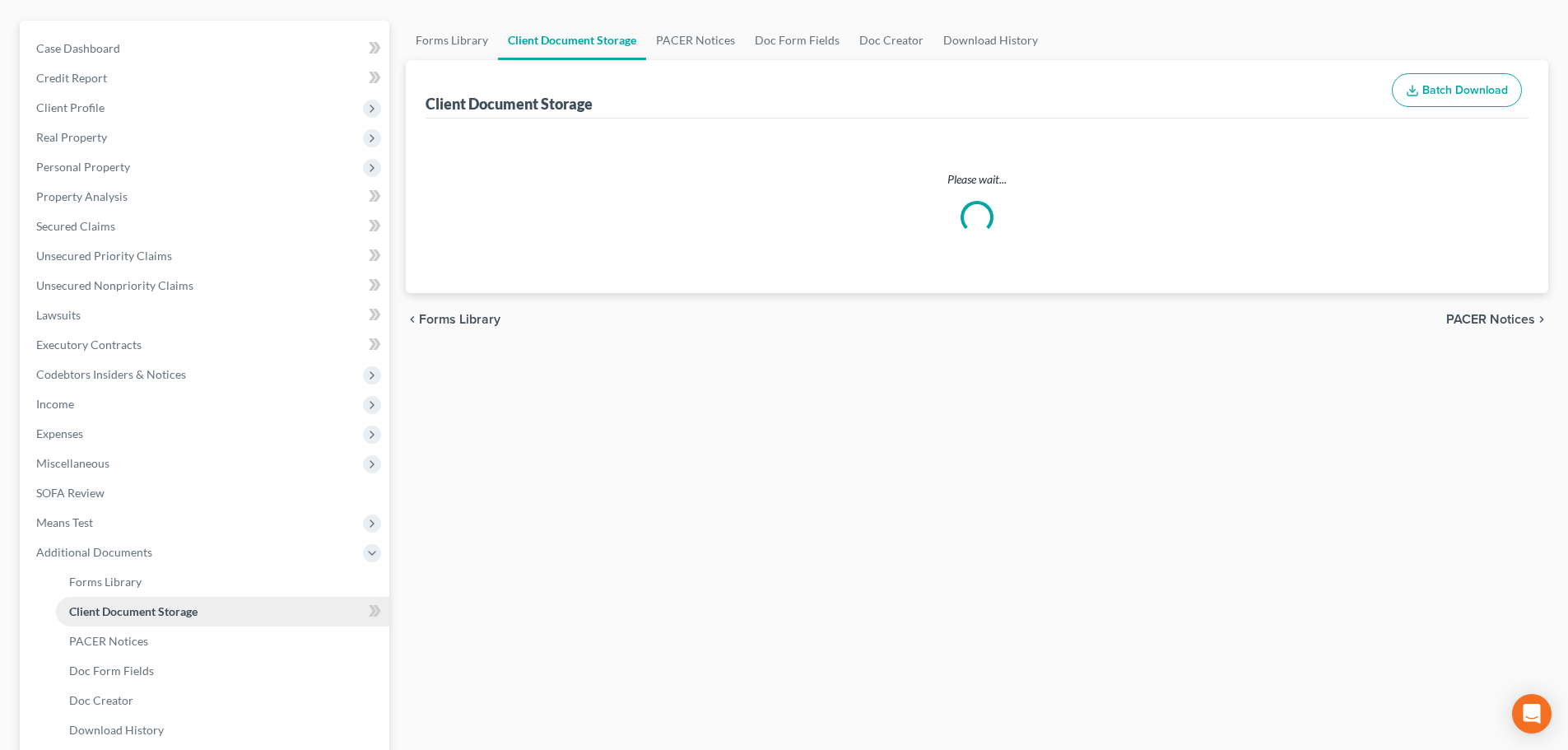 select on "7" 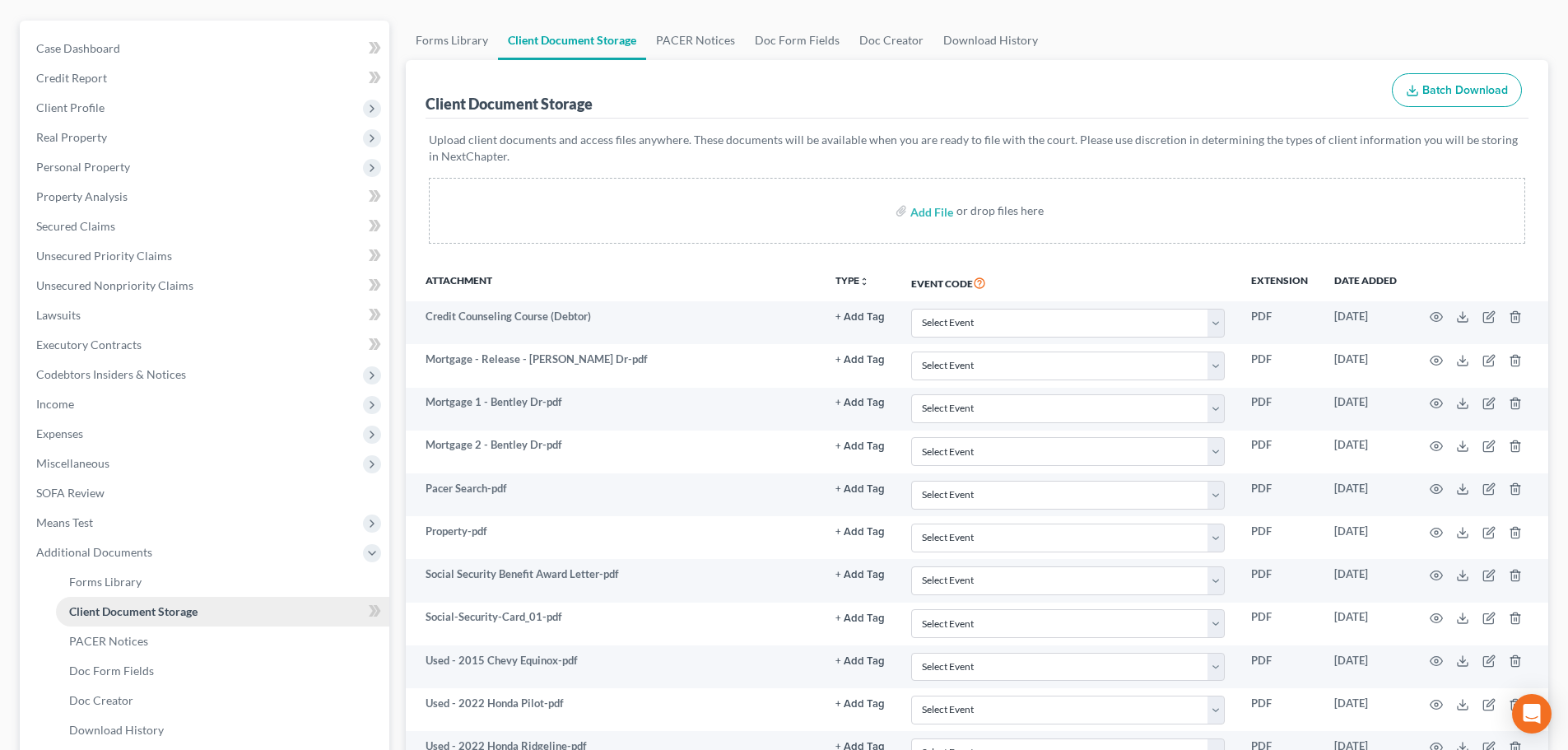 scroll, scrollTop: 0, scrollLeft: 0, axis: both 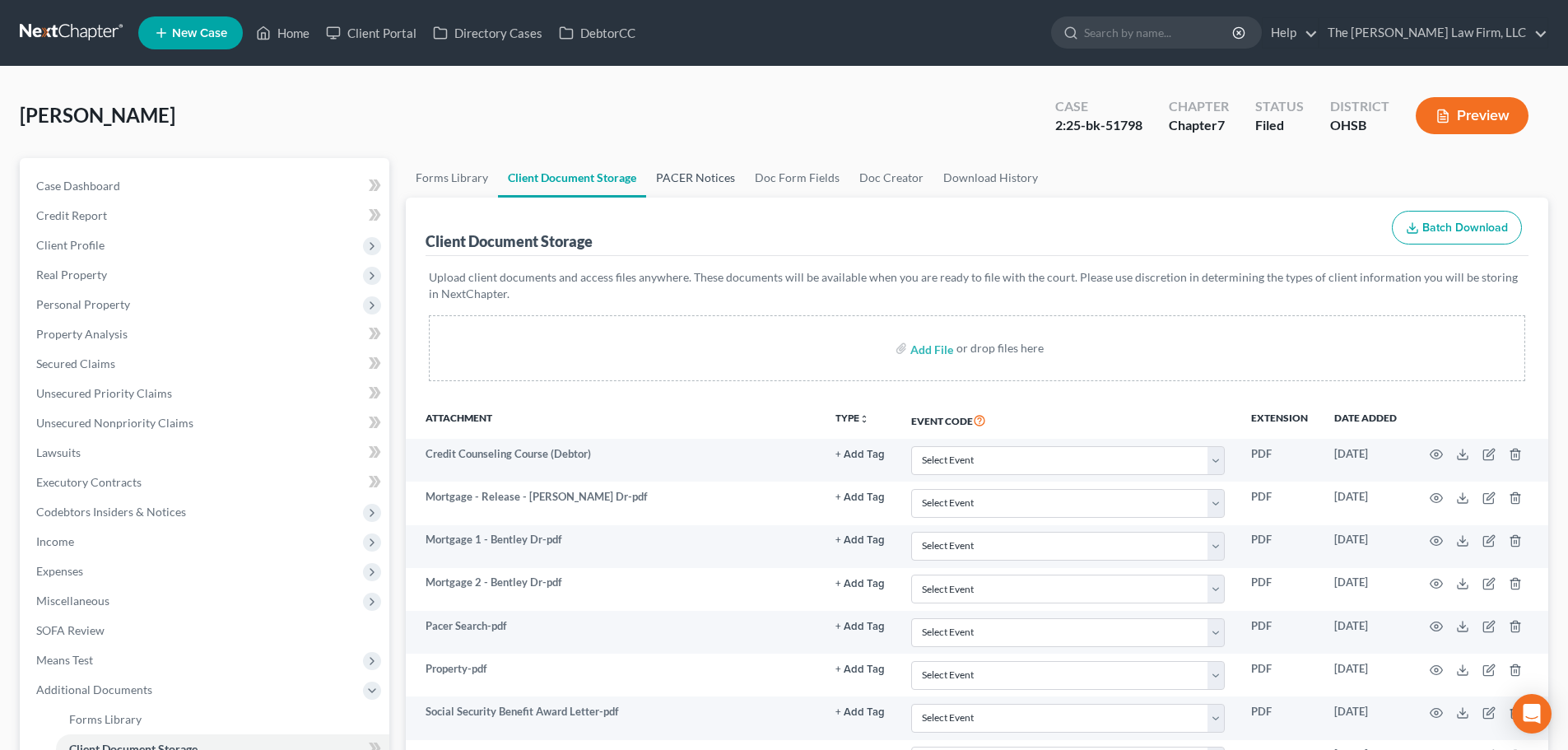 click on "PACER Notices" at bounding box center (696, 178) 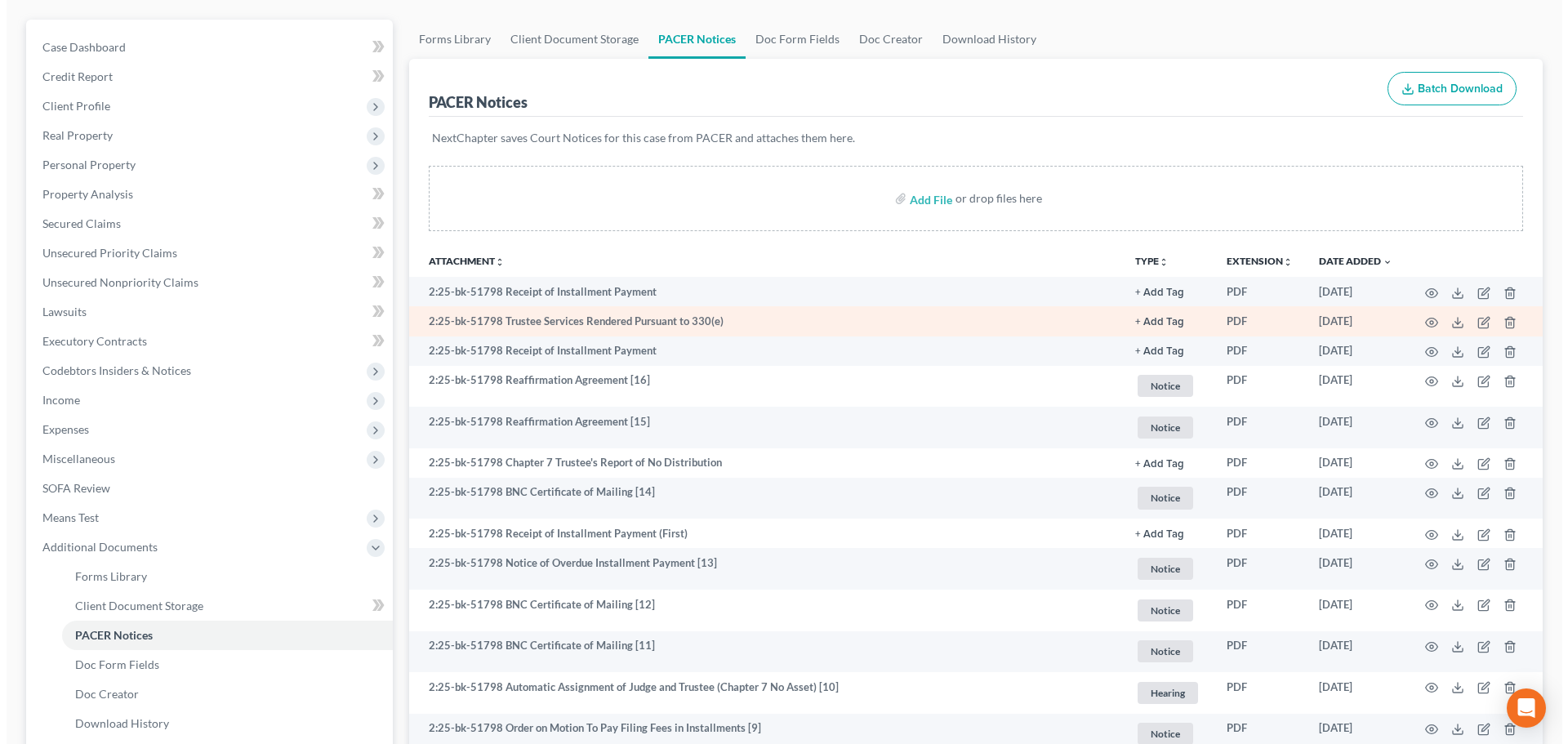 scroll, scrollTop: 272, scrollLeft: 0, axis: vertical 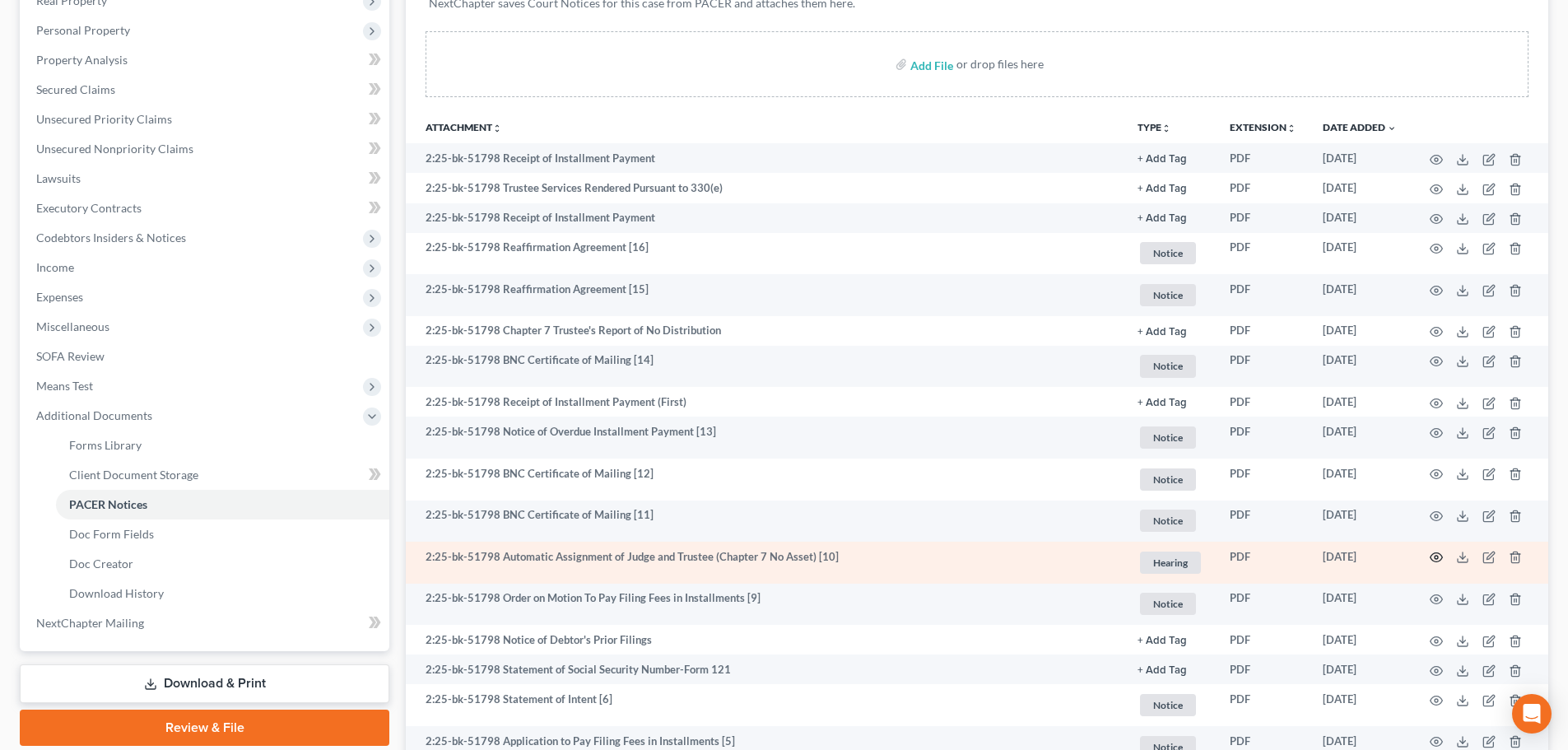 click 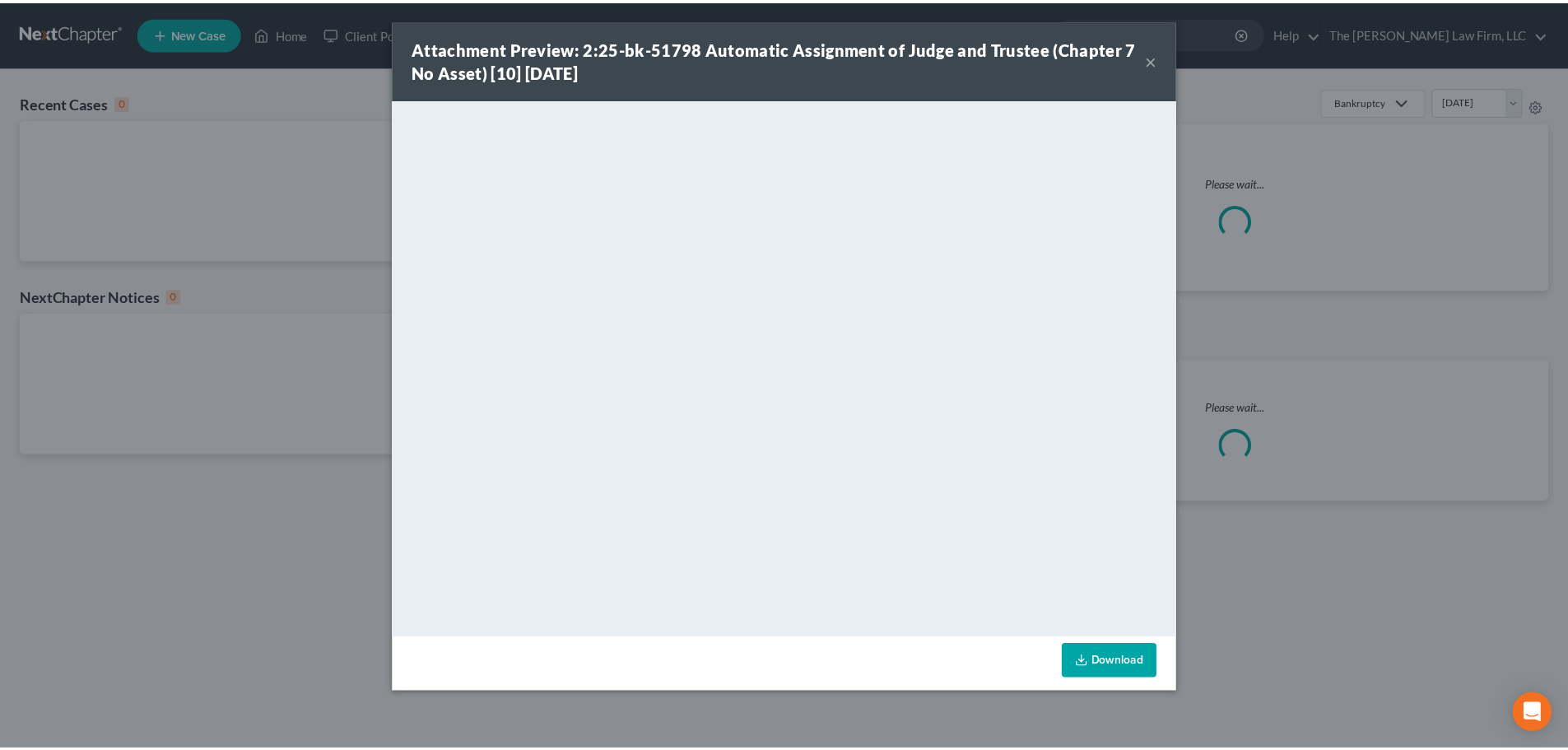 scroll, scrollTop: 0, scrollLeft: 0, axis: both 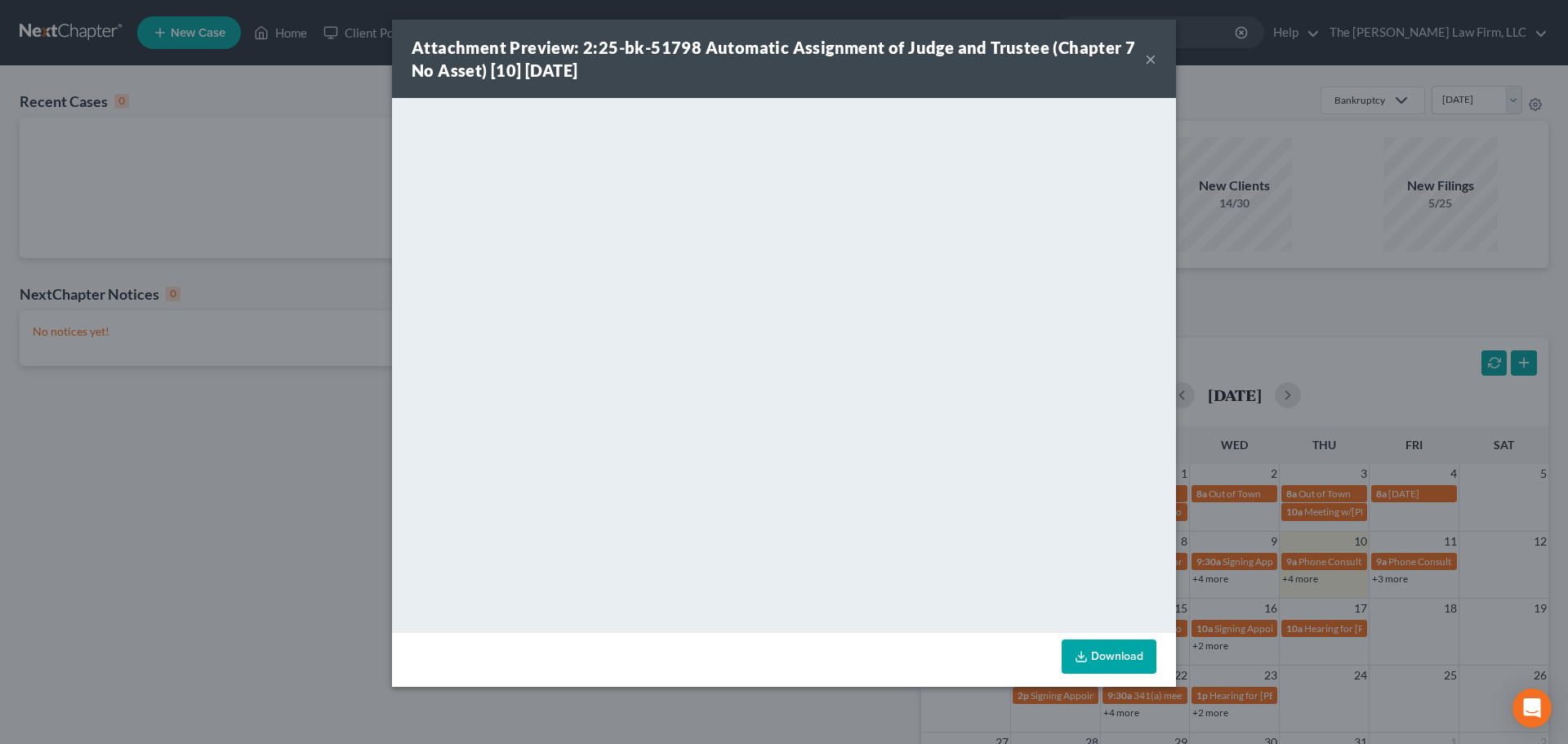 click on "×" at bounding box center [1151, 59] 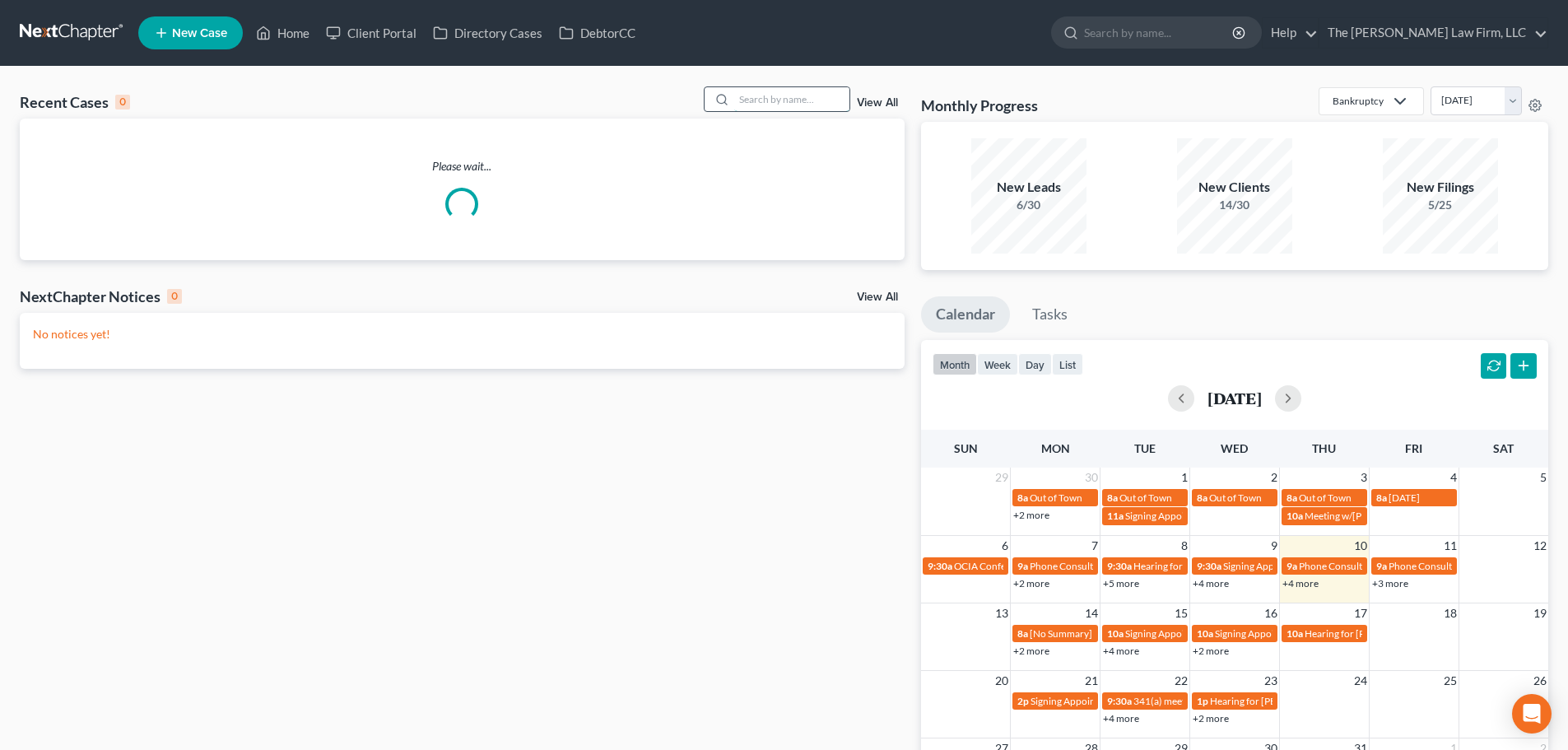 click at bounding box center (792, 99) 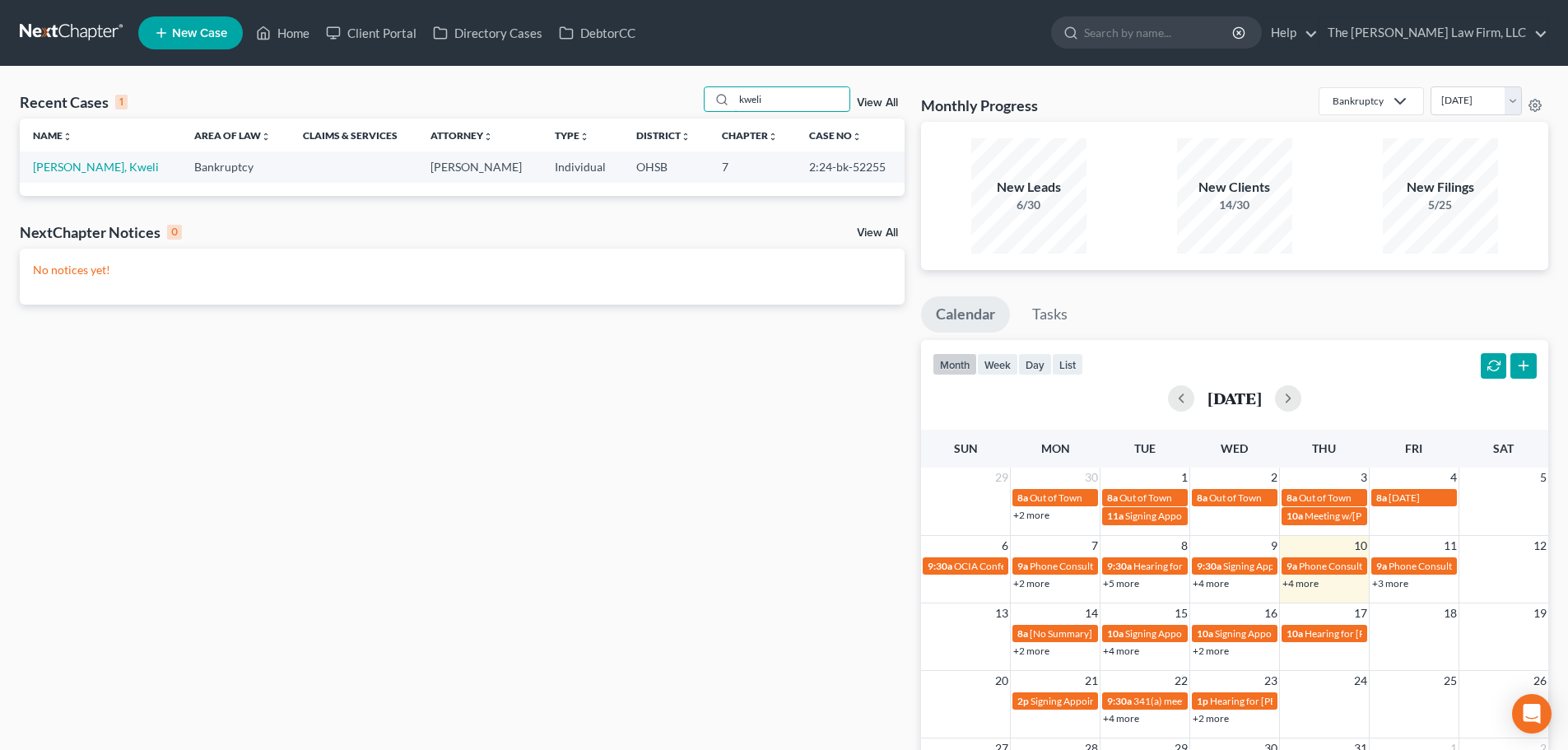 type on "kweli" 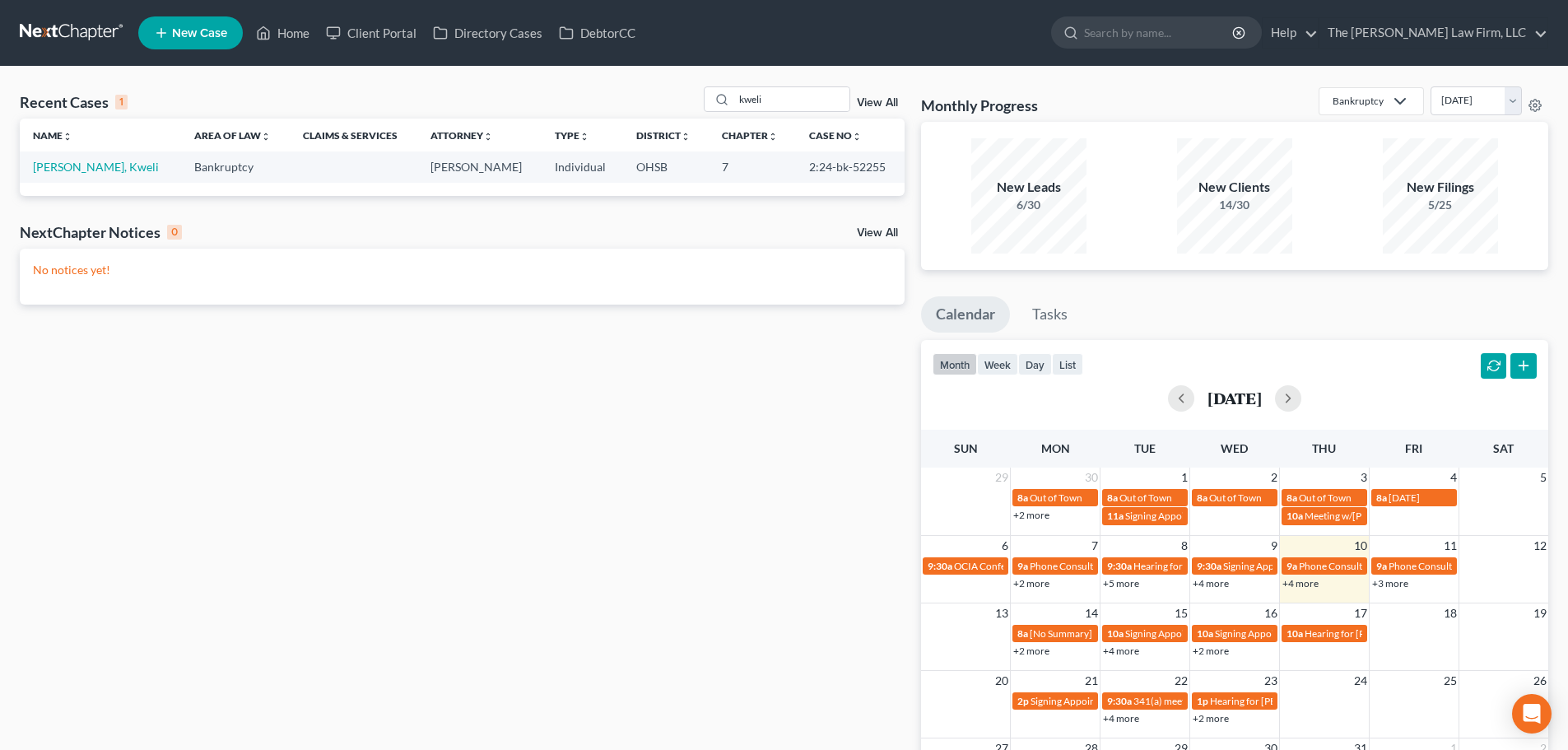 click on "Curenton, Kweli" at bounding box center (100, 166) 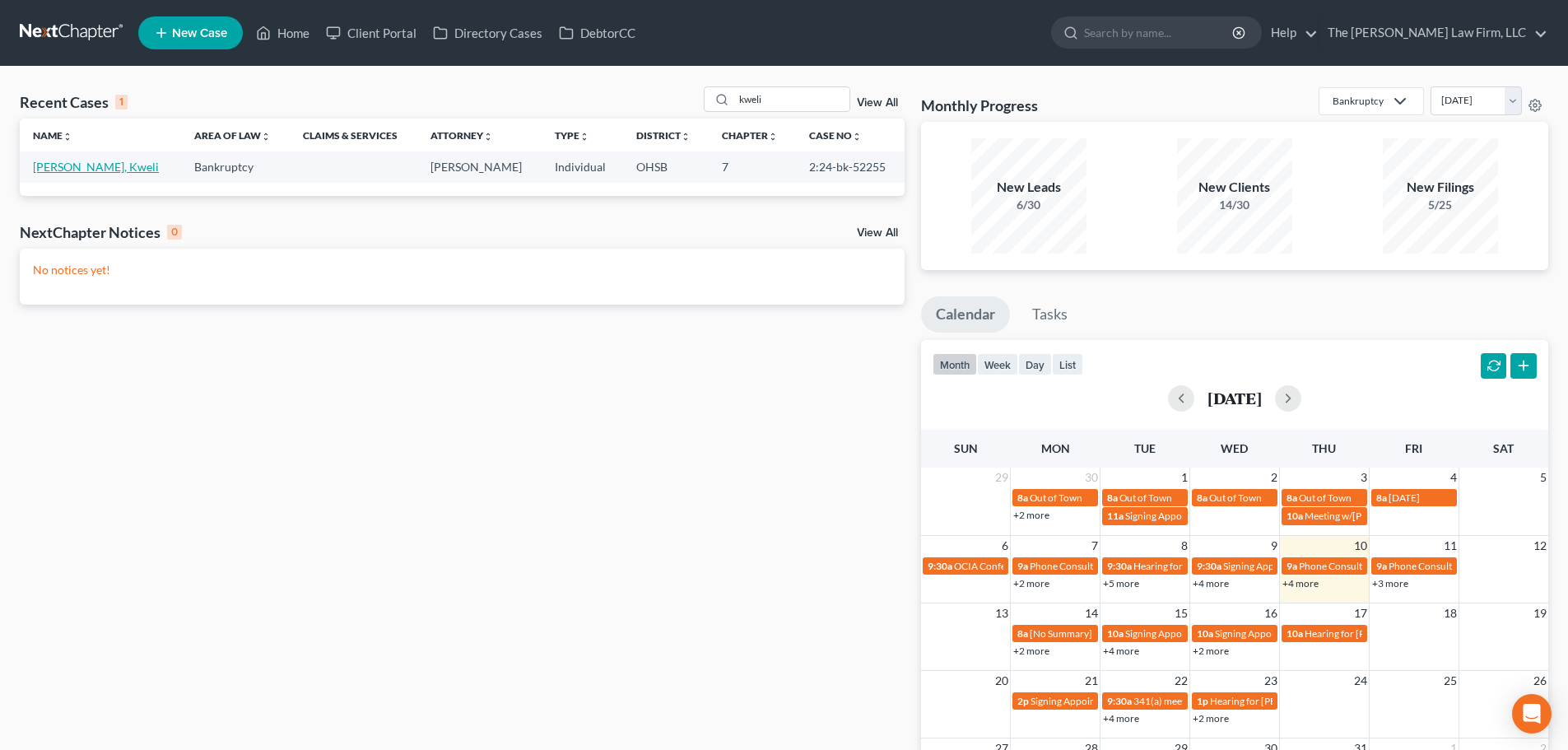 click on "Curenton, Kweli" at bounding box center [95, 166] 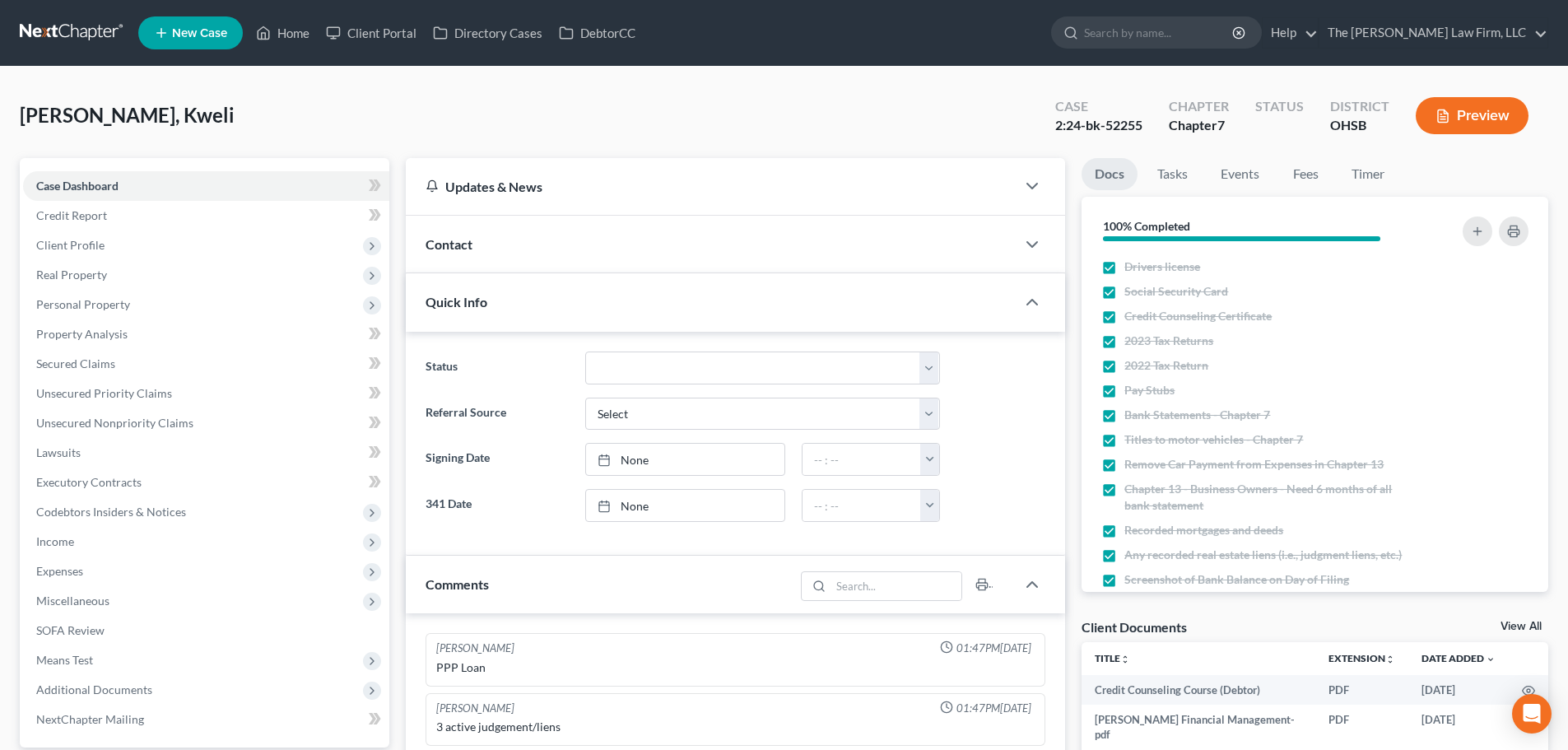 scroll, scrollTop: 105, scrollLeft: 0, axis: vertical 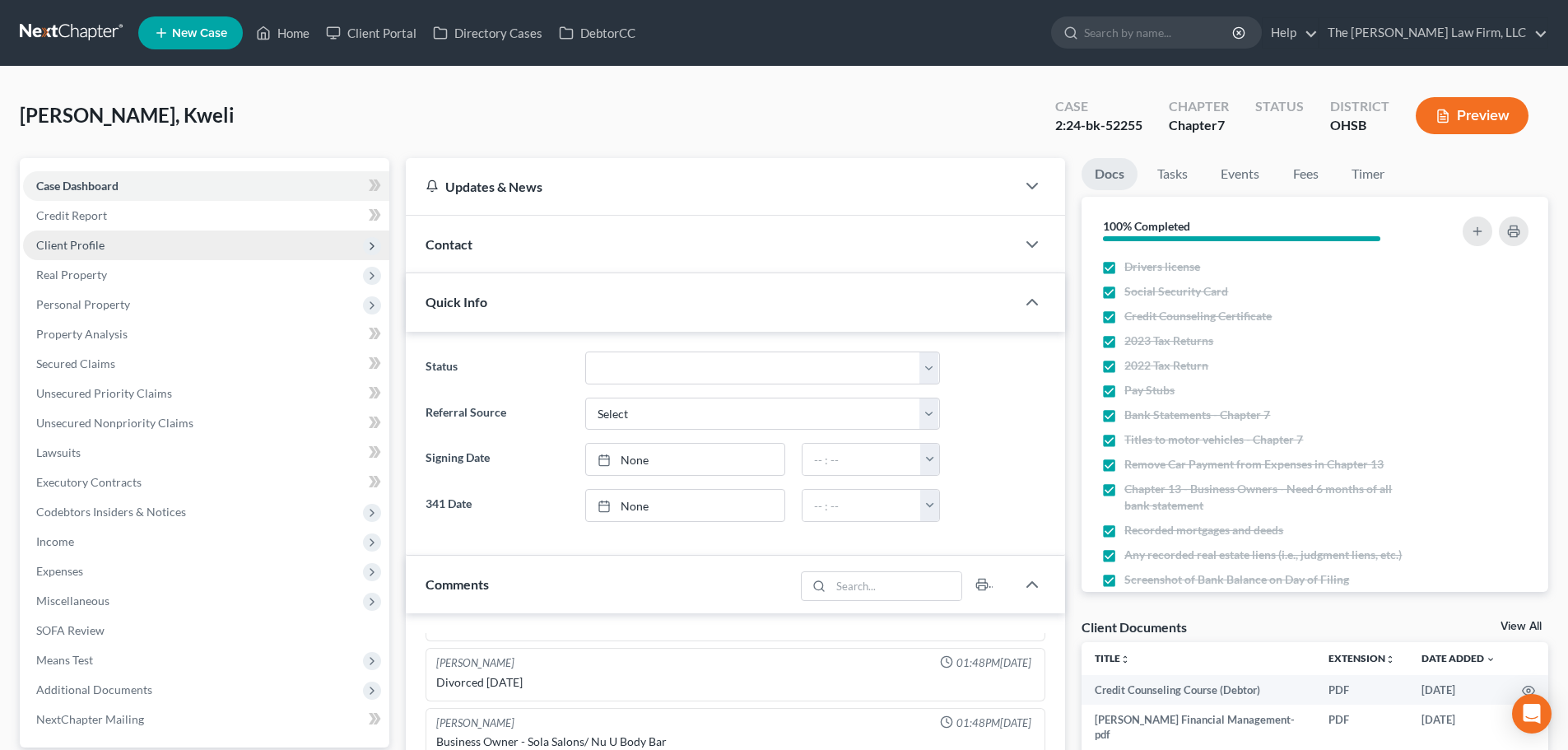 click on "Client Profile" at bounding box center (206, 245) 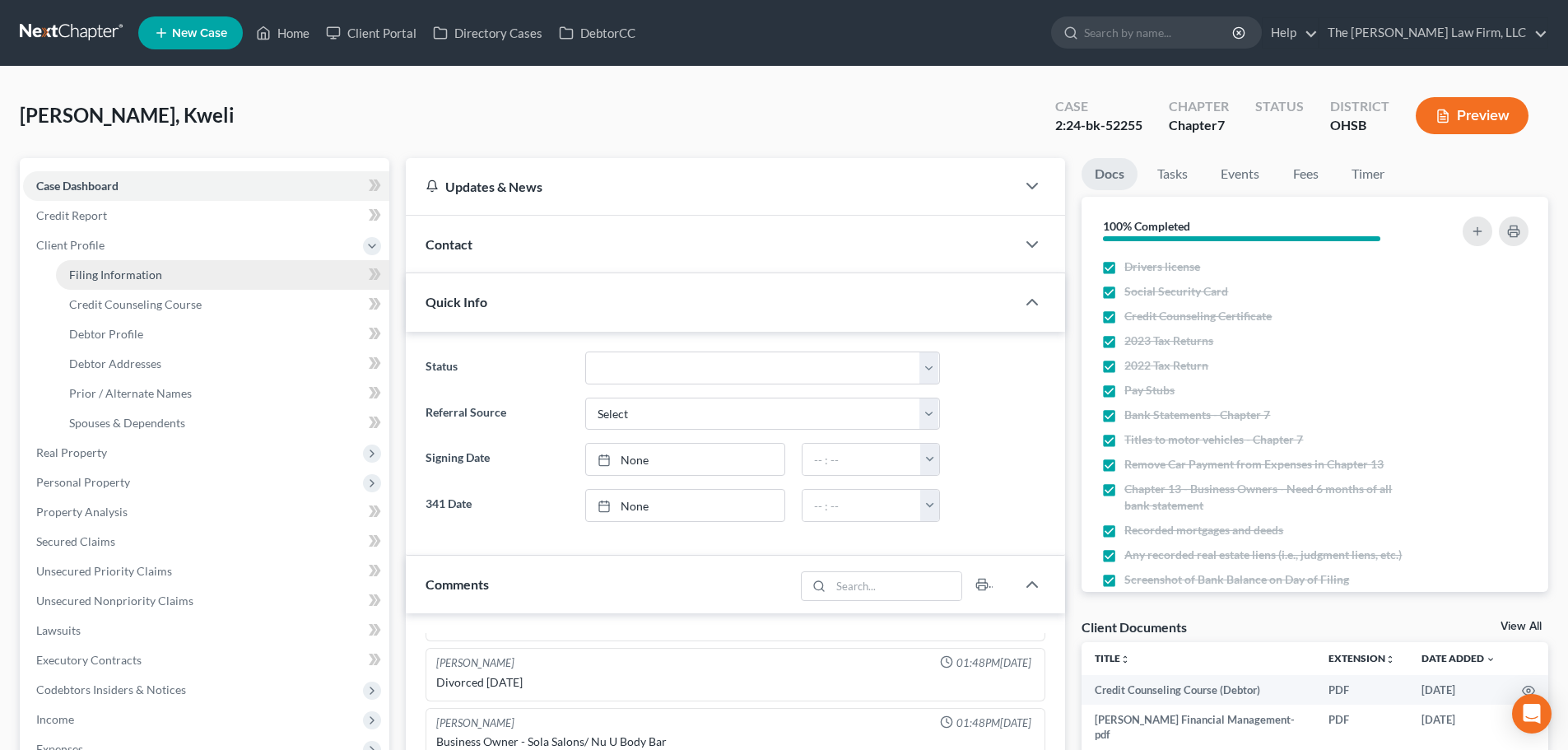 click on "Filing Information" at bounding box center (115, 274) 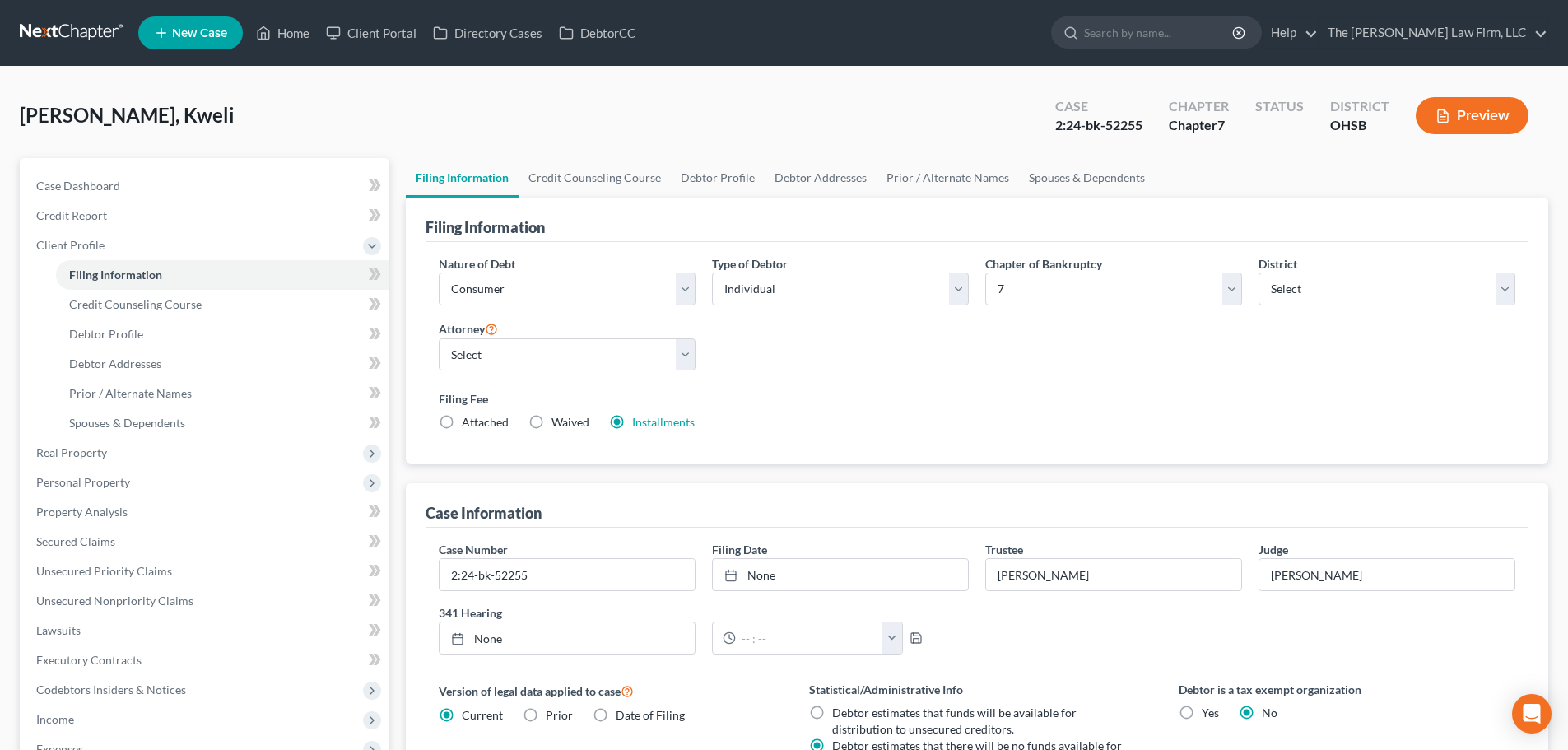 scroll, scrollTop: 335, scrollLeft: 0, axis: vertical 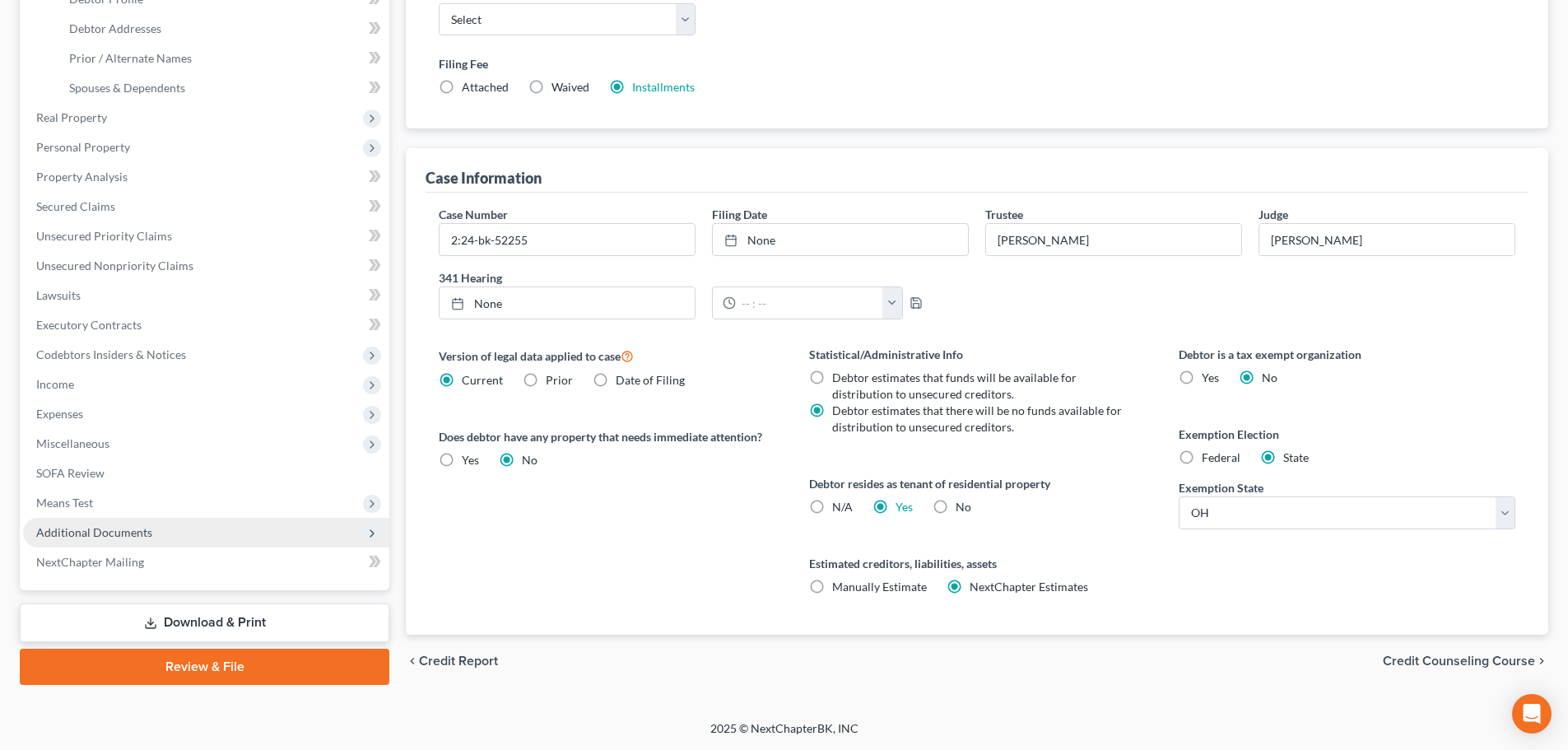click on "Additional Documents" at bounding box center (206, 533) 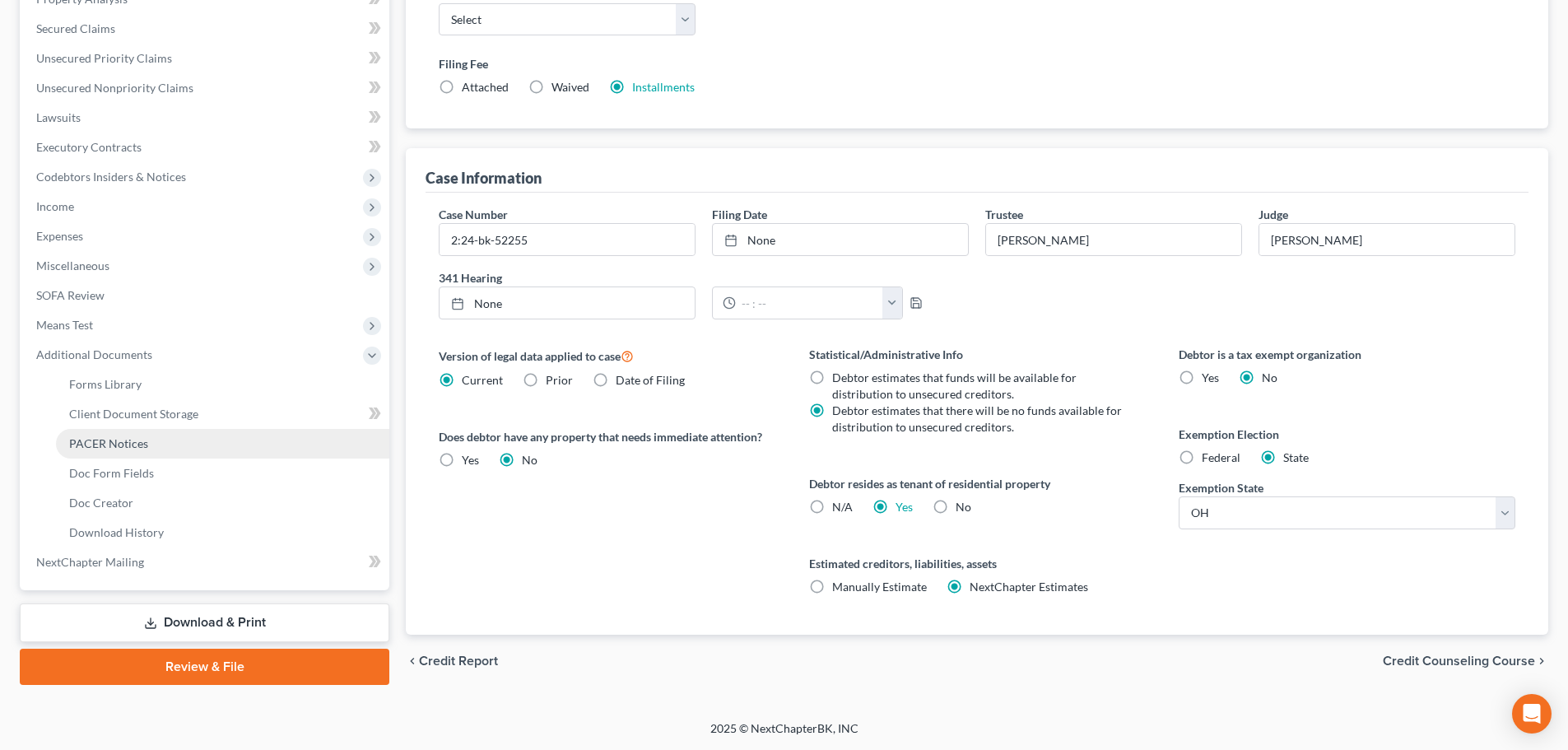 click on "PACER Notices" at bounding box center (222, 444) 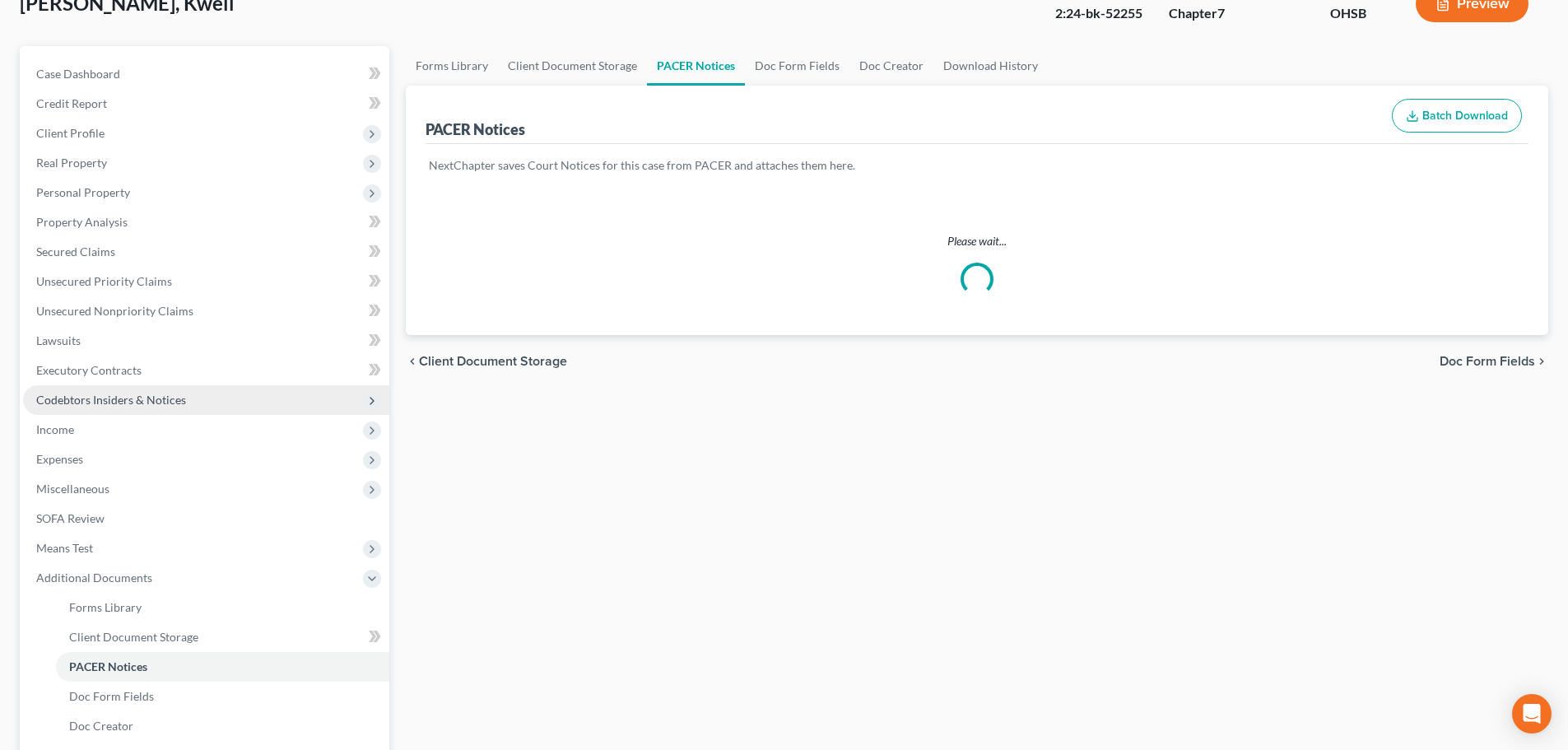scroll, scrollTop: 0, scrollLeft: 0, axis: both 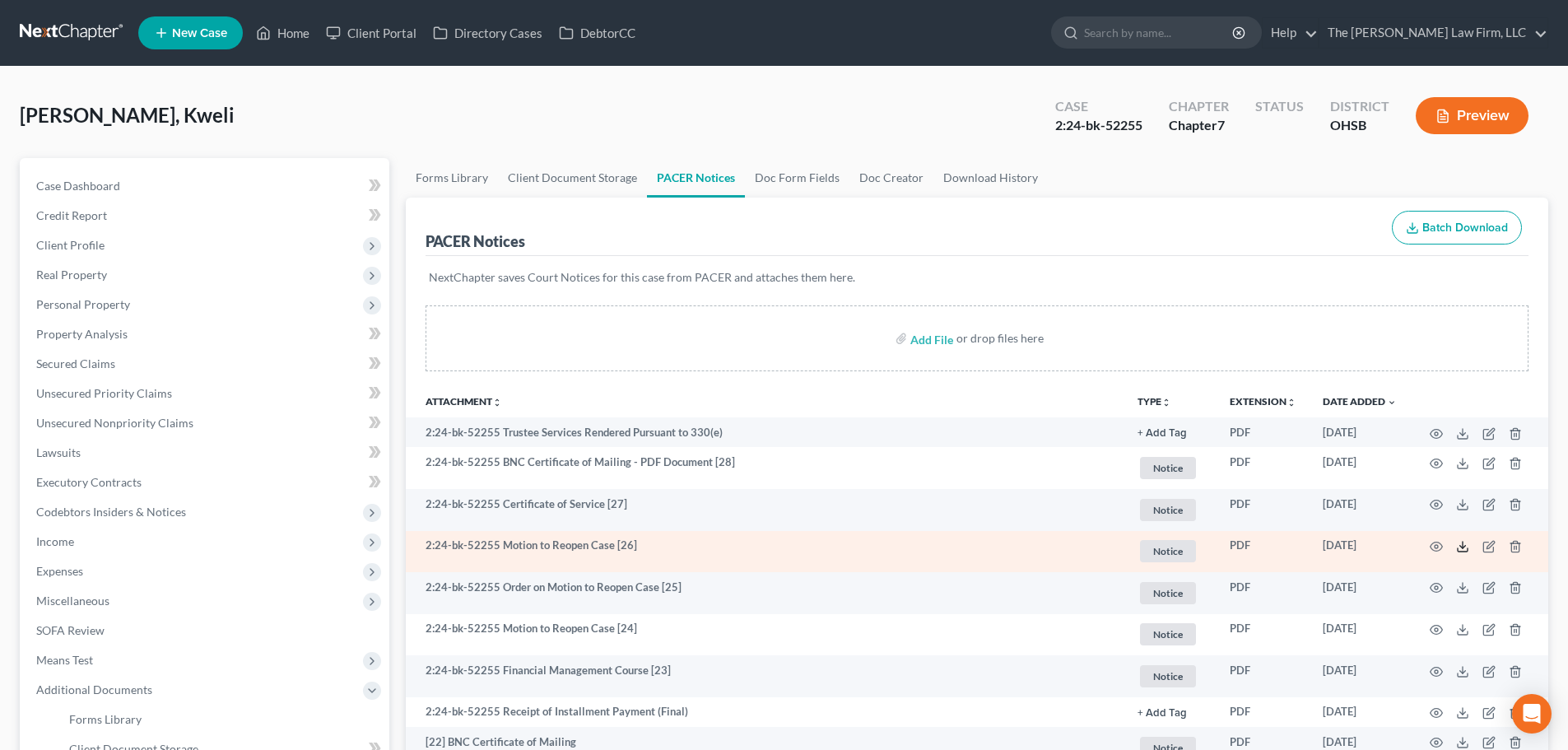 click 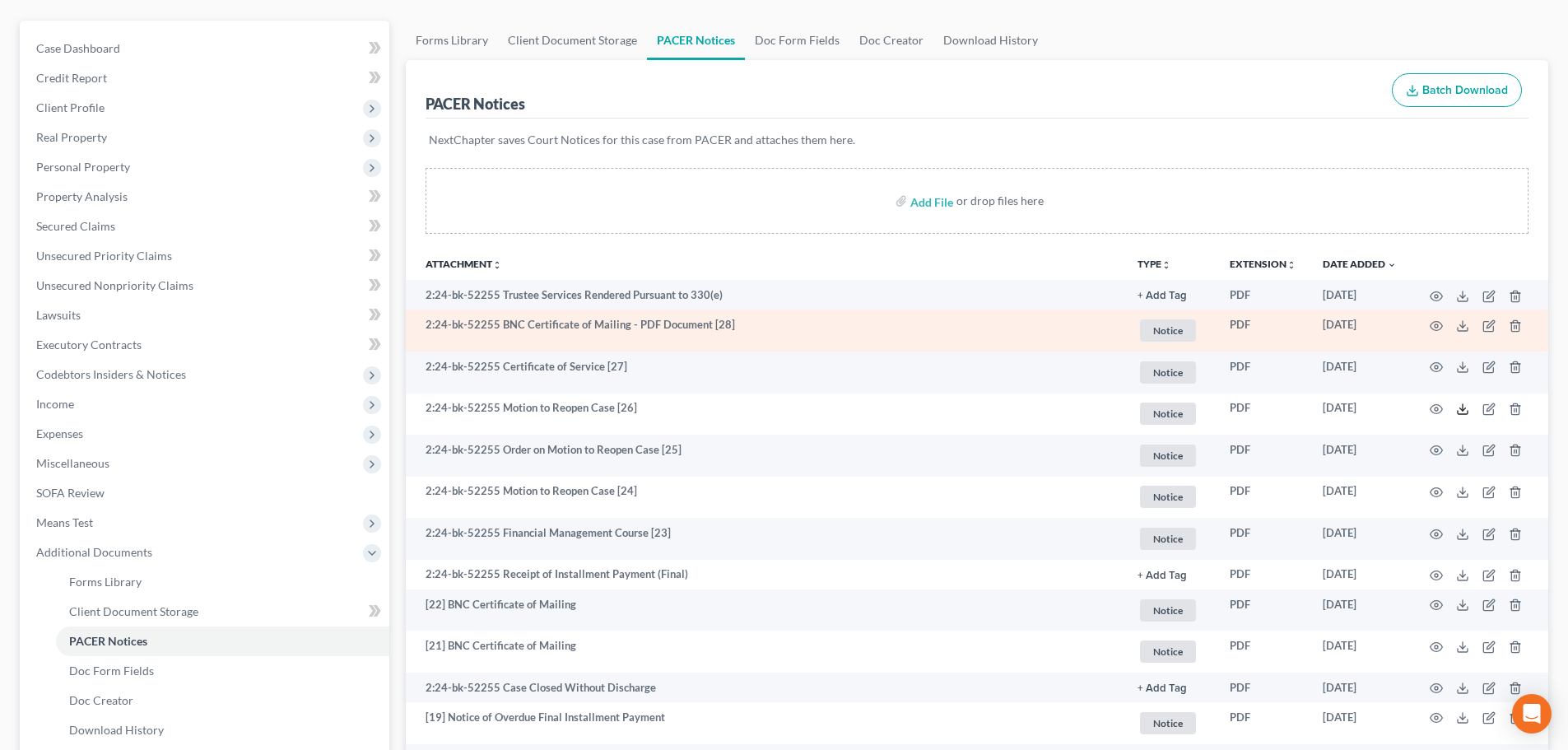scroll, scrollTop: 274, scrollLeft: 0, axis: vertical 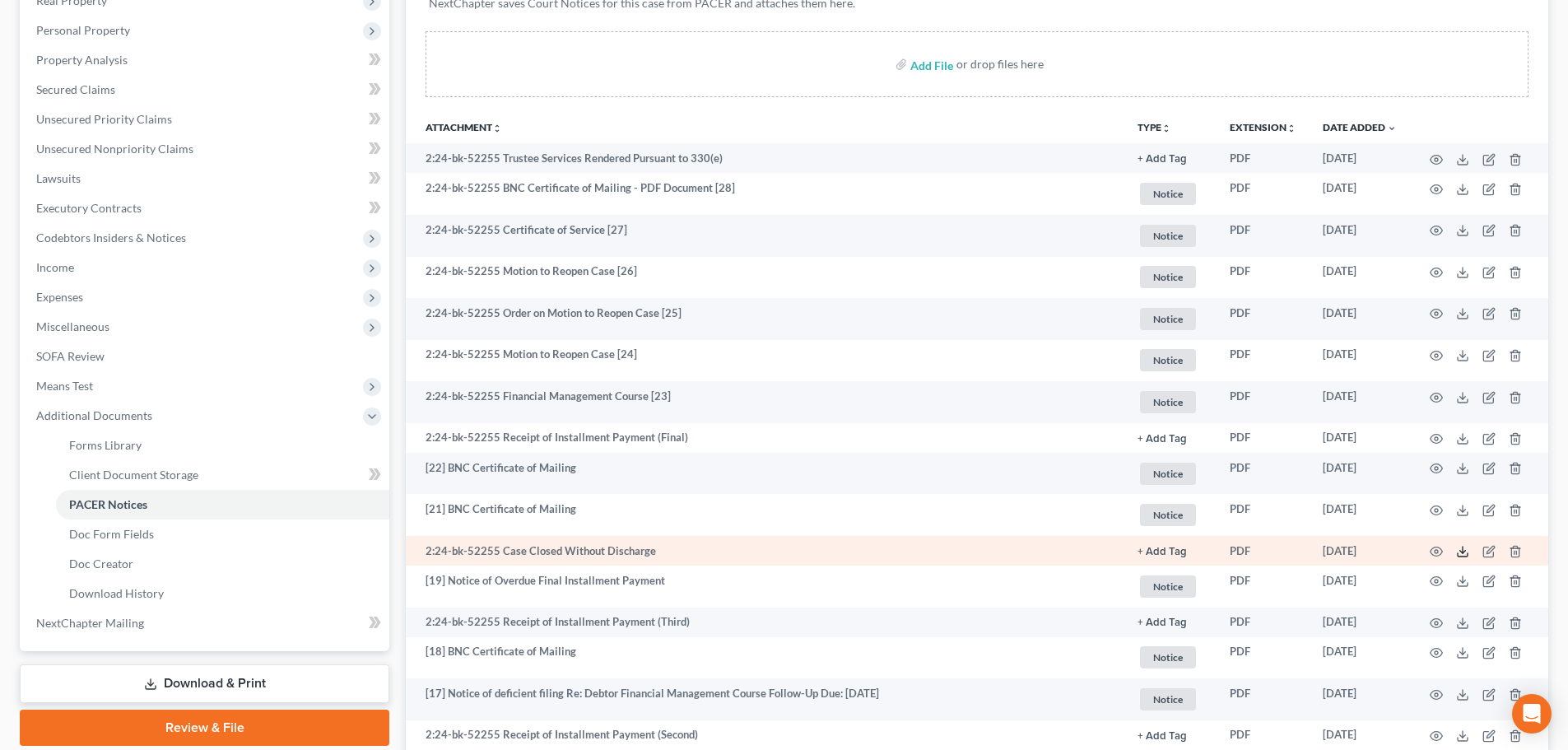 click 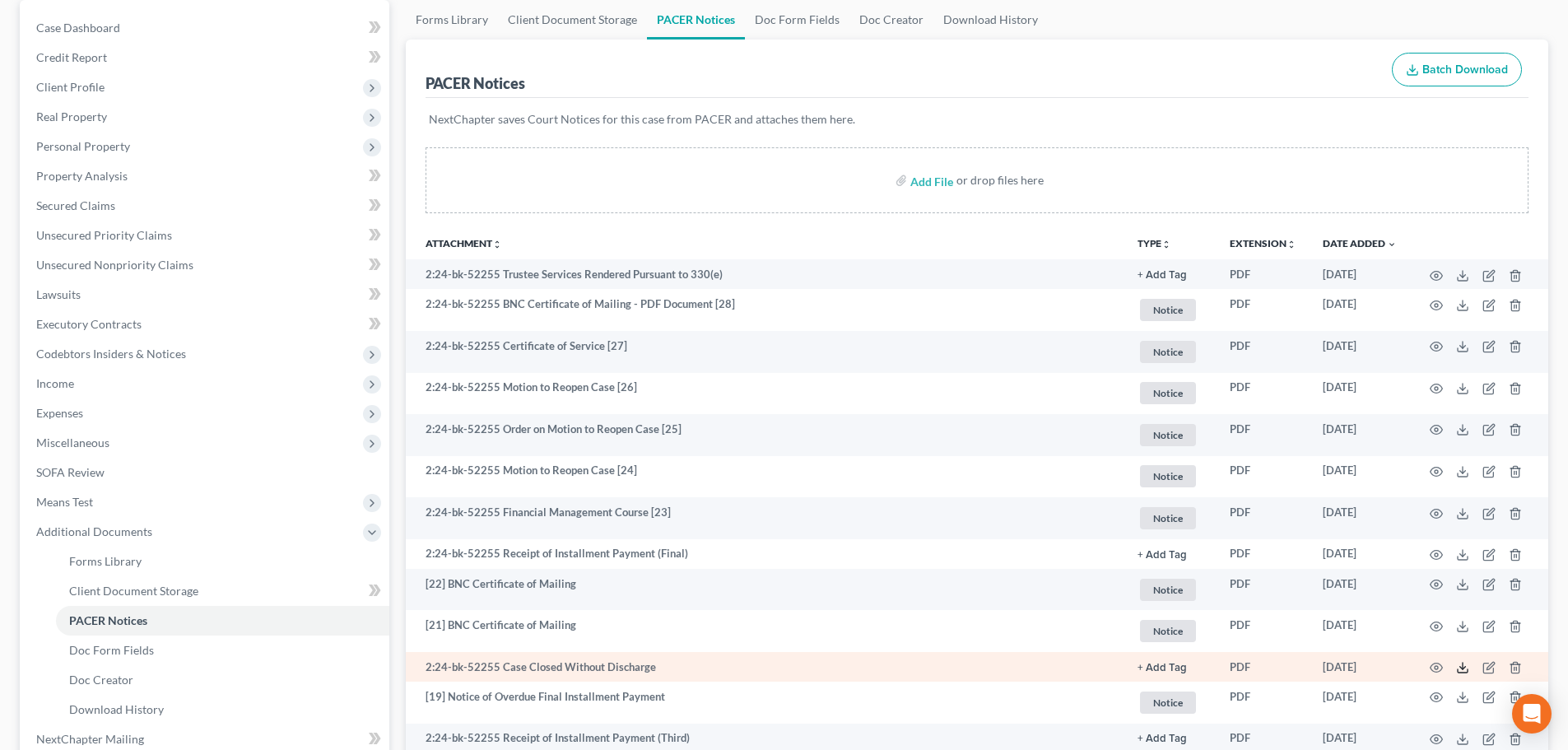 scroll, scrollTop: 0, scrollLeft: 0, axis: both 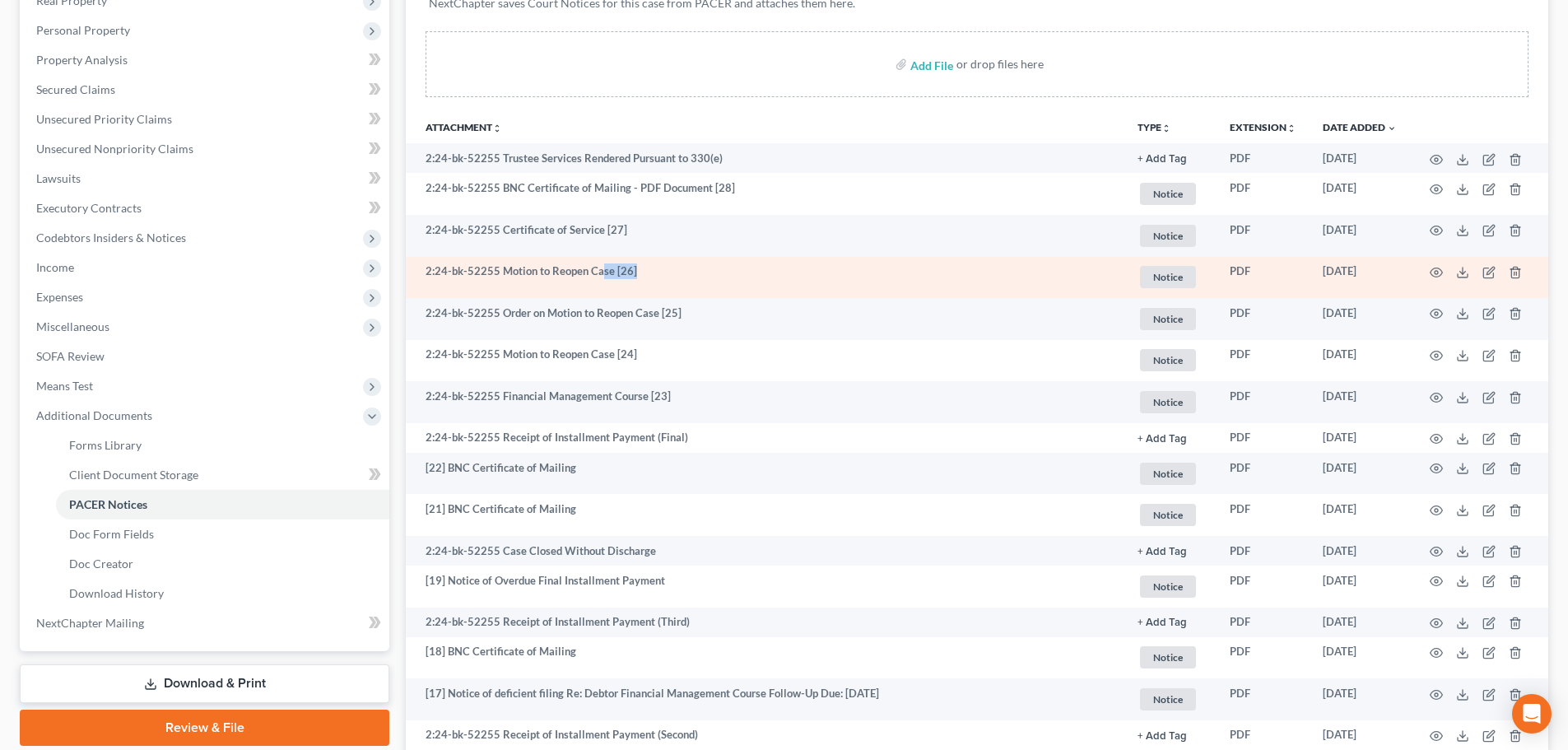 drag, startPoint x: 599, startPoint y: 274, endPoint x: 634, endPoint y: 270, distance: 35.22783 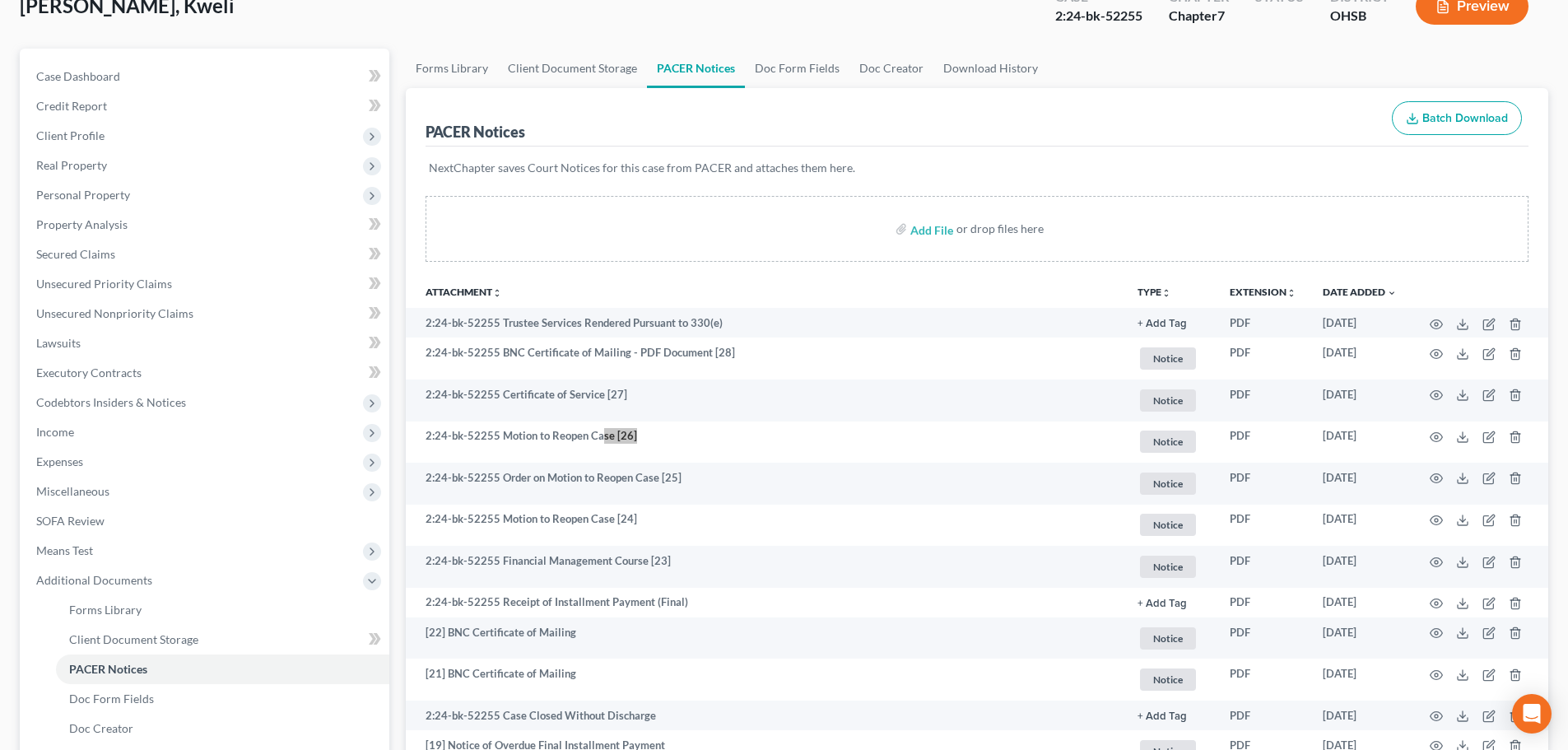 scroll, scrollTop: 0, scrollLeft: 0, axis: both 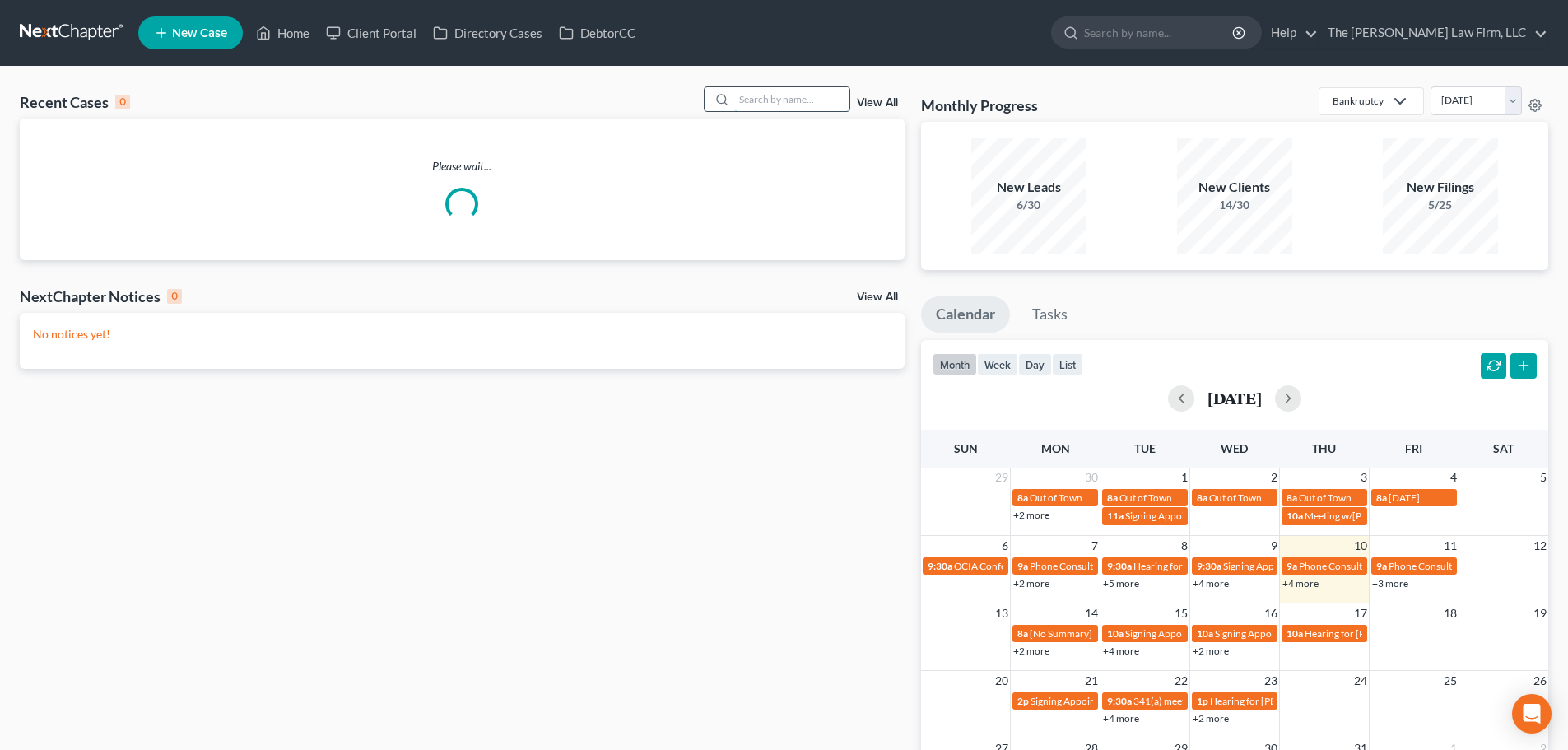 click at bounding box center [792, 99] 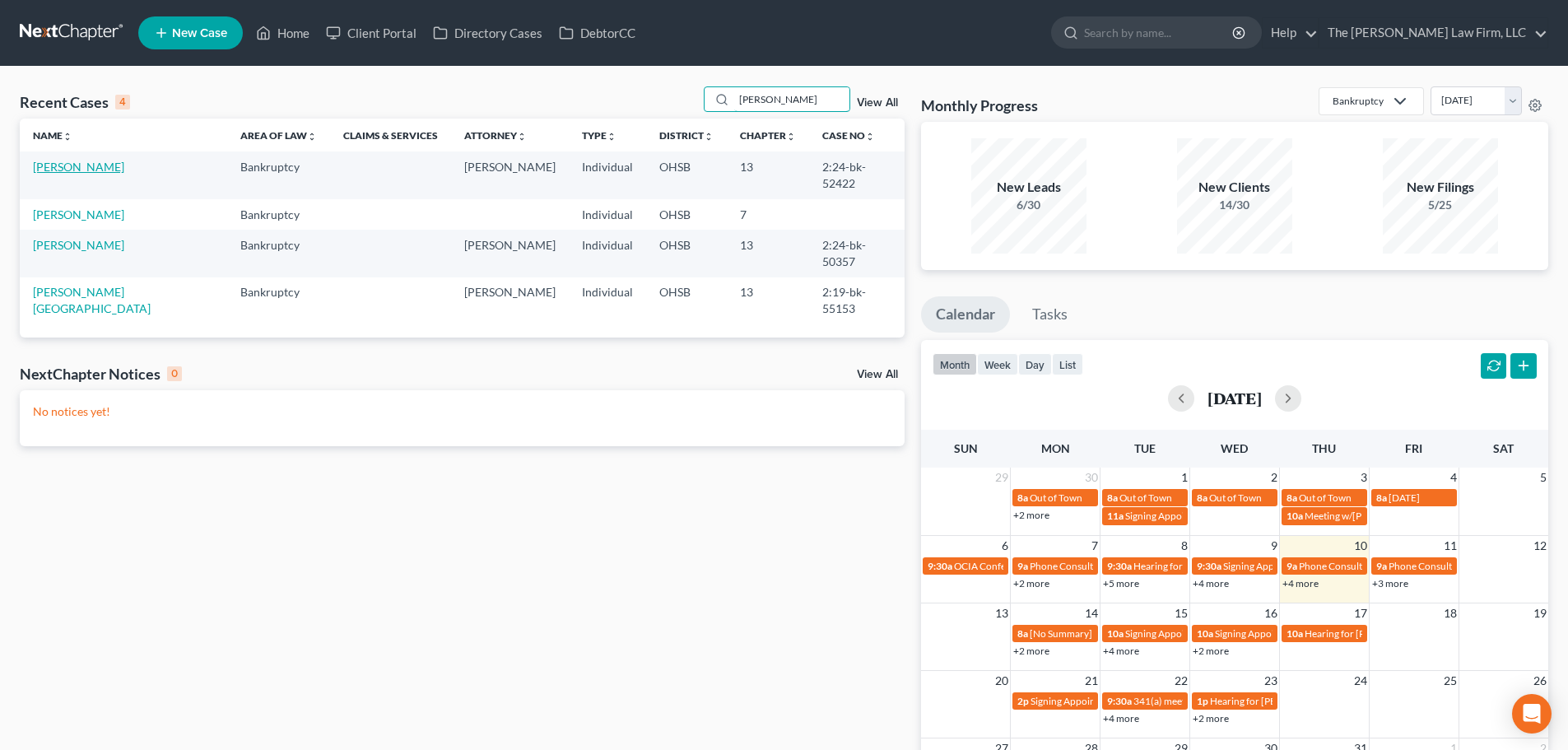 type on "lewis" 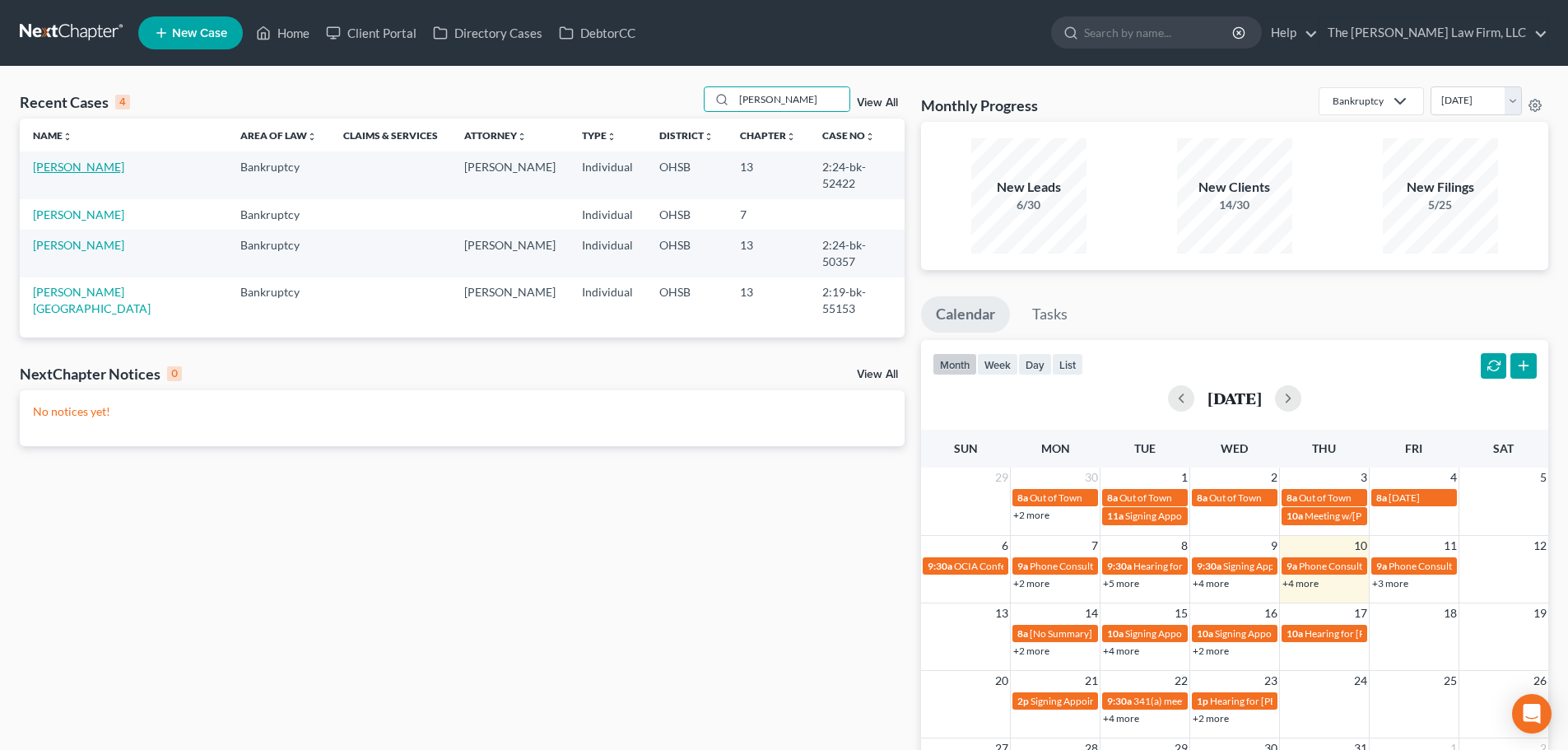 click on "Lewis, Odessia" at bounding box center (78, 166) 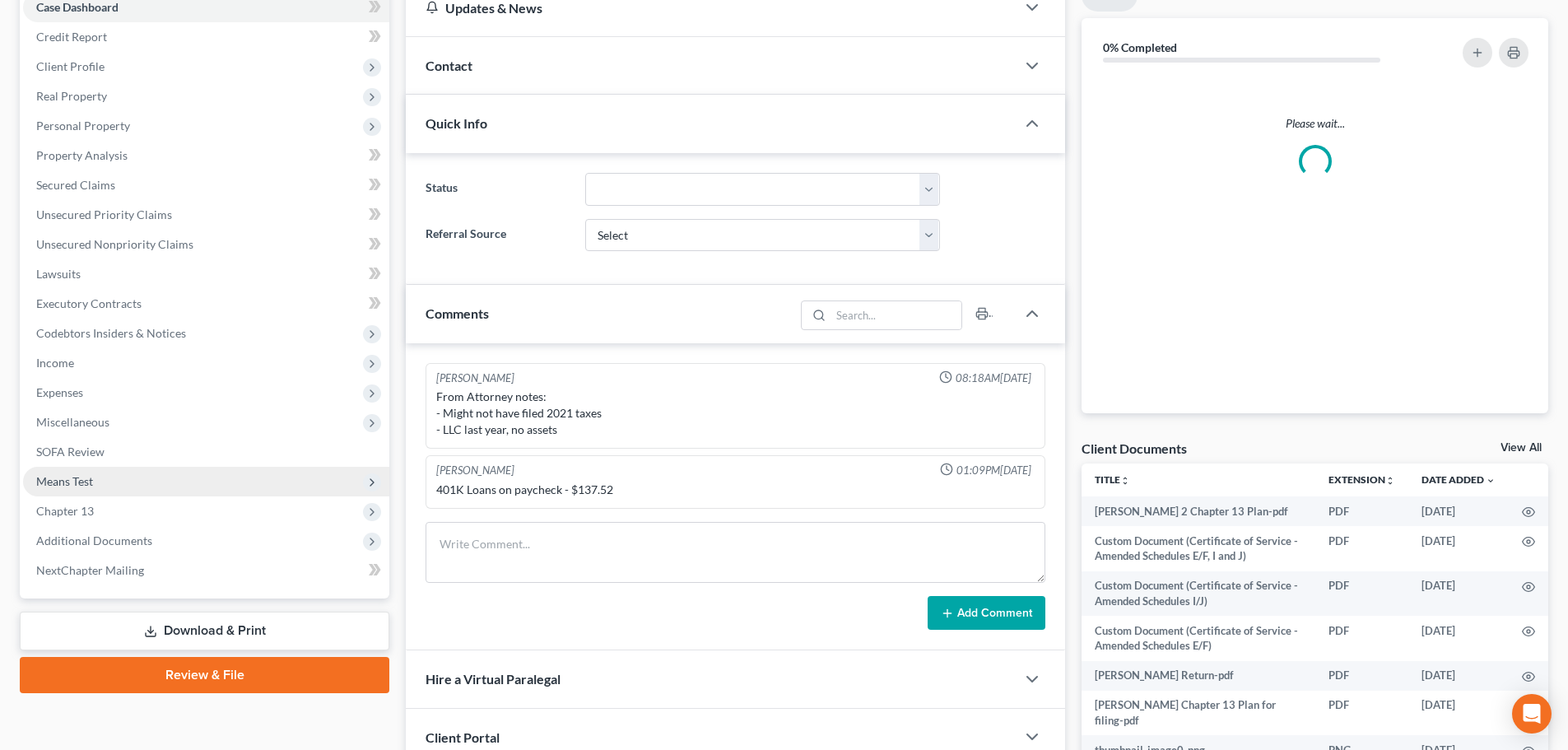 scroll, scrollTop: 184, scrollLeft: 0, axis: vertical 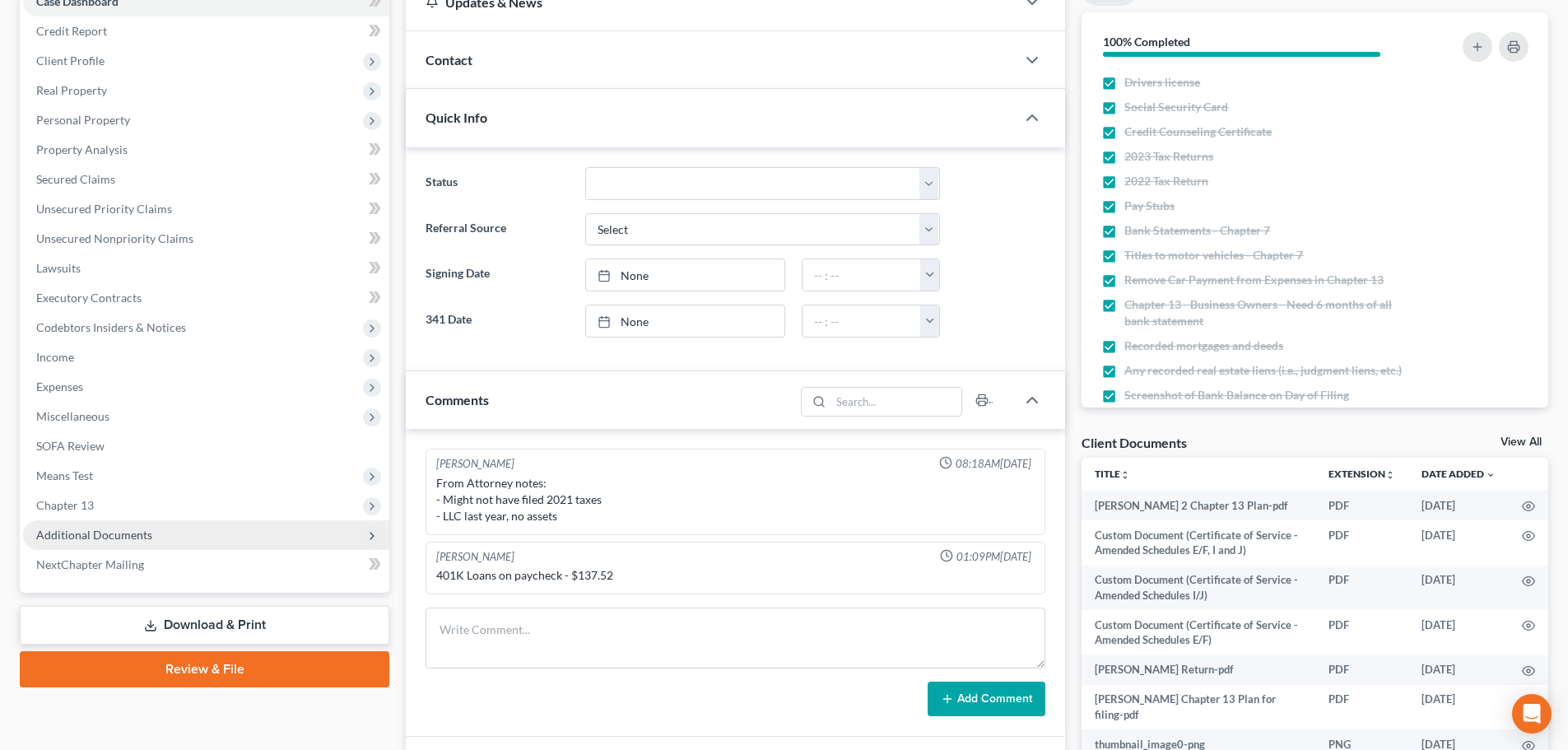 click on "Additional Documents" at bounding box center [94, 534] 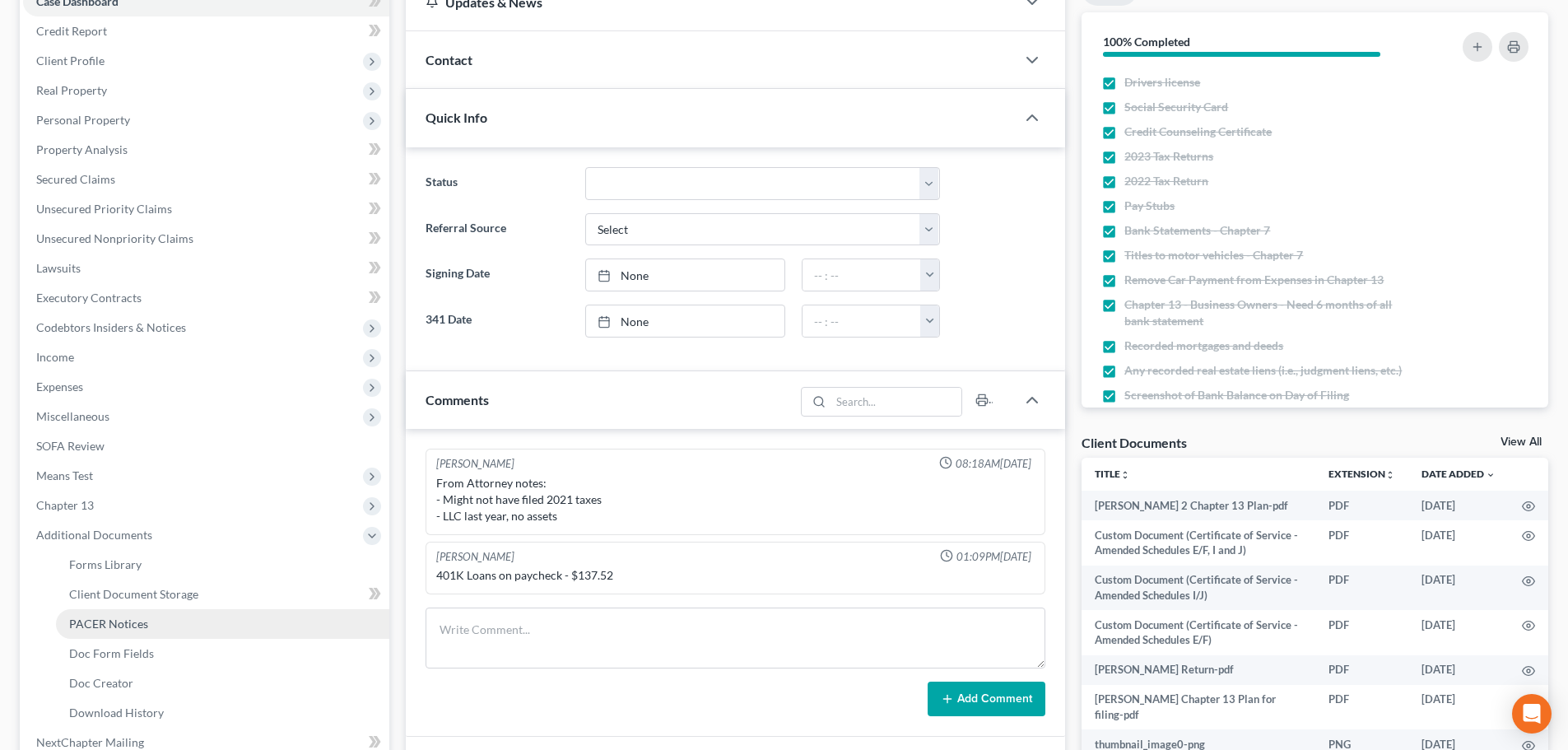 click on "PACER Notices" at bounding box center (109, 623) 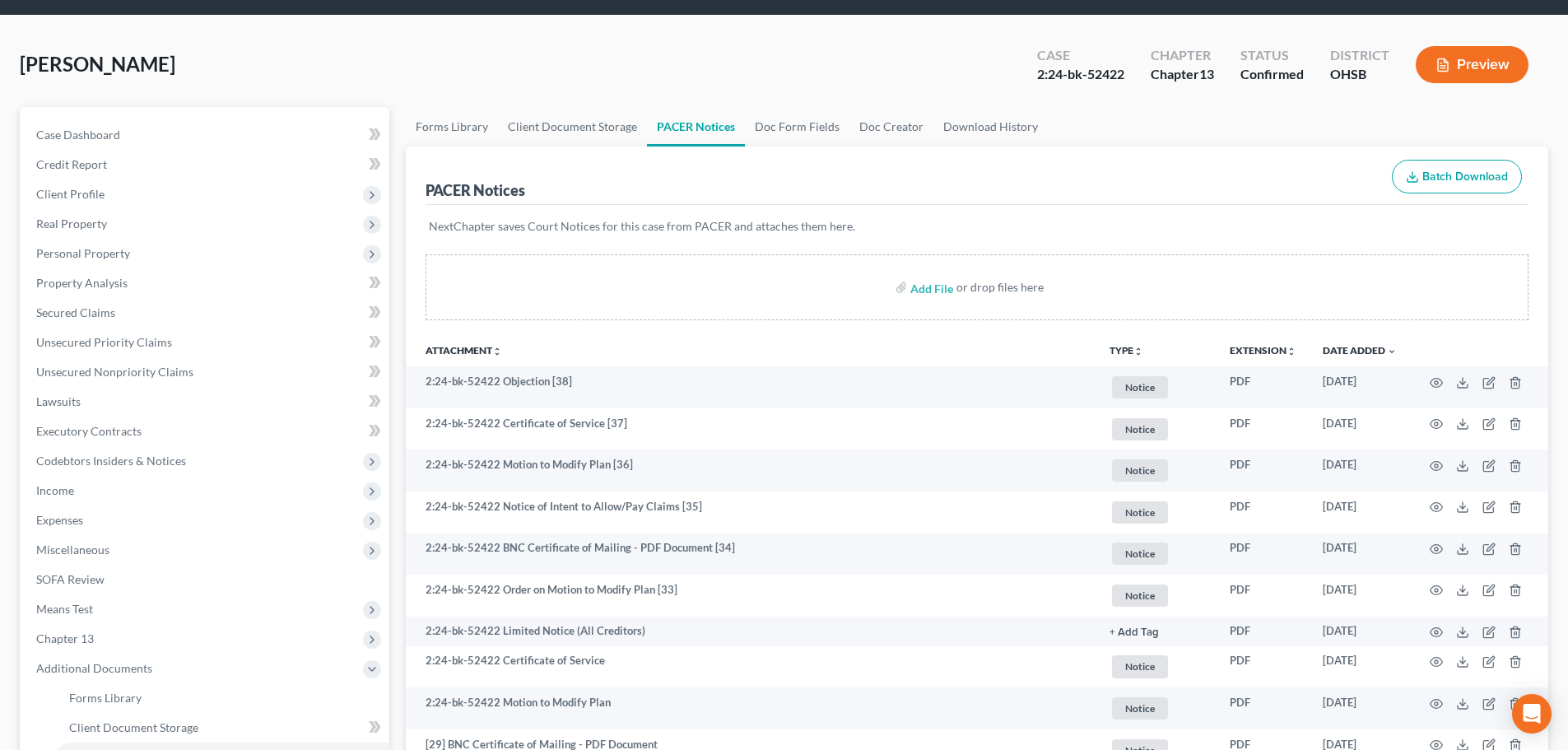 scroll, scrollTop: 0, scrollLeft: 0, axis: both 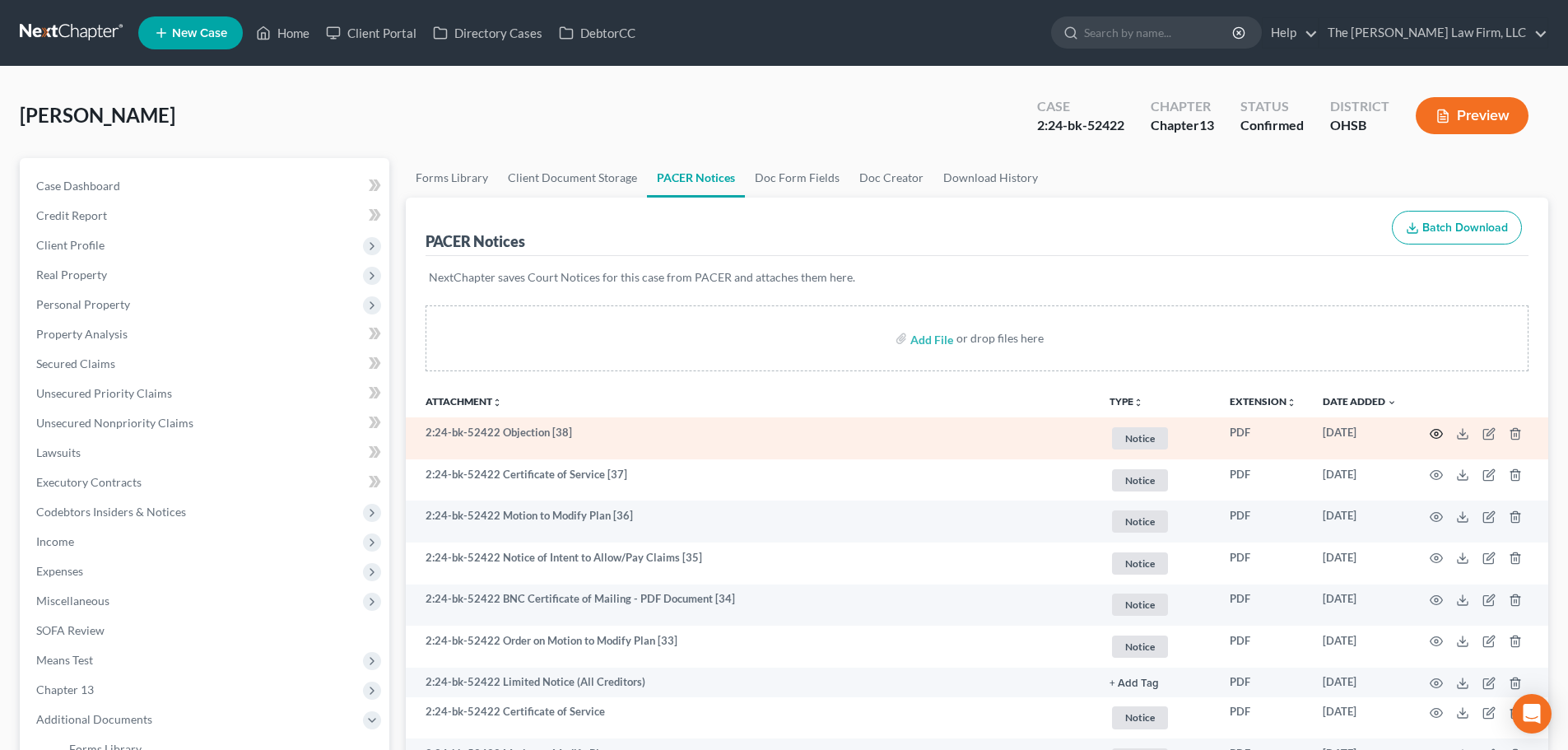 click 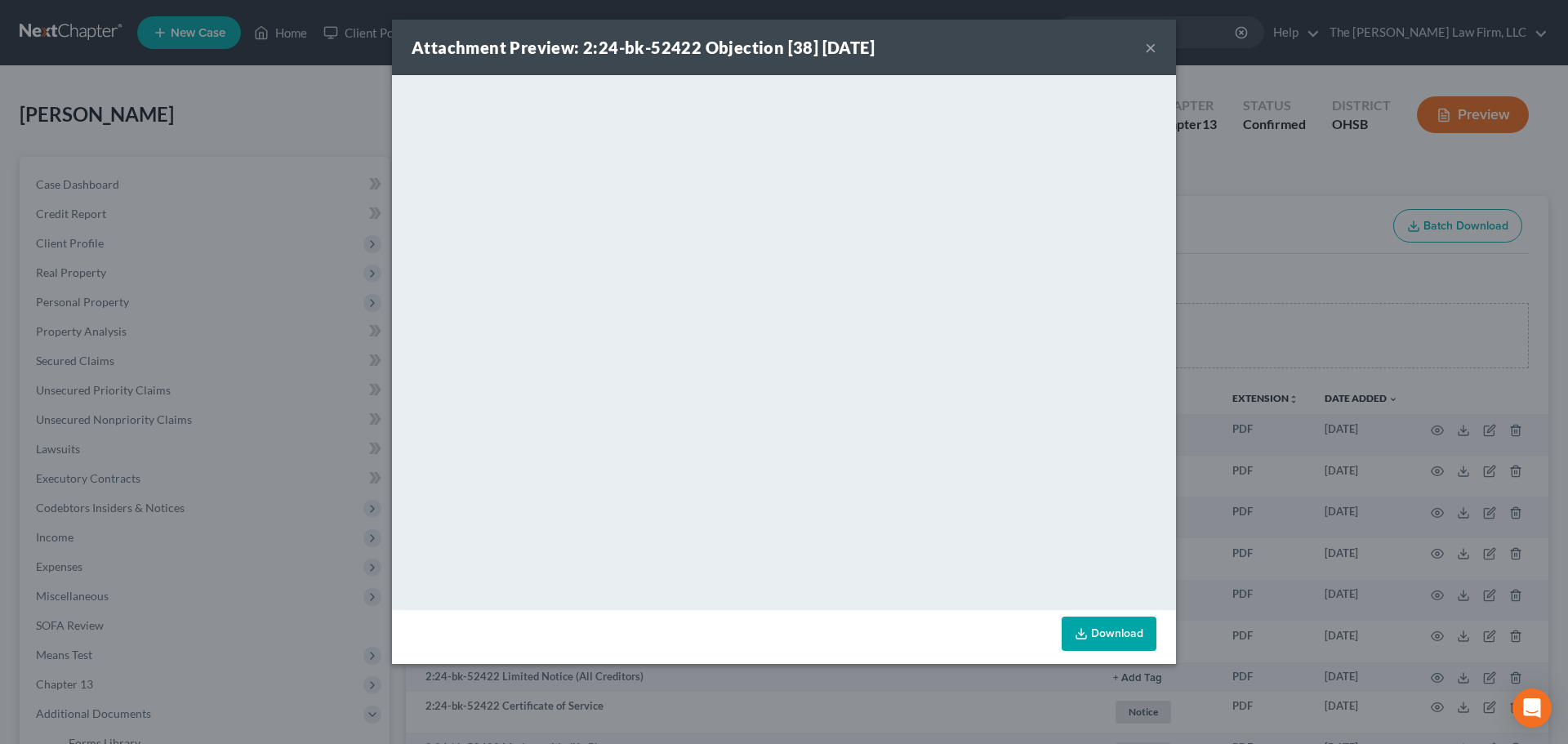 click on "×" at bounding box center [1151, 47] 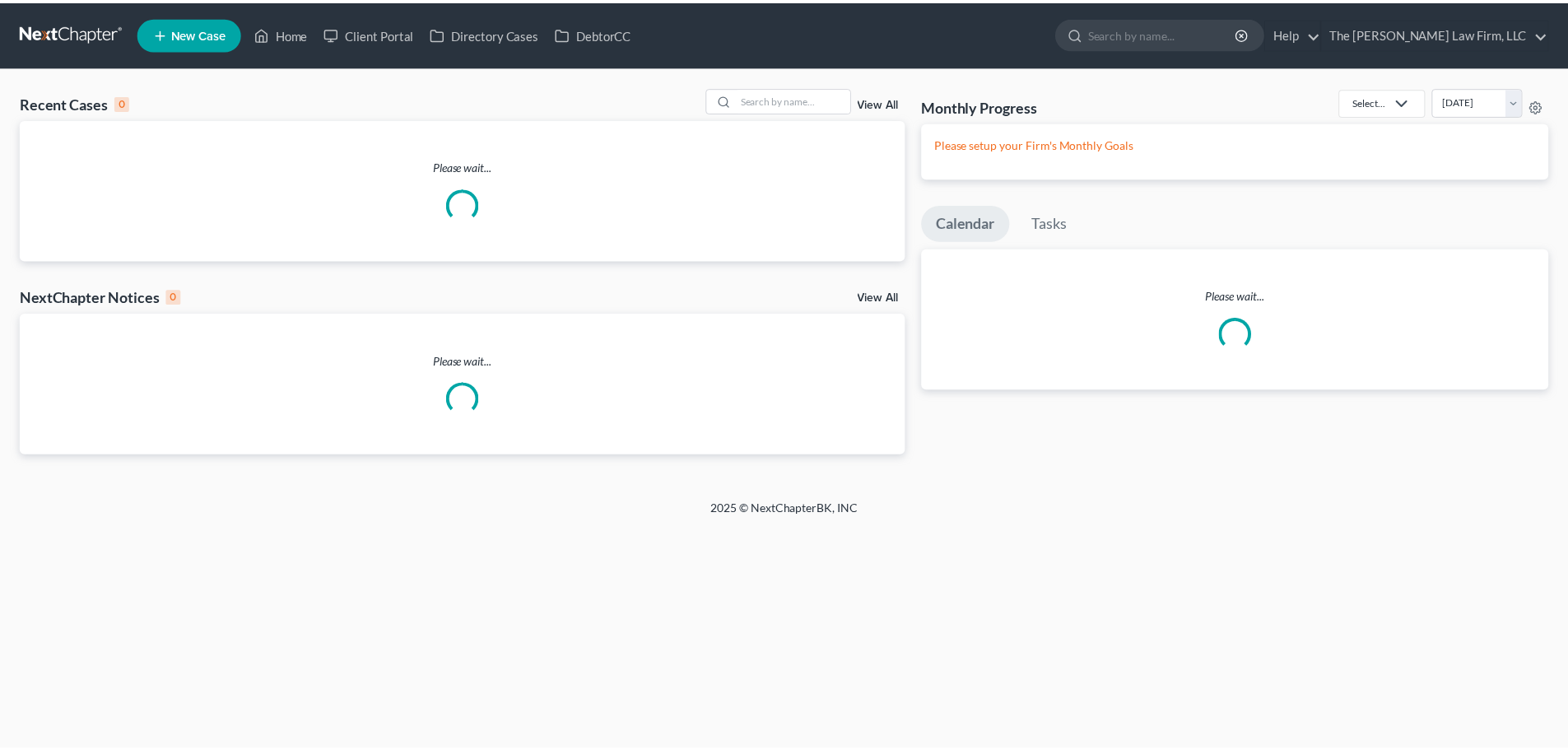 scroll, scrollTop: 0, scrollLeft: 0, axis: both 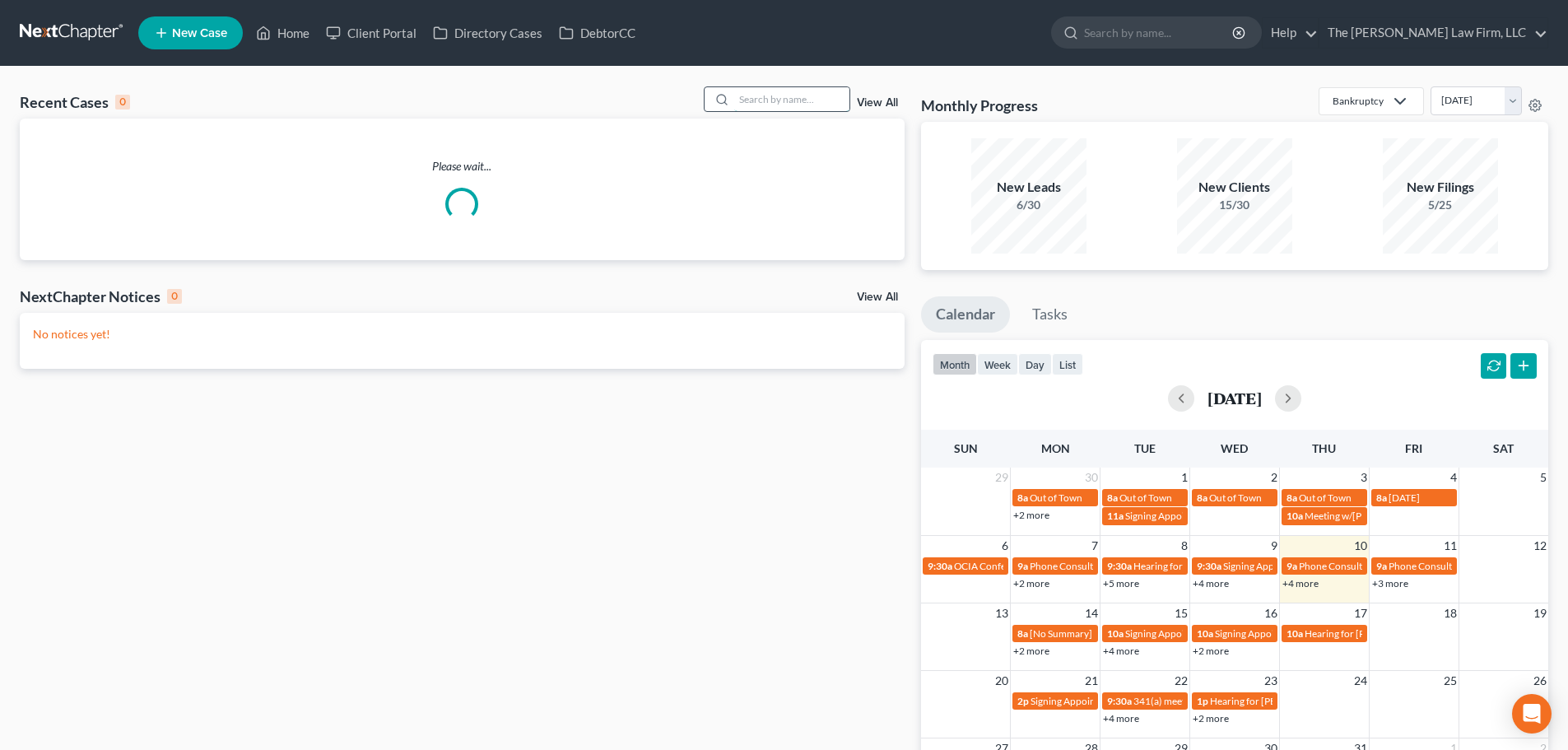 click at bounding box center [792, 99] 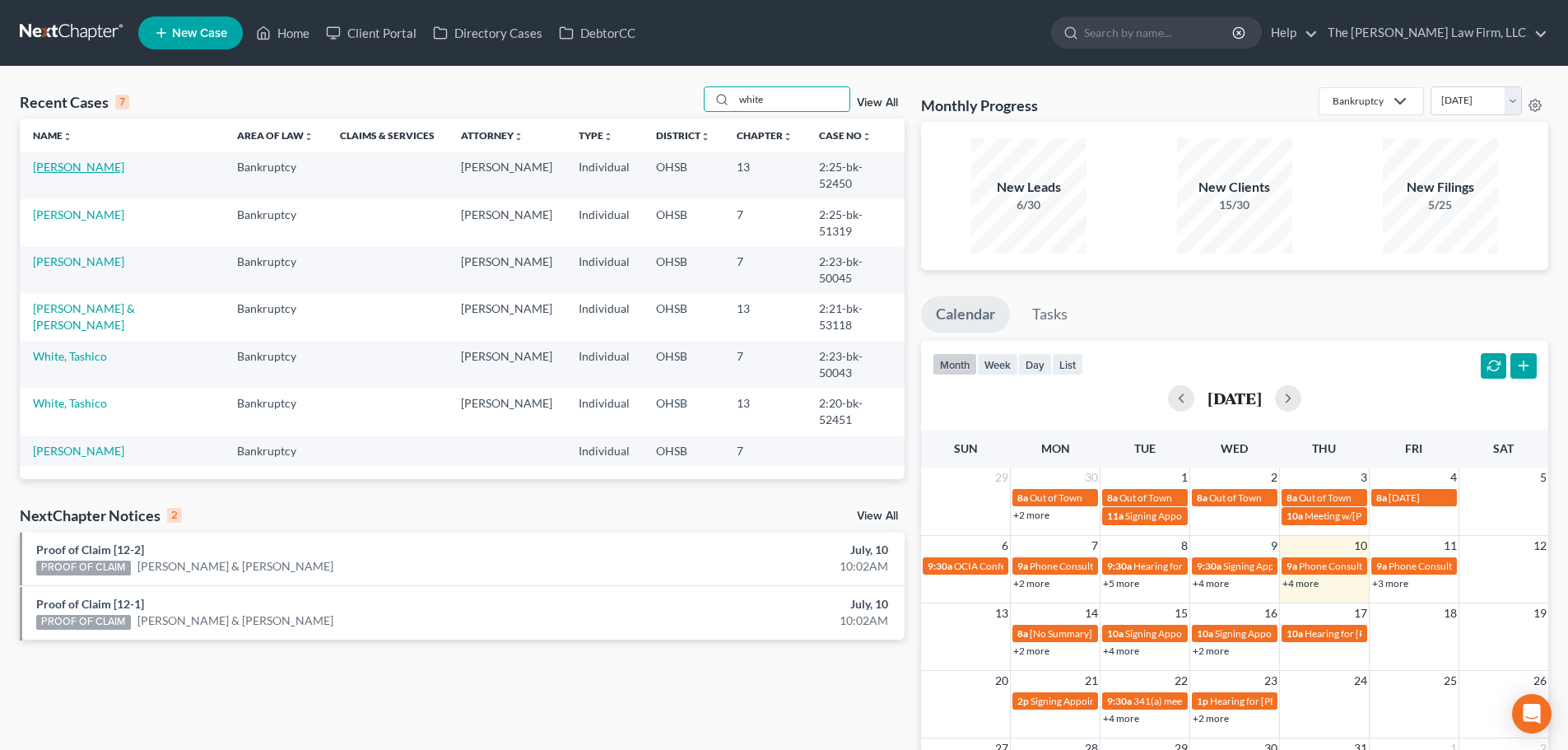 type on "white" 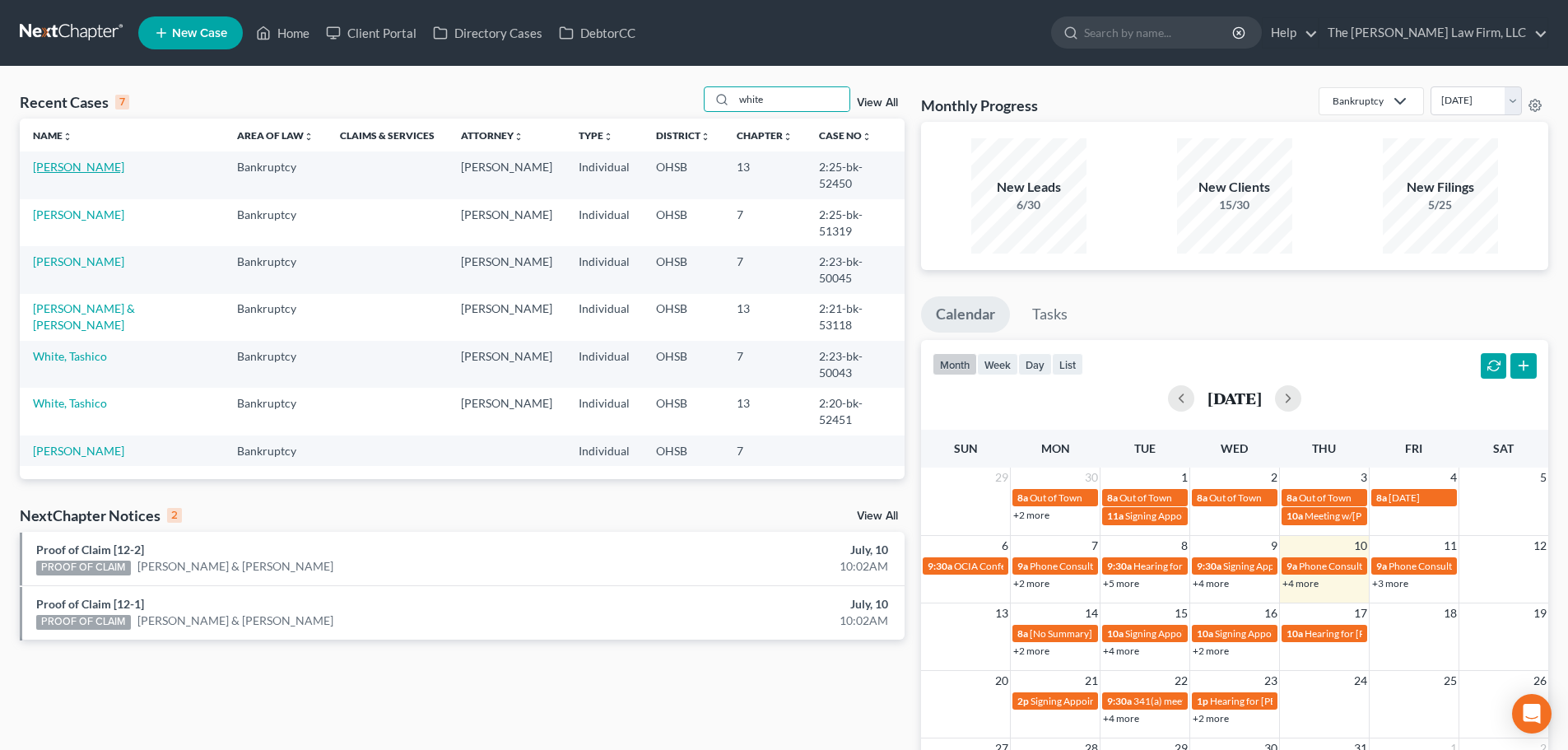 click on "[PERSON_NAME]" at bounding box center (78, 166) 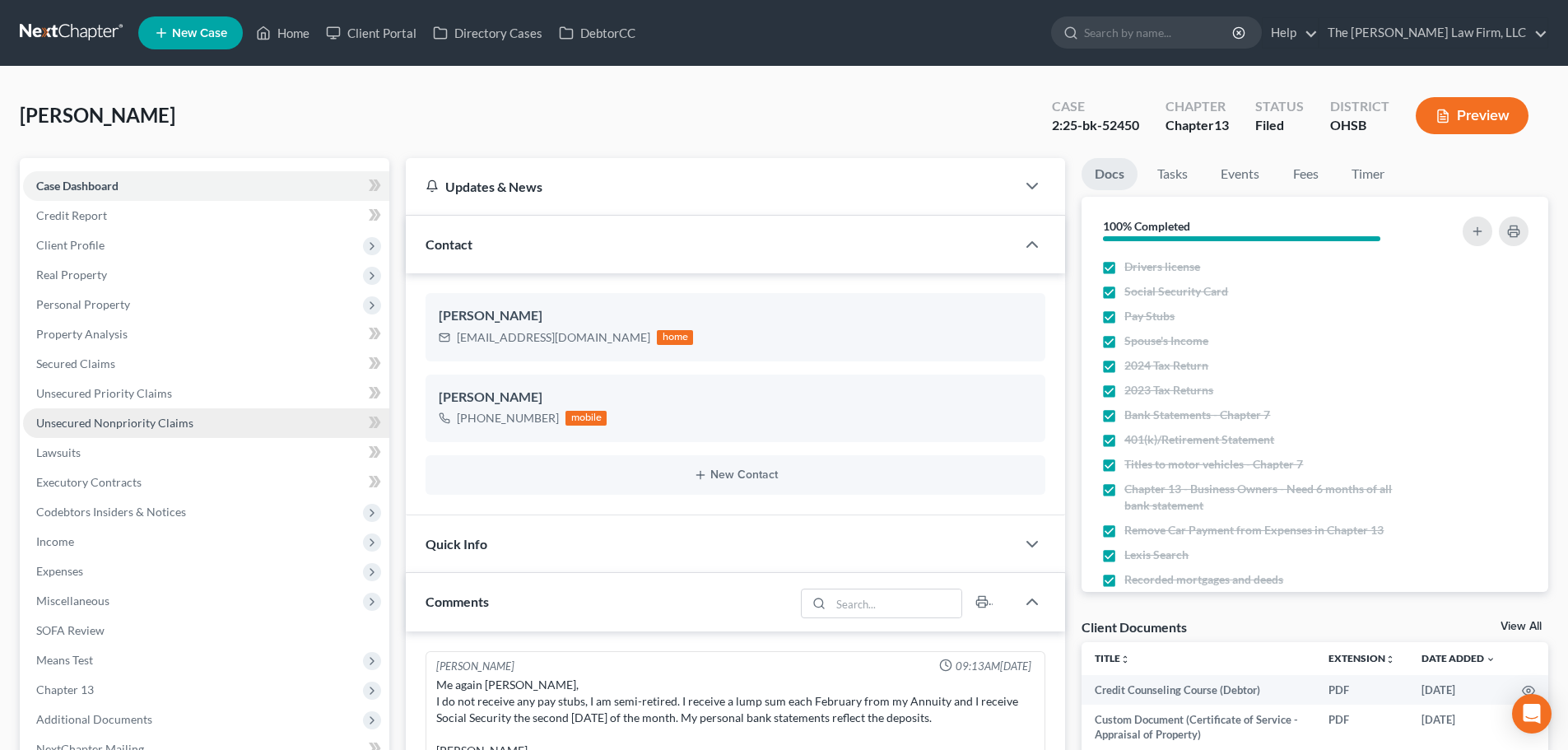 scroll, scrollTop: 150, scrollLeft: 0, axis: vertical 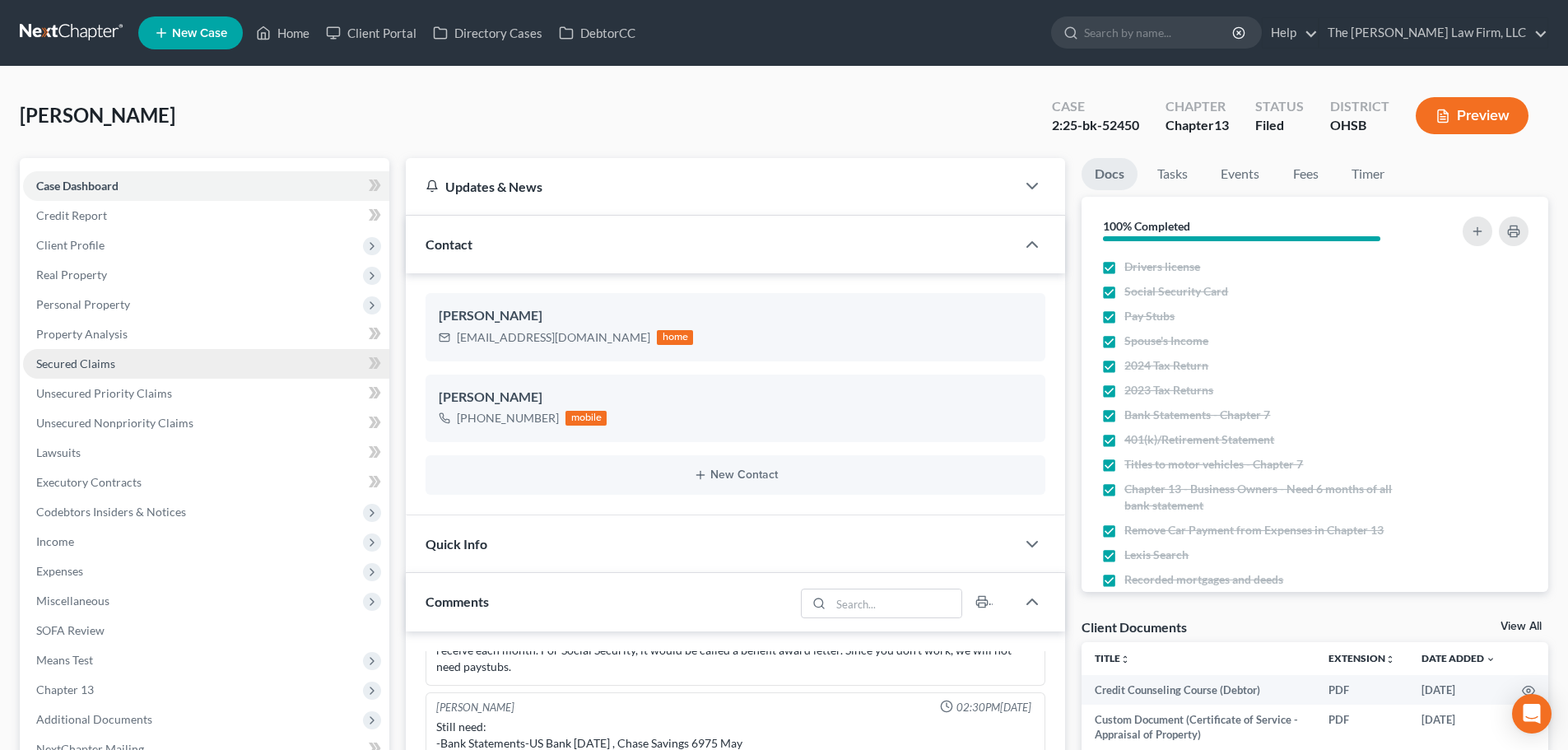 click on "Secured Claims" at bounding box center (76, 363) 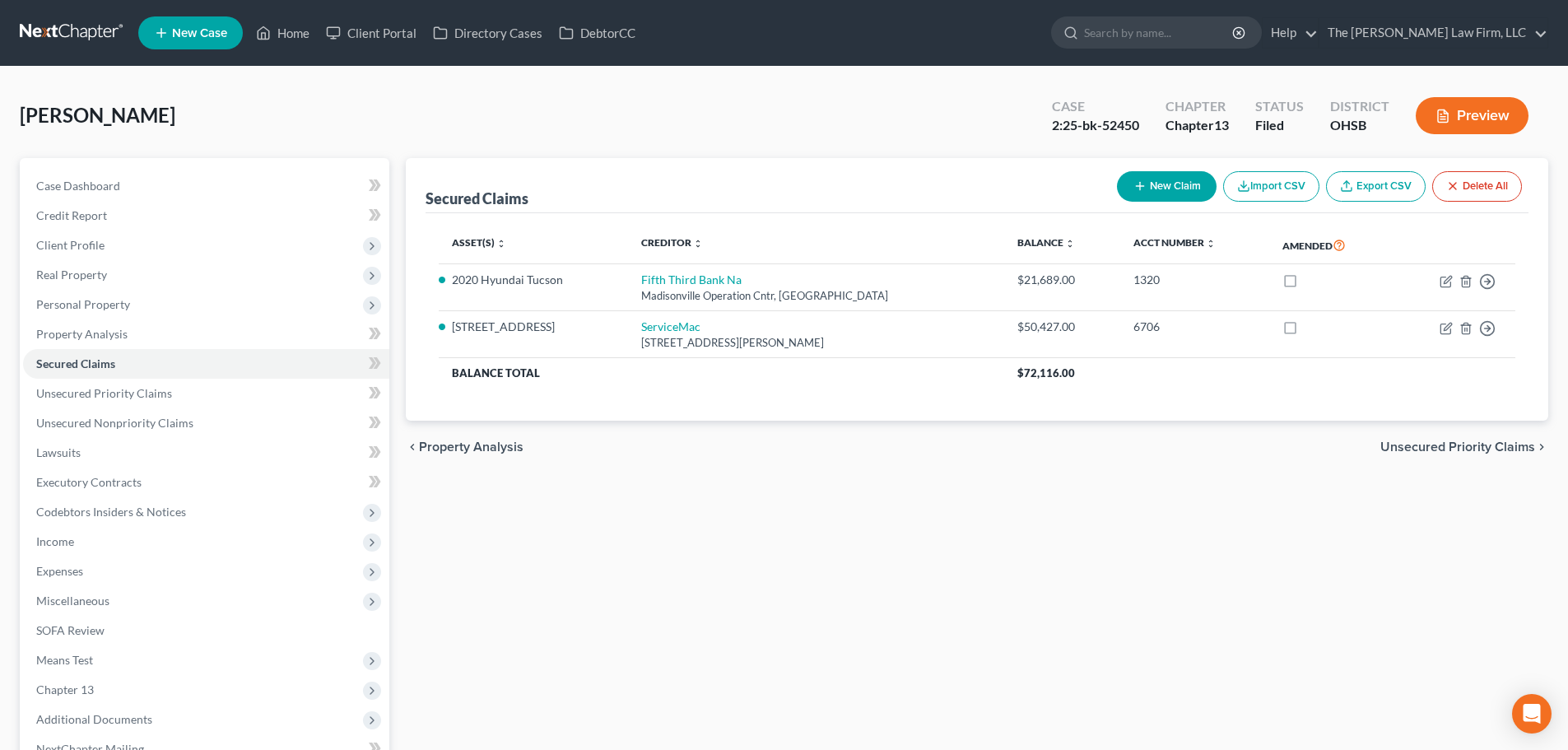 click at bounding box center (72, 33) 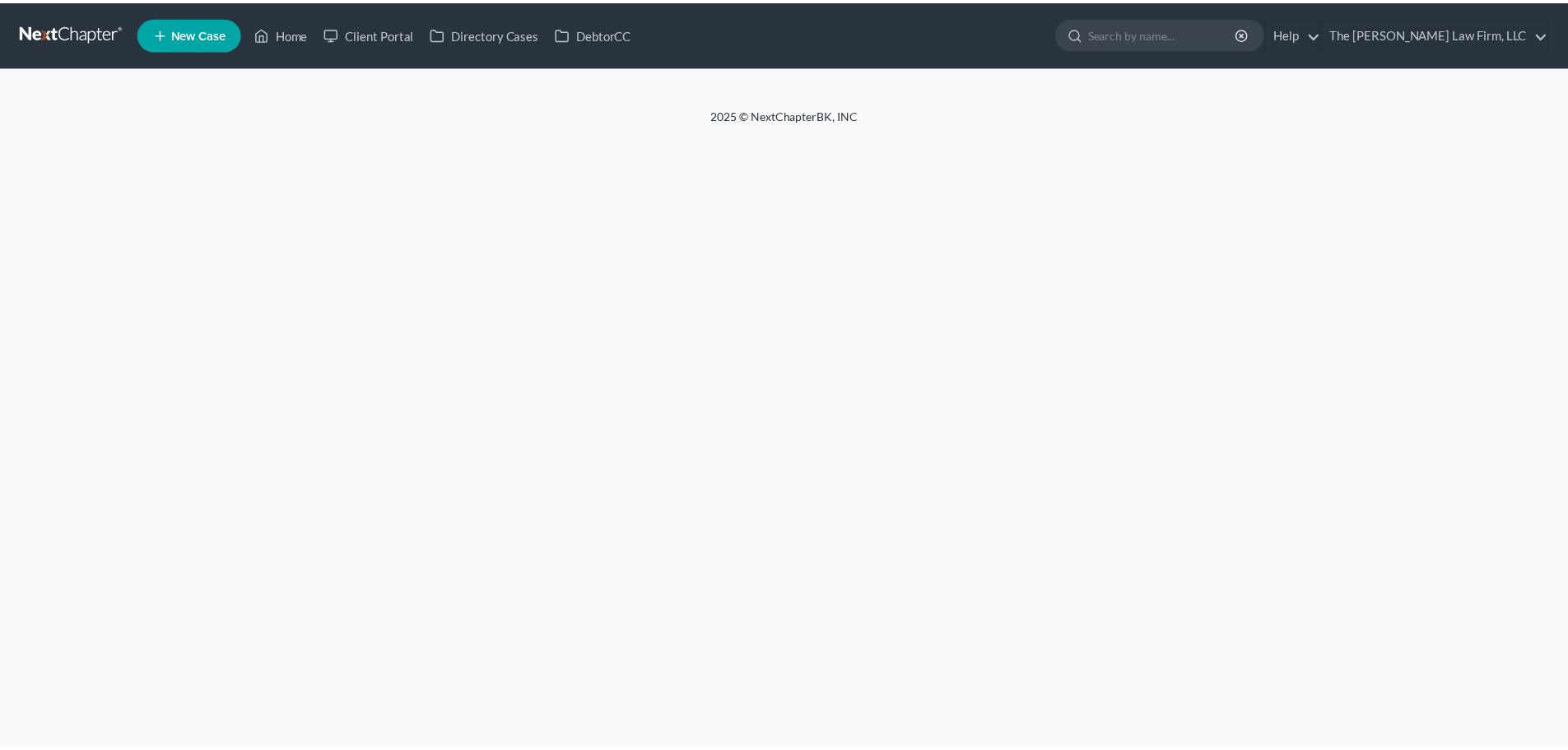 scroll, scrollTop: 0, scrollLeft: 0, axis: both 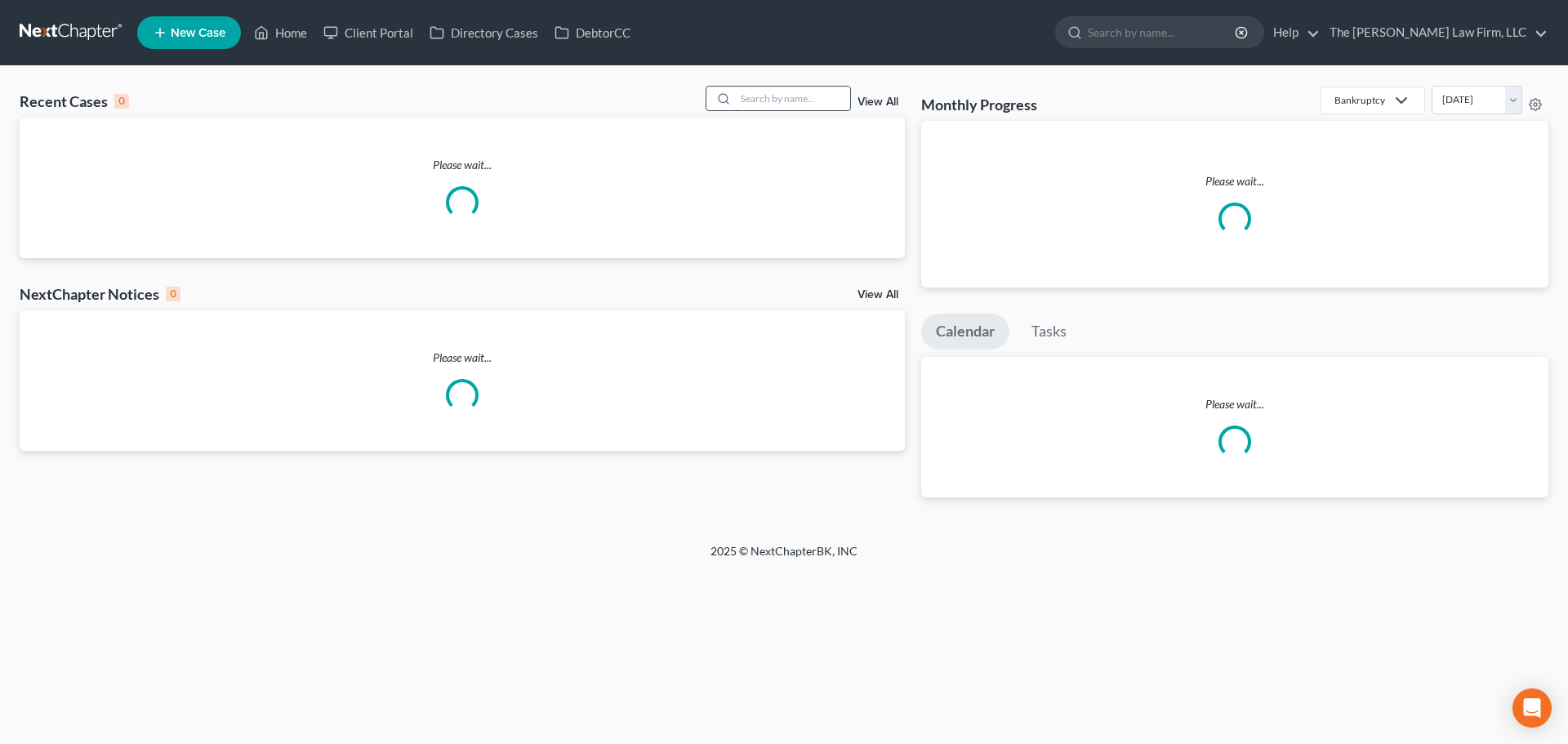 click at bounding box center (793, 98) 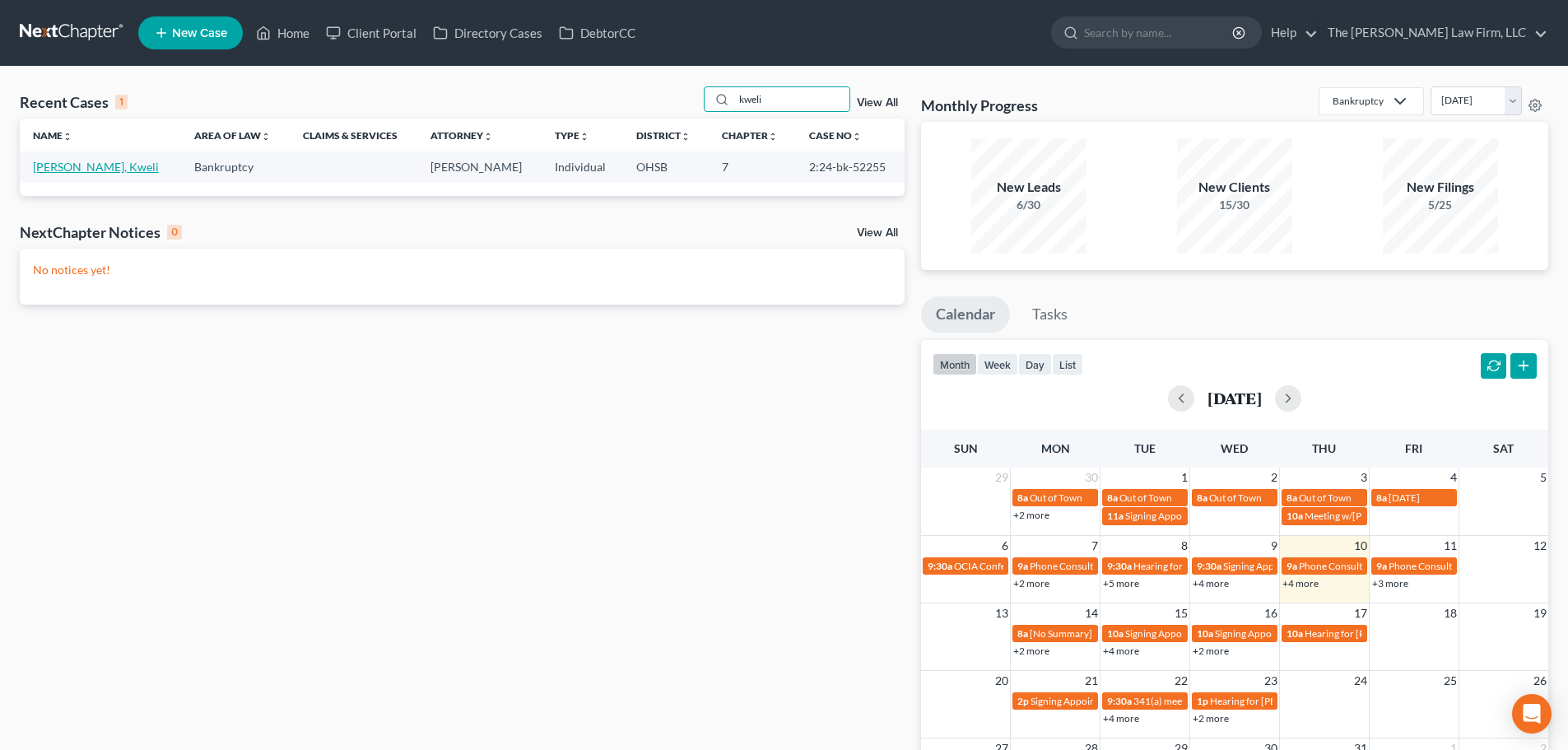 type on "kweli" 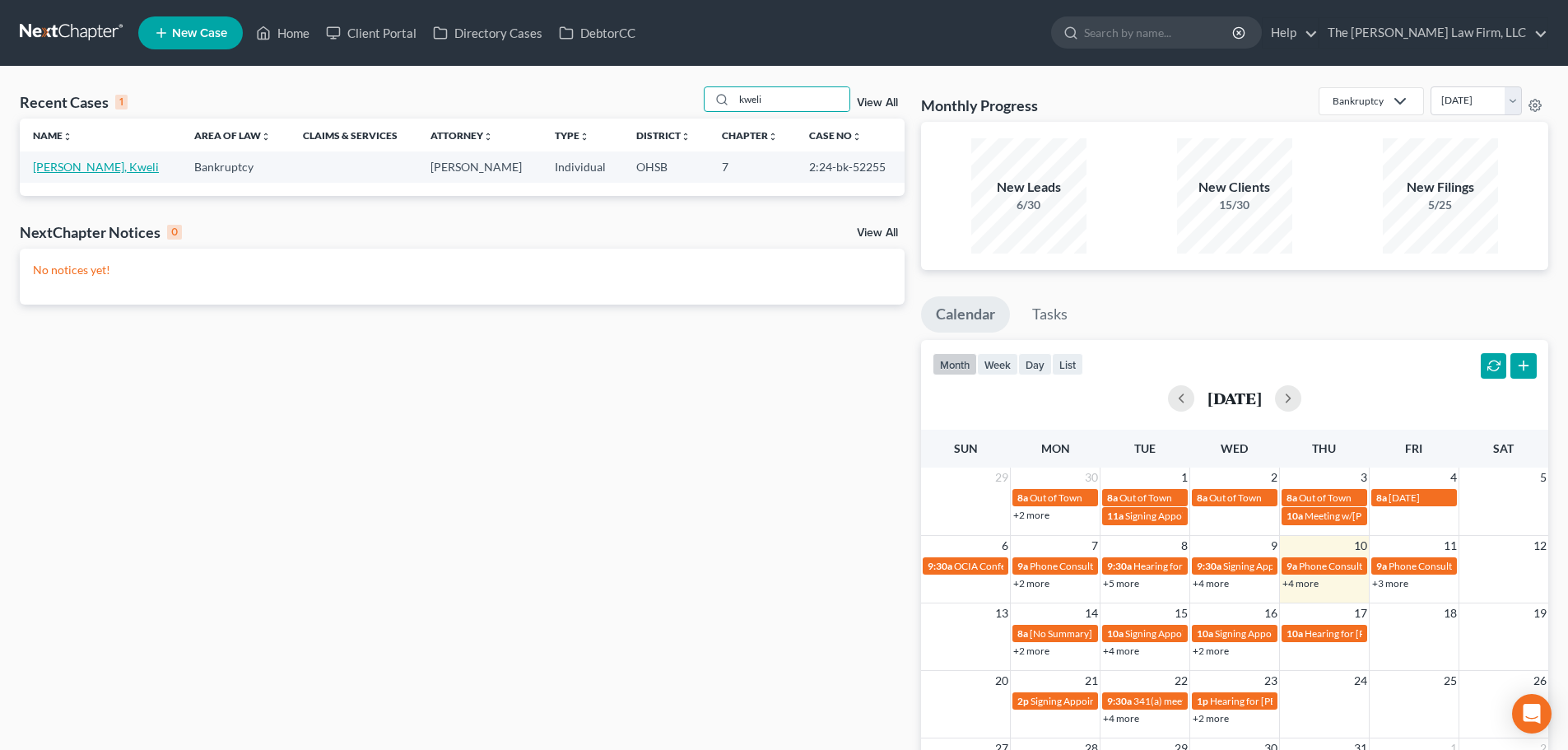 click on "[PERSON_NAME], Kweli" at bounding box center (95, 166) 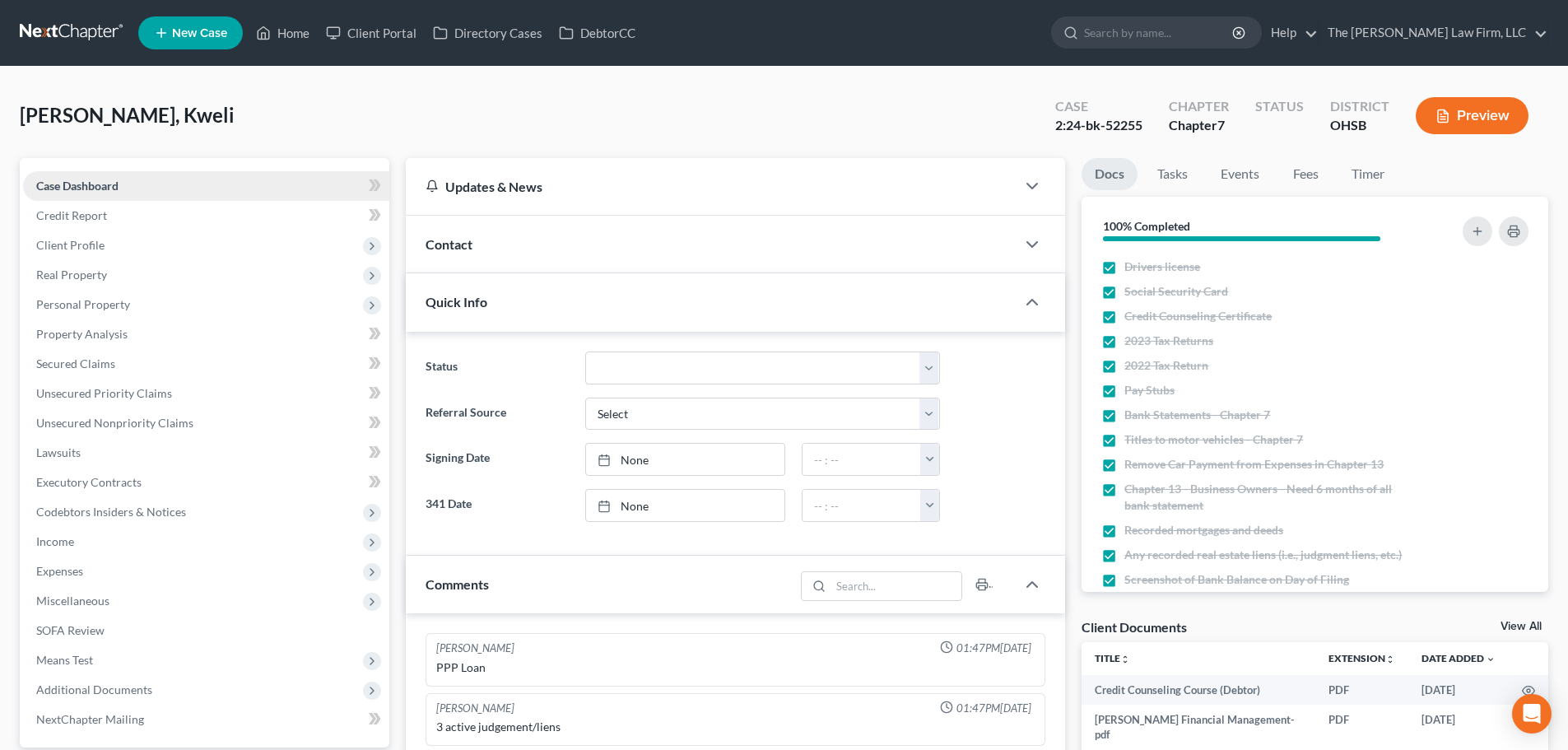 scroll, scrollTop: 105, scrollLeft: 0, axis: vertical 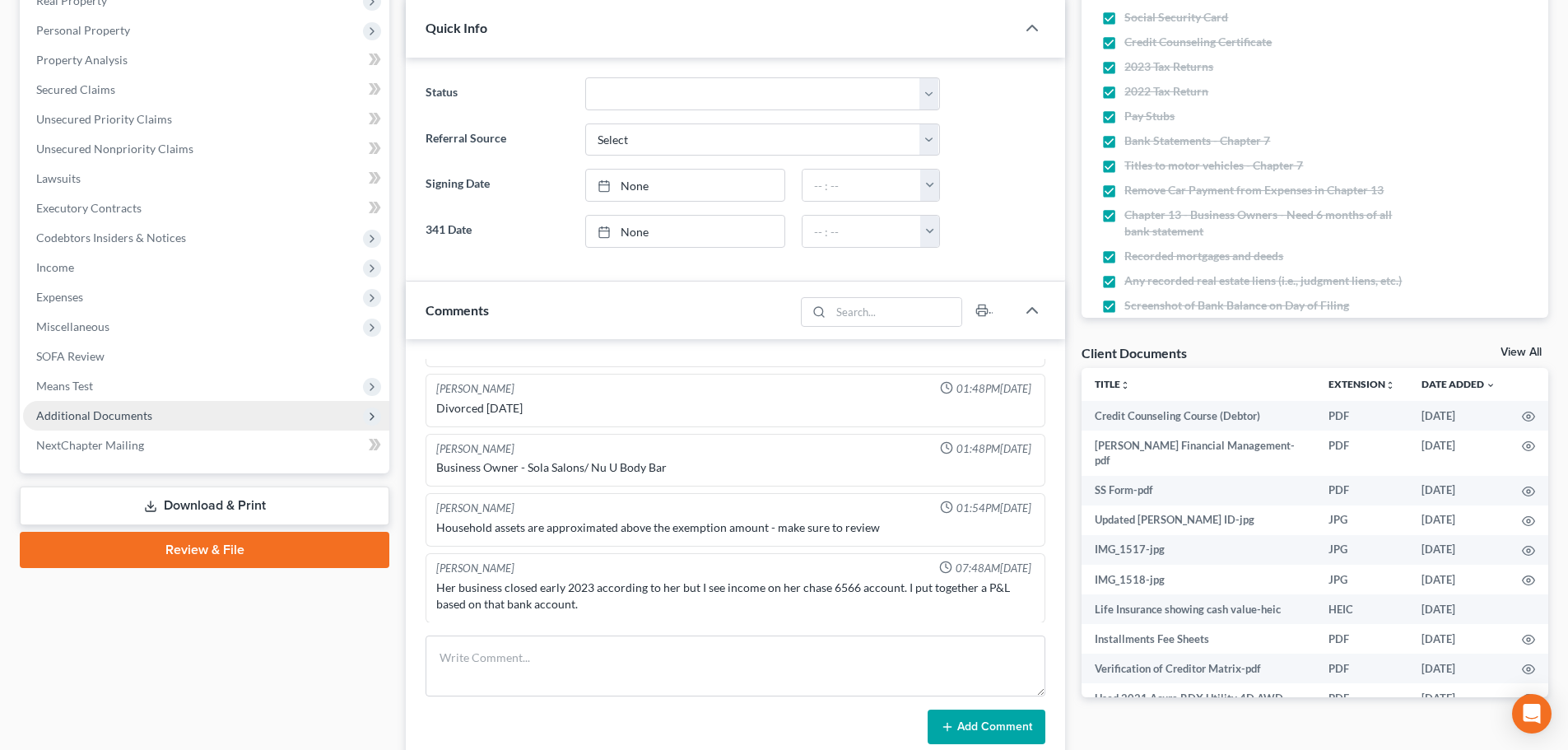 click on "Additional Documents" at bounding box center (94, 415) 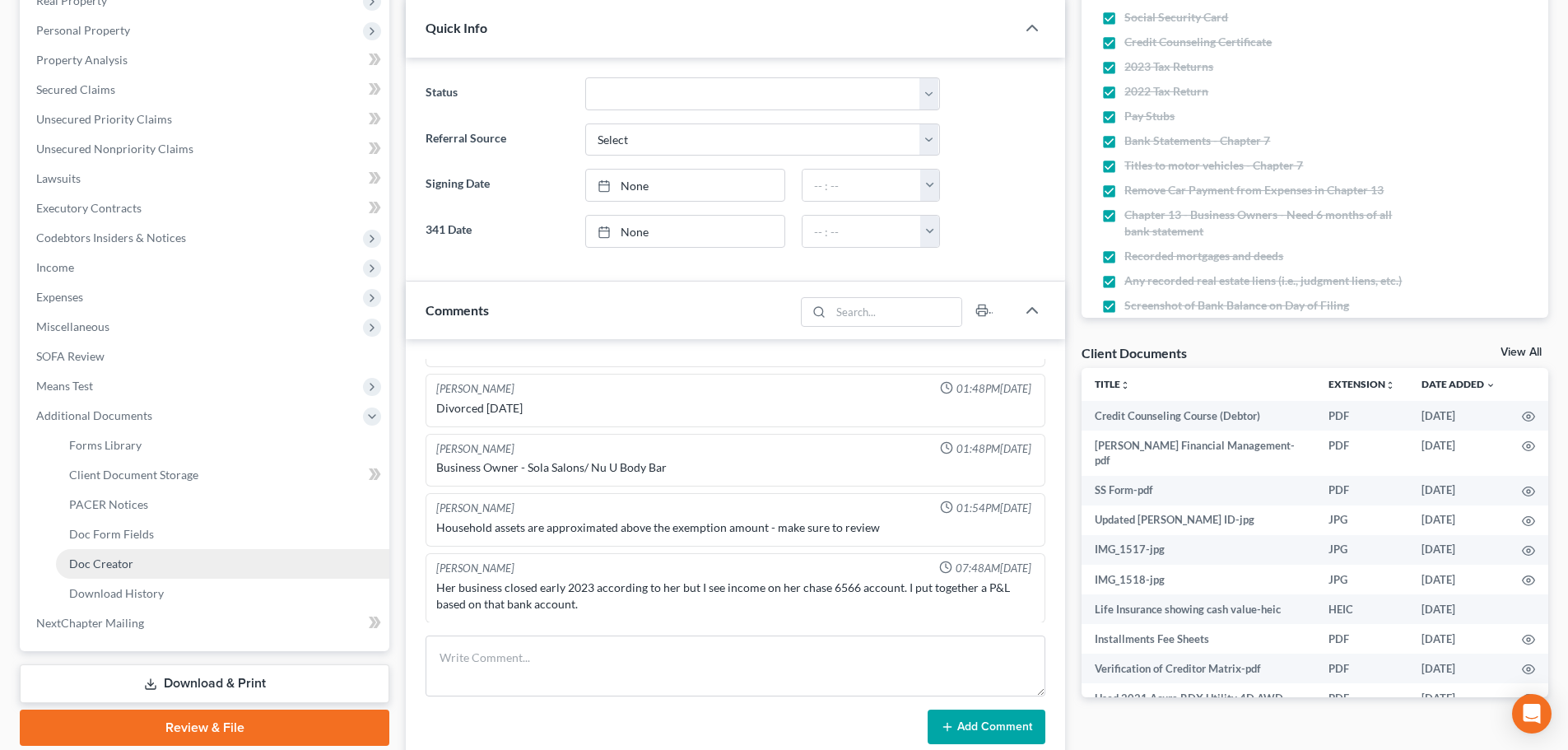 click on "Doc Creator" at bounding box center (101, 563) 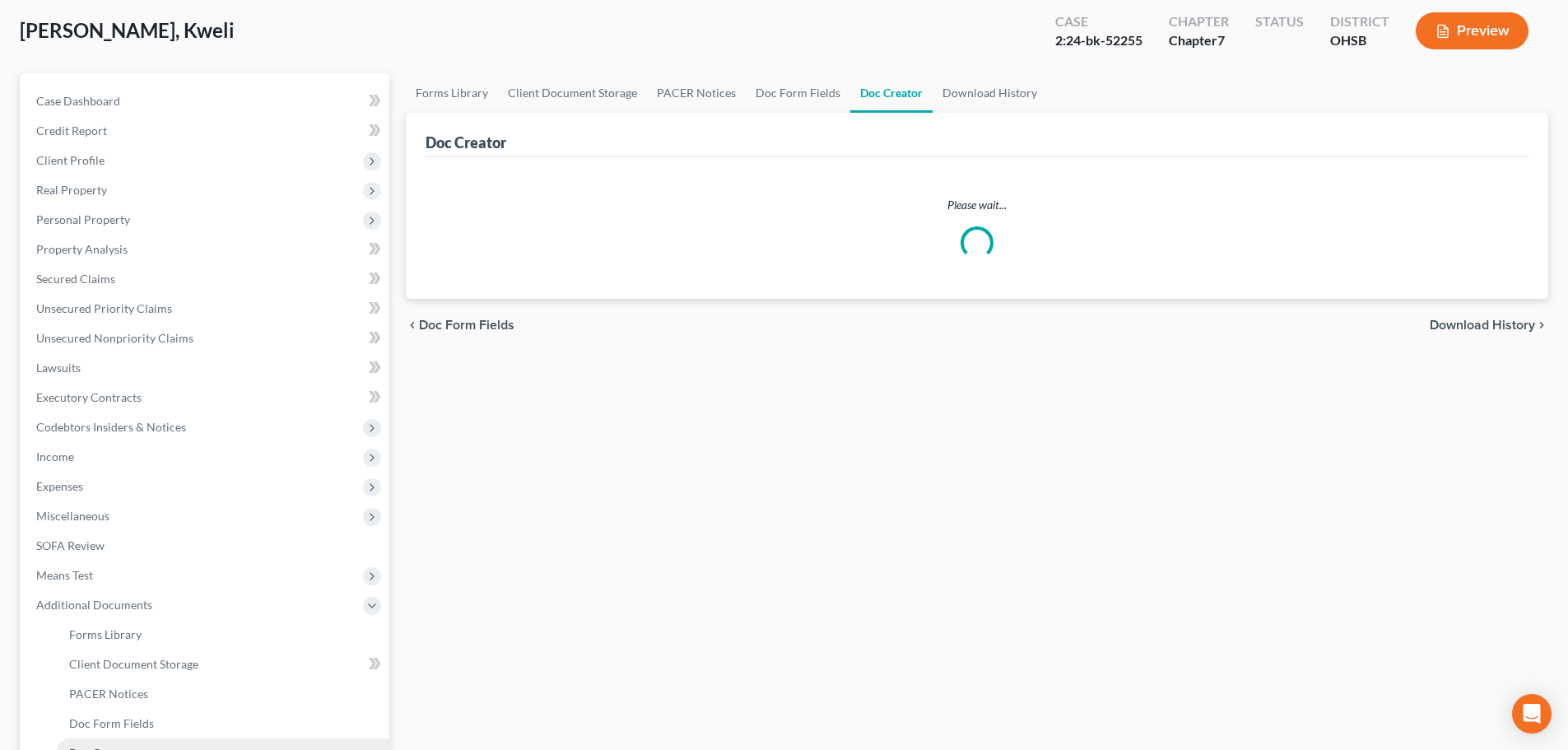scroll, scrollTop: 0, scrollLeft: 0, axis: both 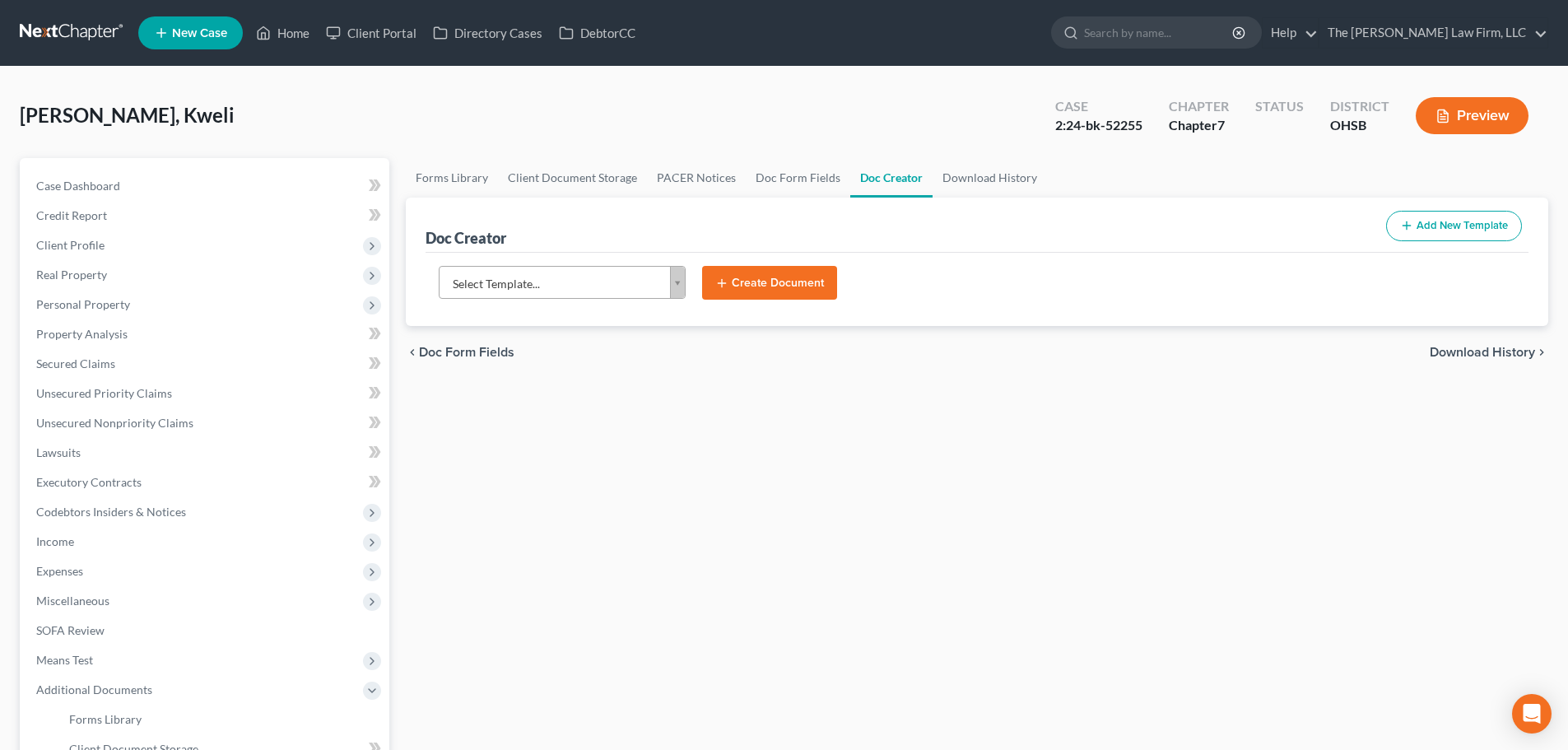 click on "Home New Case Client Portal Directory Cases DebtorCC The Jones Law Firm, LLC mkraig@jonesbankruptcy.com My Account Settings Plan + Billing Account Add-Ons Help Center Webinars Training Videos What's new Log out New Case Home Client Portal Directory Cases DebtorCC         - No Result - See all results Or Press Enter... Help Help Center Webinars Training Videos What's new The Jones Law Firm, LLC The Jones Law Firm, LLC mkraig@jonesbankruptcy.com My Account Settings Plan + Billing Account Add-Ons Log out 	 Curenton, Kweli Upgraded Case 2:24-bk-52255 Chapter Chapter  7 Status District OHSB Preview Petition Navigation
Case Dashboard
Payments
Invoices Payments" at bounding box center (784, 541) 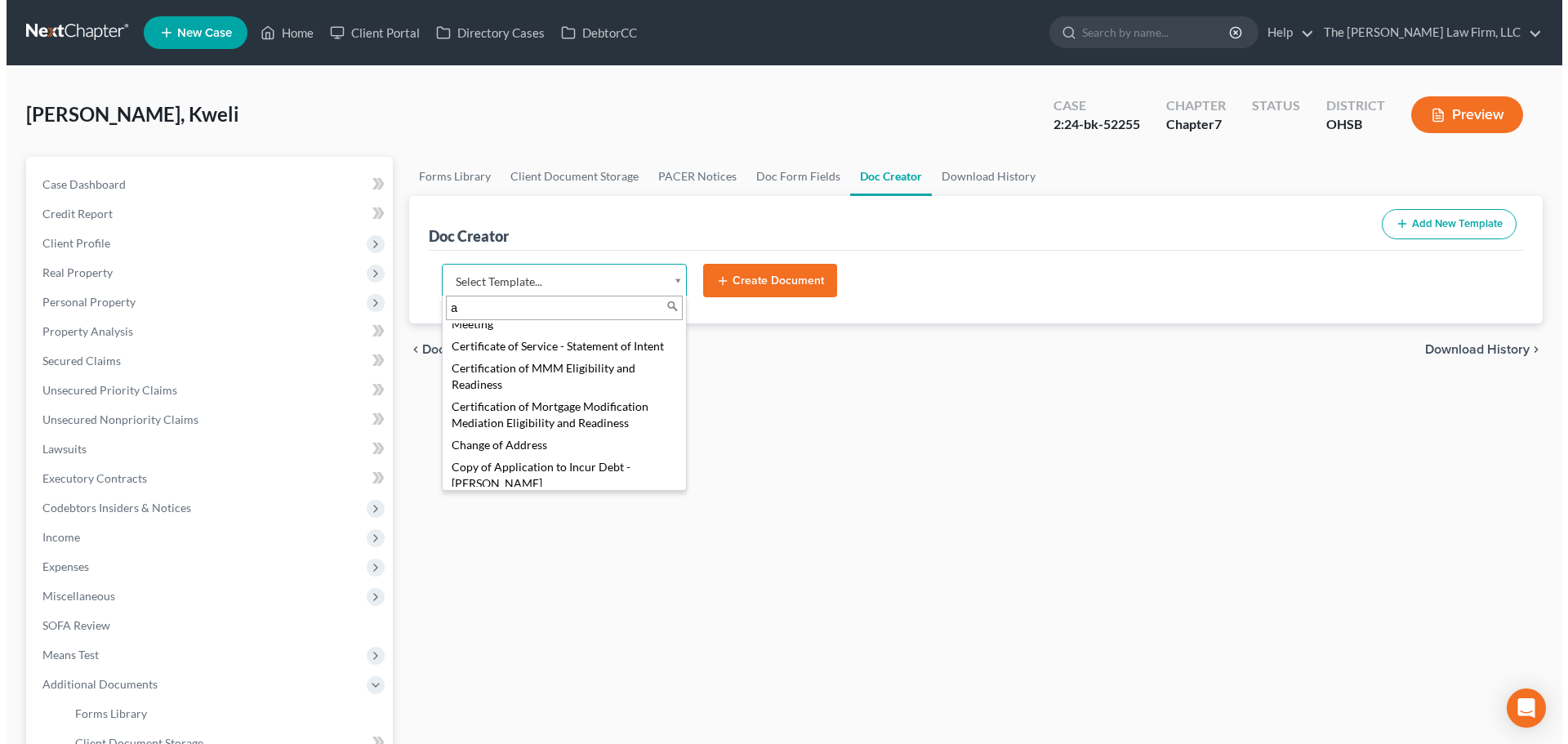scroll, scrollTop: 0, scrollLeft: 0, axis: both 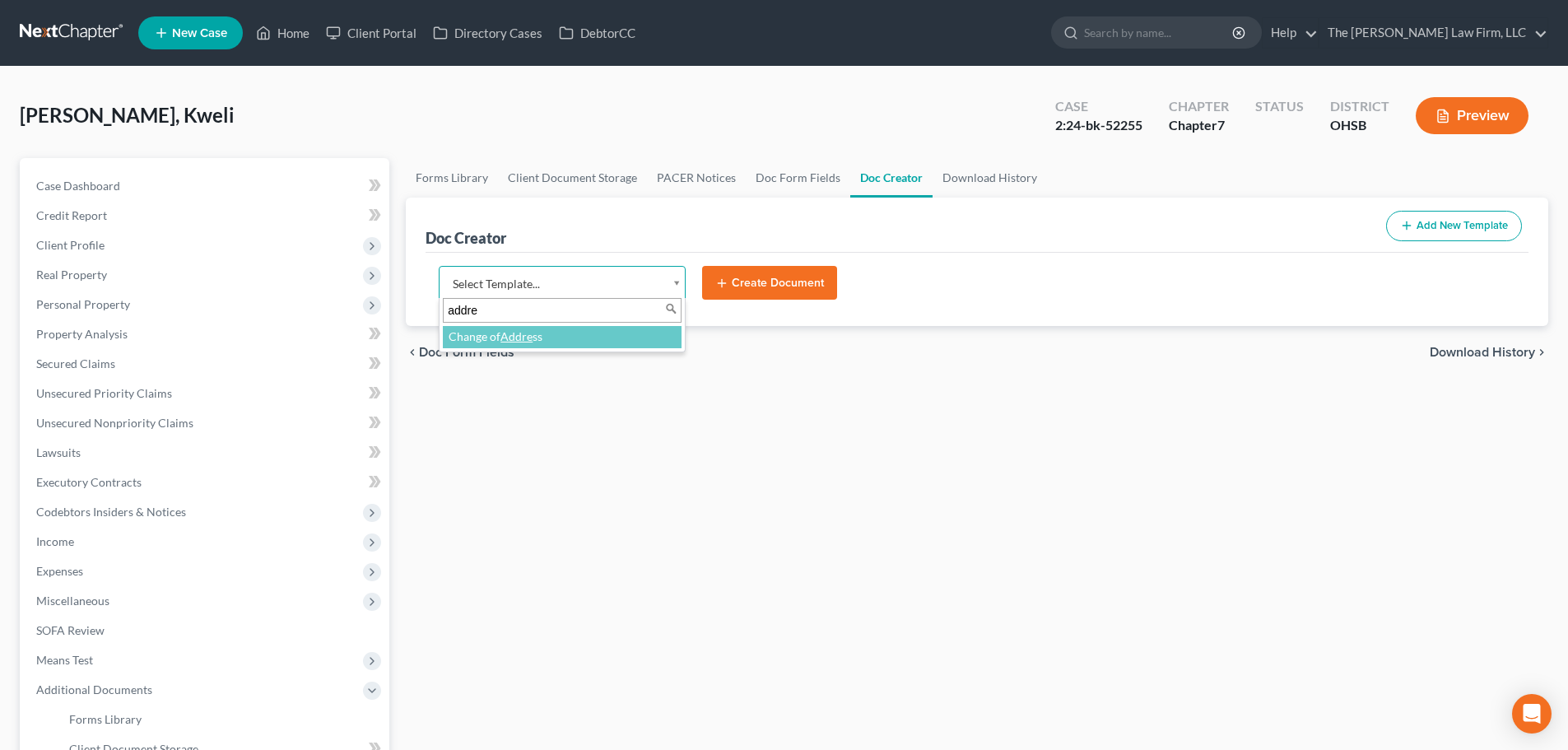 type on "addre" 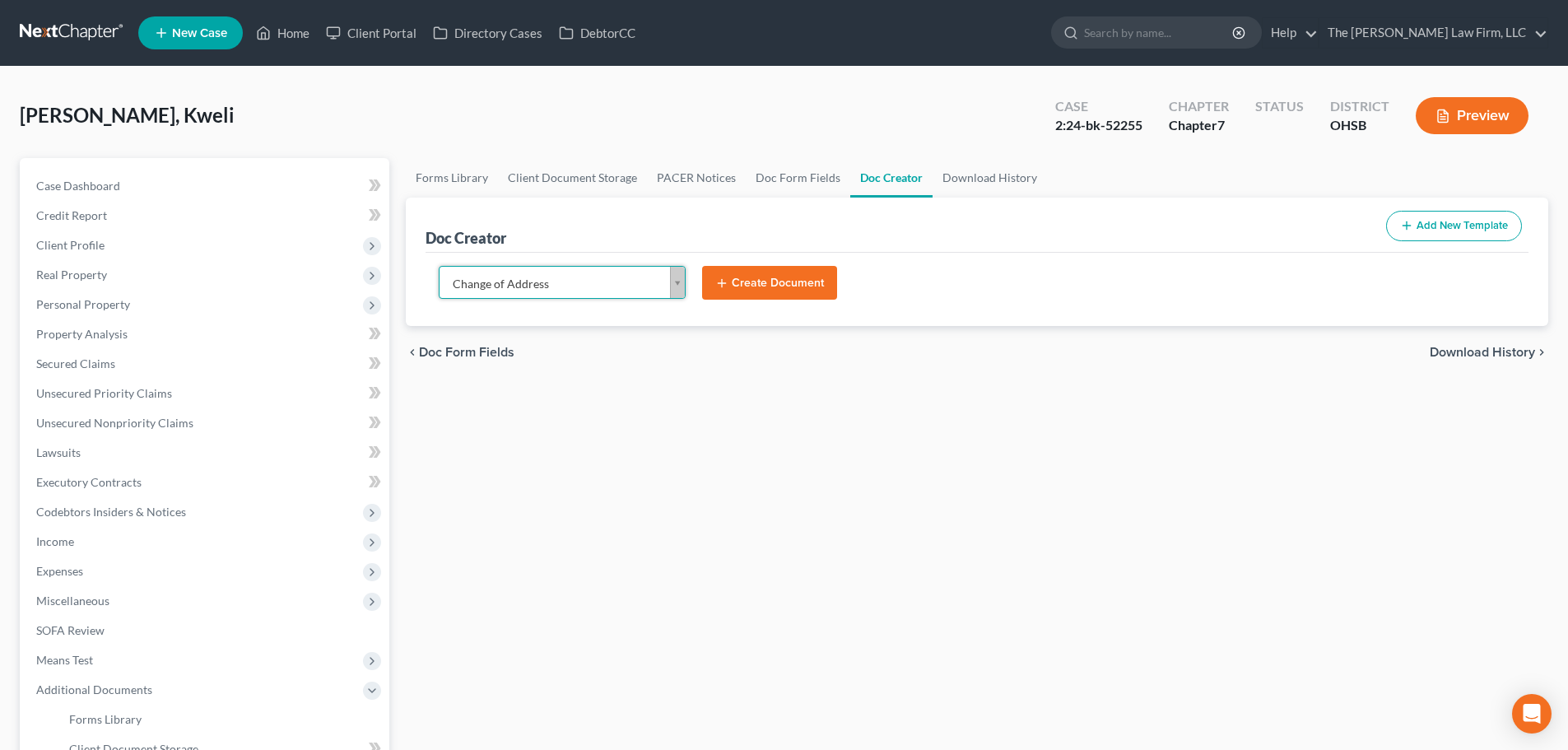 click on "Create Document" at bounding box center (770, 283) 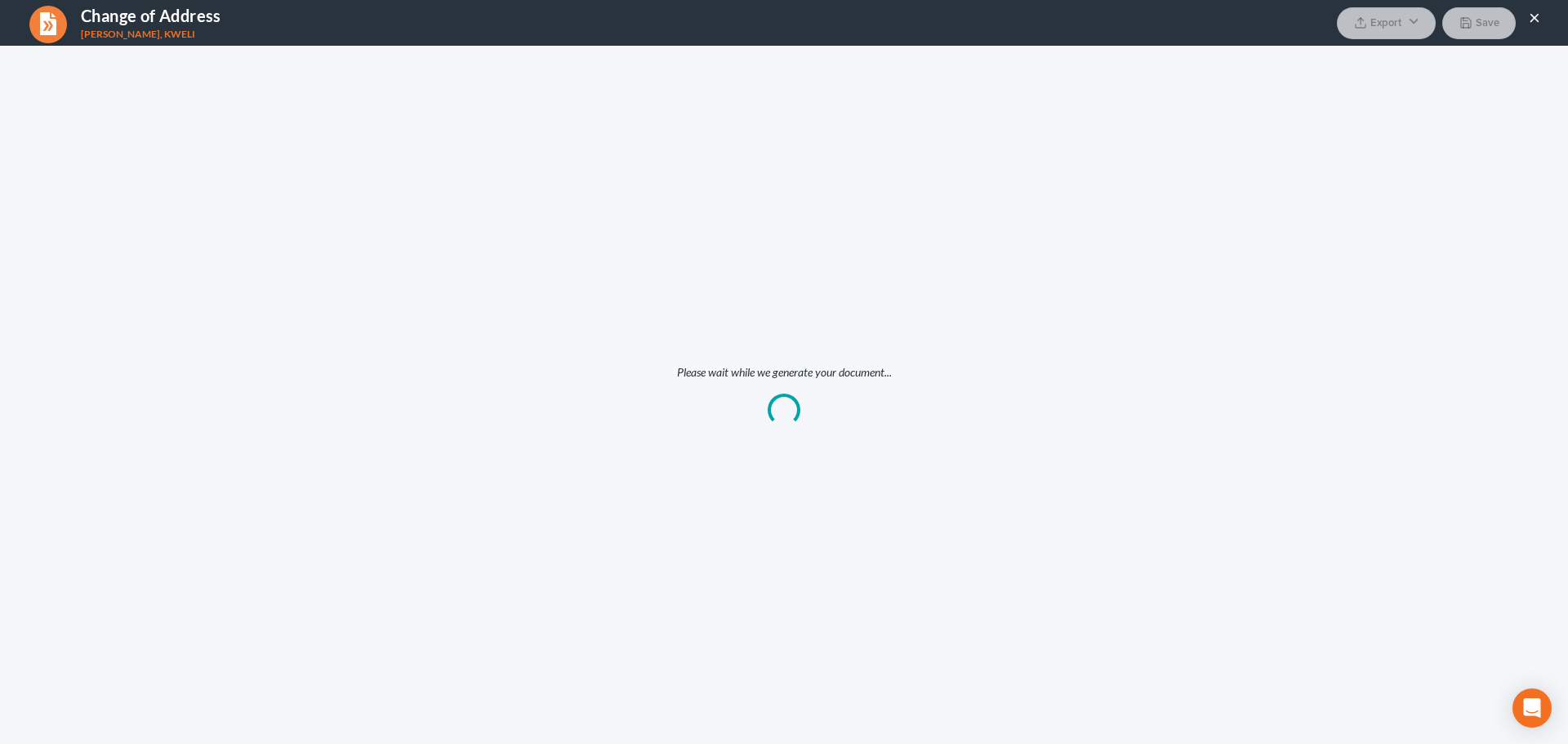 scroll, scrollTop: 0, scrollLeft: 0, axis: both 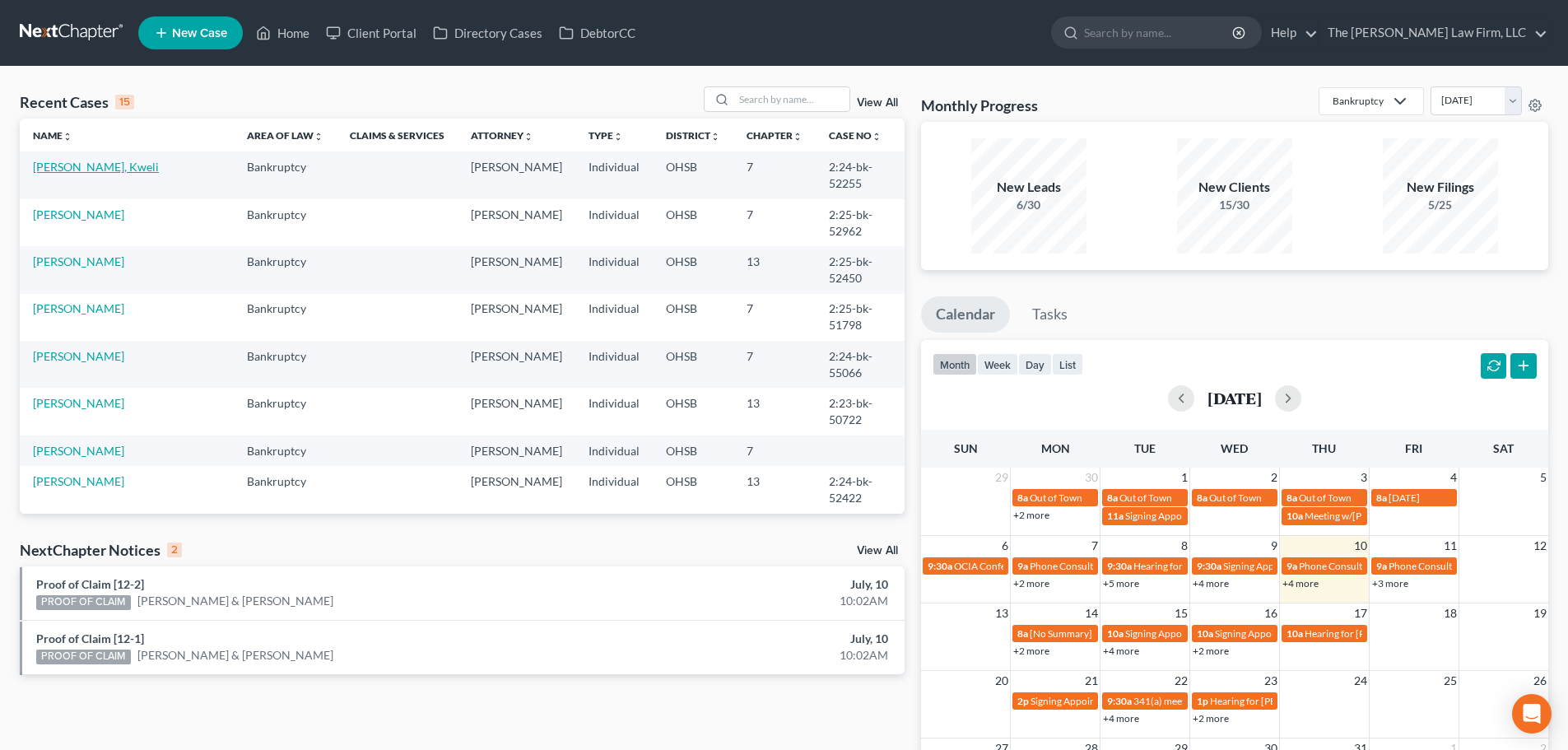 click on "[PERSON_NAME], Kweli" at bounding box center (95, 166) 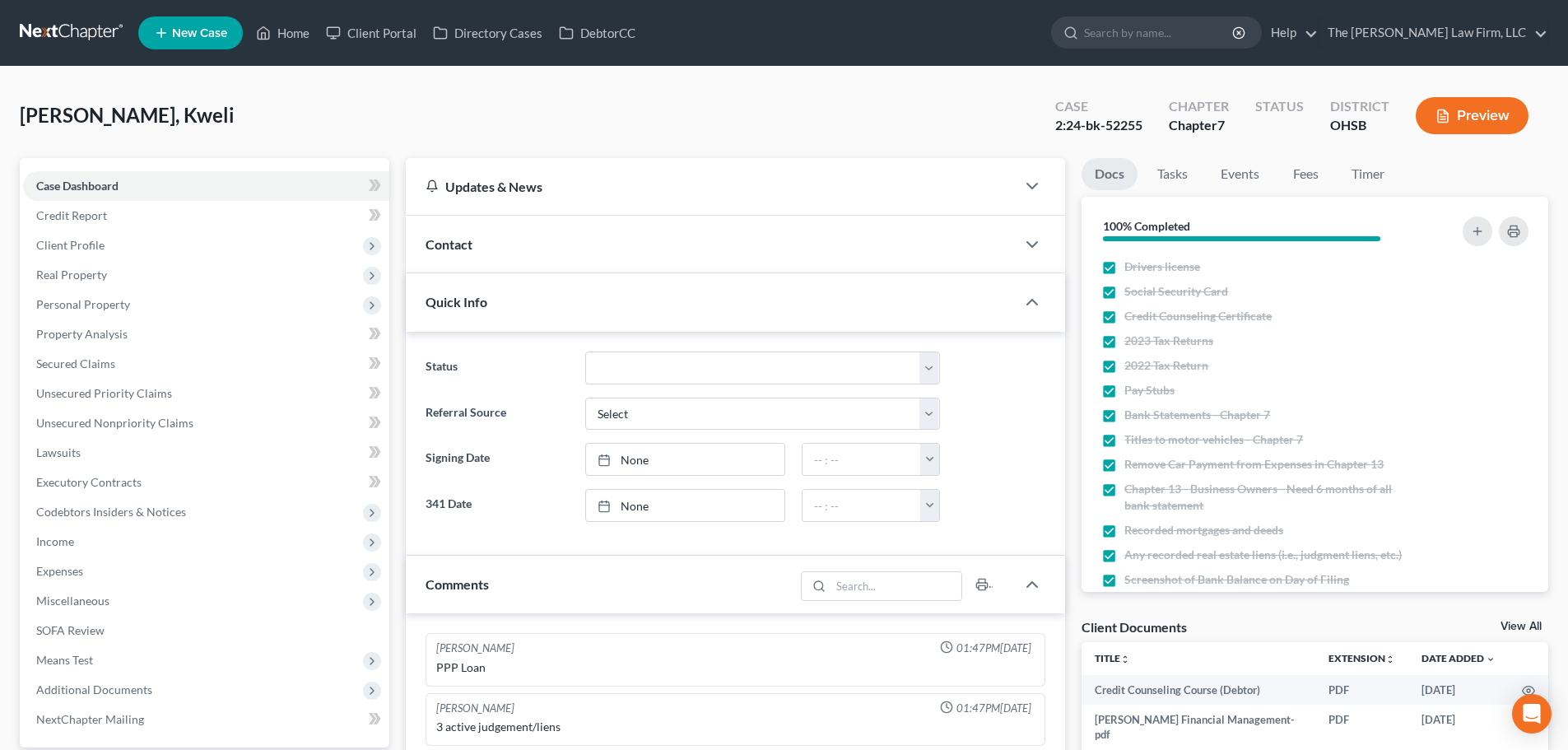 scroll, scrollTop: 105, scrollLeft: 0, axis: vertical 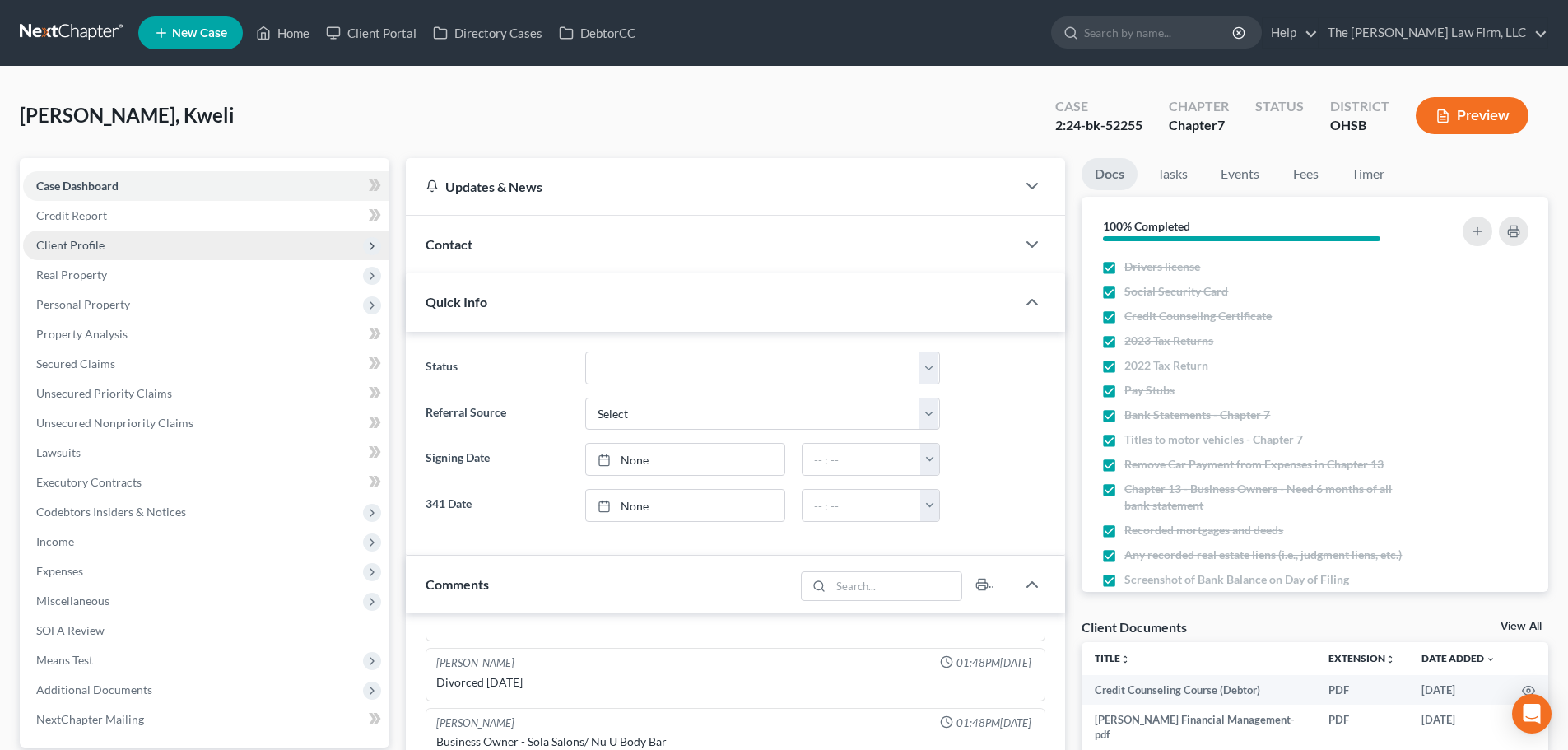 click on "Client Profile" at bounding box center [206, 245] 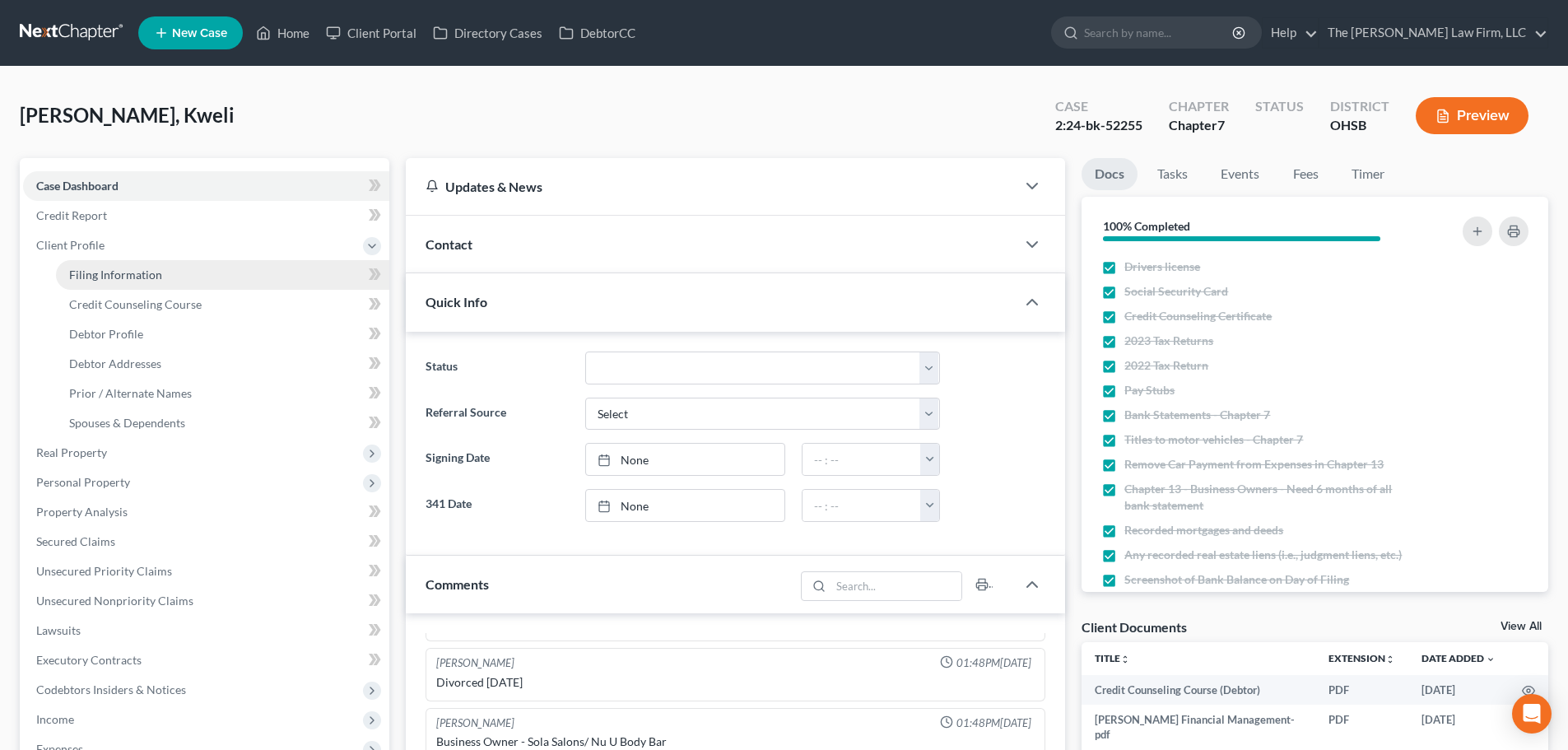 click on "Filing Information" at bounding box center (115, 274) 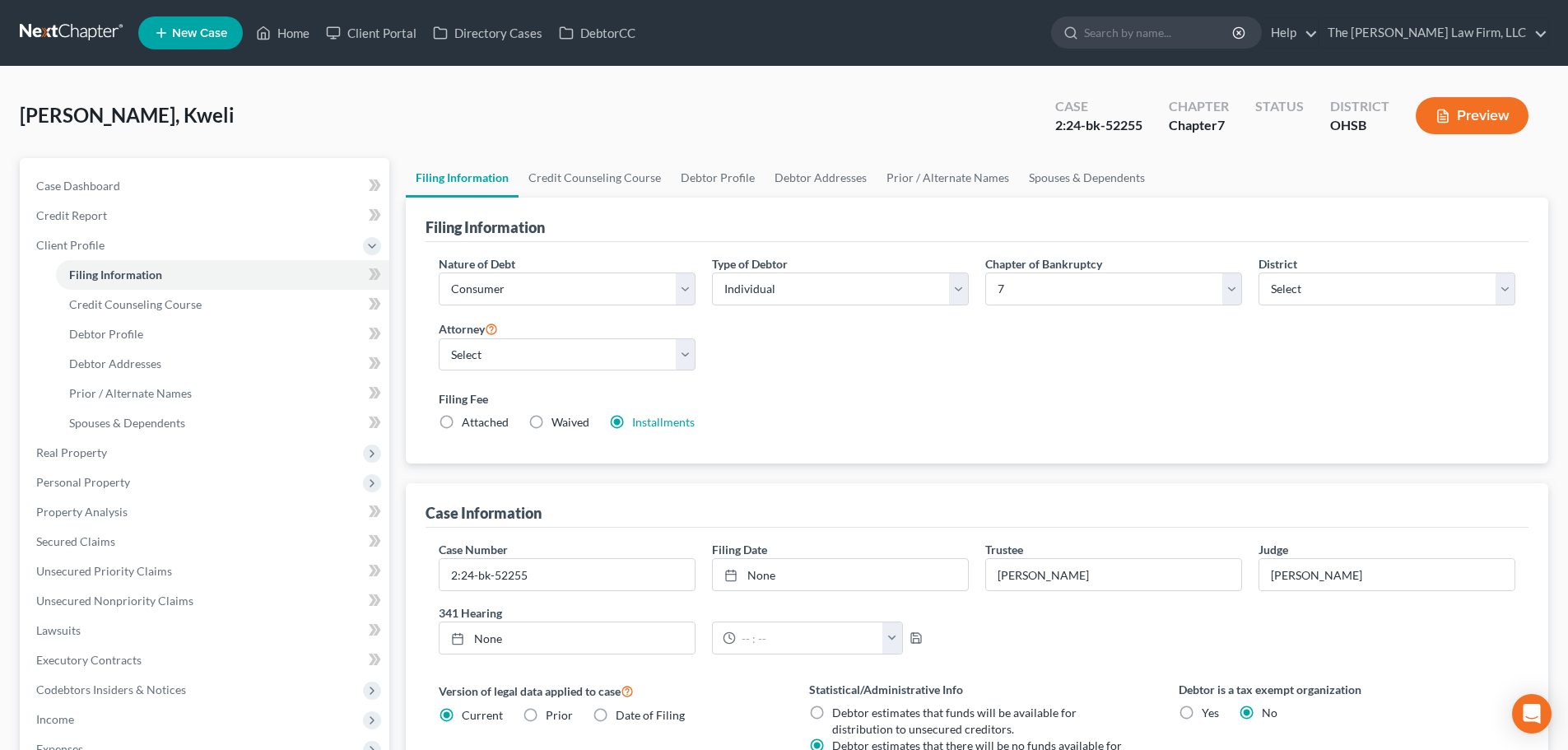 click on "Curenton, Kweli Upgraded Case 2:24-bk-52255 Chapter Chapter  7 Status District OHSB Preview" at bounding box center [784, 122] 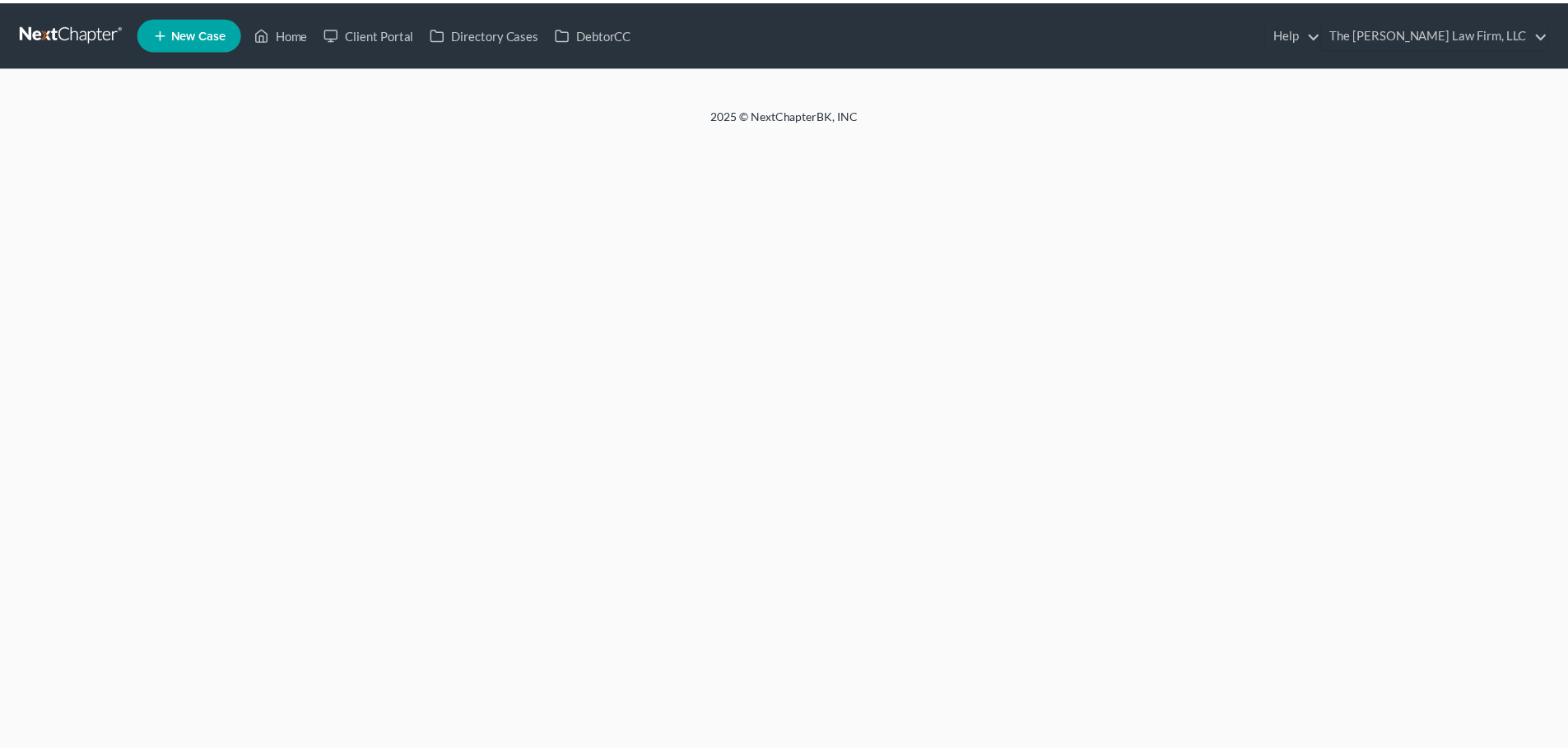 scroll, scrollTop: 0, scrollLeft: 0, axis: both 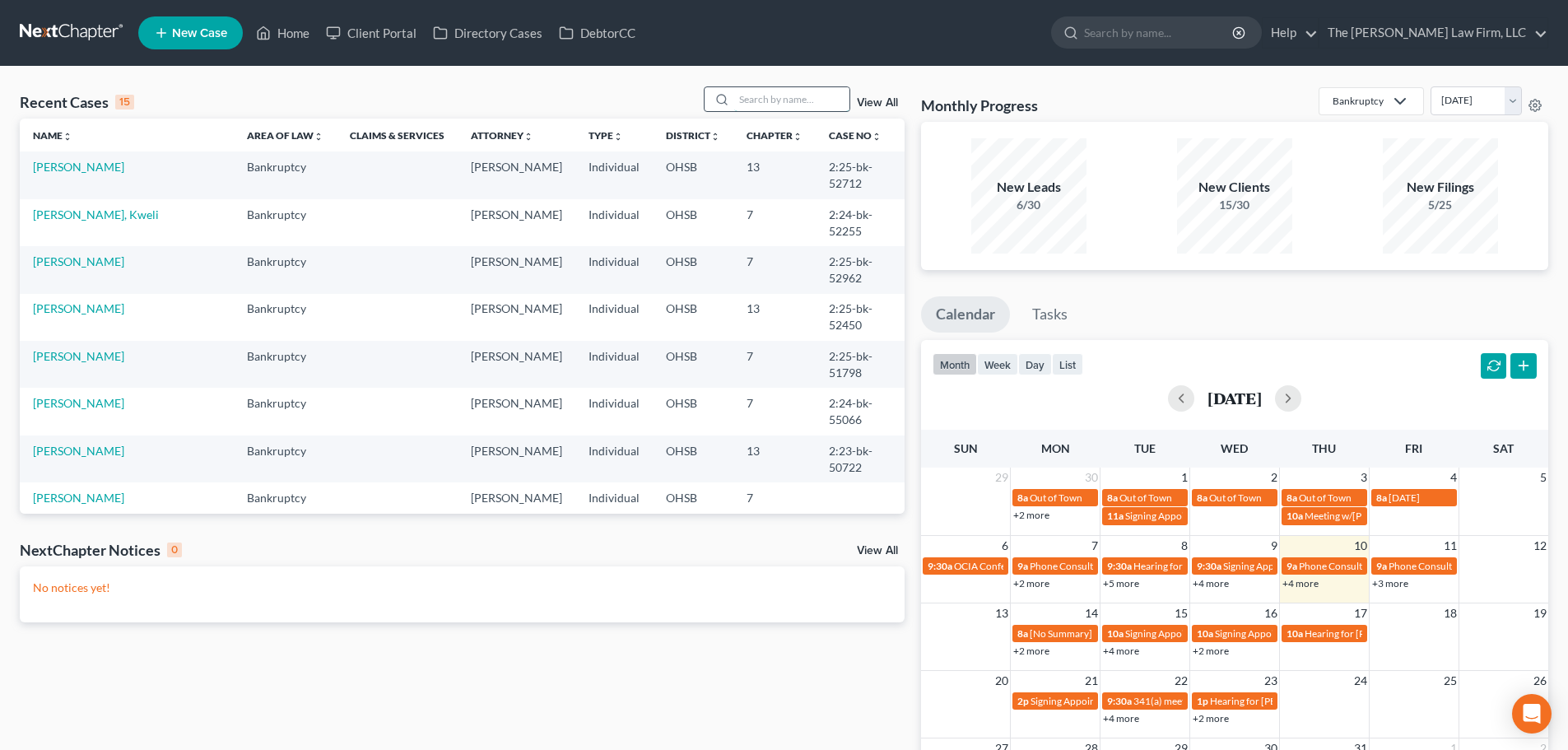 click at bounding box center (792, 99) 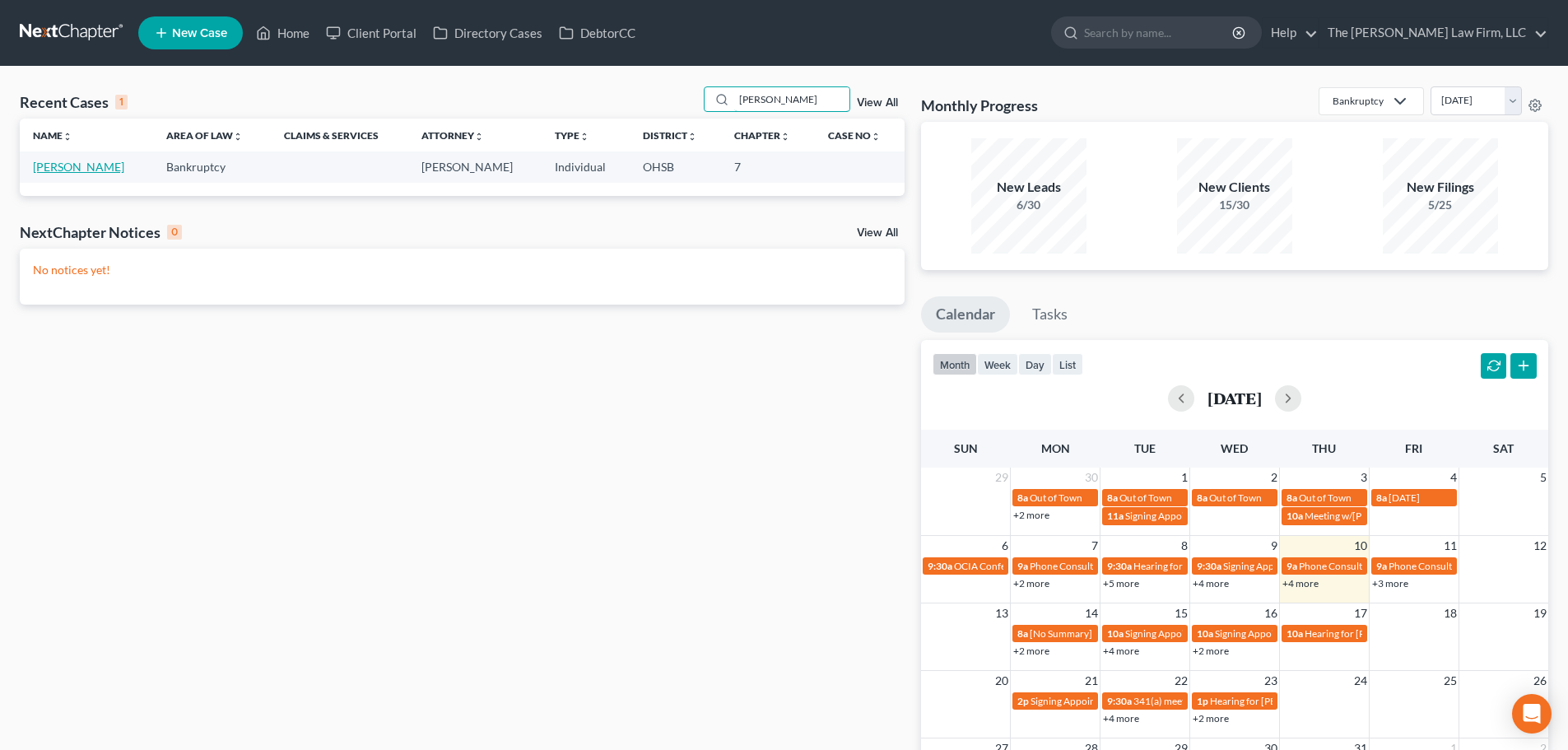 type on "[PERSON_NAME]" 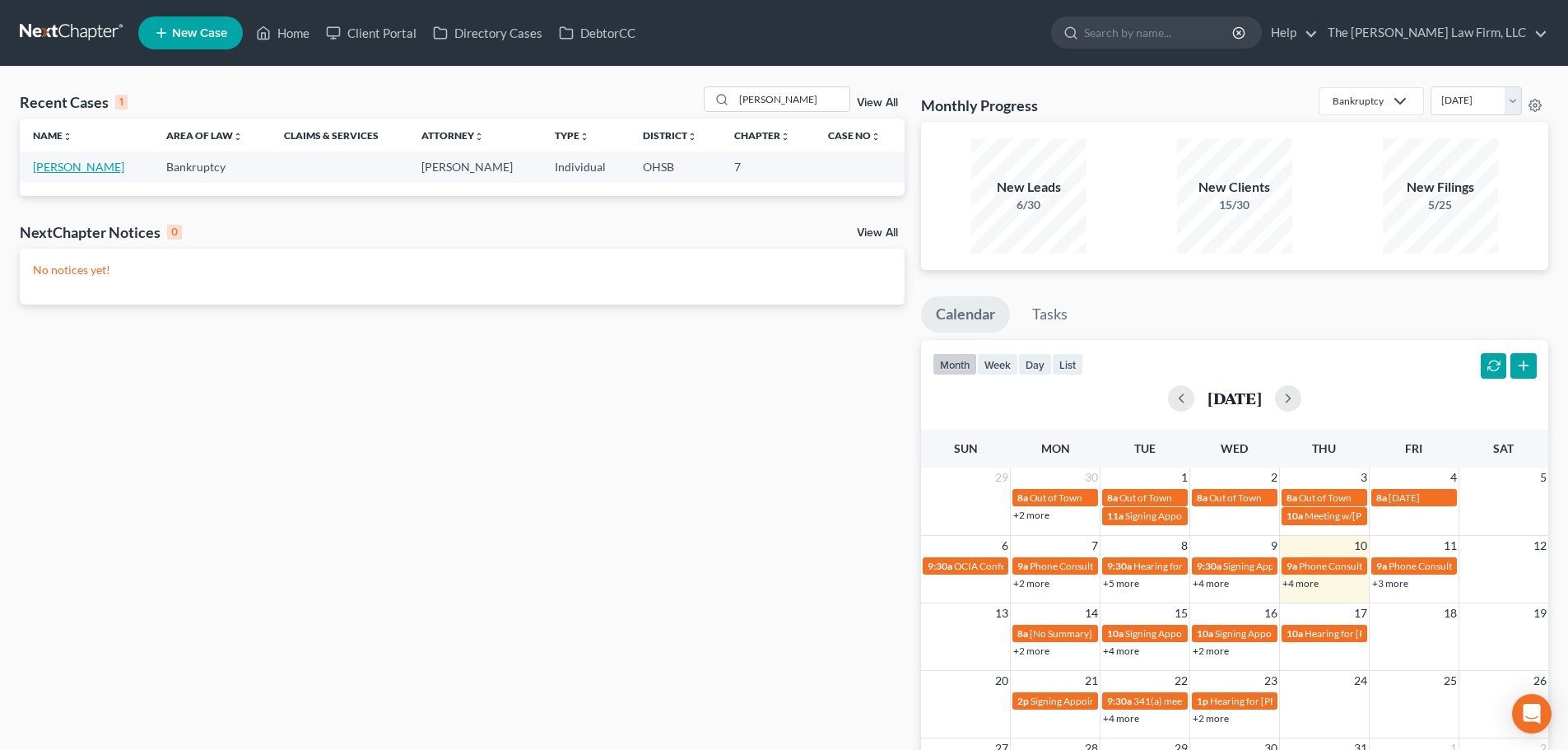 click on "[PERSON_NAME]" at bounding box center [78, 166] 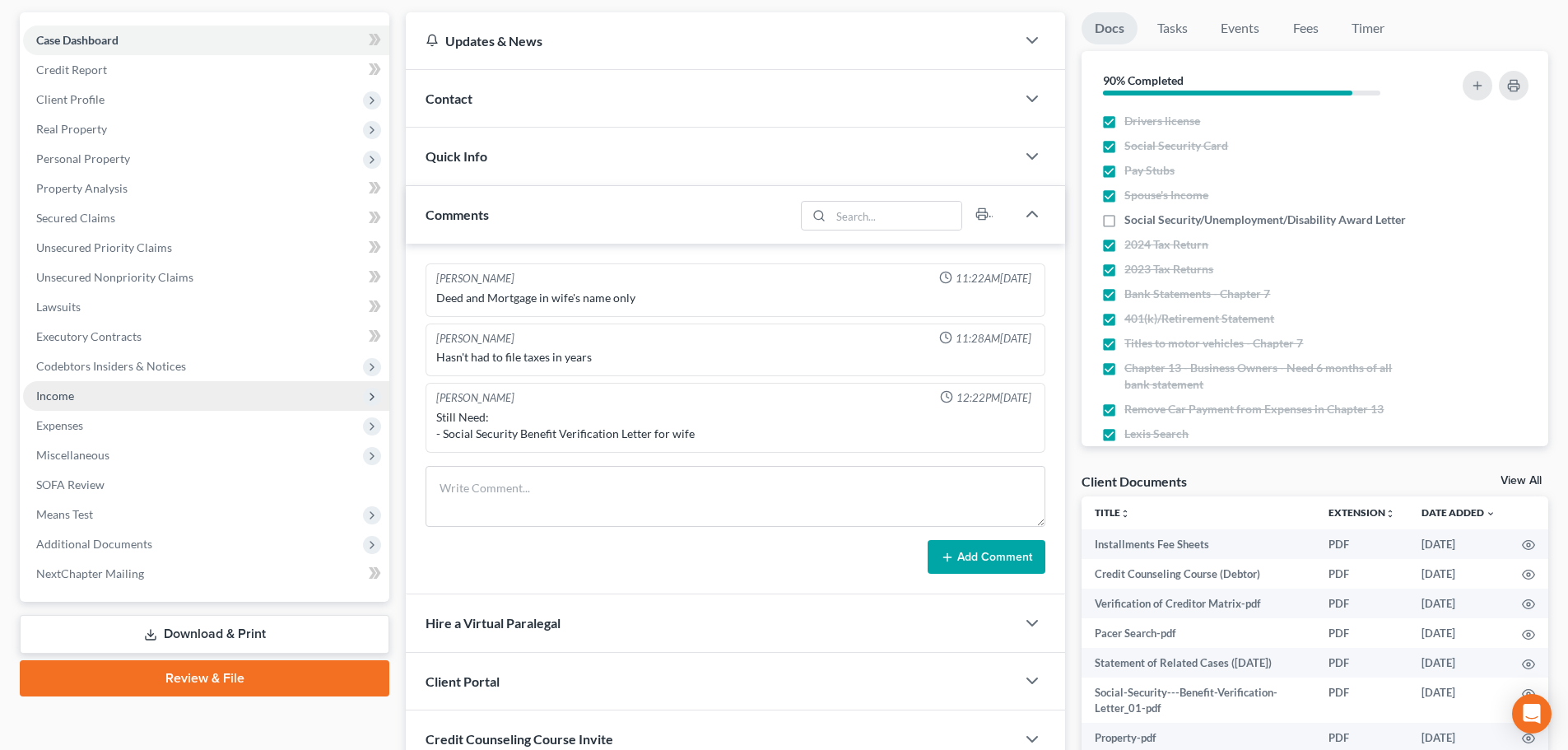 scroll, scrollTop: 274, scrollLeft: 0, axis: vertical 